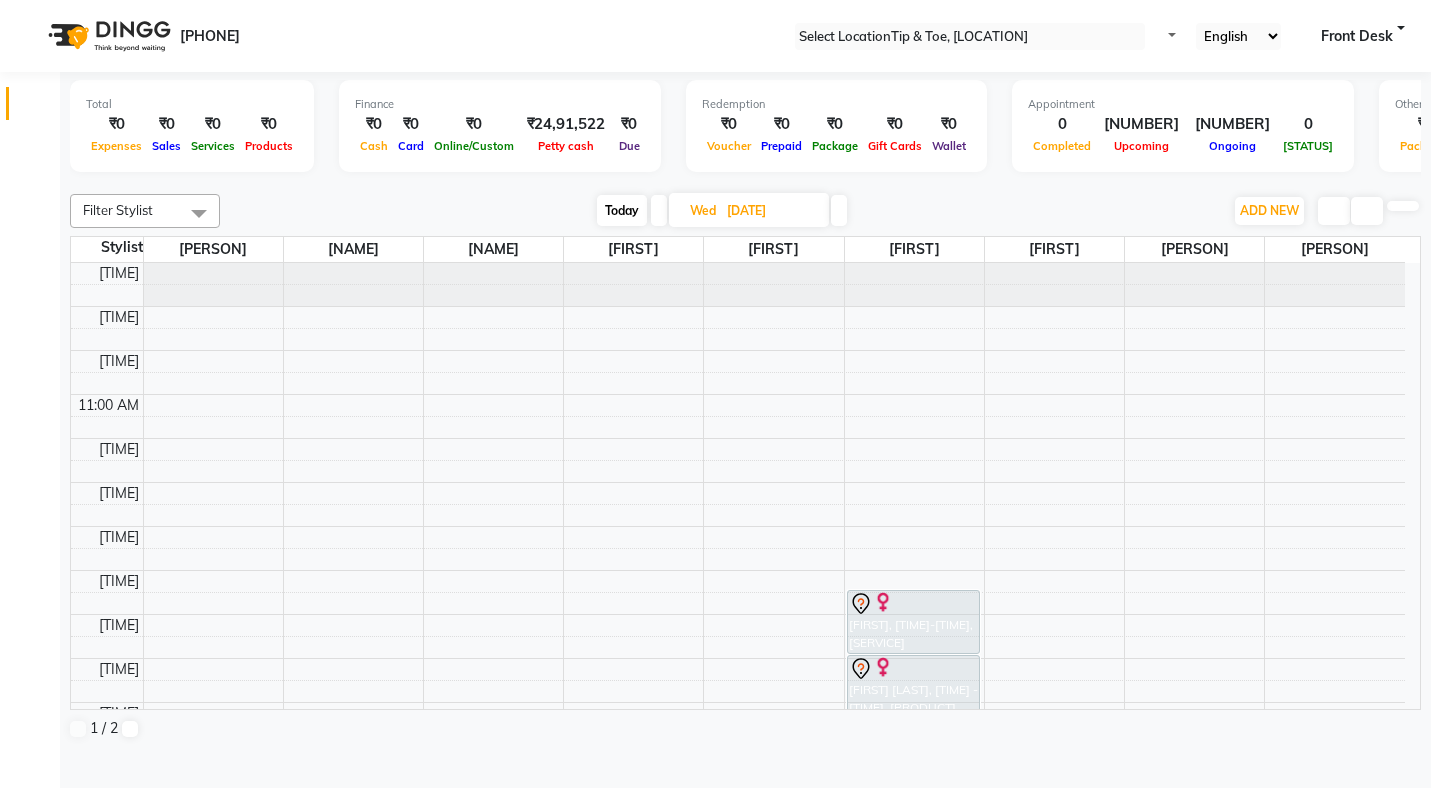scroll, scrollTop: 0, scrollLeft: 0, axis: both 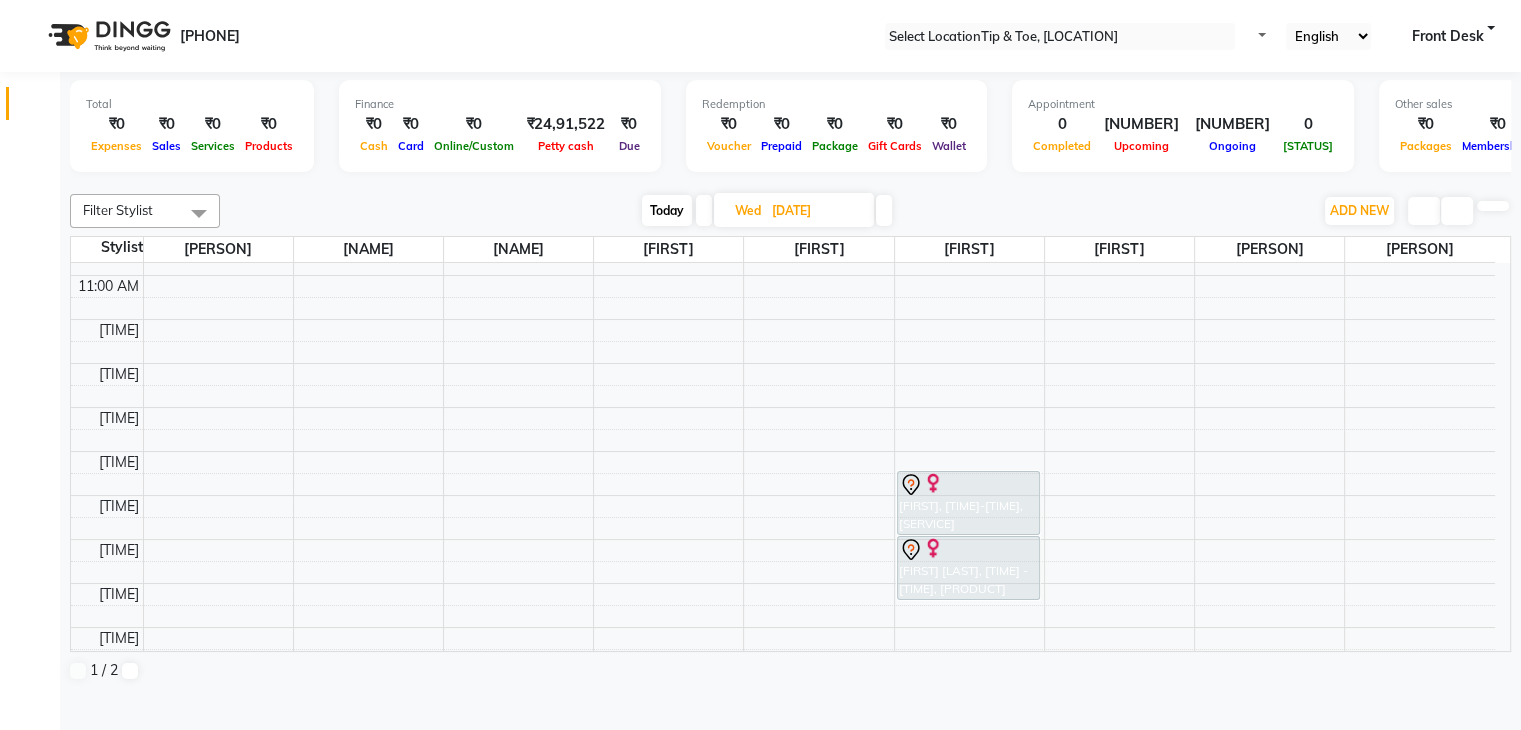 click at bounding box center (704, 210) 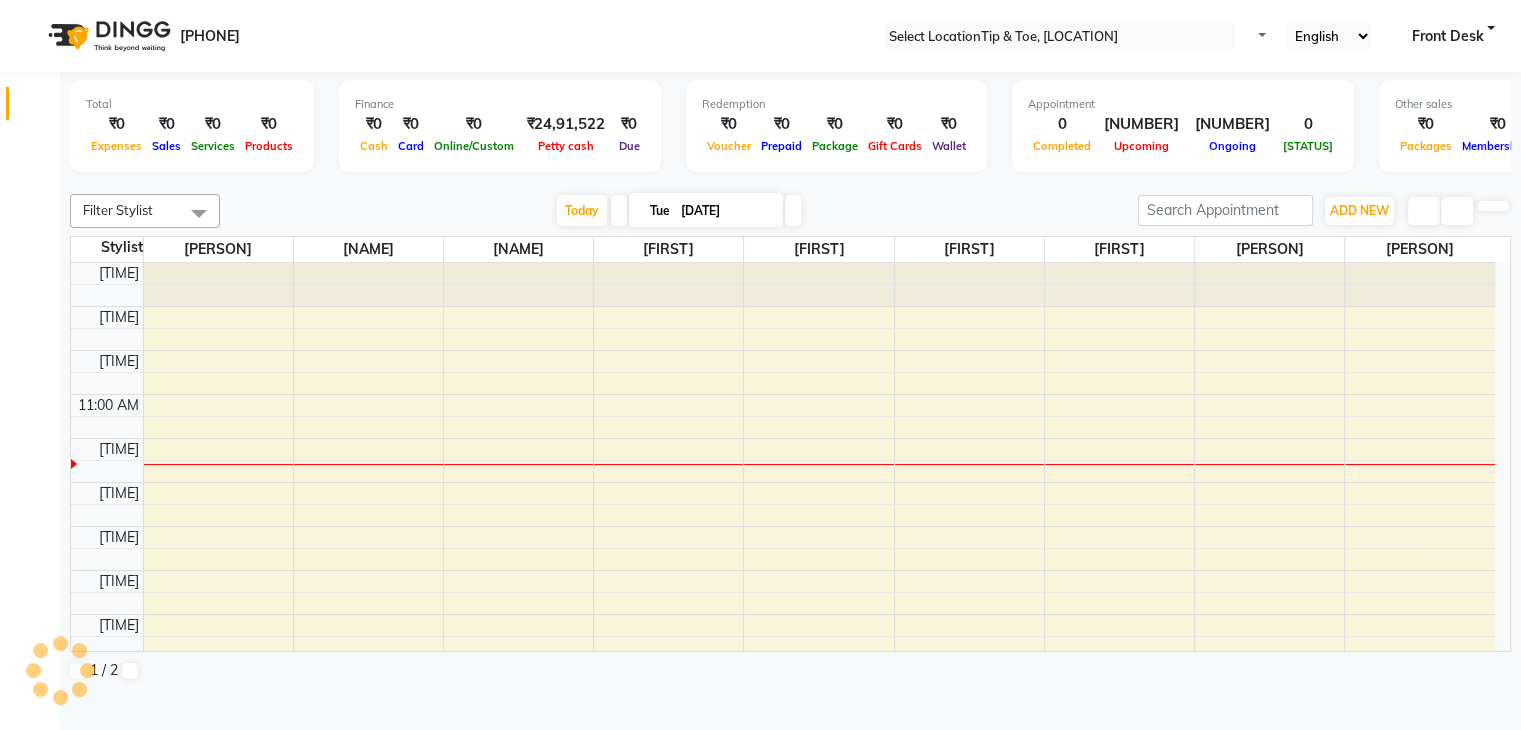 scroll, scrollTop: 176, scrollLeft: 0, axis: vertical 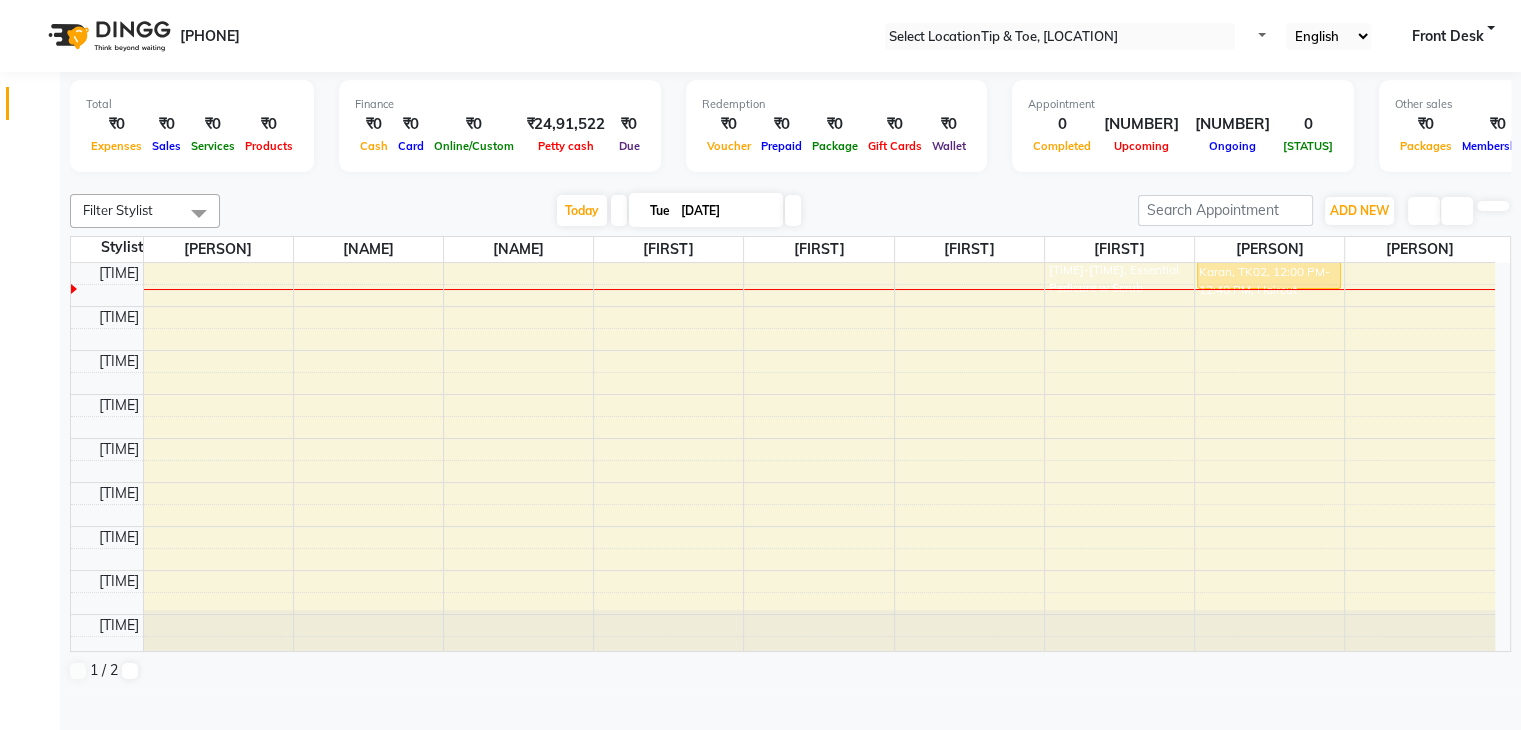 click at bounding box center [793, 210] 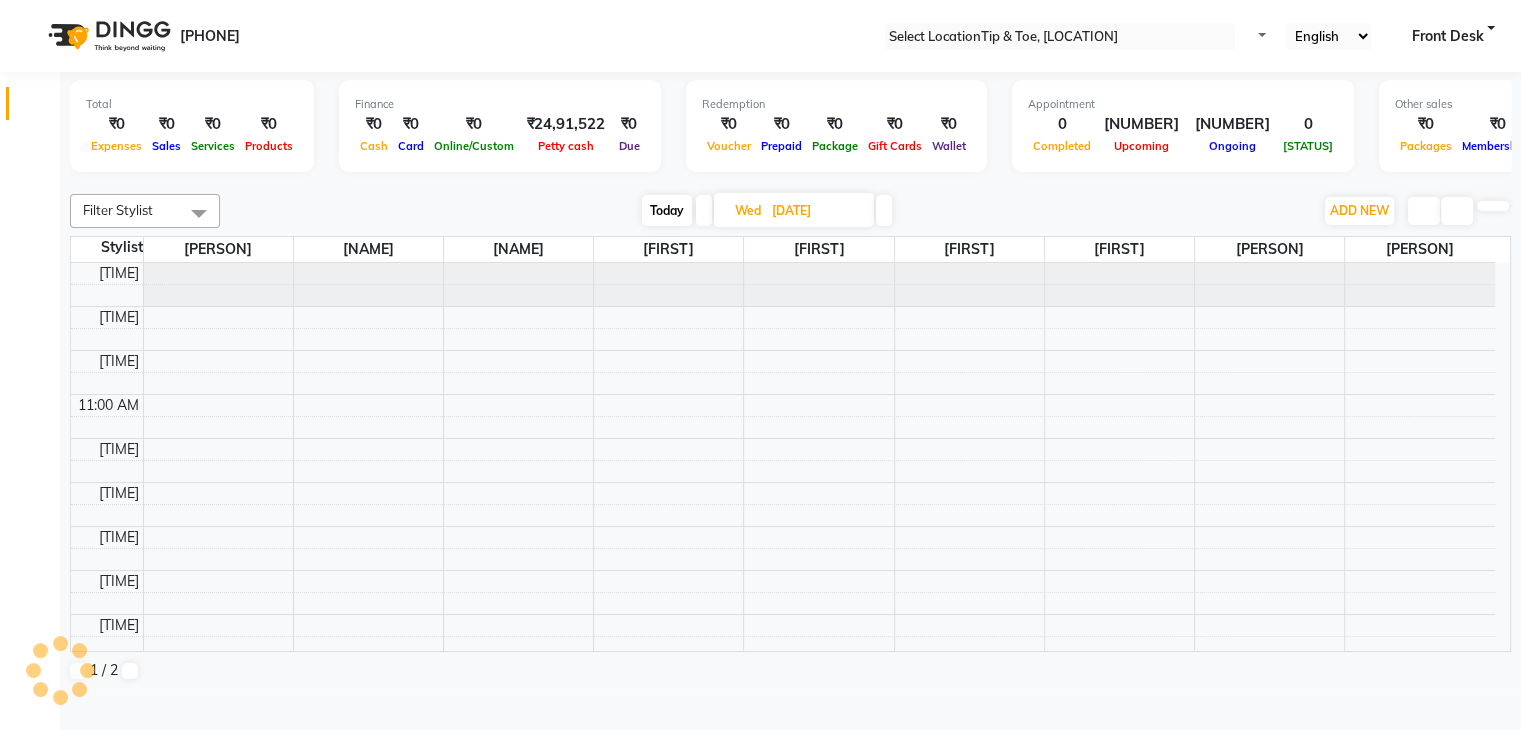 scroll, scrollTop: 175, scrollLeft: 0, axis: vertical 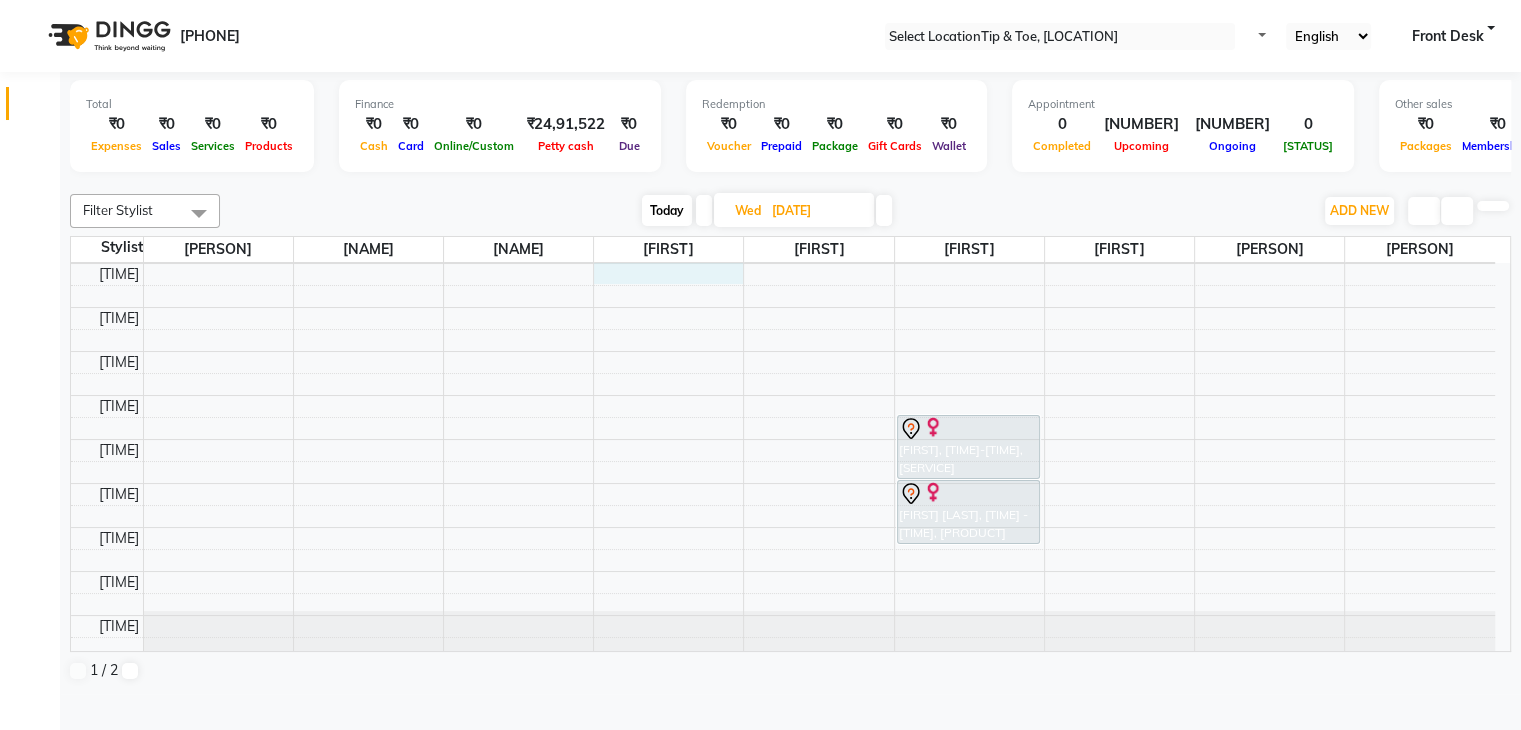 click on "[TIME]-[TIME] [TIME]-[TIME] [TIME]-[TIME] [TIME]-[TIME] [TIME]-[TIME] [TIME]-[TIME] [TIME]-[TIME] [TIME]-[TIME] [TIME]-[TIME] [TIME]-[TIME] [TIME]-[TIME] [TIME]-[TIME] [FIRST] [LAST], [TIME]-[TIME], [SERVICE] [FIRST] [LAST], [TIME]-[TIME], [SERVICE]" at bounding box center [783, 373] 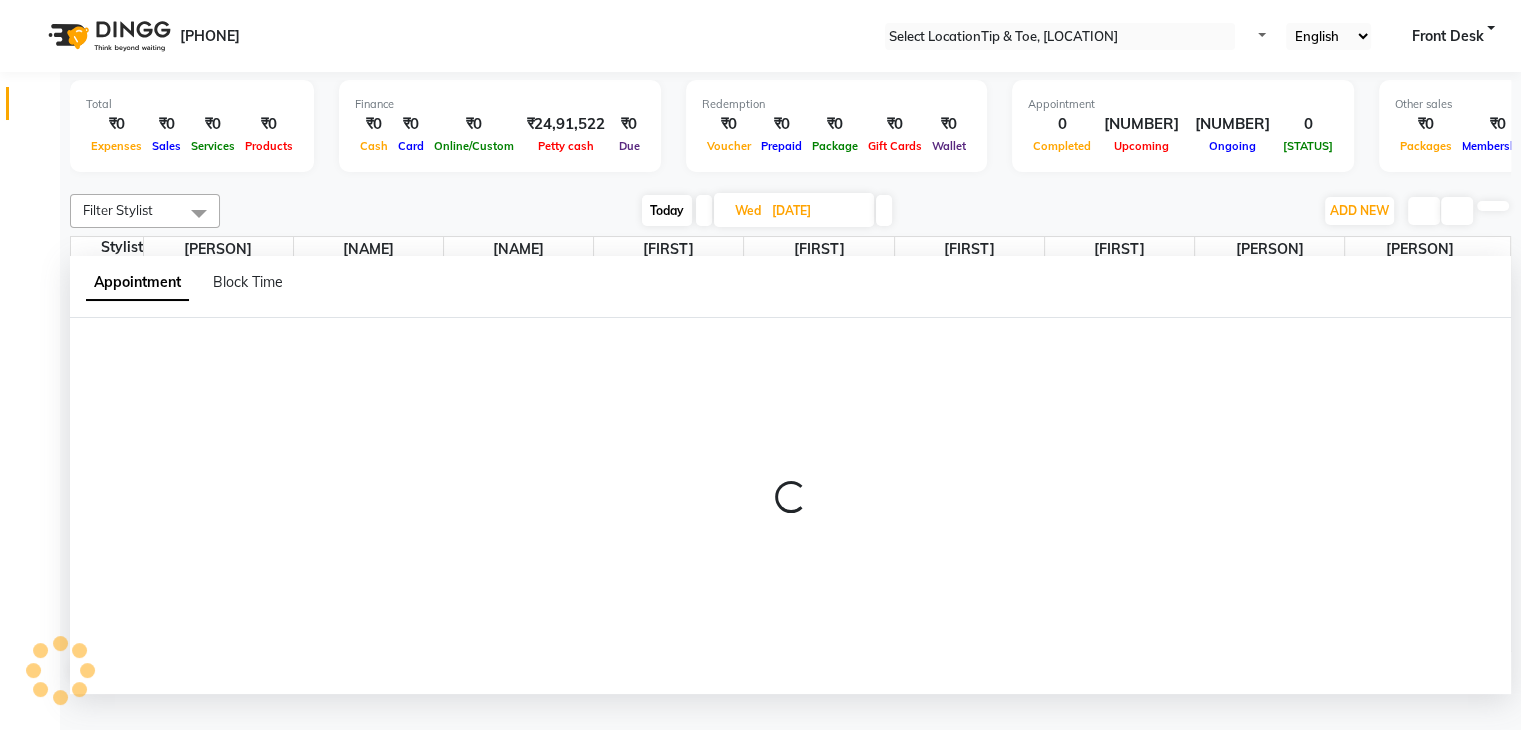 scroll, scrollTop: 1, scrollLeft: 0, axis: vertical 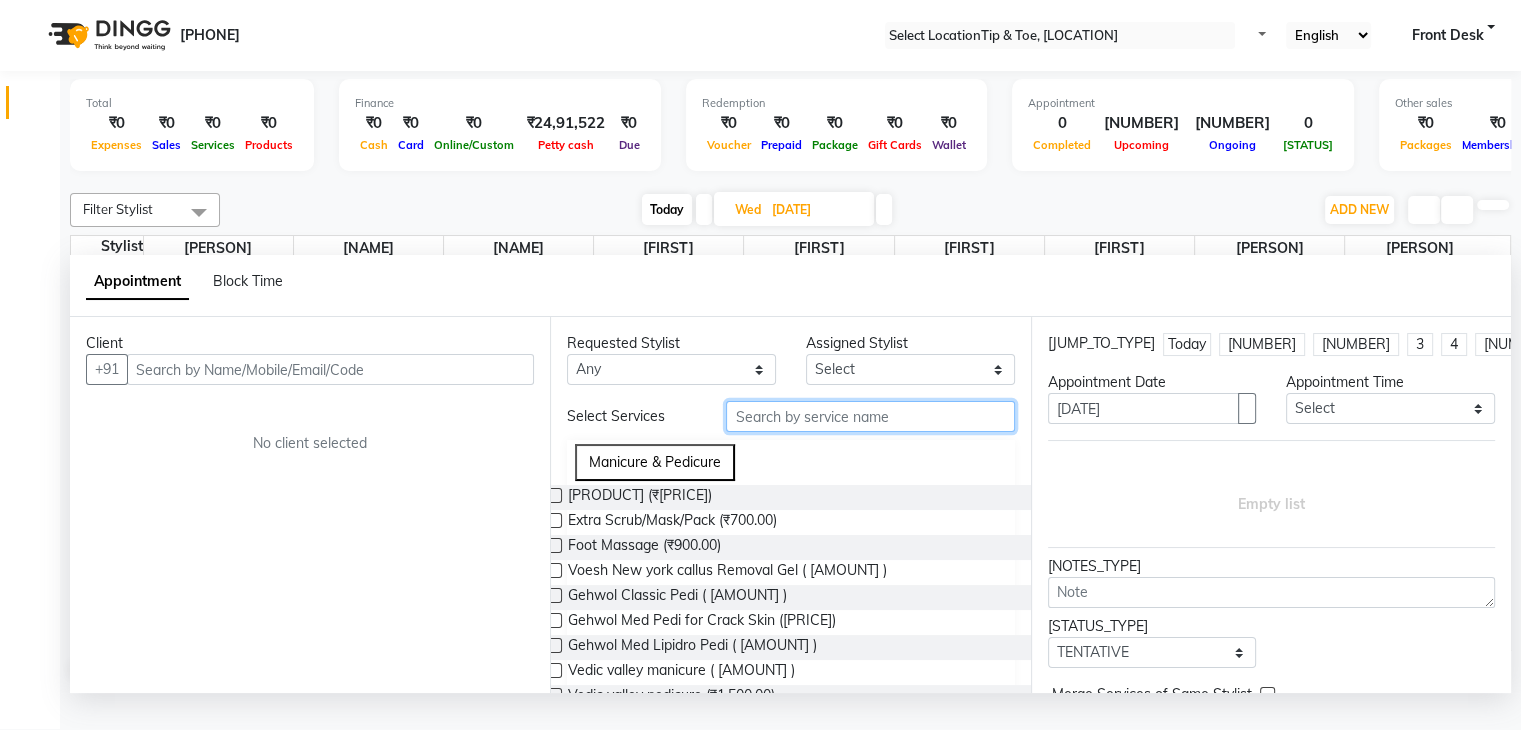 click at bounding box center (870, 416) 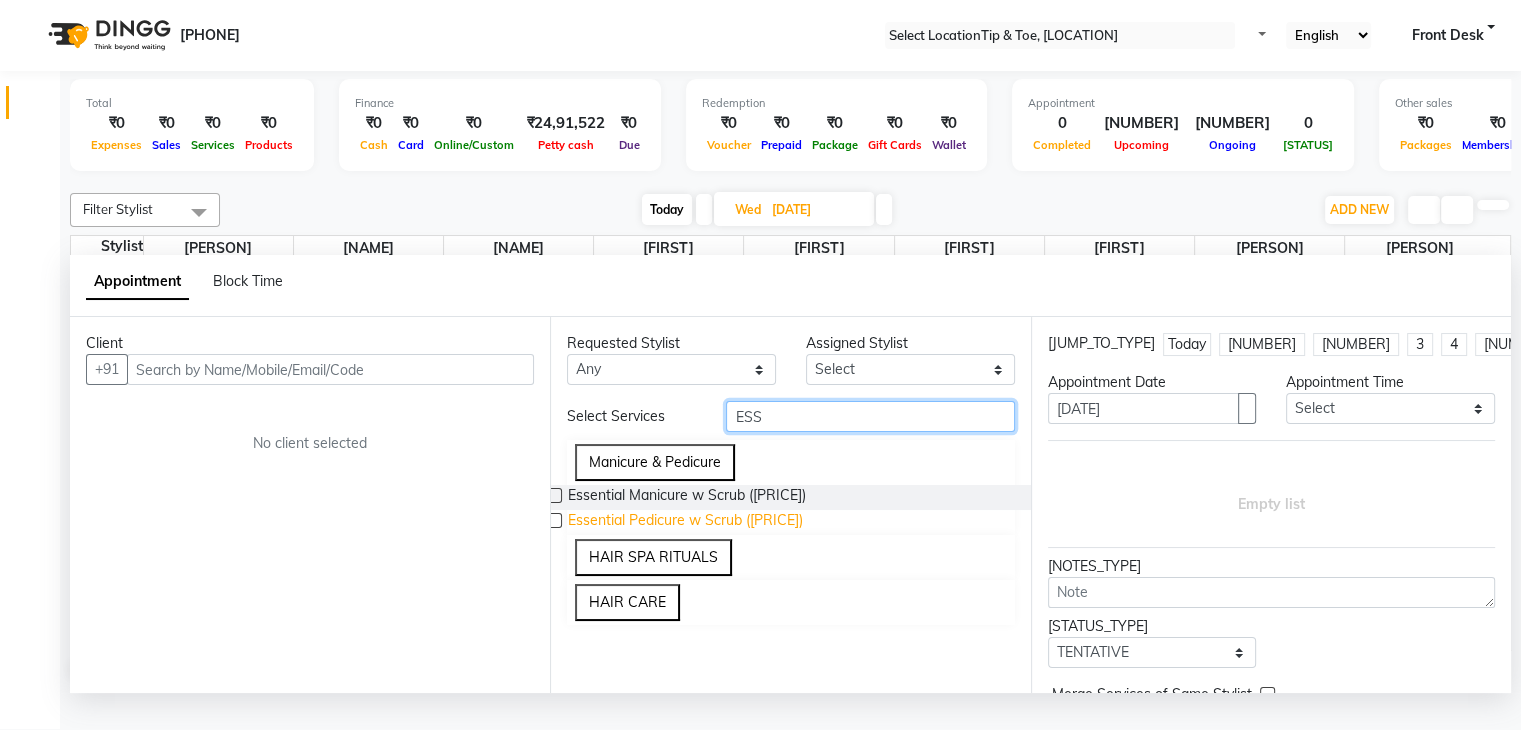 type on "ESS" 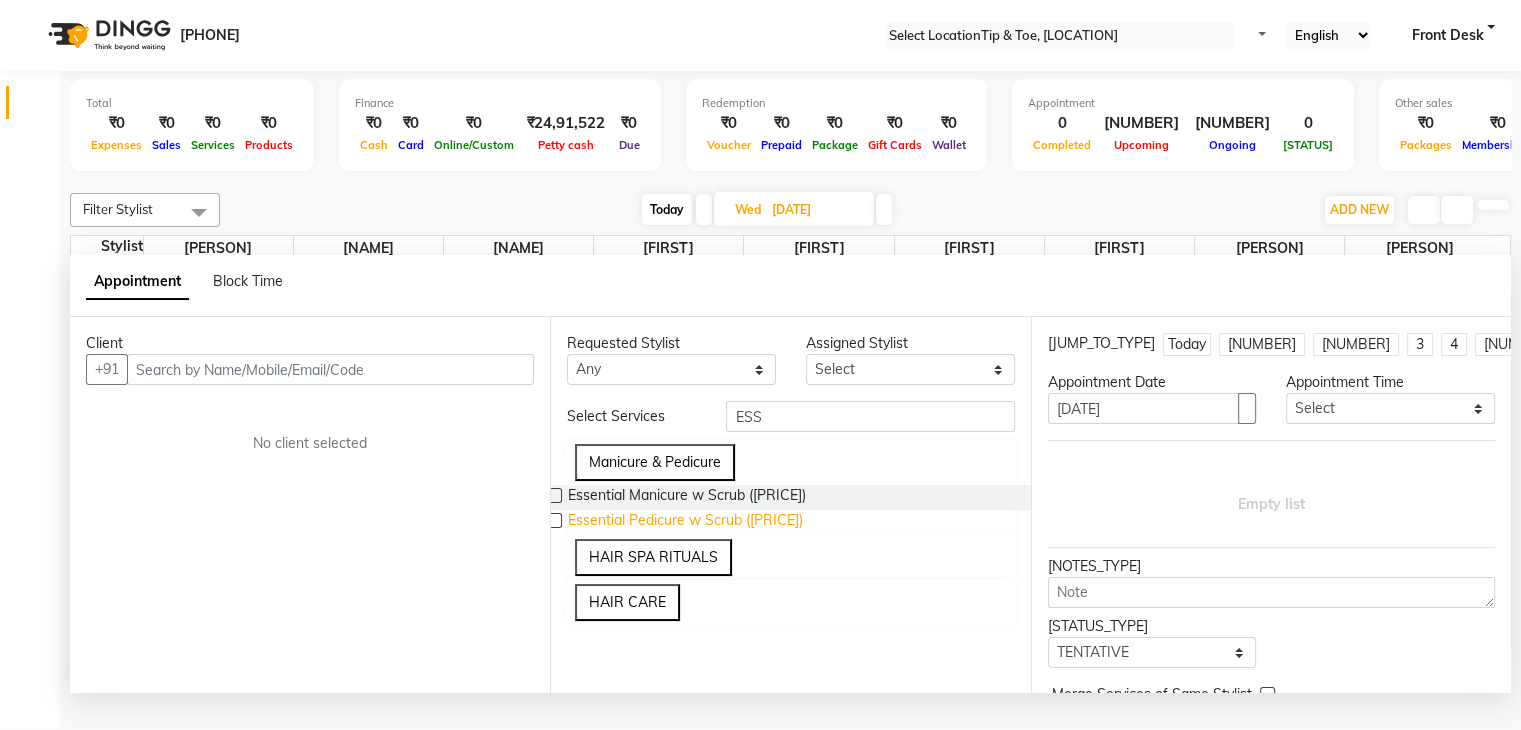 click on "Essential Pedicure w Scrub ([PRICE])" at bounding box center [687, 497] 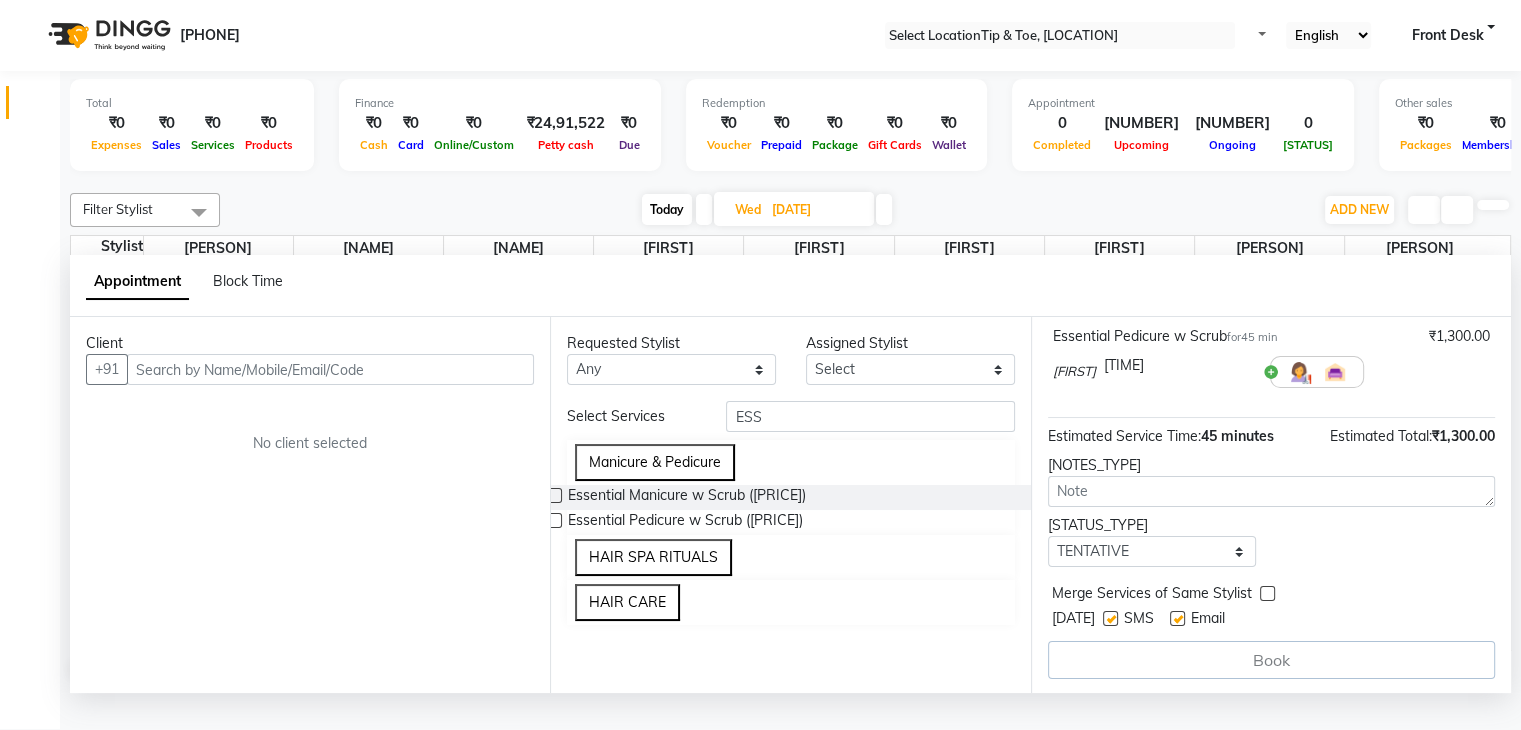 scroll, scrollTop: 132, scrollLeft: 0, axis: vertical 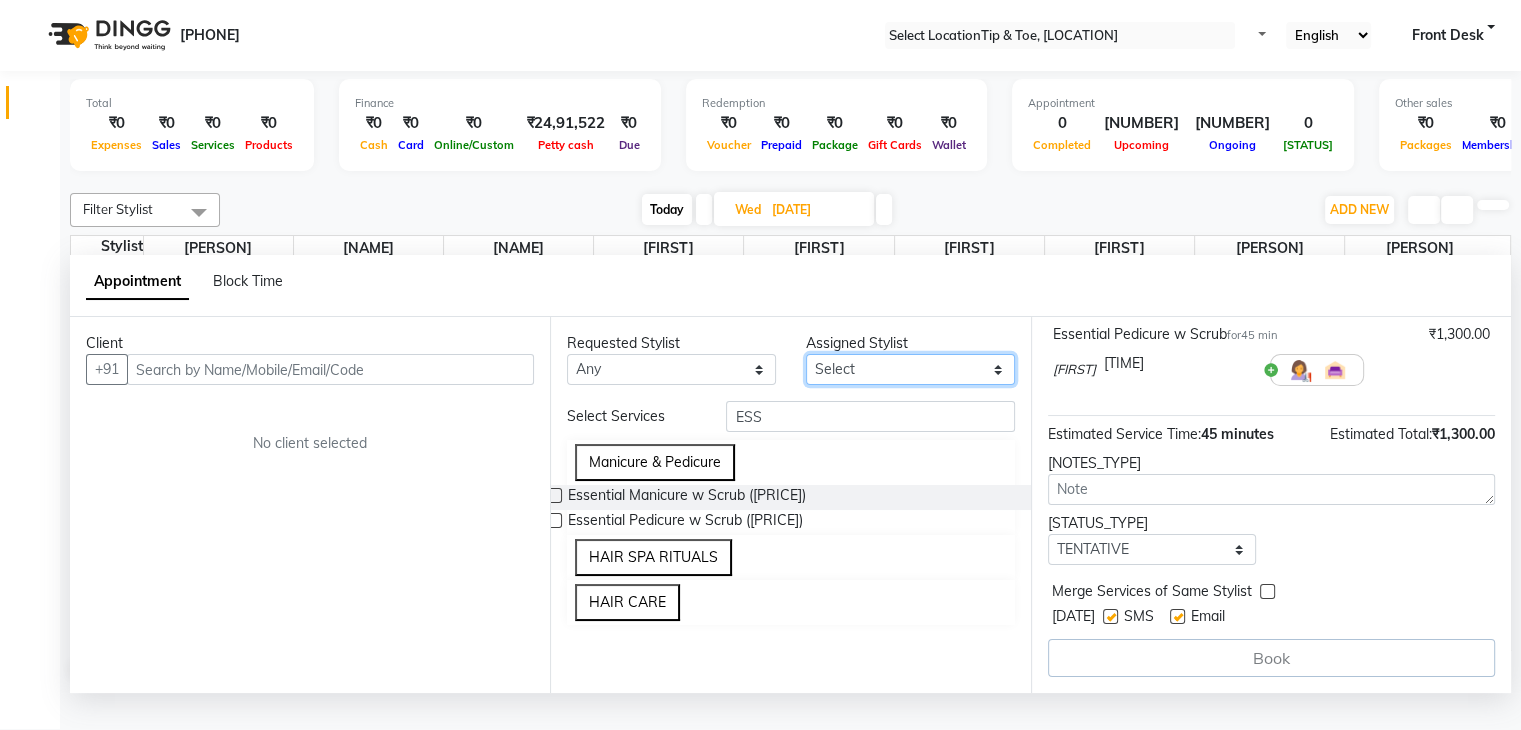 click on "Select [FIRST] [FIRST] [FIRST] [FIRST] [FIRST] [FIRST] [FIRST] [FIRST]" at bounding box center (671, 369) 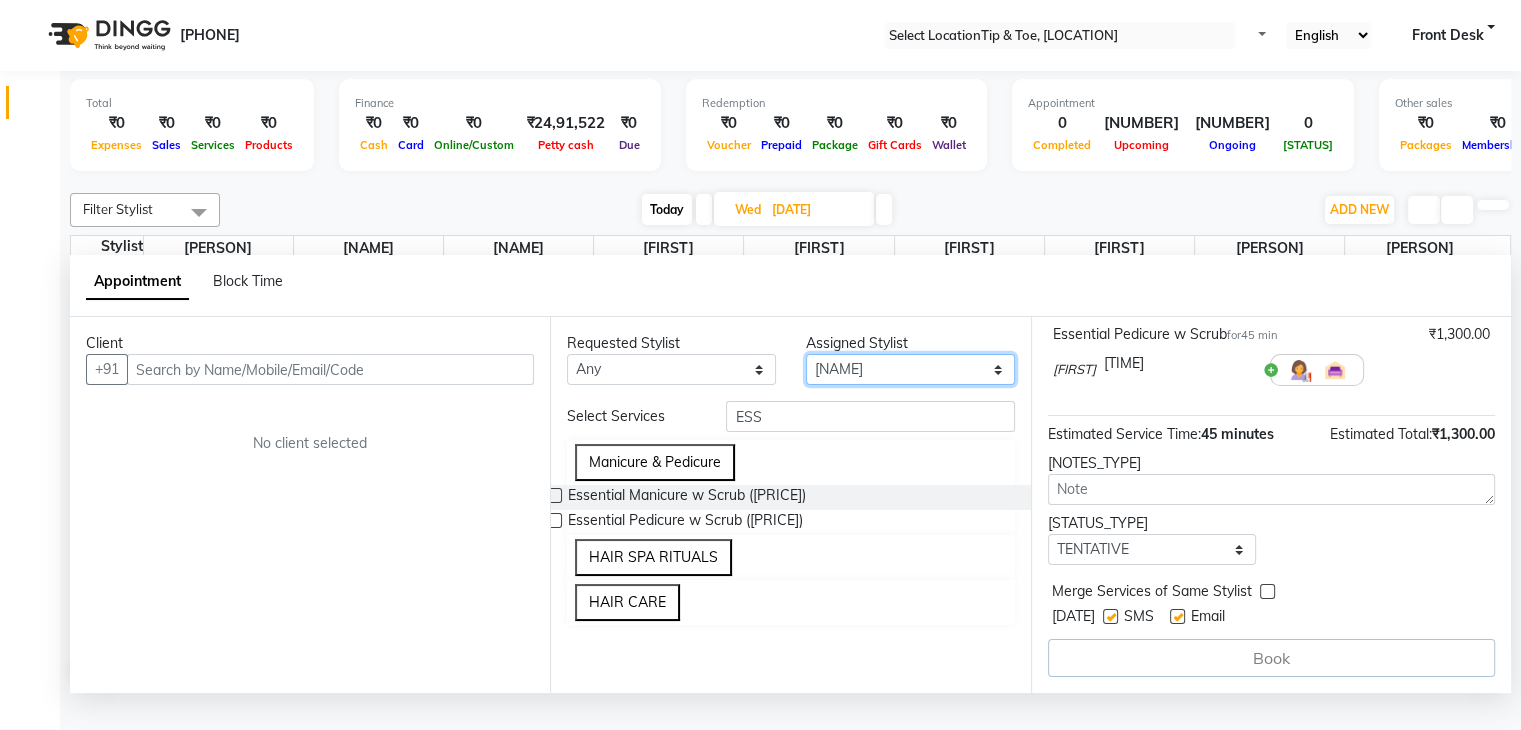 click on "Select [FIRST] [FIRST] [FIRST] [FIRST] [FIRST] [FIRST] [FIRST] [FIRST]" at bounding box center [671, 369] 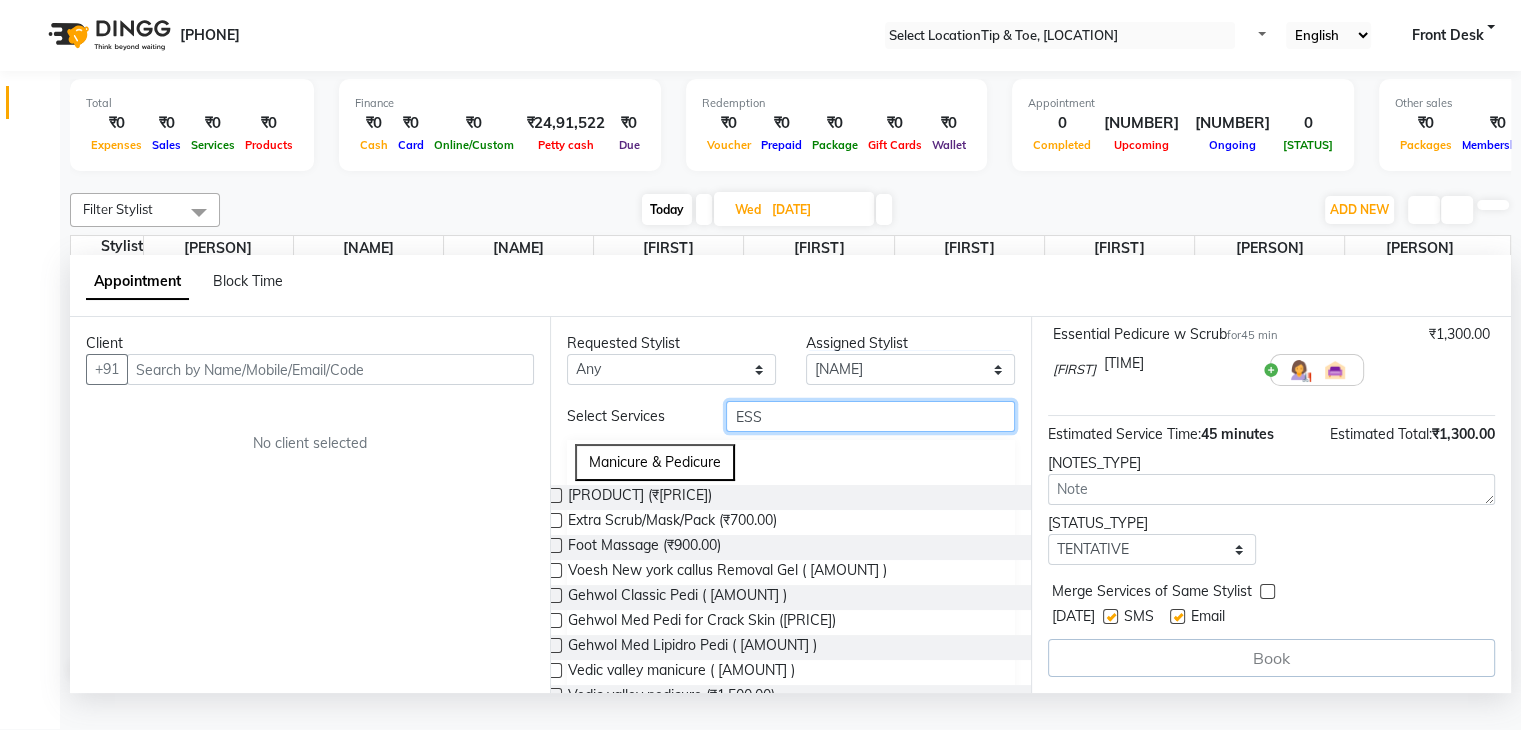 click on "ESS" at bounding box center (870, 416) 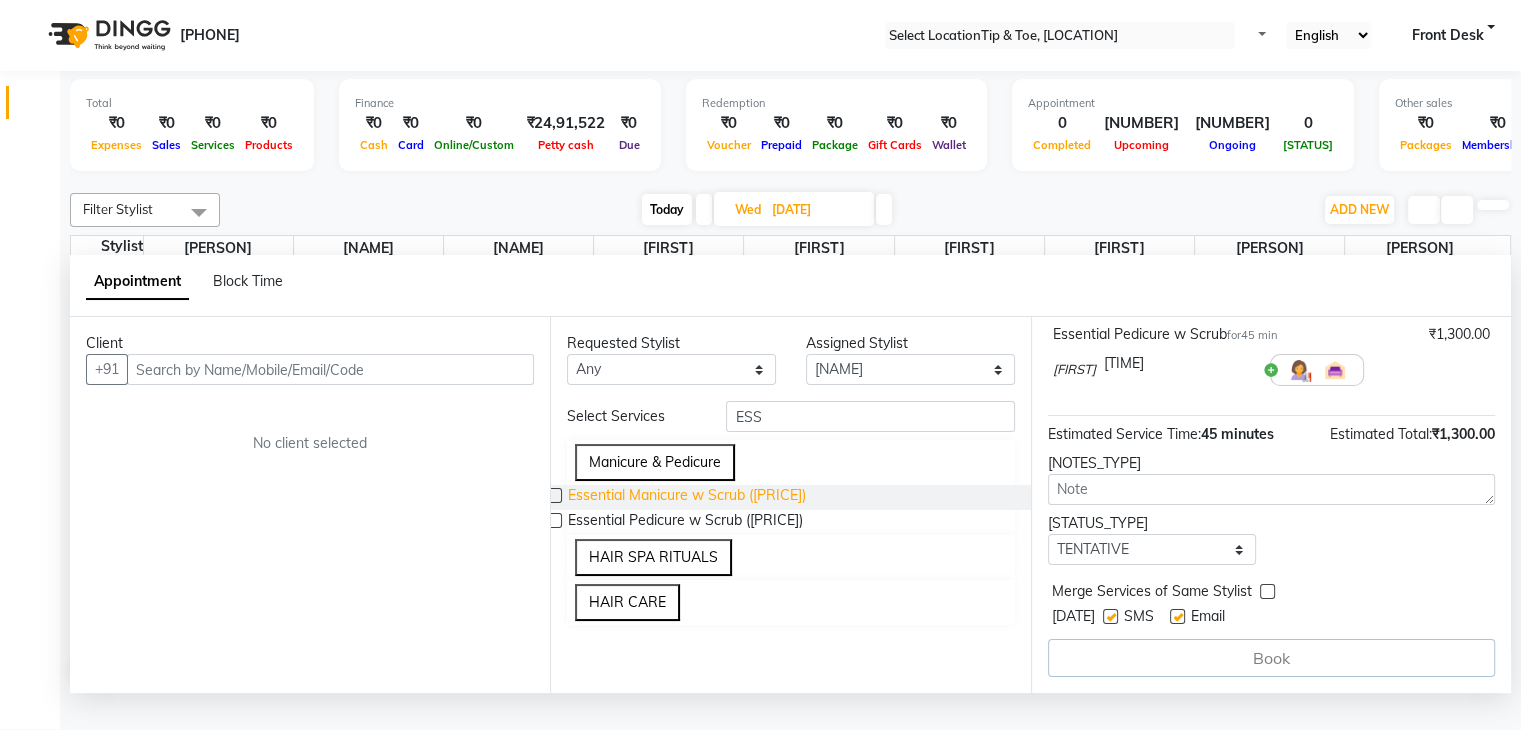 click on "Essential Manicure w Scrub ([PRICE])" at bounding box center [687, 497] 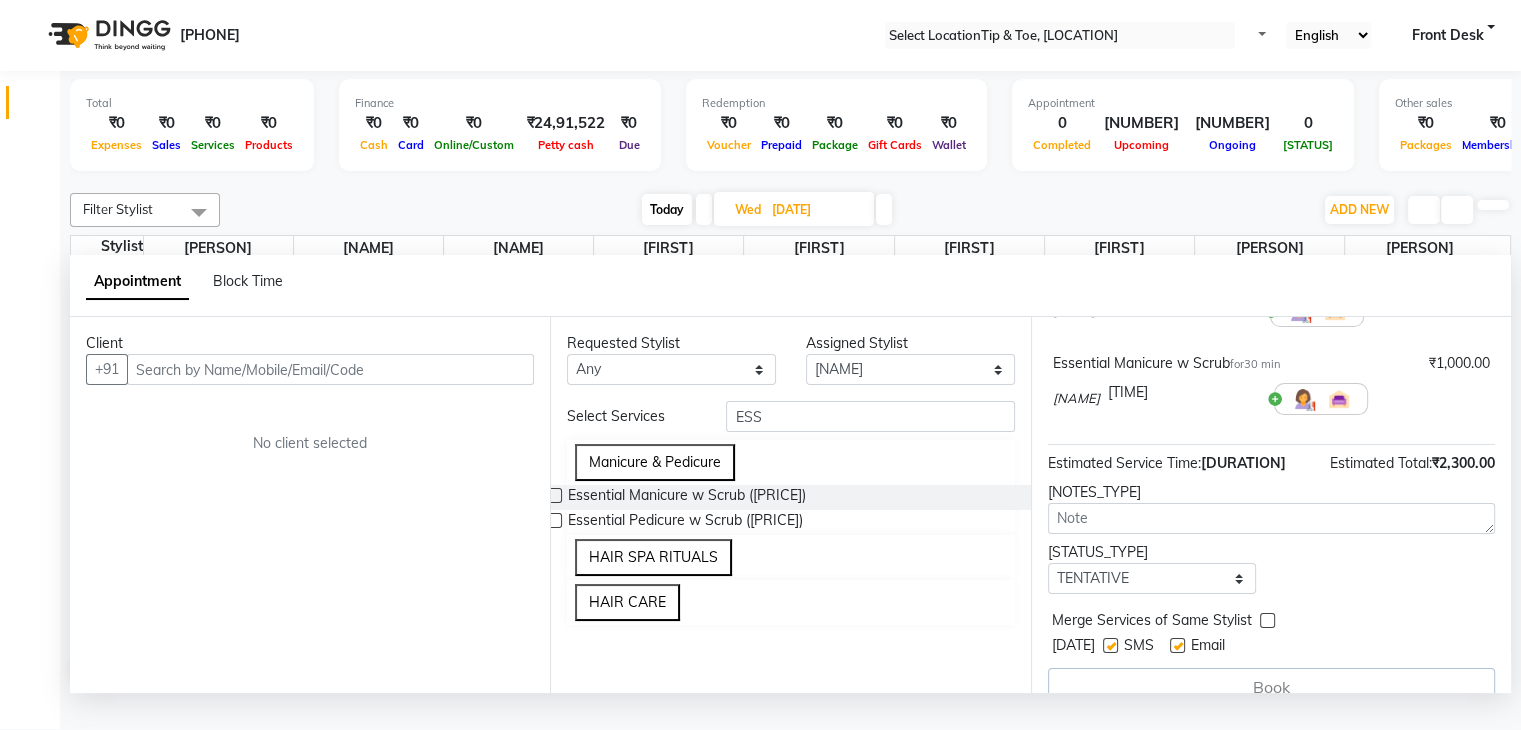 scroll, scrollTop: 244, scrollLeft: 0, axis: vertical 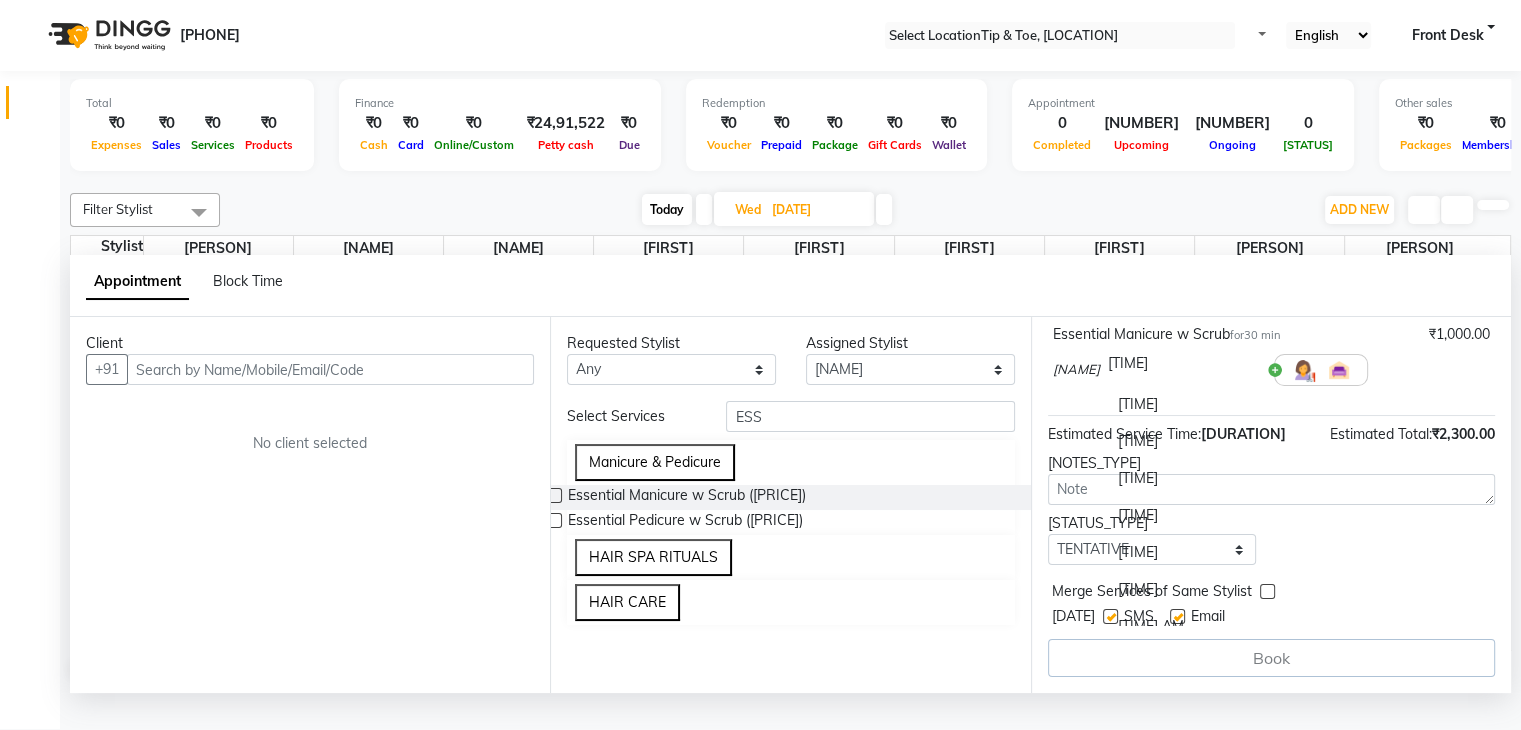 drag, startPoint x: 1152, startPoint y: 386, endPoint x: 1154, endPoint y: 408, distance: 22.090721 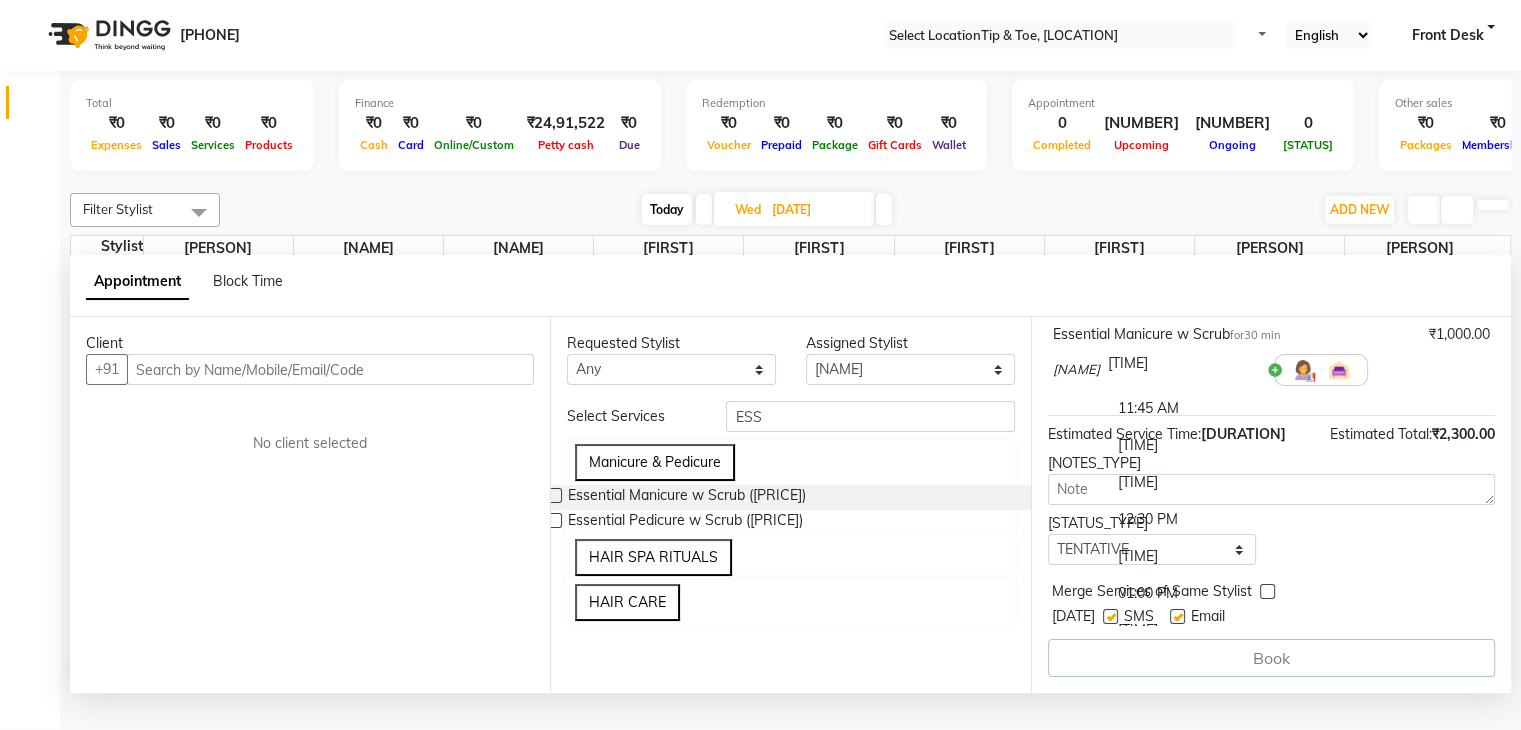 scroll, scrollTop: 355, scrollLeft: 0, axis: vertical 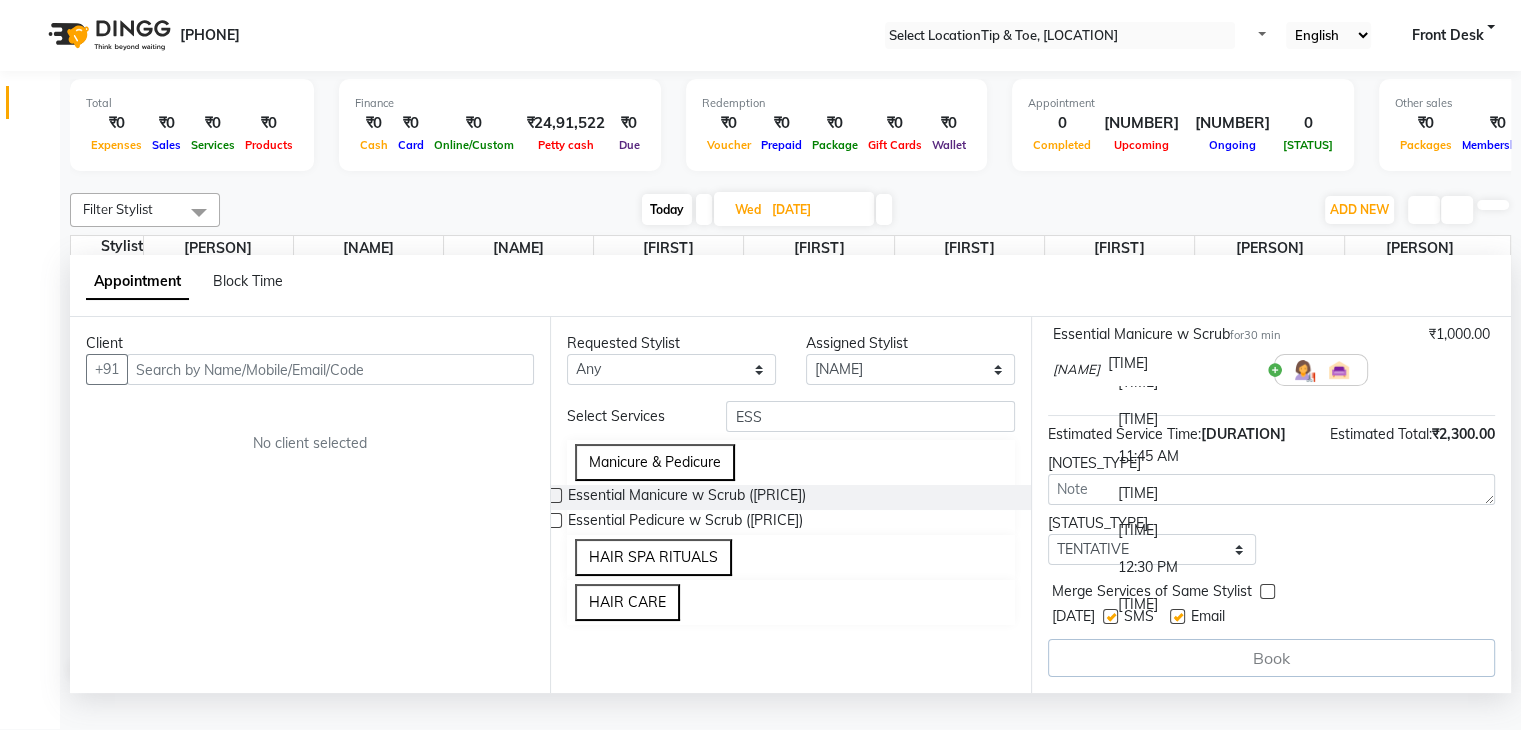 click on "[TIME]" at bounding box center (1183, 493) 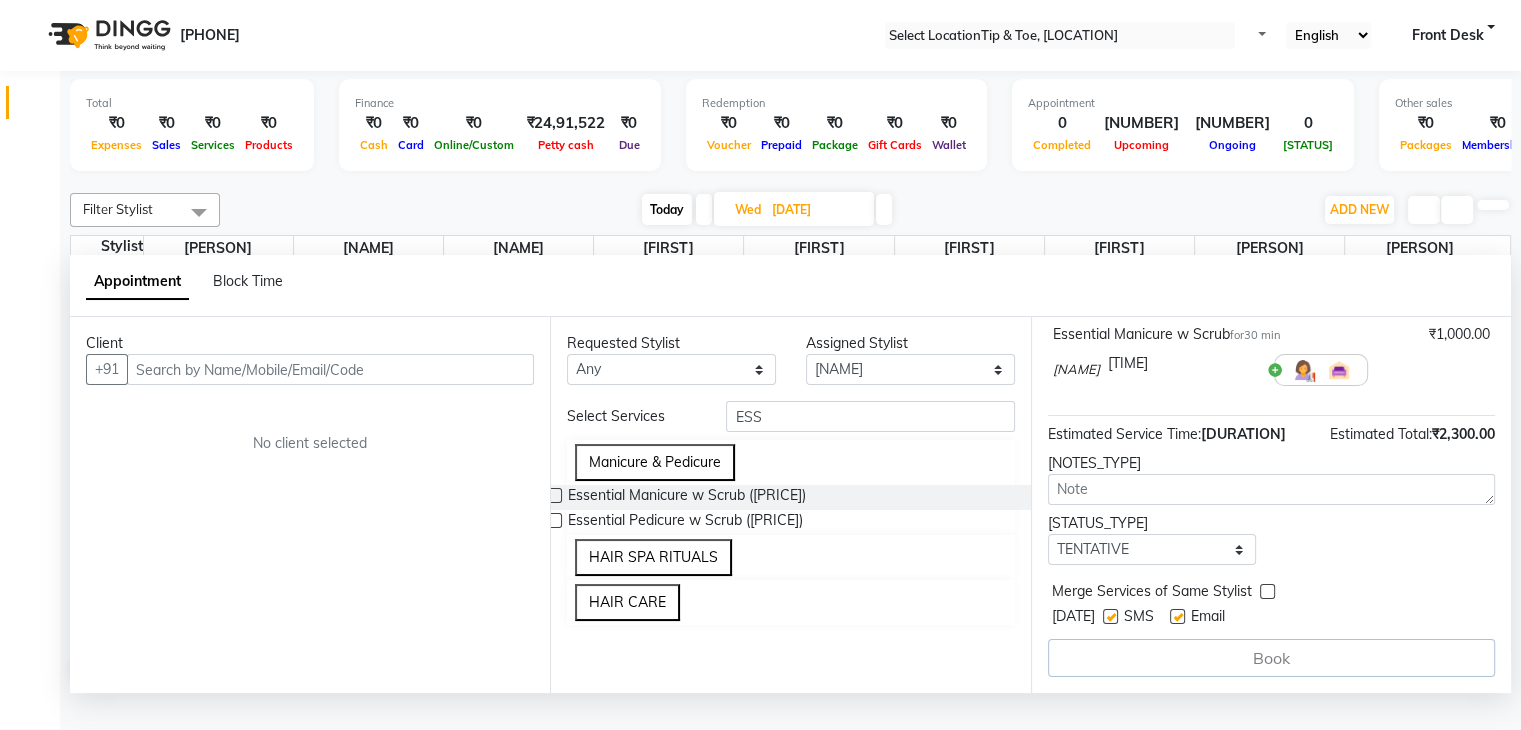 scroll, scrollTop: 264, scrollLeft: 0, axis: vertical 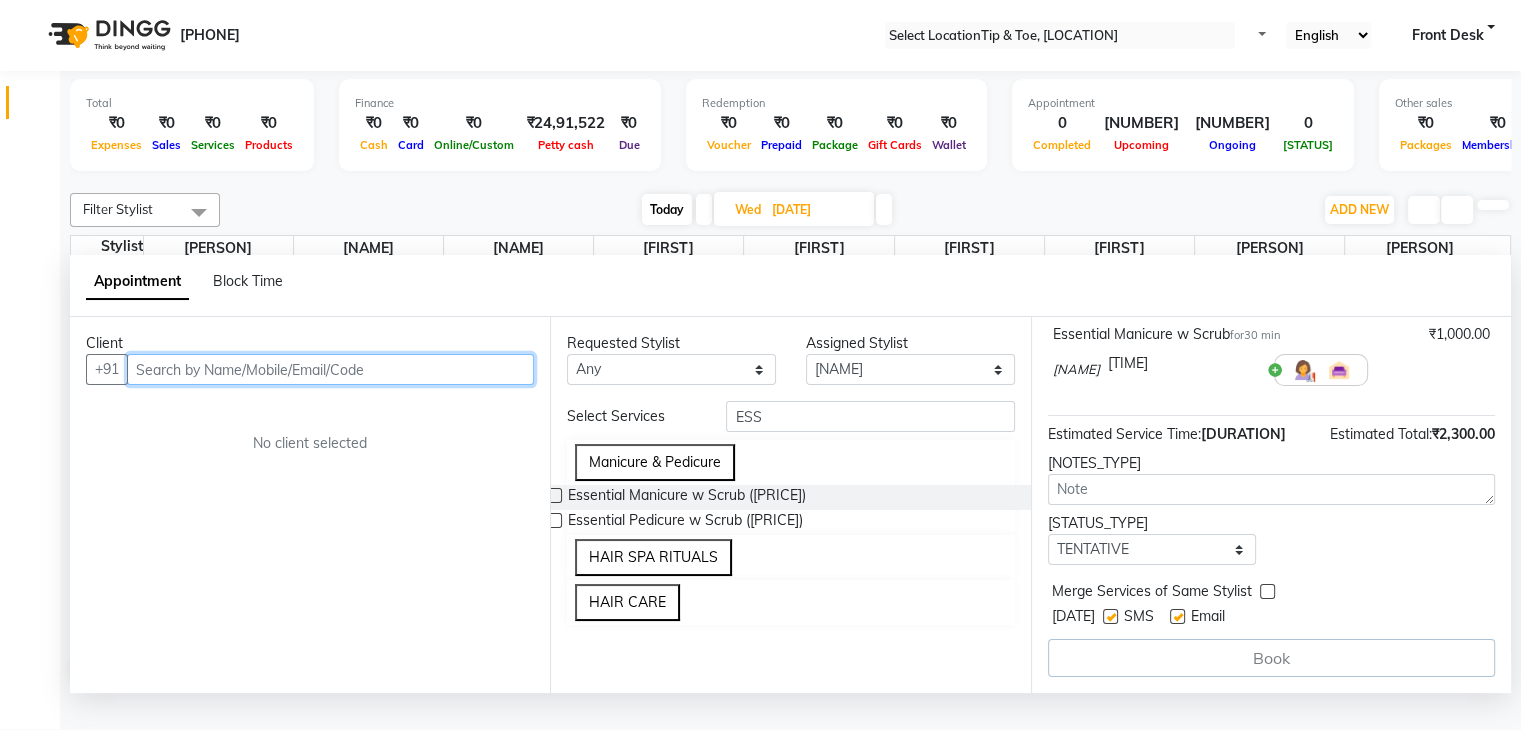 click at bounding box center (330, 369) 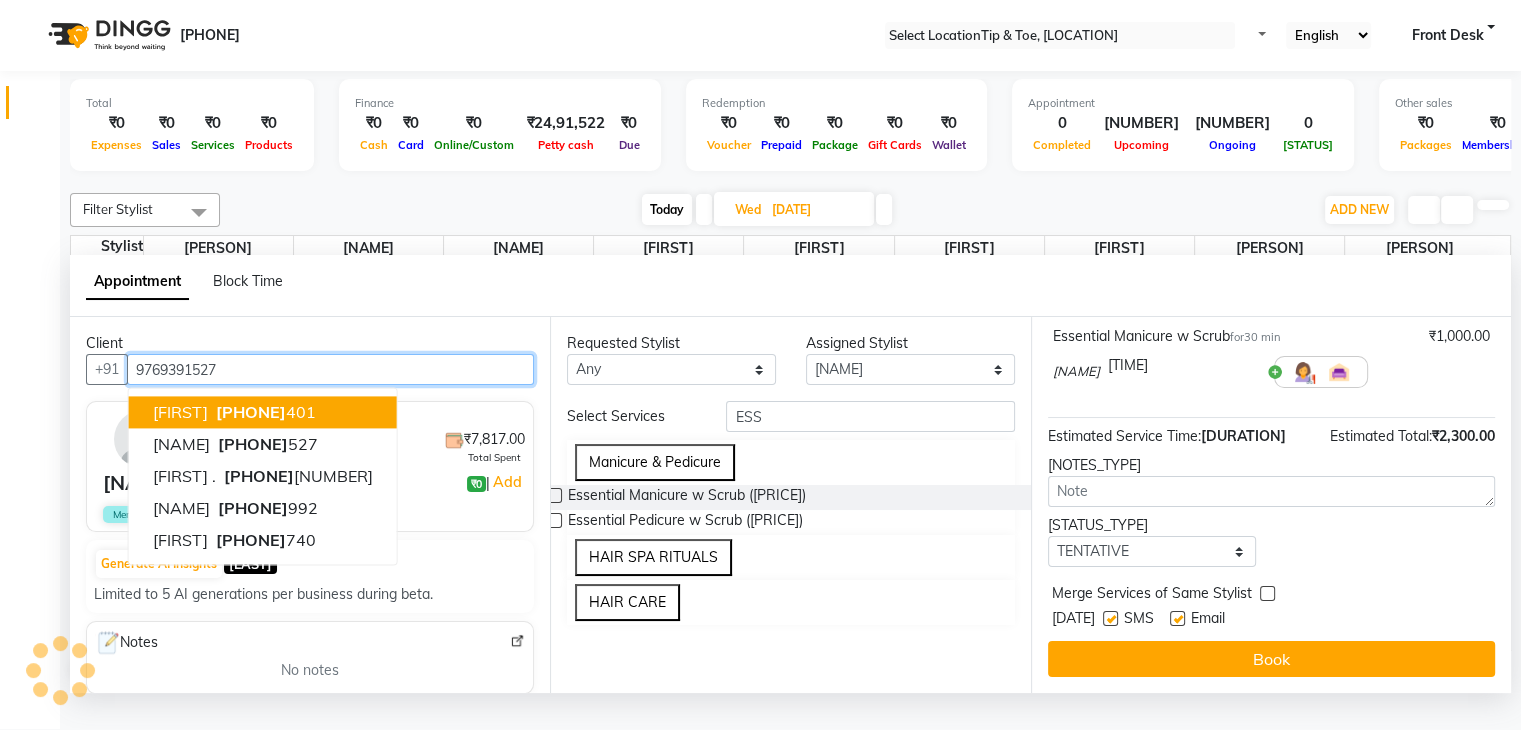 scroll, scrollTop: 263, scrollLeft: 0, axis: vertical 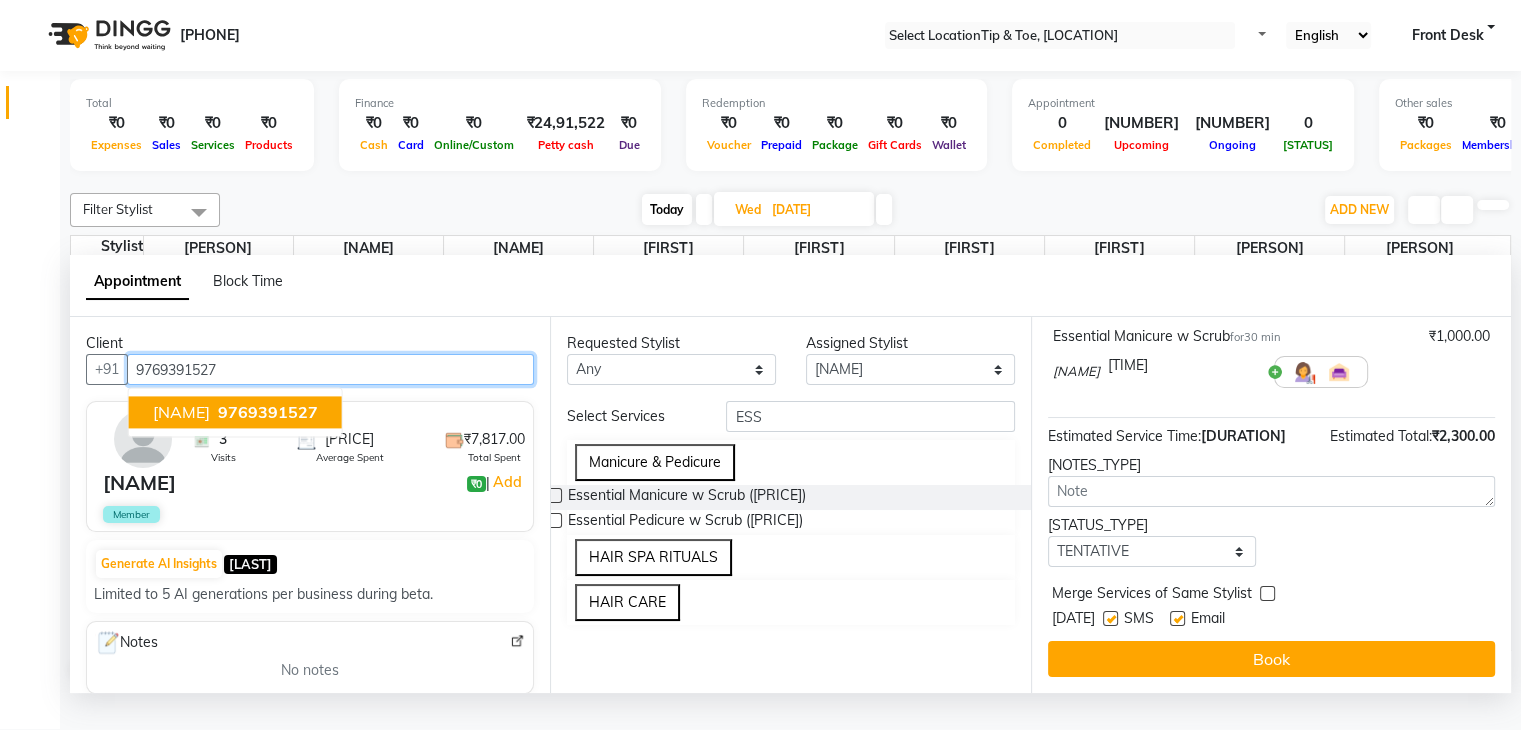 click on "9769391527" at bounding box center [268, 413] 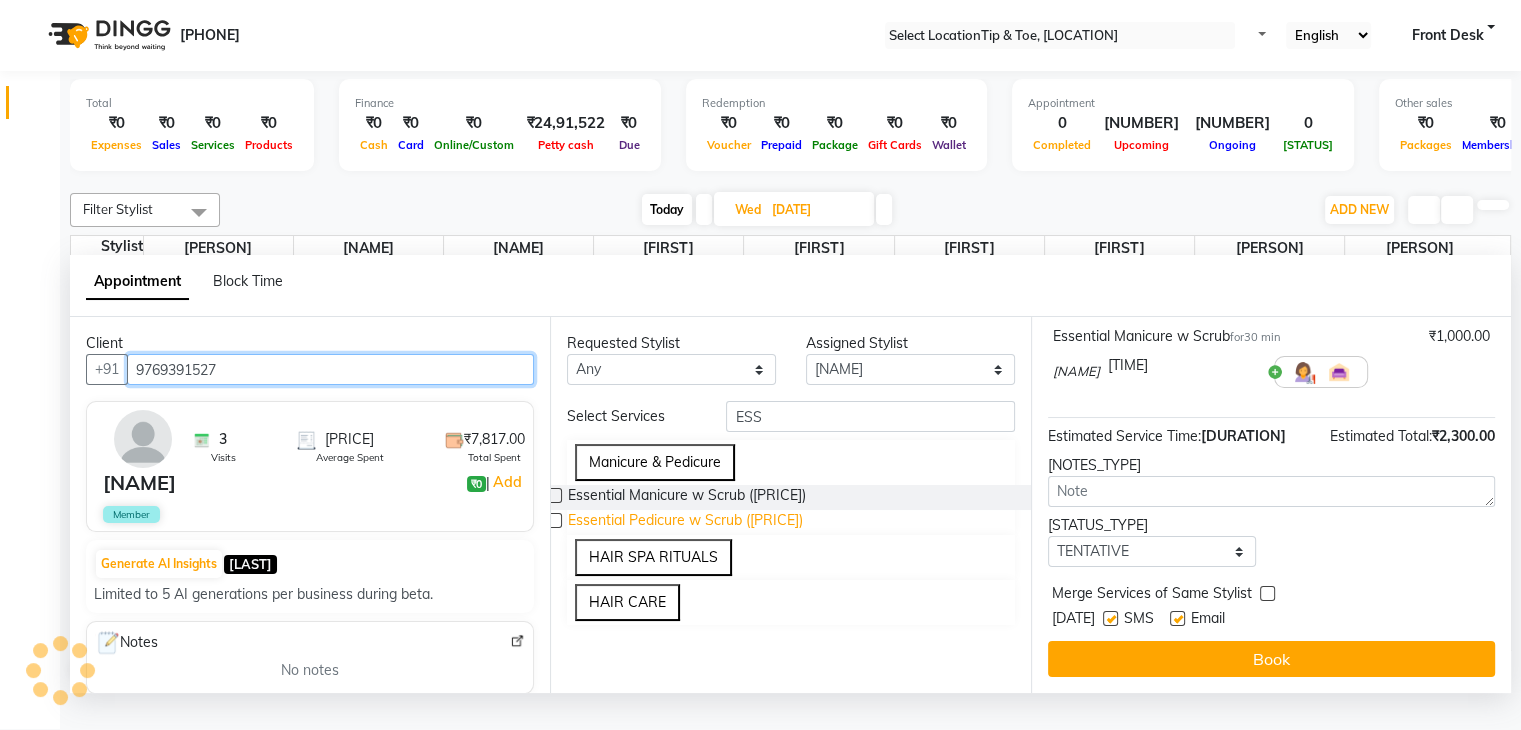 scroll, scrollTop: 263, scrollLeft: 0, axis: vertical 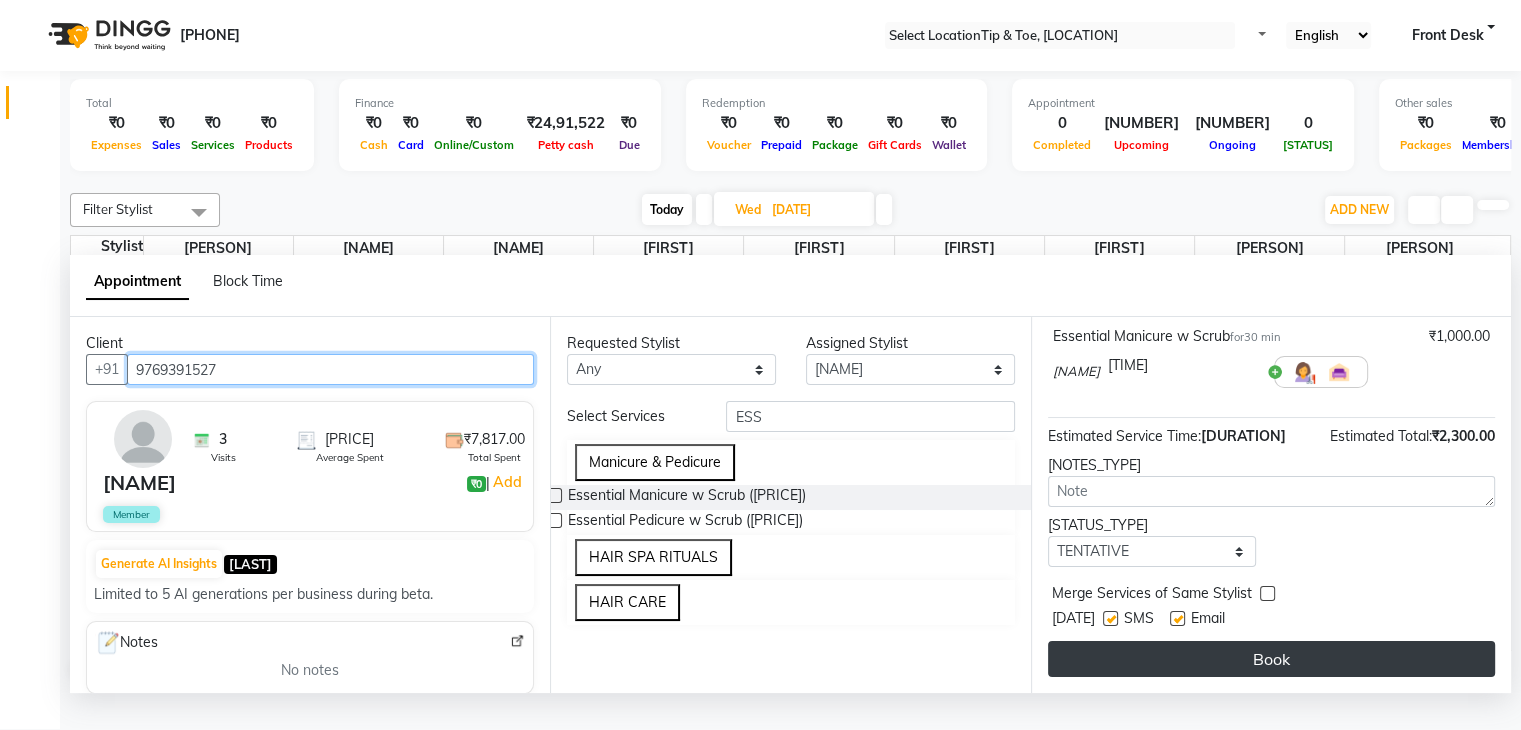 type on "9769391527" 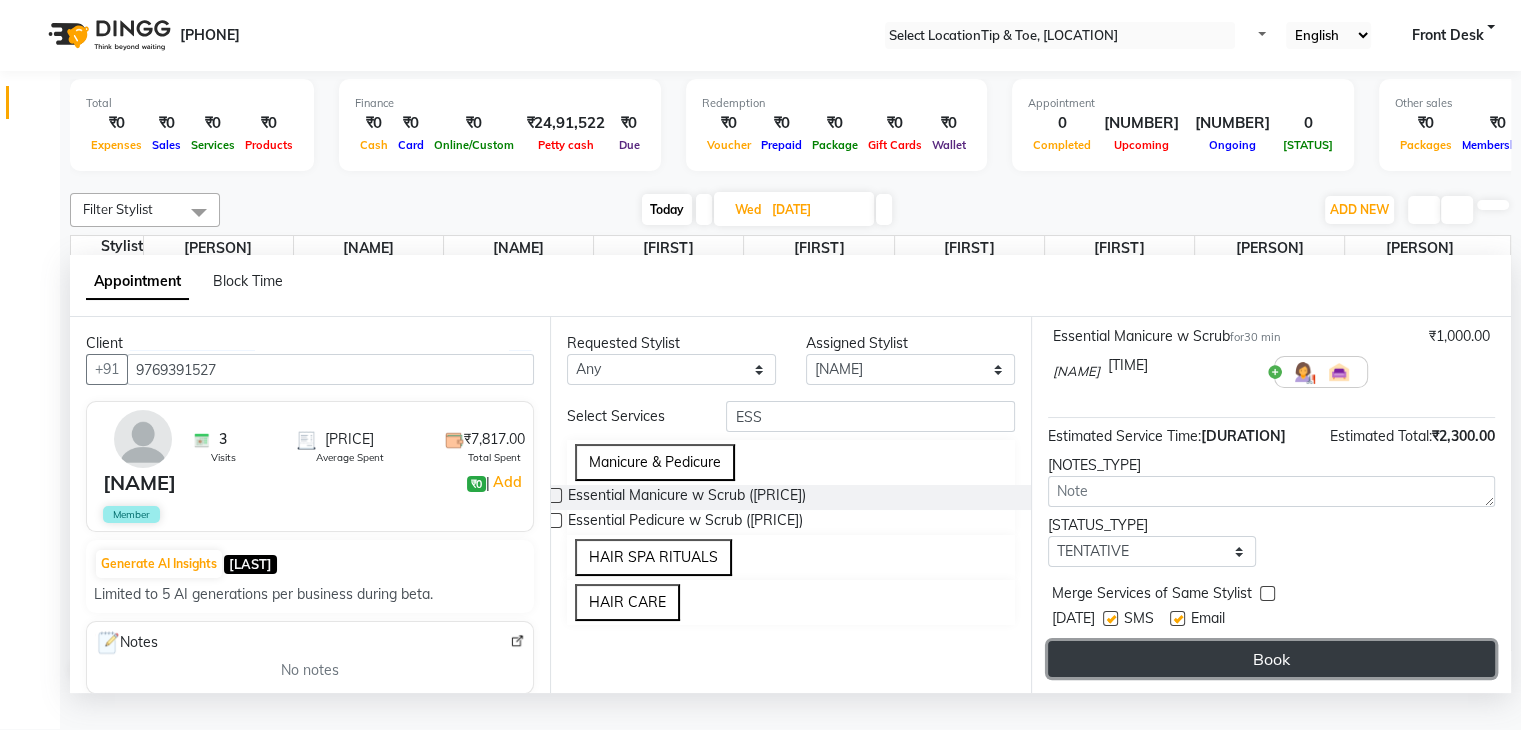 click on "Book" at bounding box center [1271, 659] 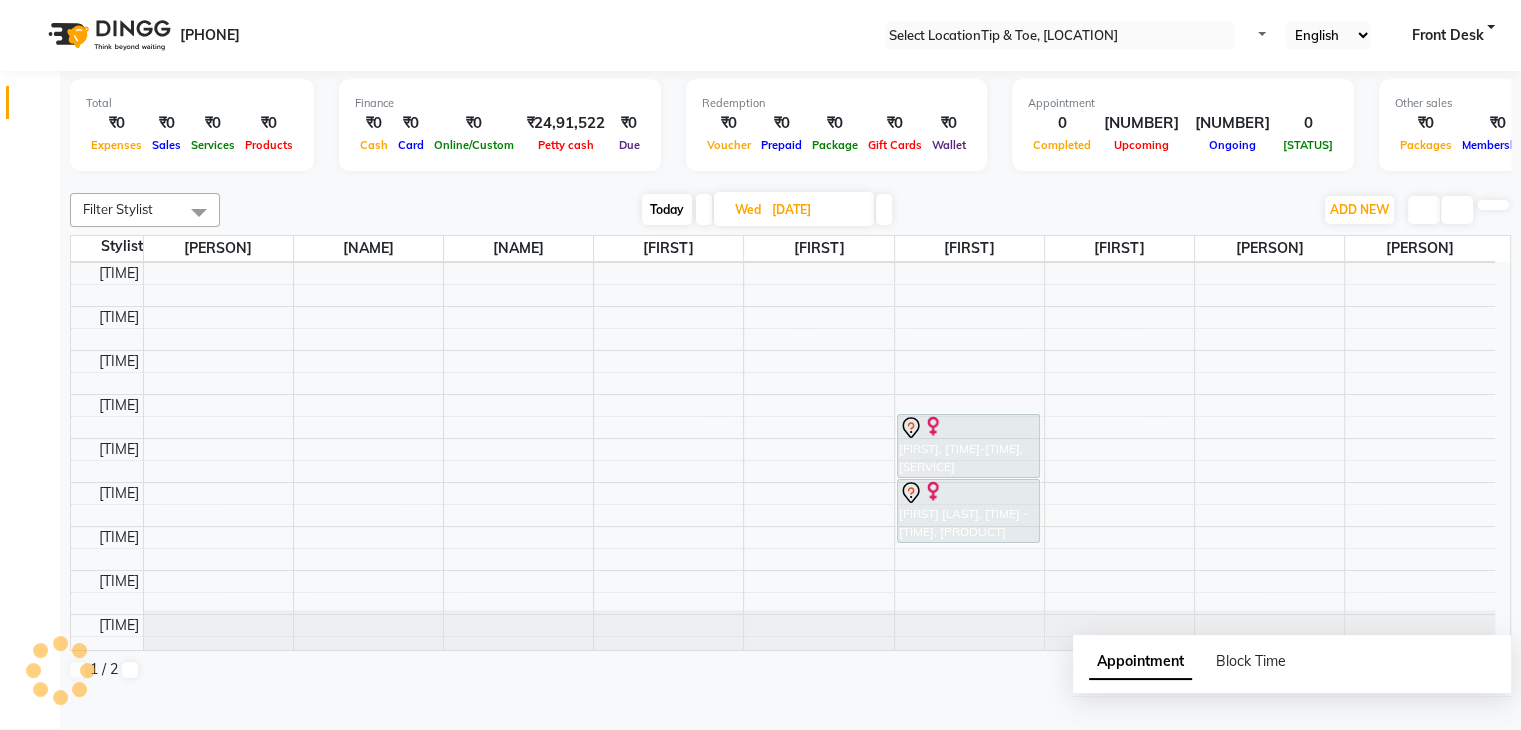 scroll, scrollTop: 0, scrollLeft: 0, axis: both 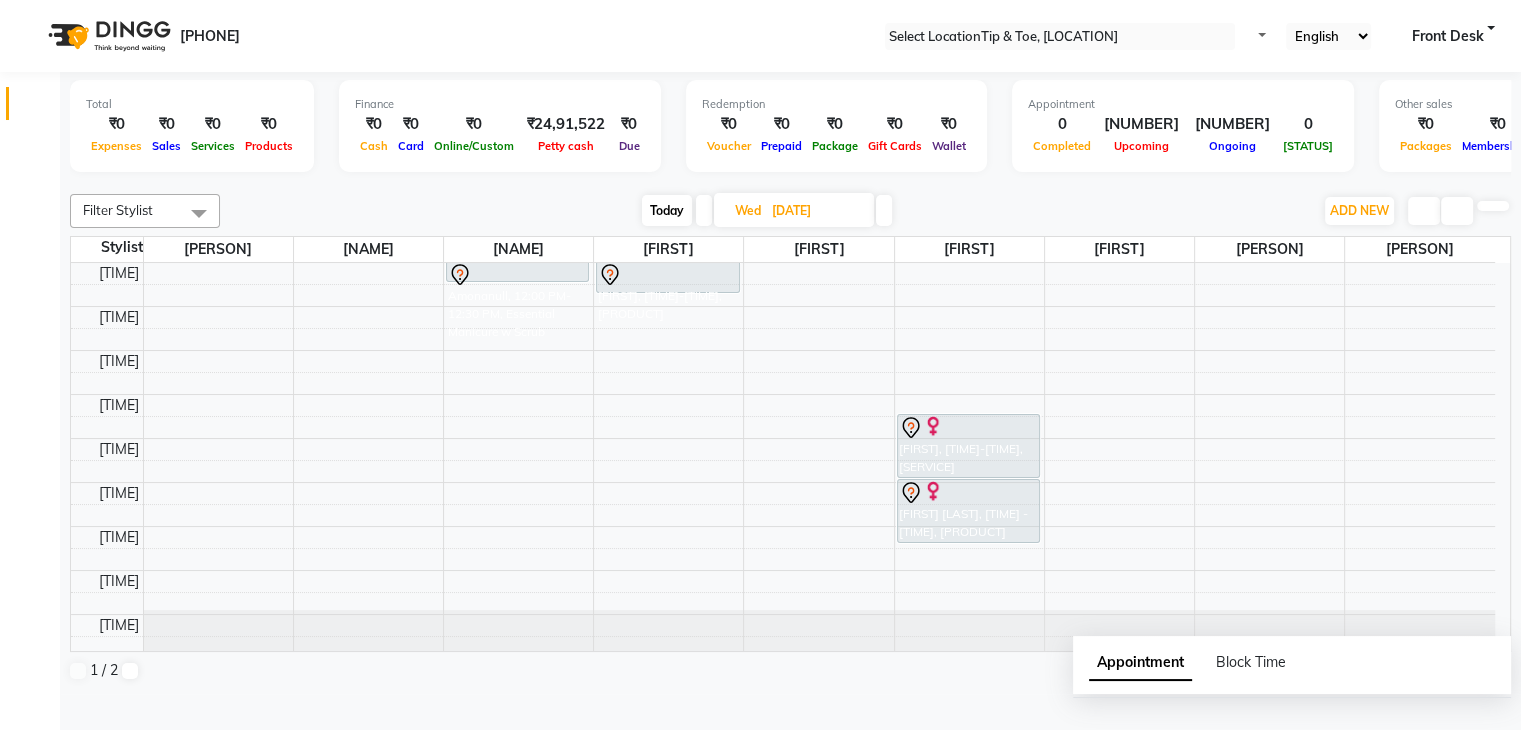 click at bounding box center (704, 210) 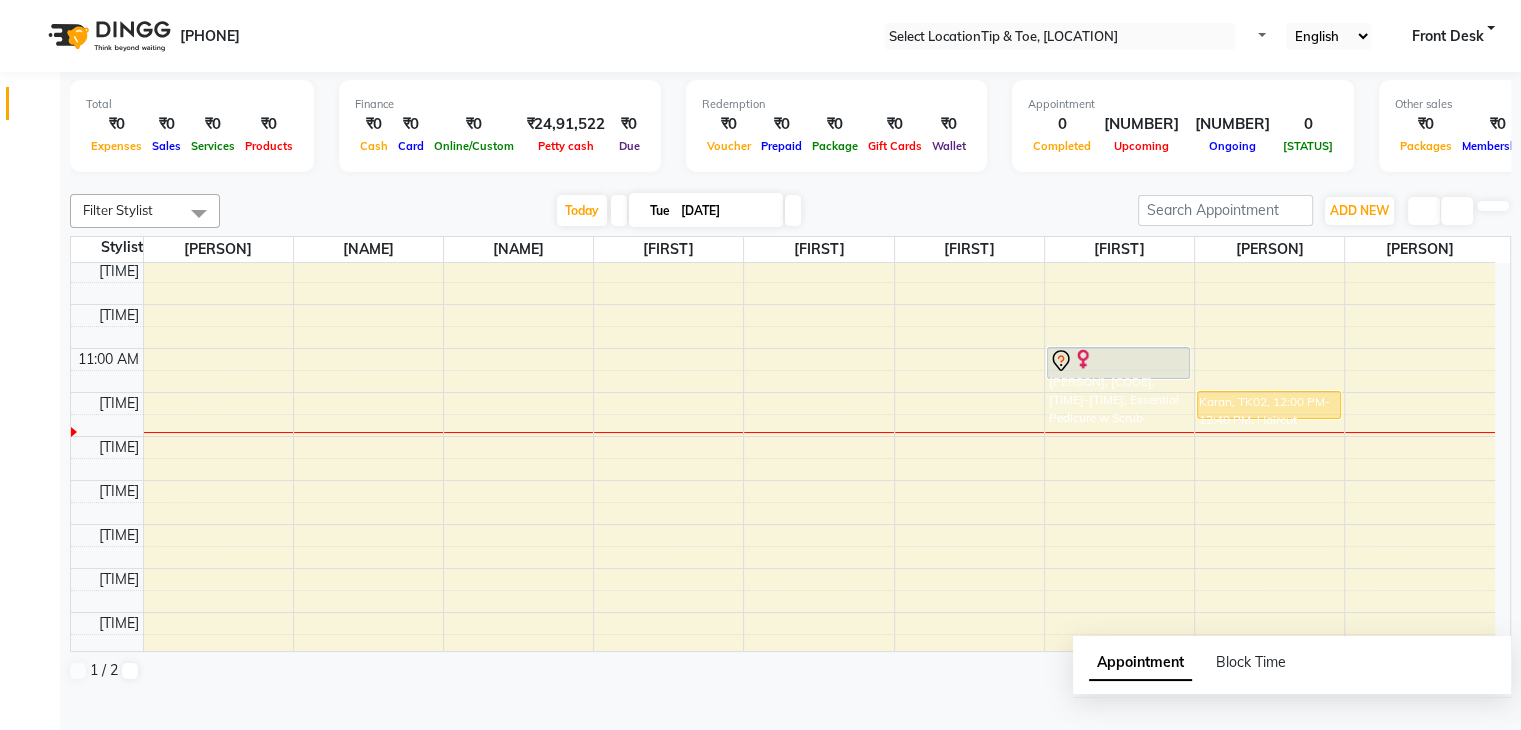 scroll, scrollTop: 0, scrollLeft: 0, axis: both 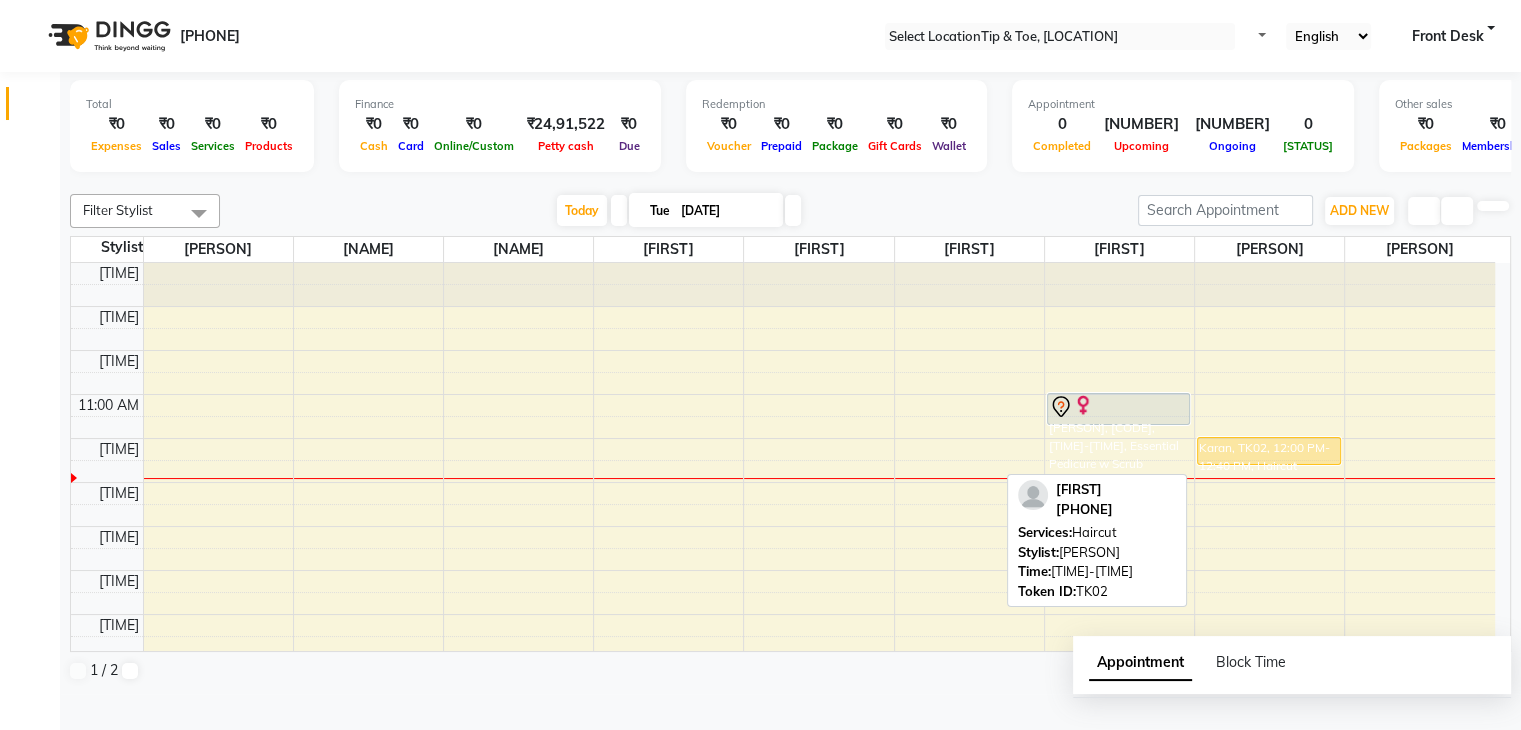 click at bounding box center (1269, 464) 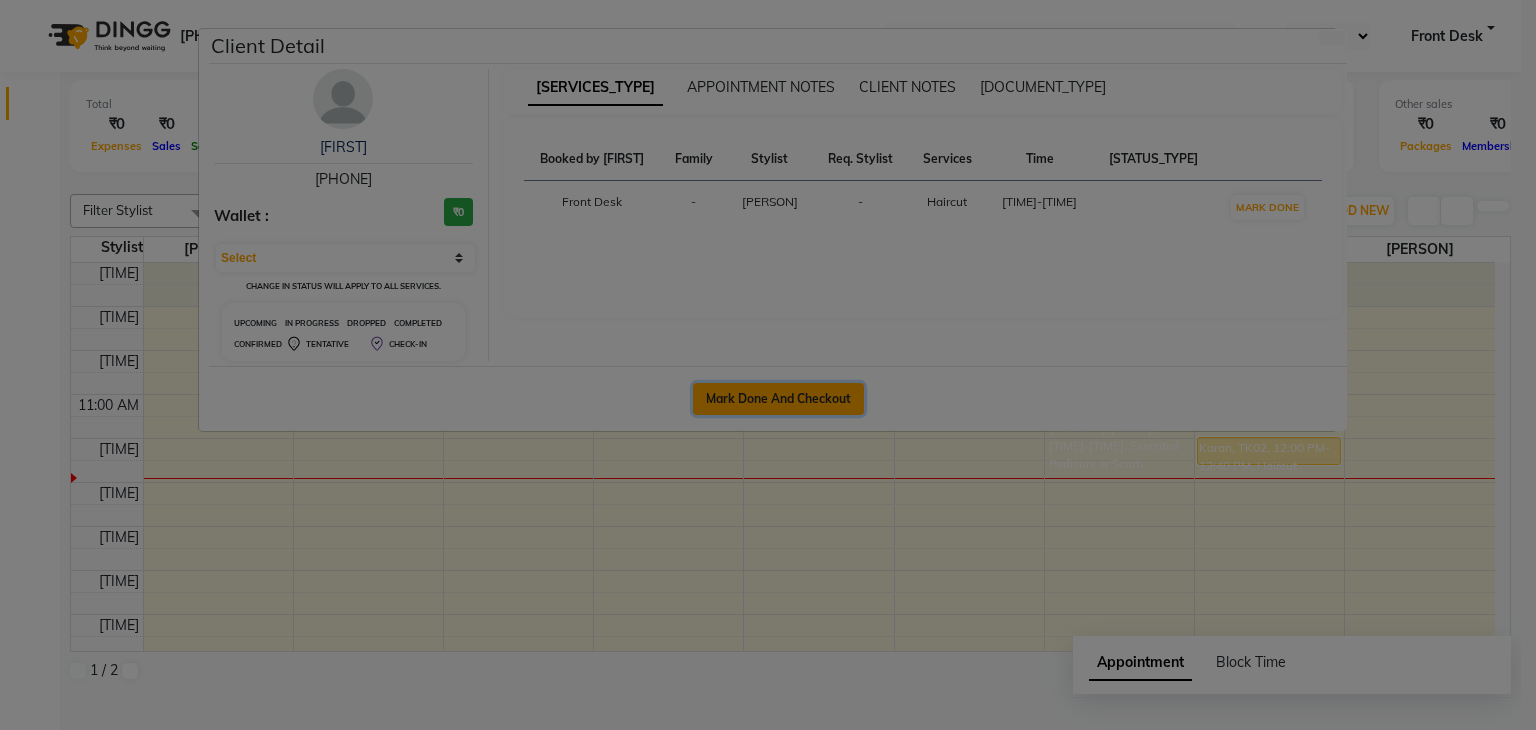 click on "Mark Done And Checkout" at bounding box center [778, 399] 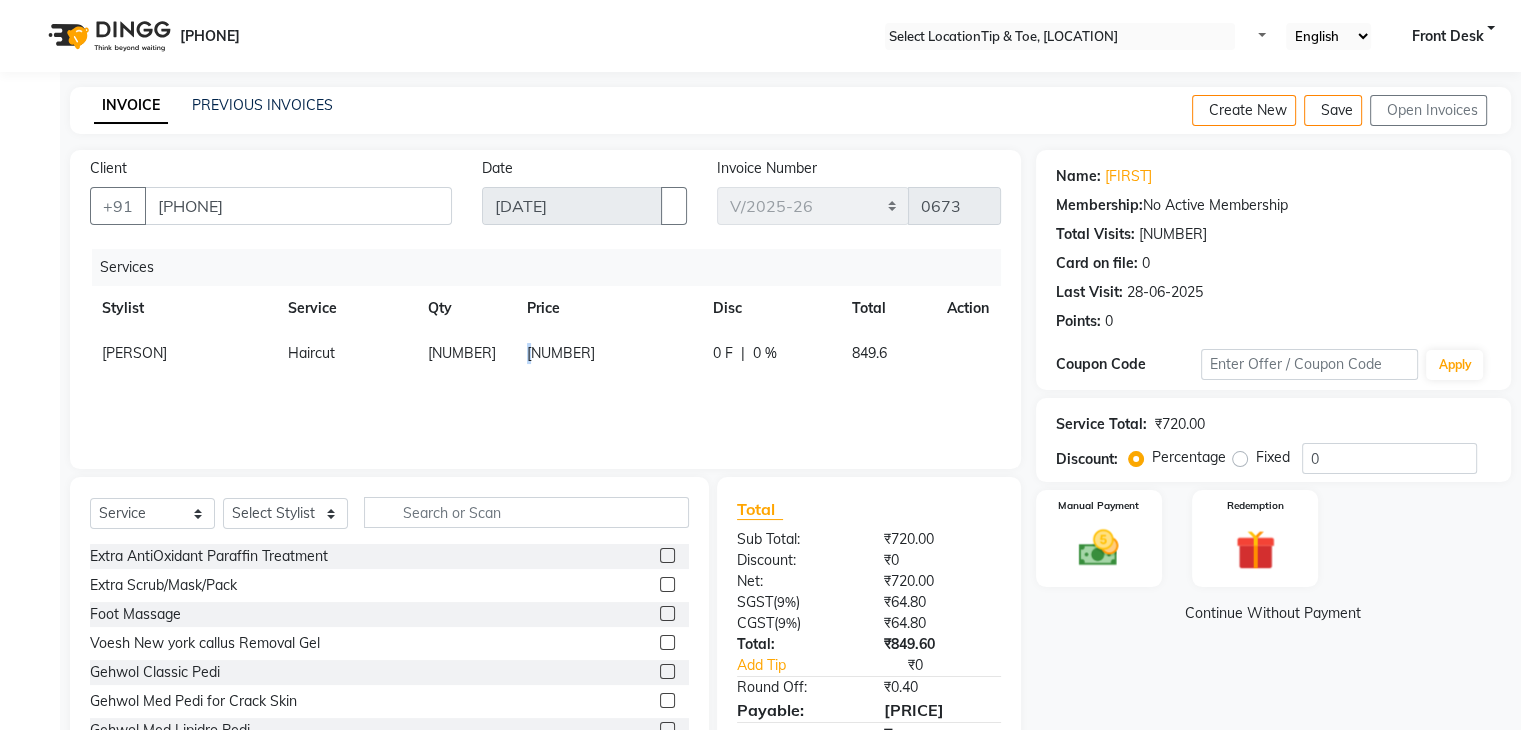 click on "[NUMBER]" at bounding box center [134, 353] 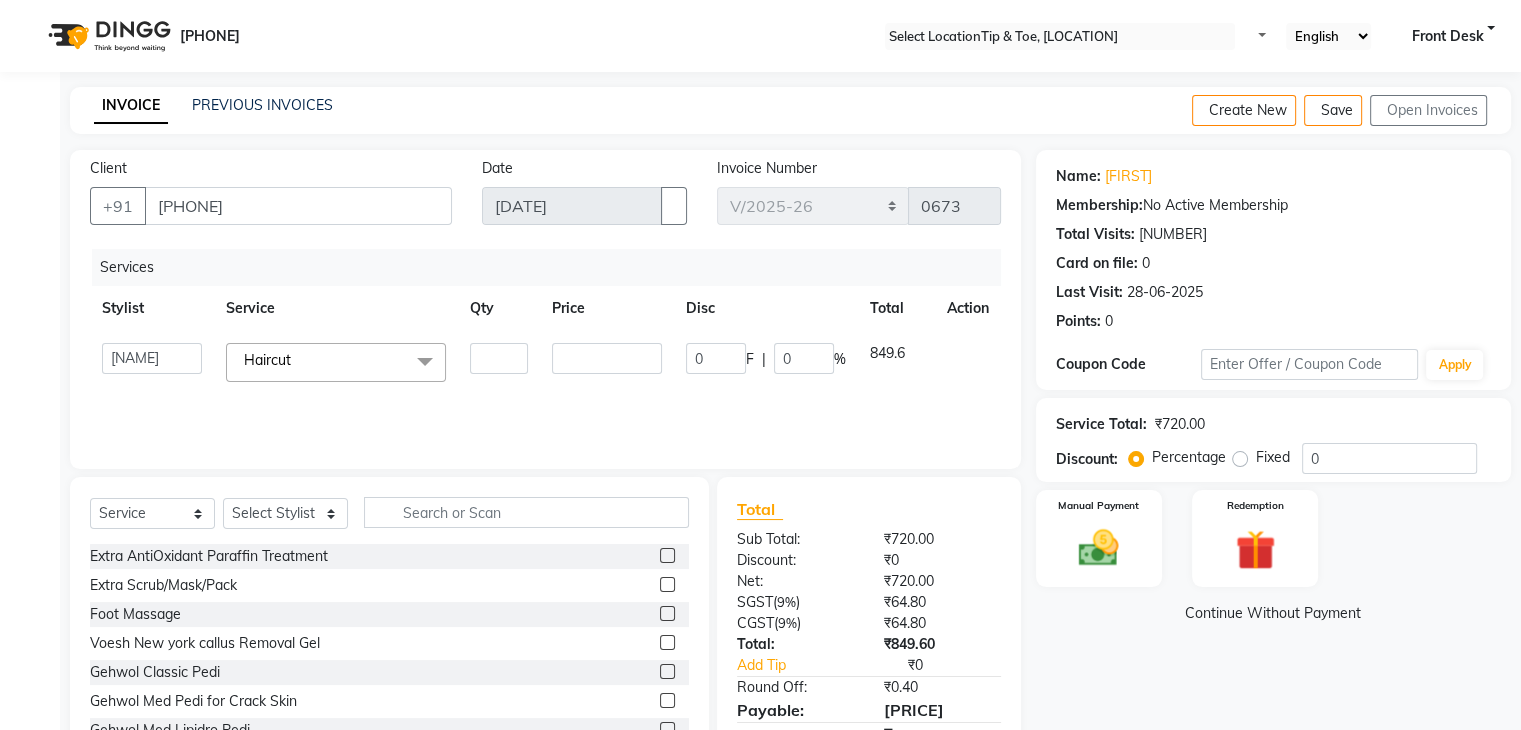 click on "[NUMBER]" at bounding box center (499, 362) 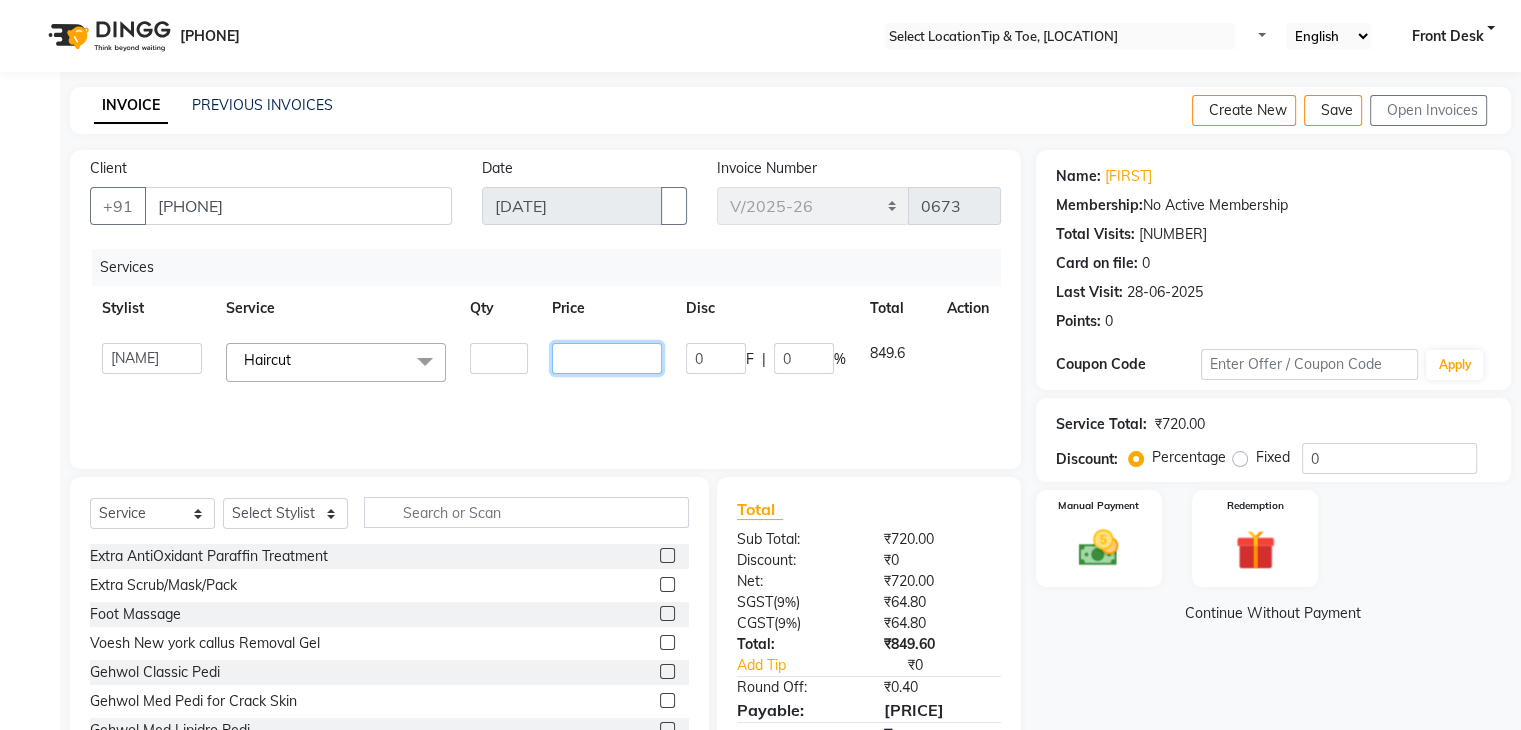 click on "[NUMBER]" at bounding box center [499, 358] 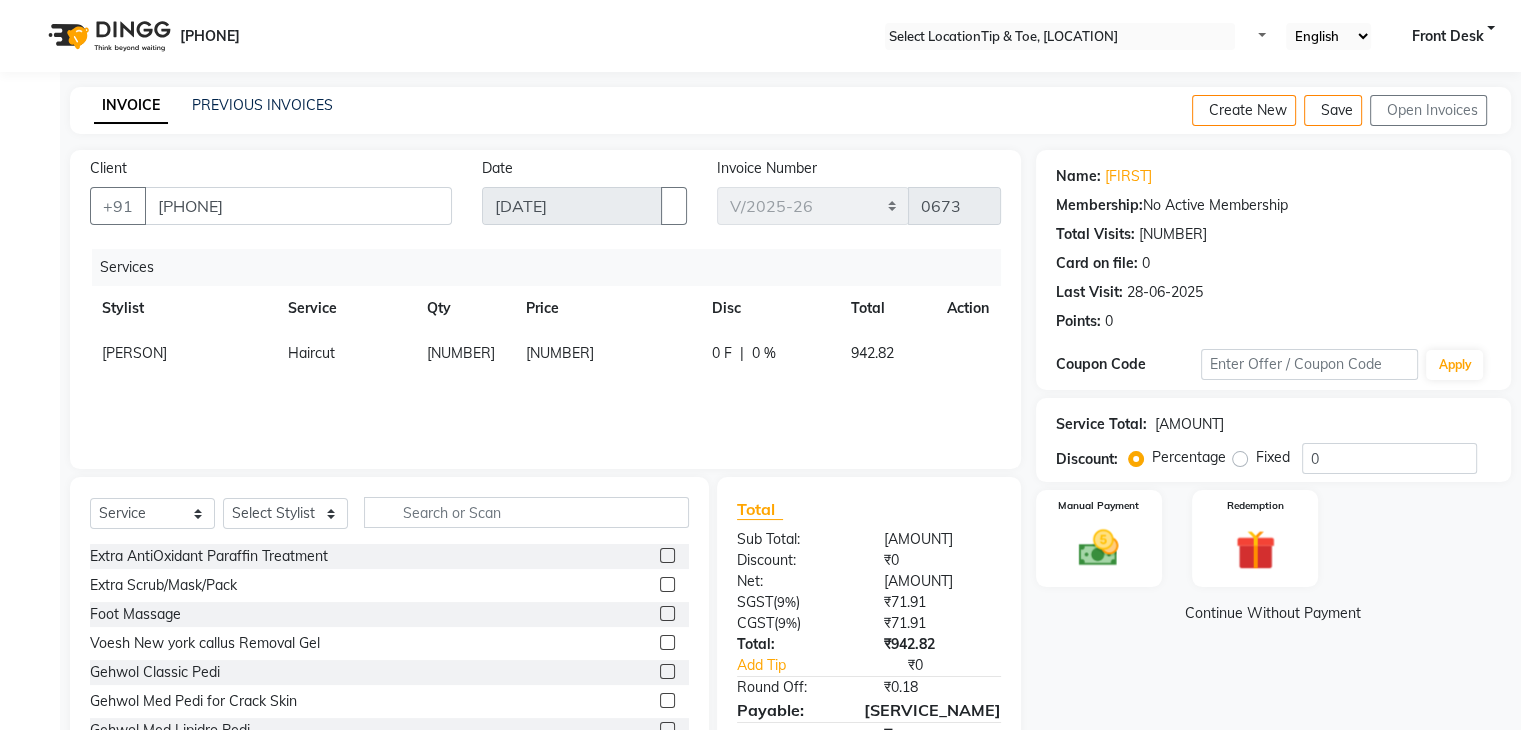 click on "Services Stylist Service Qty Price Disc Total Action Suman Haircut 1 799 0 F | 0 % 942.82" at bounding box center (545, 349) 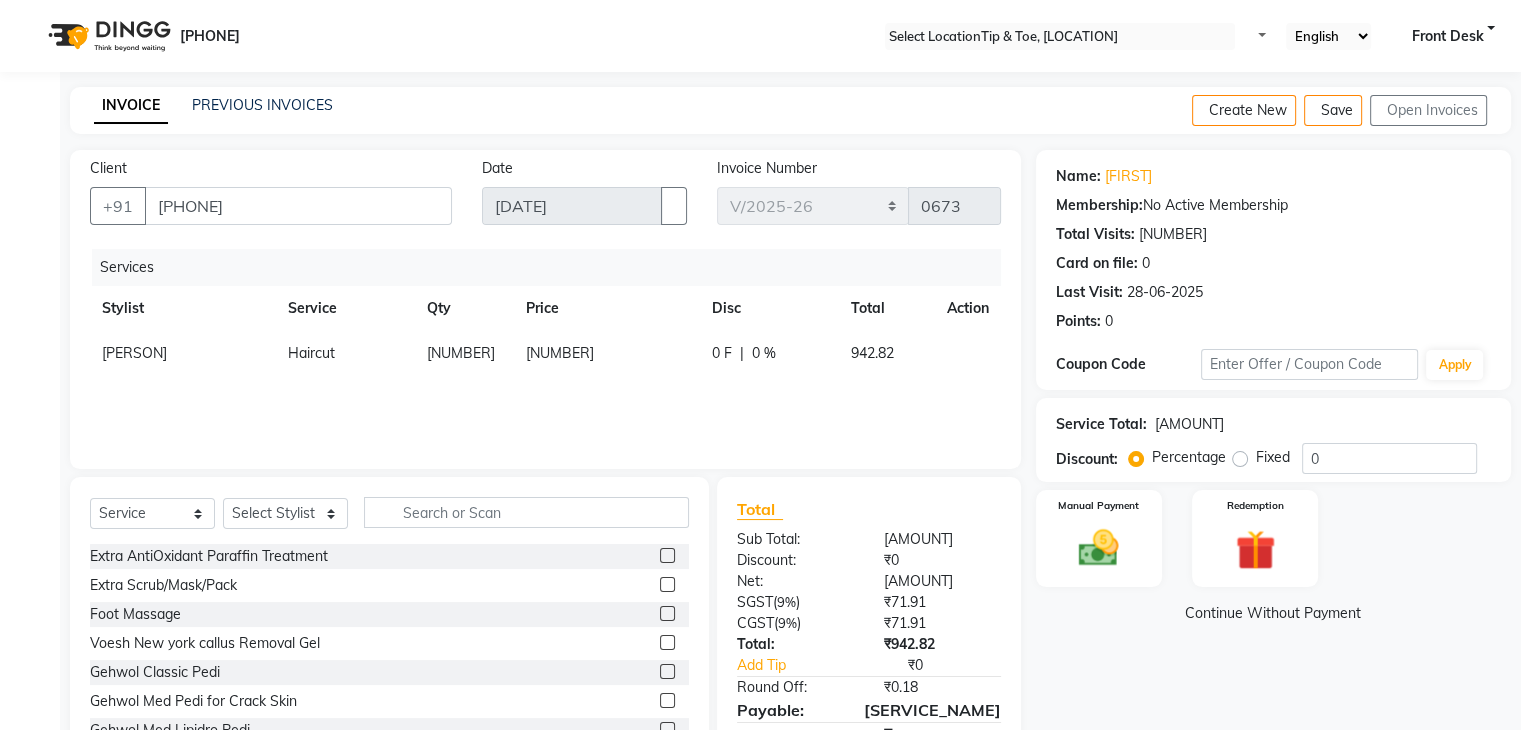 scroll, scrollTop: 92, scrollLeft: 0, axis: vertical 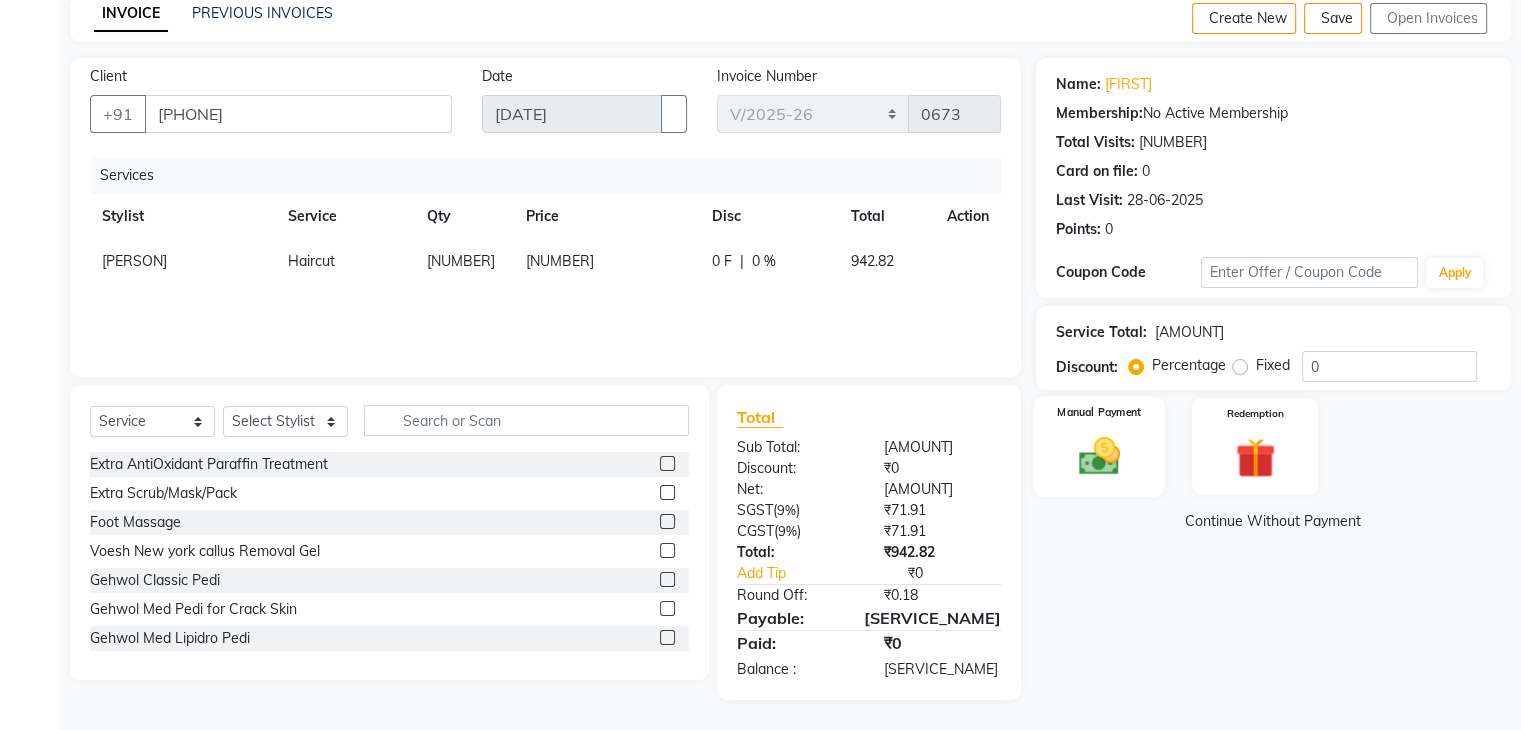 click at bounding box center (1098, 456) 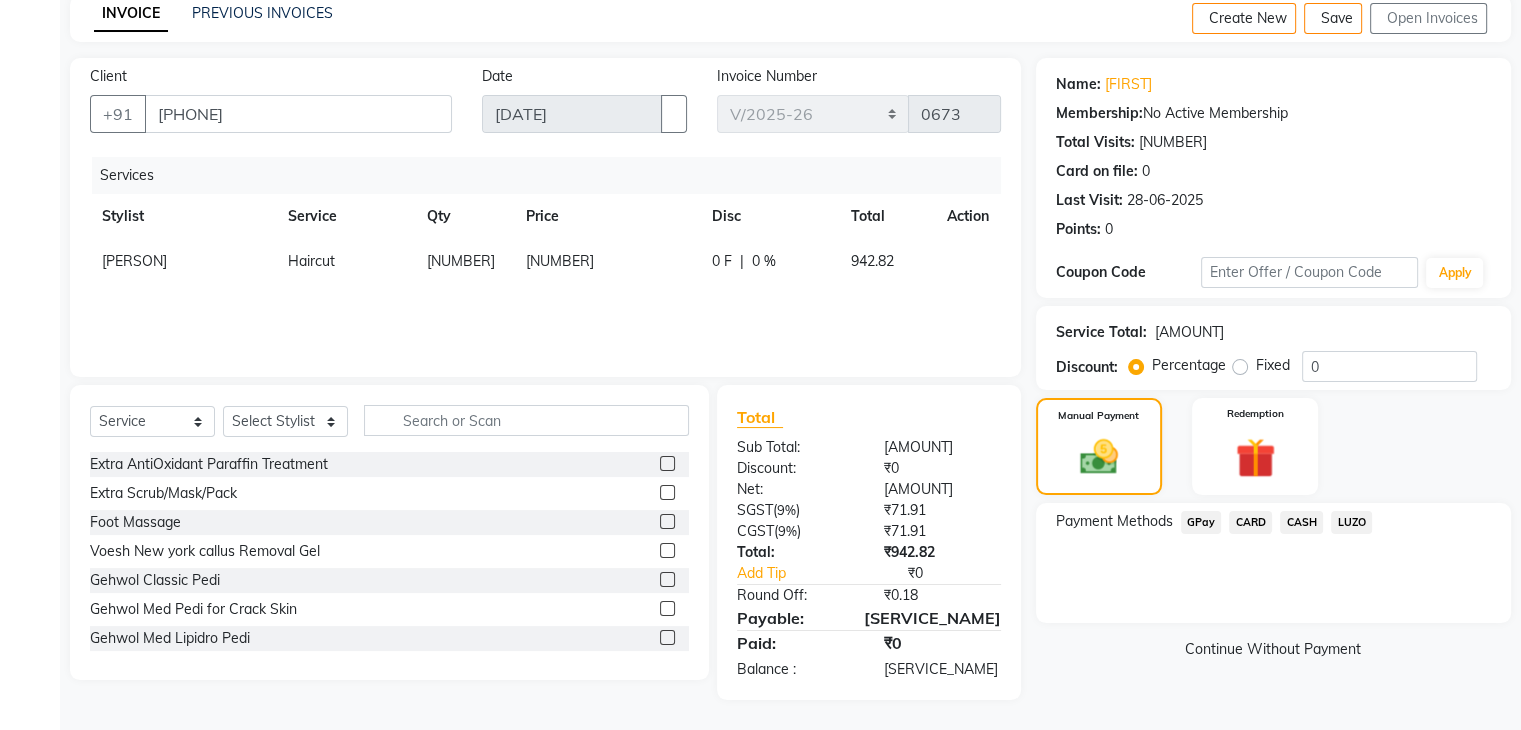 click on "CASH" at bounding box center [1201, 522] 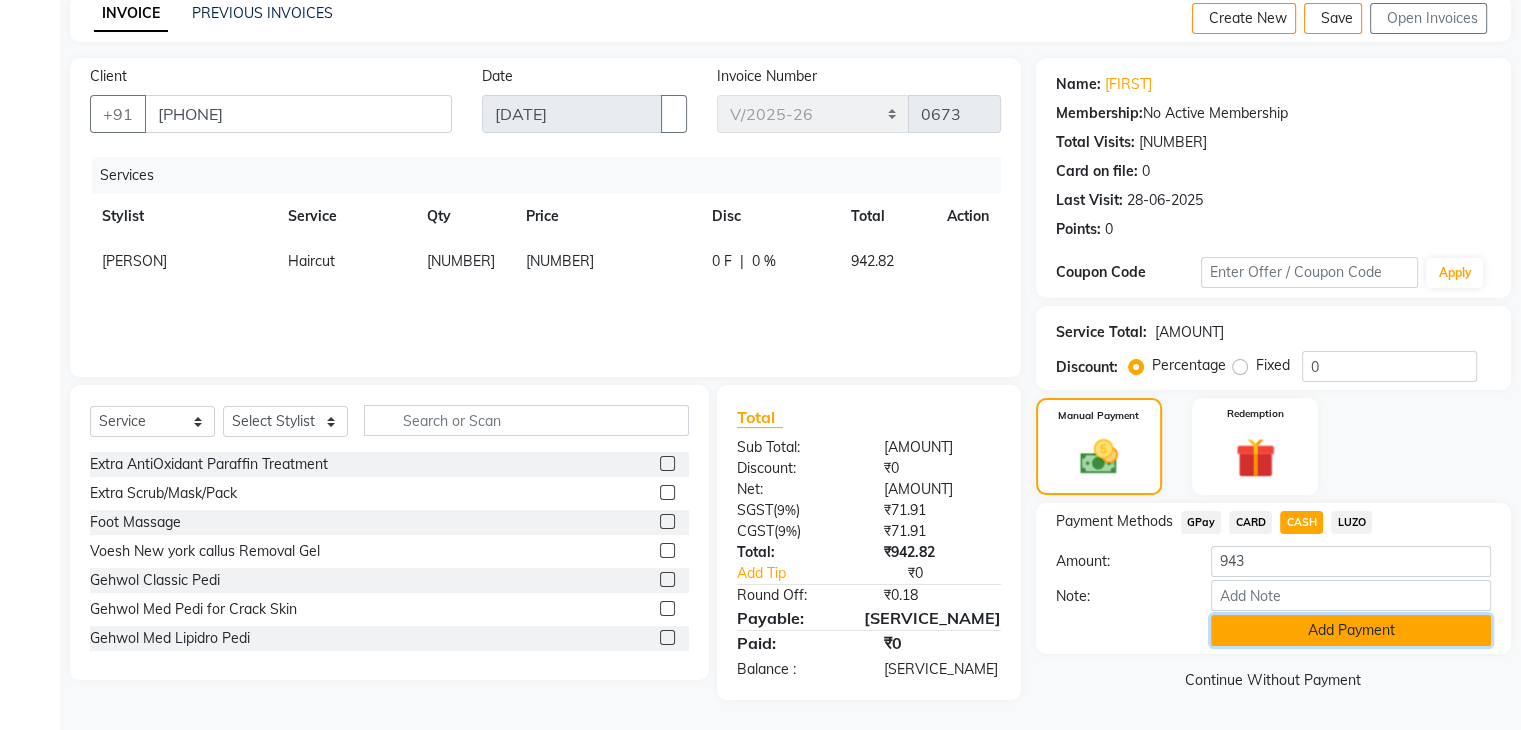 click on "Add Payment" at bounding box center (1351, 630) 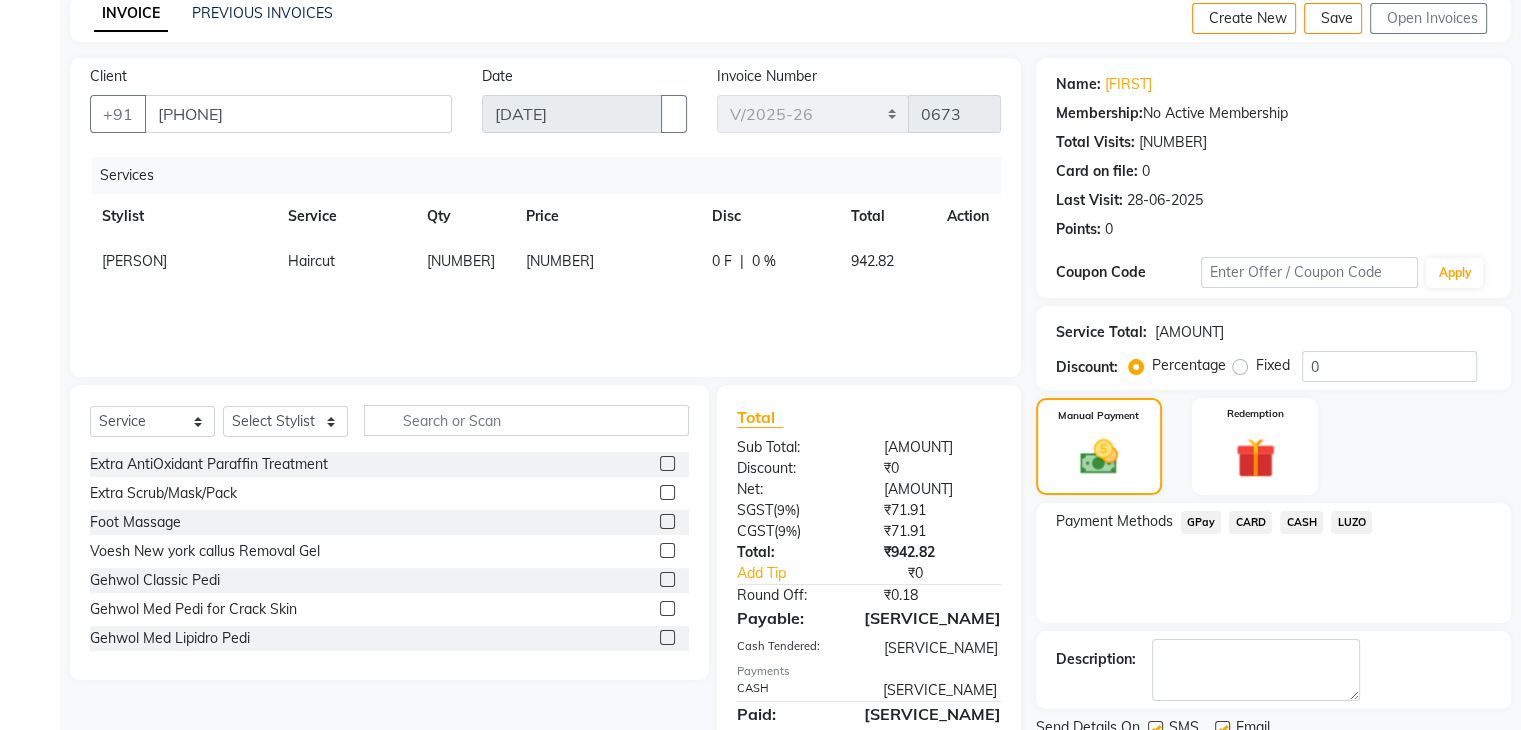 scroll, scrollTop: 171, scrollLeft: 0, axis: vertical 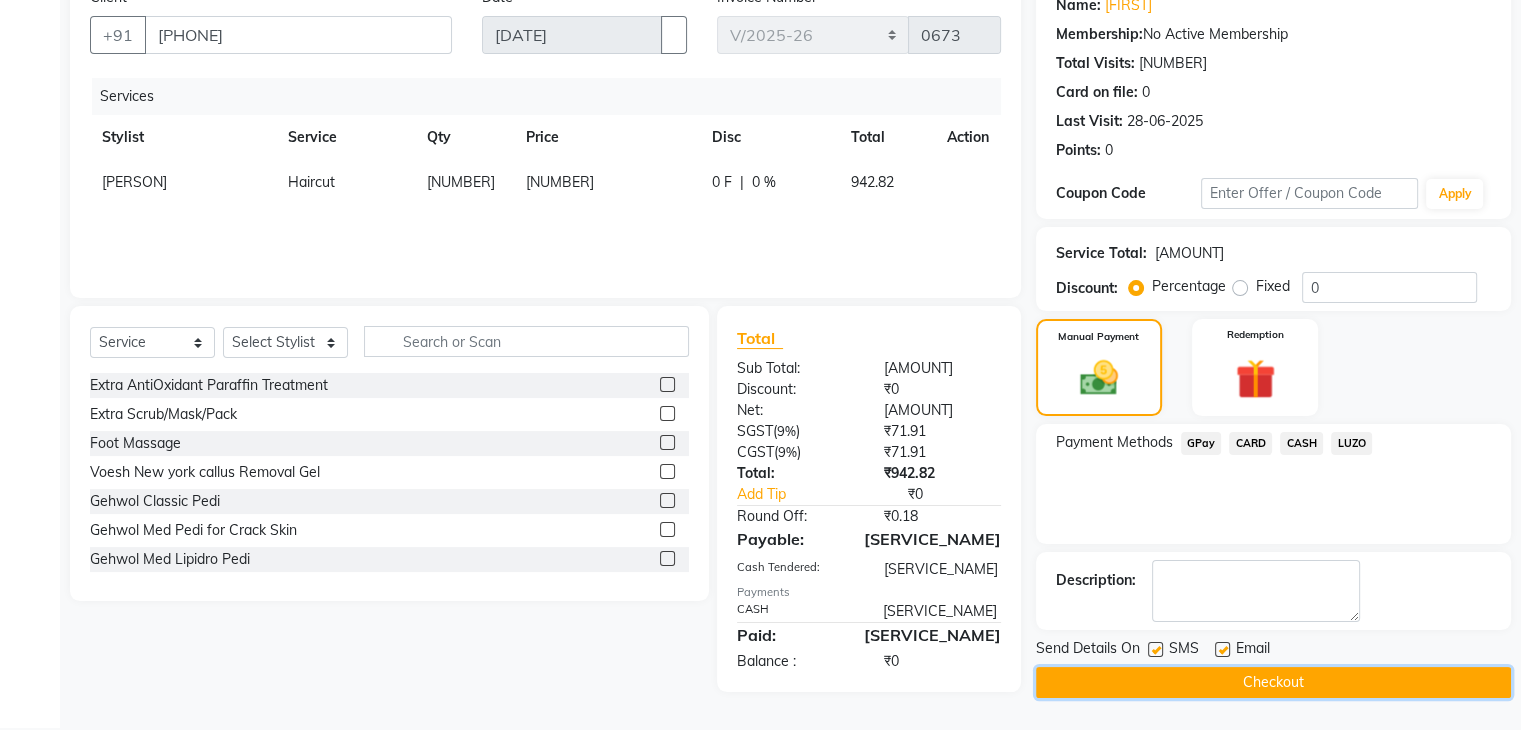 click on "Checkout" at bounding box center [1273, 682] 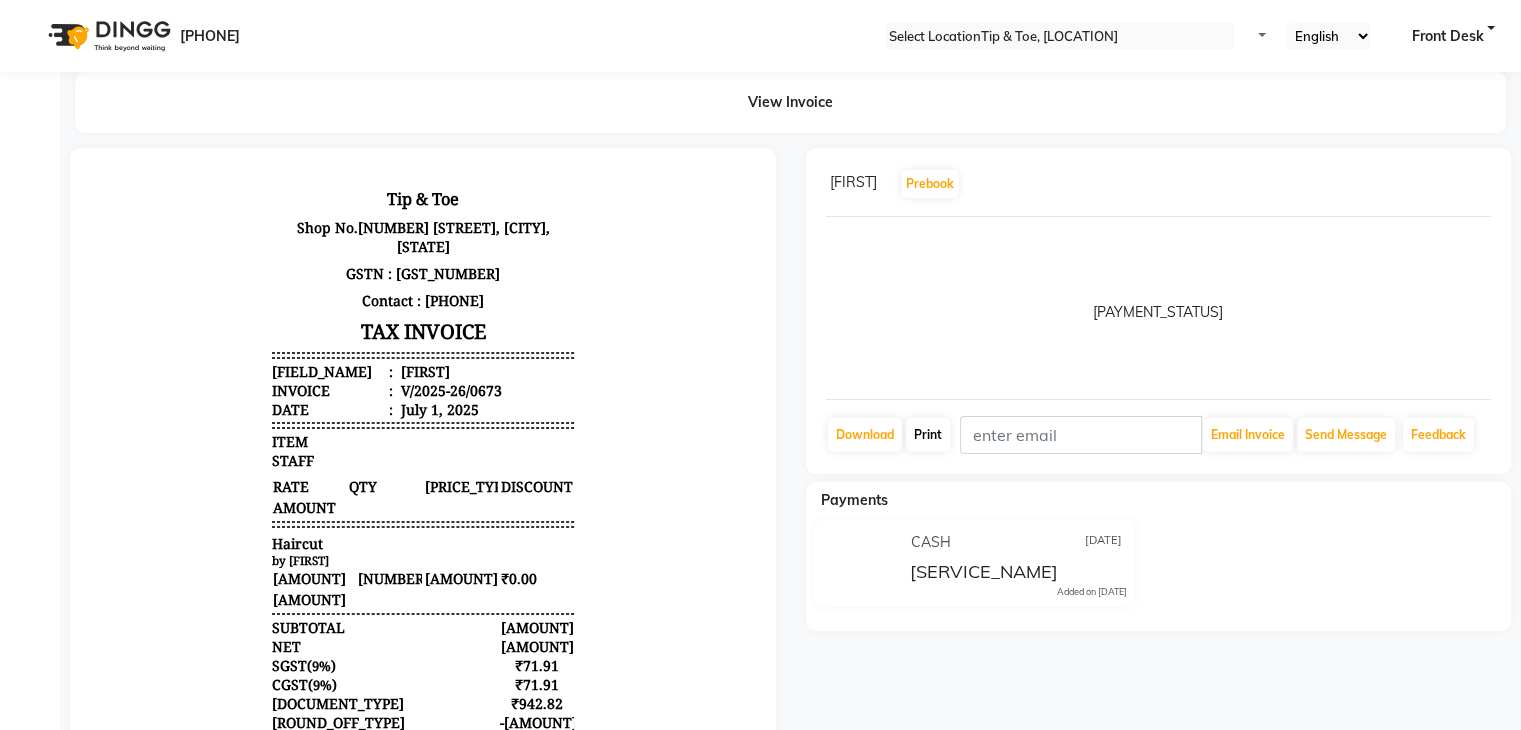 scroll, scrollTop: 0, scrollLeft: 0, axis: both 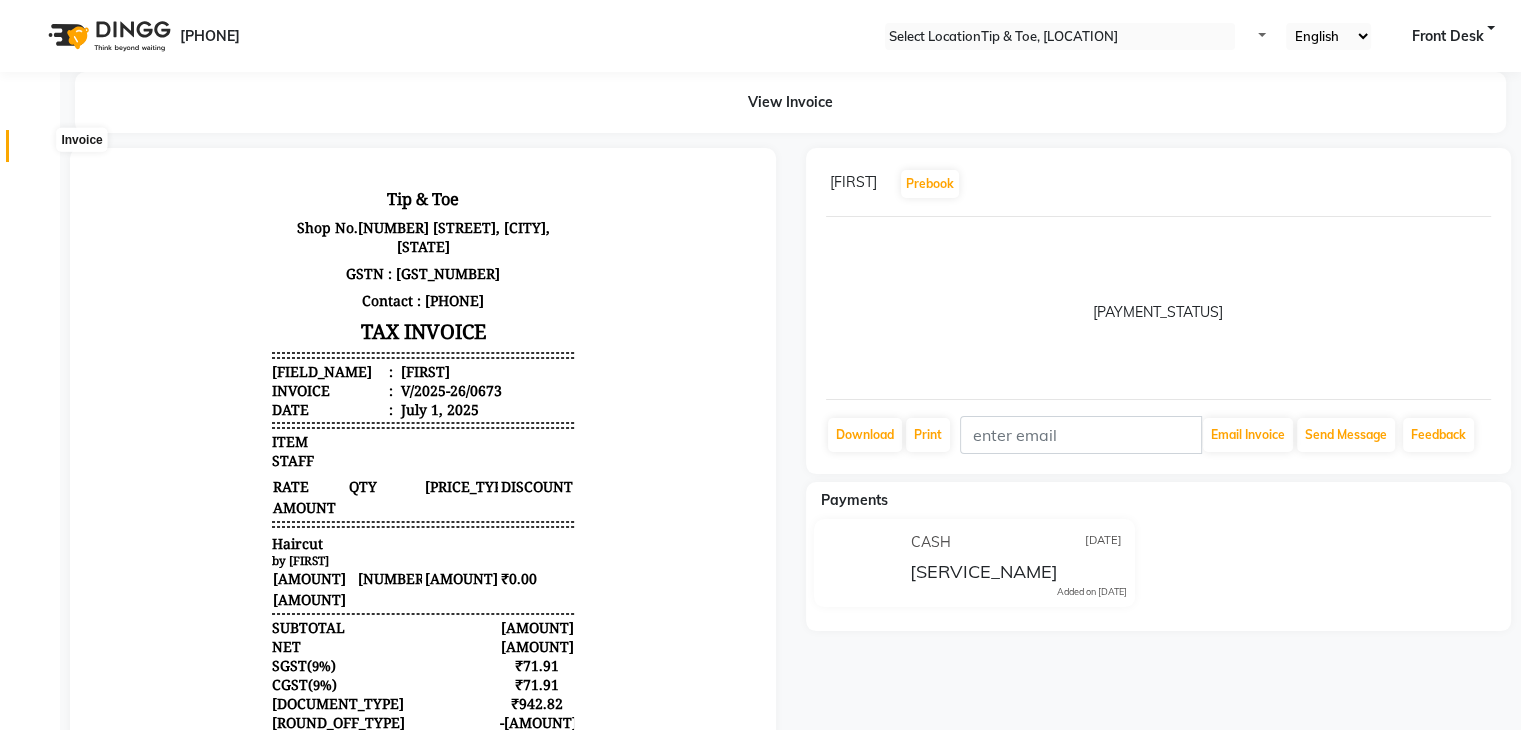 click at bounding box center [37, 151] 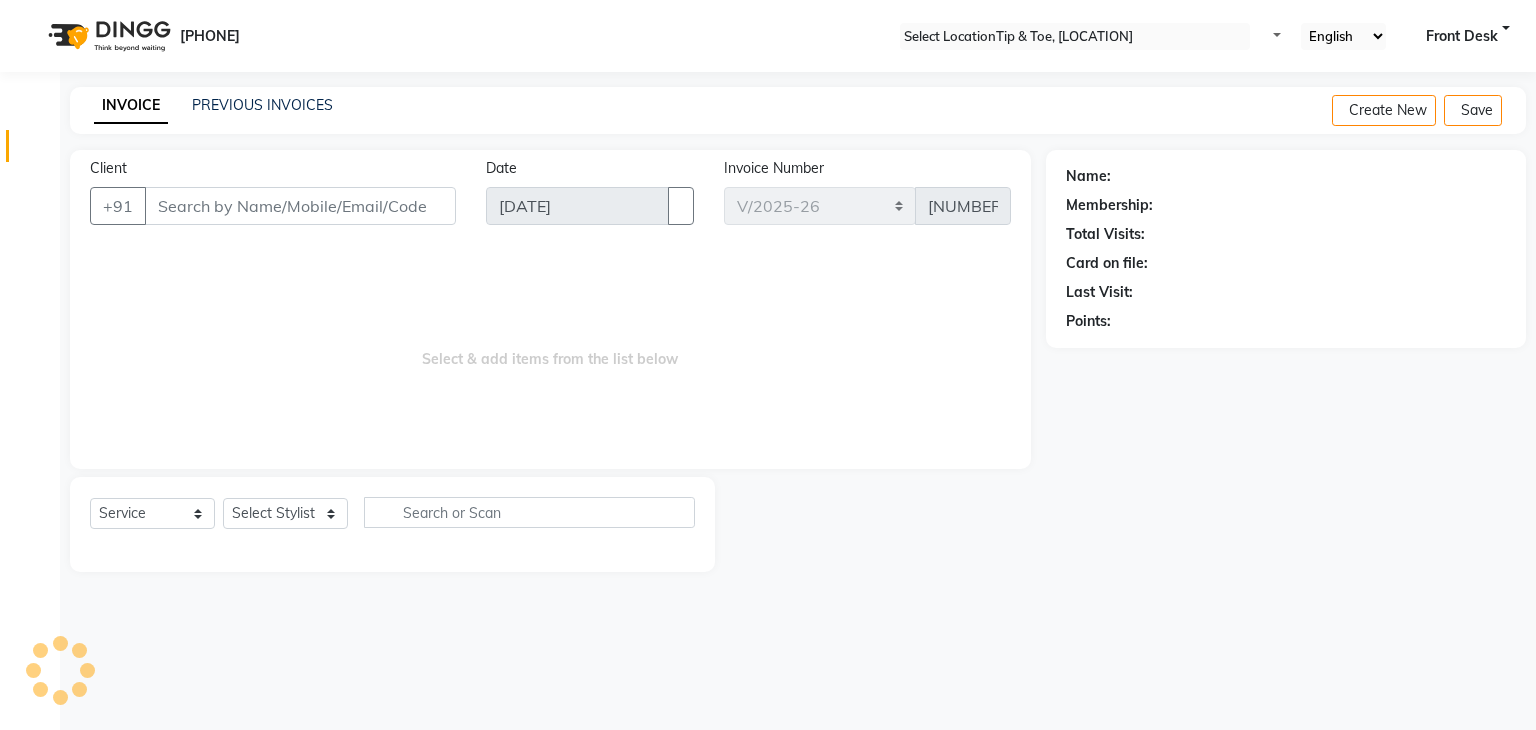 click on "INVOICE PREVIOUS INVOICES Create New   Save" at bounding box center (798, 110) 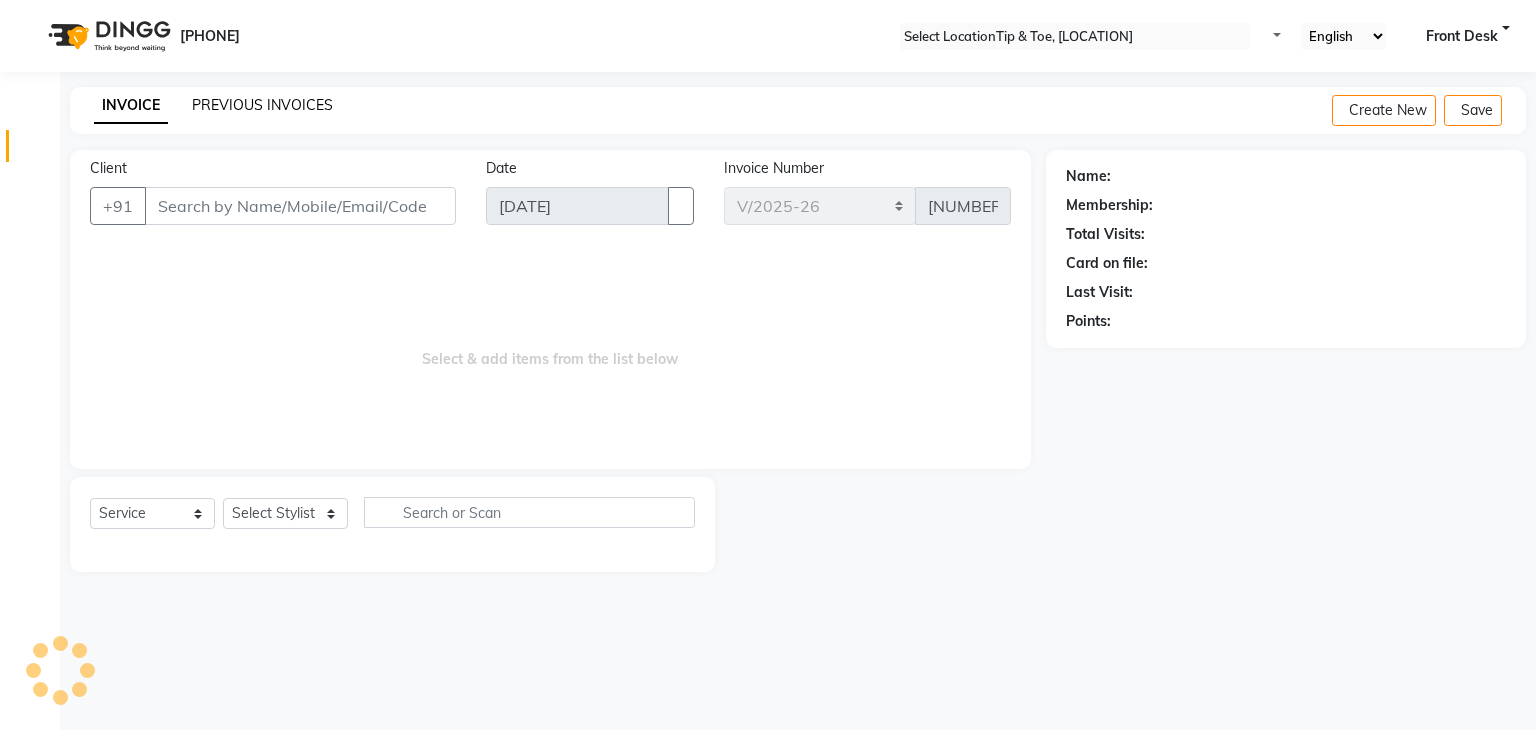 click on "PREVIOUS INVOICES" at bounding box center (262, 105) 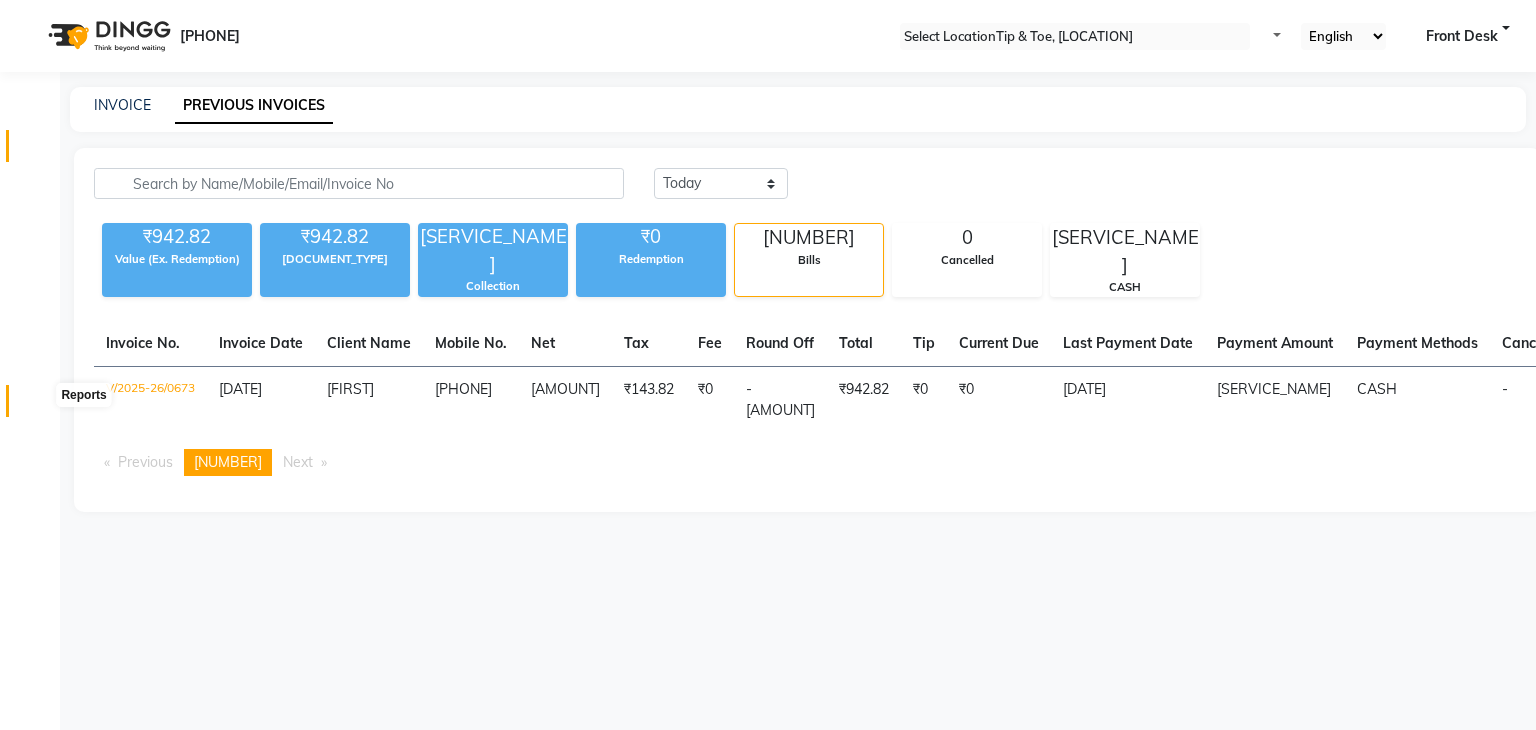 click at bounding box center [38, 406] 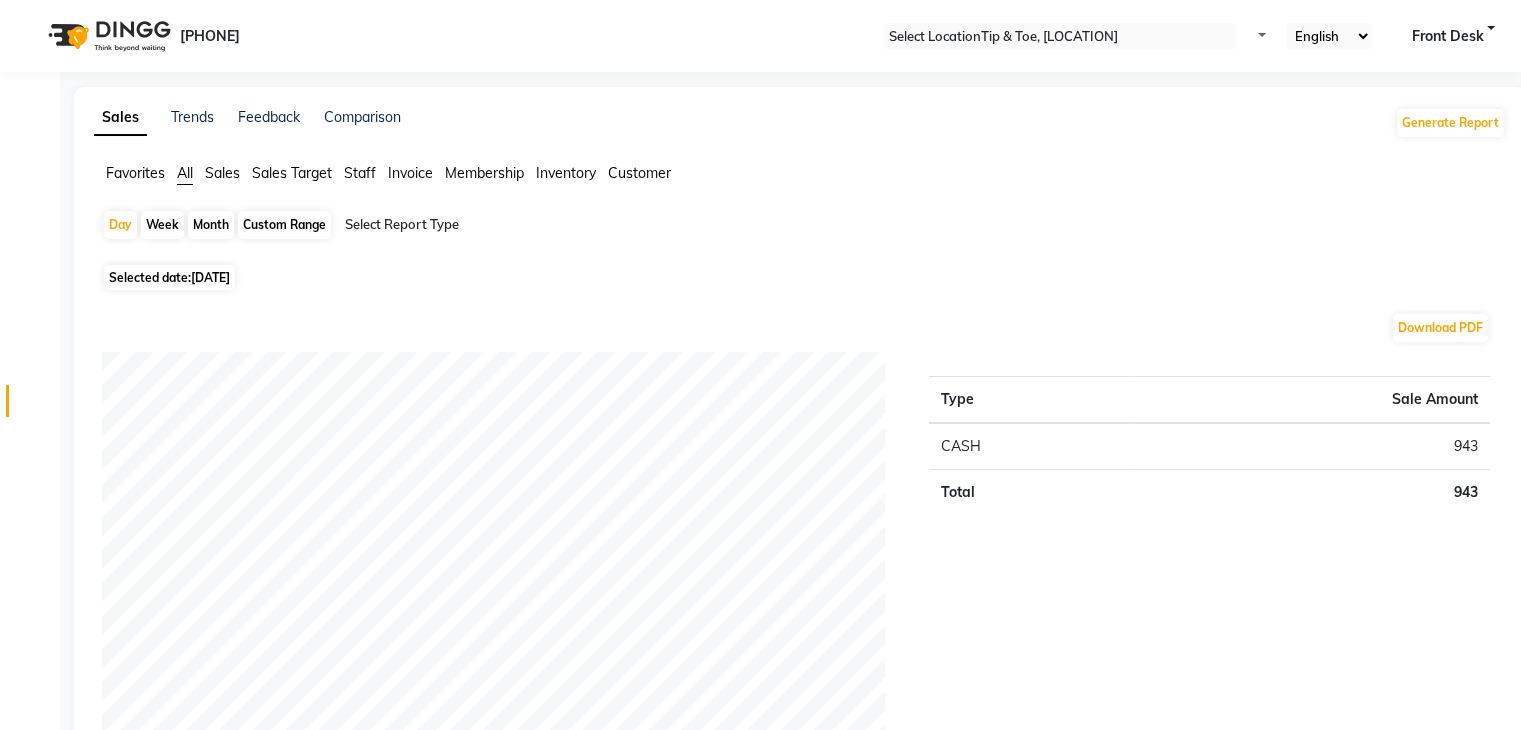 click on "Sales" at bounding box center (135, 173) 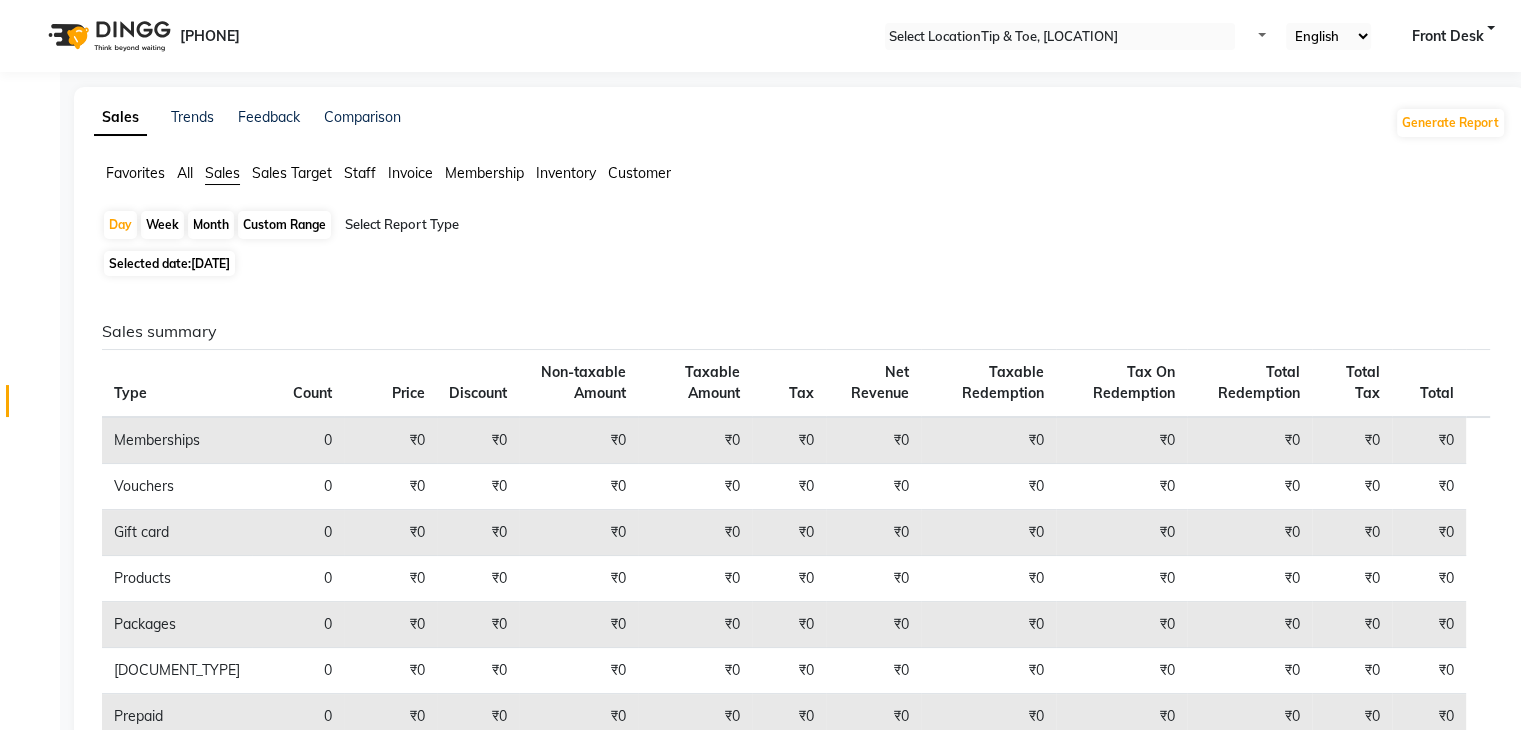 click on "Custom Range" at bounding box center (284, 225) 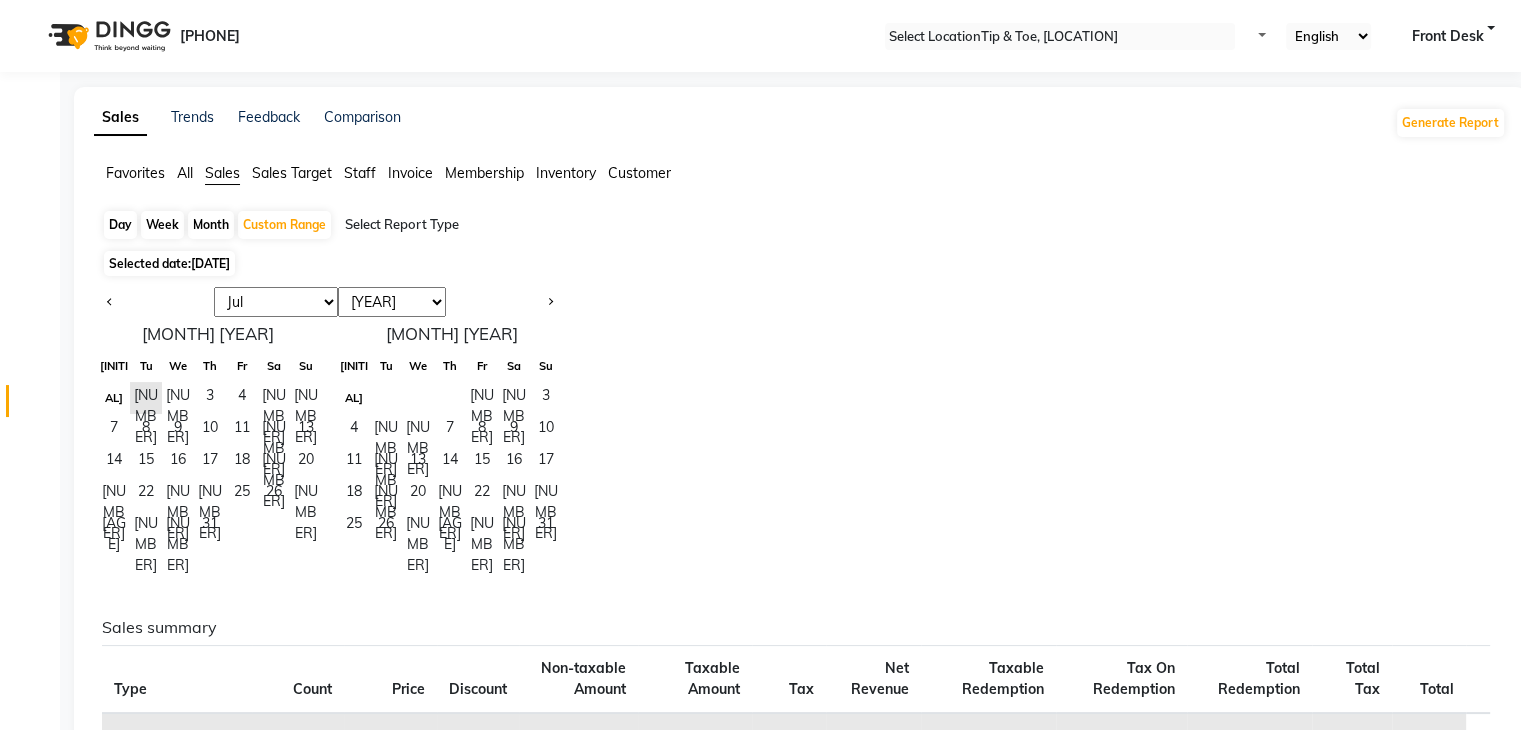 click at bounding box center [154, 302] 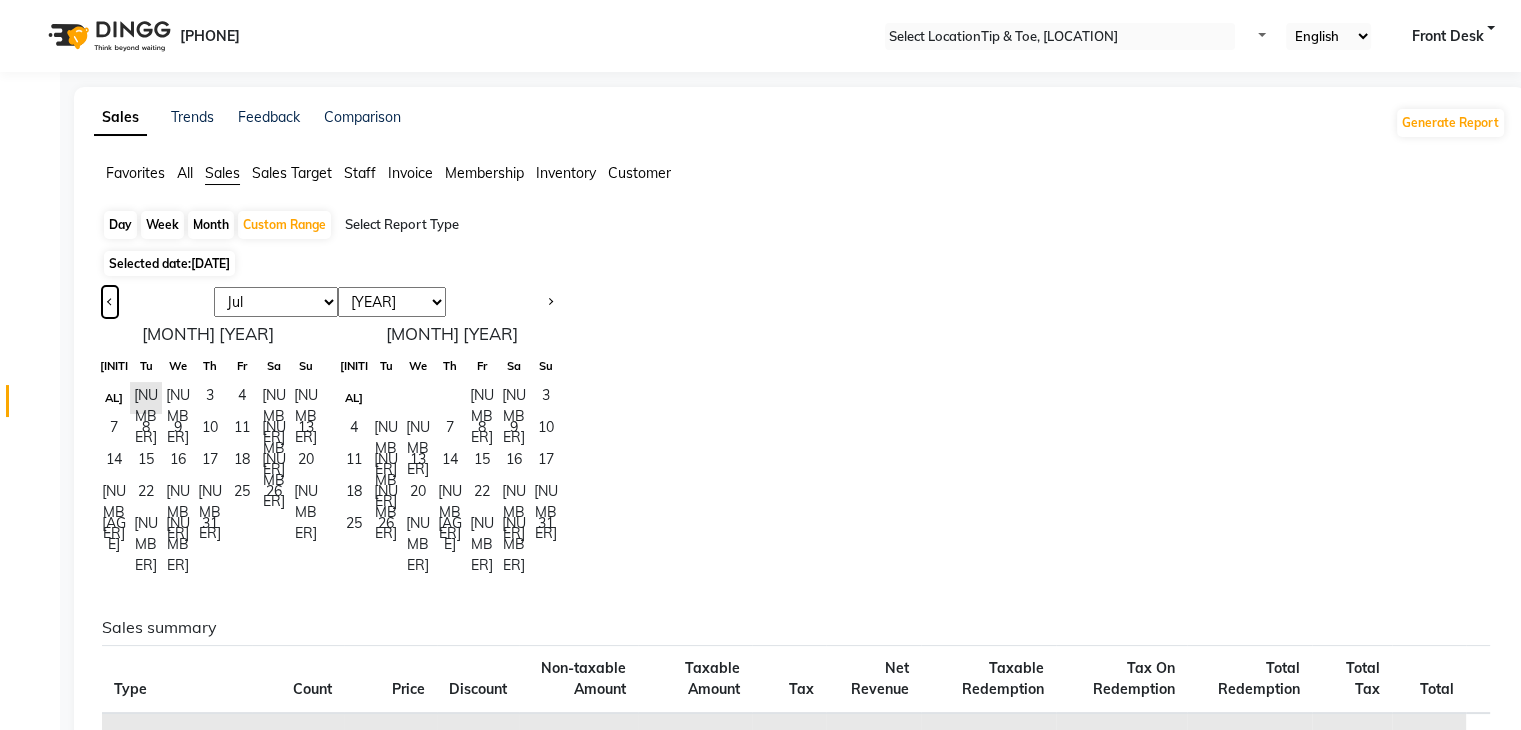 click at bounding box center [110, 302] 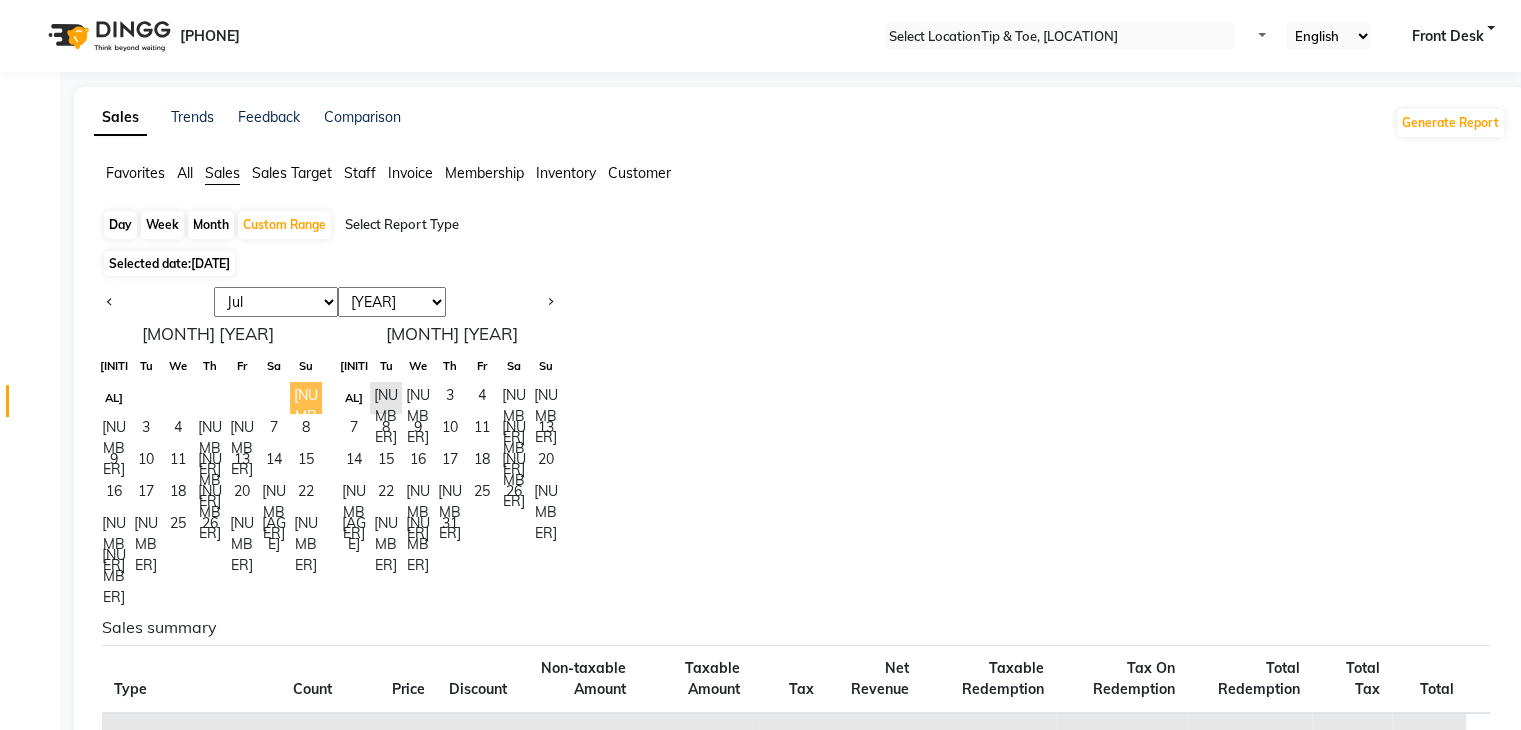 click on "[NUMBER]" at bounding box center [306, 398] 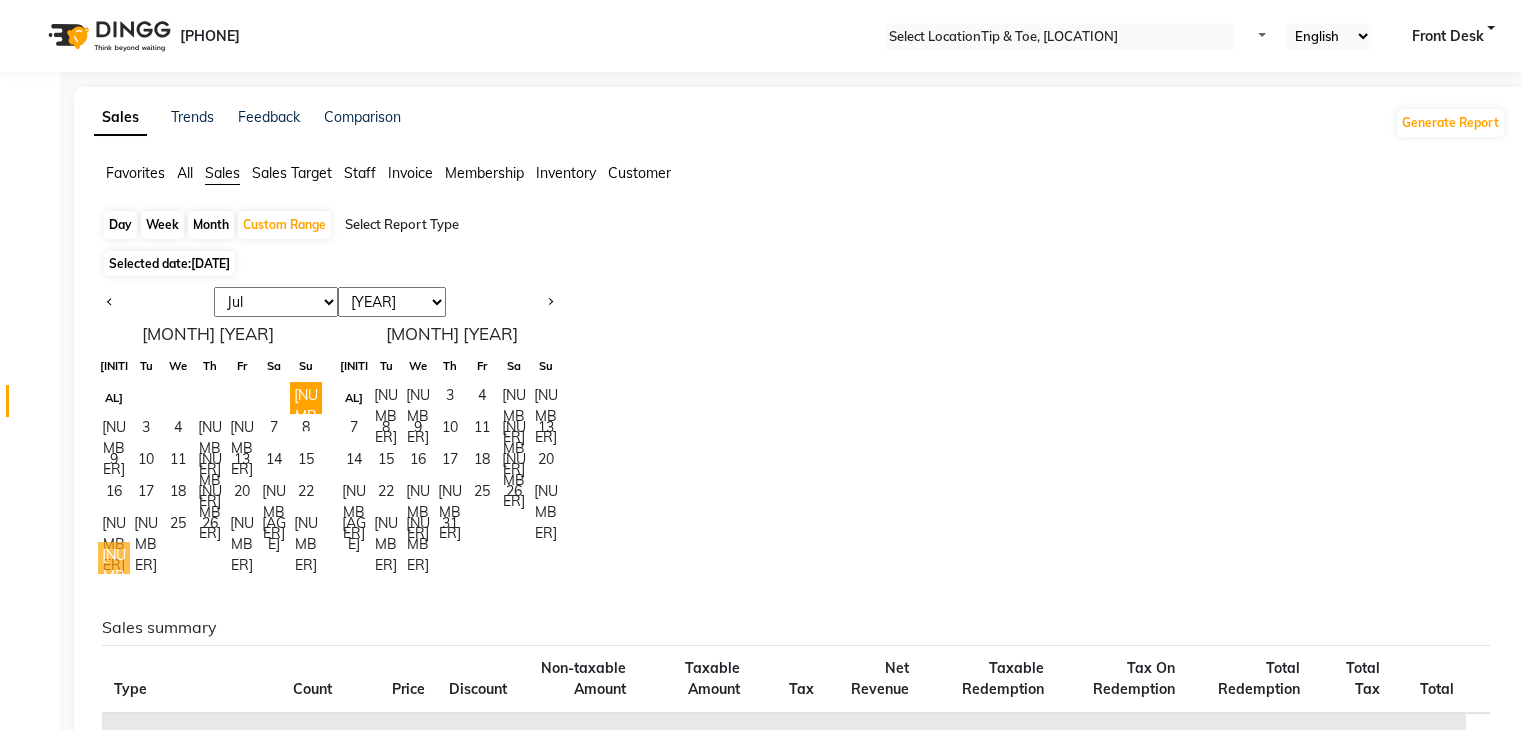 click on "[NUMBER]" at bounding box center [114, 558] 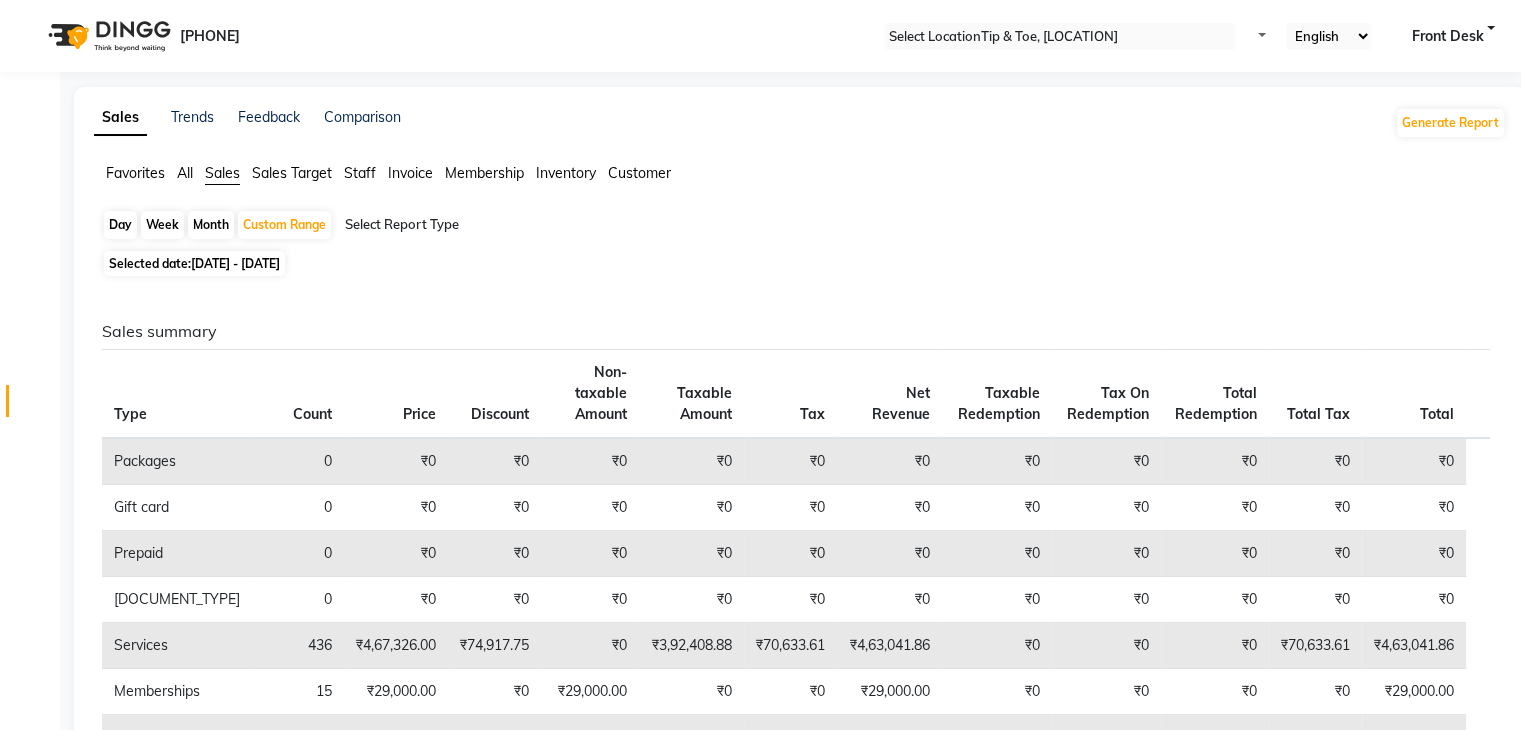 click at bounding box center [516, 225] 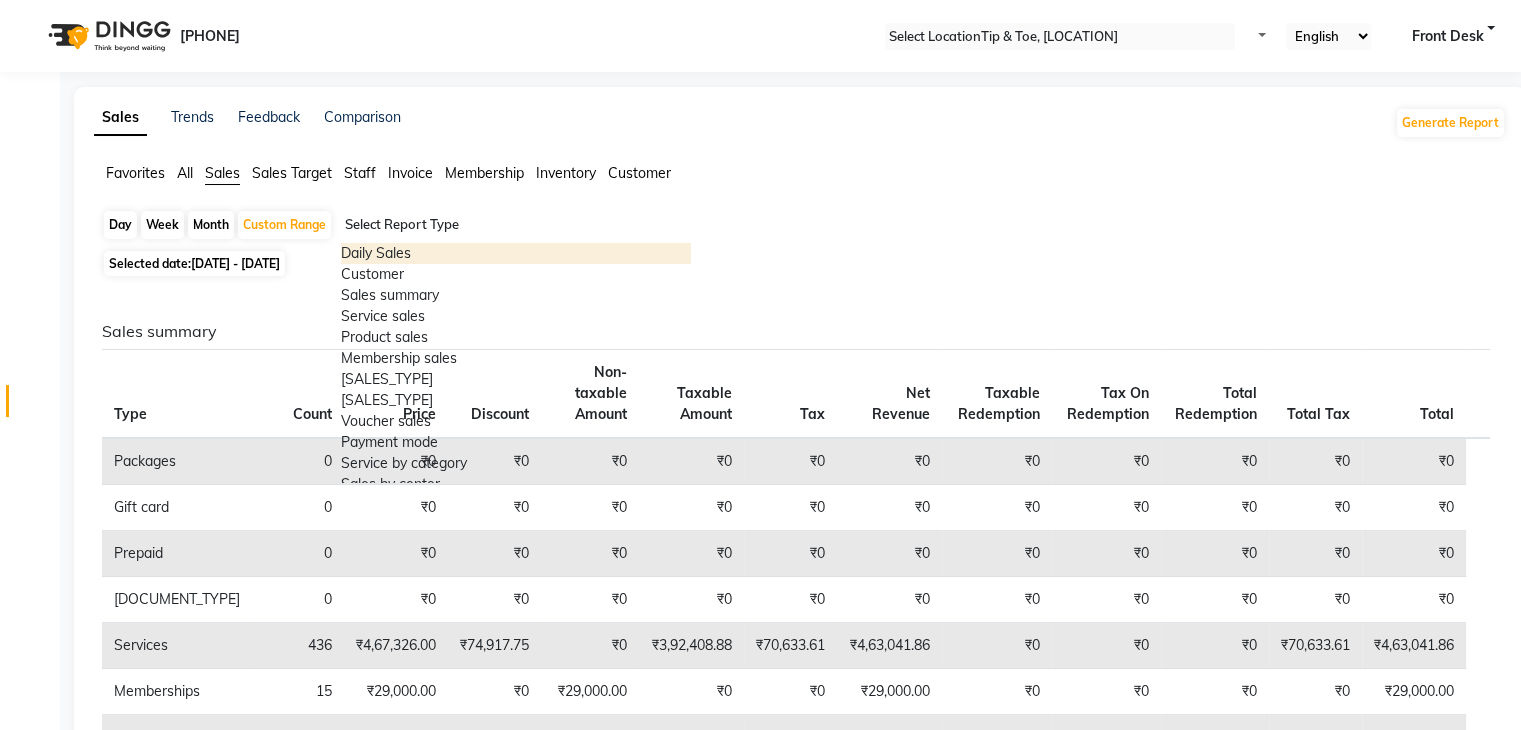 click on "Staff" at bounding box center [135, 173] 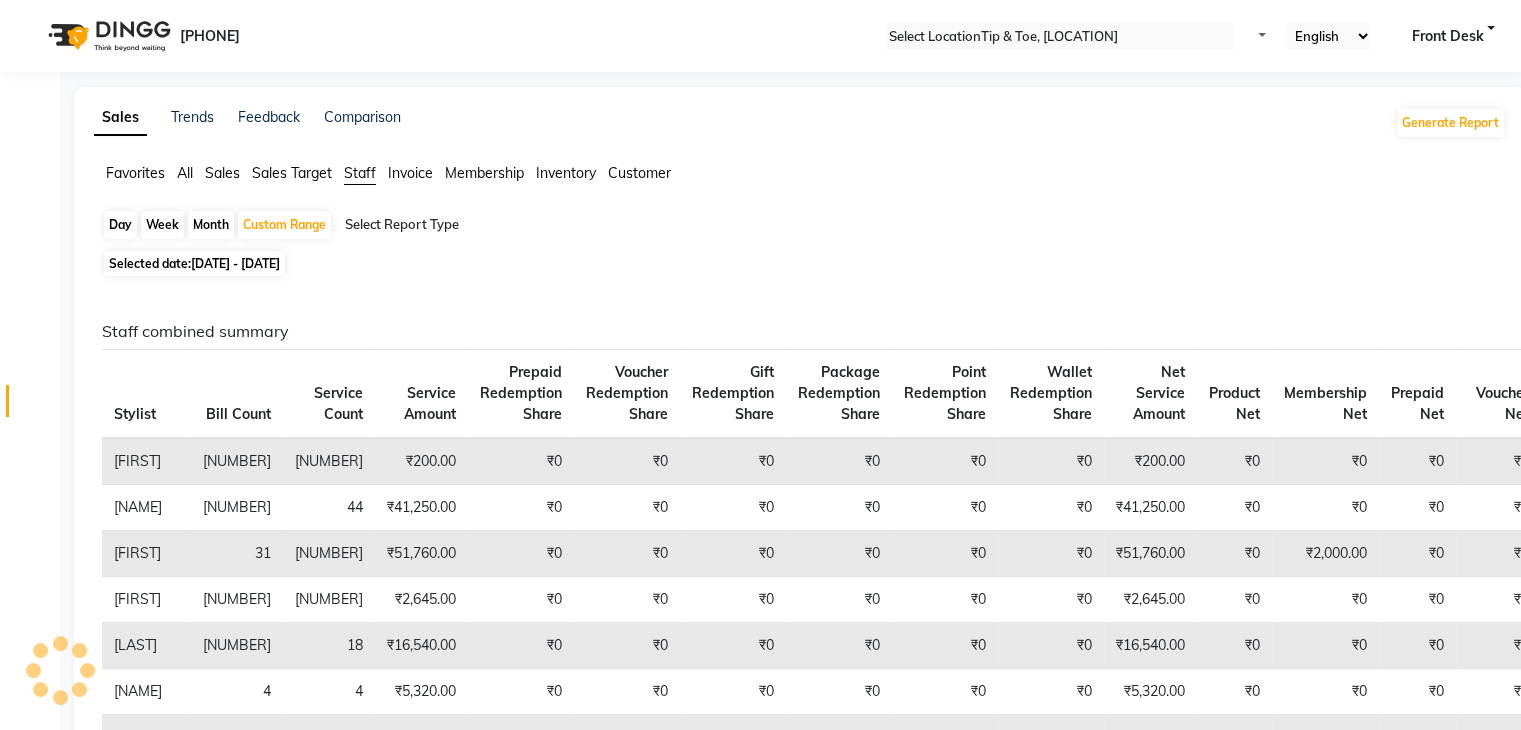 click at bounding box center (516, 225) 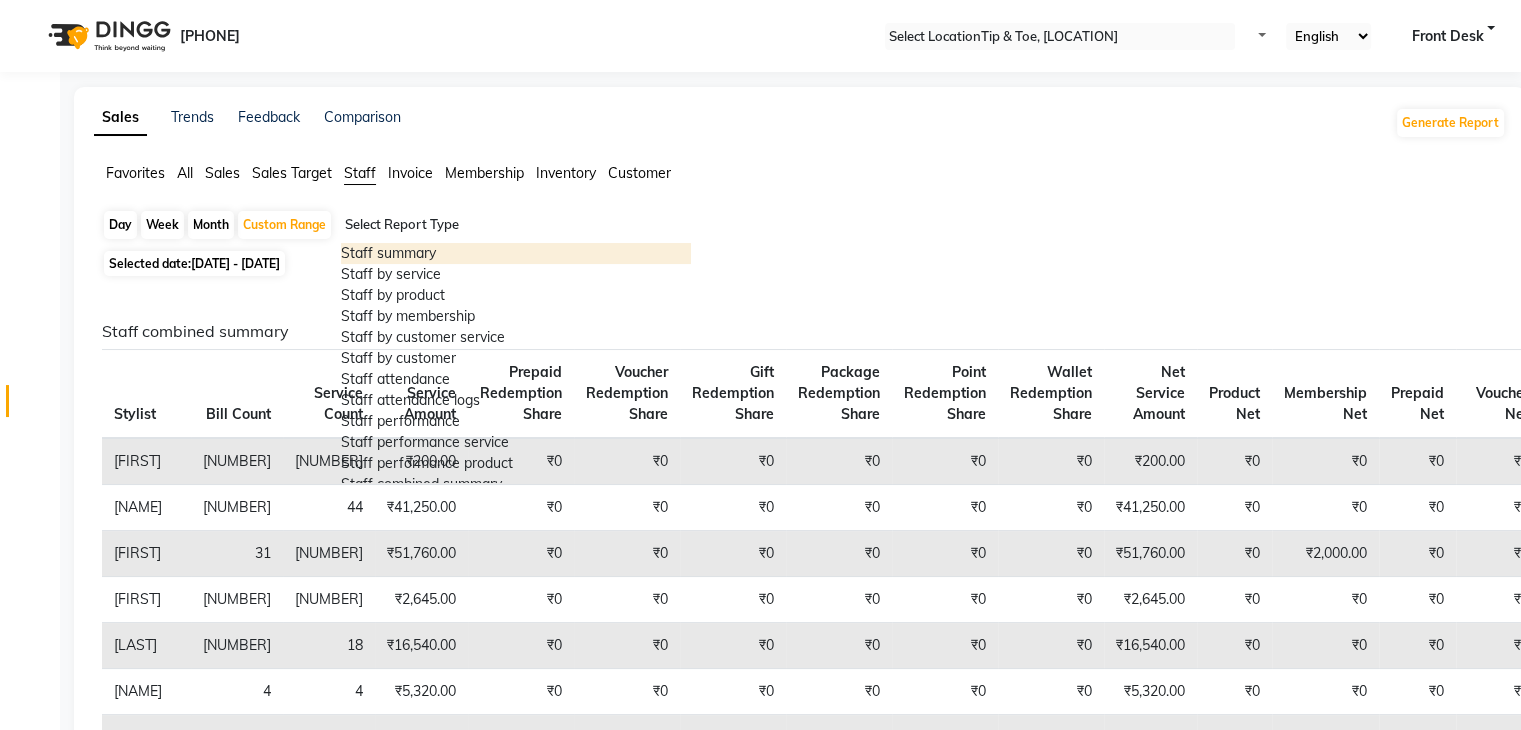 click on "Staff summary" at bounding box center [516, 253] 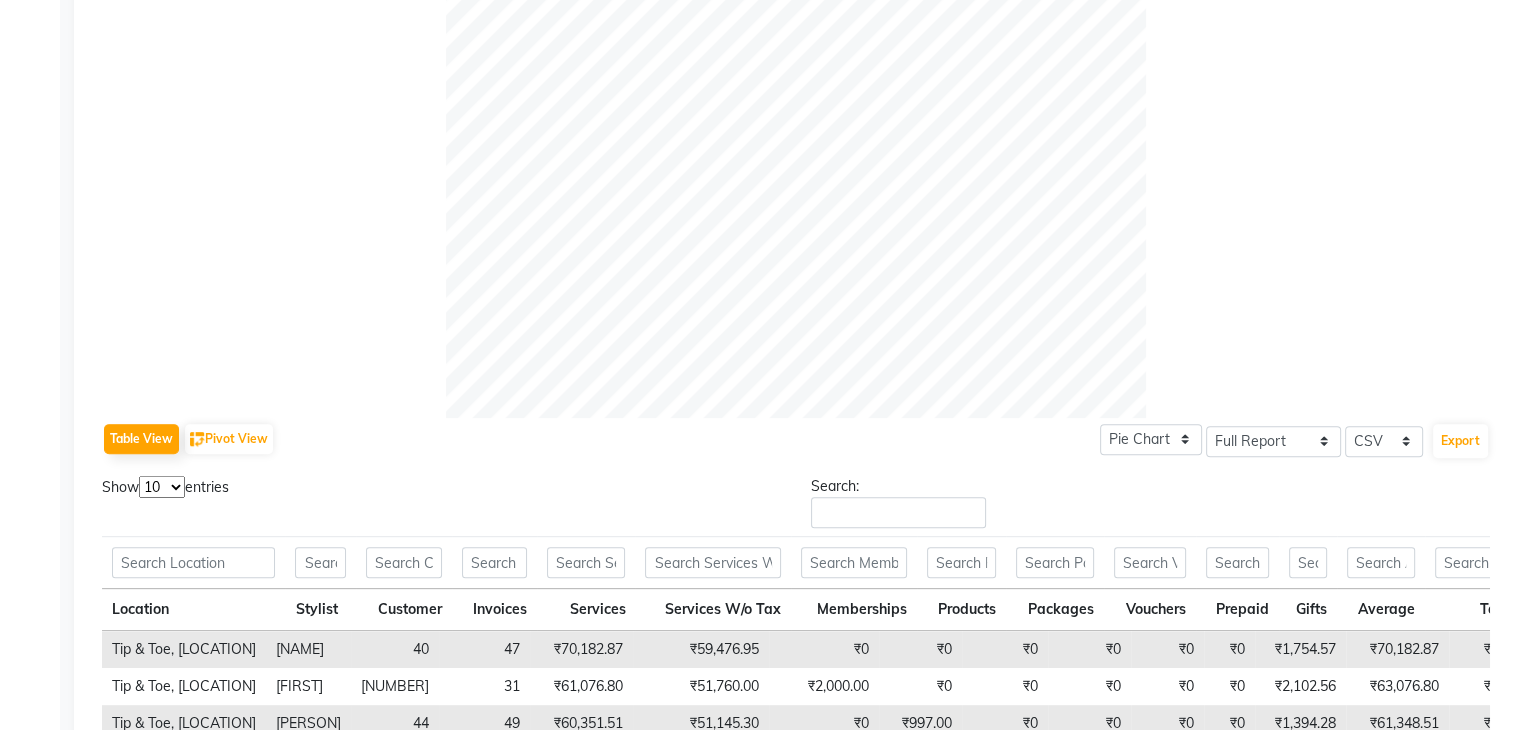scroll, scrollTop: 1041, scrollLeft: 0, axis: vertical 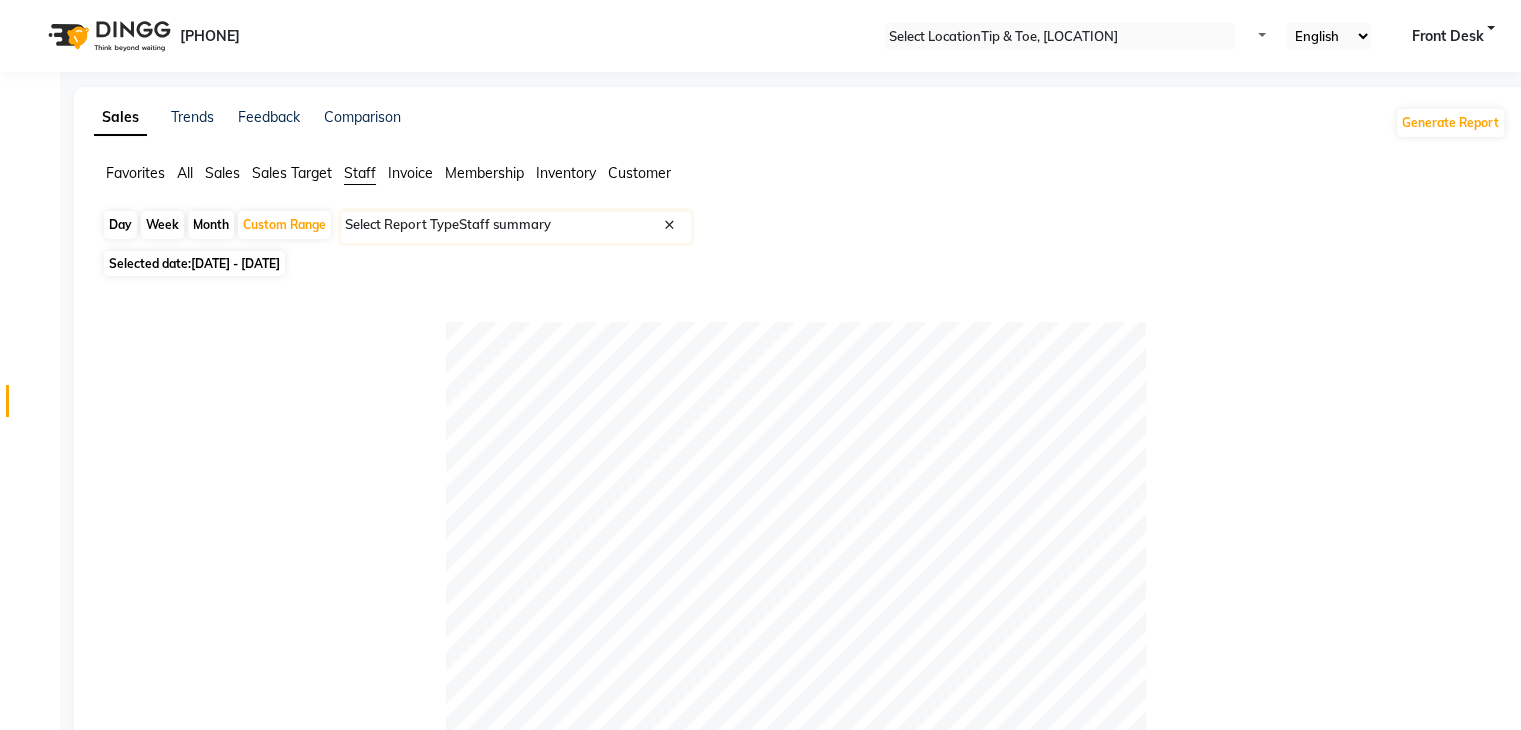 click on "Sales" at bounding box center (135, 173) 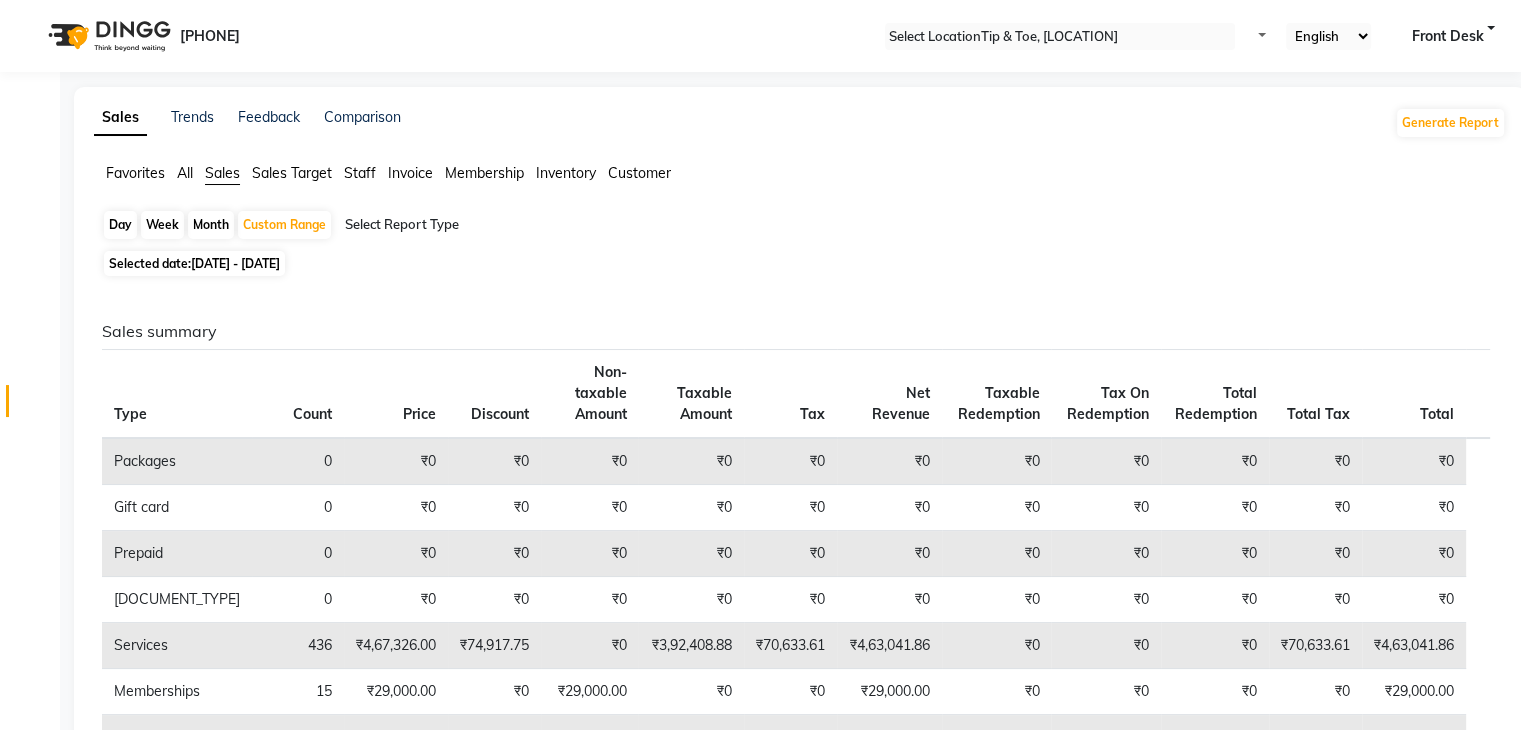 click on "Staff" at bounding box center [135, 173] 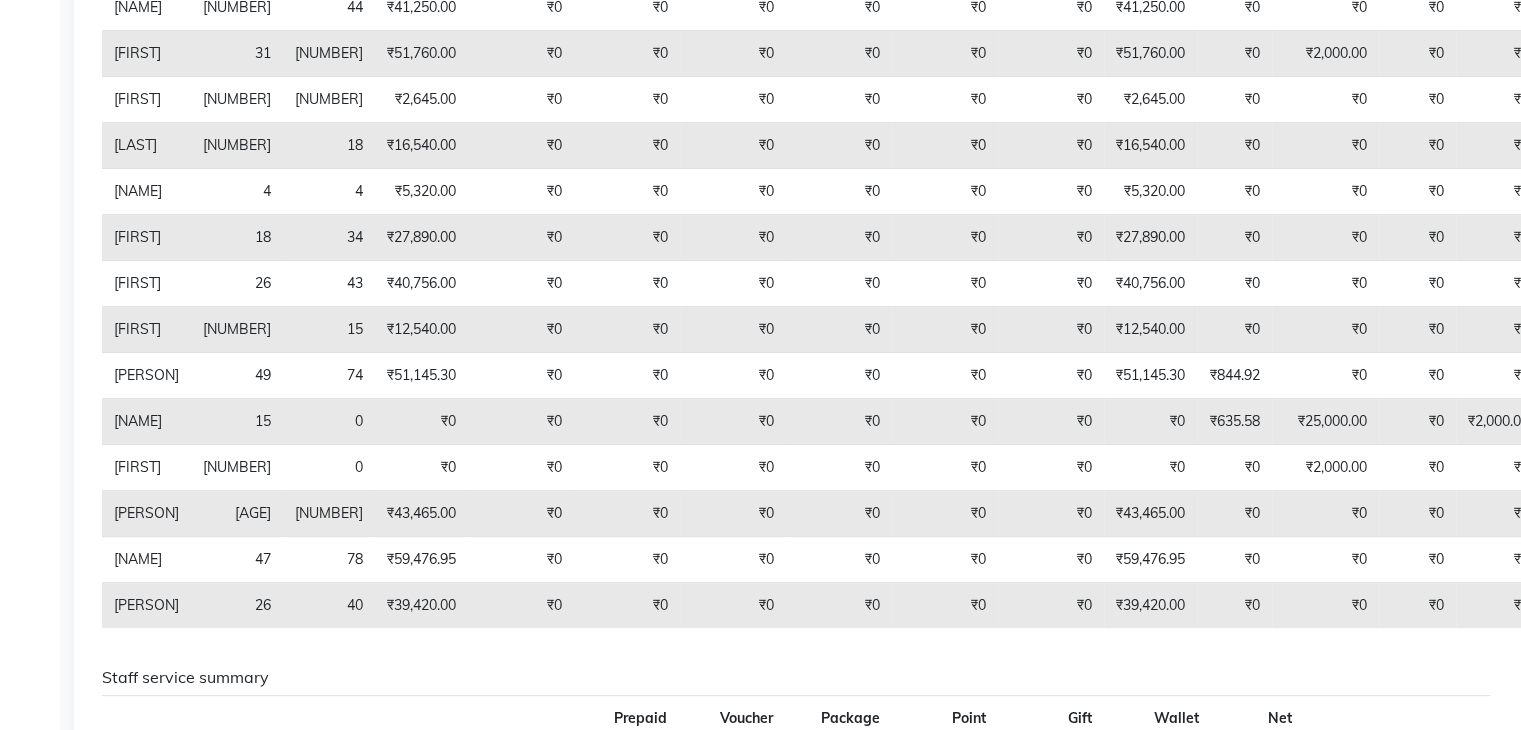 scroll, scrollTop: 0, scrollLeft: 0, axis: both 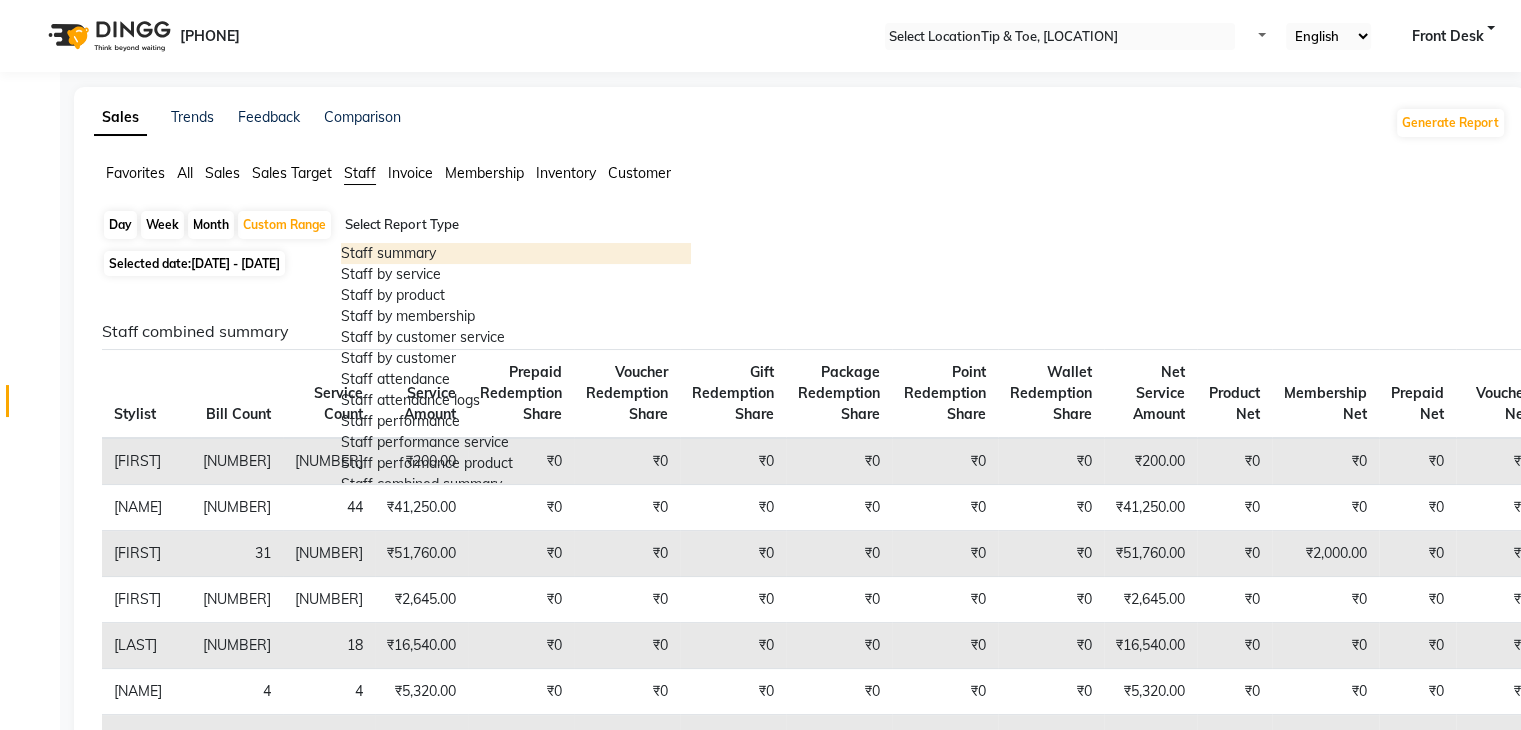 click at bounding box center (516, 225) 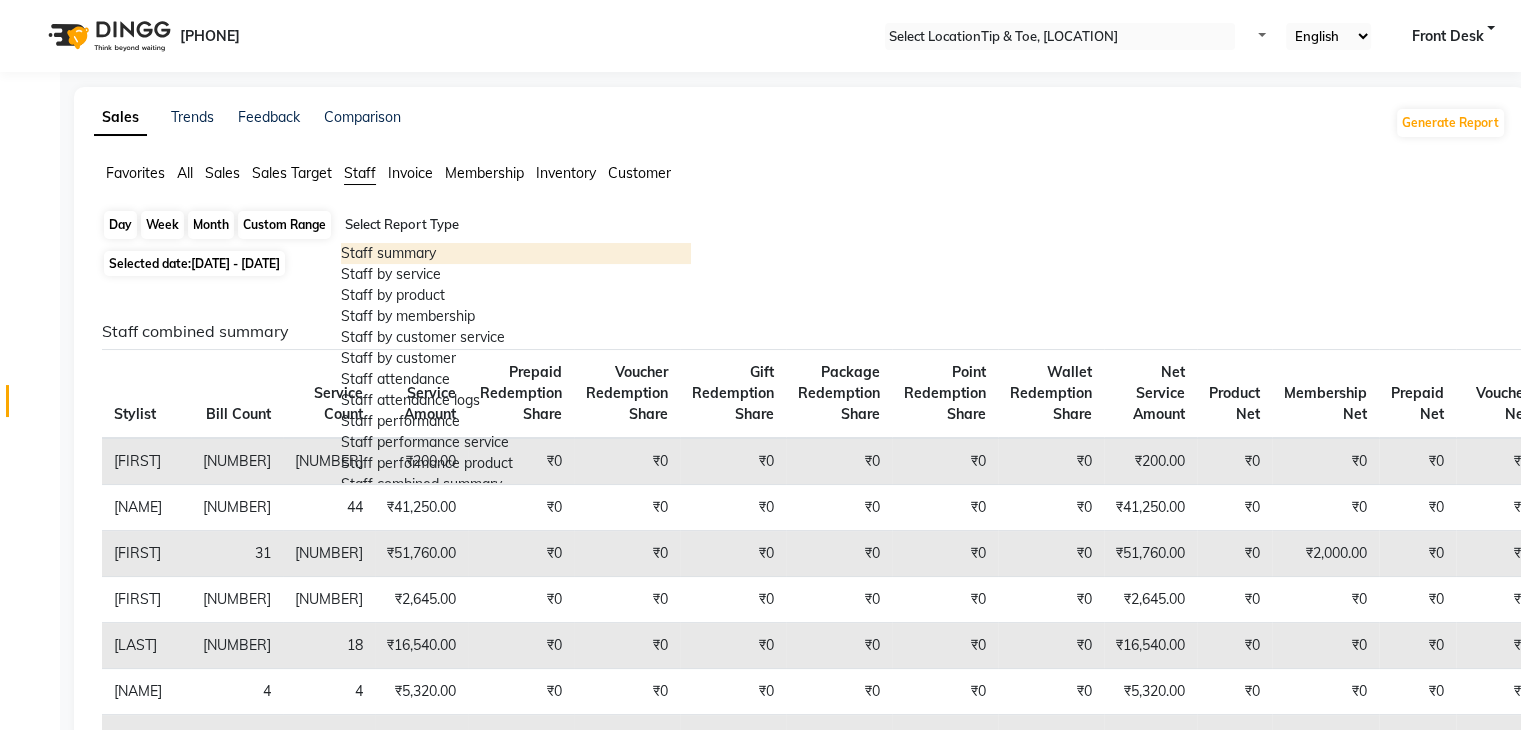 click on "Custom Range" at bounding box center [284, 225] 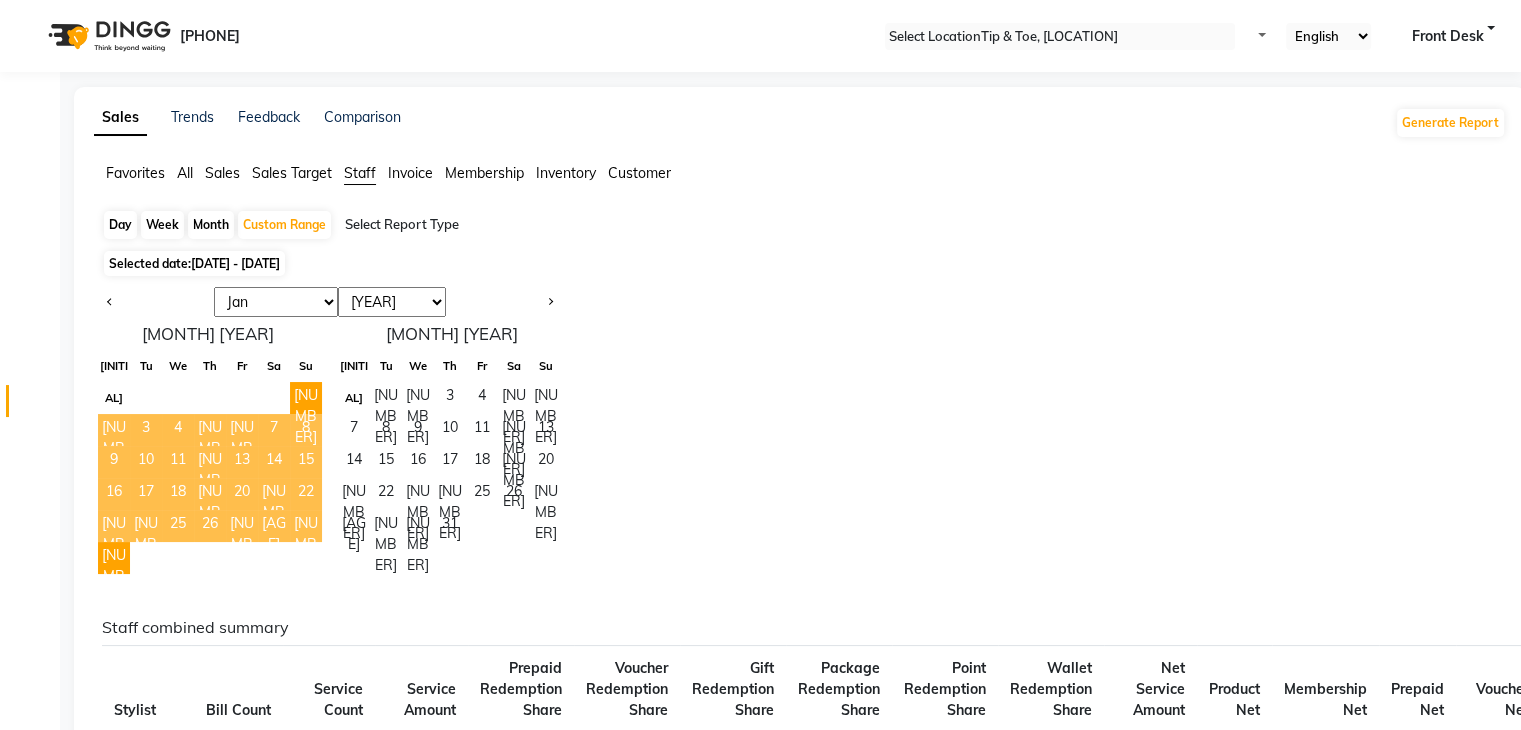 click on "[DATE] - [DATE]" at bounding box center (235, 263) 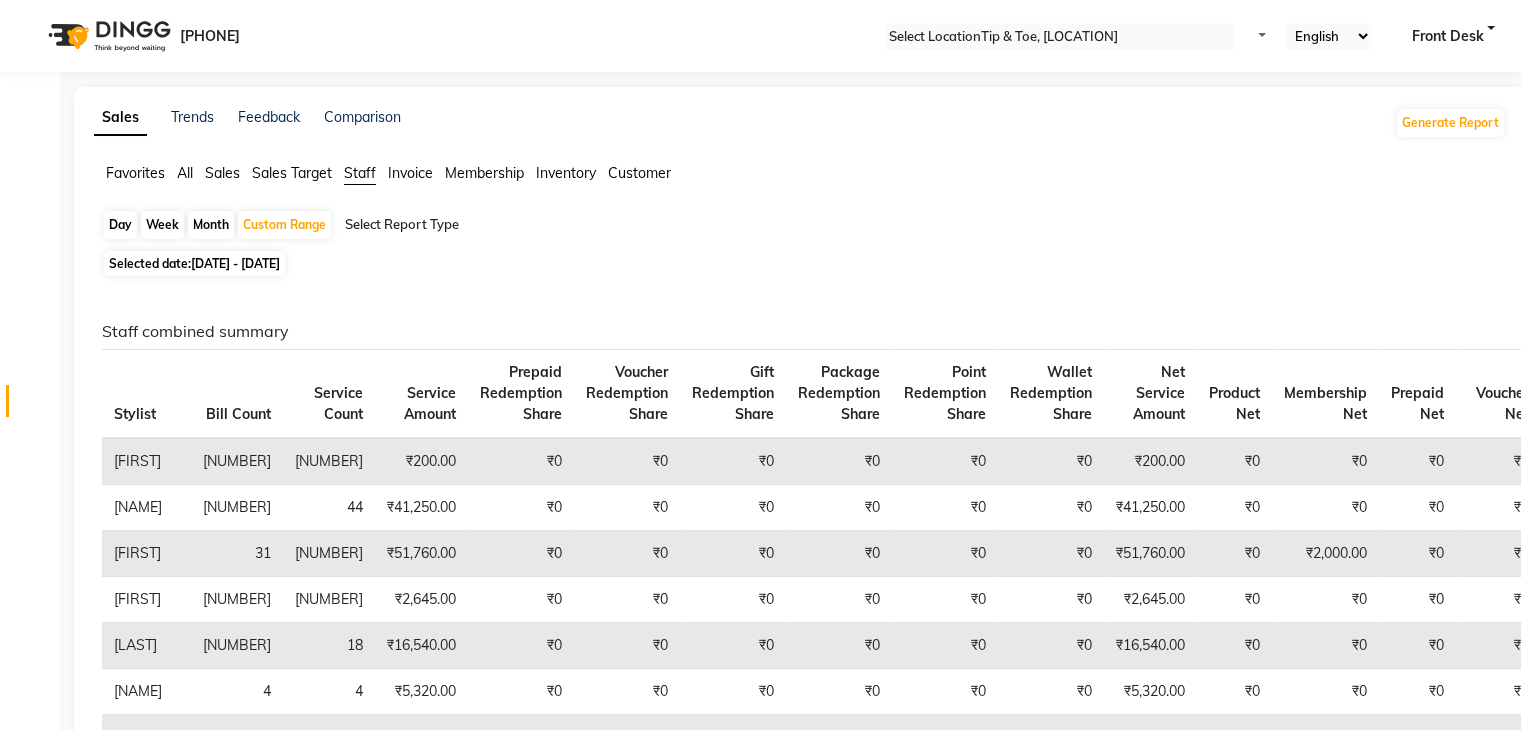 click on "[DATE] - [DATE]" at bounding box center (235, 263) 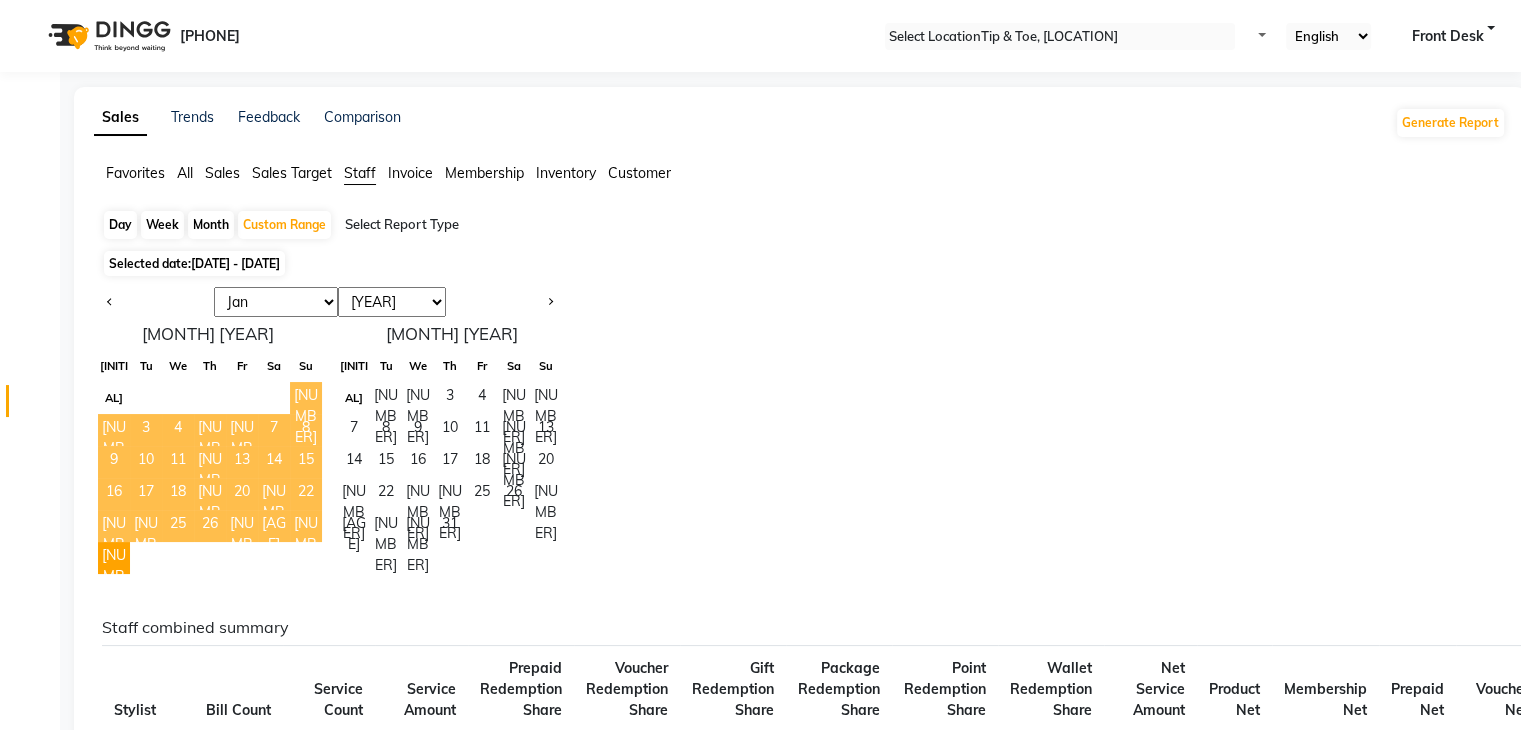 click on "[NUMBER]" at bounding box center (306, 398) 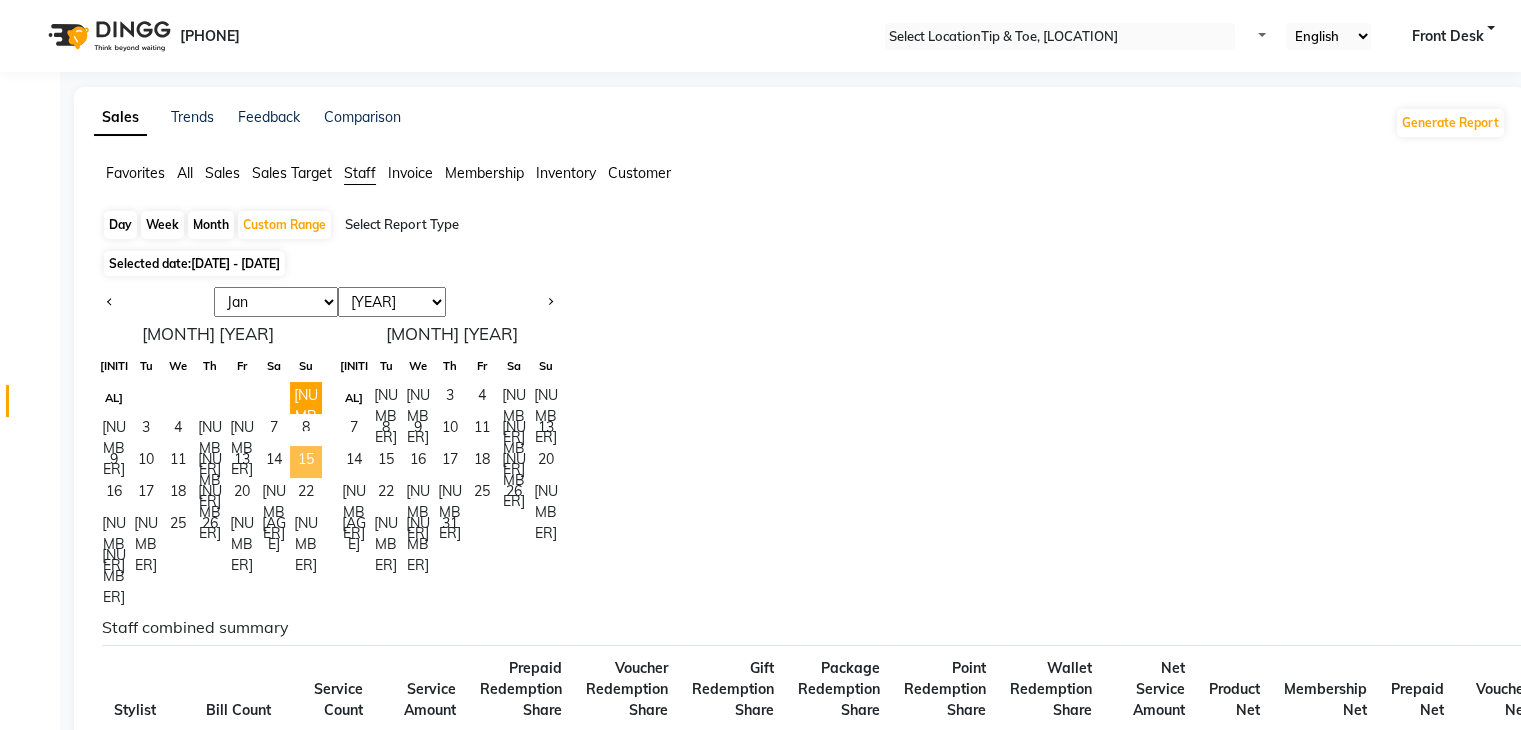 click on "15" at bounding box center (306, 462) 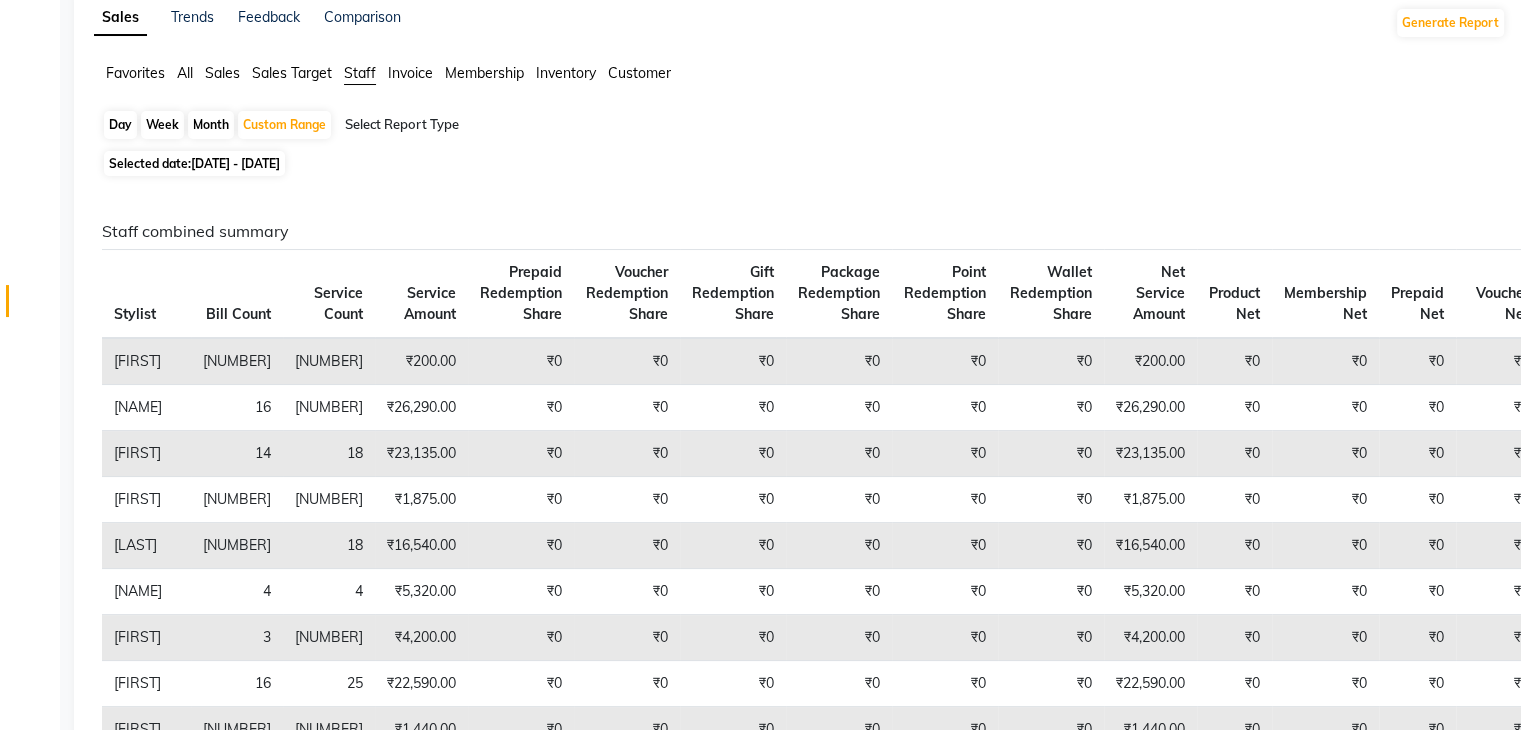 scroll, scrollTop: 0, scrollLeft: 0, axis: both 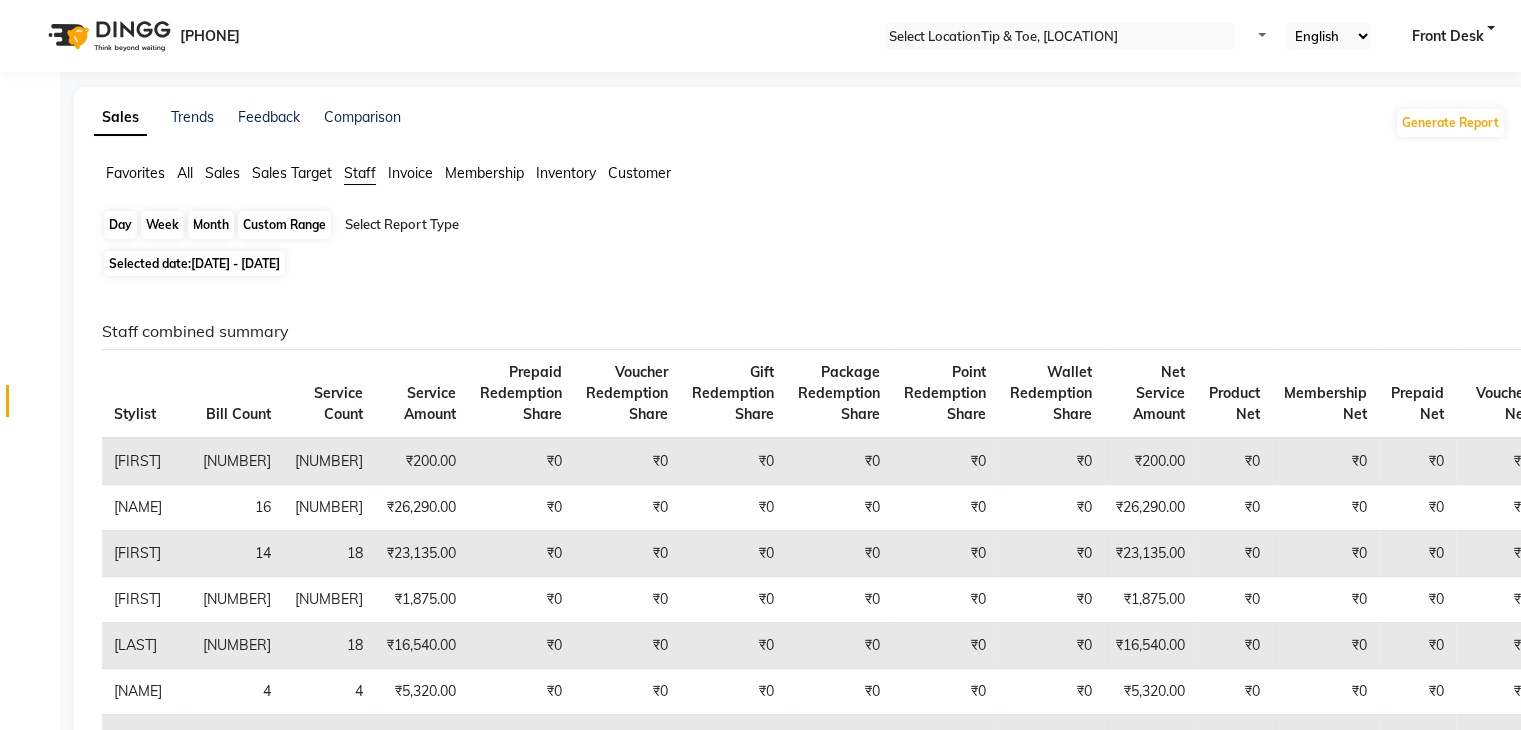 click on "Custom Range" at bounding box center (284, 225) 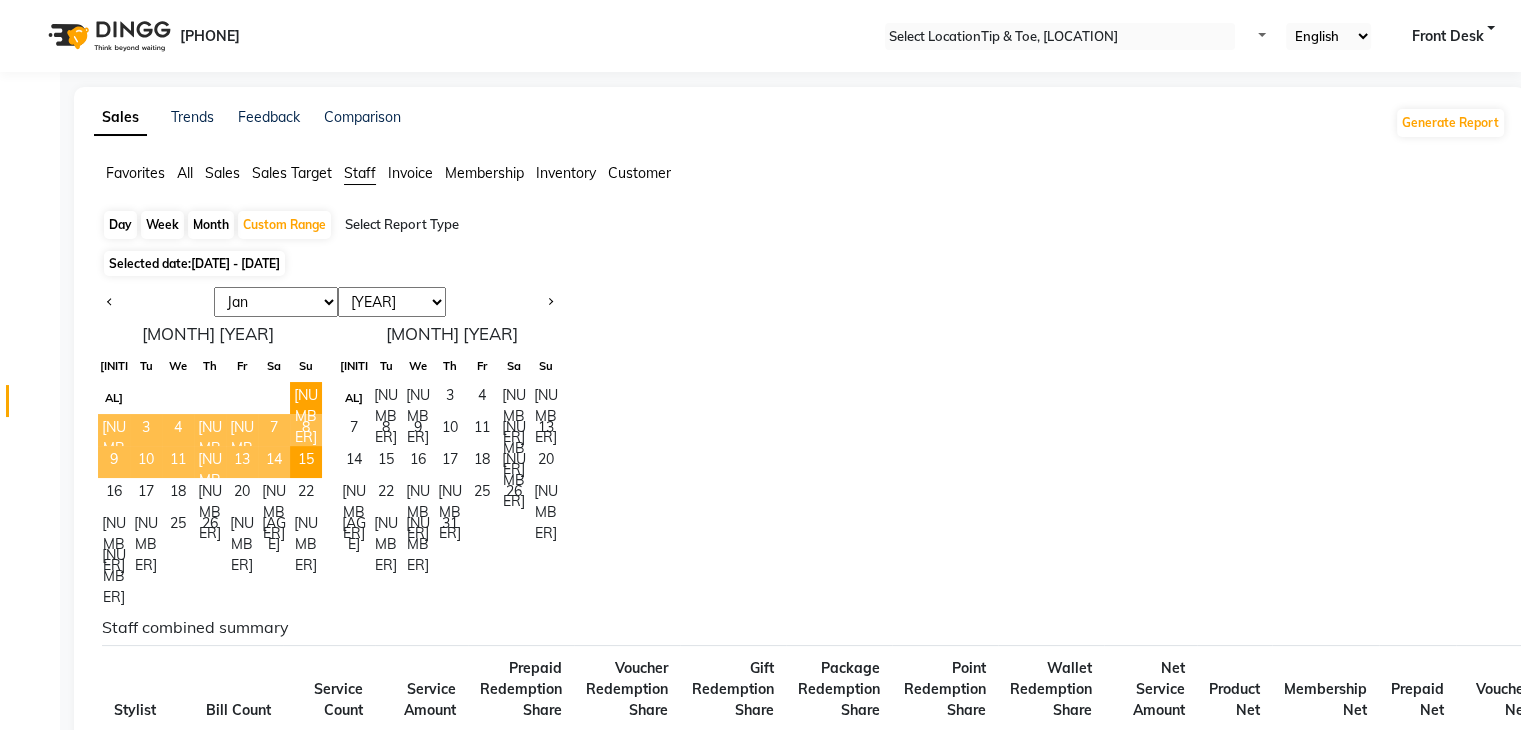 click on "Day" at bounding box center (120, 225) 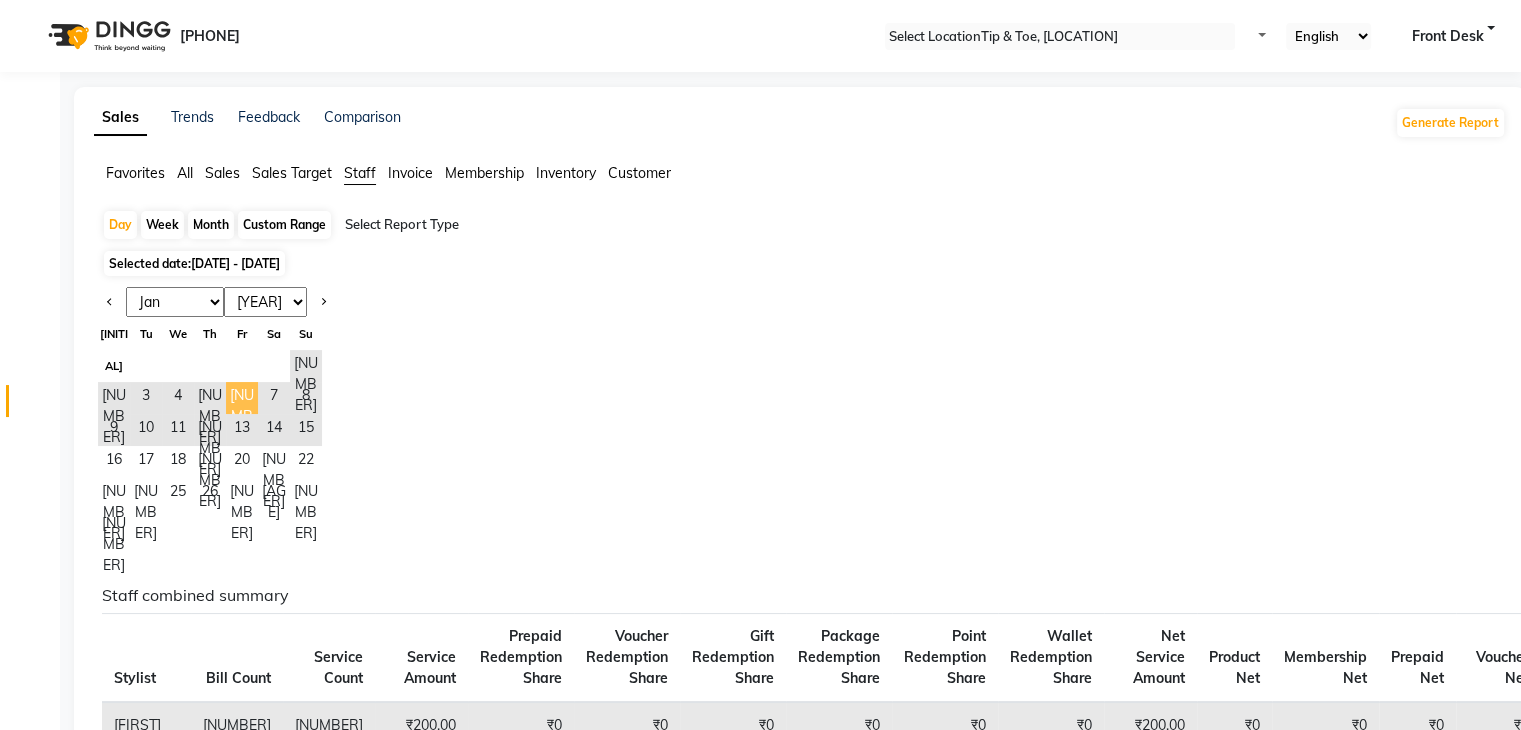 click on "[NUMBER]" at bounding box center [242, 398] 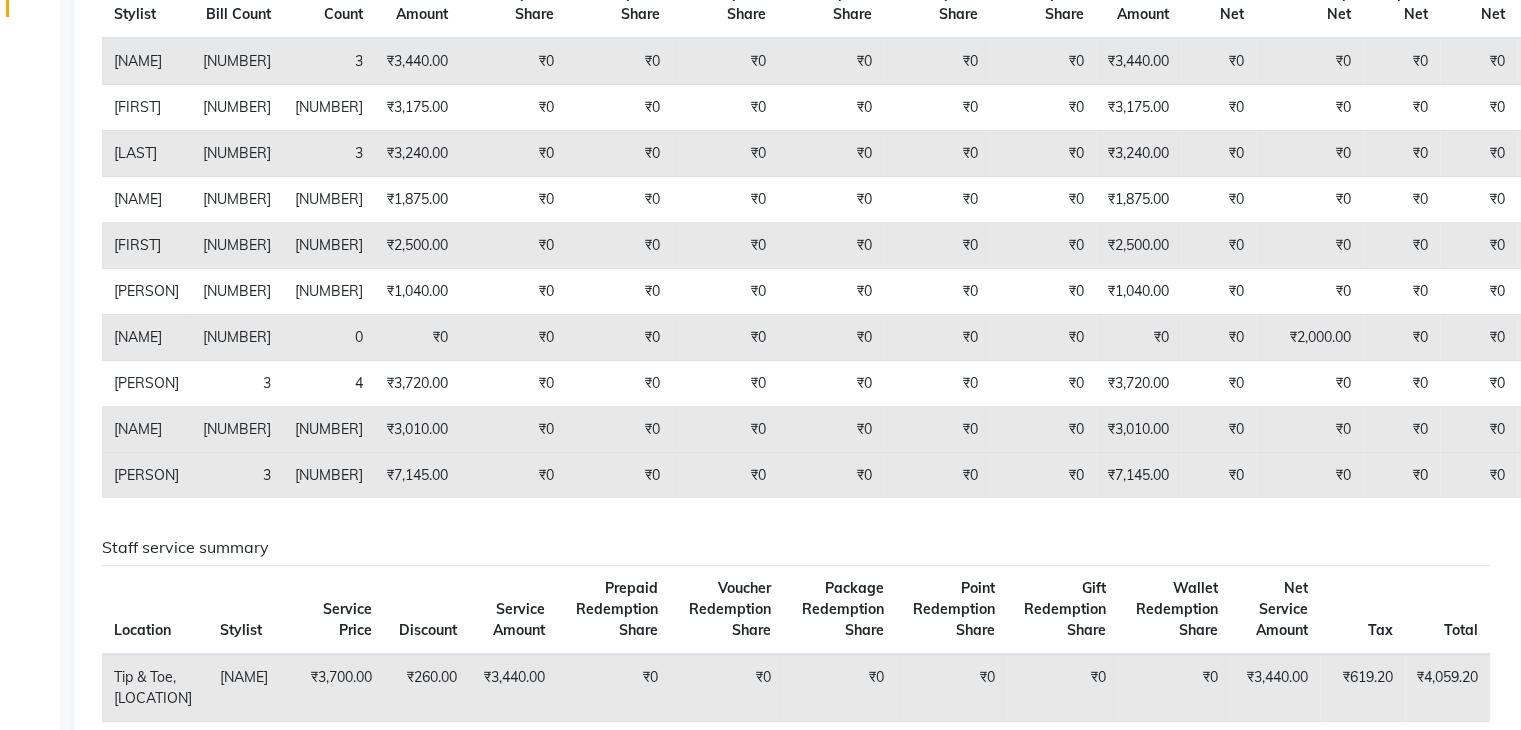 scroll, scrollTop: 0, scrollLeft: 0, axis: both 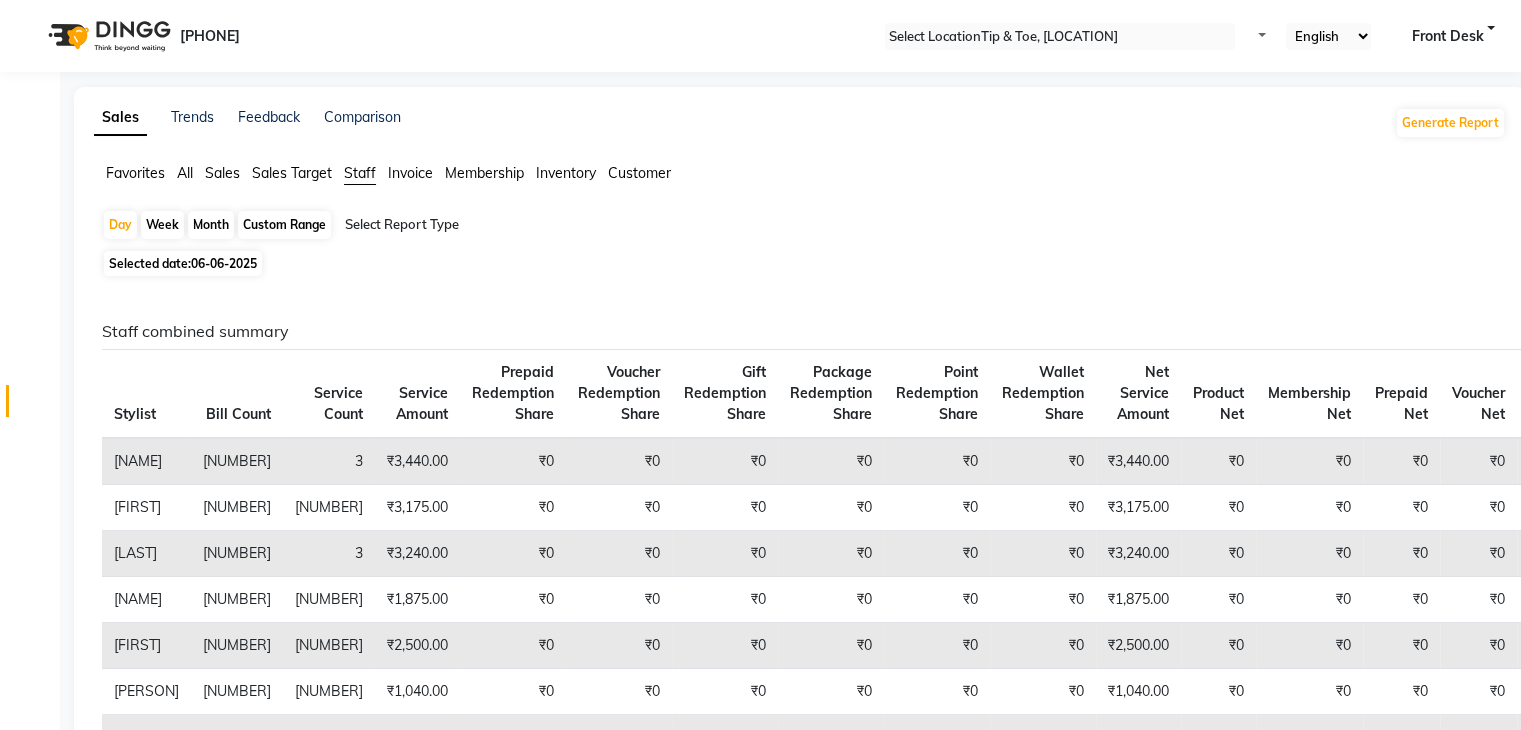 click on "Custom Range" at bounding box center (284, 225) 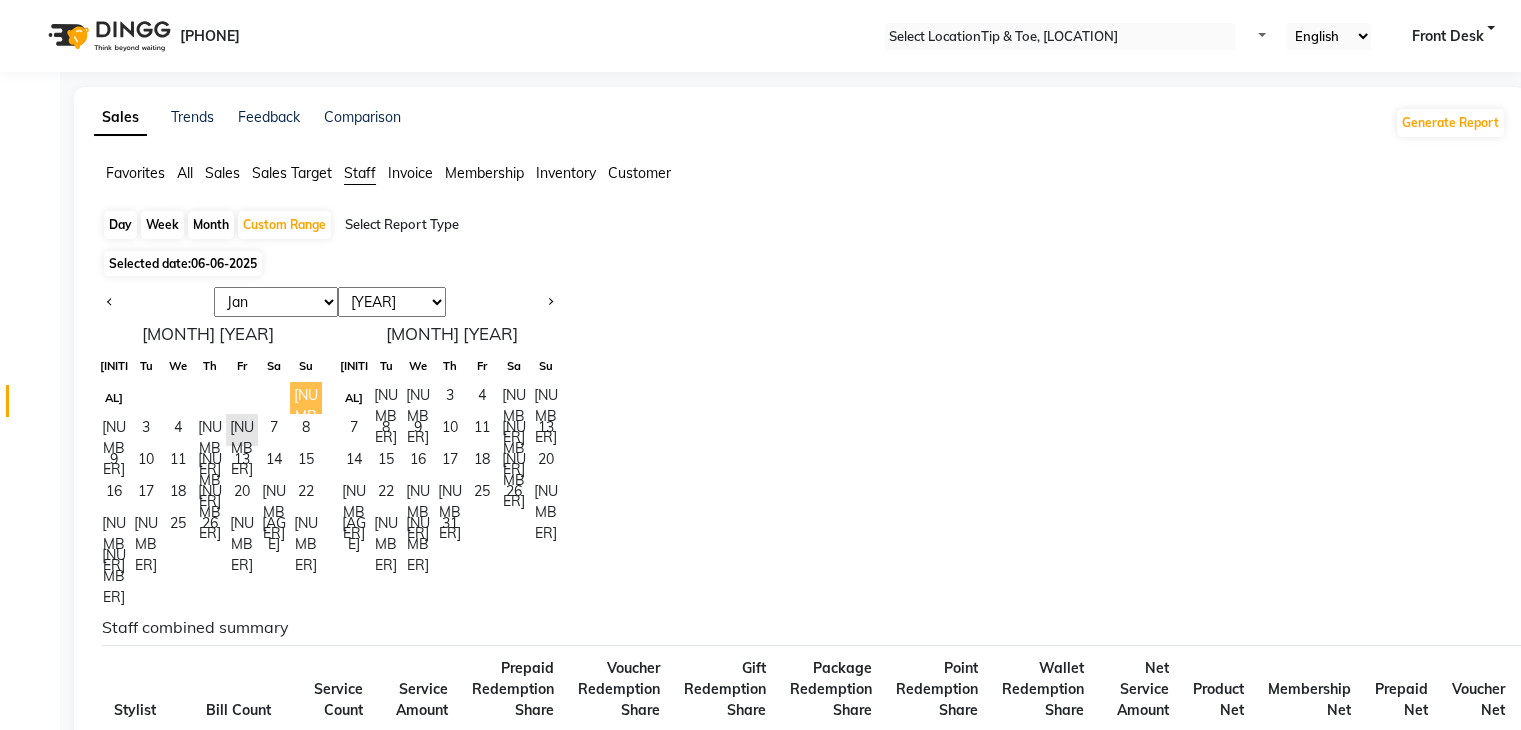 click on "[NUMBER]" at bounding box center [306, 398] 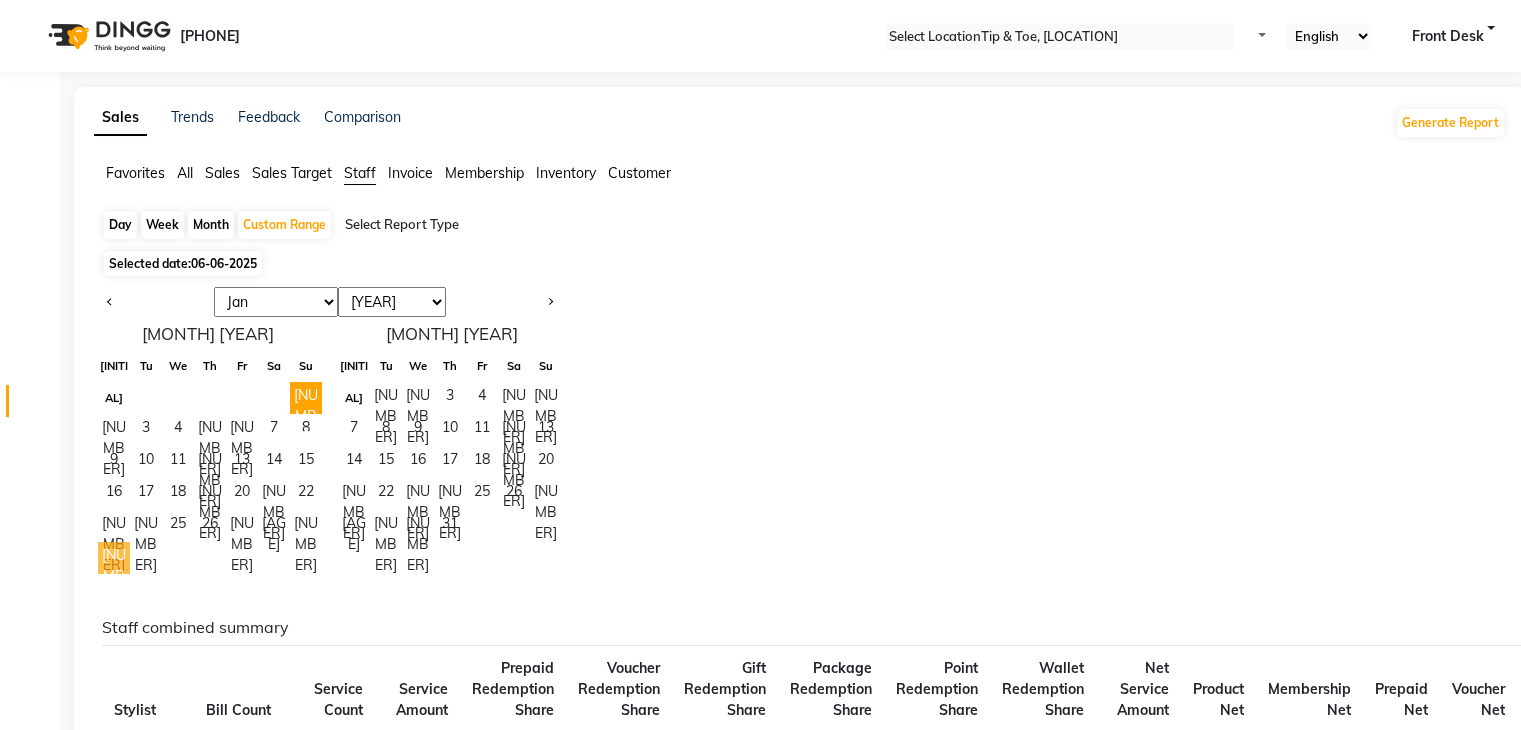 drag, startPoint x: 122, startPoint y: 563, endPoint x: 144, endPoint y: 563, distance: 22 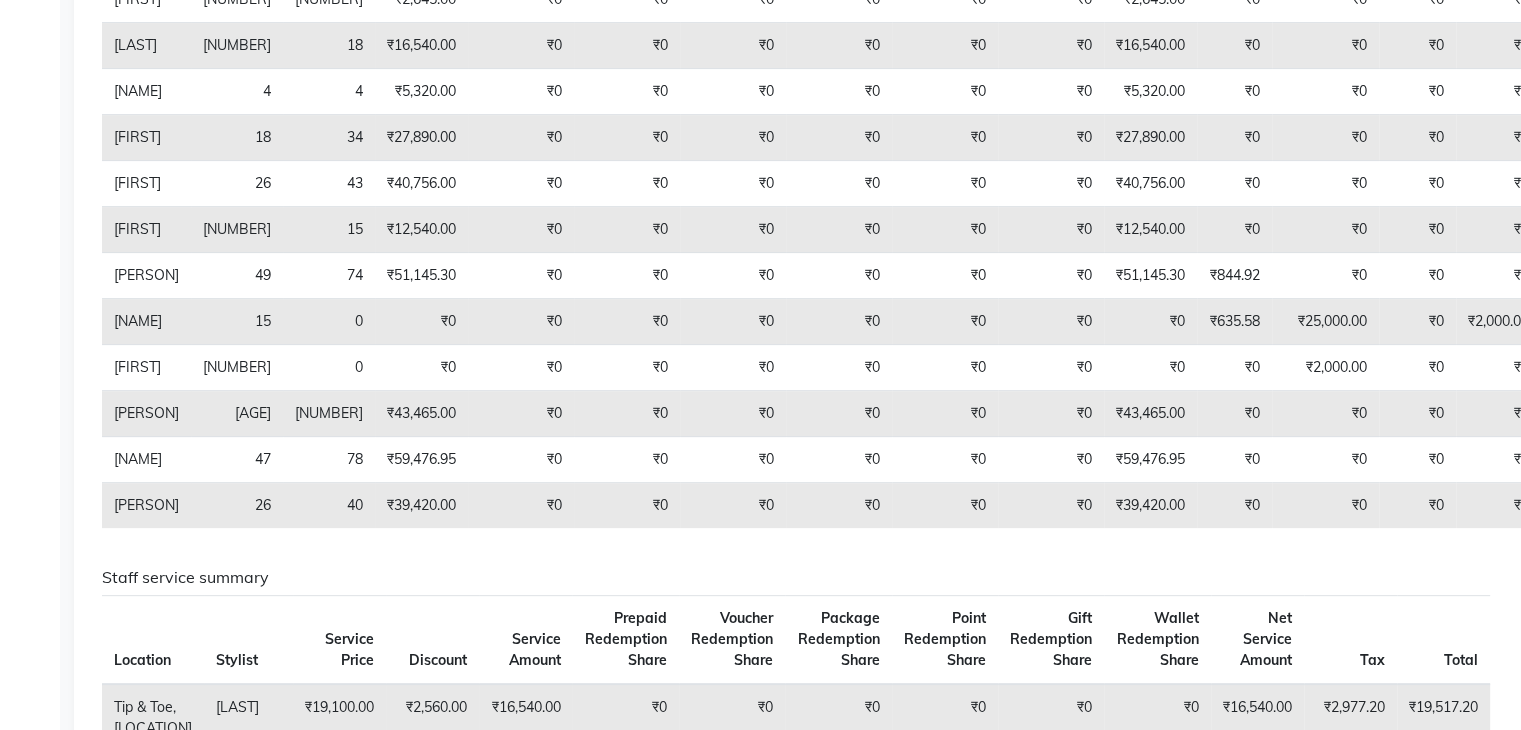 scroll, scrollTop: 0, scrollLeft: 0, axis: both 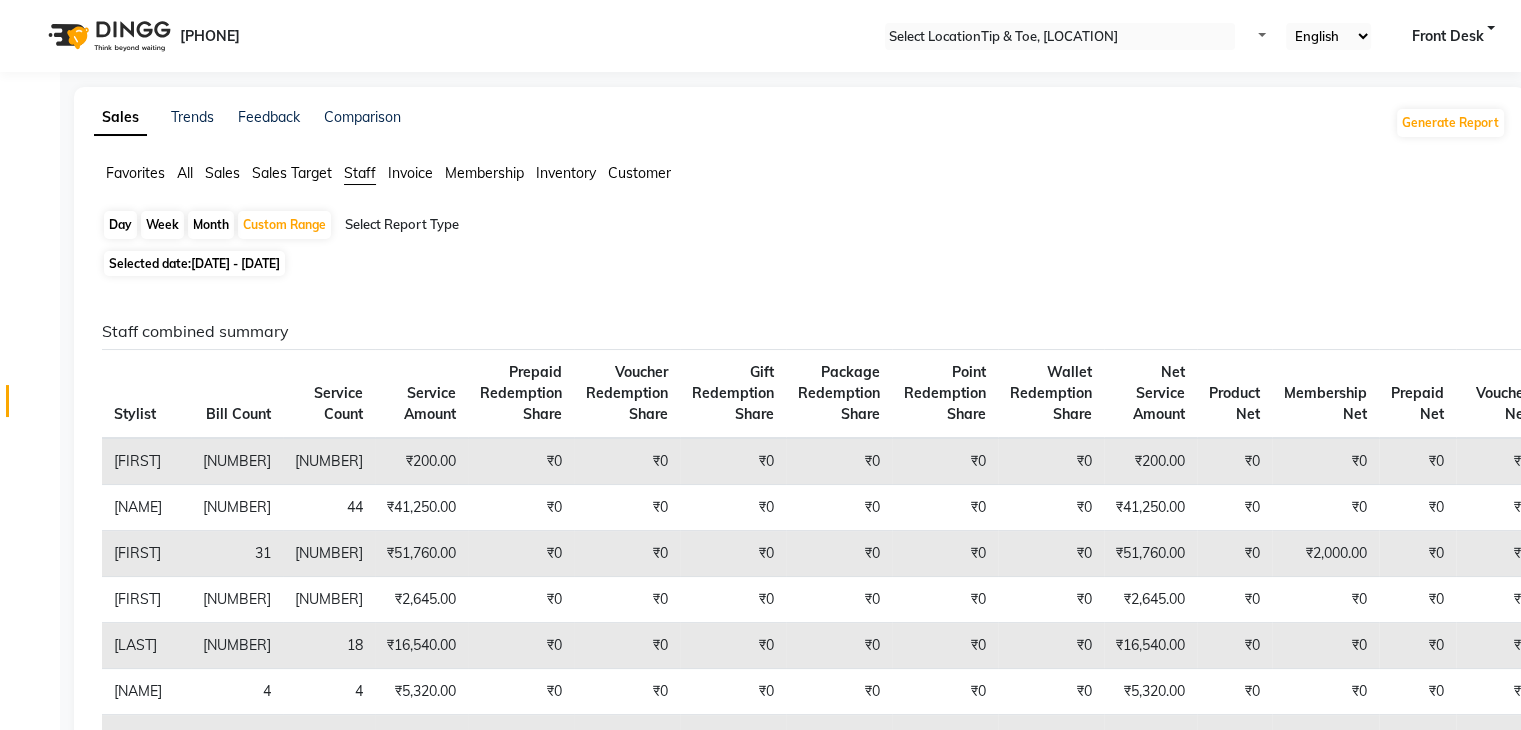 click on "Day" at bounding box center [120, 225] 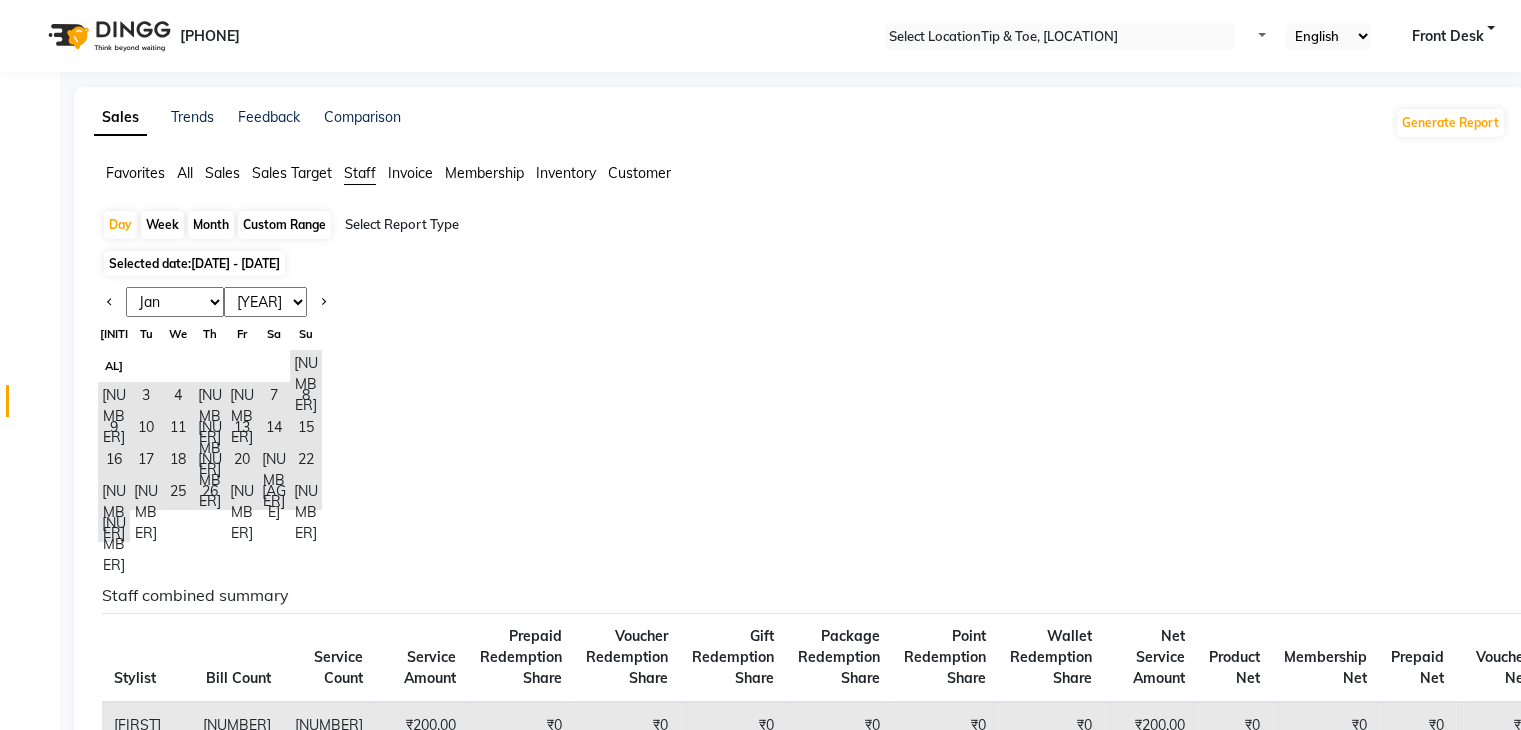 click on "Custom Range" at bounding box center (284, 225) 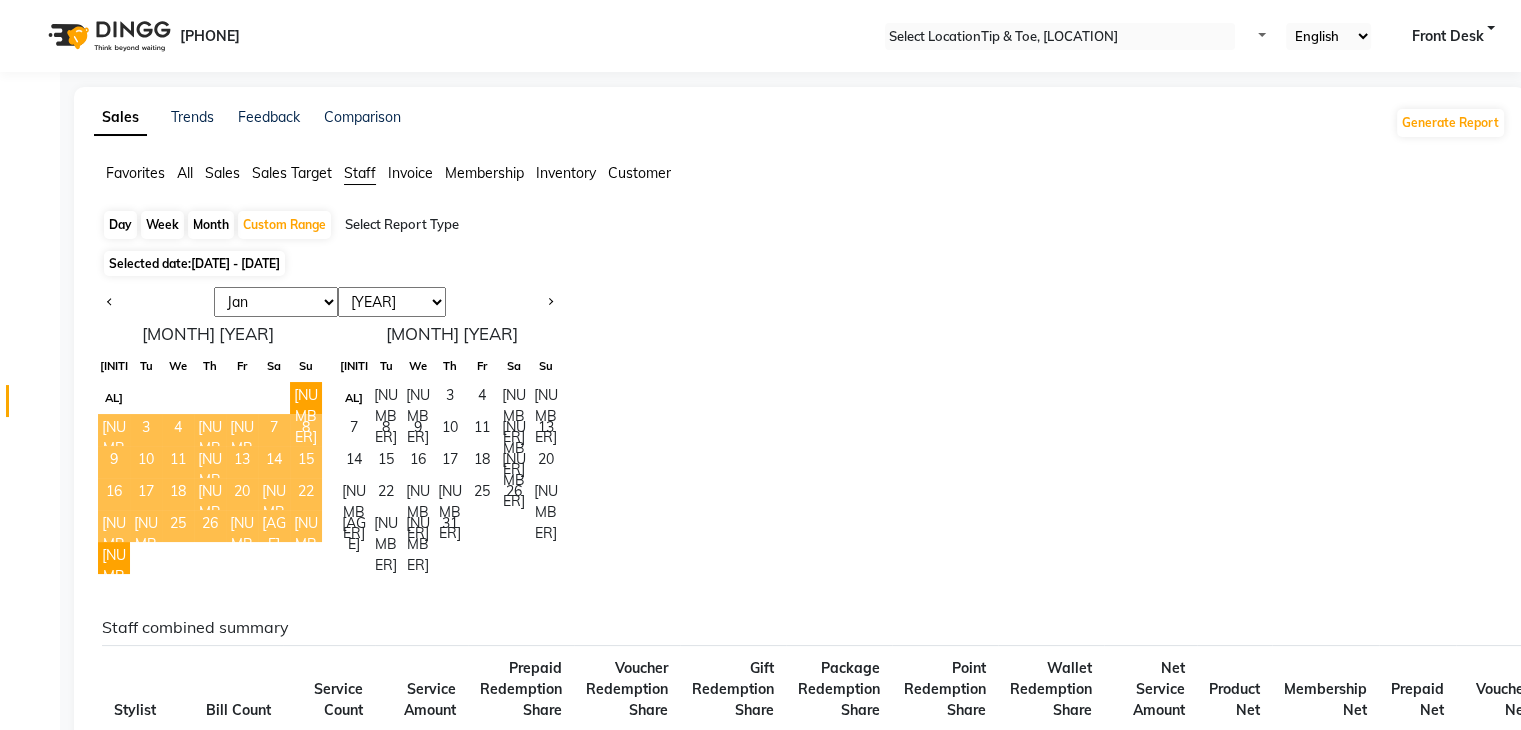click on "Day" at bounding box center [120, 225] 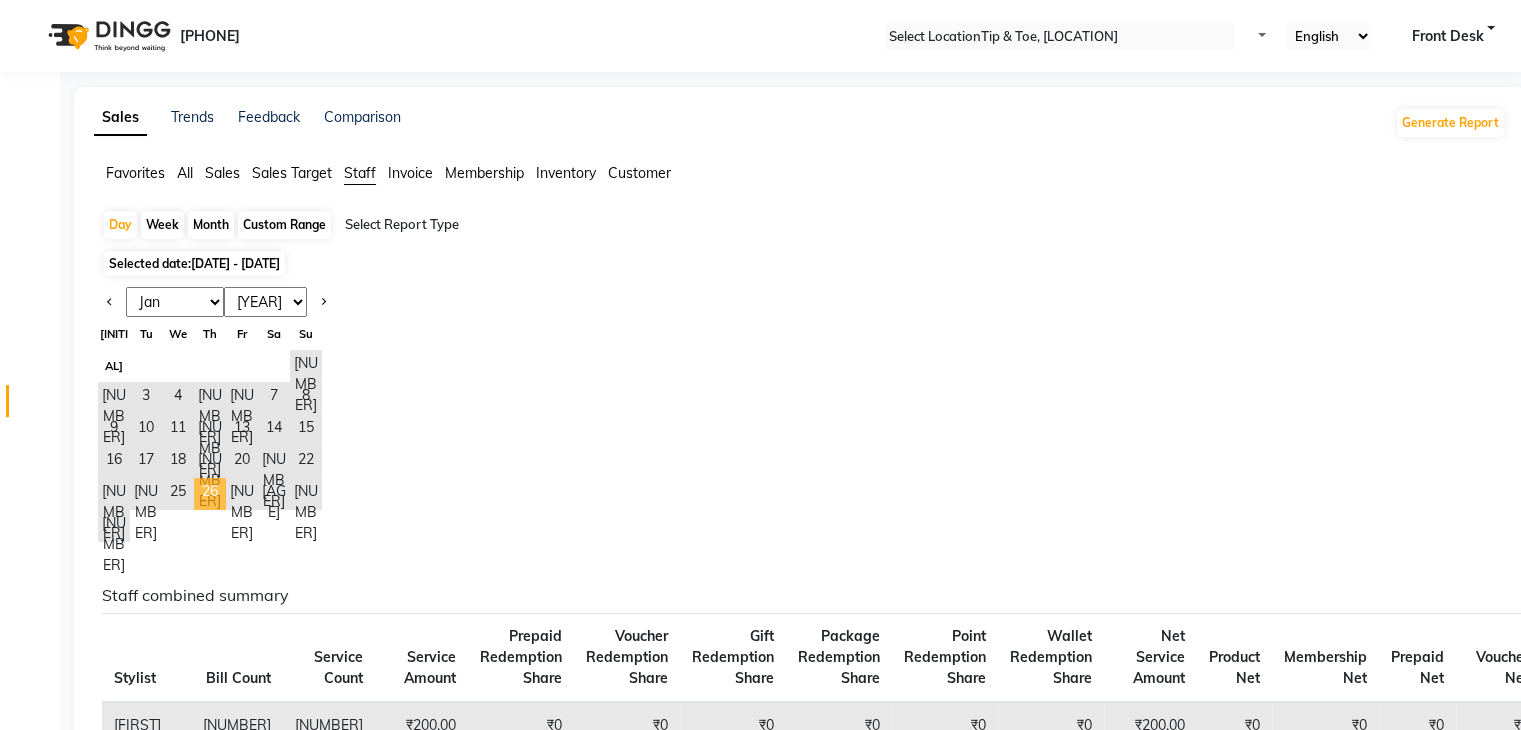 click on "26" at bounding box center (210, 494) 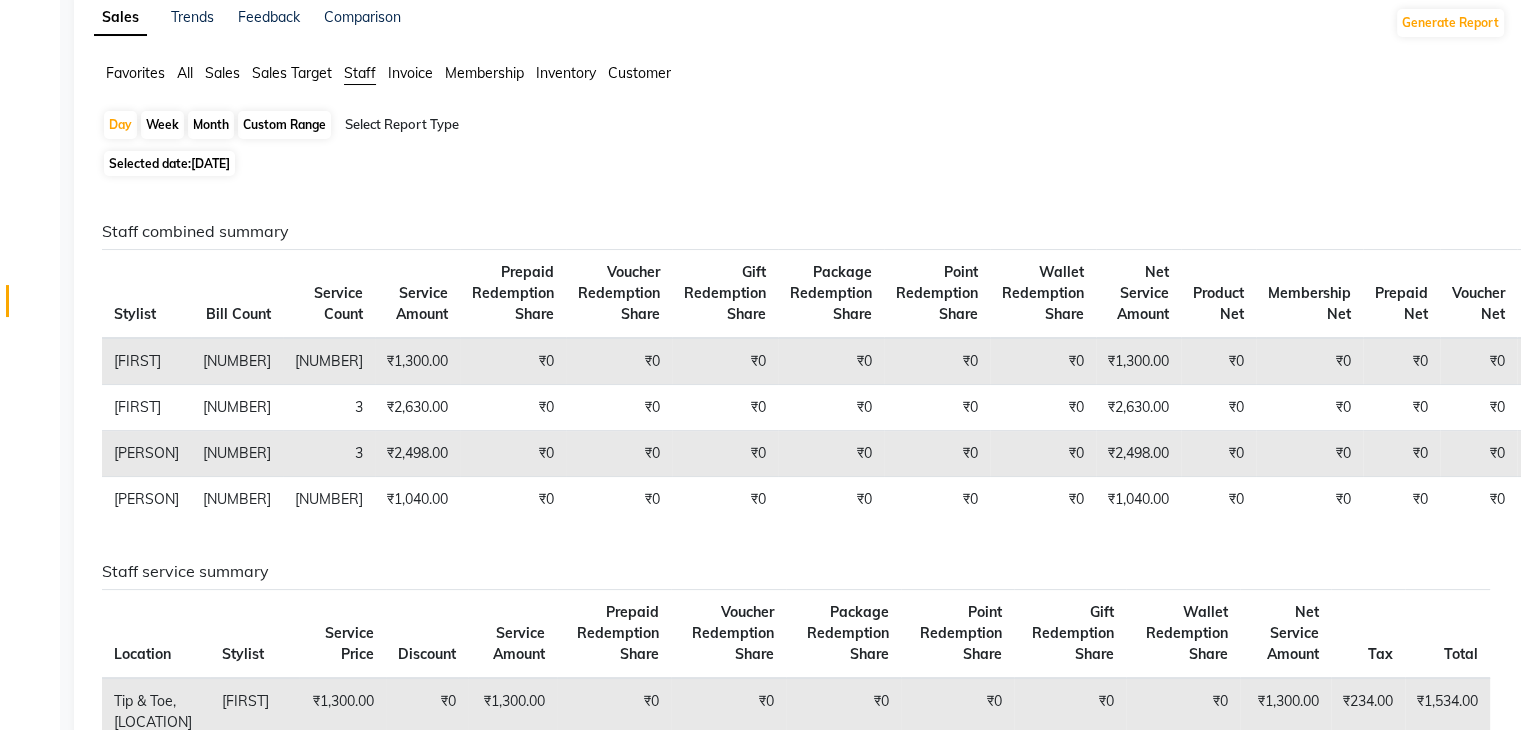 scroll, scrollTop: 0, scrollLeft: 0, axis: both 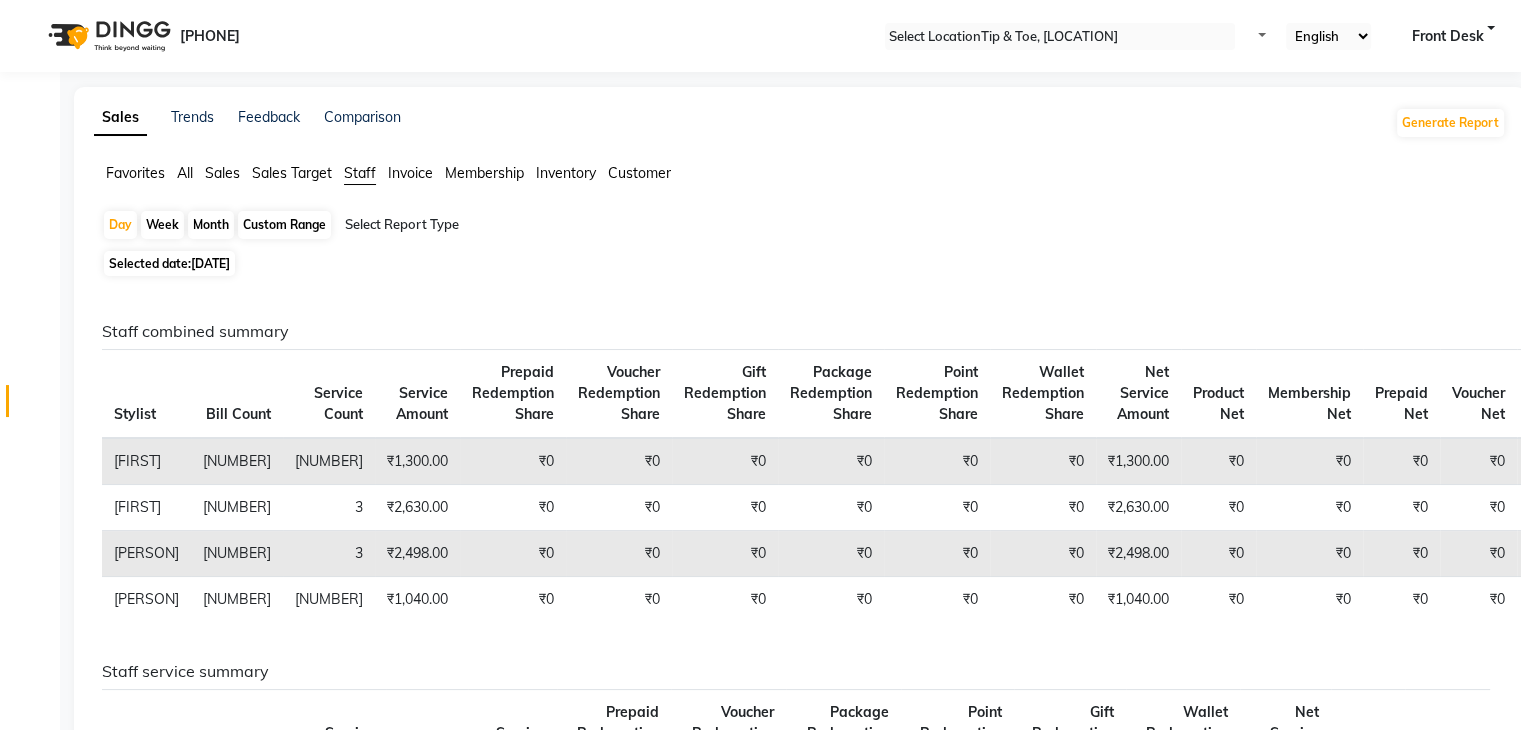 click on "Custom Range" at bounding box center [284, 225] 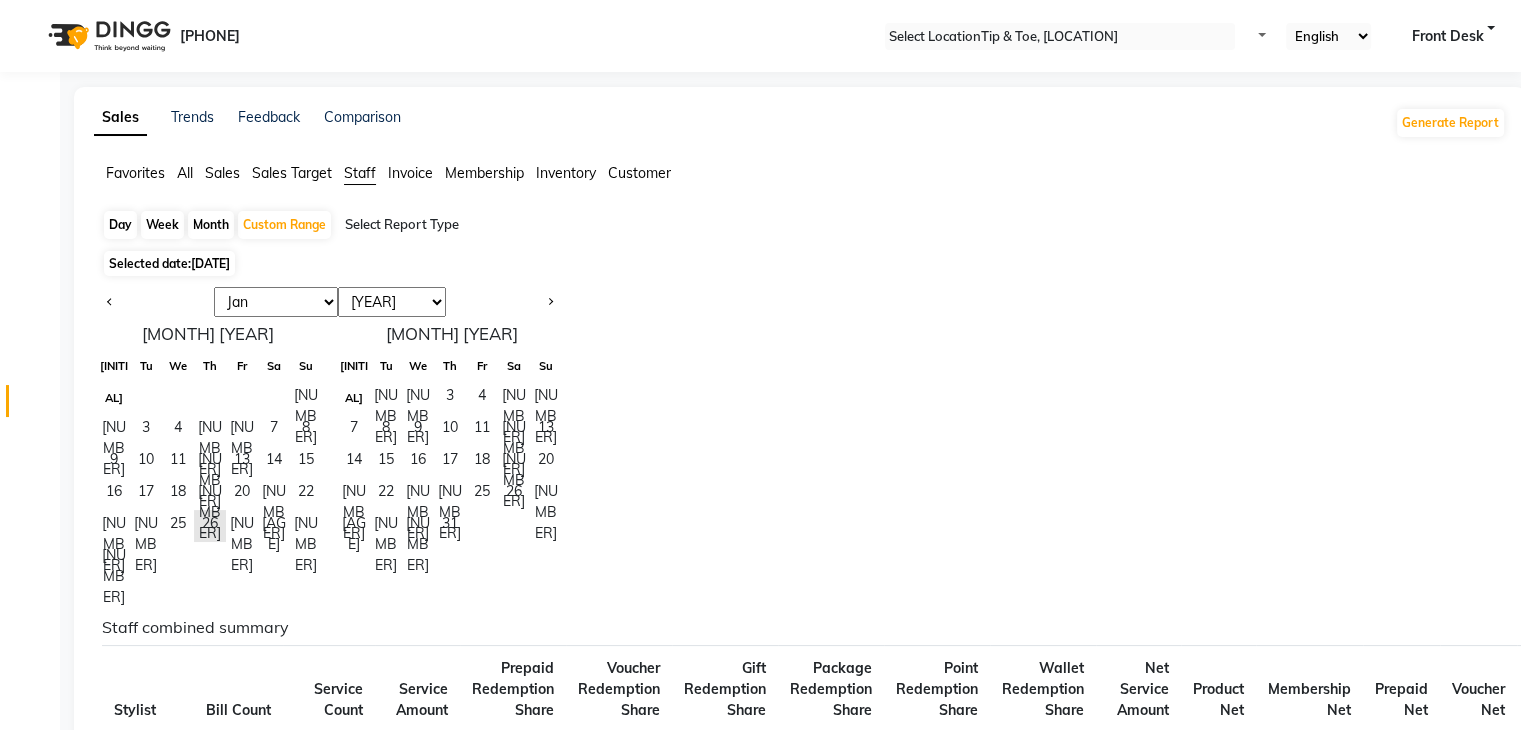 click on "Day" at bounding box center (120, 225) 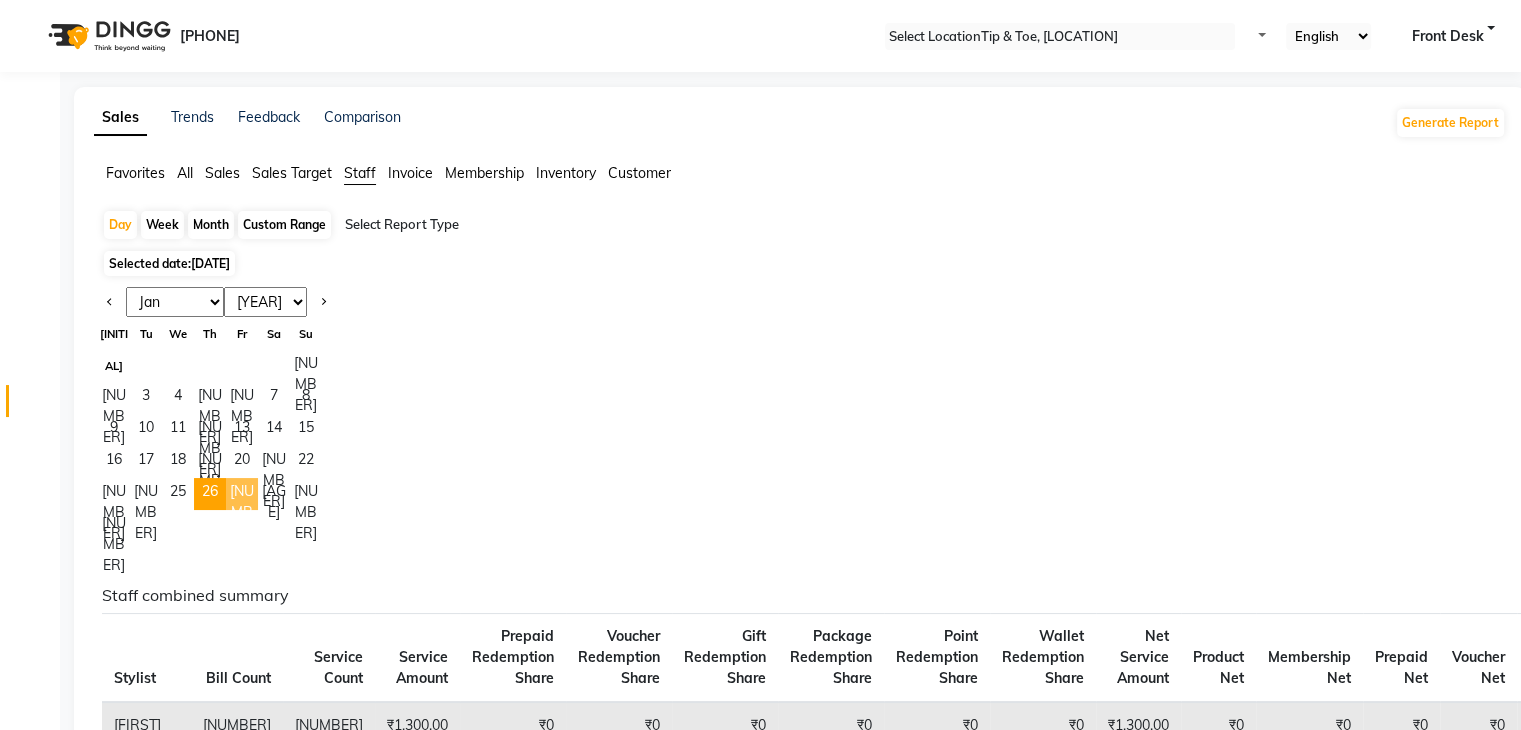 click on "[NUMBER]" at bounding box center [242, 494] 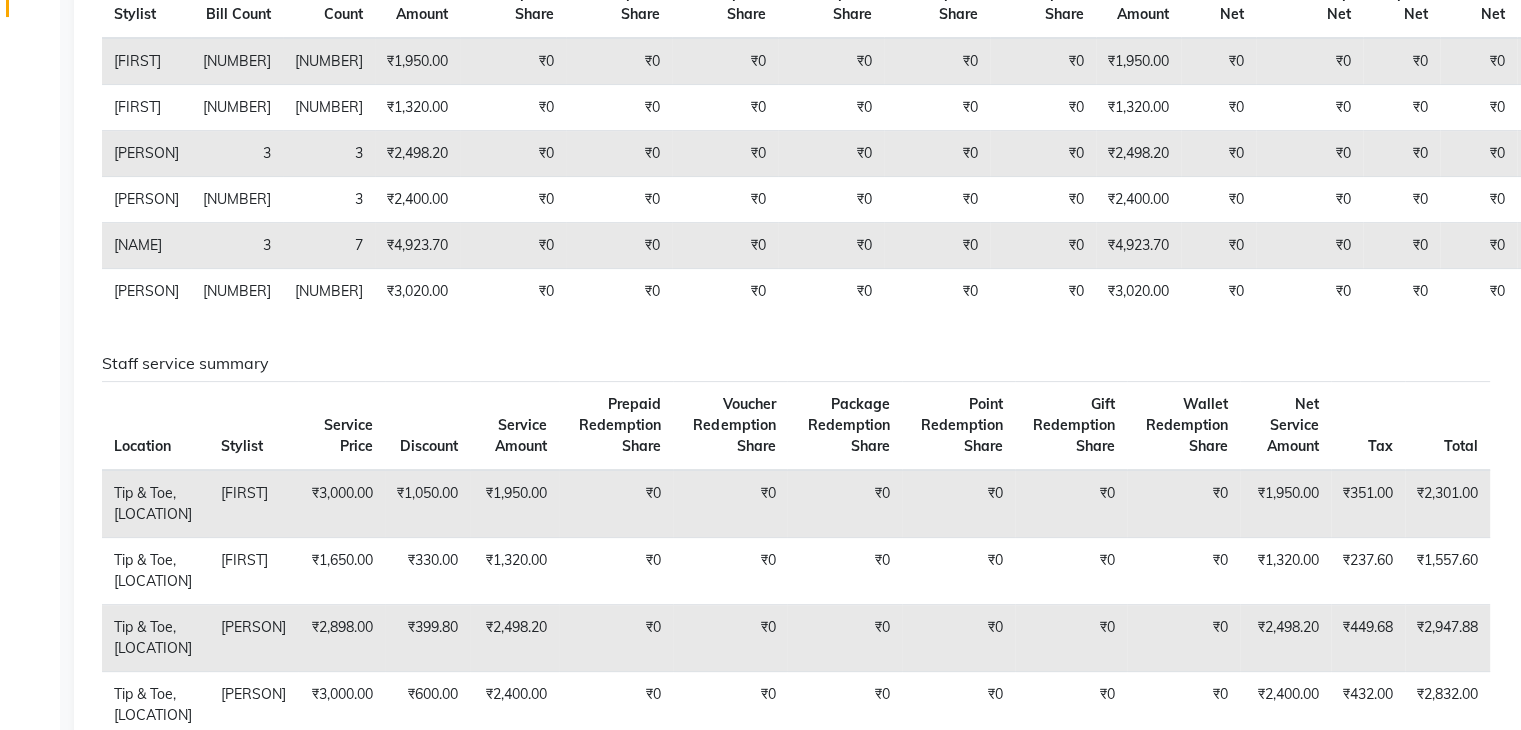 scroll, scrollTop: 0, scrollLeft: 0, axis: both 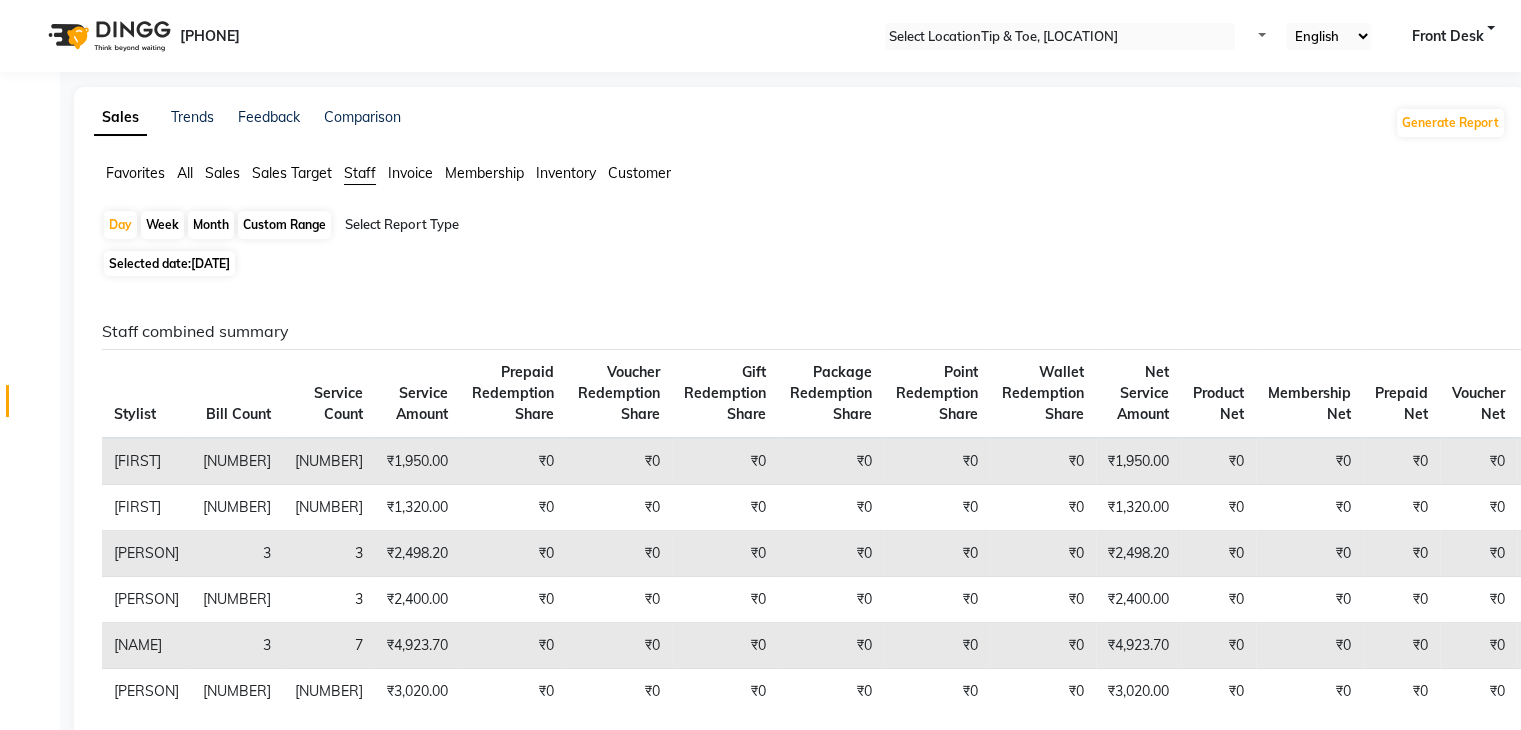click on "Custom Range" at bounding box center (284, 225) 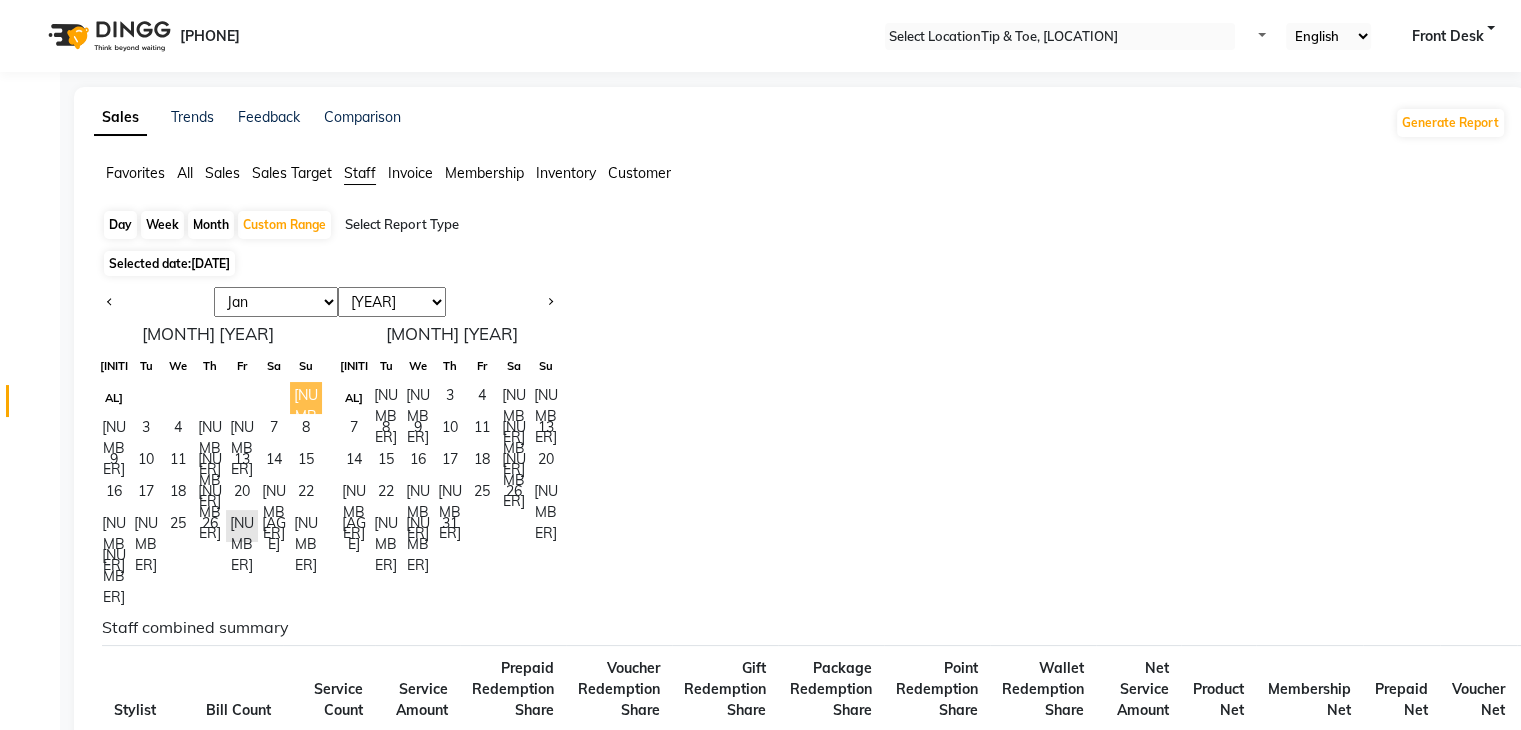click on "[NUMBER]" at bounding box center [306, 398] 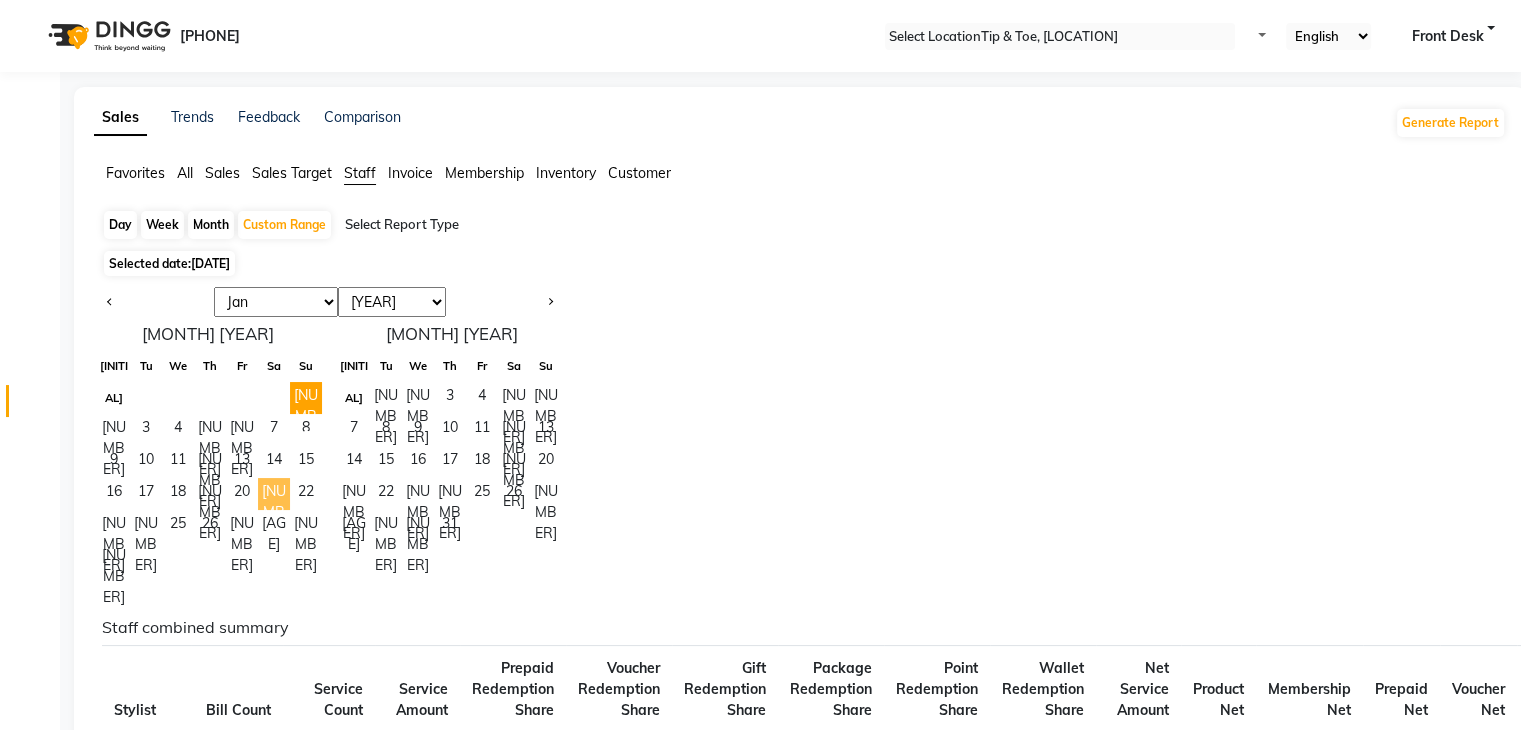 click on "[NUMBER]" at bounding box center [274, 494] 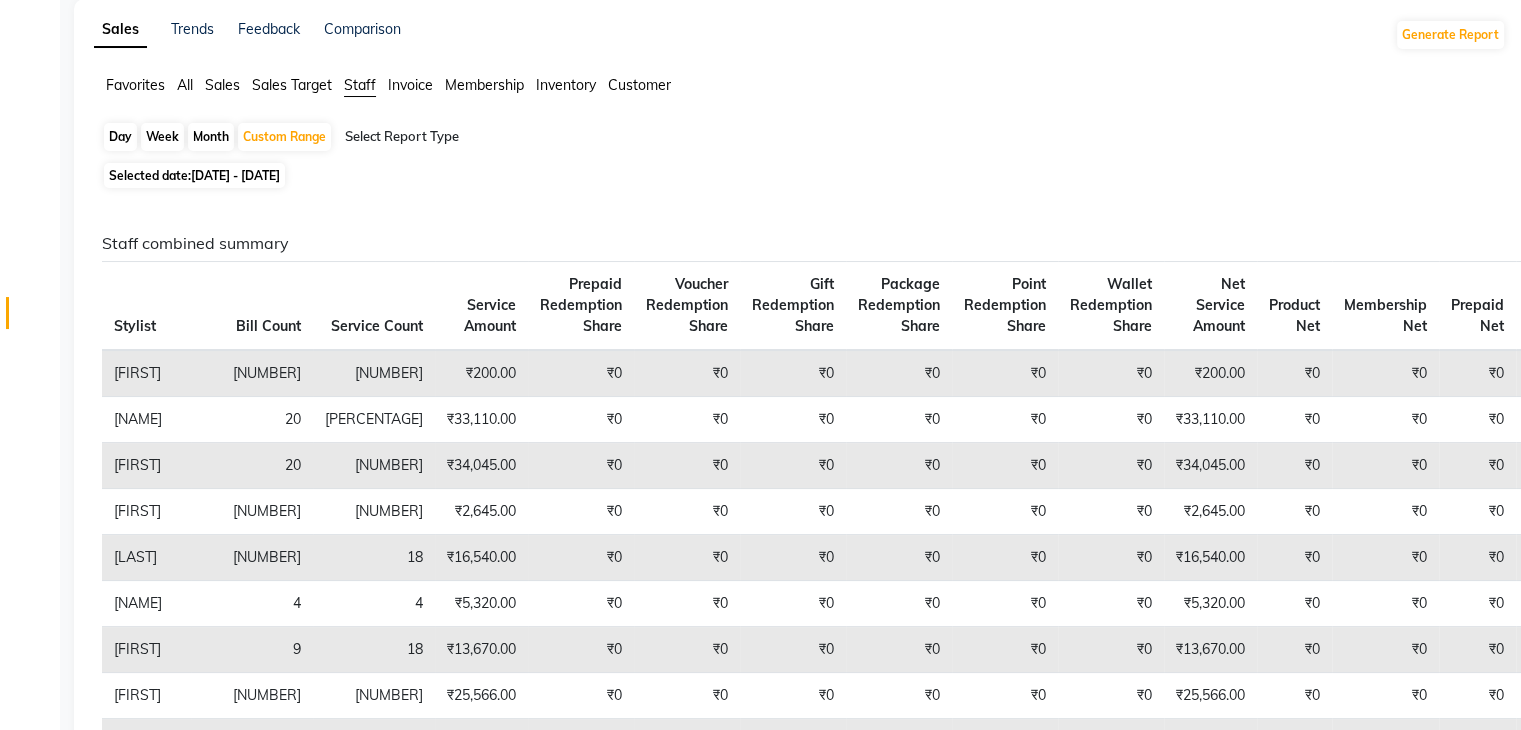 scroll, scrollTop: 0, scrollLeft: 0, axis: both 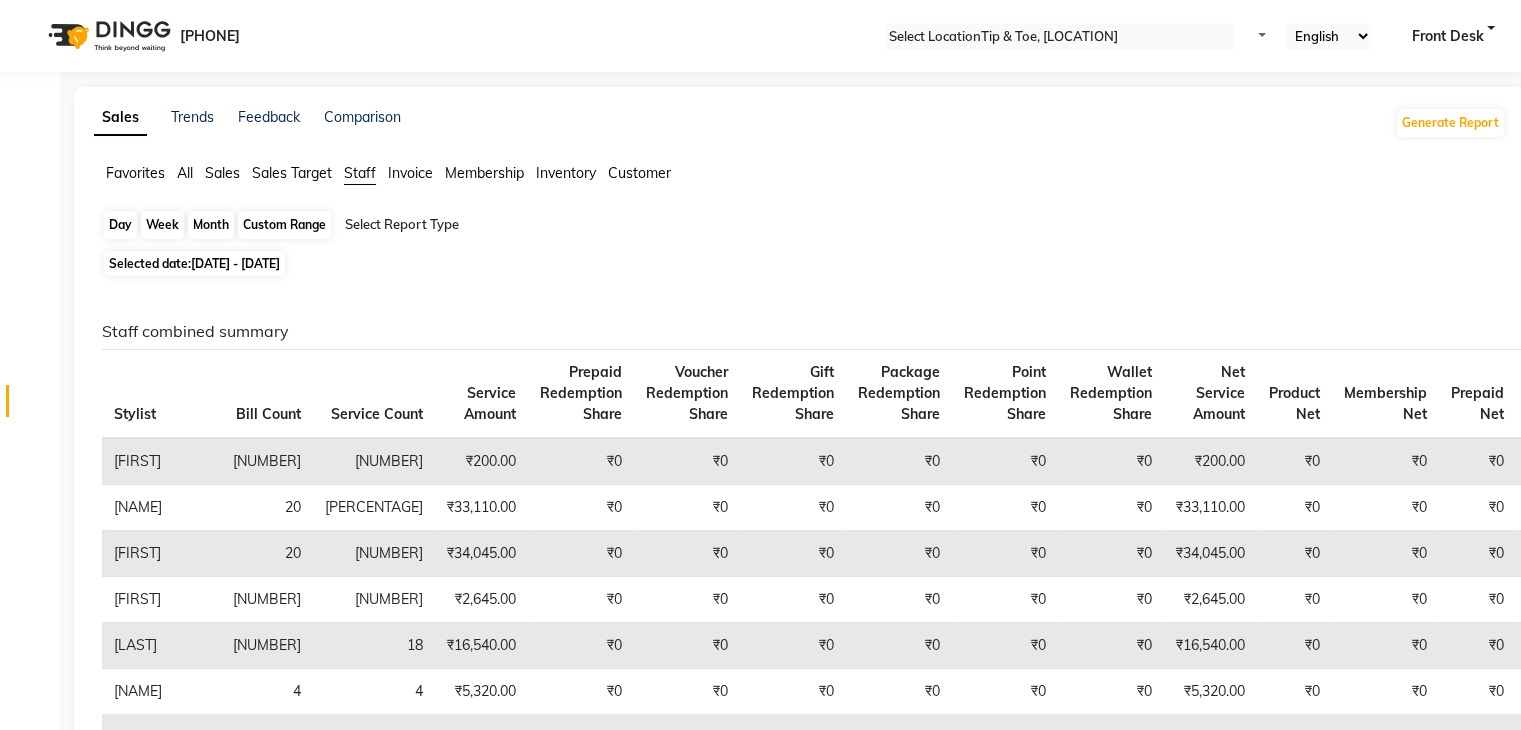 click on "Custom Range" at bounding box center (284, 225) 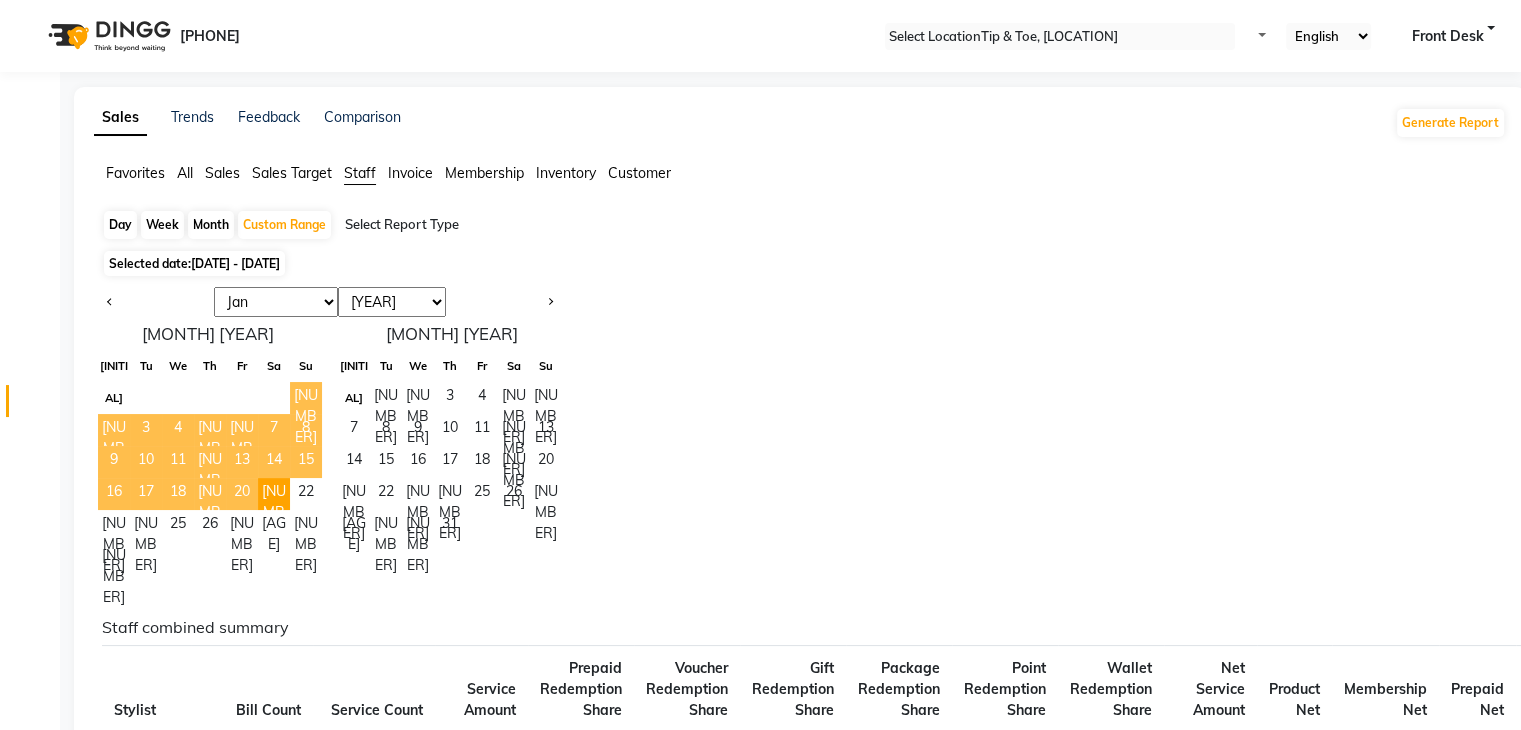 click on "[NUMBER]" at bounding box center [306, 398] 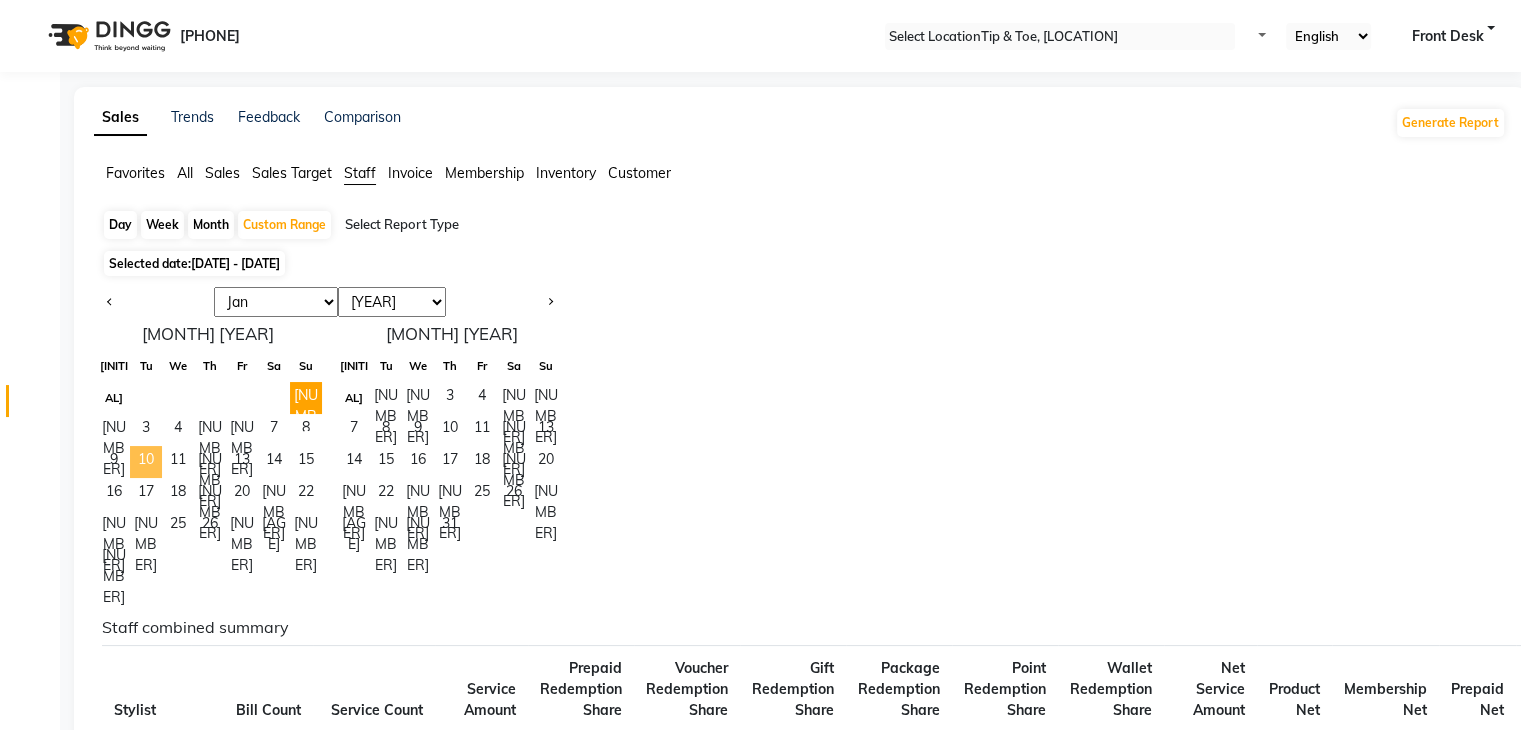 click on "10" at bounding box center (146, 462) 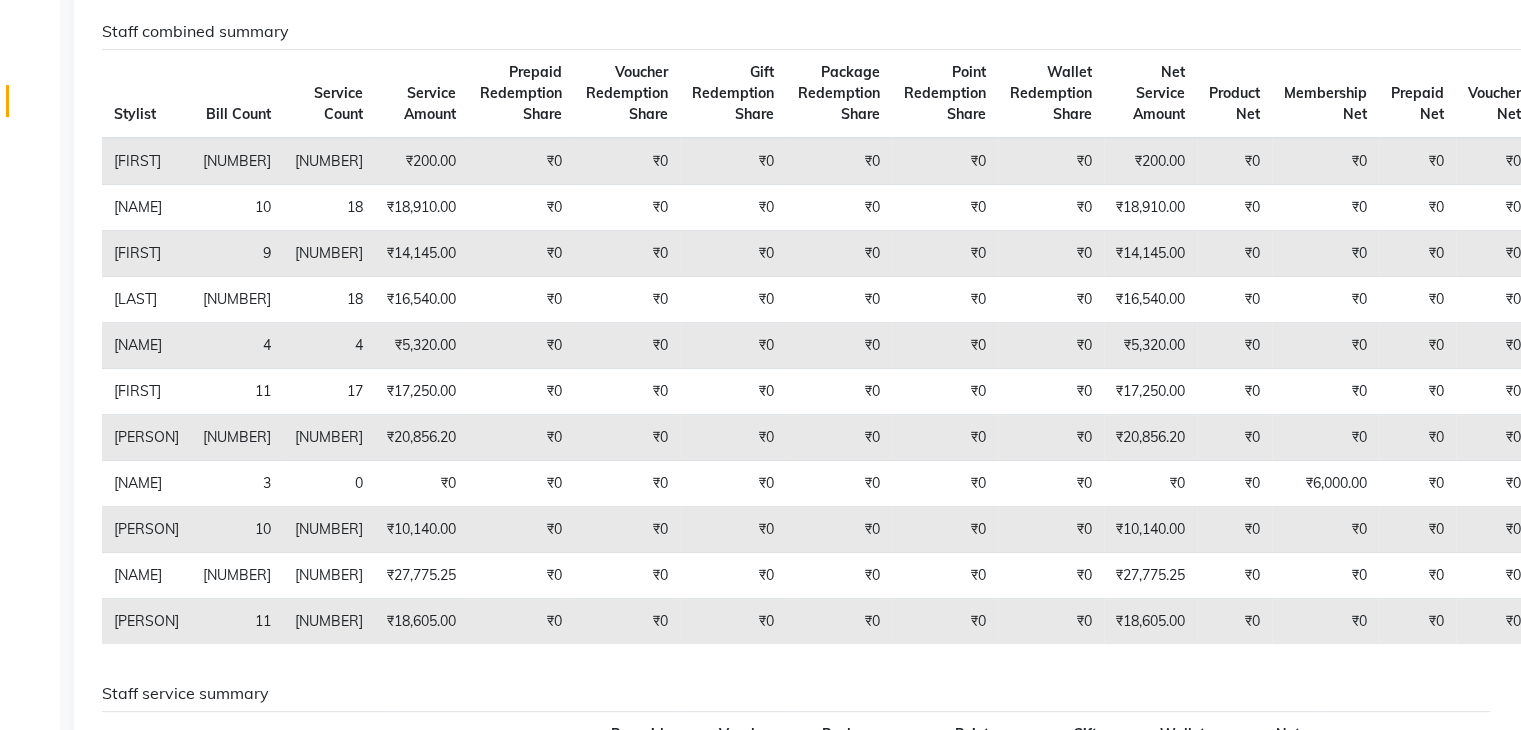 scroll, scrollTop: 0, scrollLeft: 0, axis: both 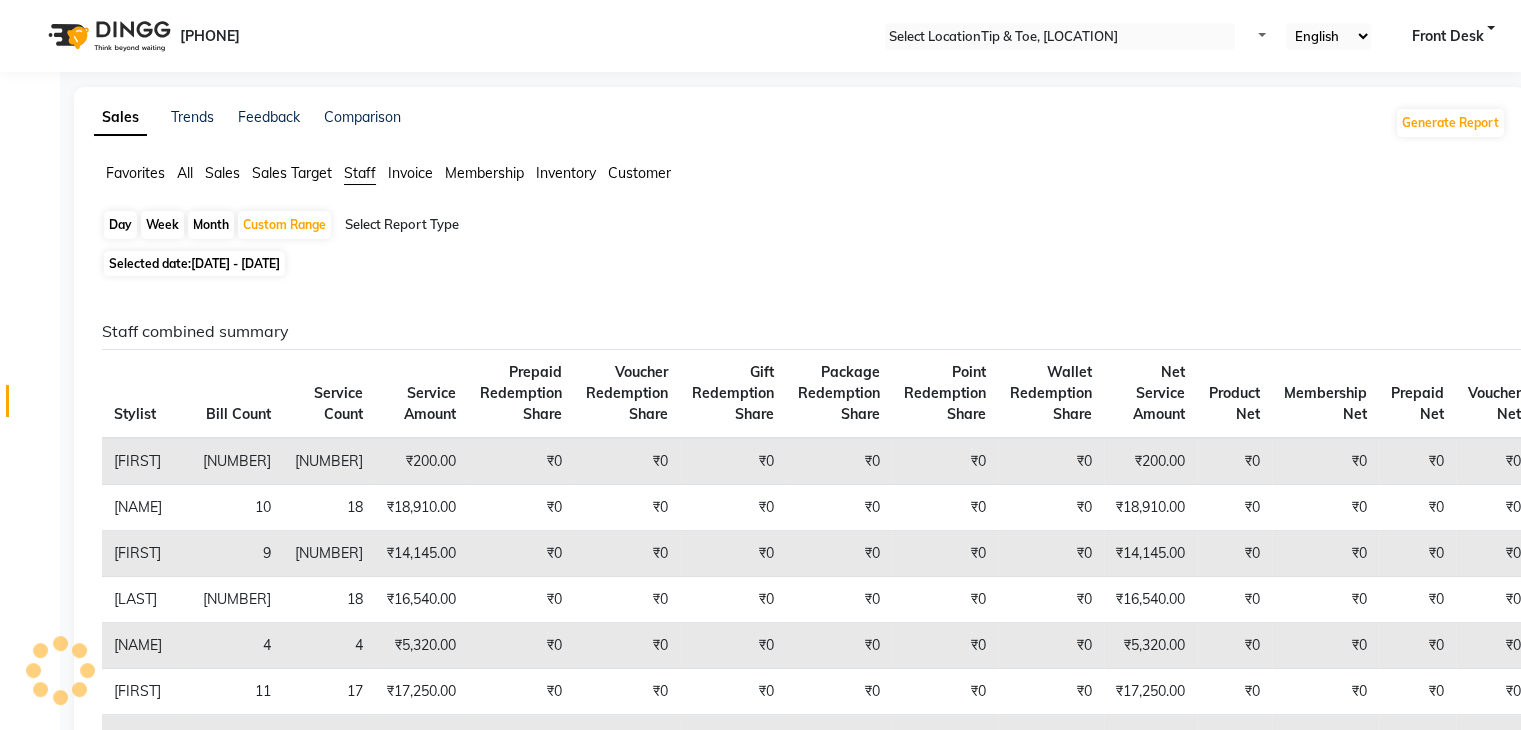 click on "[DATE] - [DATE]" at bounding box center (235, 263) 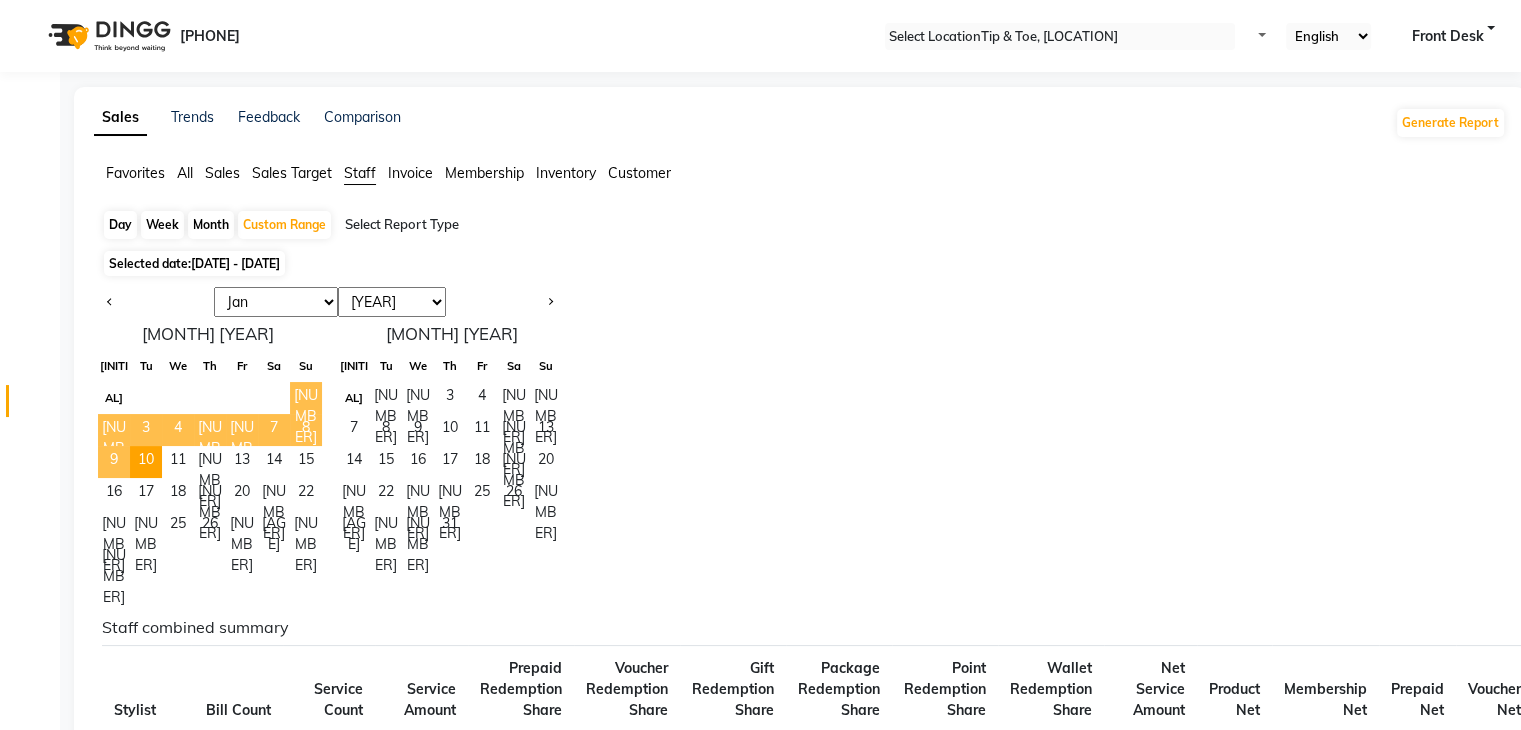 click on "[NUMBER]" at bounding box center (306, 398) 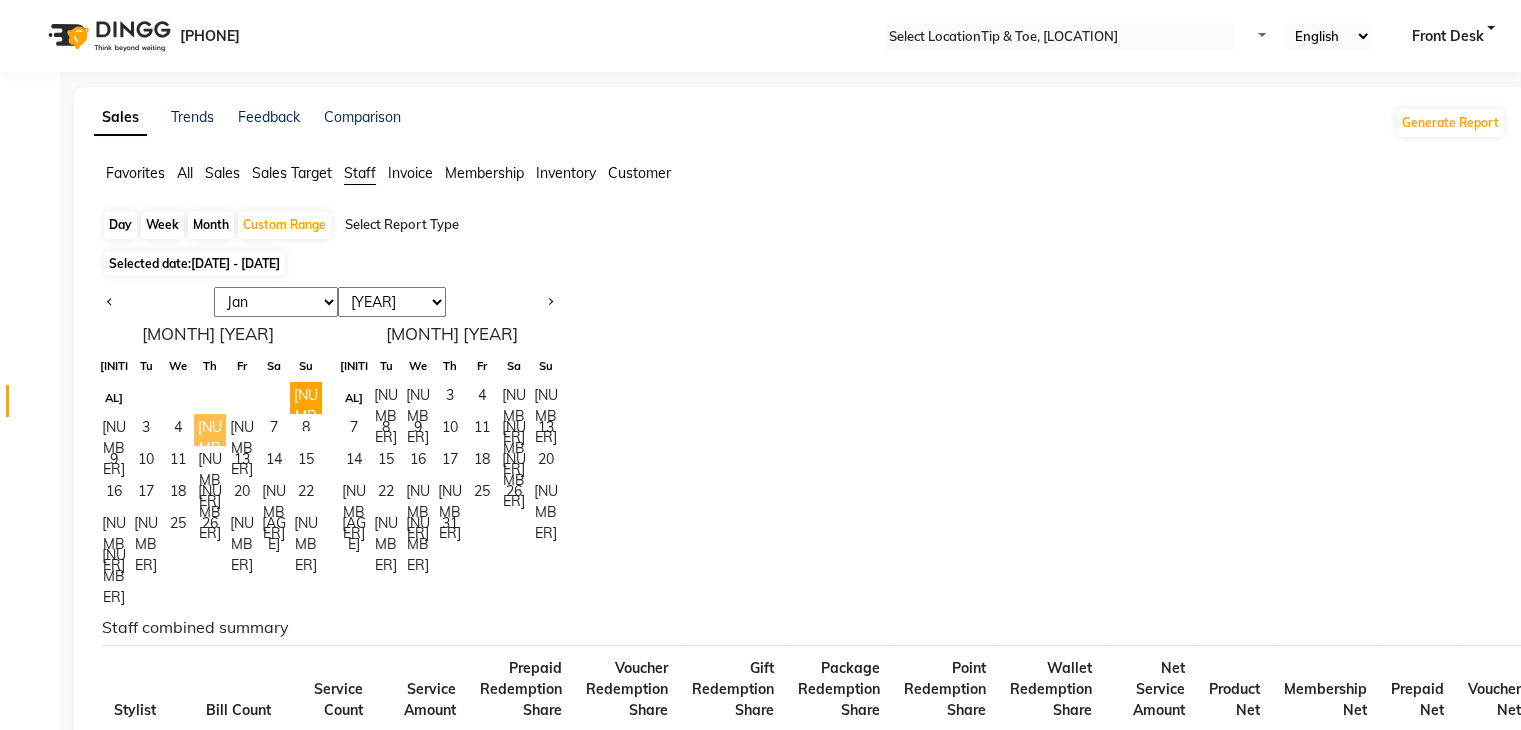 click on "[NUMBER]" at bounding box center (210, 430) 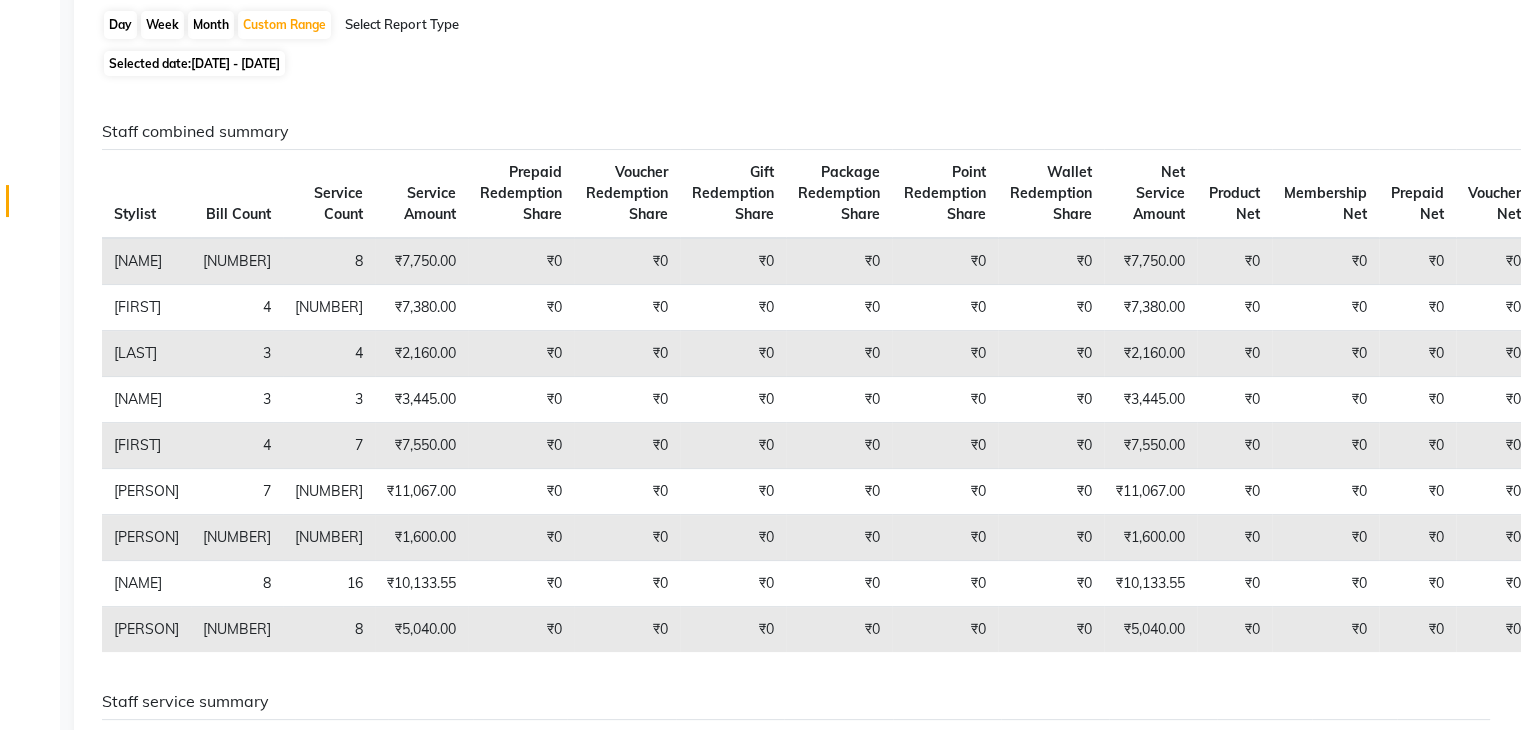 scroll, scrollTop: 0, scrollLeft: 0, axis: both 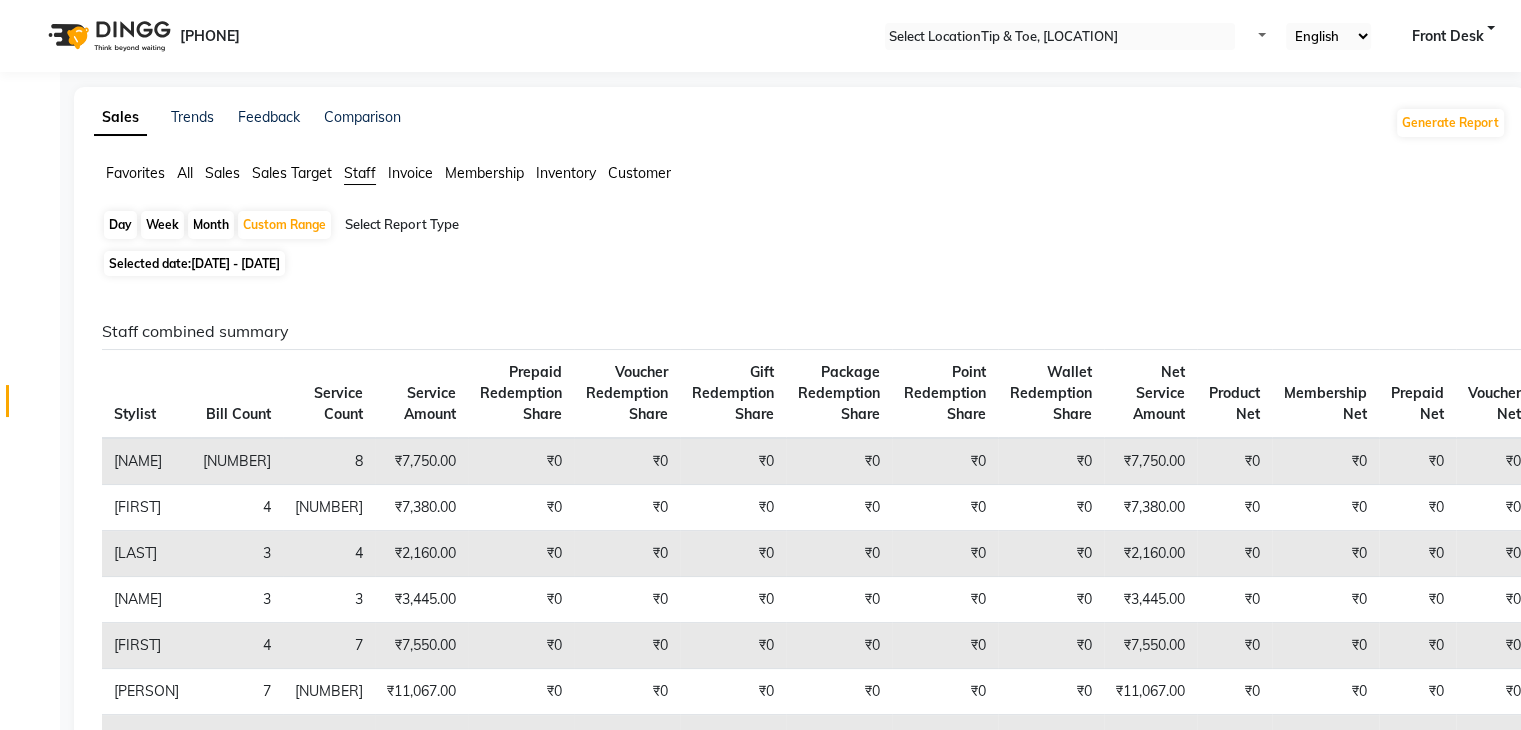 click on "[DATE] - [DATE]" at bounding box center [235, 263] 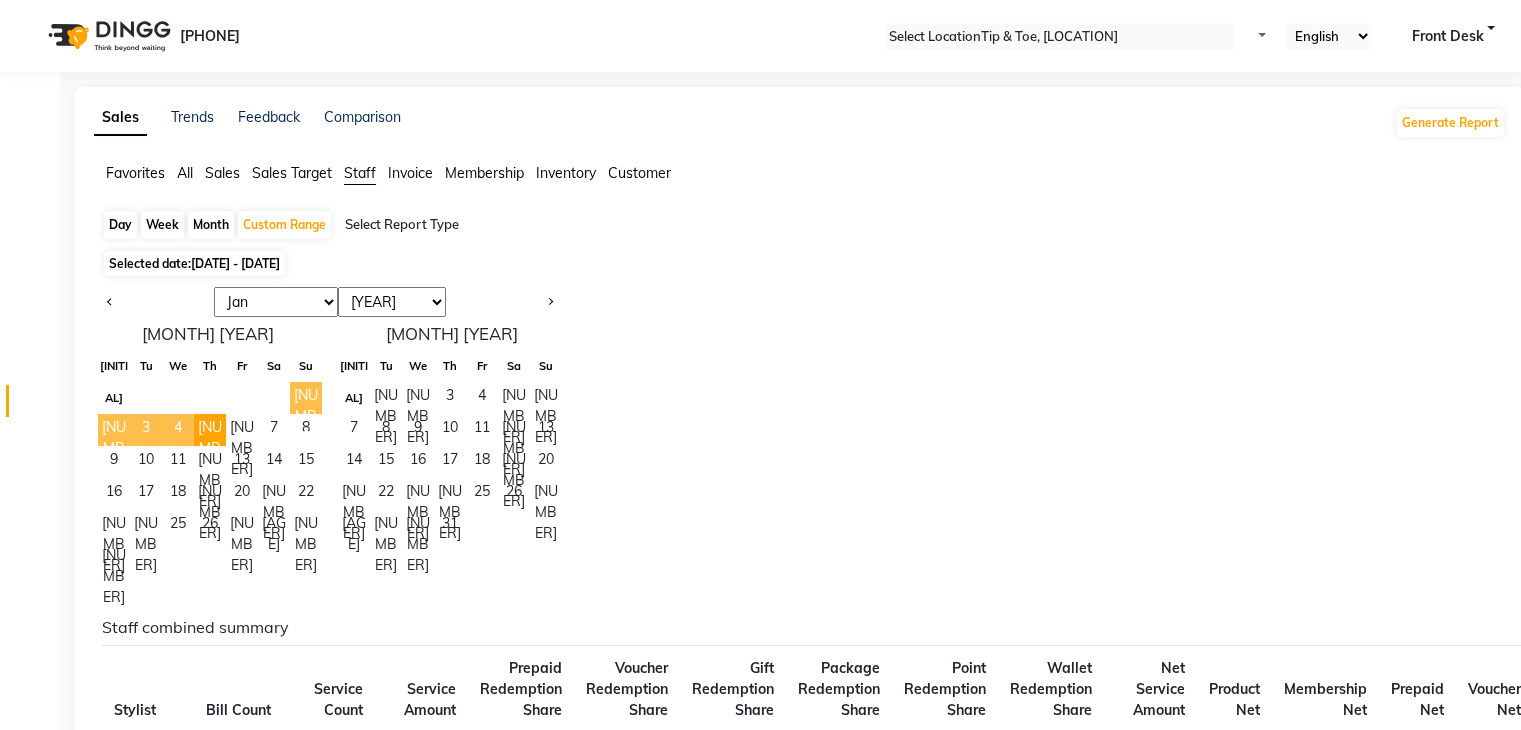 click on "[NUMBER]" at bounding box center (306, 398) 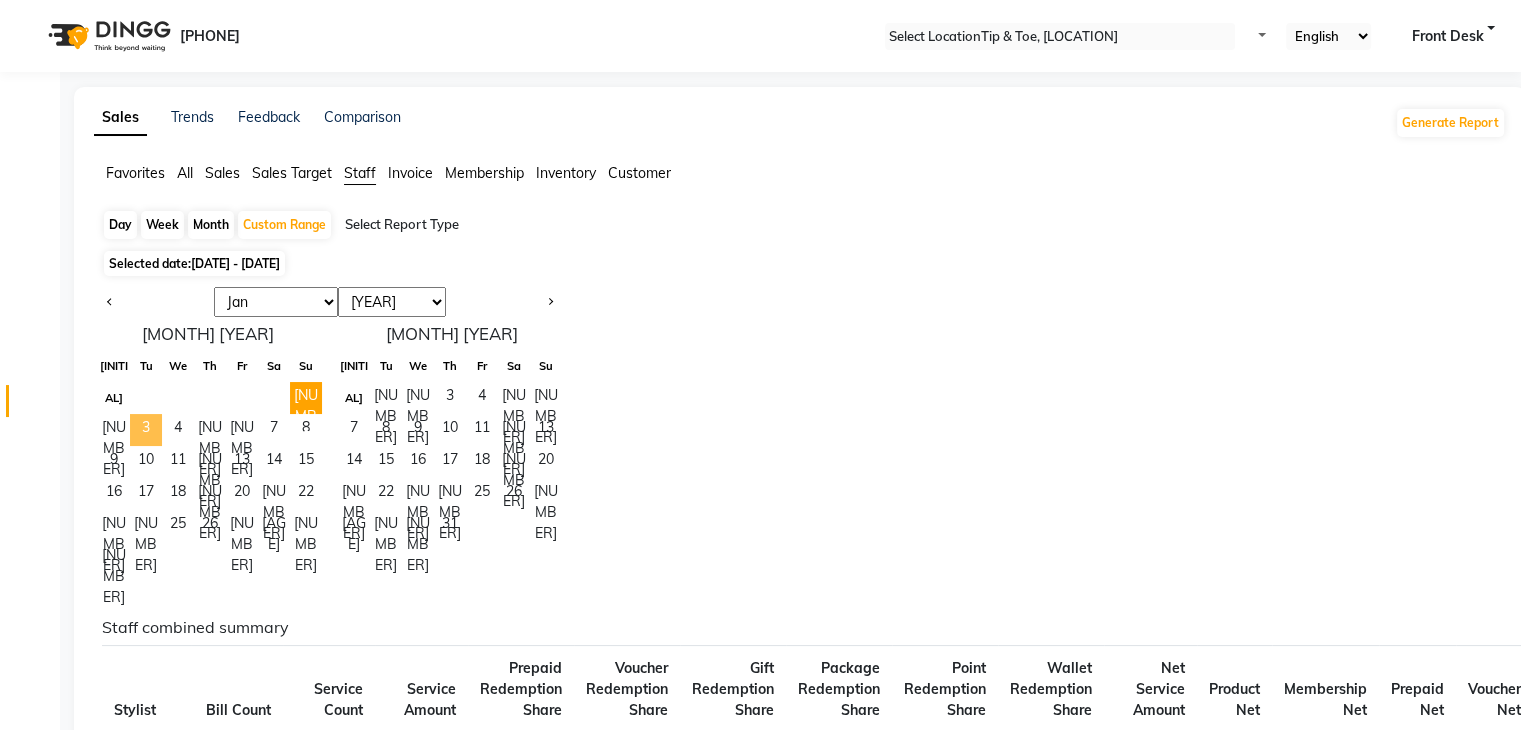 click on "3" at bounding box center [146, 430] 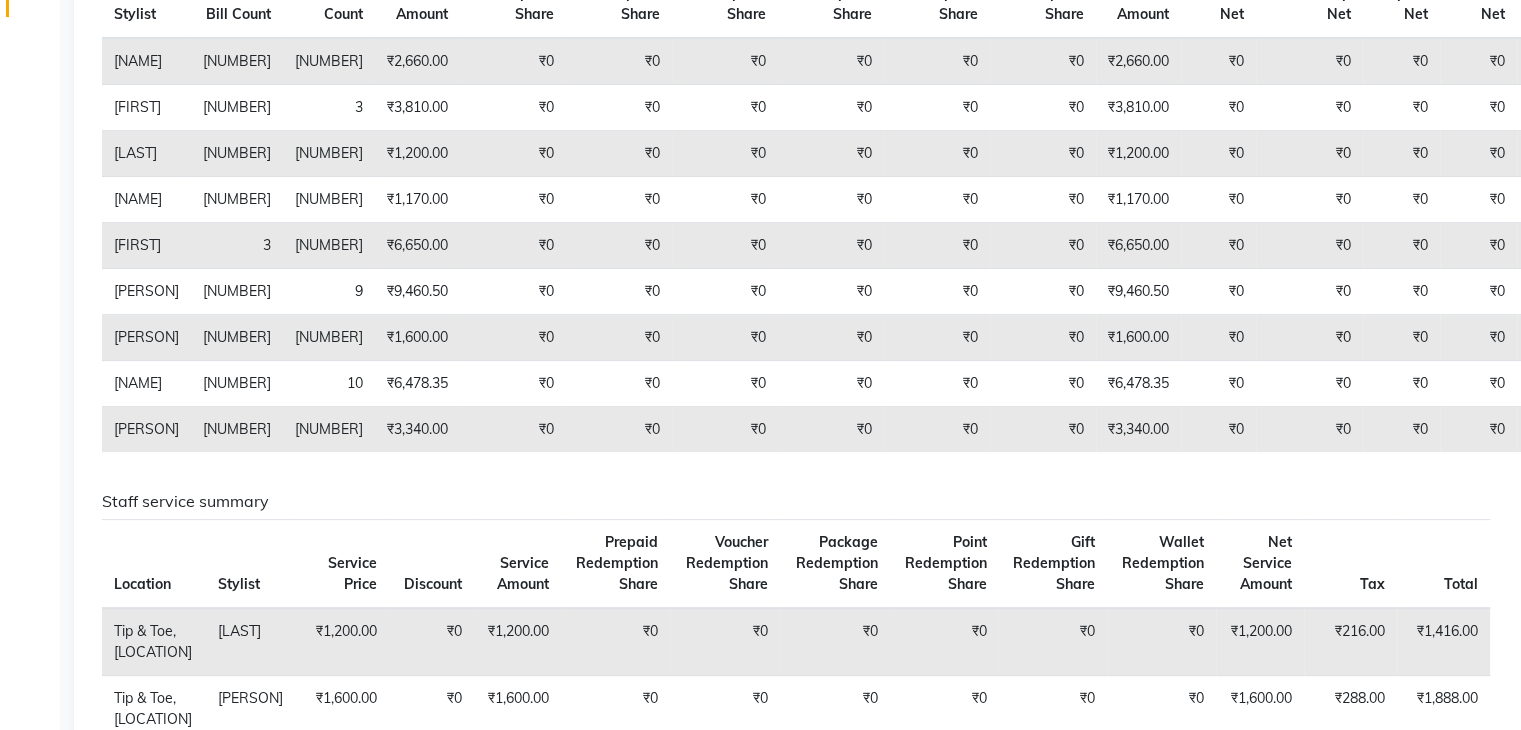 scroll, scrollTop: 0, scrollLeft: 0, axis: both 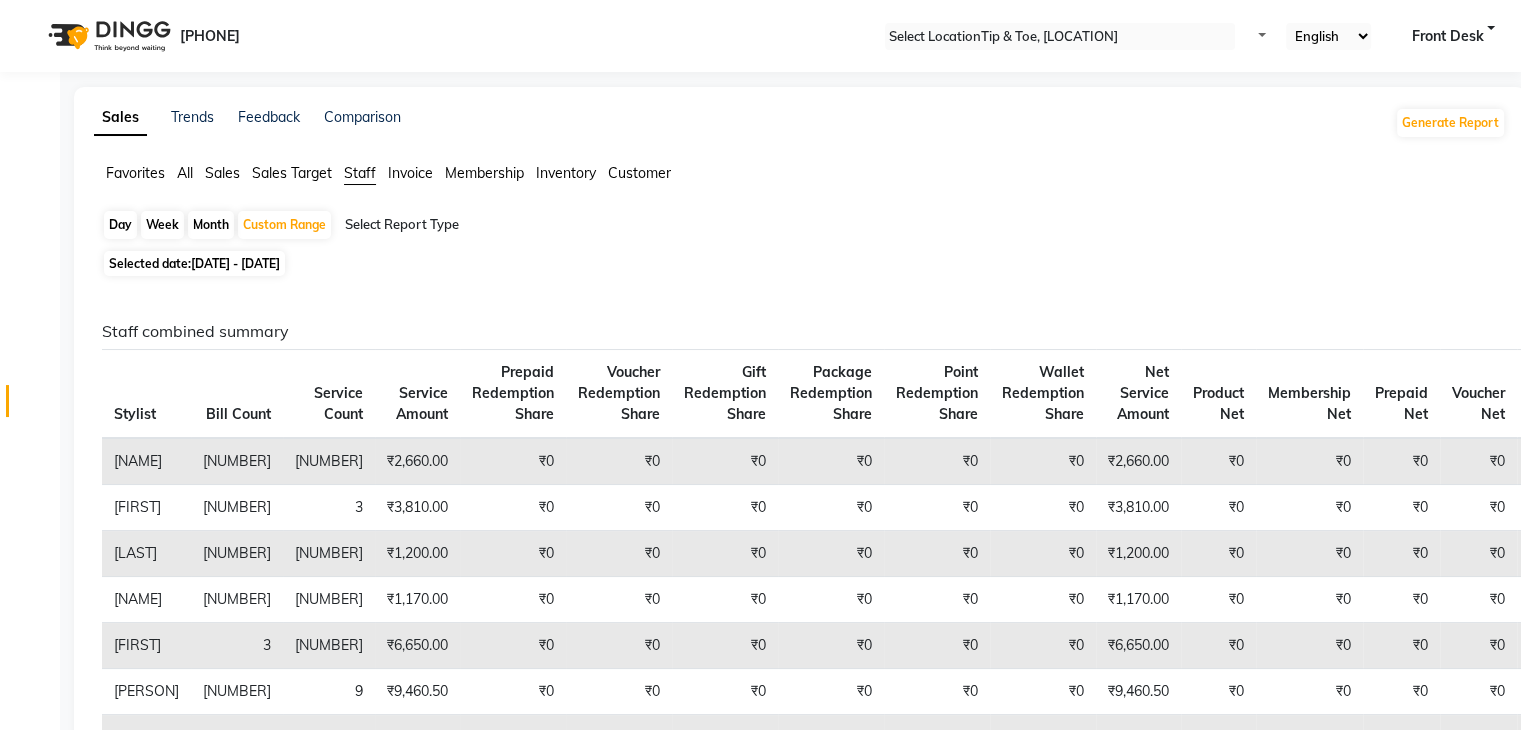 click on "Day" at bounding box center [120, 225] 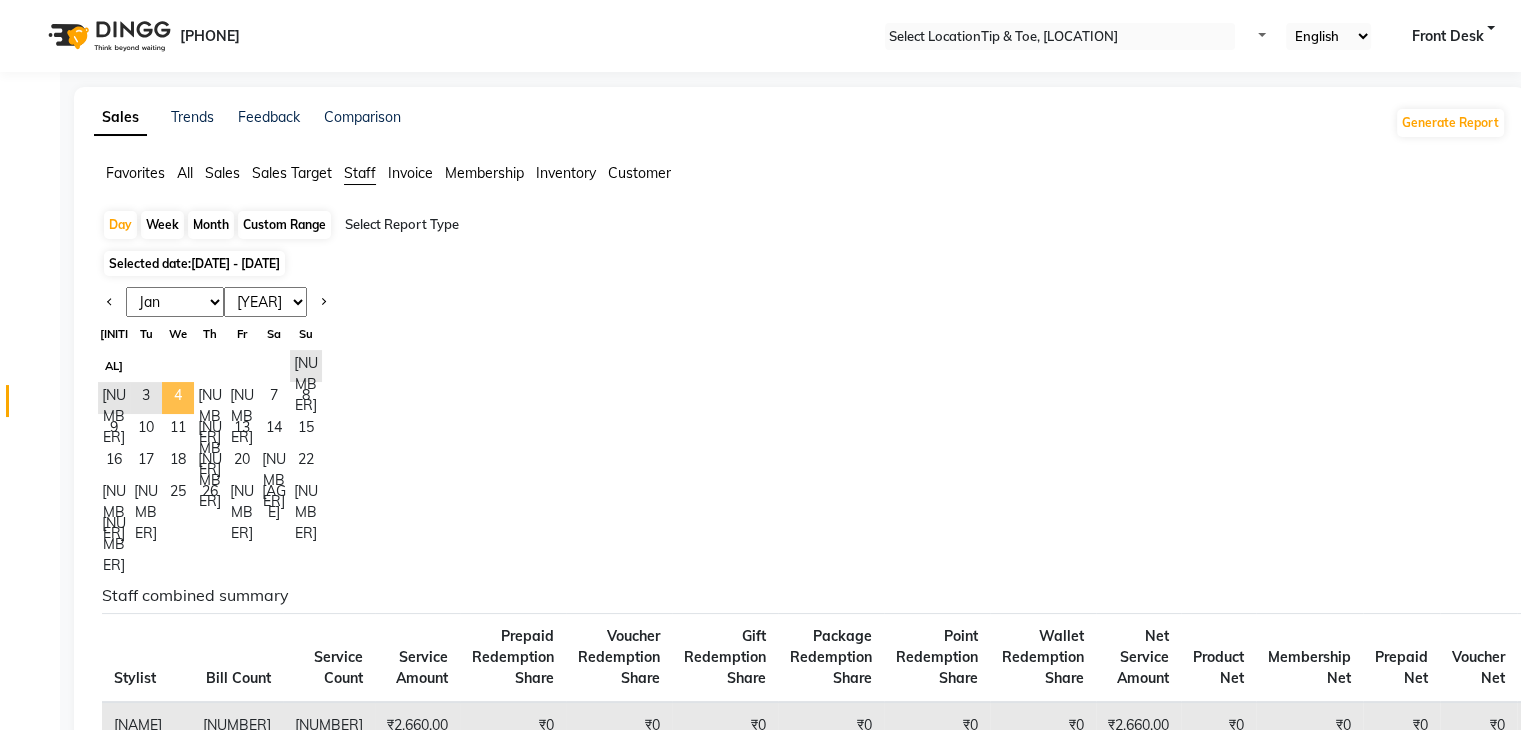 click on "4" at bounding box center [178, 398] 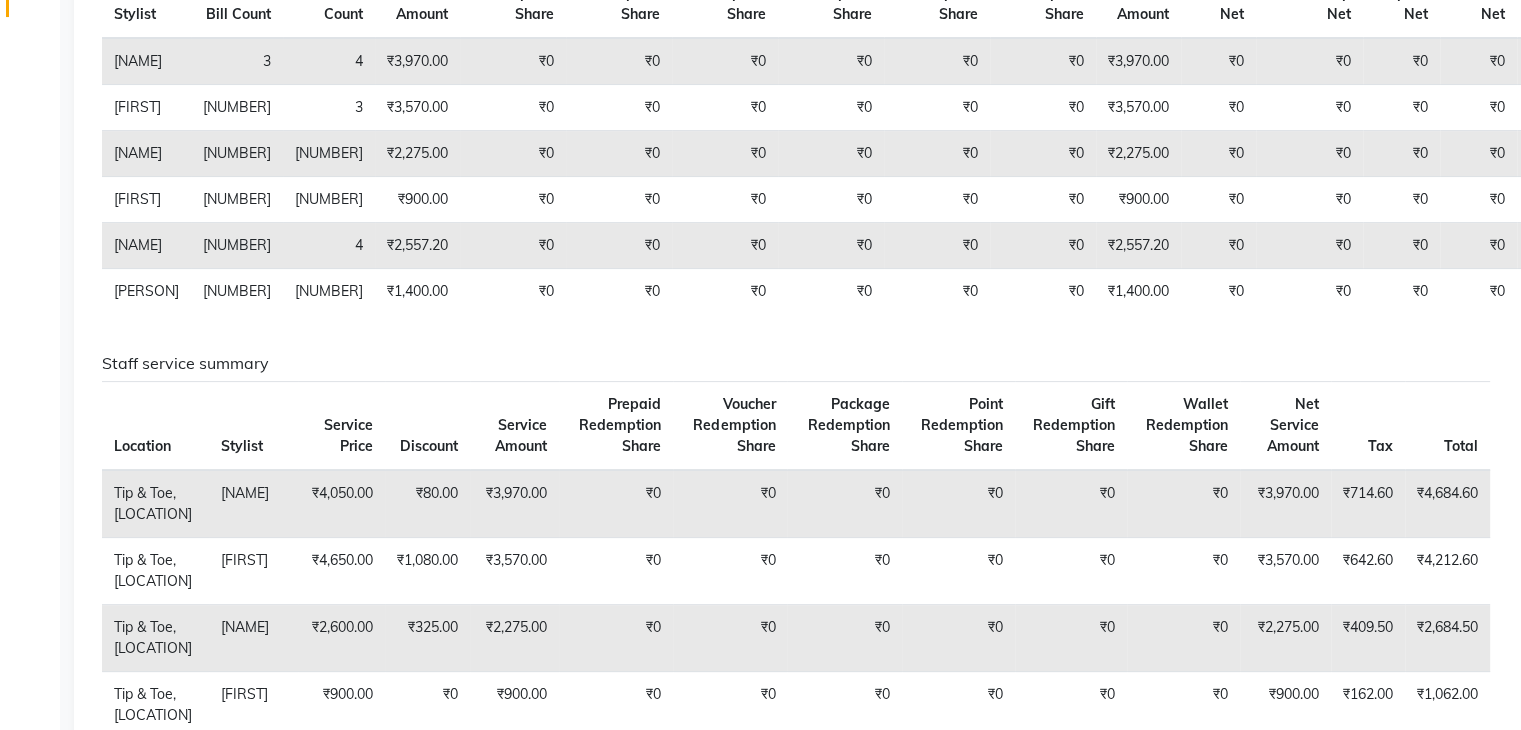 scroll, scrollTop: 0, scrollLeft: 0, axis: both 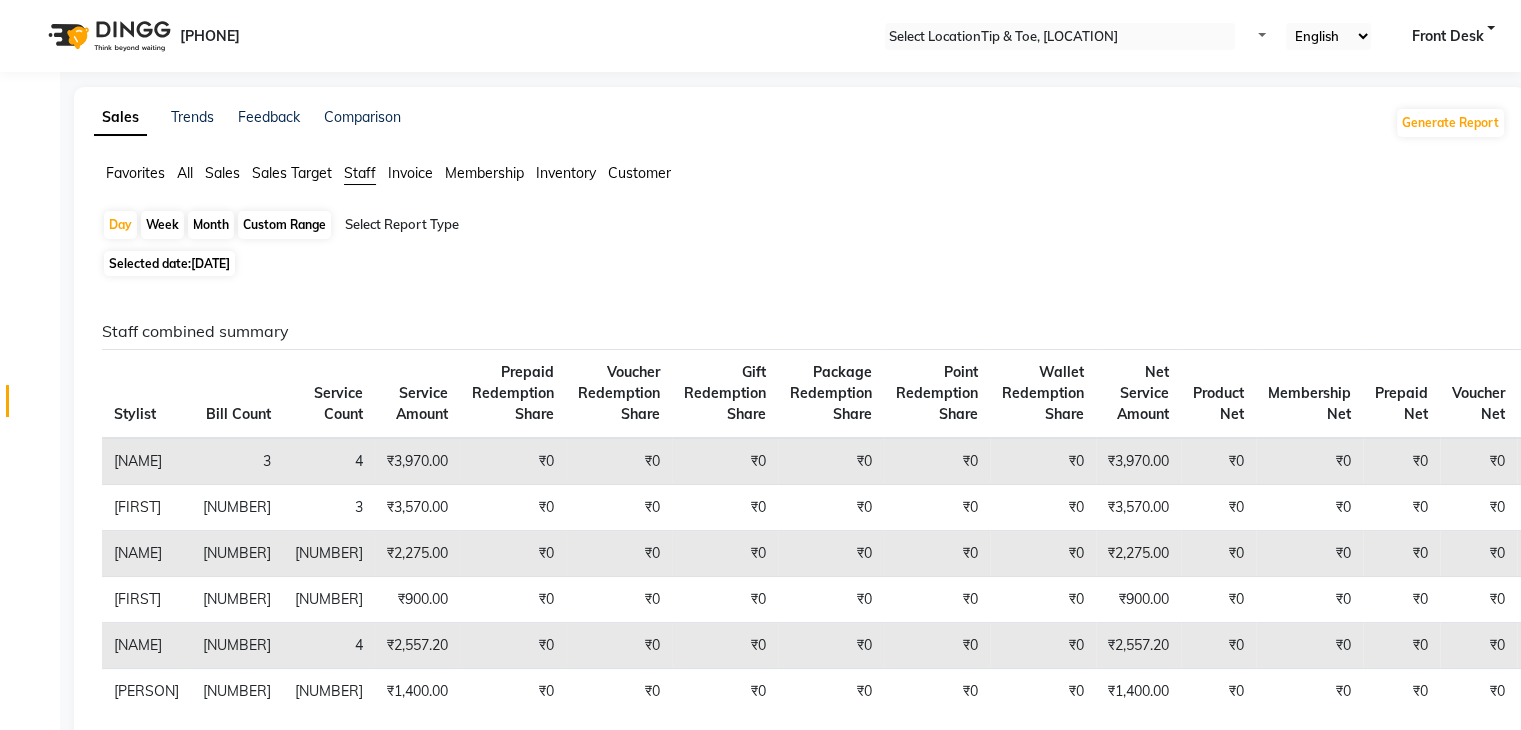 click on "Custom Range" at bounding box center [284, 225] 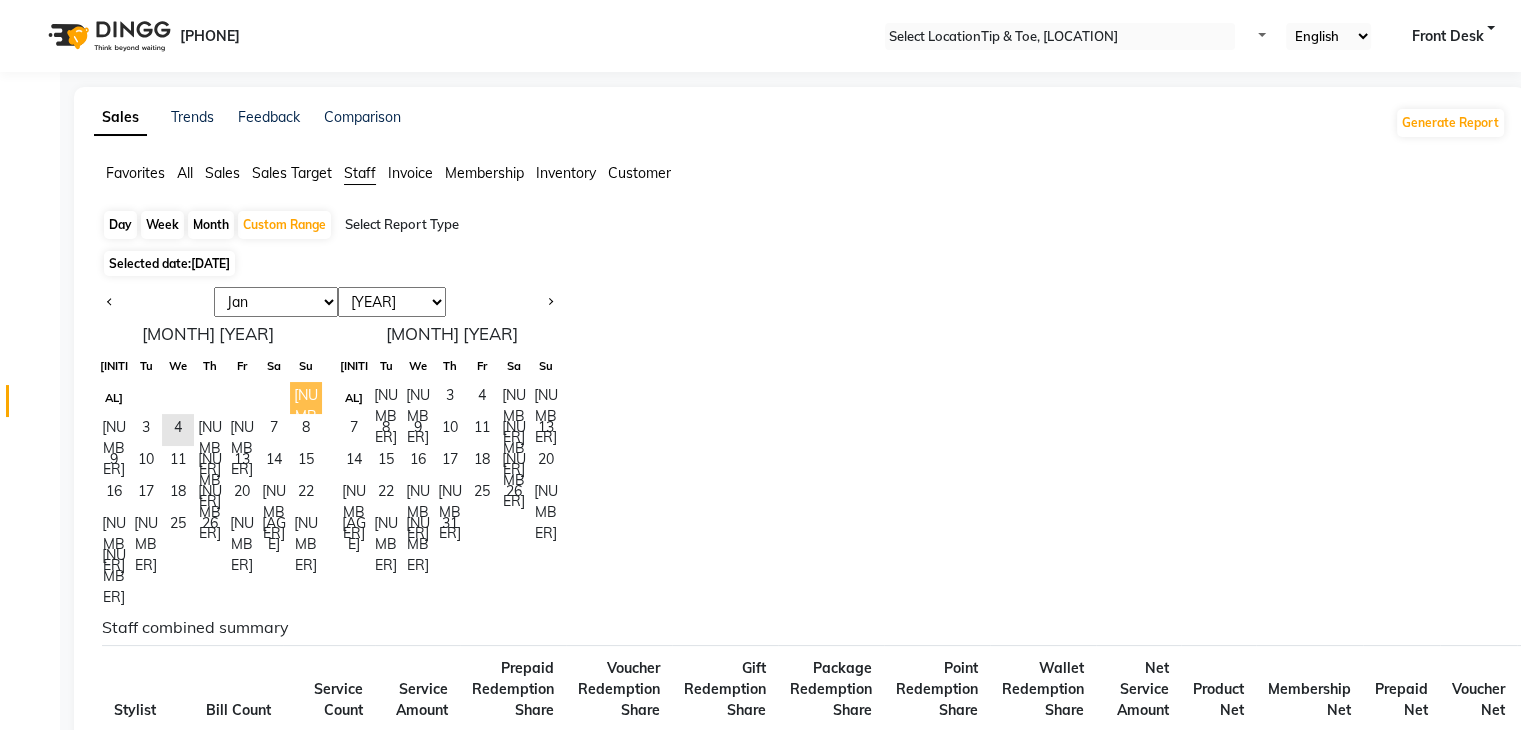 click on "[NUMBER]" at bounding box center (306, 398) 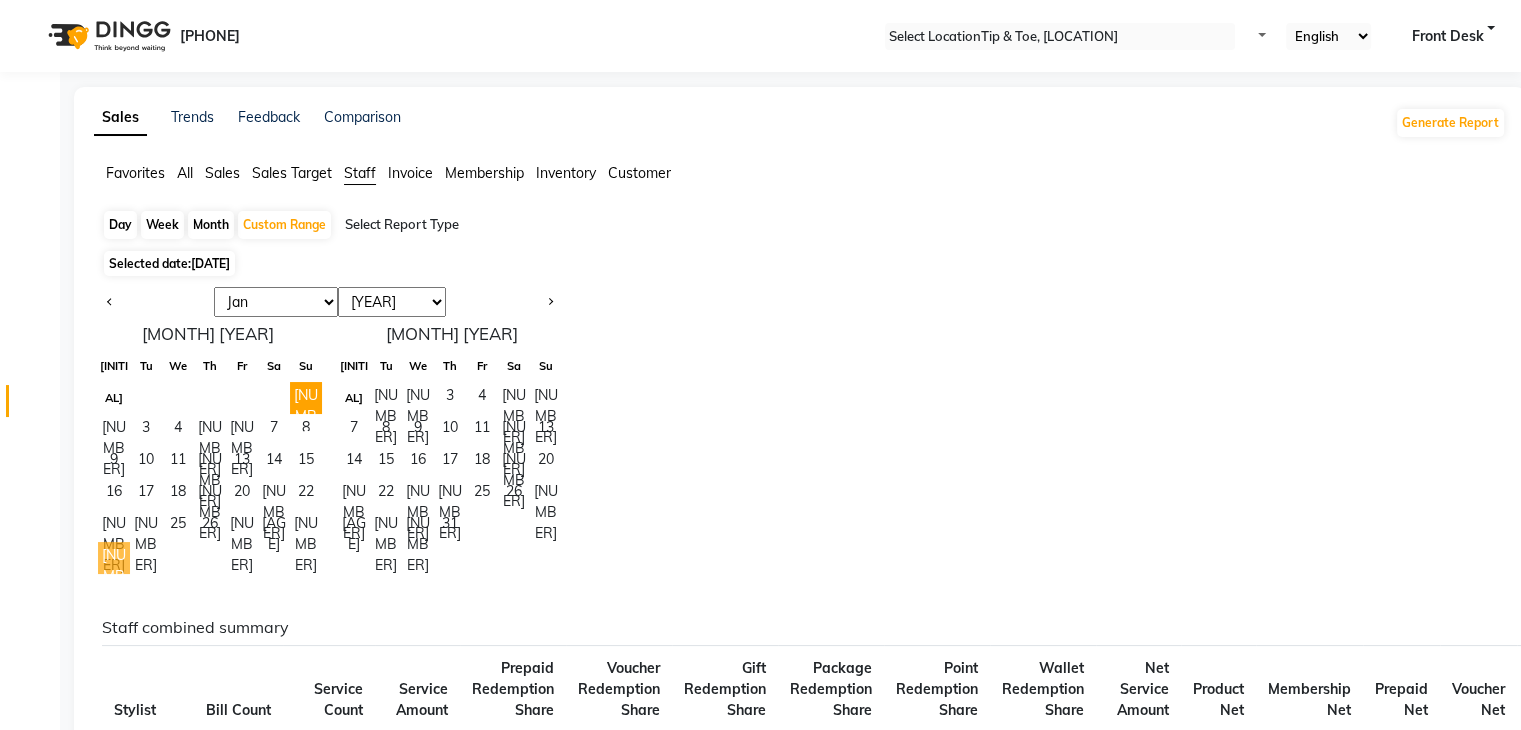 click on "[NUMBER]" at bounding box center (114, 558) 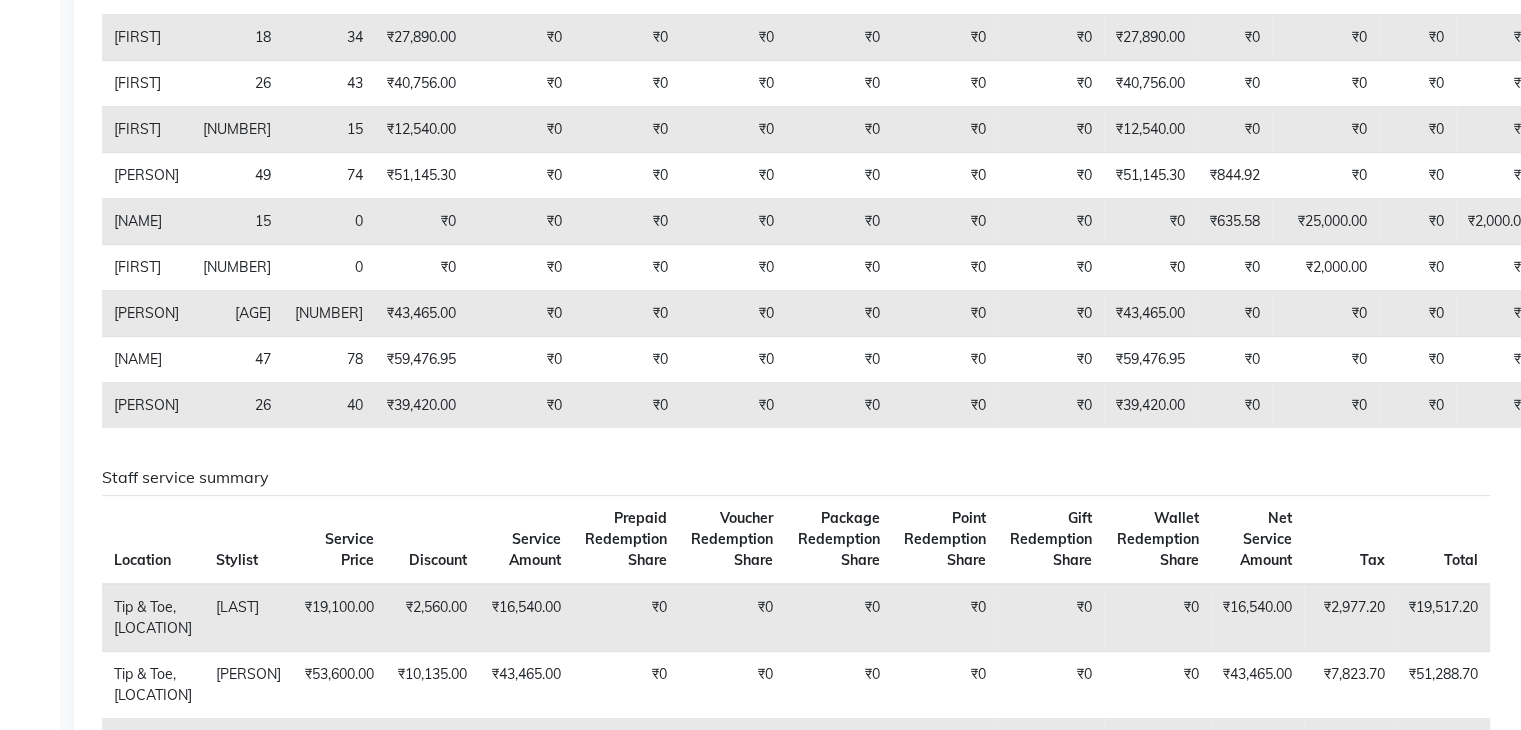 scroll, scrollTop: 100, scrollLeft: 0, axis: vertical 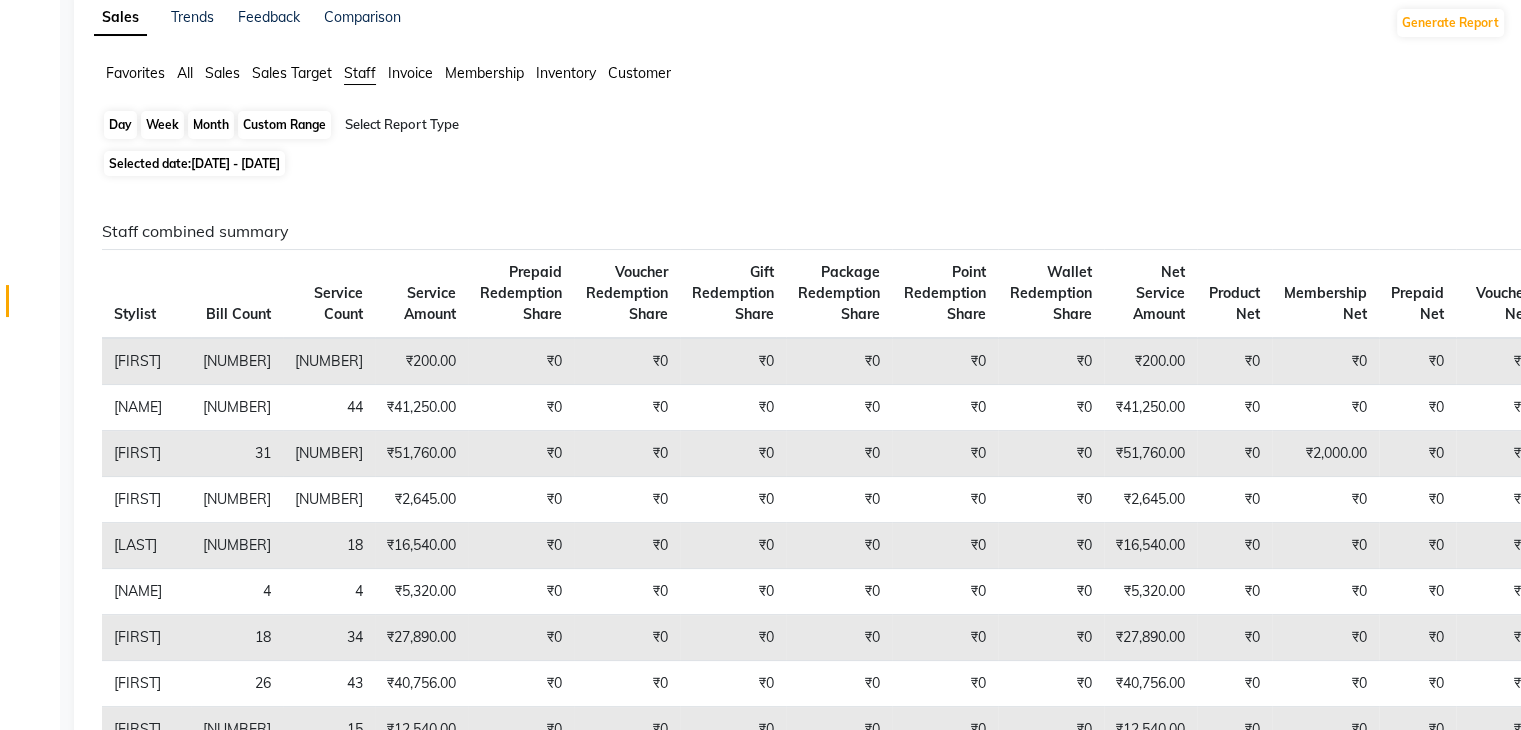 click on "Custom Range" at bounding box center [284, 125] 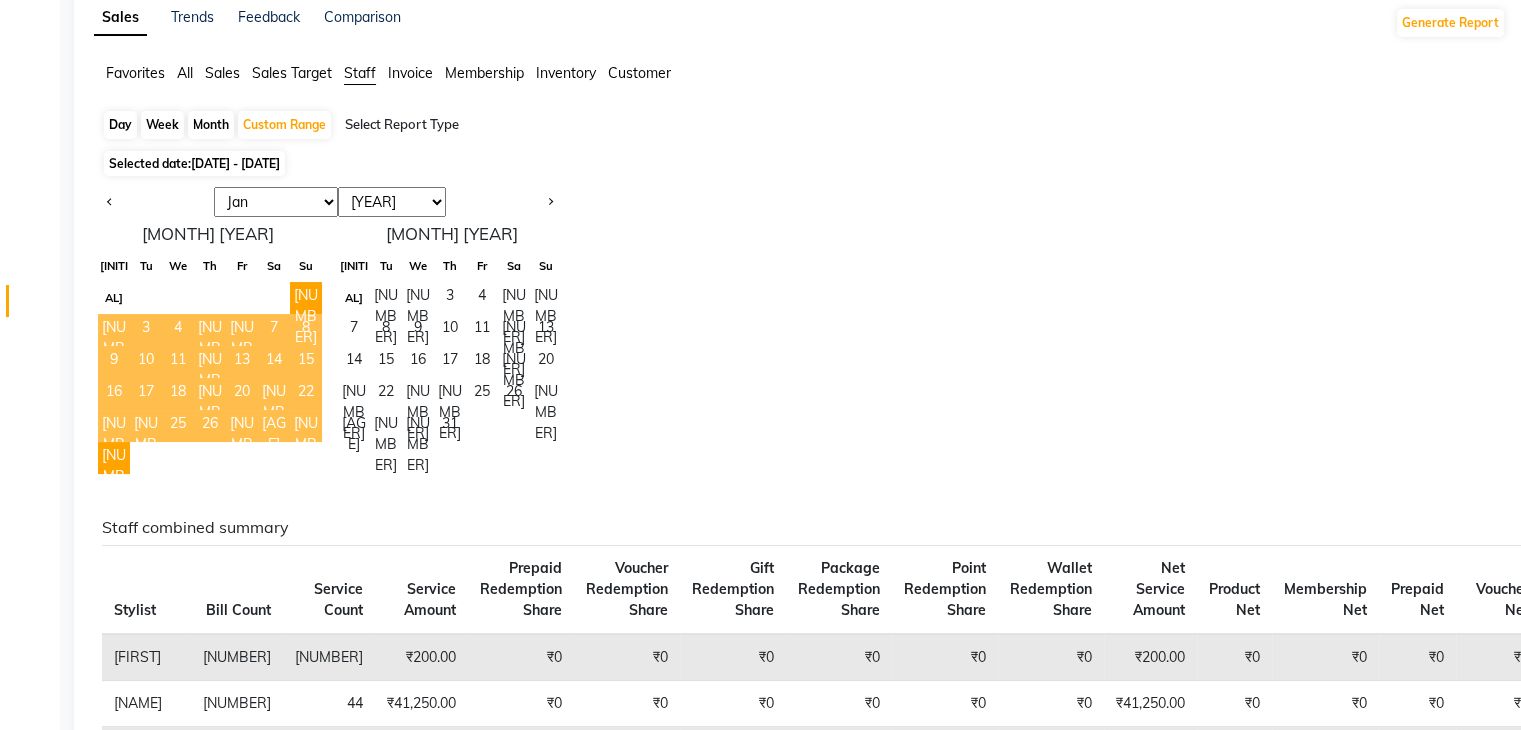click on "16" at bounding box center (114, 394) 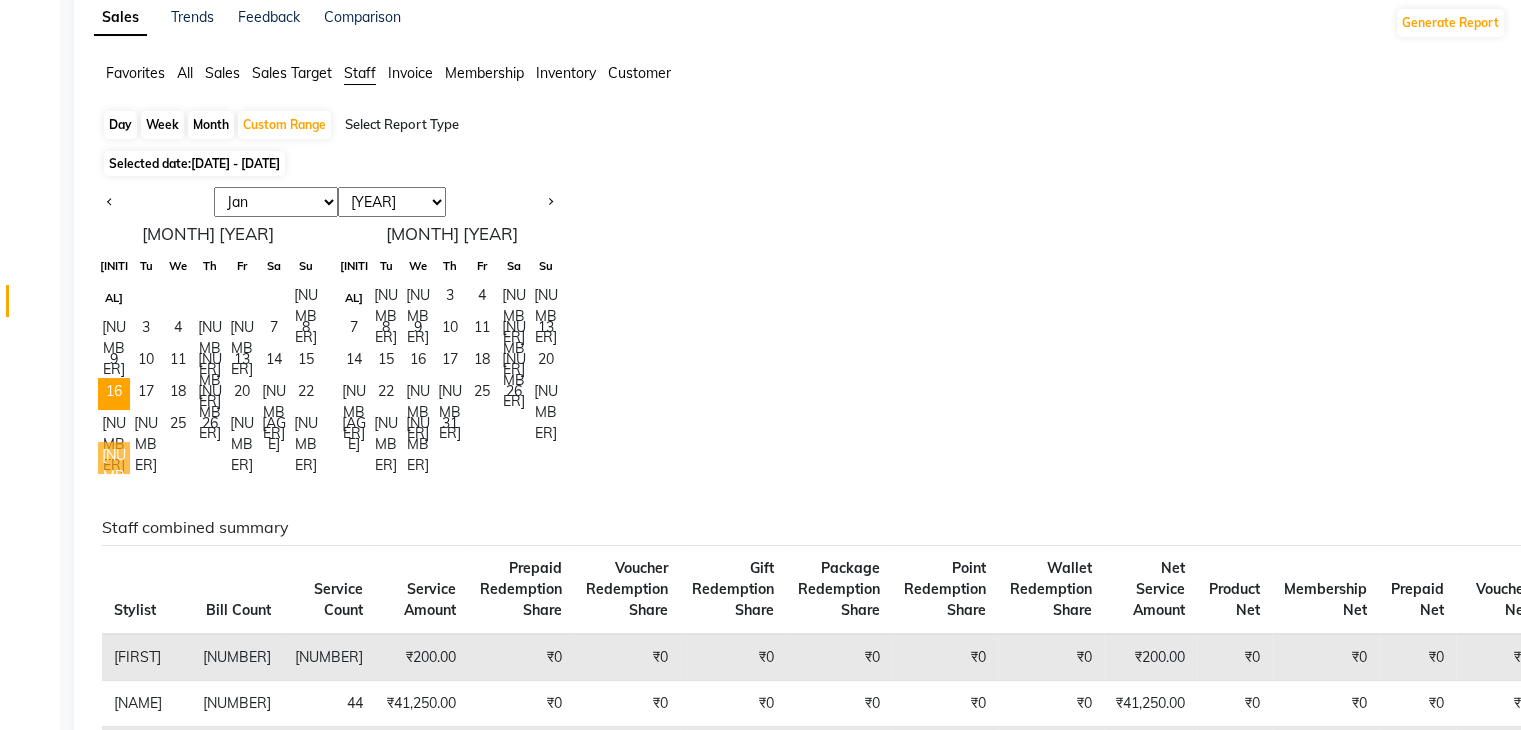 click on "[NUMBER]" at bounding box center (114, 458) 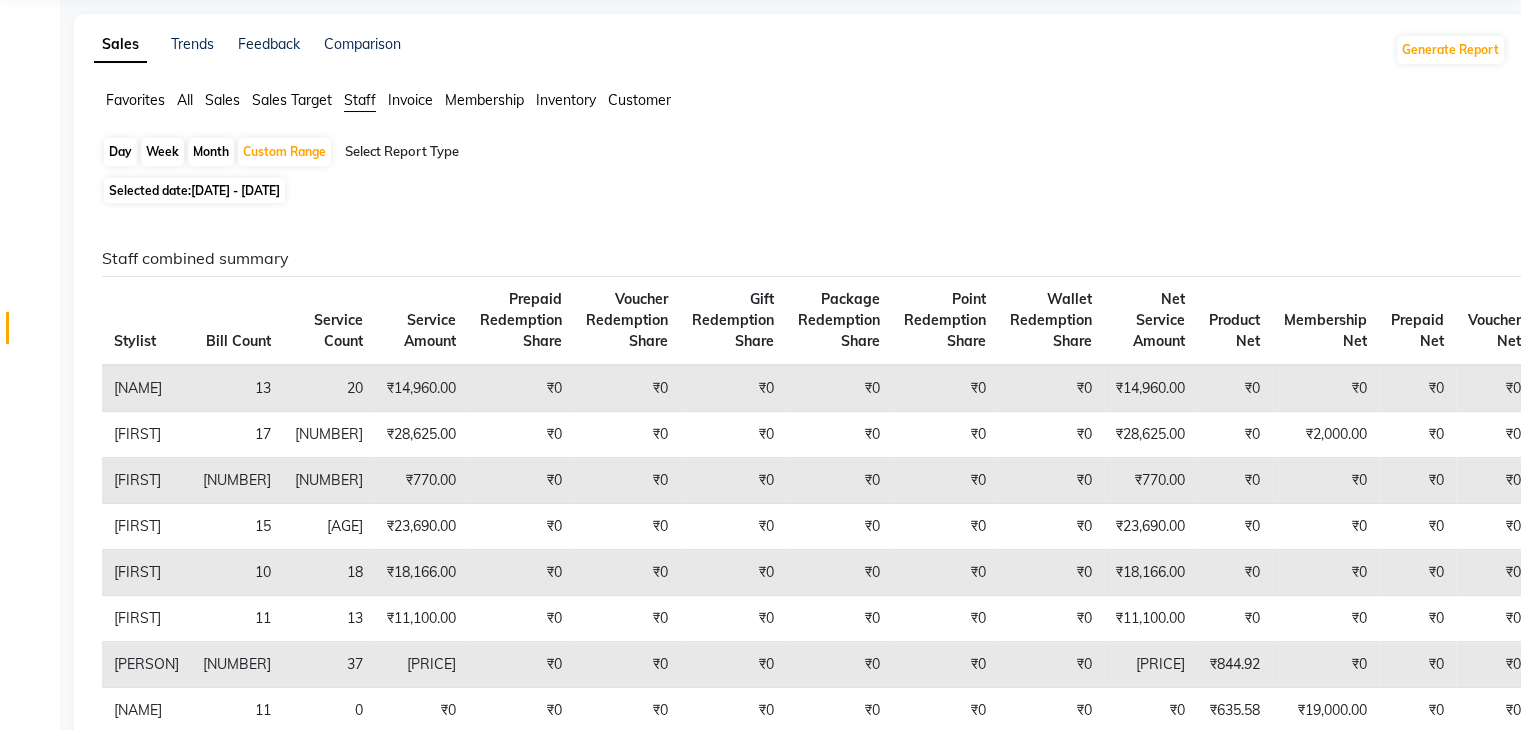 scroll, scrollTop: 0, scrollLeft: 0, axis: both 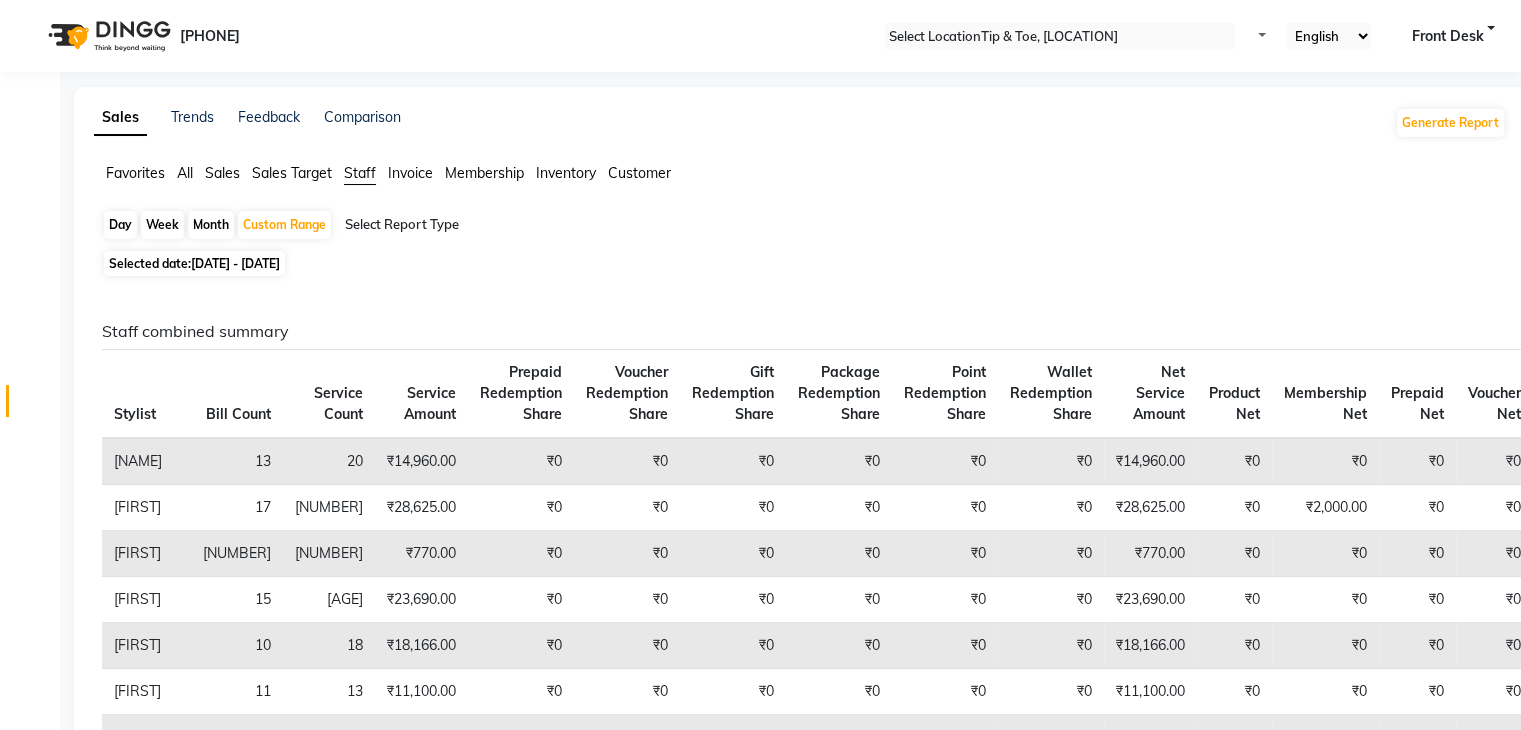 click on "[DATE] - [DATE]" at bounding box center (235, 263) 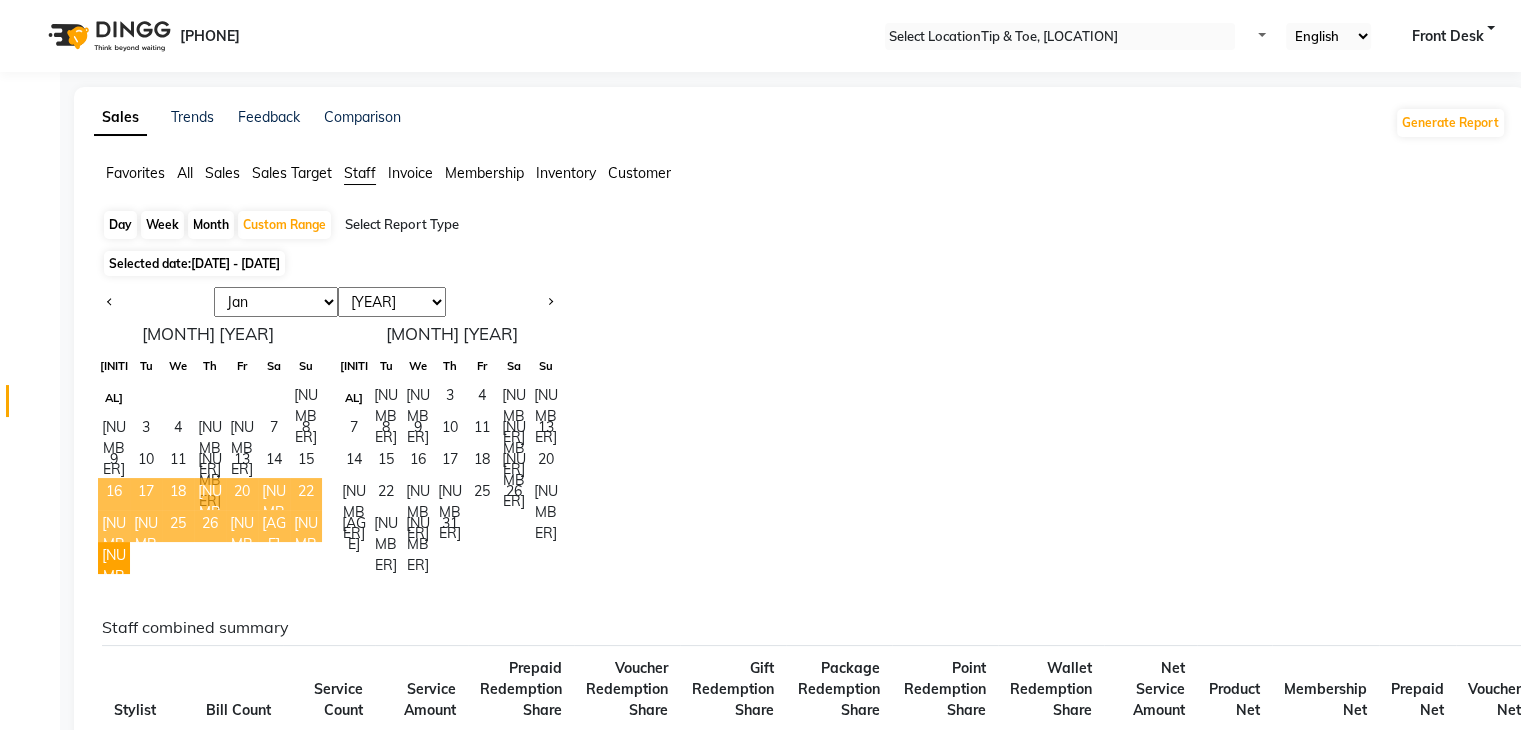 click on "16" at bounding box center [114, 494] 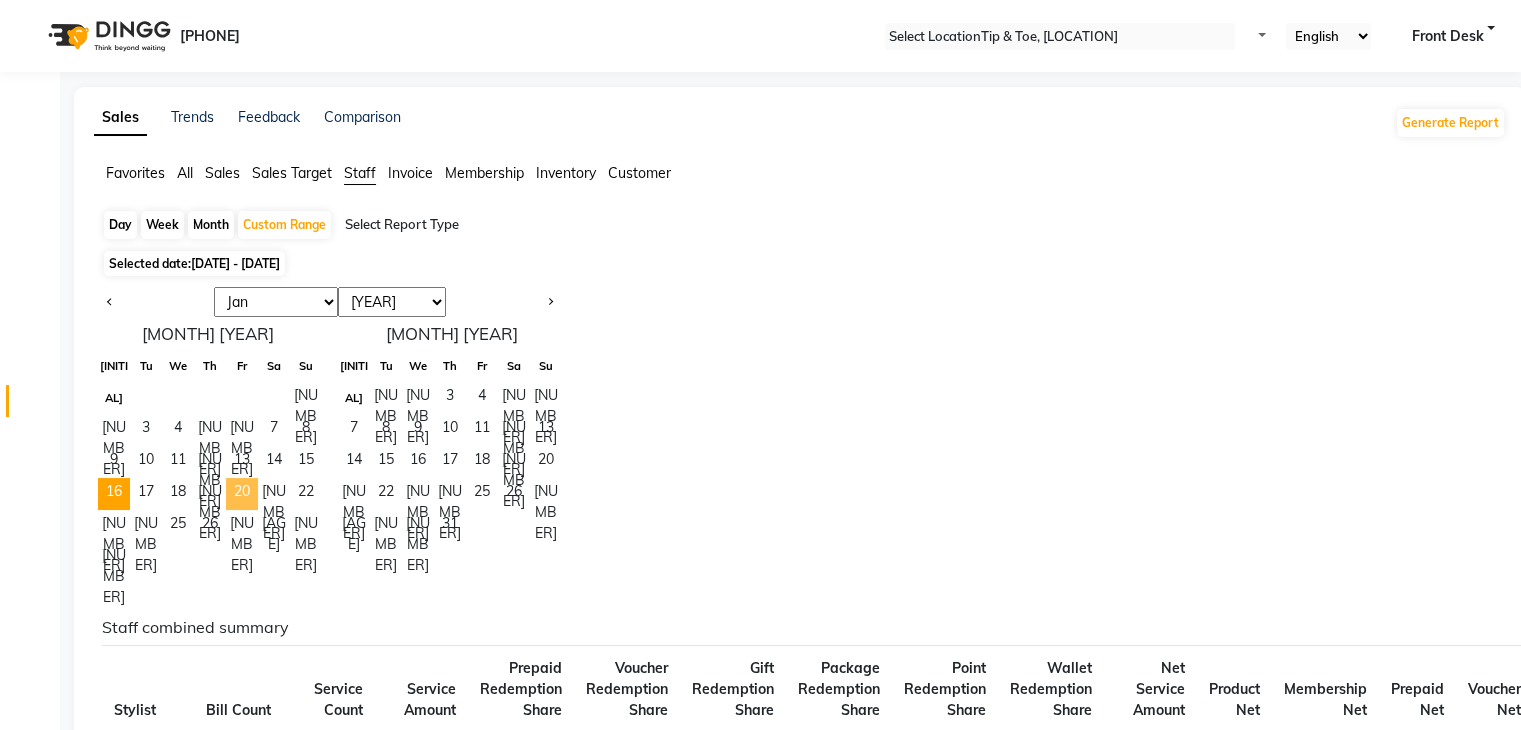 click on "20" at bounding box center (242, 494) 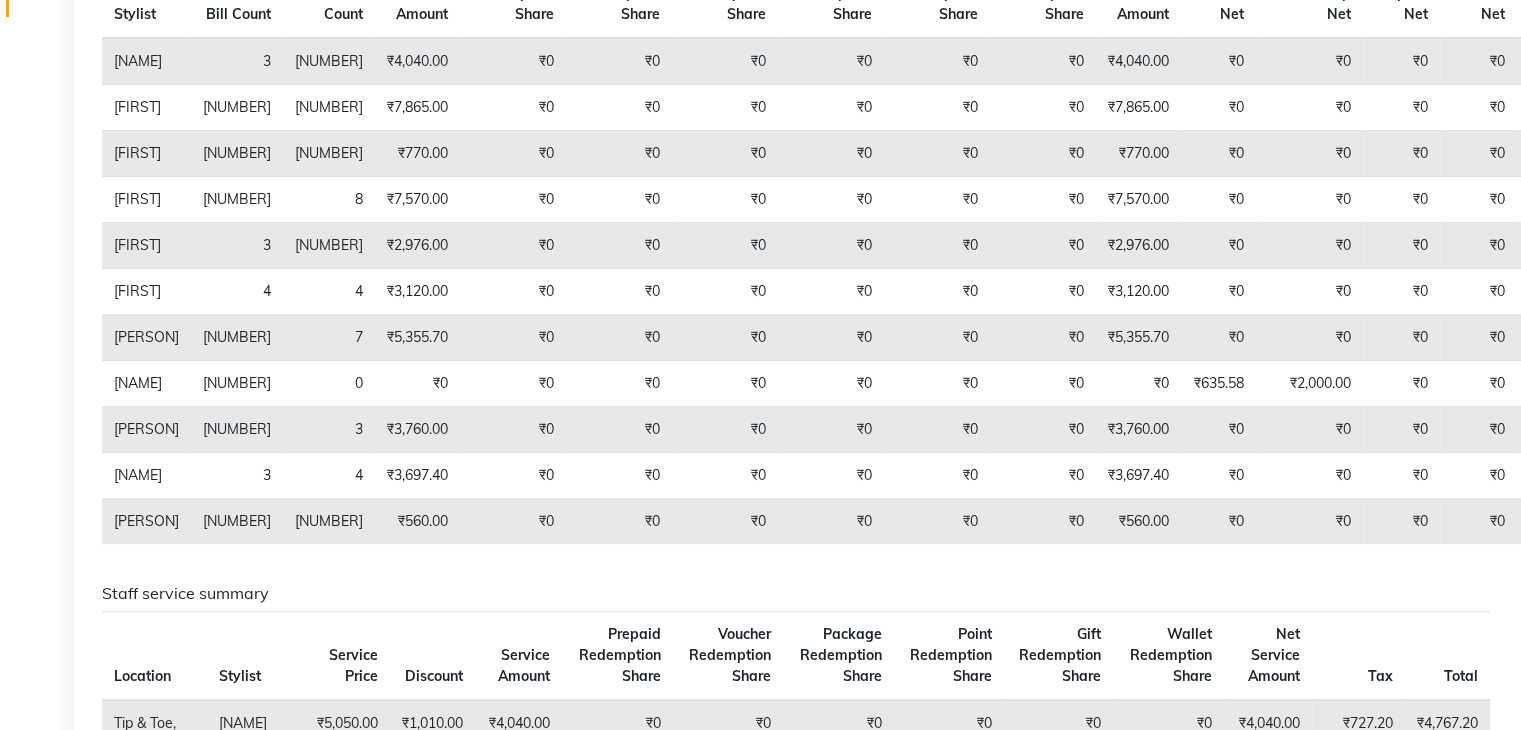 scroll, scrollTop: 0, scrollLeft: 0, axis: both 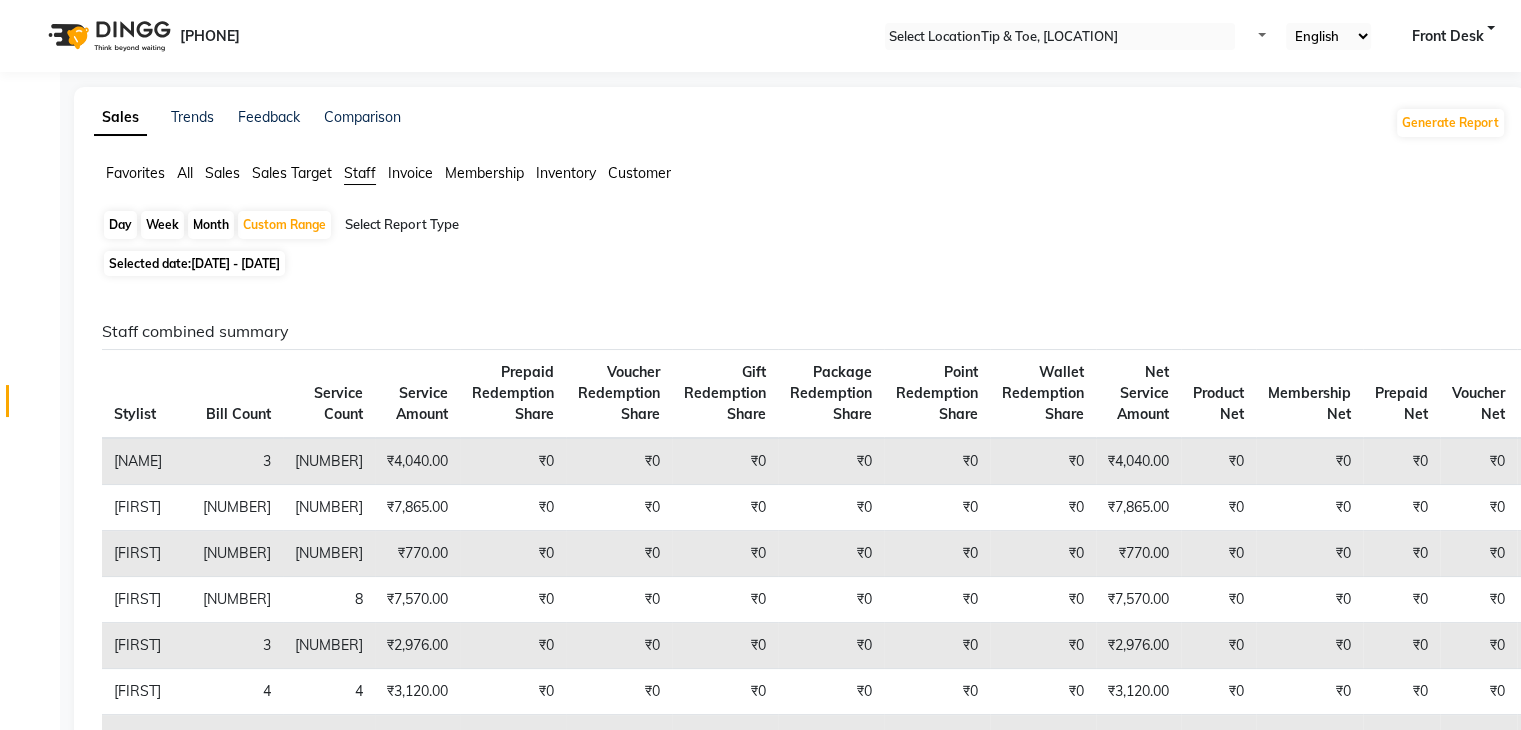 click on "[DATE] - [DATE]" at bounding box center [235, 263] 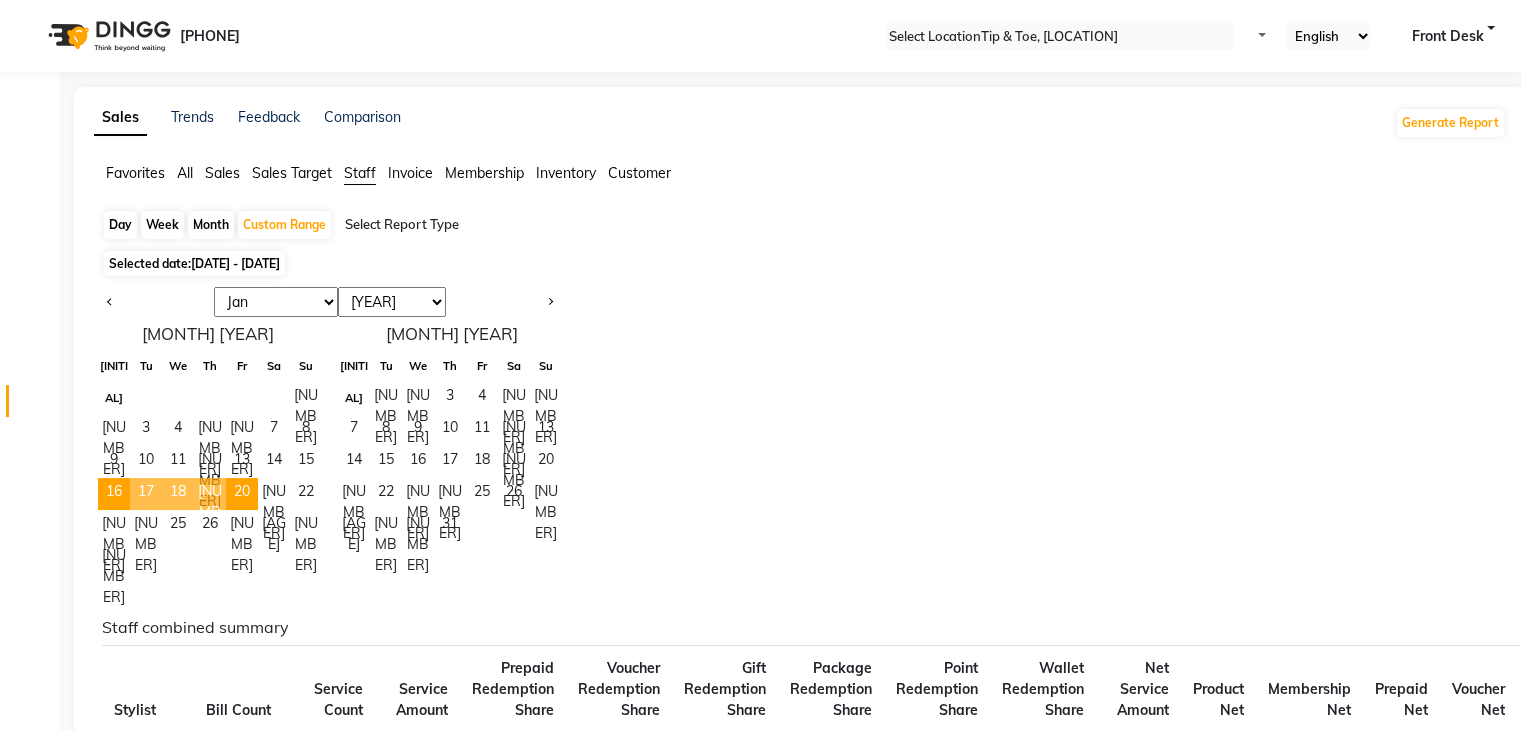 click on "Day" at bounding box center [120, 225] 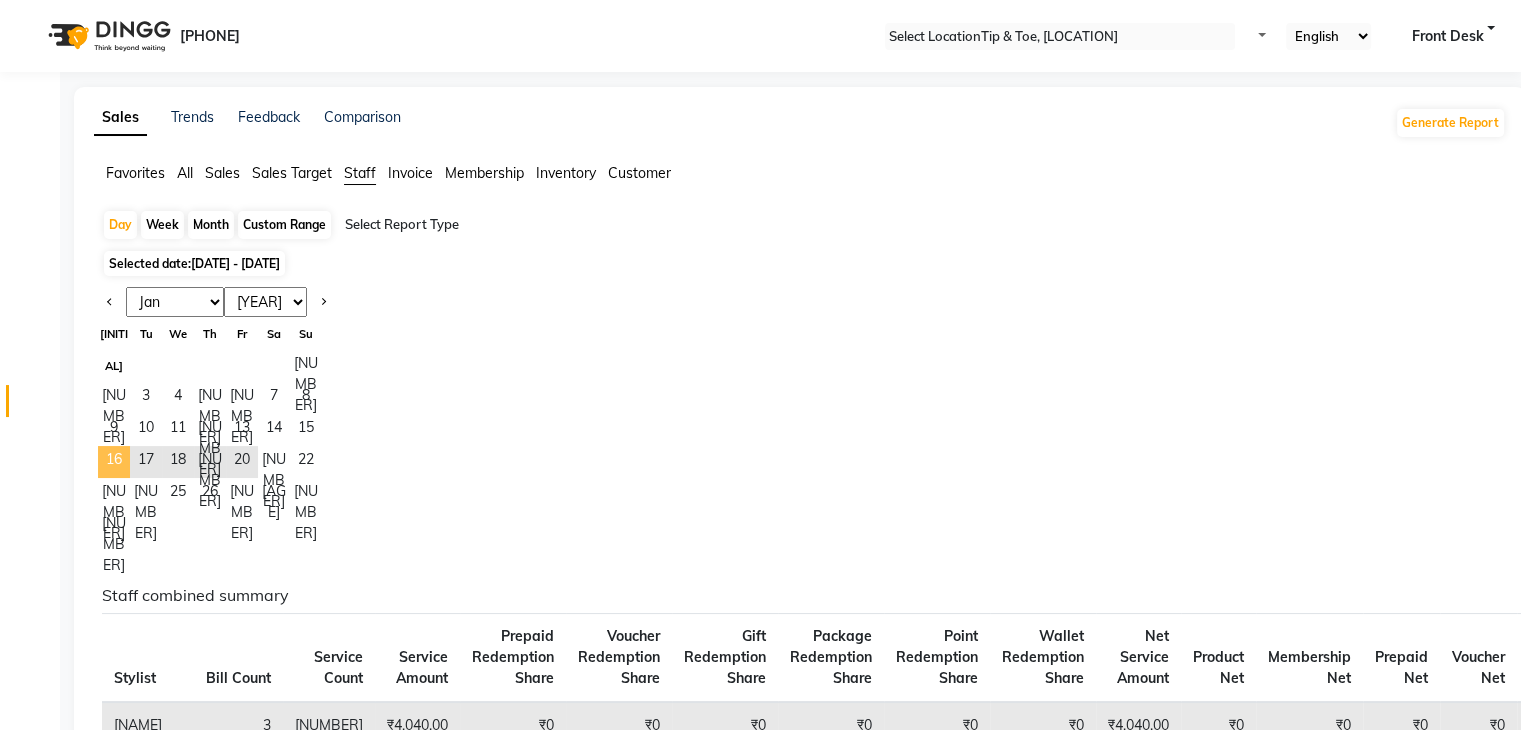 click on "16" at bounding box center [114, 462] 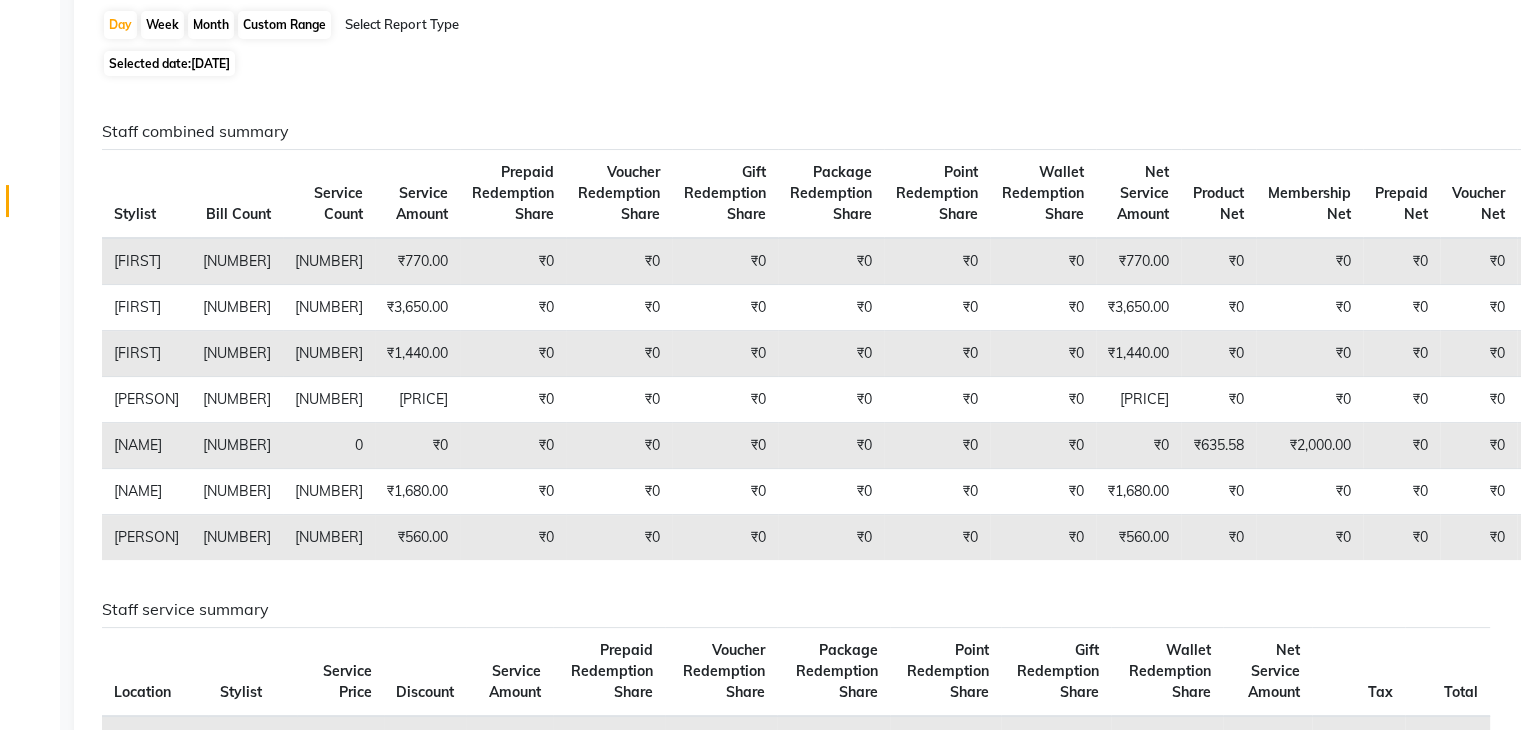 scroll, scrollTop: 0, scrollLeft: 0, axis: both 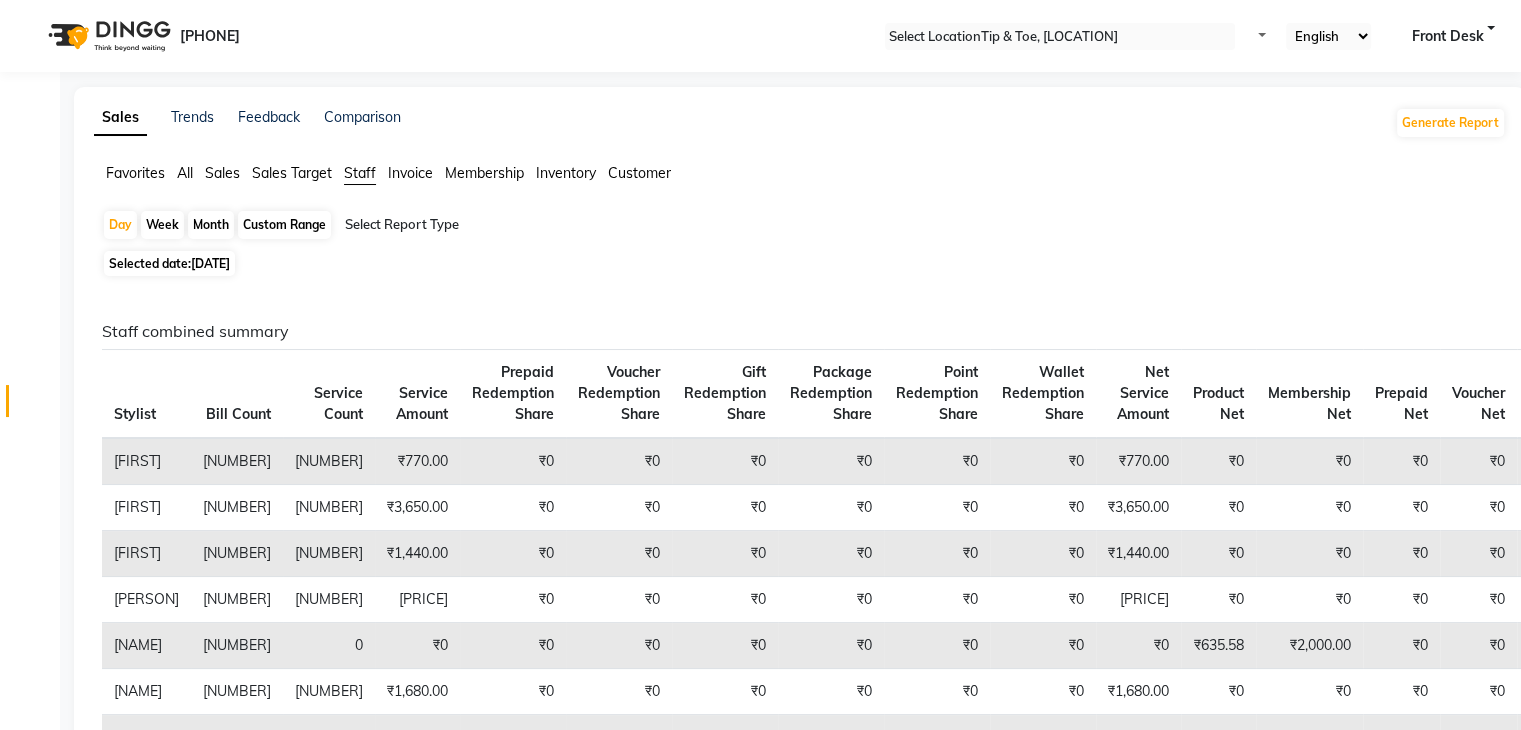 click on "[DATE]" at bounding box center [210, 263] 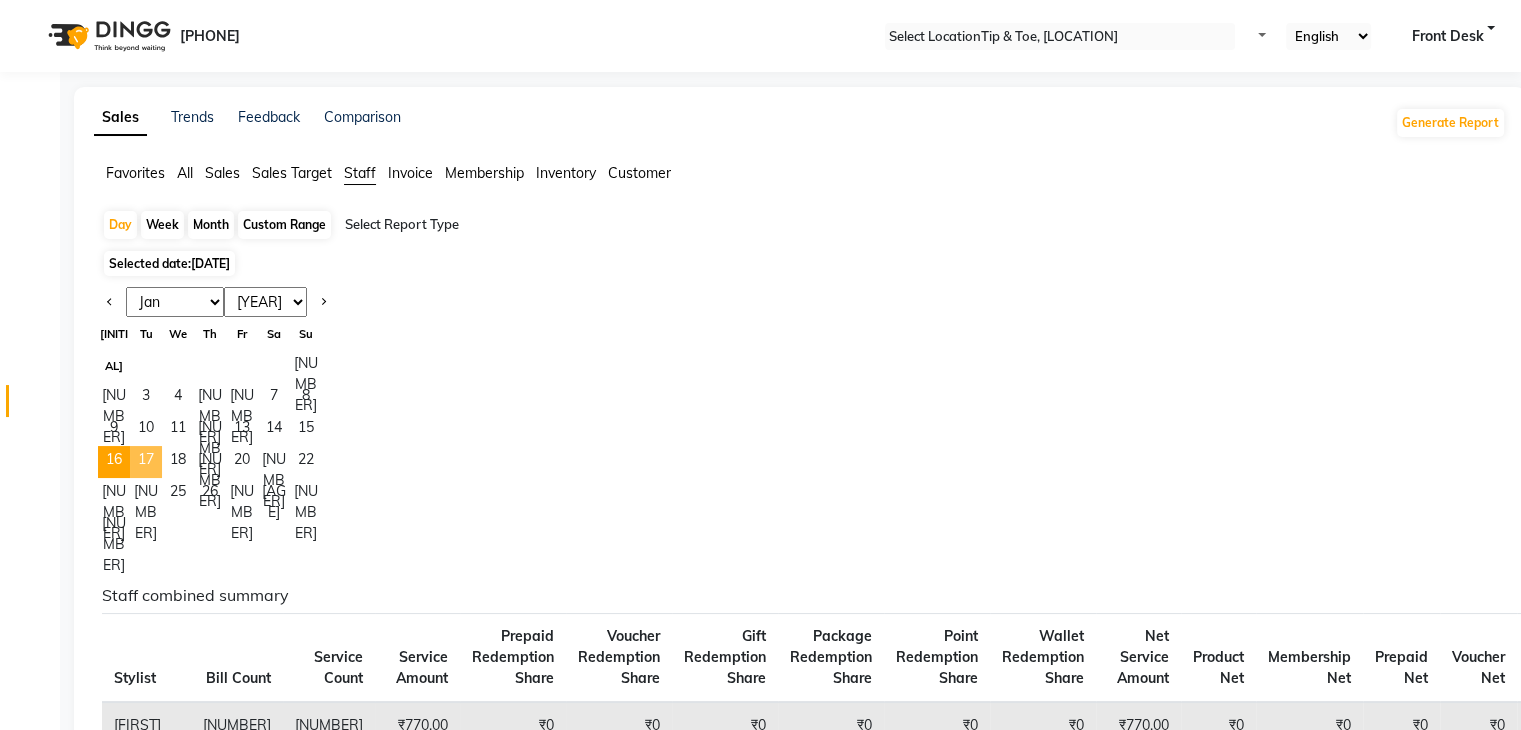 click on "17" at bounding box center (146, 462) 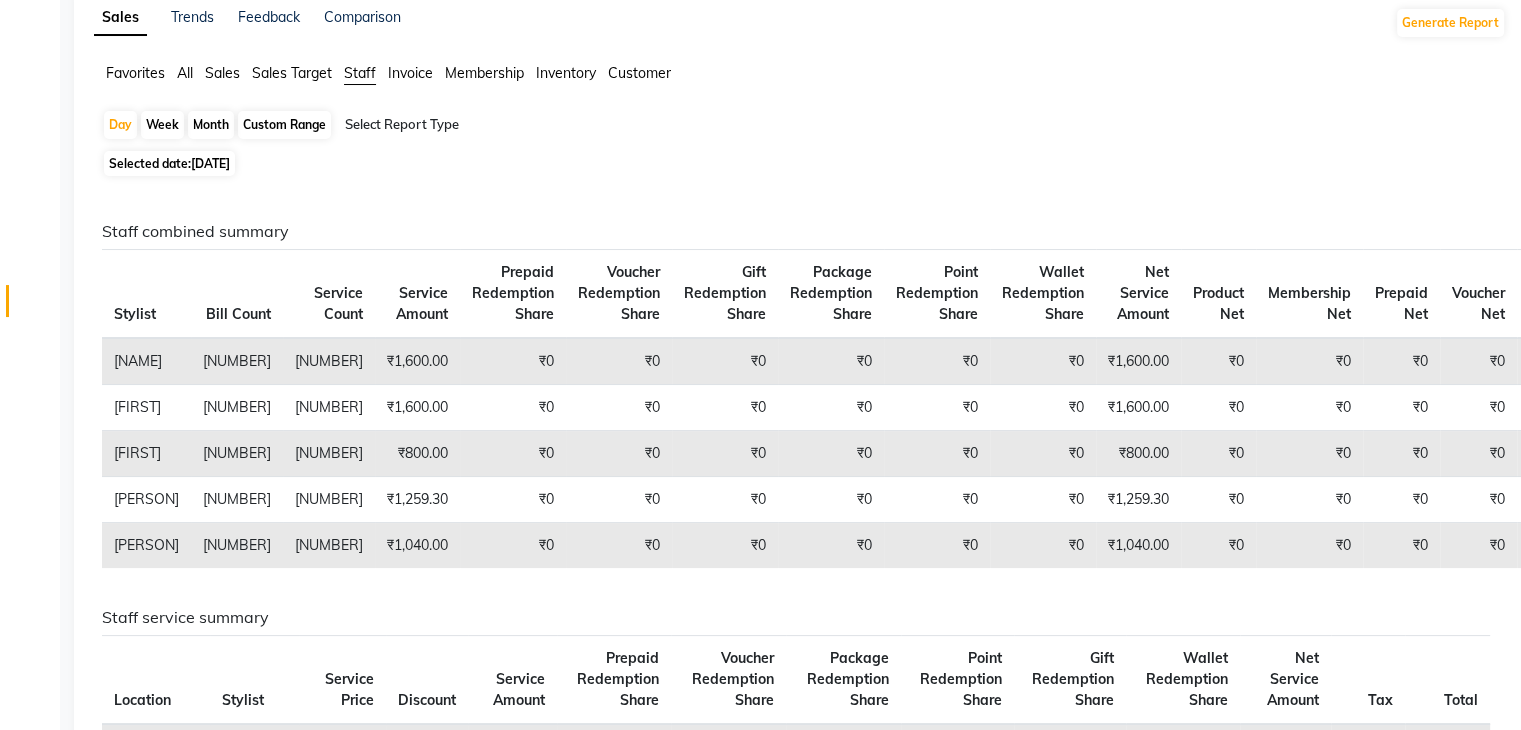 scroll, scrollTop: 0, scrollLeft: 0, axis: both 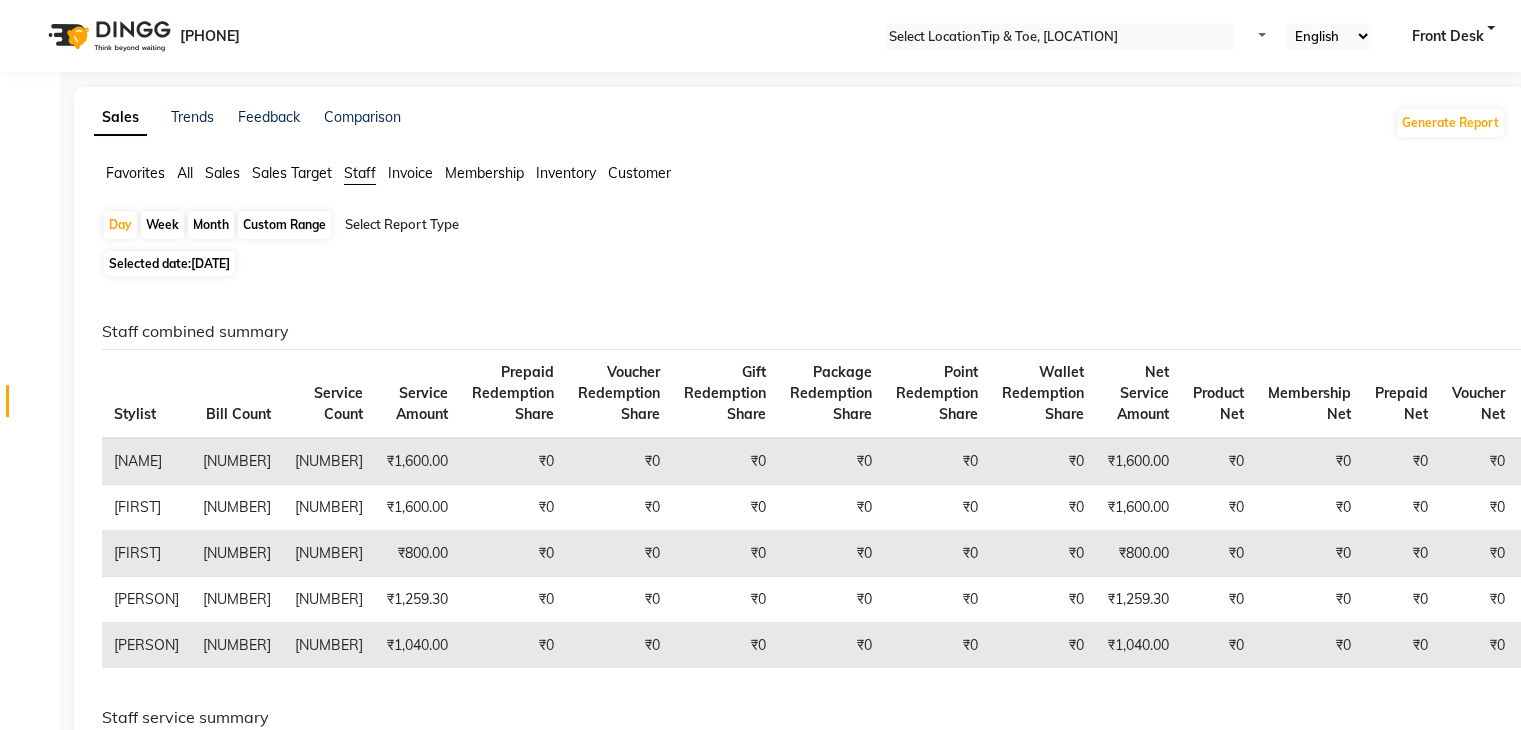 click on "Custom Range" at bounding box center (284, 225) 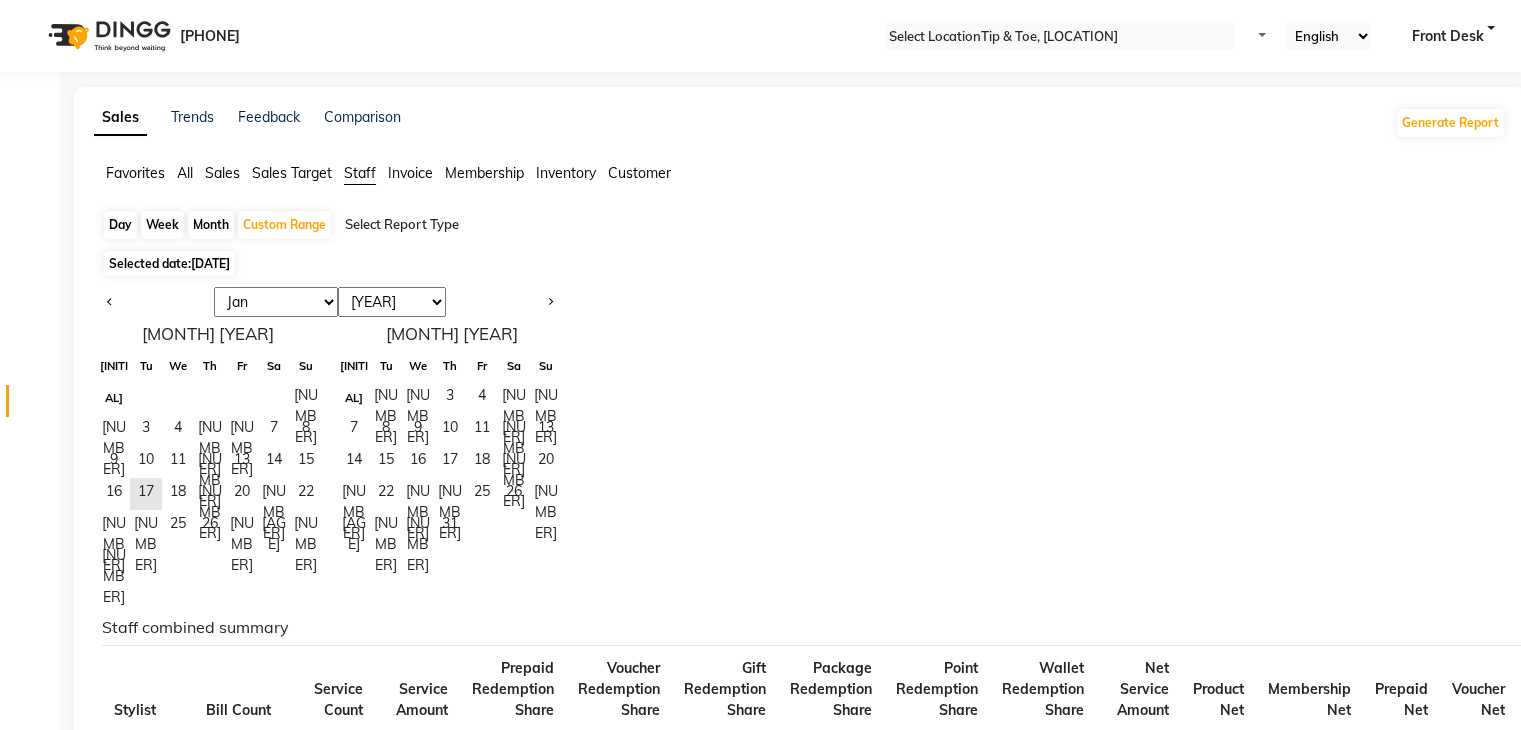 click on "Day" at bounding box center (120, 225) 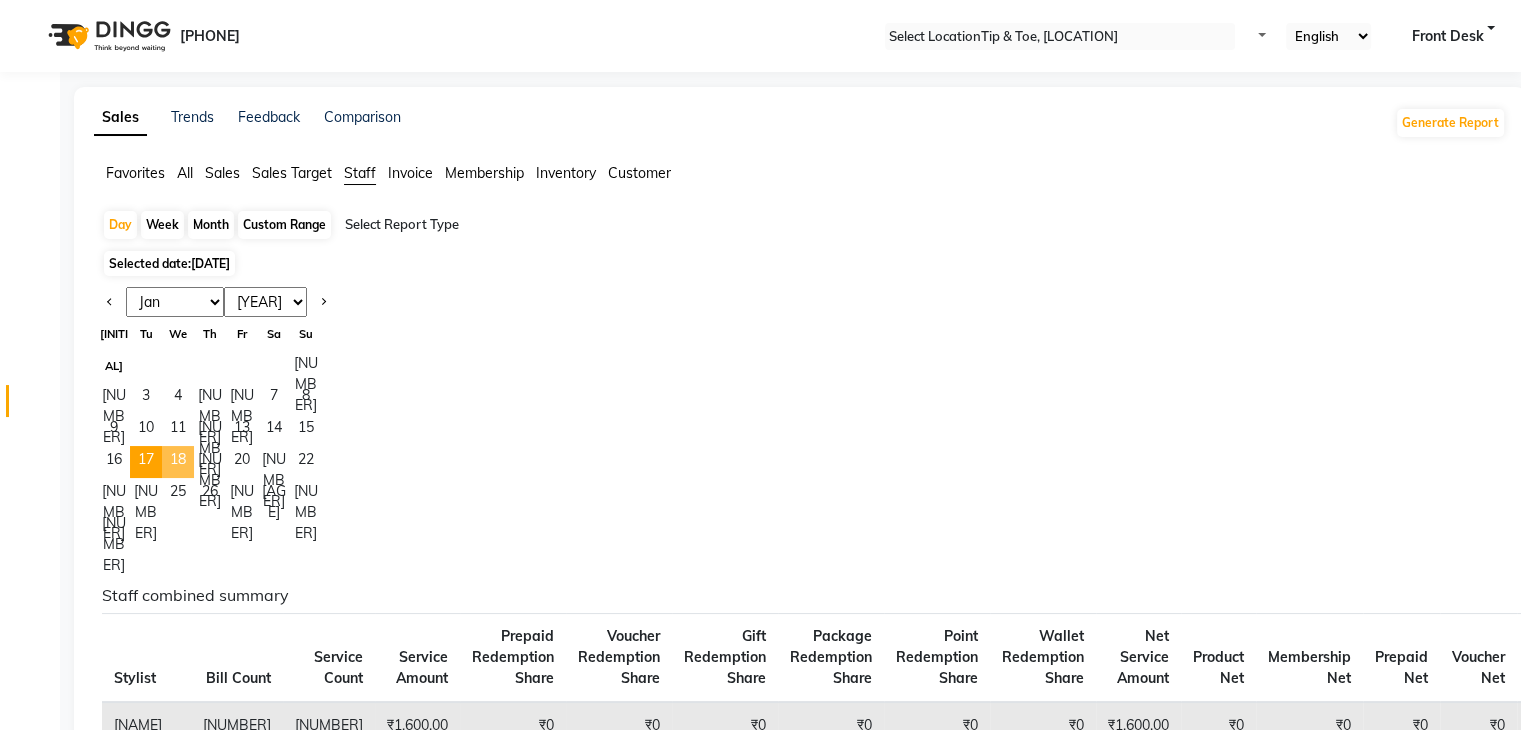 click on "18" at bounding box center [178, 462] 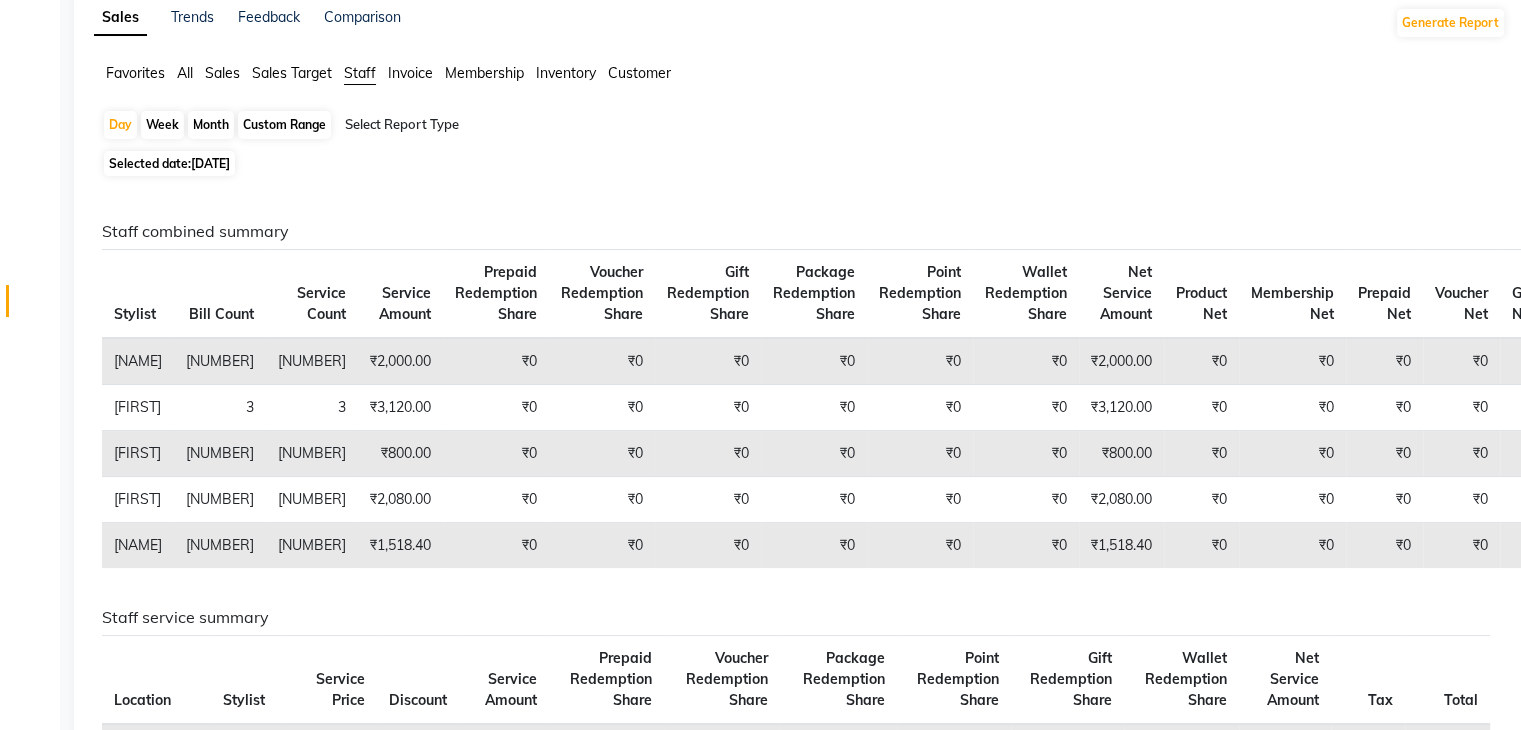 scroll, scrollTop: 0, scrollLeft: 0, axis: both 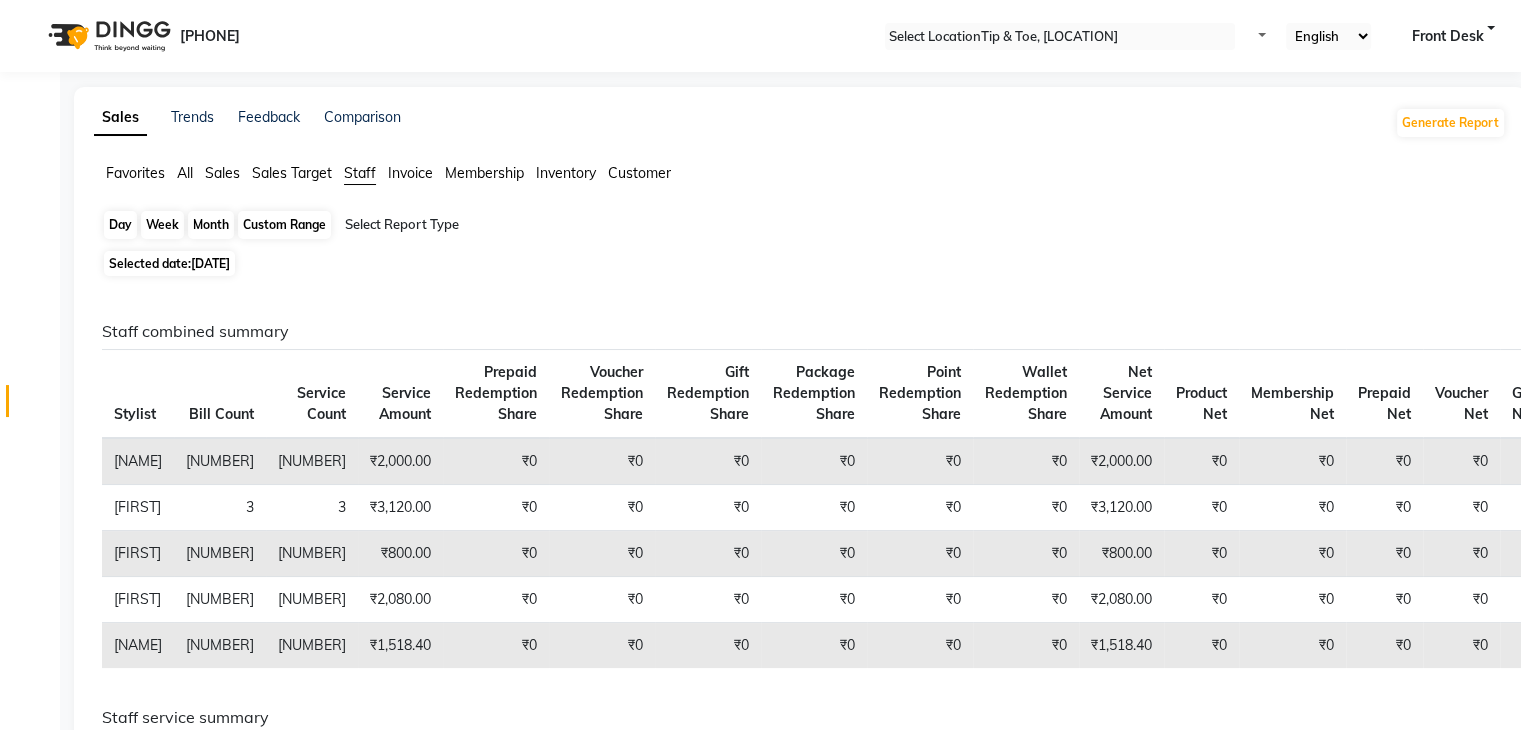 click on "Day" at bounding box center (120, 225) 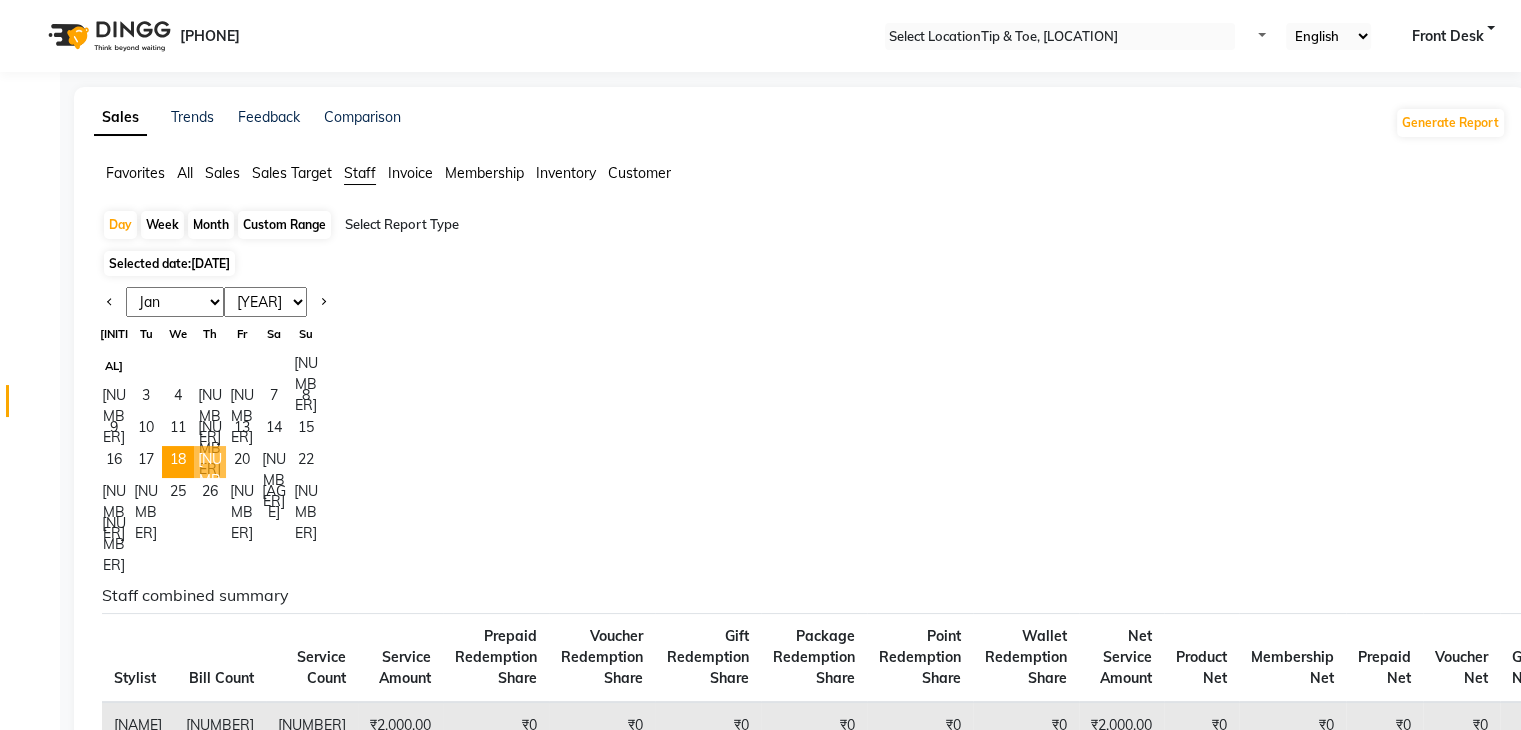 click on "[NUMBER]" at bounding box center [210, 462] 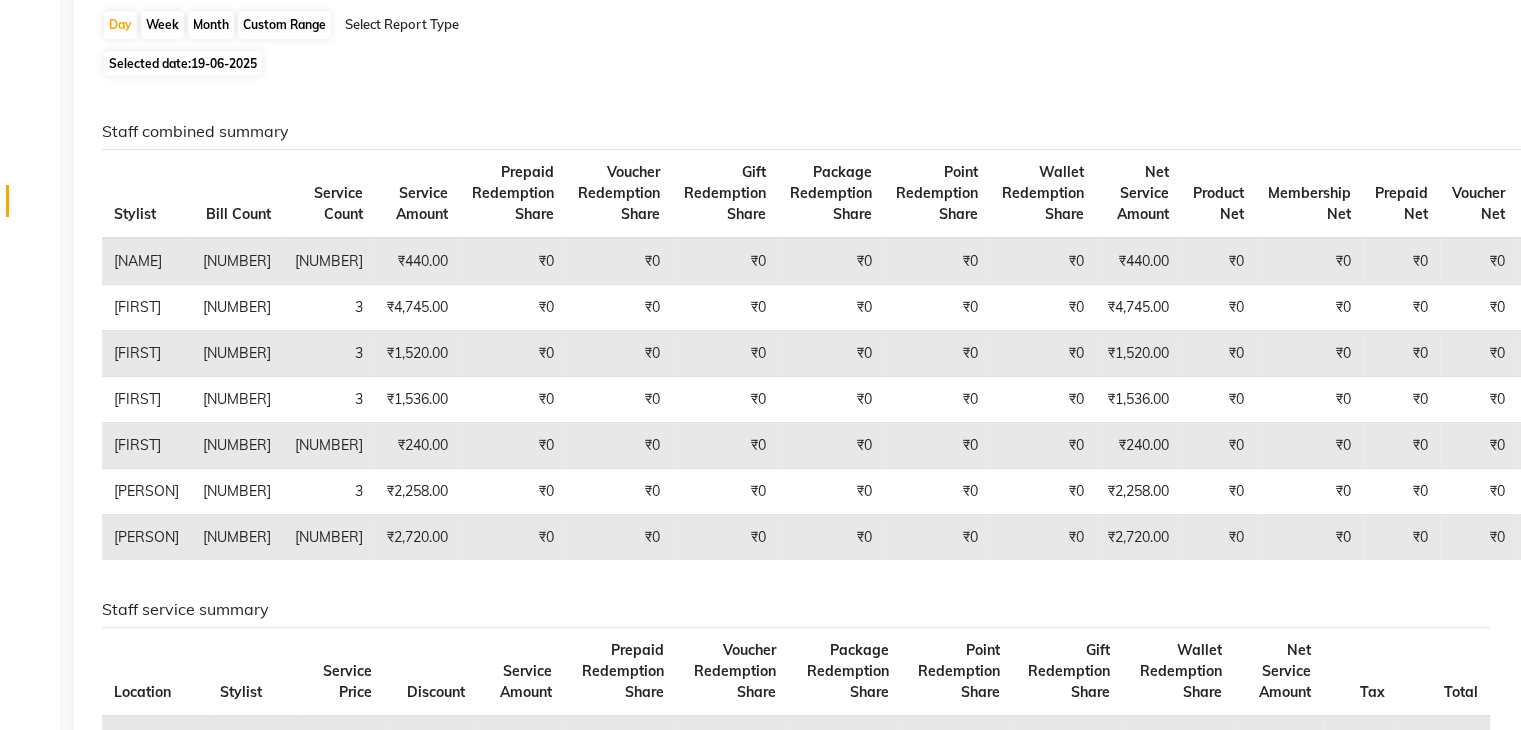 scroll, scrollTop: 0, scrollLeft: 0, axis: both 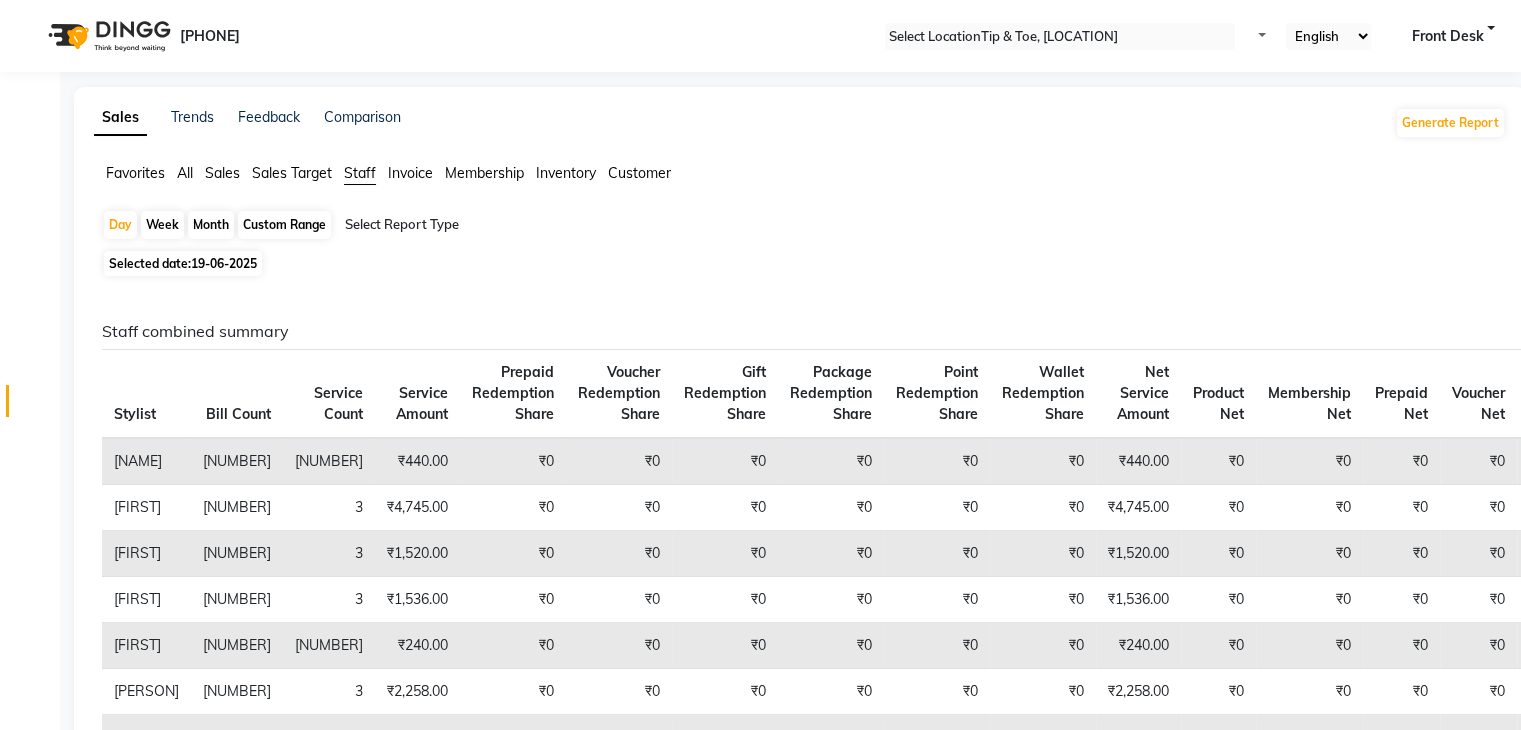 click on "Custom Range" at bounding box center [284, 225] 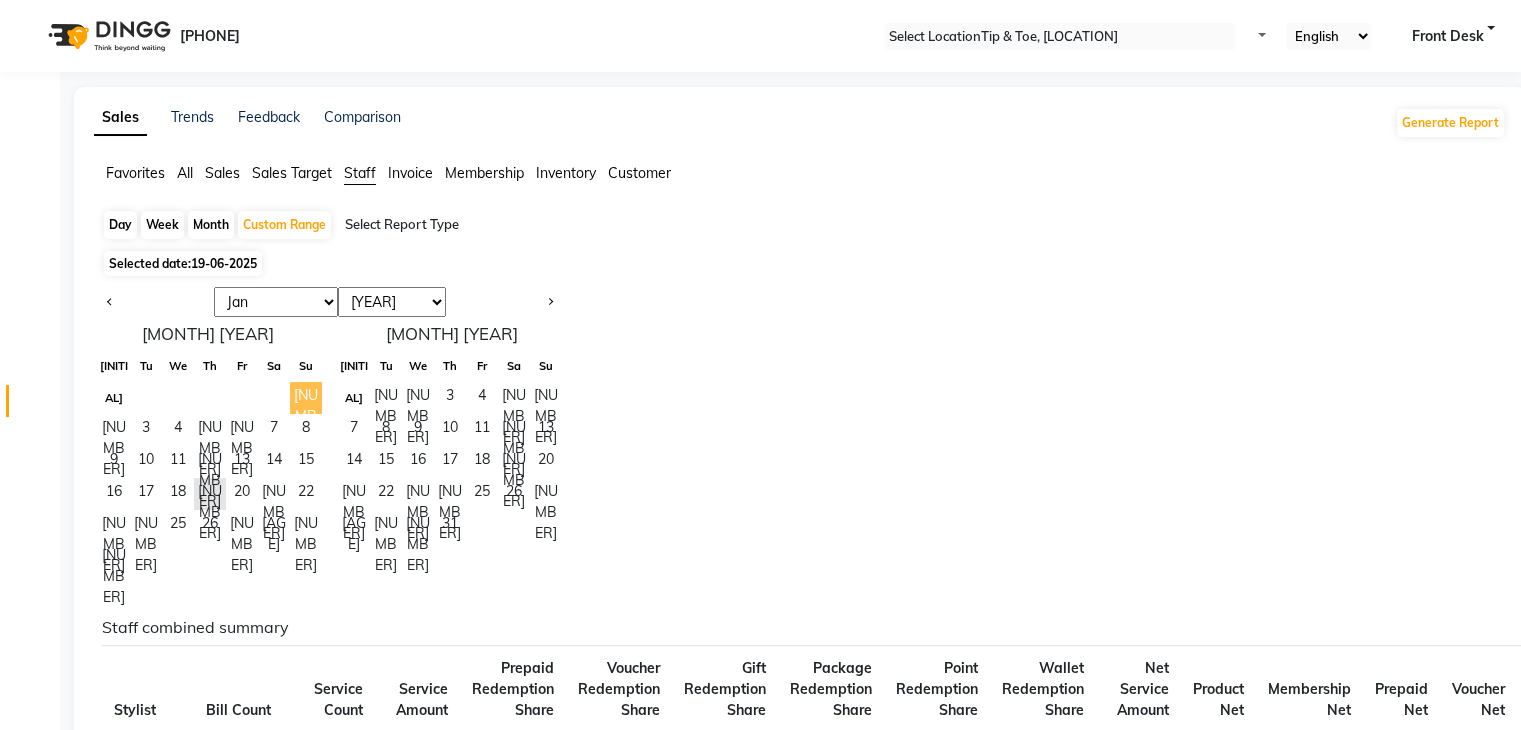 click on "[NUMBER]" at bounding box center (306, 398) 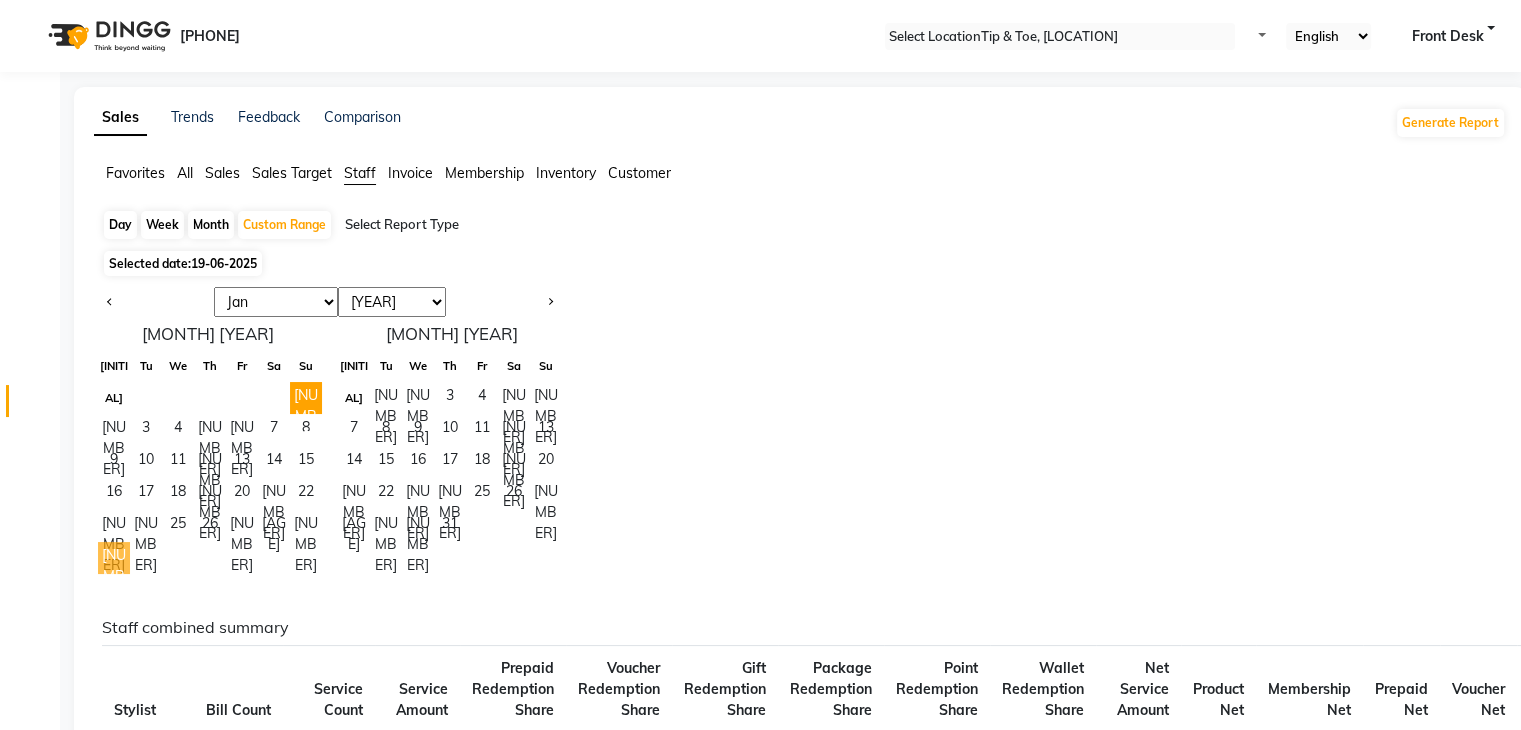 click on "[NUMBER]" at bounding box center [114, 558] 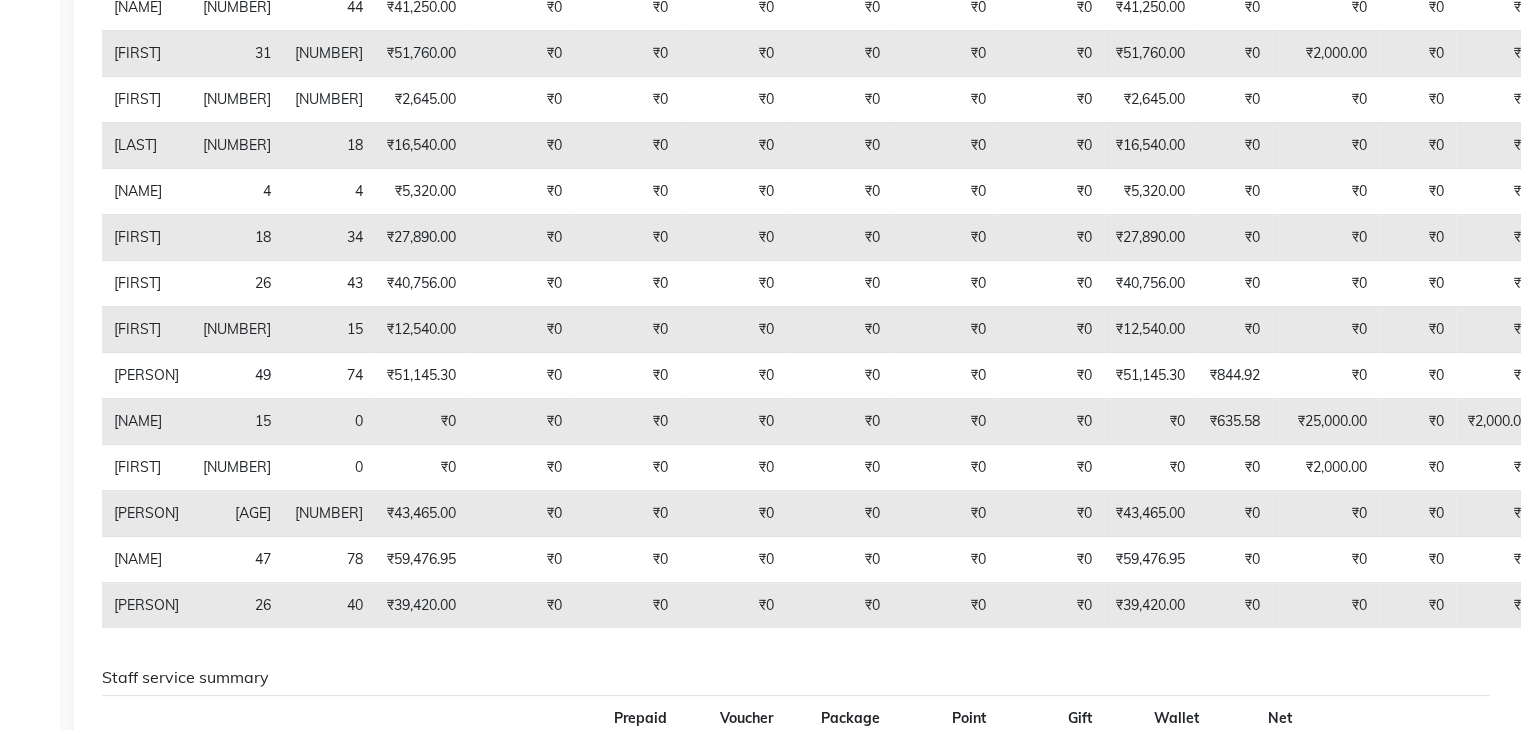scroll, scrollTop: 0, scrollLeft: 0, axis: both 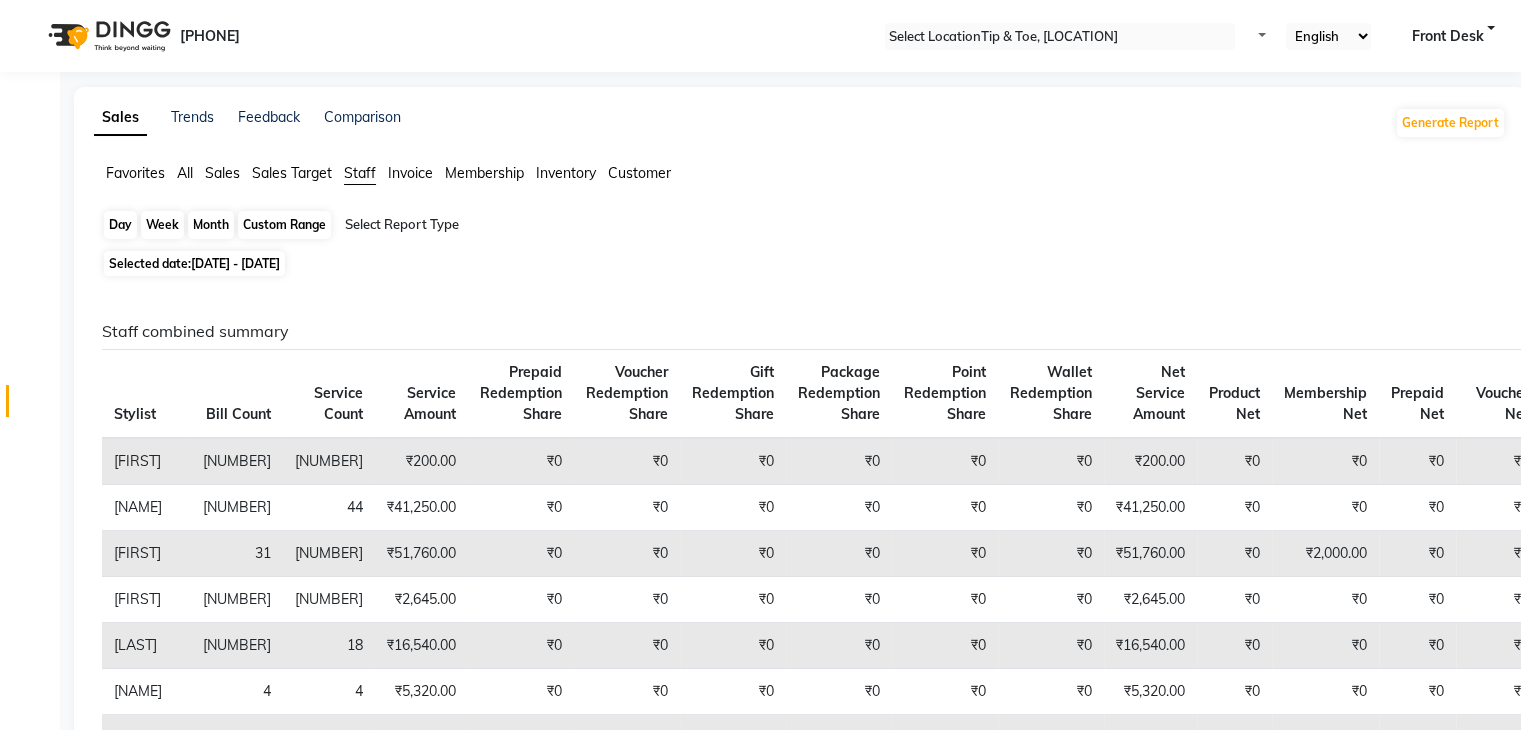 click on "Custom Range" at bounding box center (284, 225) 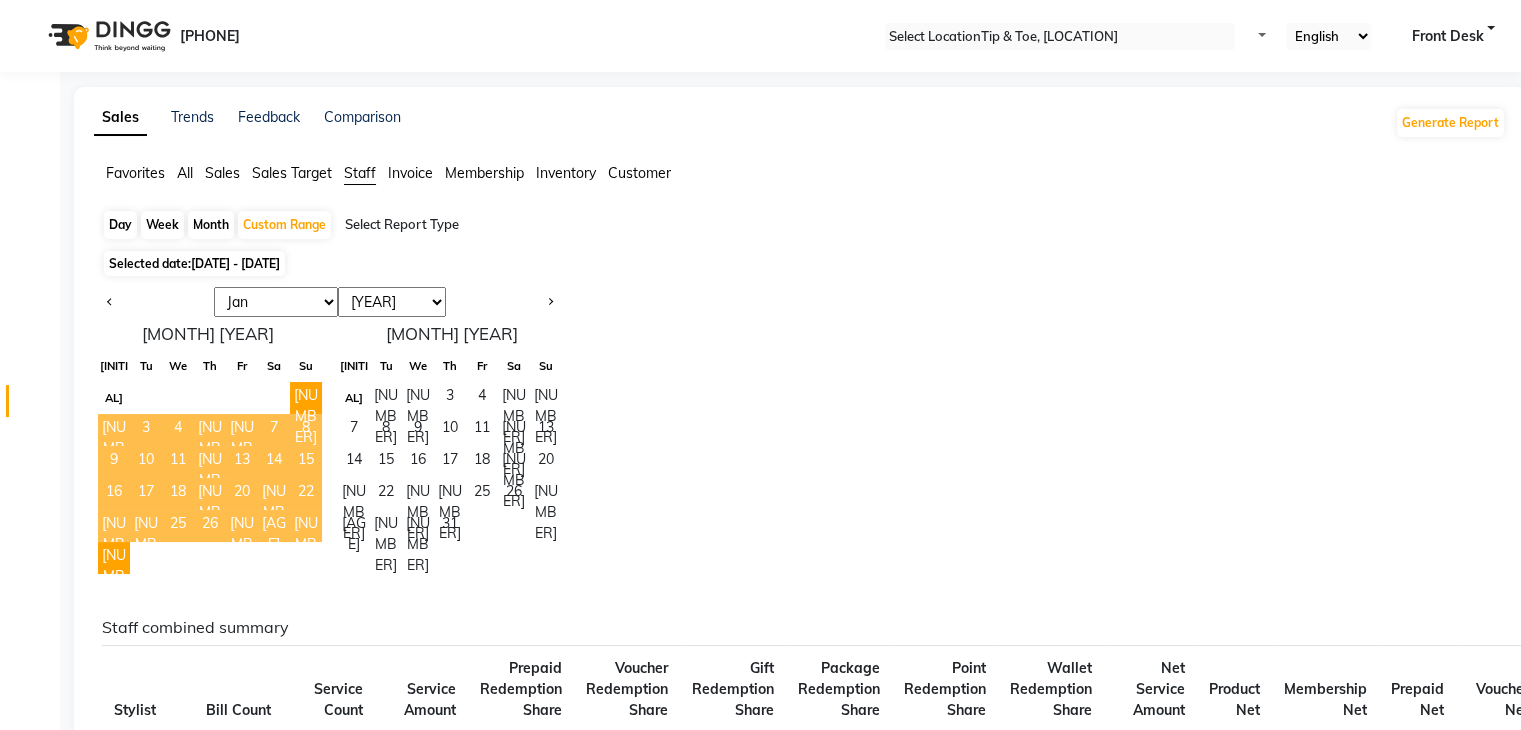 click on "20" at bounding box center (242, 494) 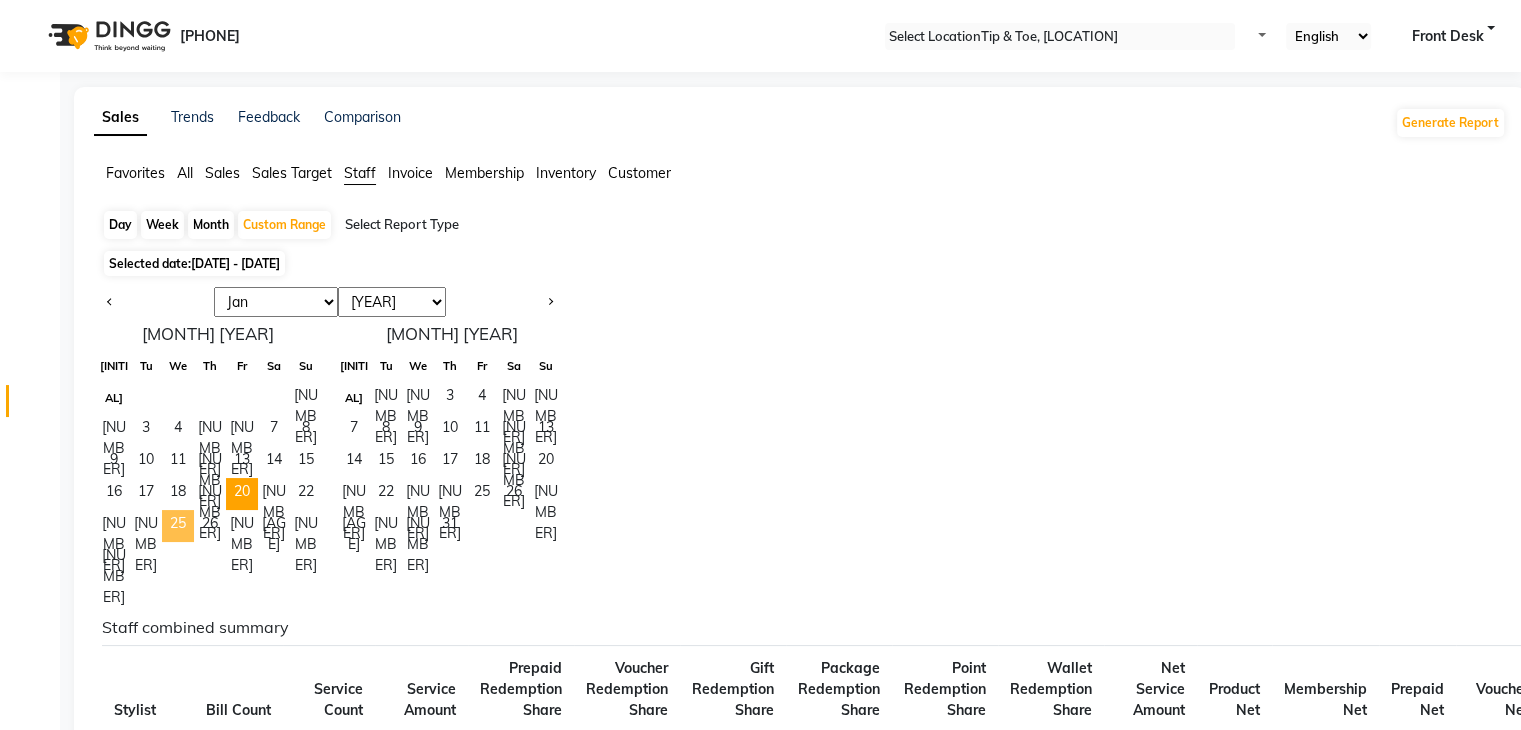 click on "25" at bounding box center [178, 526] 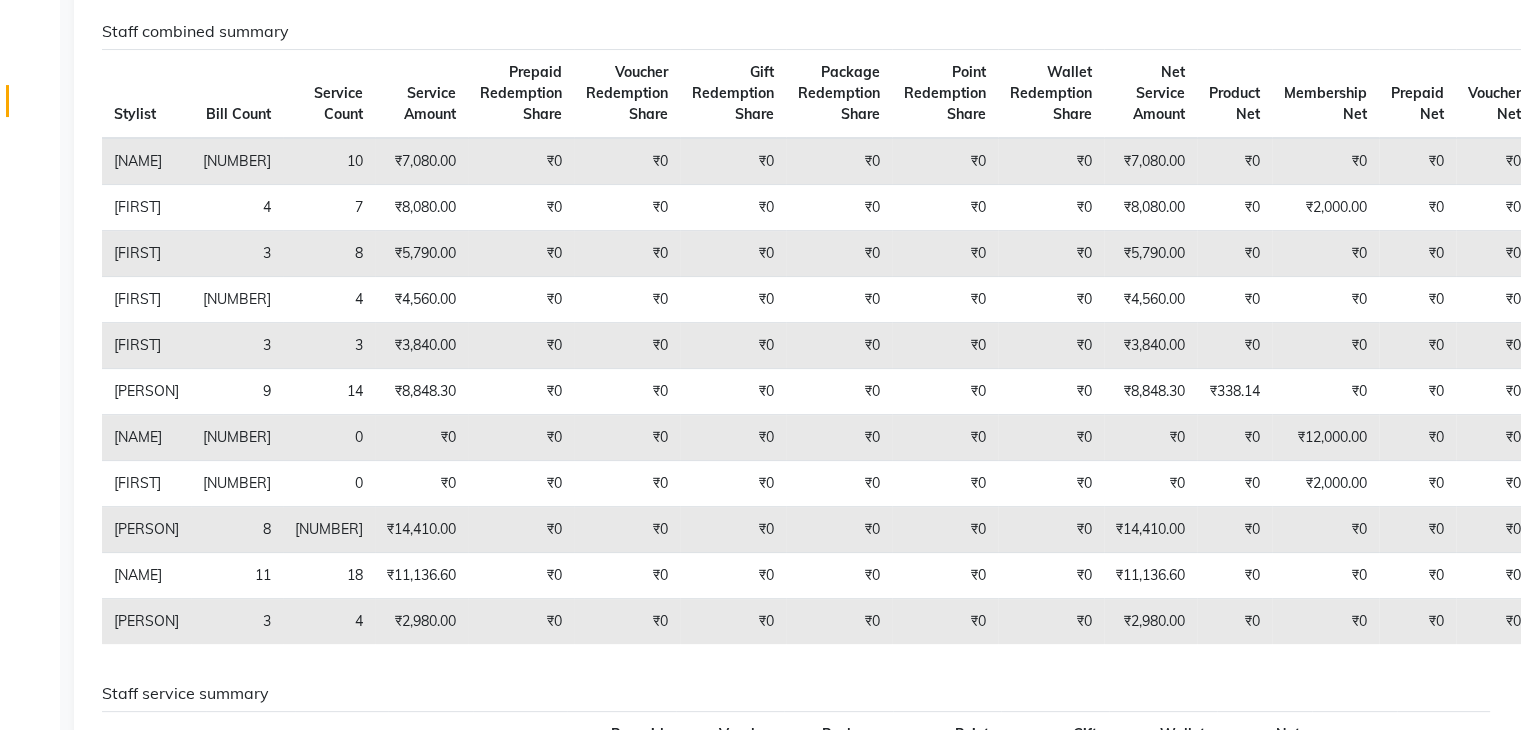 scroll, scrollTop: 0, scrollLeft: 0, axis: both 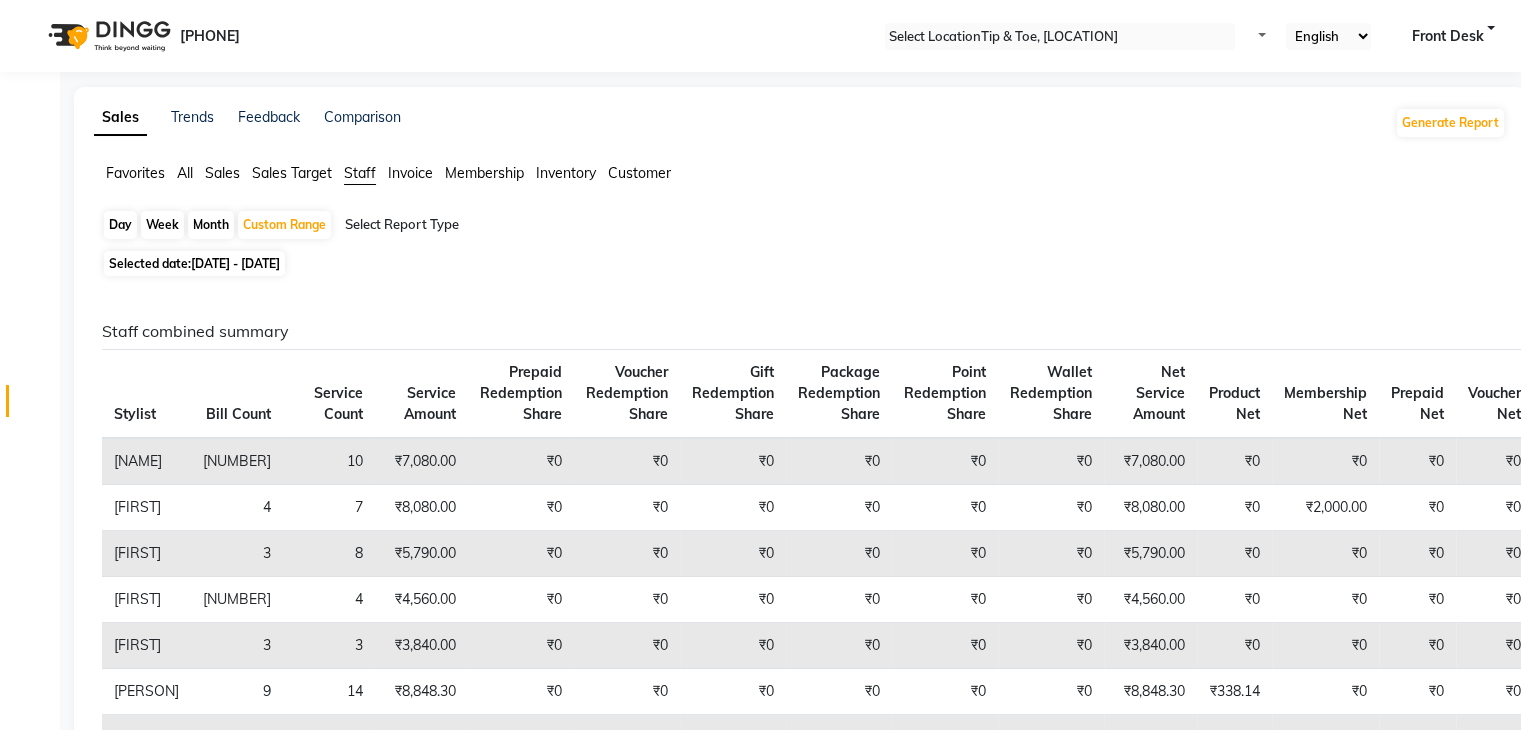 click on "[DATE] - [DATE]" at bounding box center [235, 263] 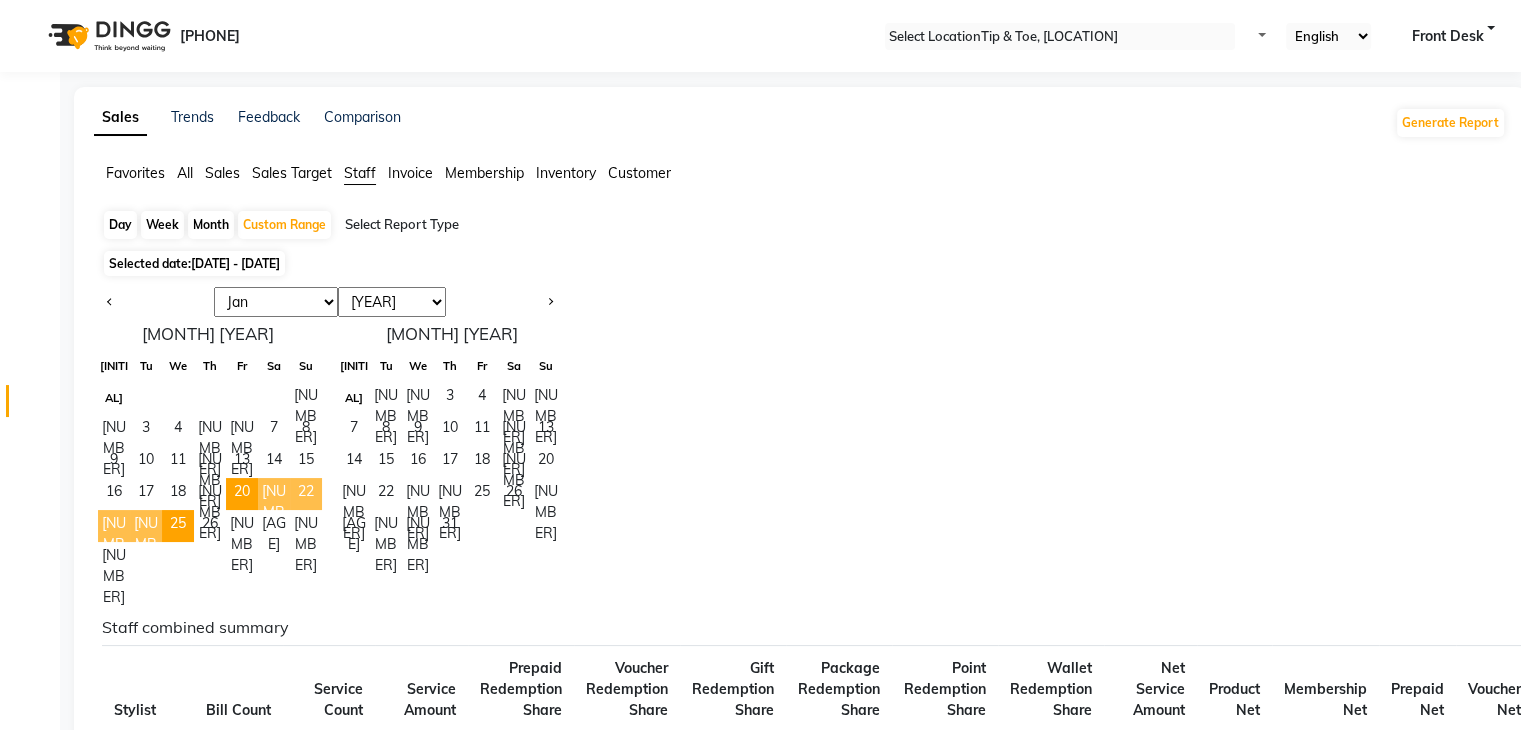 click on "Day" at bounding box center [120, 225] 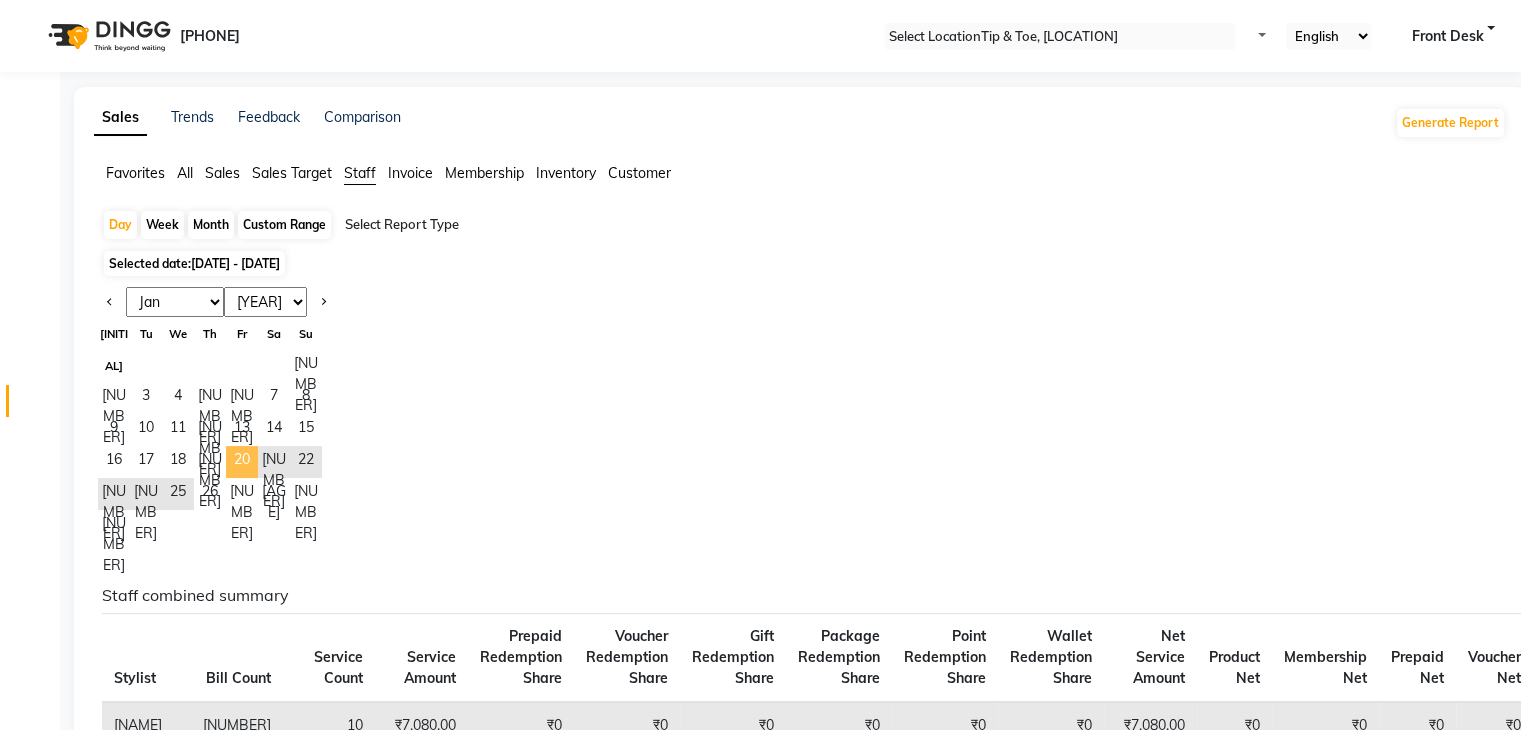 click on "20" at bounding box center [242, 462] 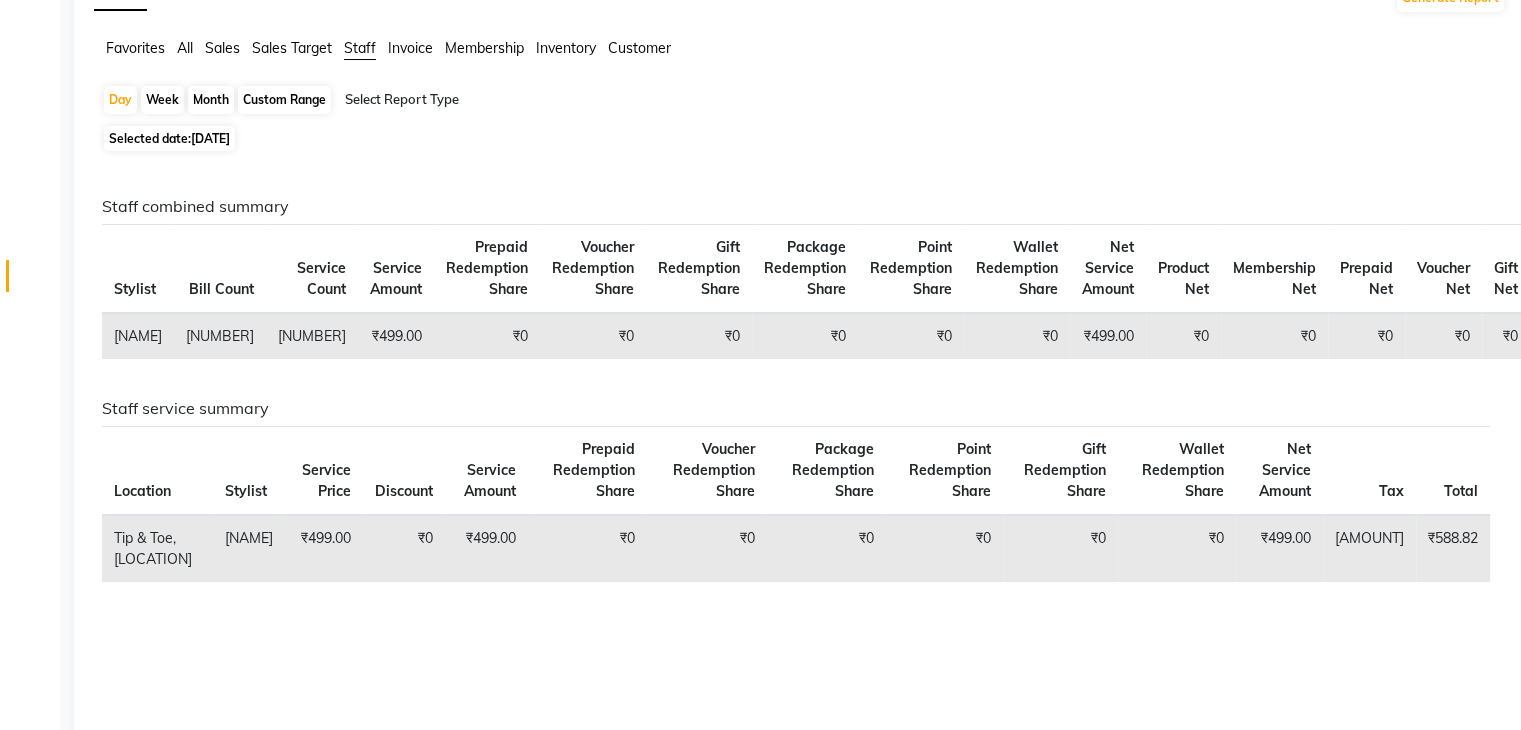 scroll, scrollTop: 0, scrollLeft: 0, axis: both 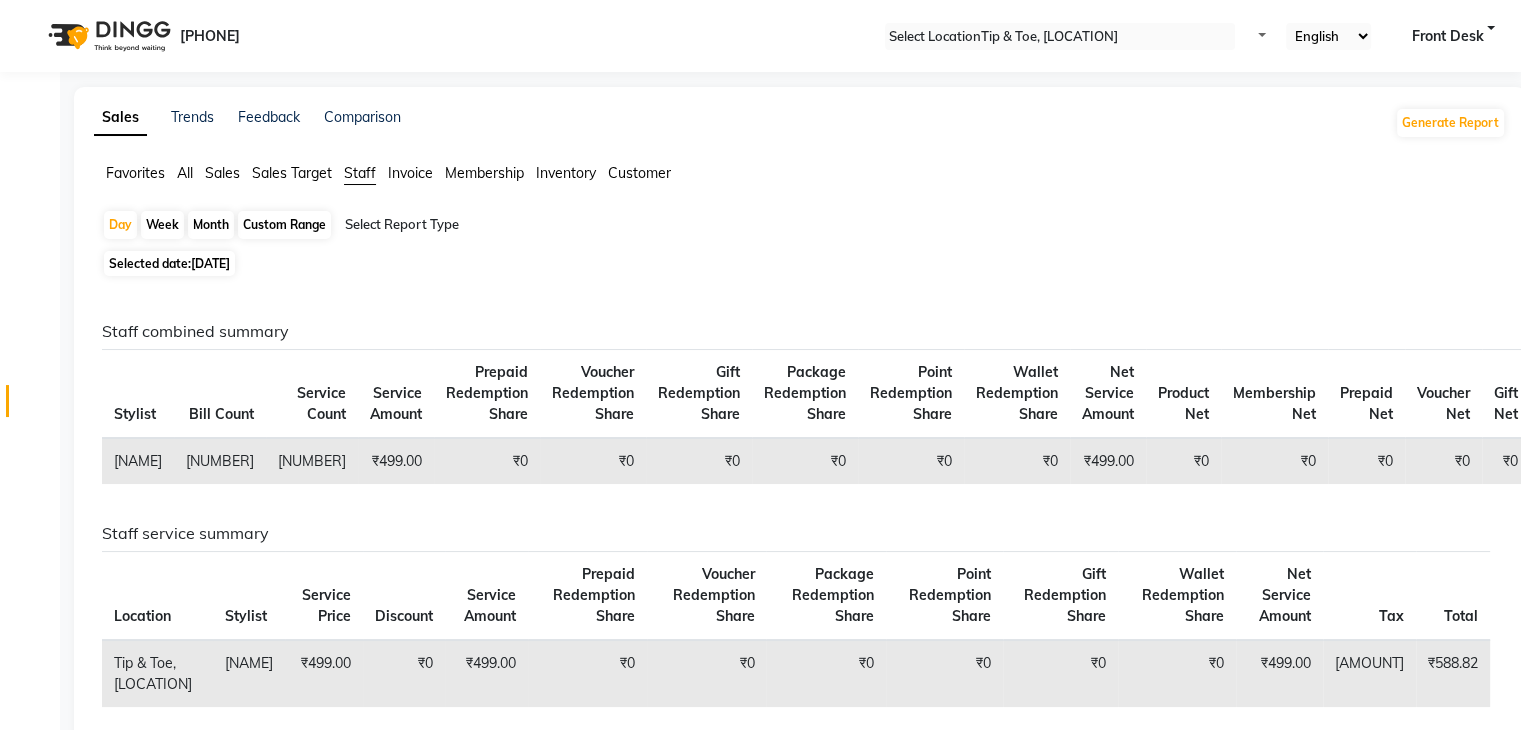 click on "Selected date:  [DATE]" at bounding box center [169, 263] 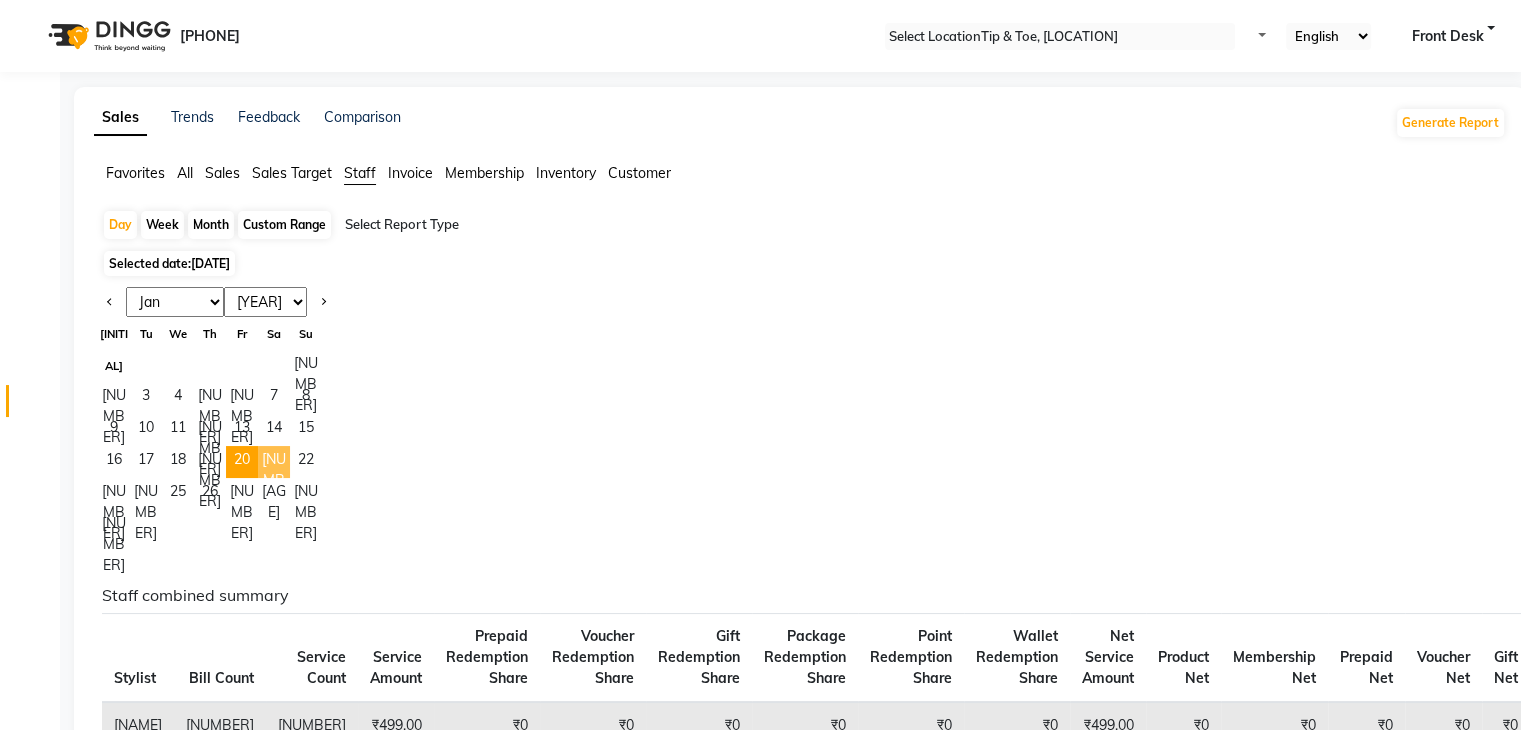 click on "[NUMBER]" at bounding box center (274, 462) 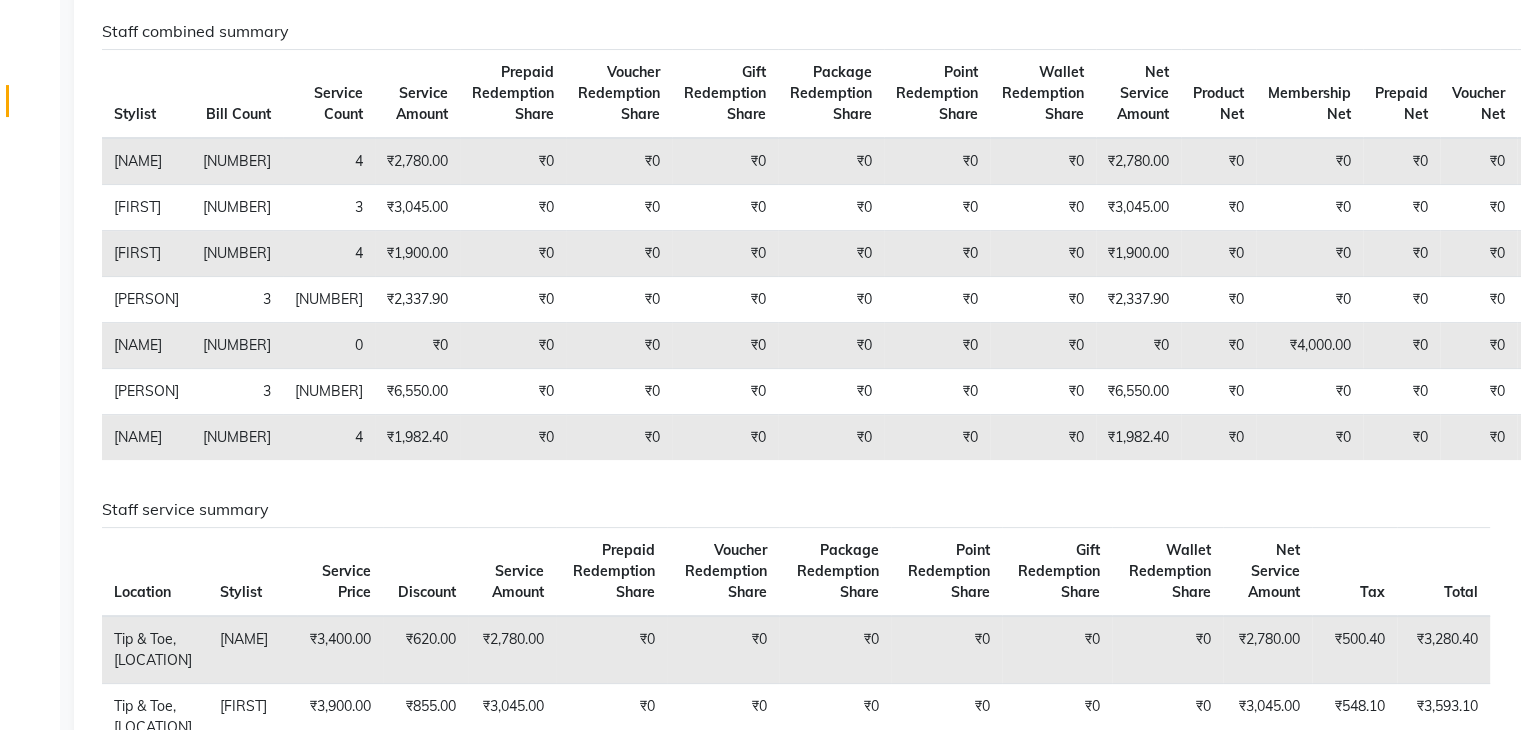 scroll, scrollTop: 0, scrollLeft: 0, axis: both 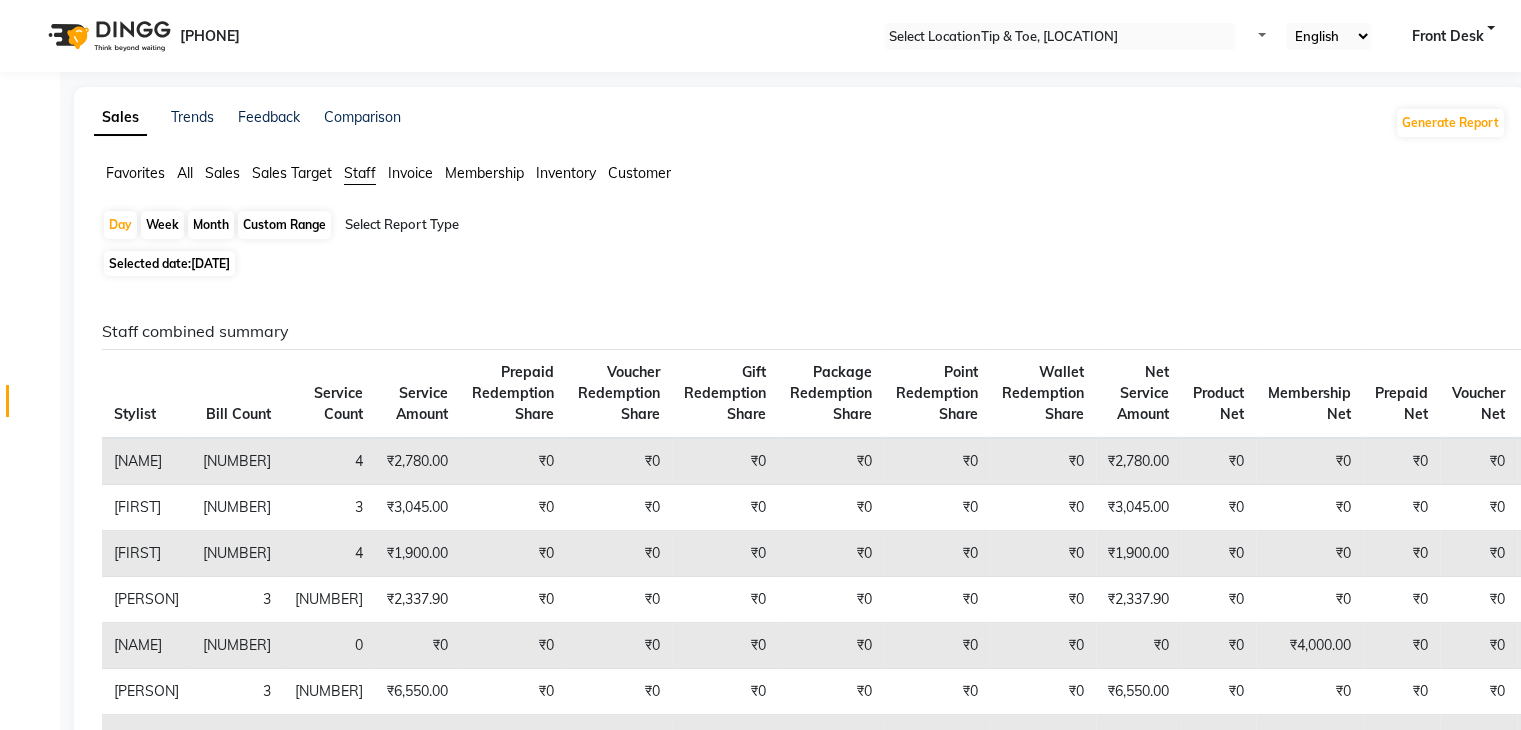 click on "Custom Range" at bounding box center (284, 225) 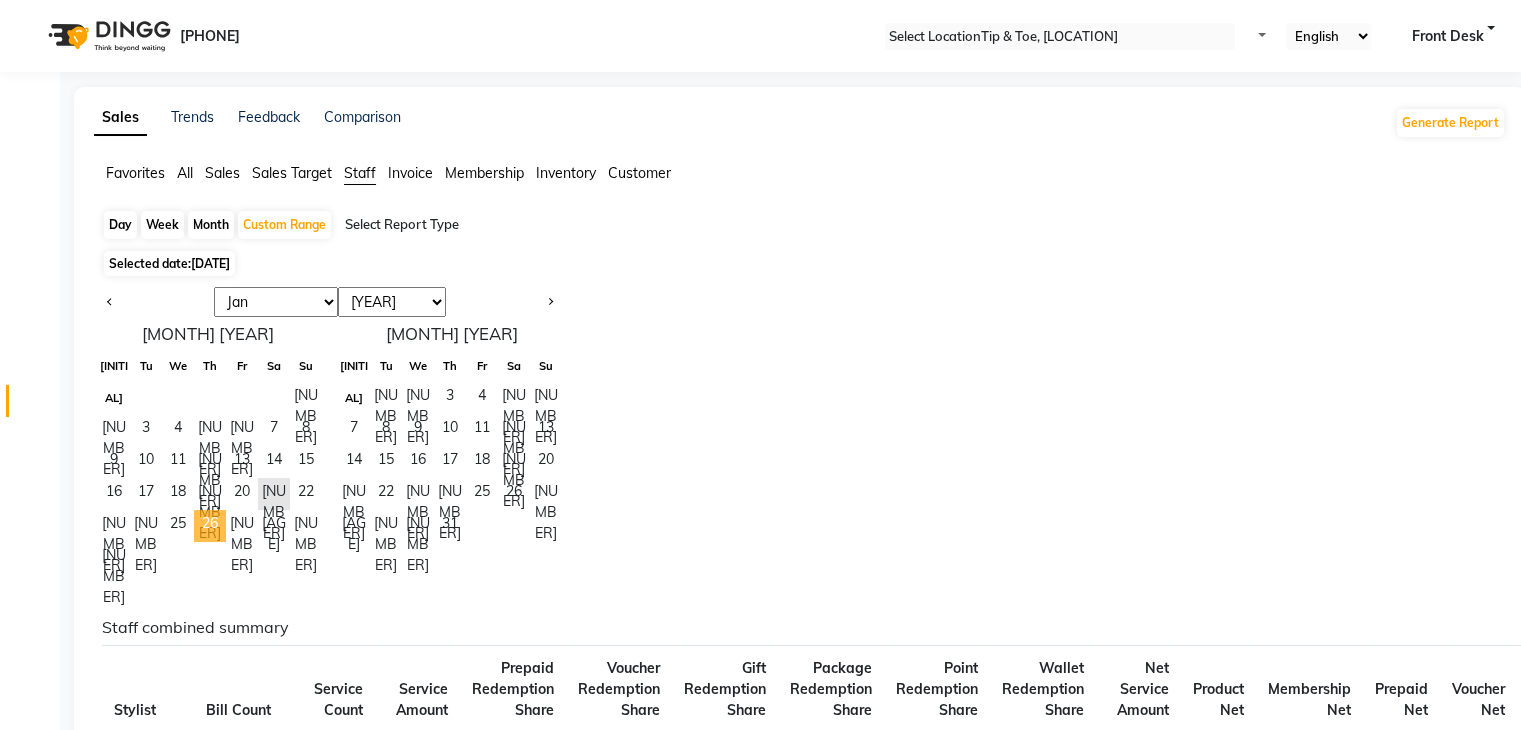 click on "26" at bounding box center (210, 526) 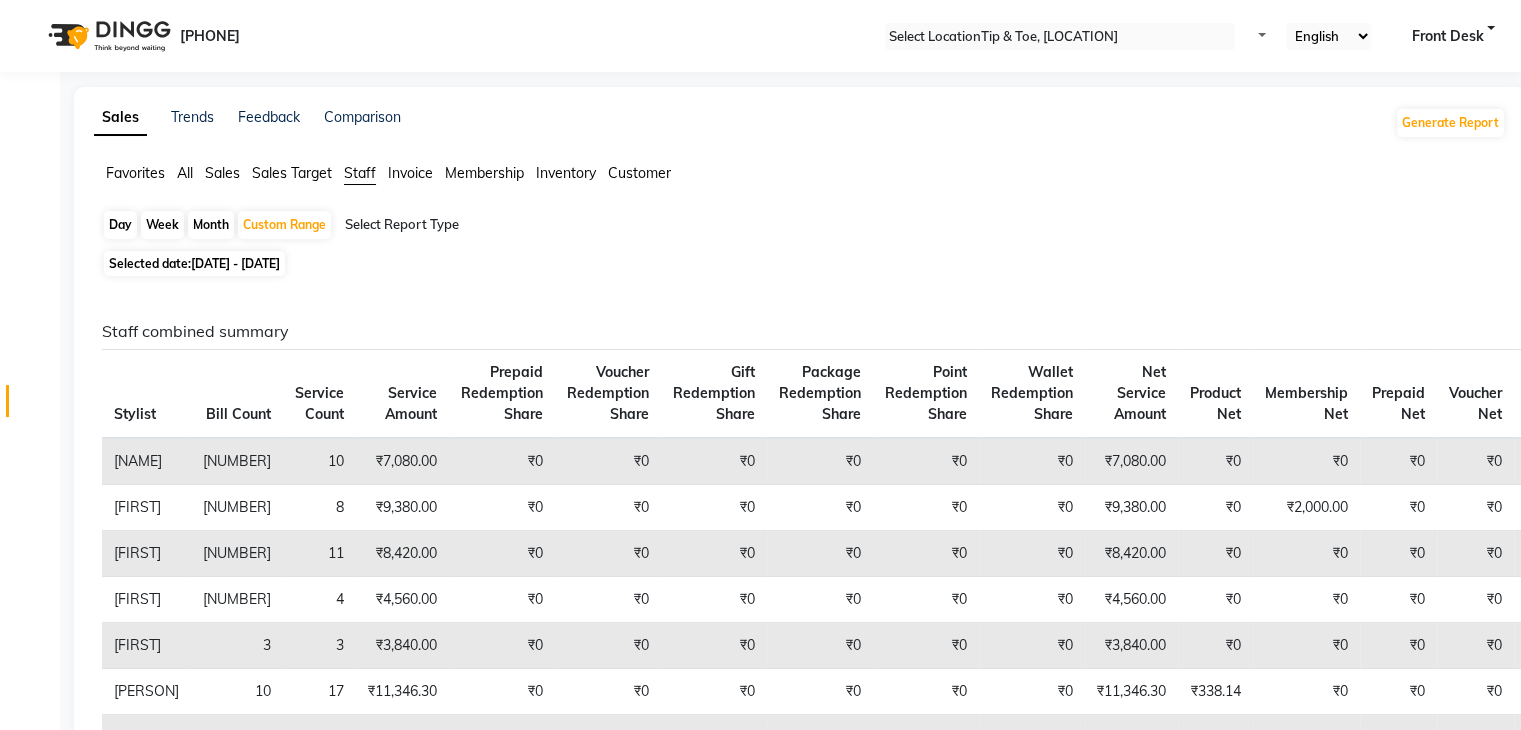 click on "[DATE] - [DATE]" at bounding box center [235, 263] 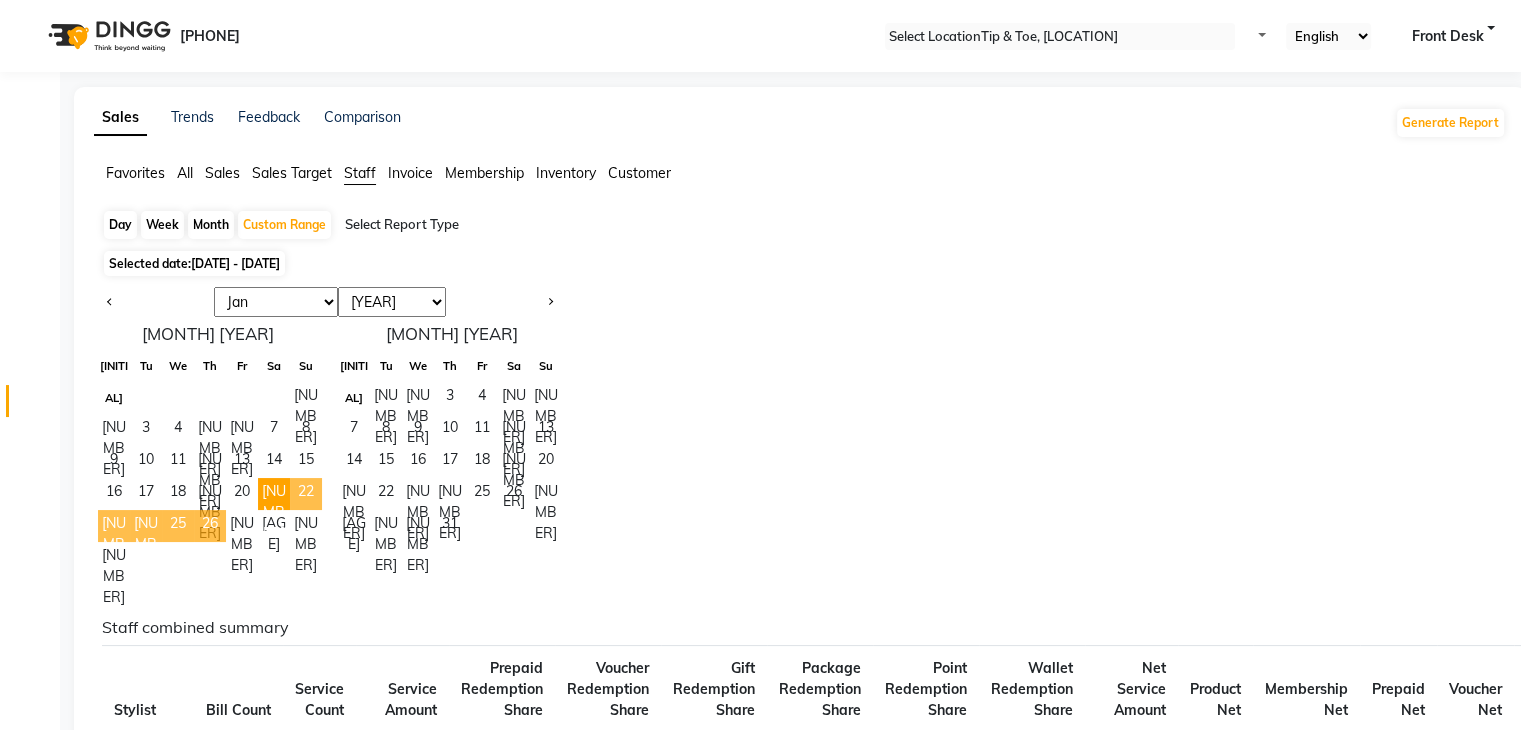 click on "26" at bounding box center (210, 526) 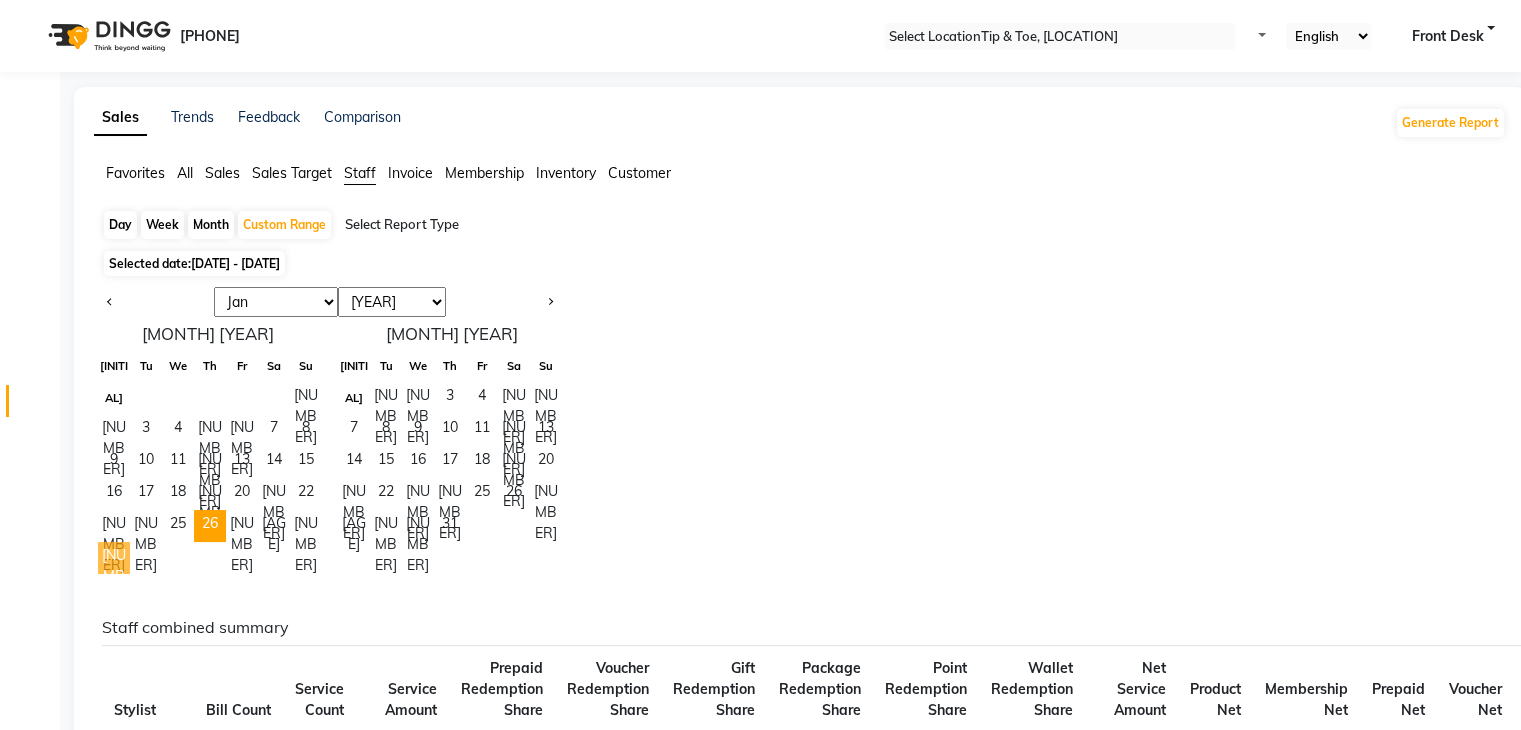 click on "[NUMBER]" at bounding box center [114, 558] 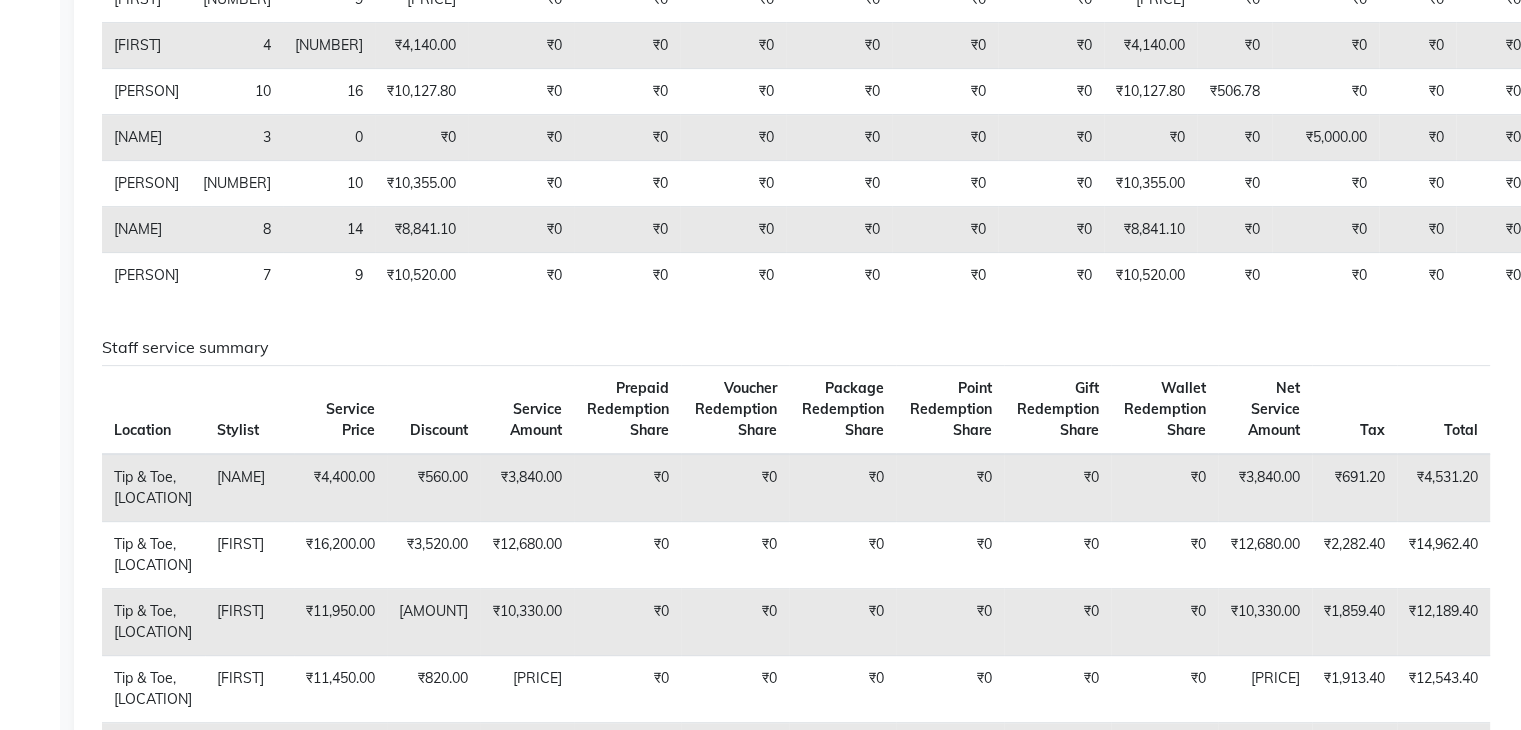 scroll, scrollTop: 100, scrollLeft: 0, axis: vertical 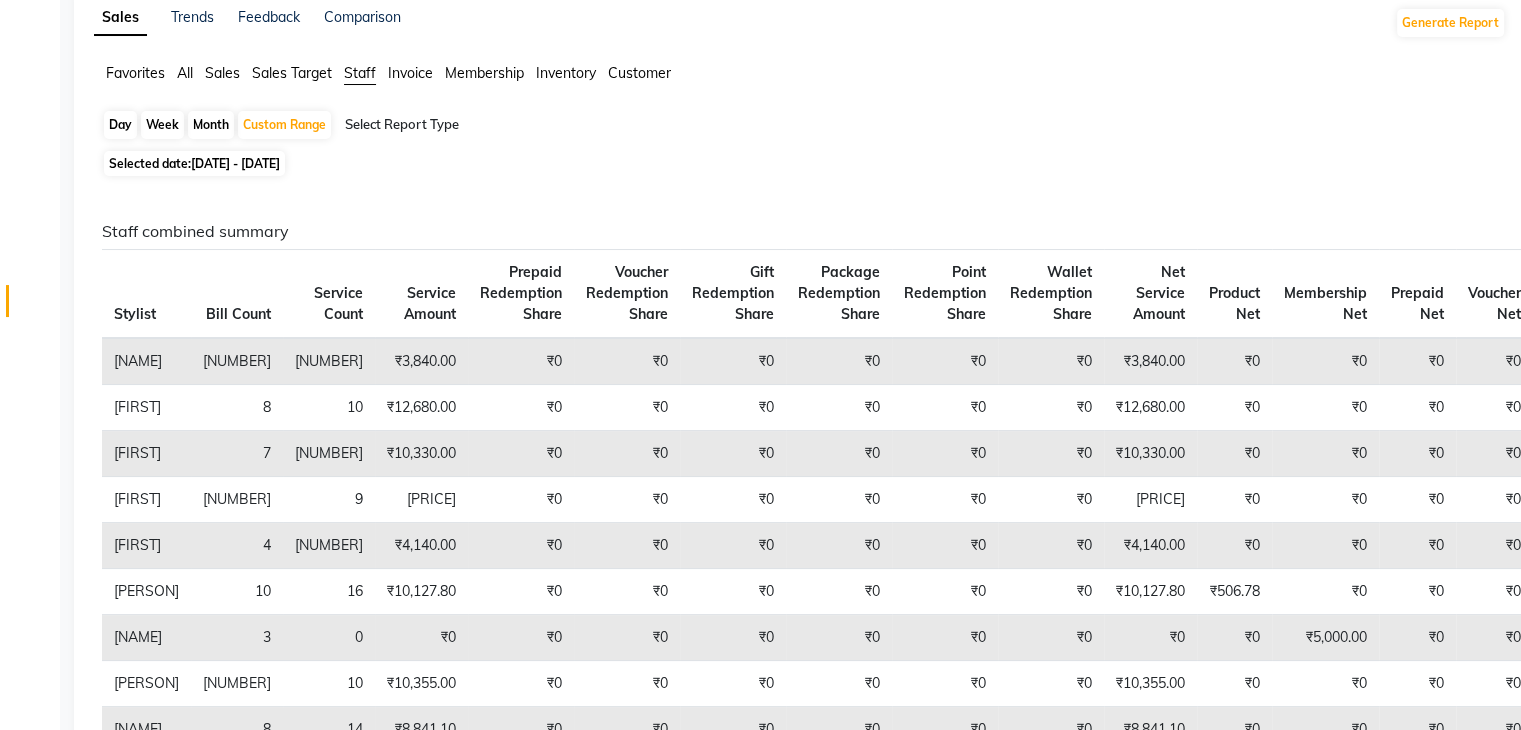 click on "[DATE] - [DATE]" at bounding box center (235, 163) 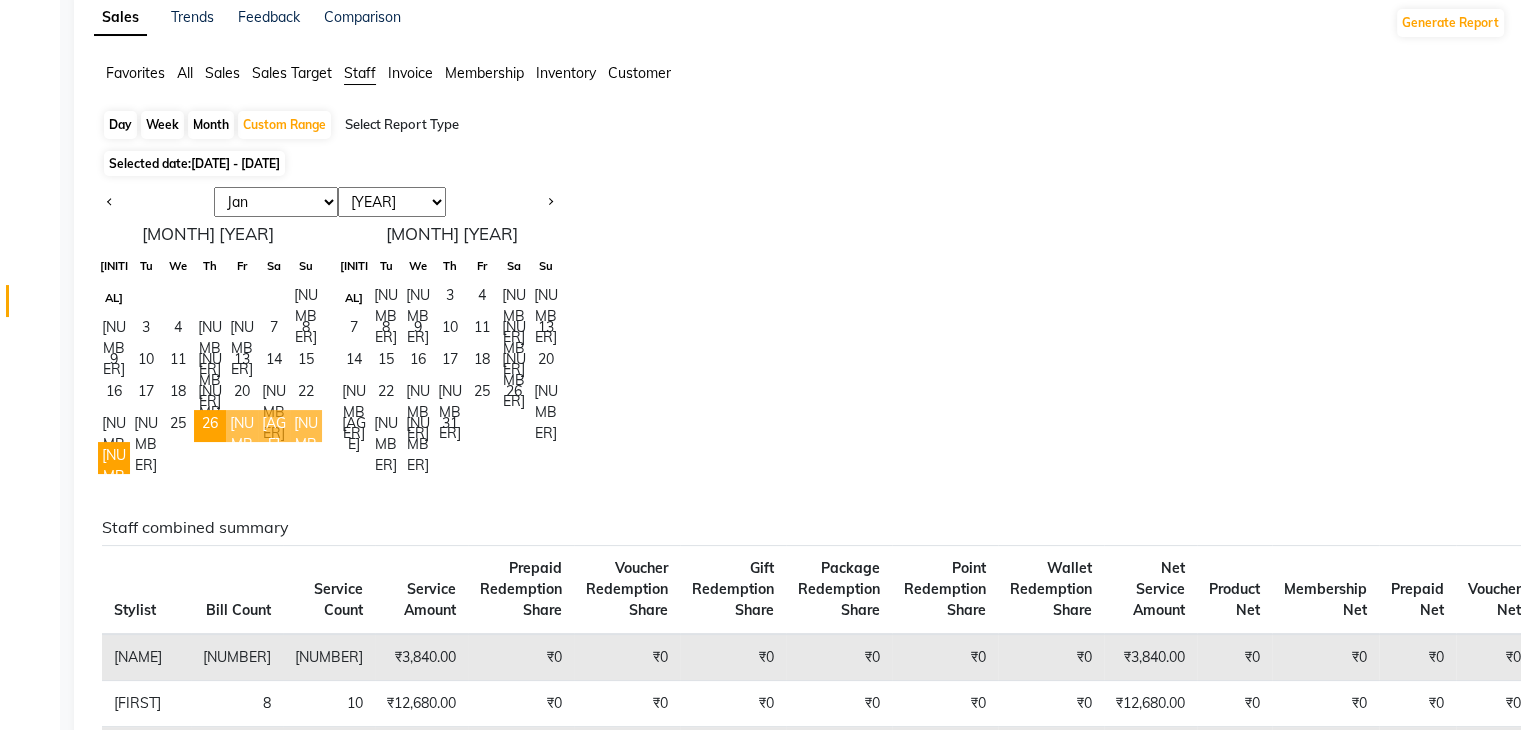click on "Day" at bounding box center [120, 125] 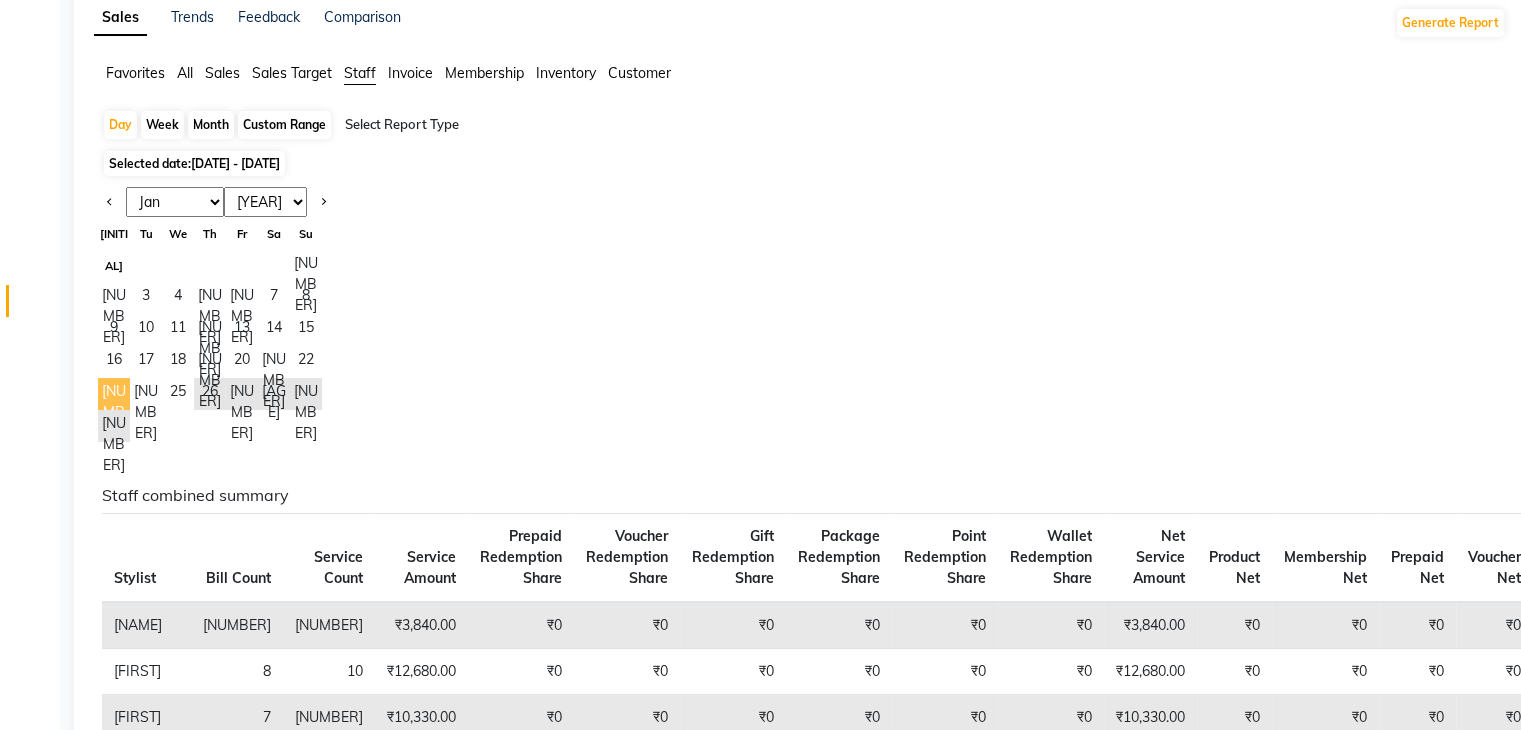 click on "[NUMBER]" at bounding box center [114, 394] 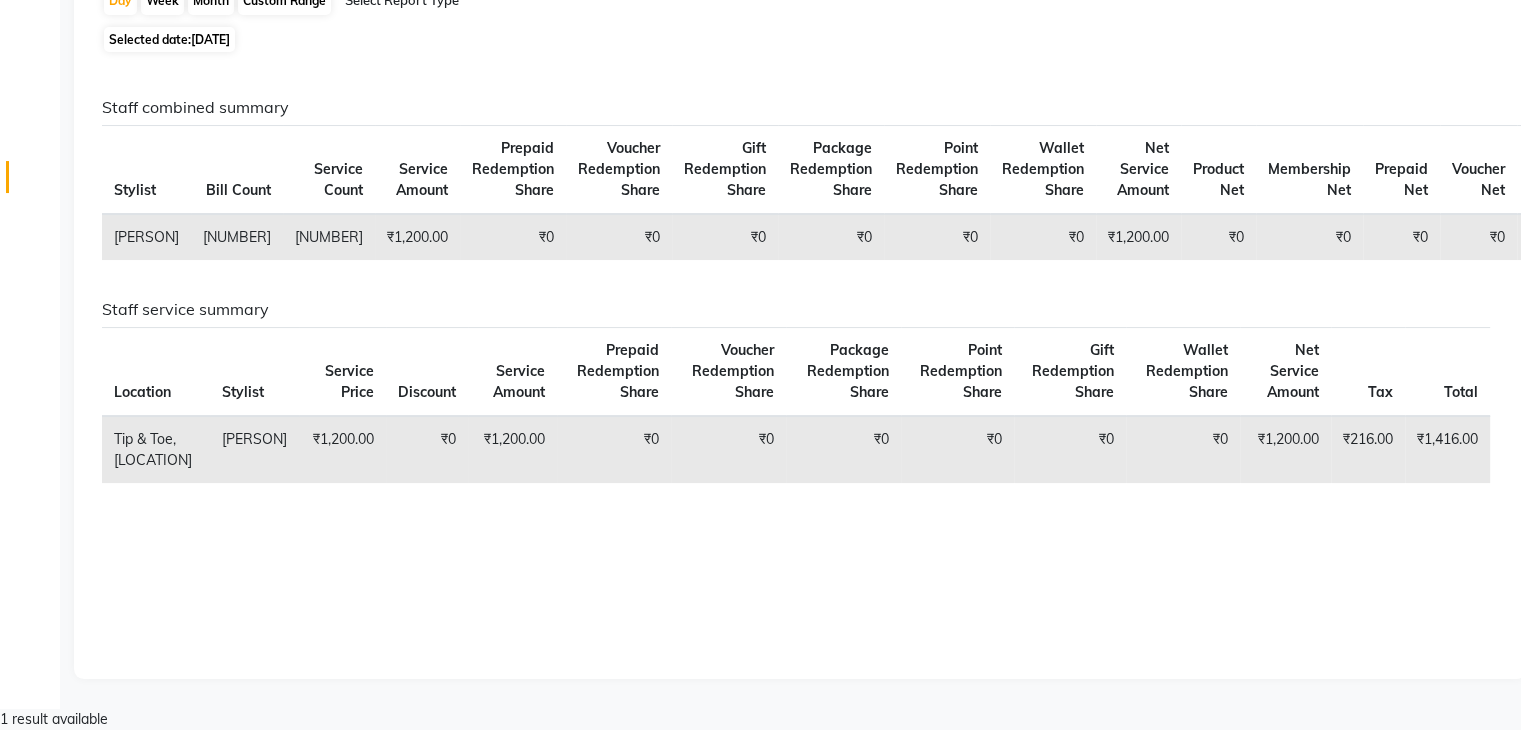 scroll, scrollTop: 0, scrollLeft: 0, axis: both 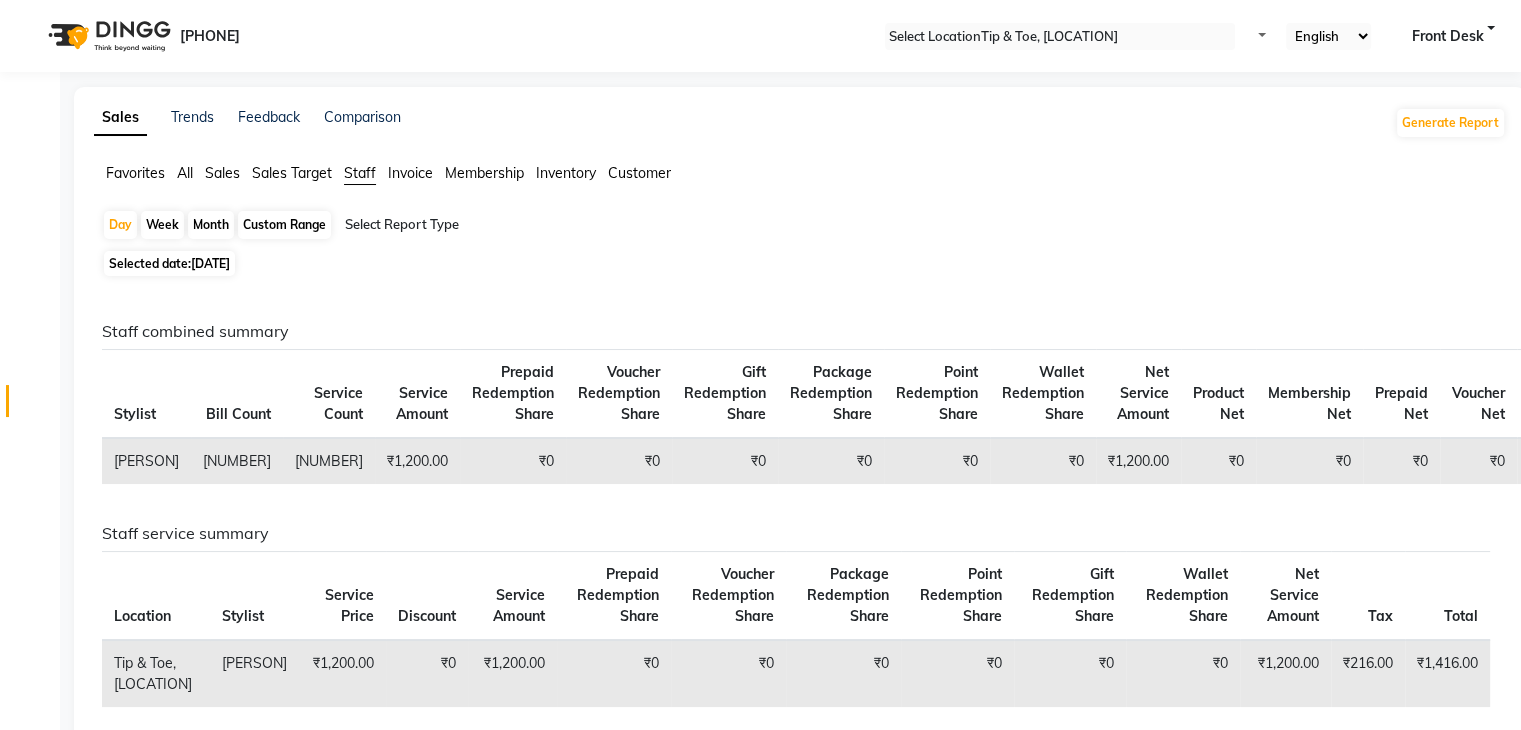 click on "Selected date:  [DATE]" at bounding box center [169, 263] 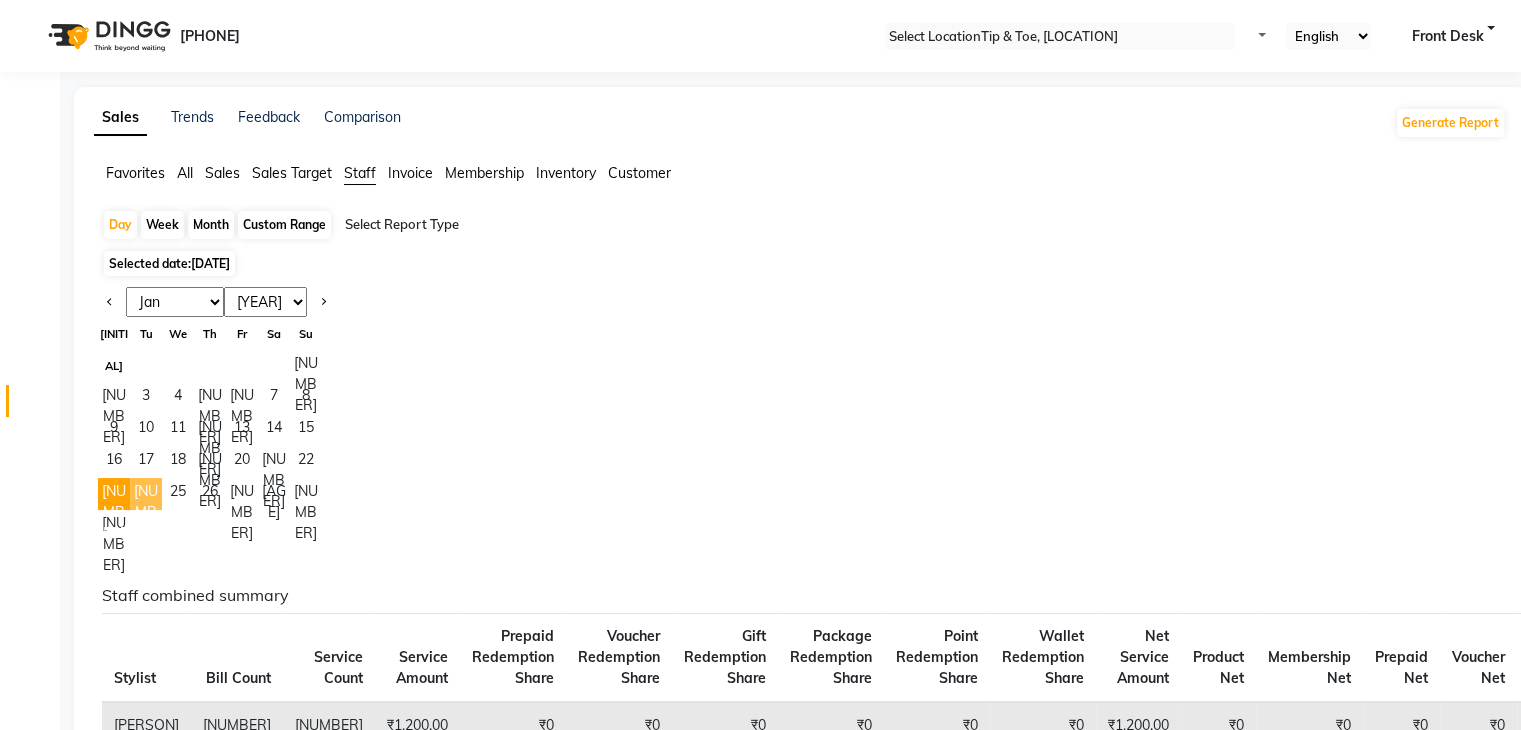 click on "[NUMBER]" at bounding box center (146, 494) 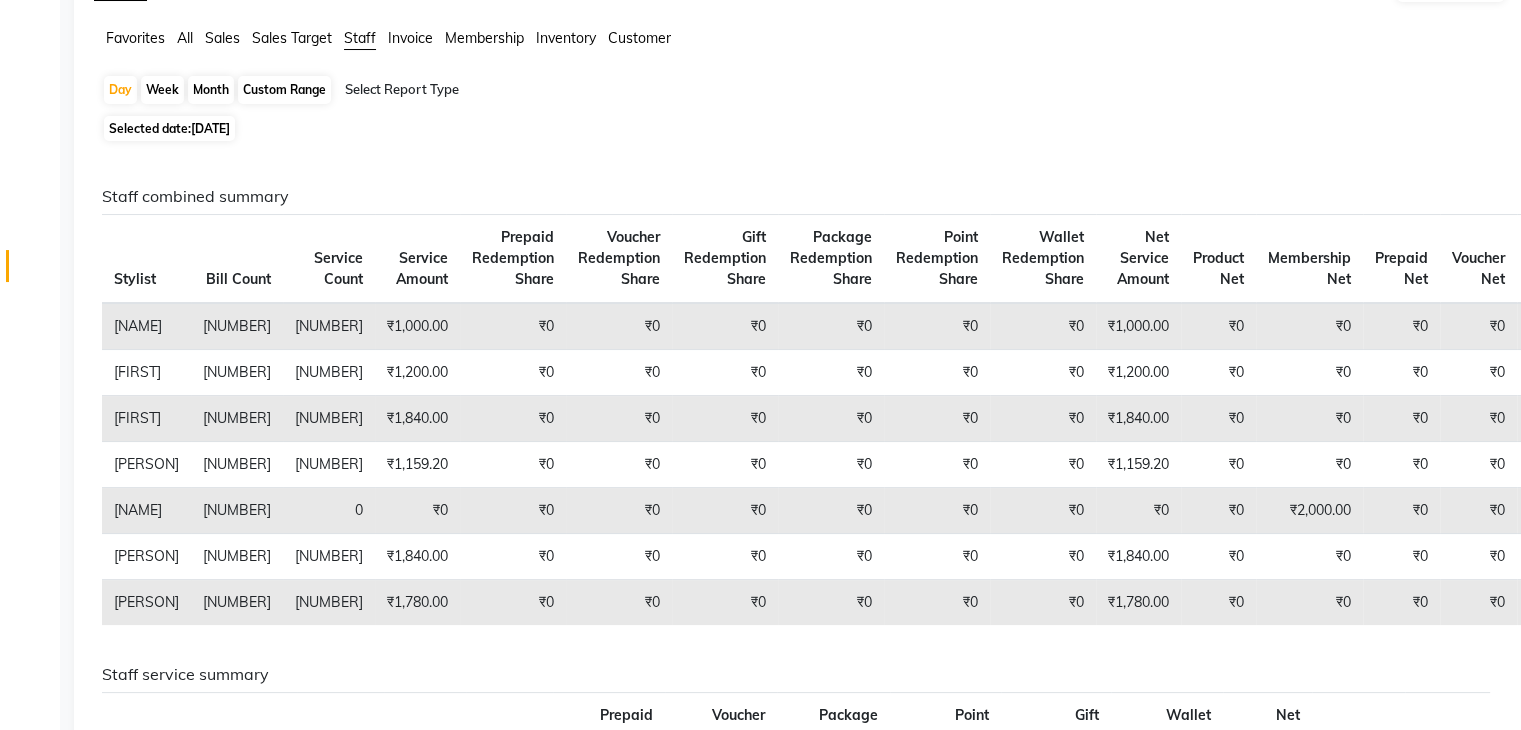 scroll, scrollTop: 0, scrollLeft: 0, axis: both 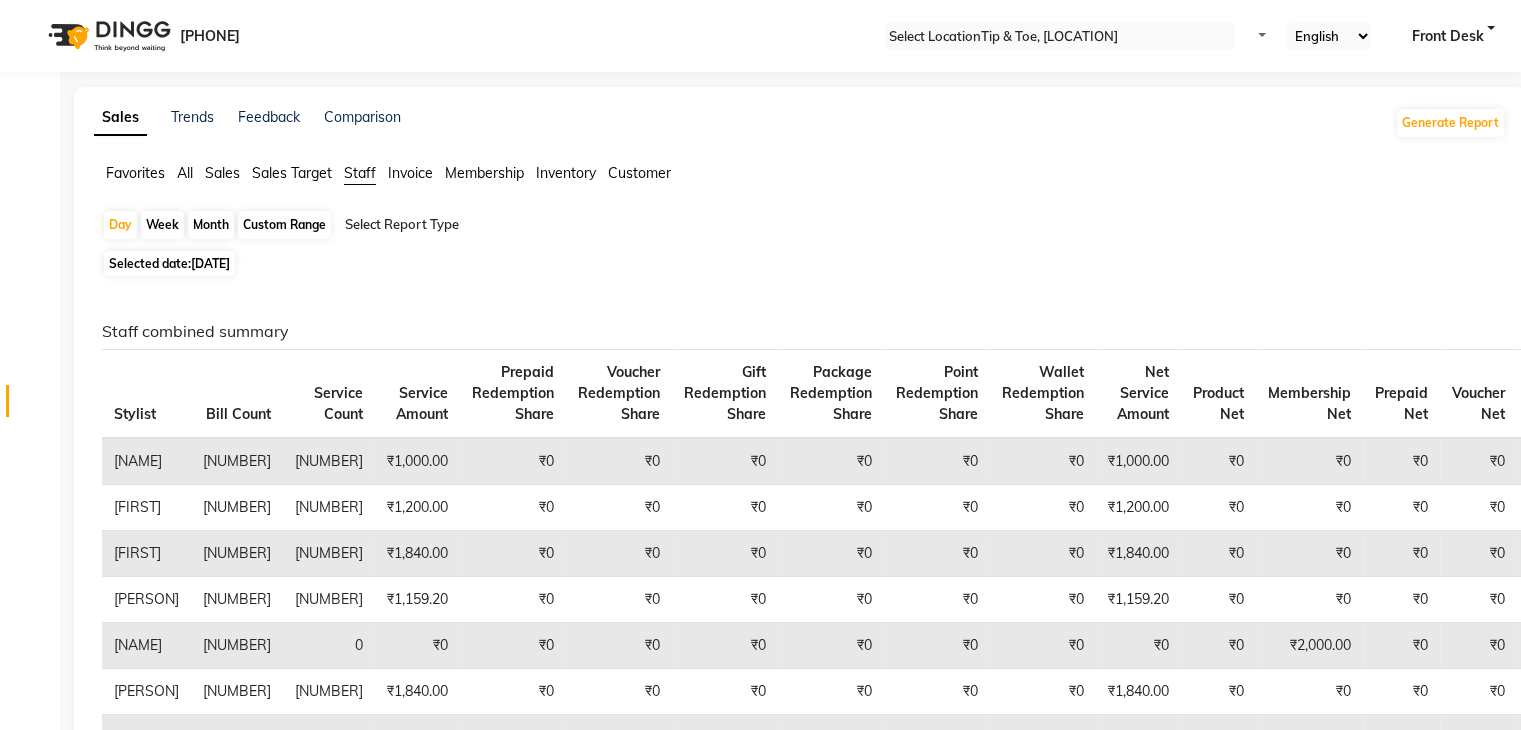 click on "Custom Range" at bounding box center [284, 225] 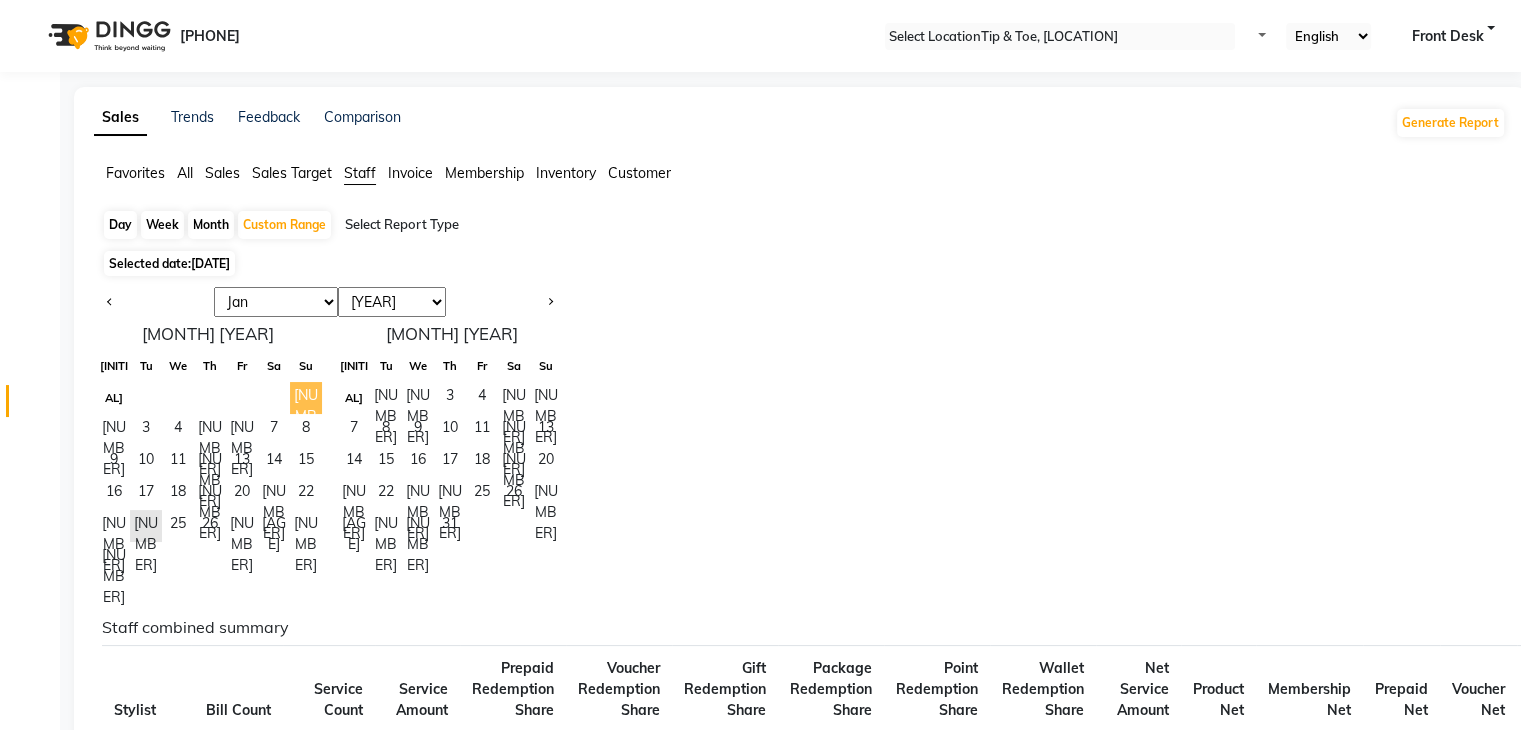 click on "[NUMBER]" at bounding box center (306, 398) 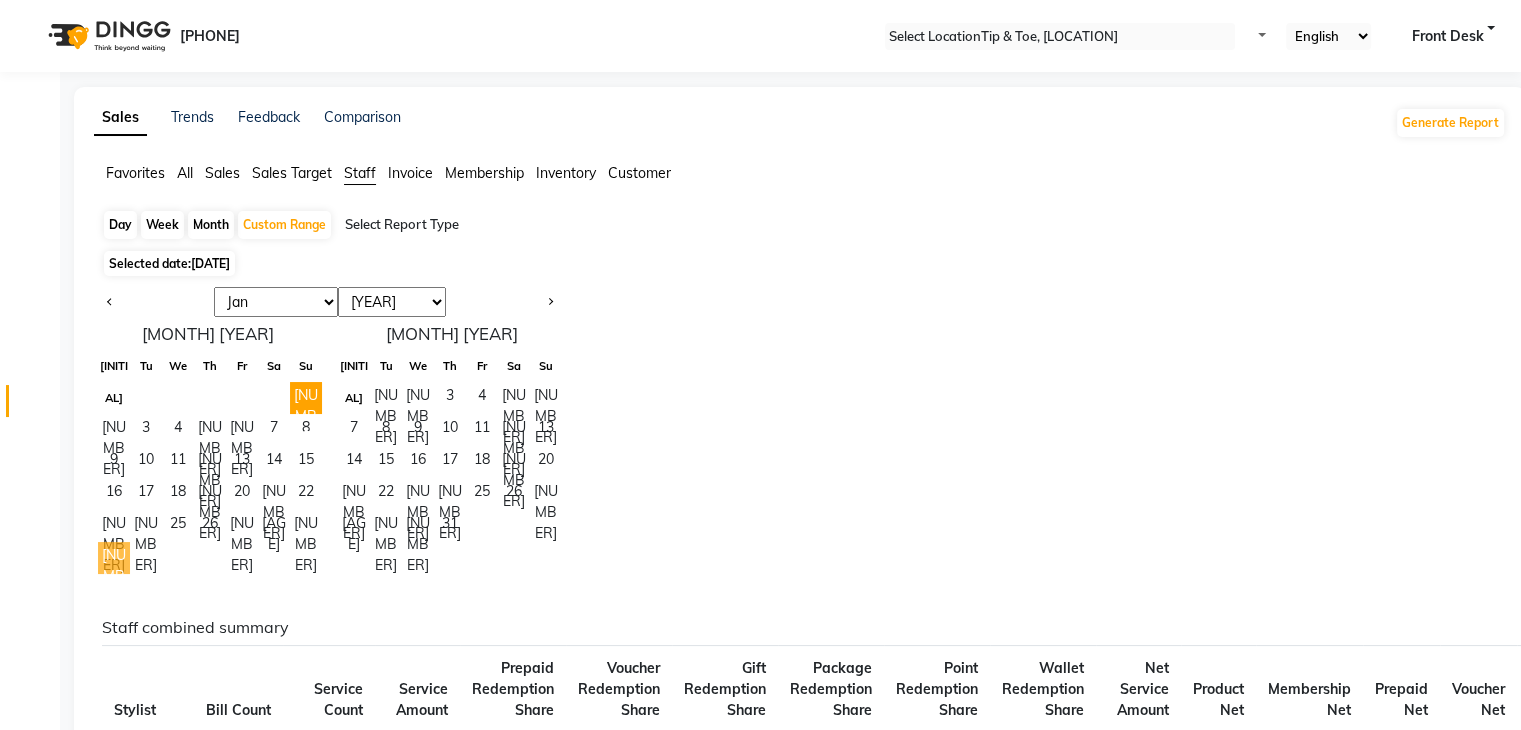 click on "[NUMBER]" at bounding box center [114, 558] 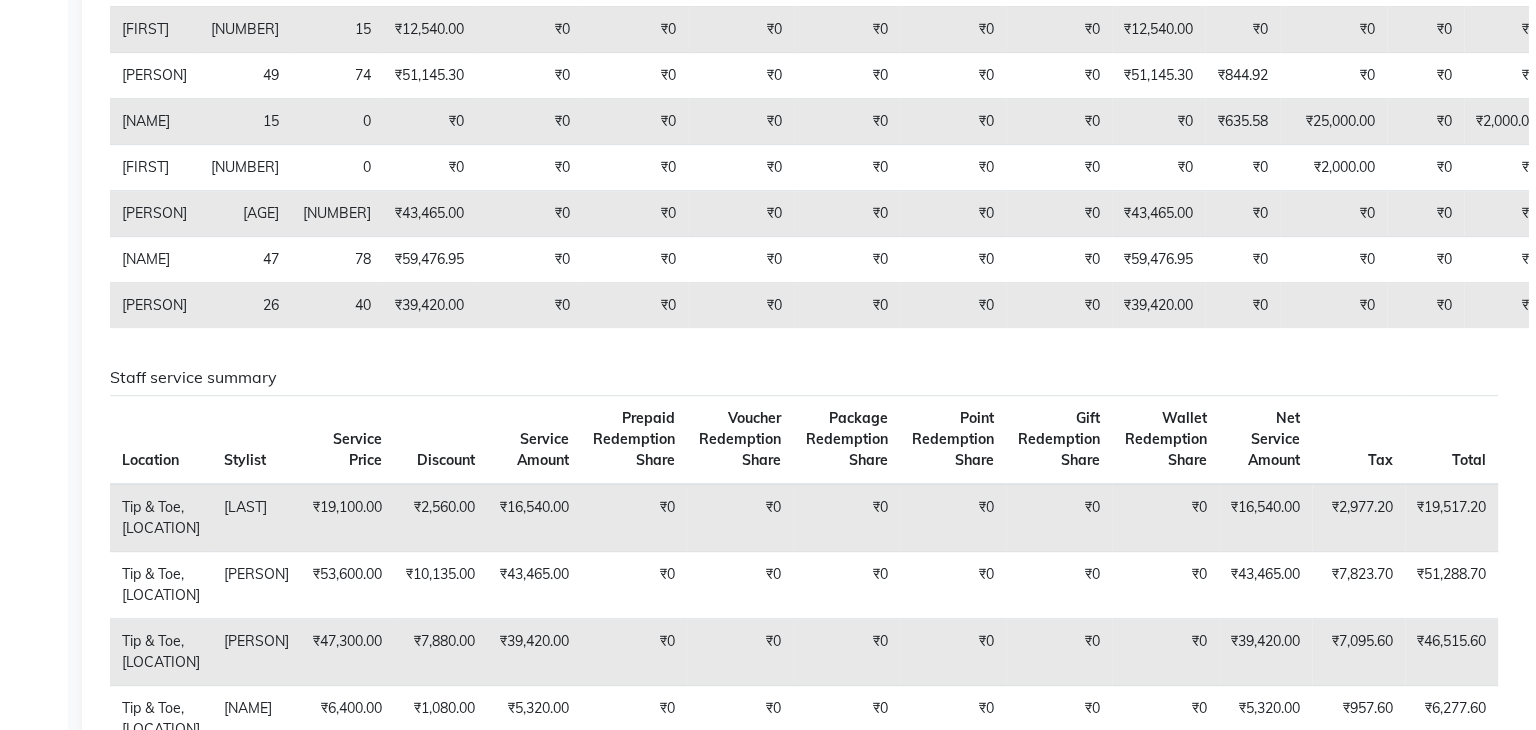 scroll, scrollTop: 0, scrollLeft: 0, axis: both 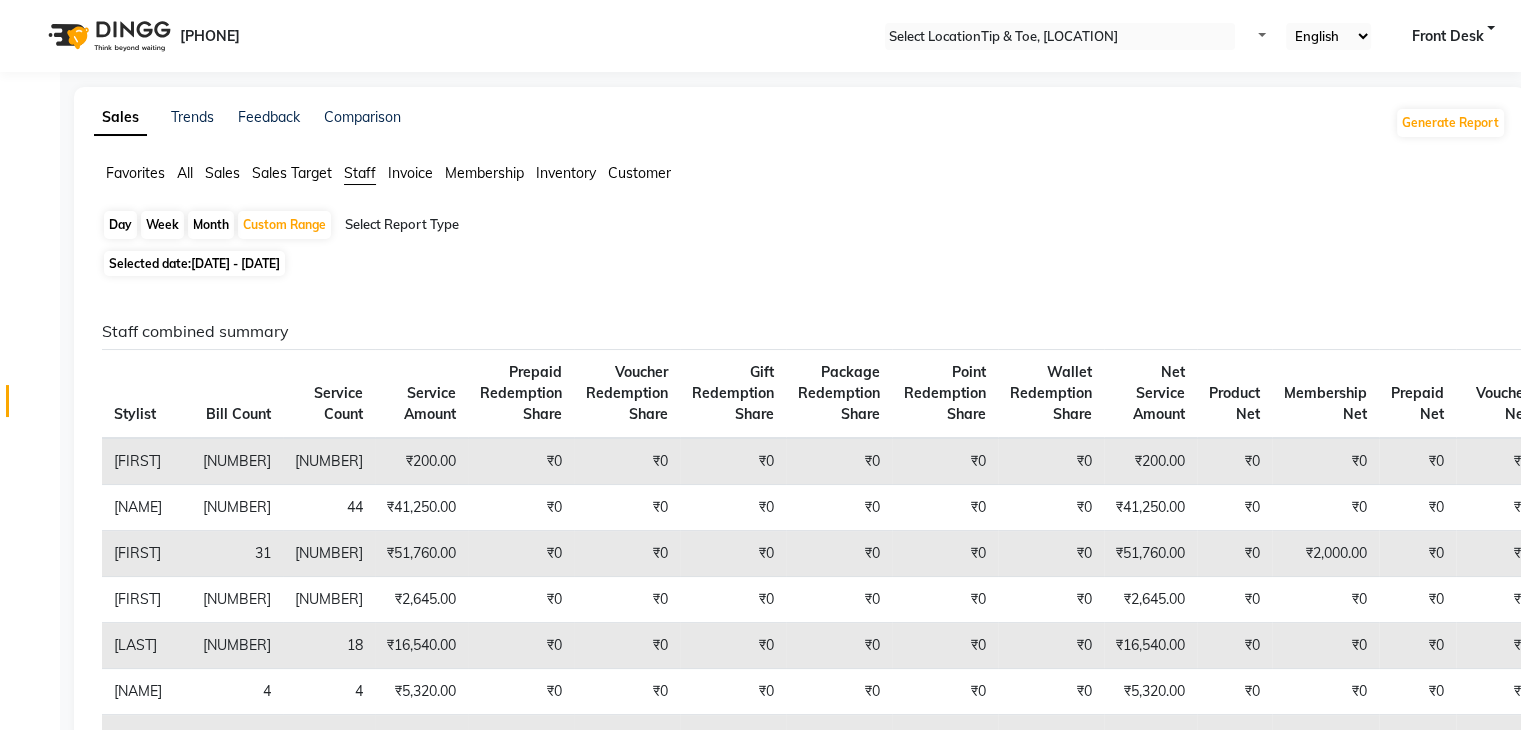 click on "Day" at bounding box center (120, 225) 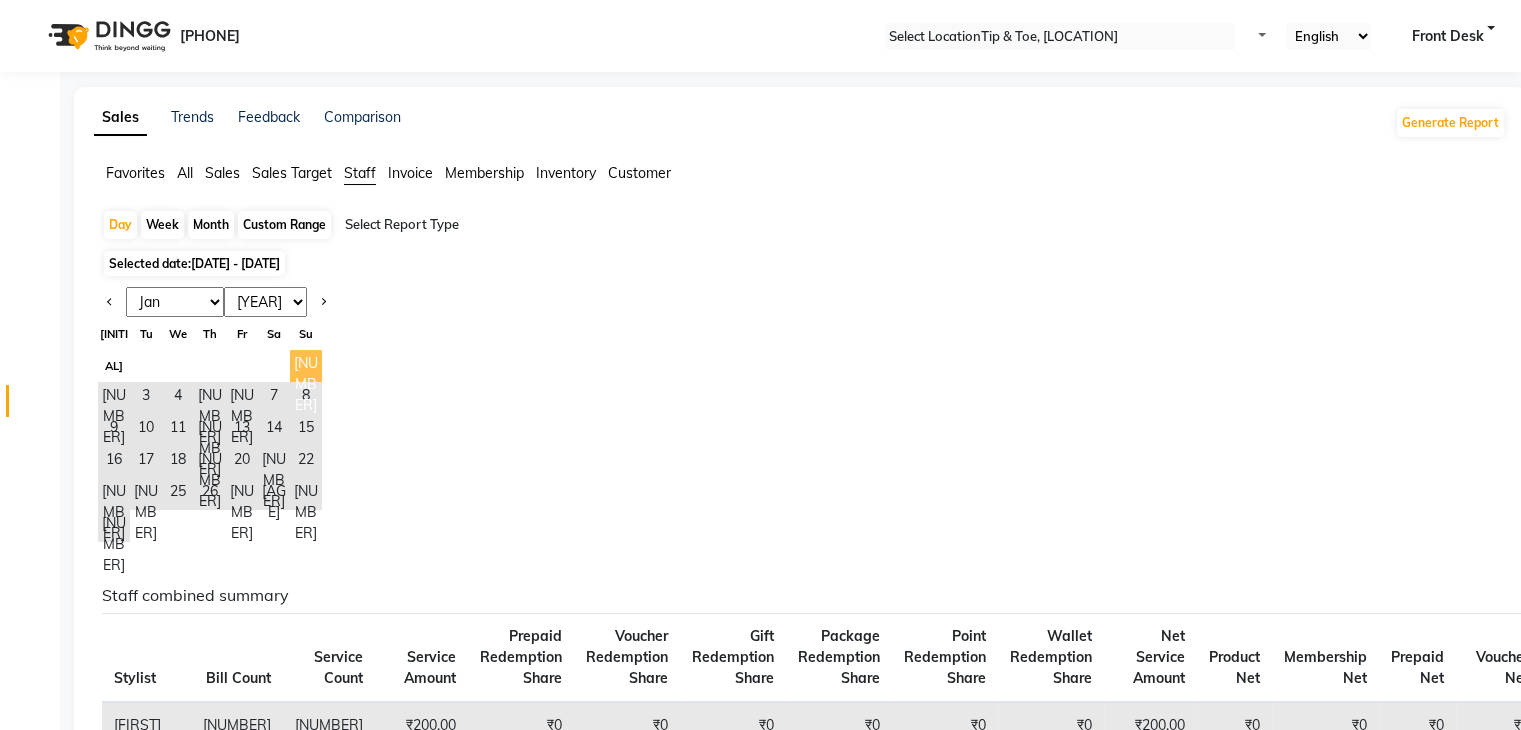 click on "[NUMBER]" at bounding box center (306, 366) 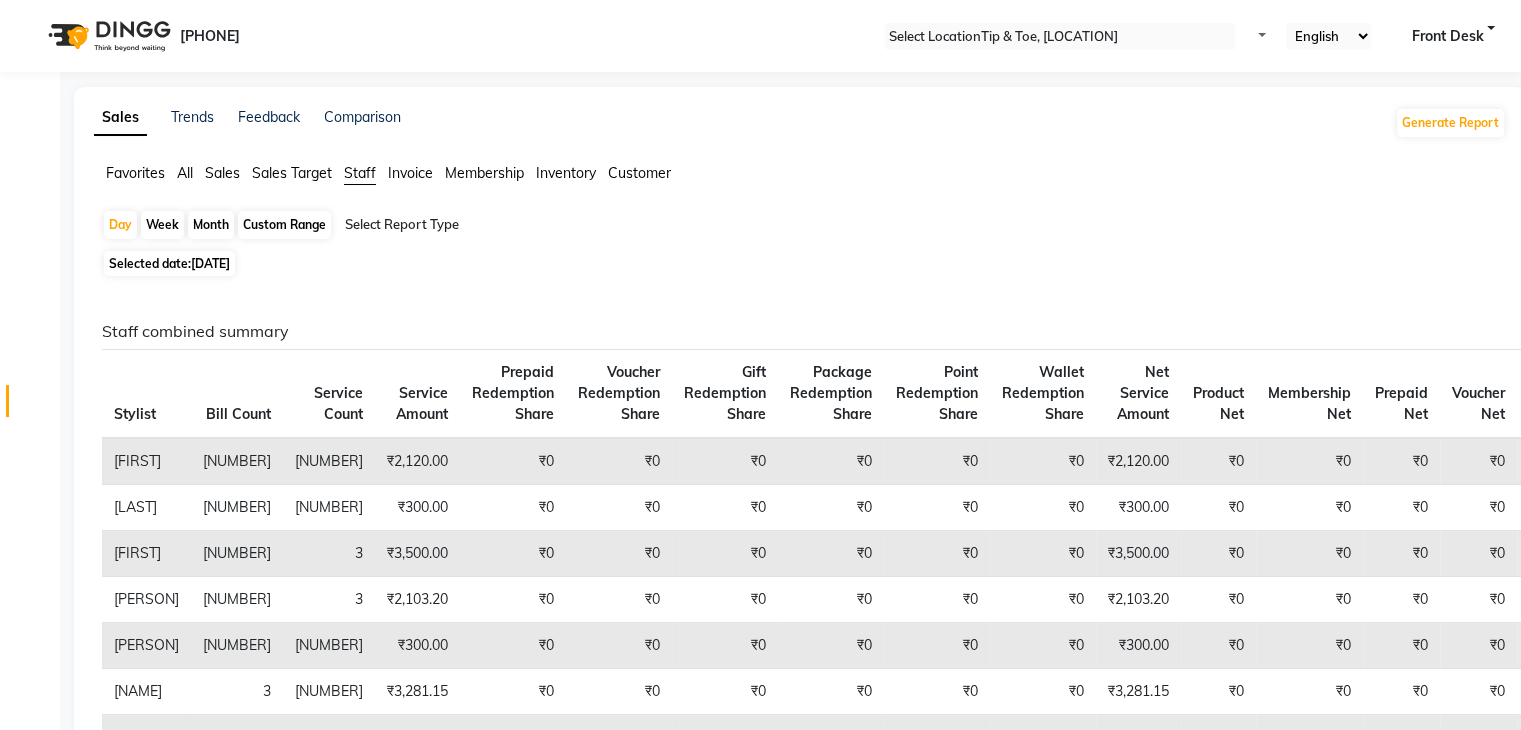 click on "Custom Range" at bounding box center (284, 225) 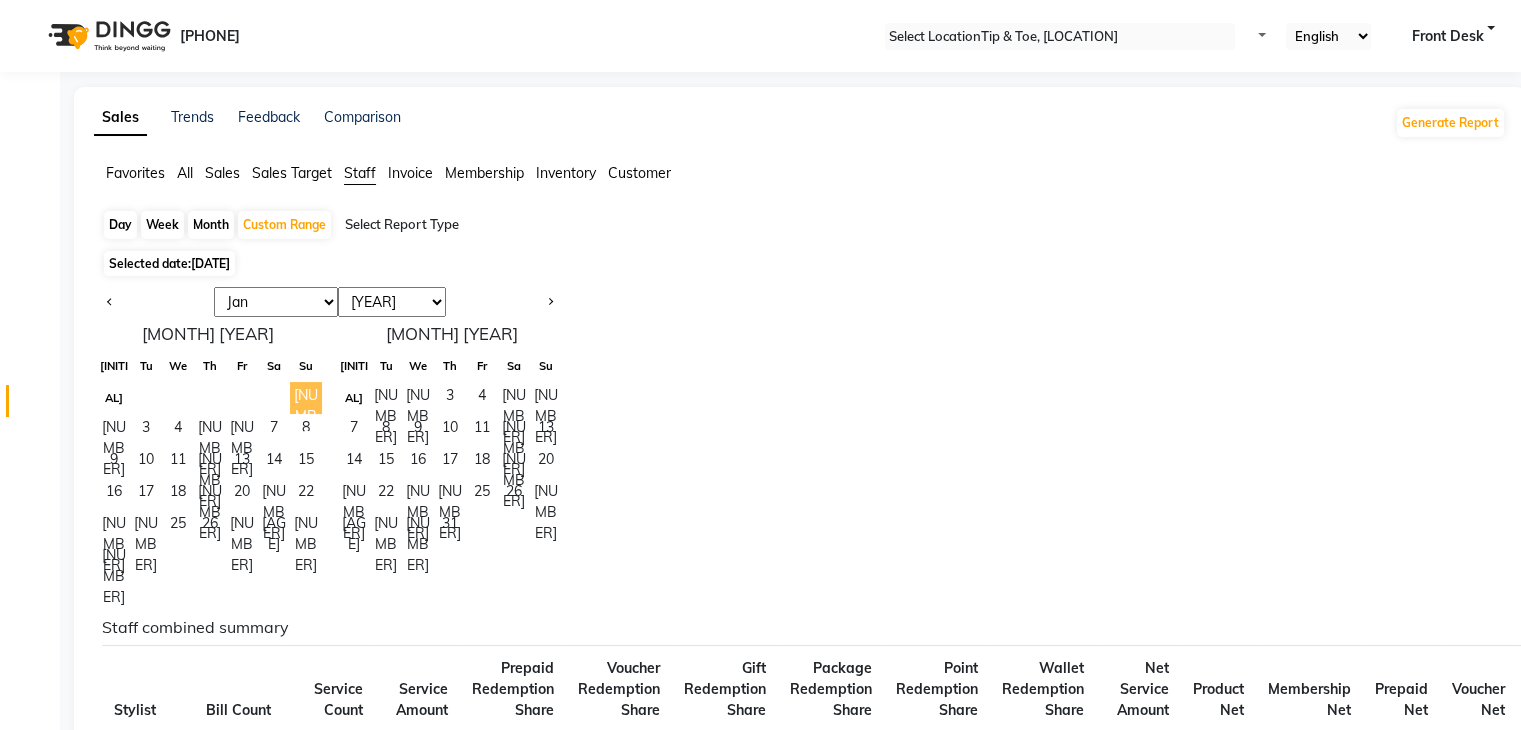 click on "[NUMBER]" at bounding box center [306, 398] 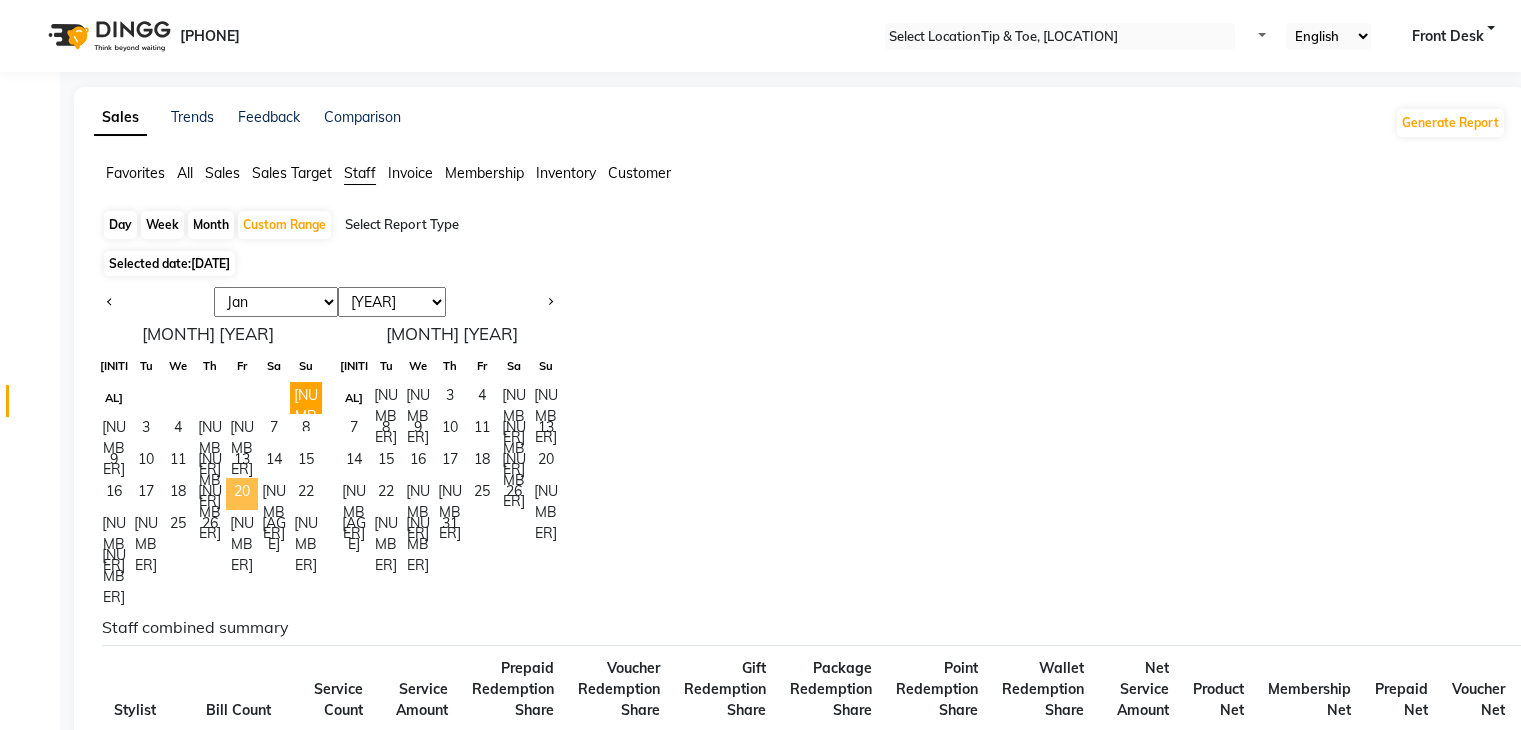 click on "20" at bounding box center [242, 494] 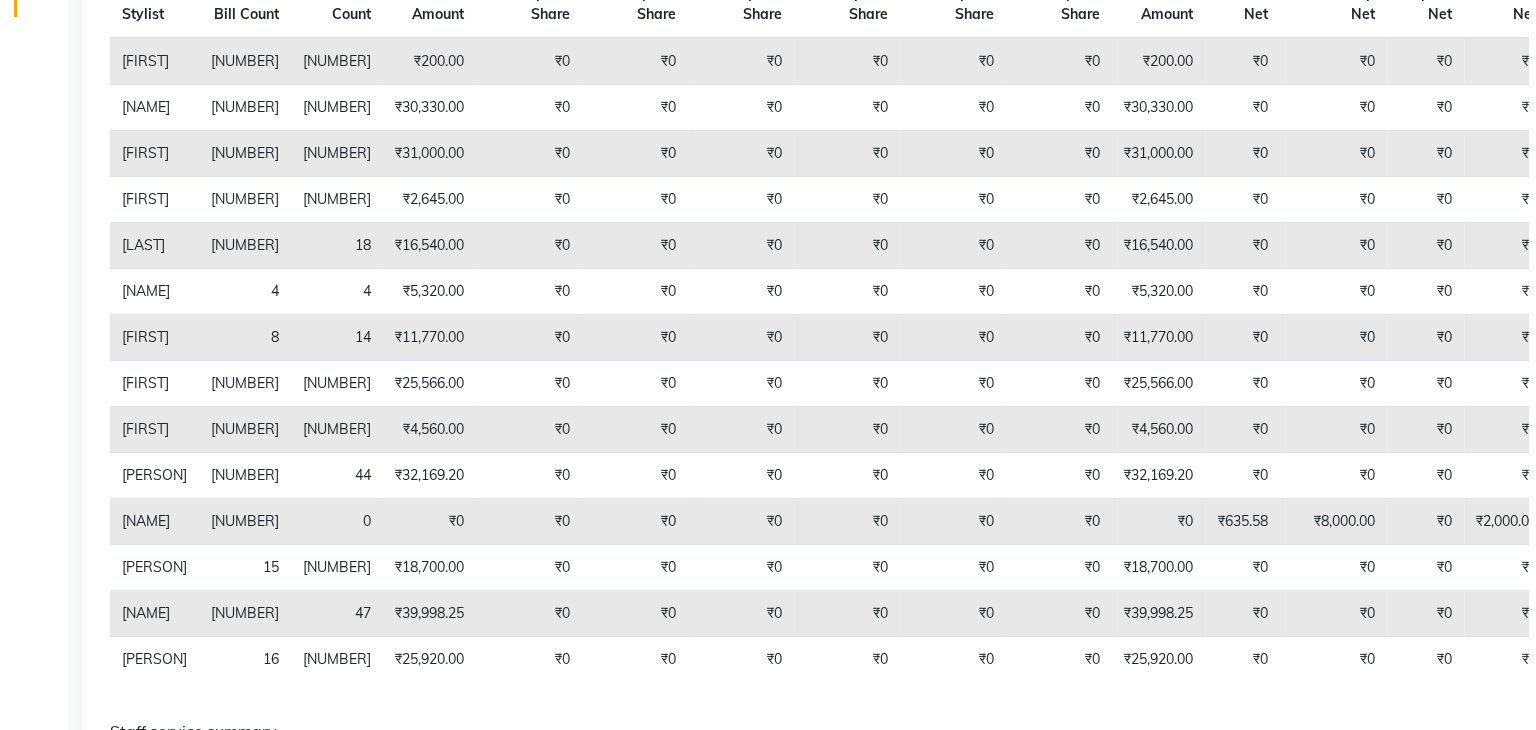 scroll, scrollTop: 0, scrollLeft: 0, axis: both 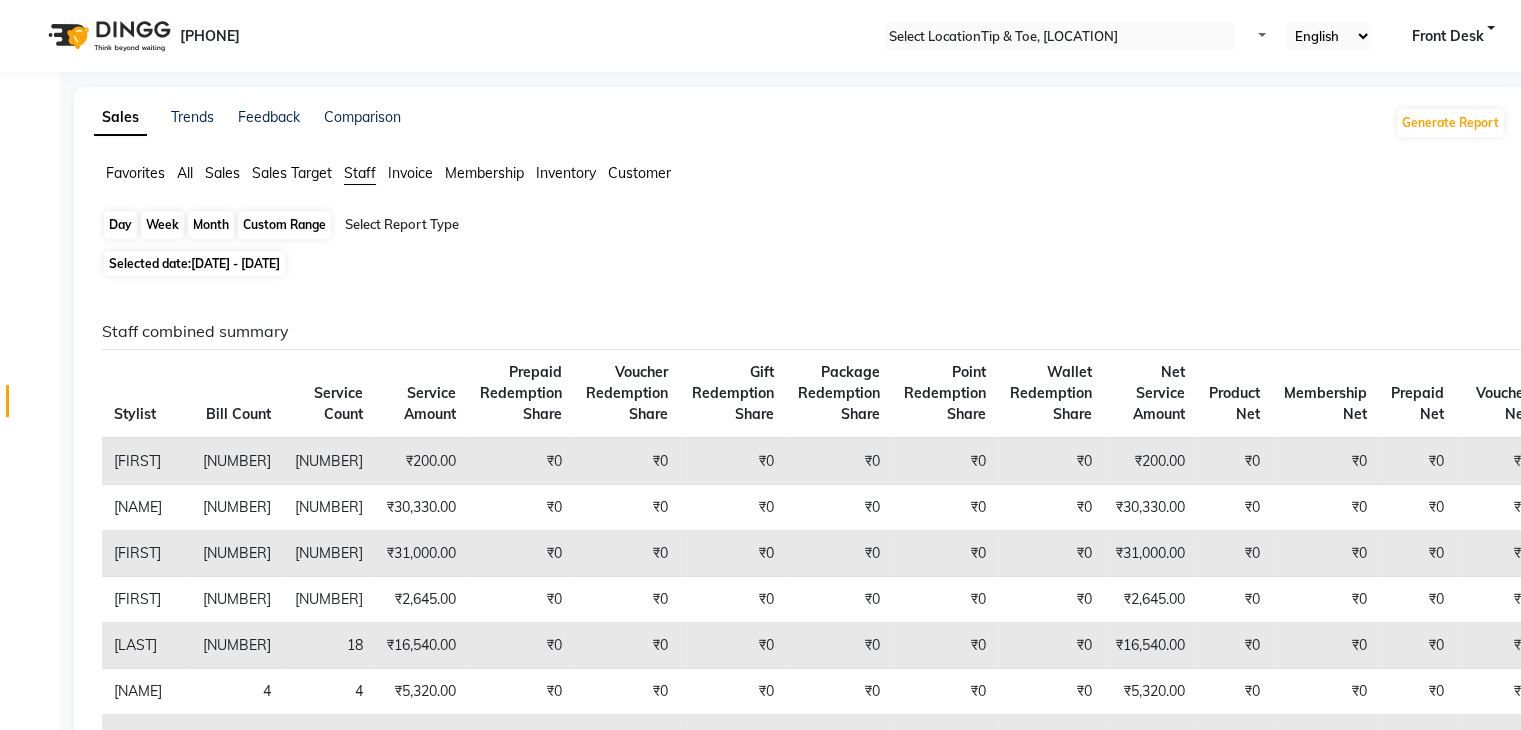 click on "Custom Range" at bounding box center [284, 225] 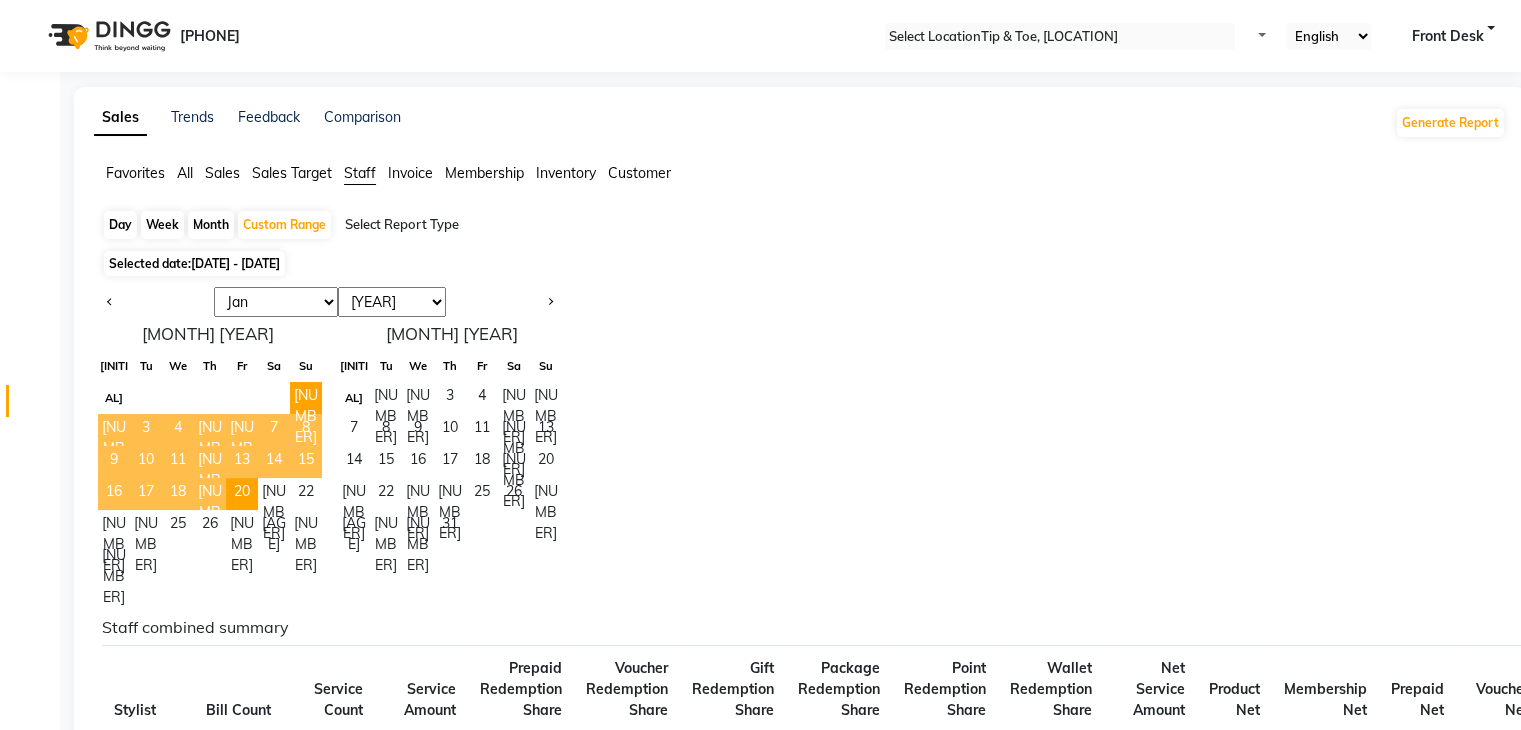 click on "[DATE] - [DATE]" at bounding box center [235, 263] 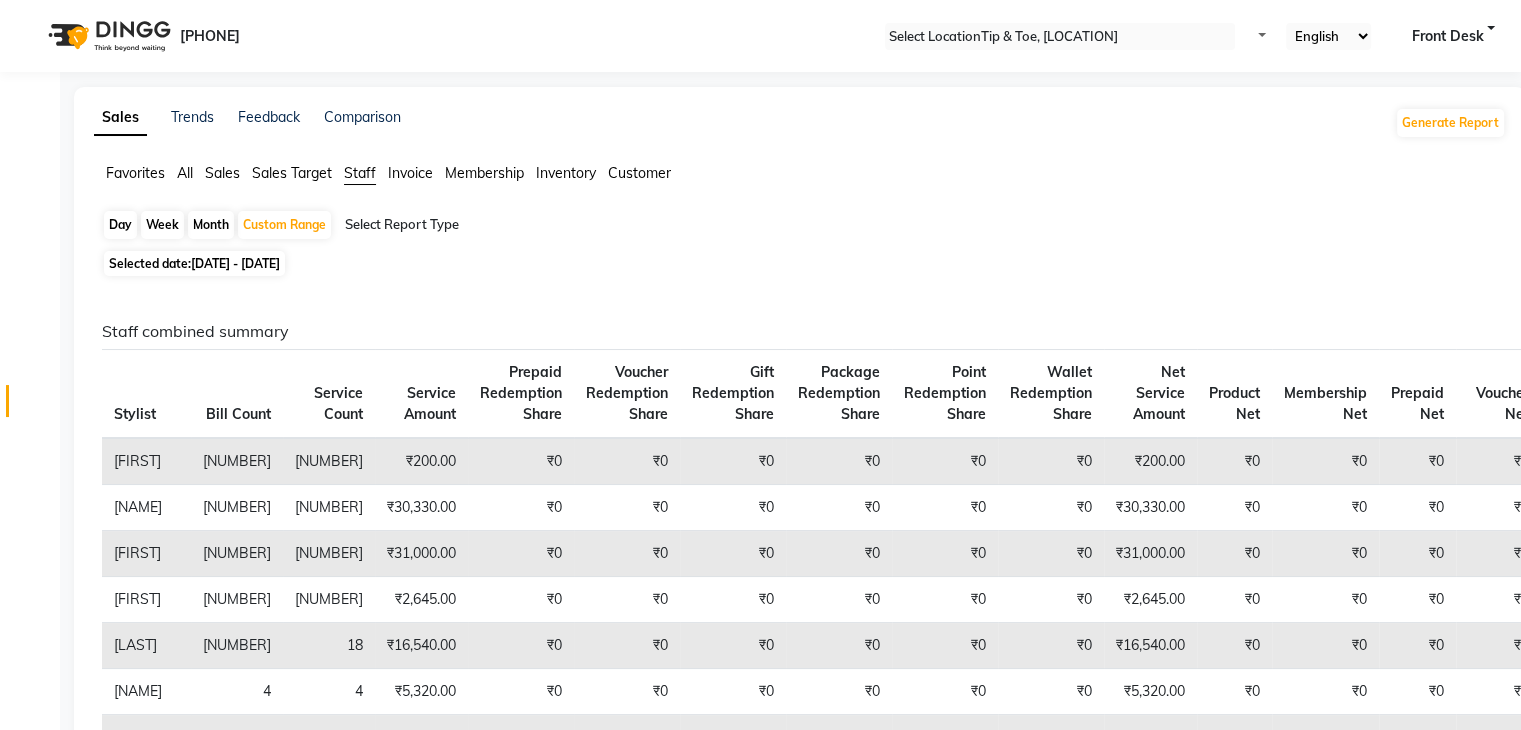 click on "Selected date:  01-06-2025 - 20-06-2025" at bounding box center (194, 263) 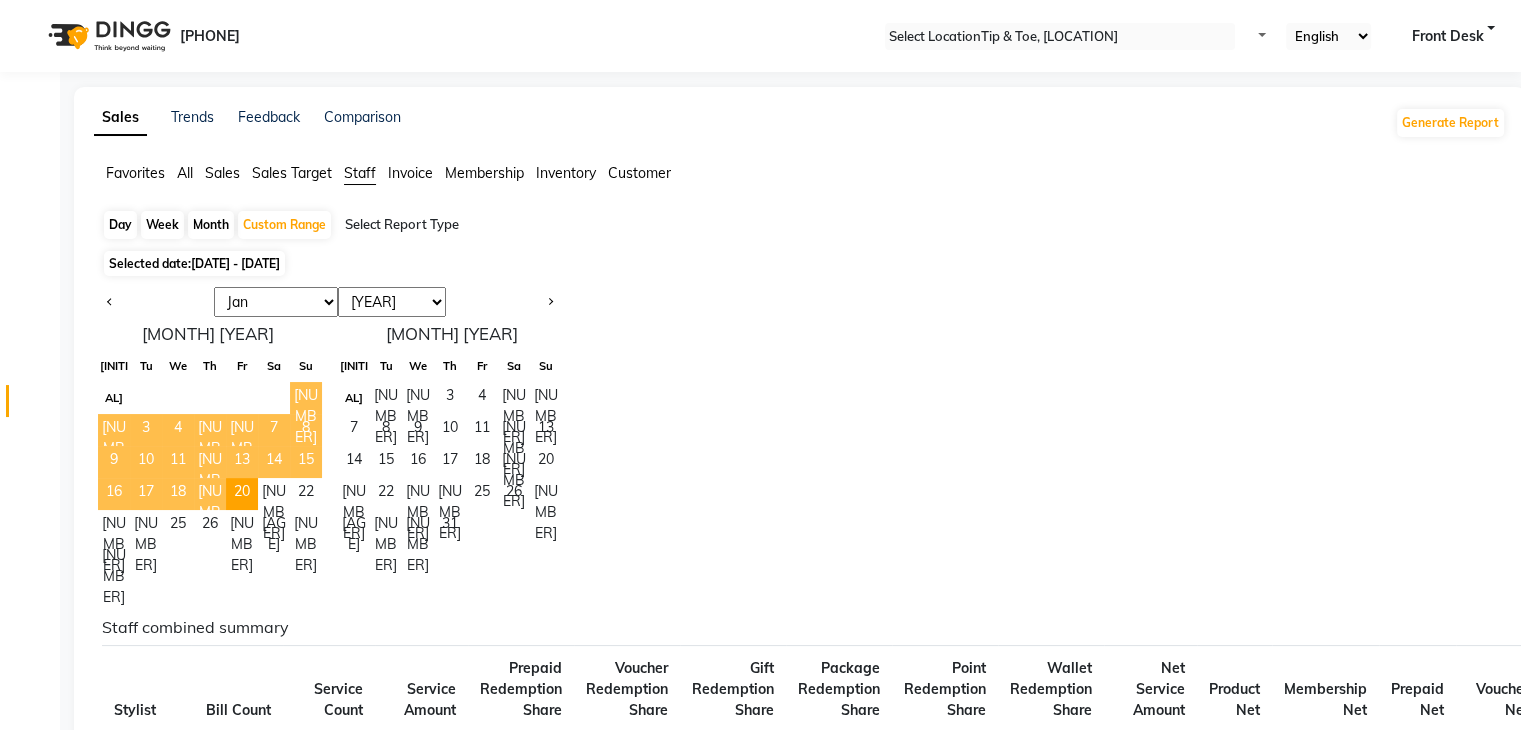 click on "[NUMBER]" at bounding box center (306, 398) 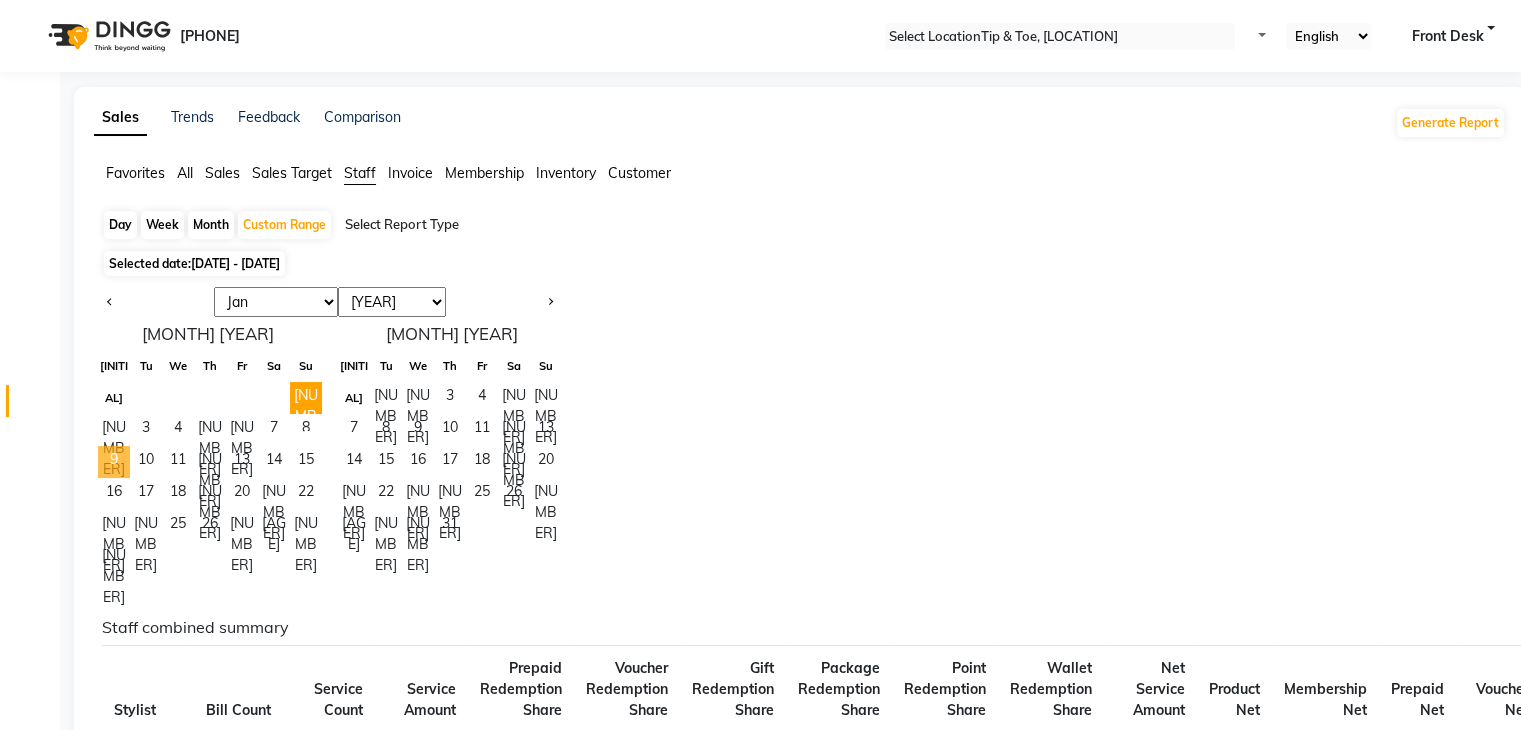 click on "9" at bounding box center (114, 462) 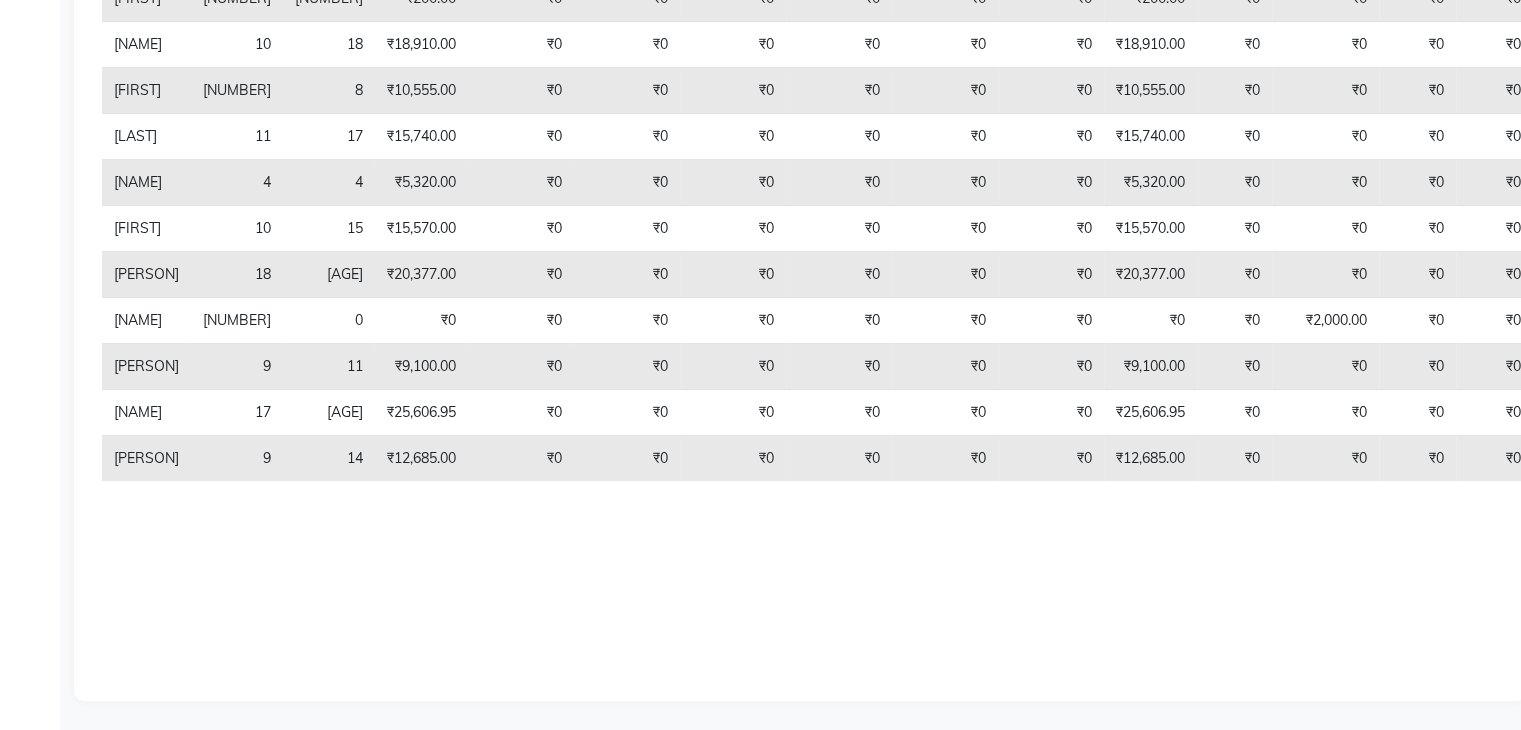 scroll, scrollTop: 0, scrollLeft: 0, axis: both 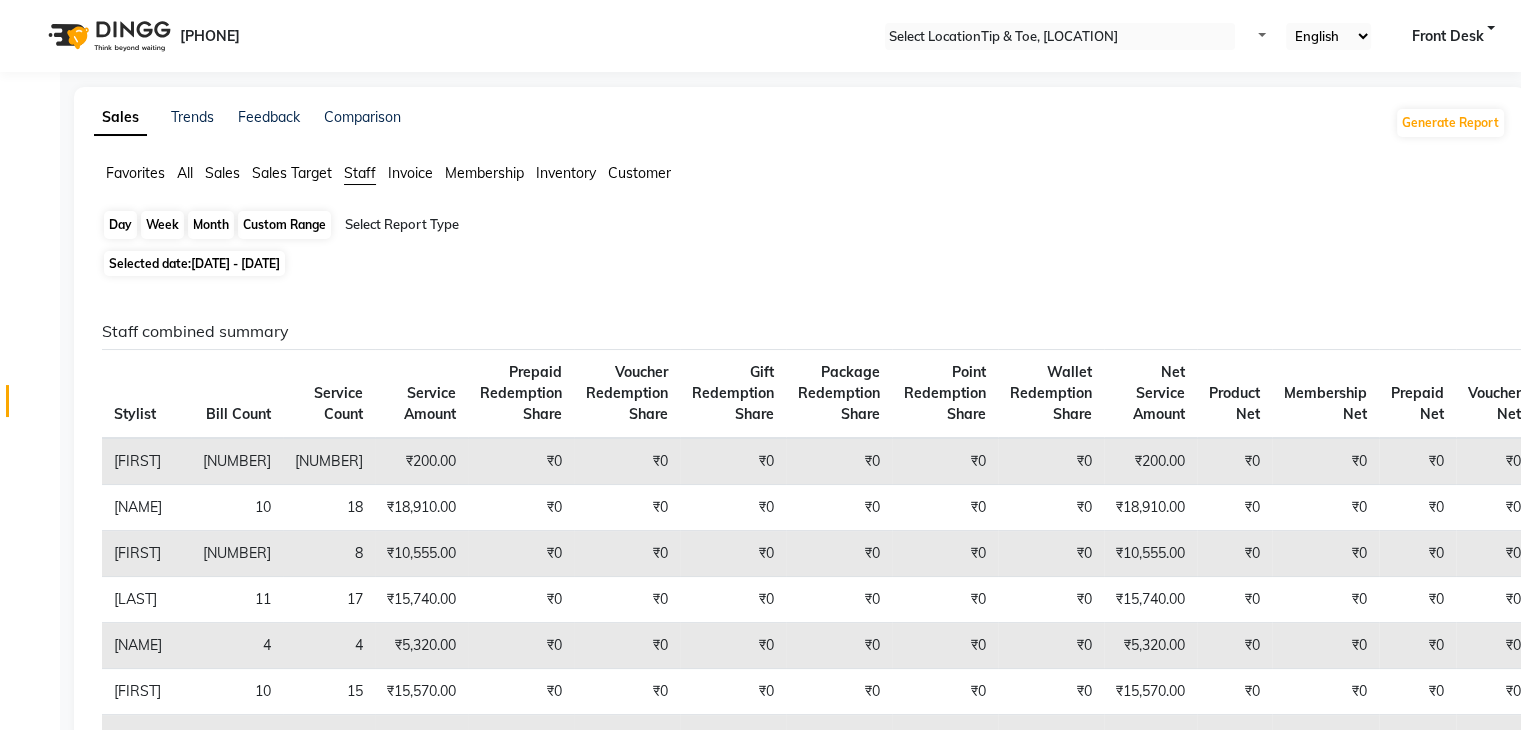 click on "Custom Range" at bounding box center (284, 225) 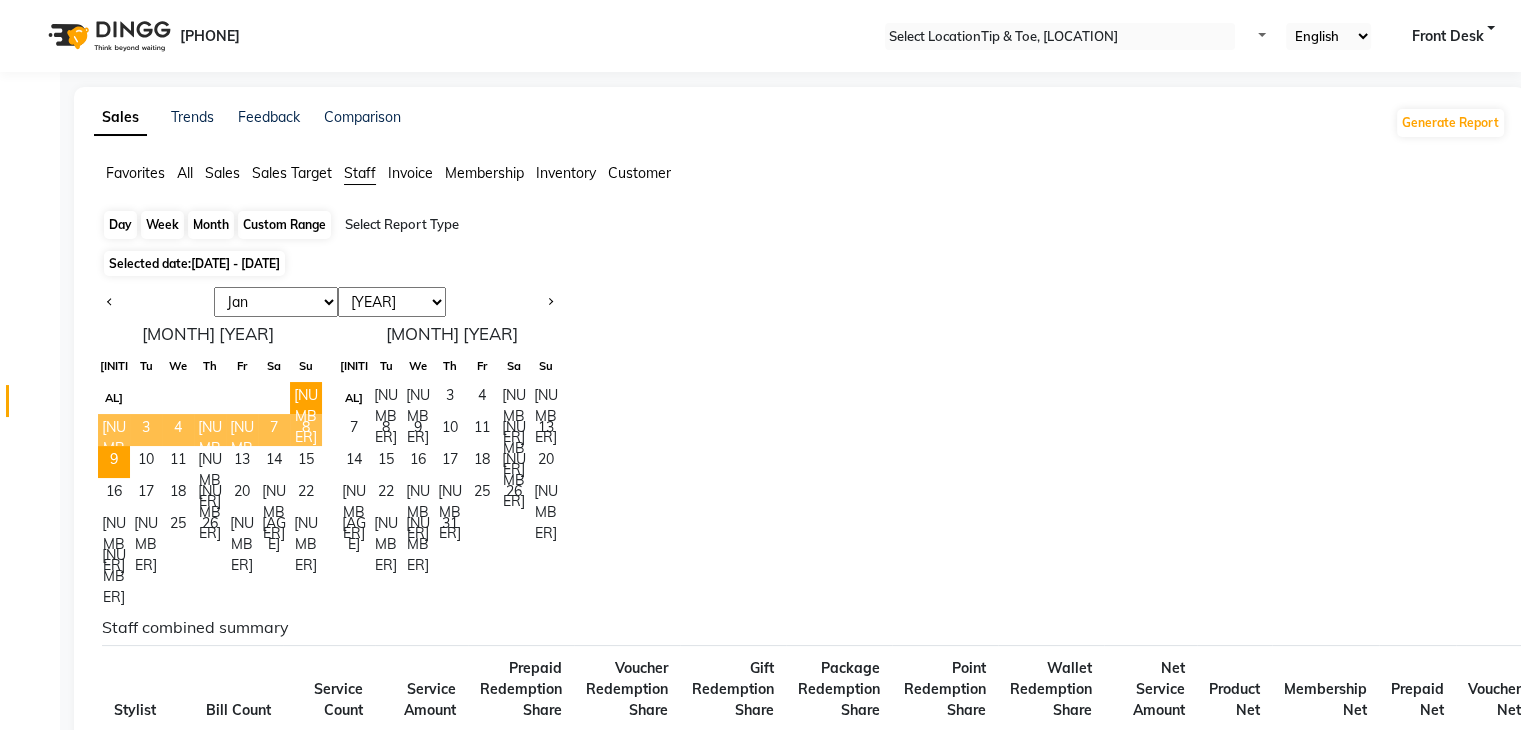 click on "Custom Range" at bounding box center [284, 225] 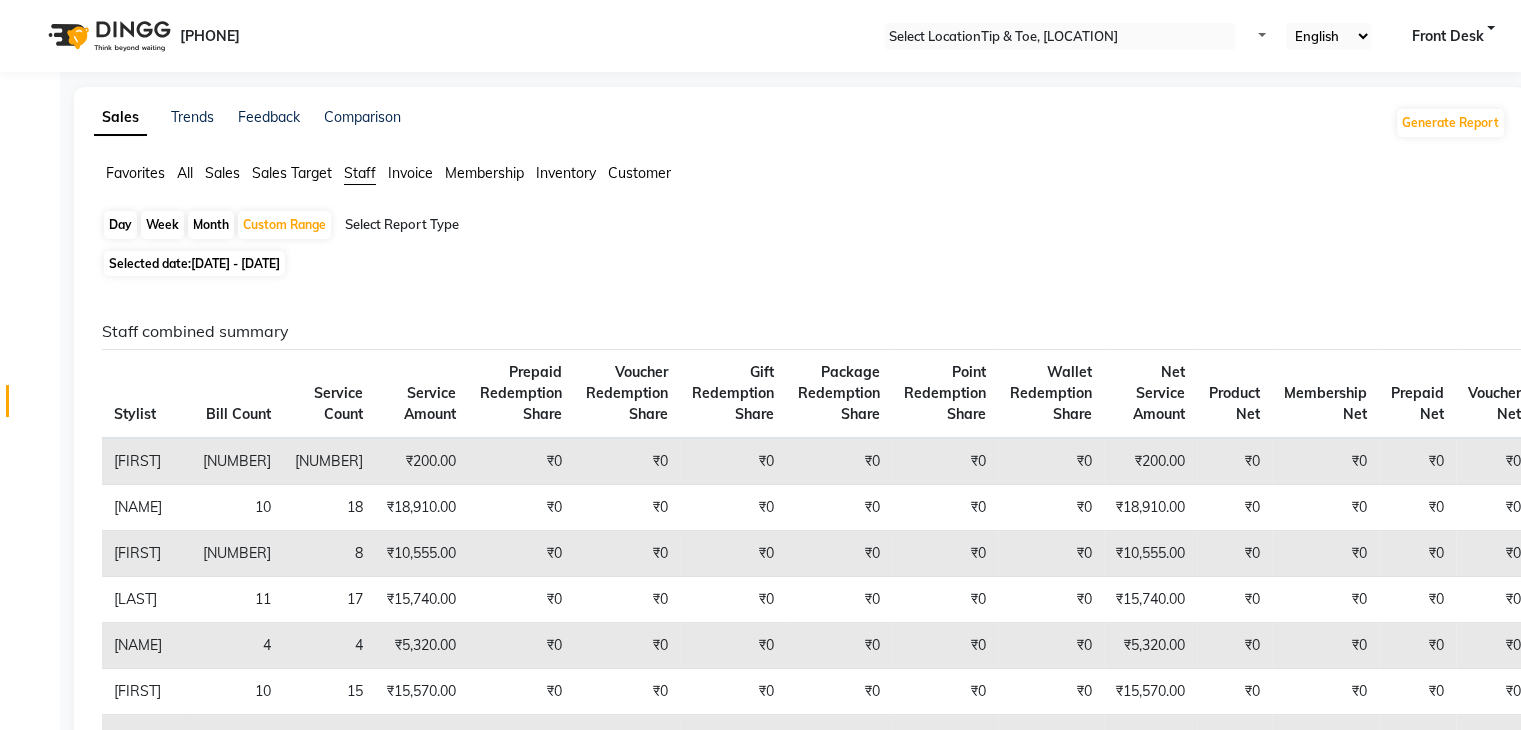 click on "[DATE] - [DATE]" at bounding box center [235, 263] 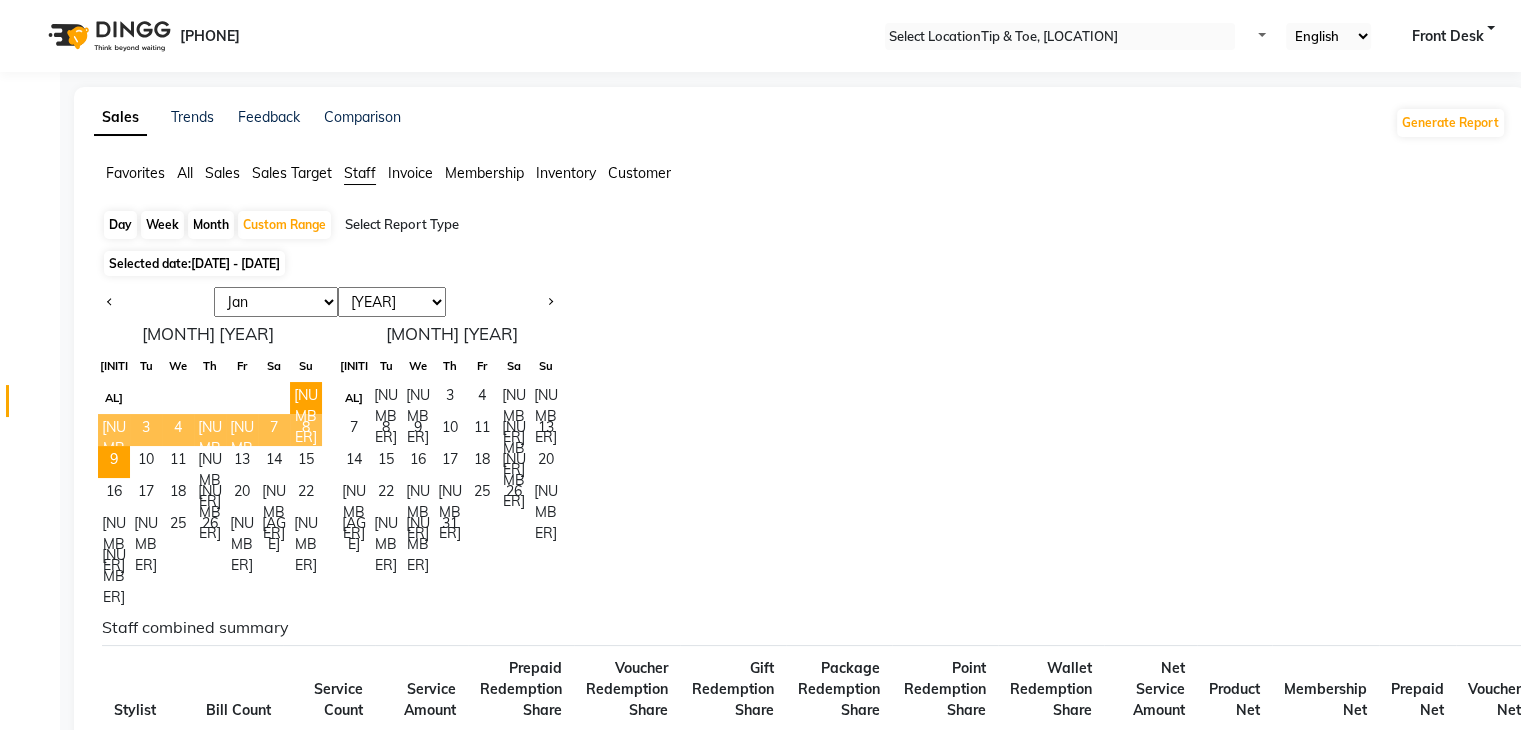 click on "[NUMBER]" at bounding box center (210, 430) 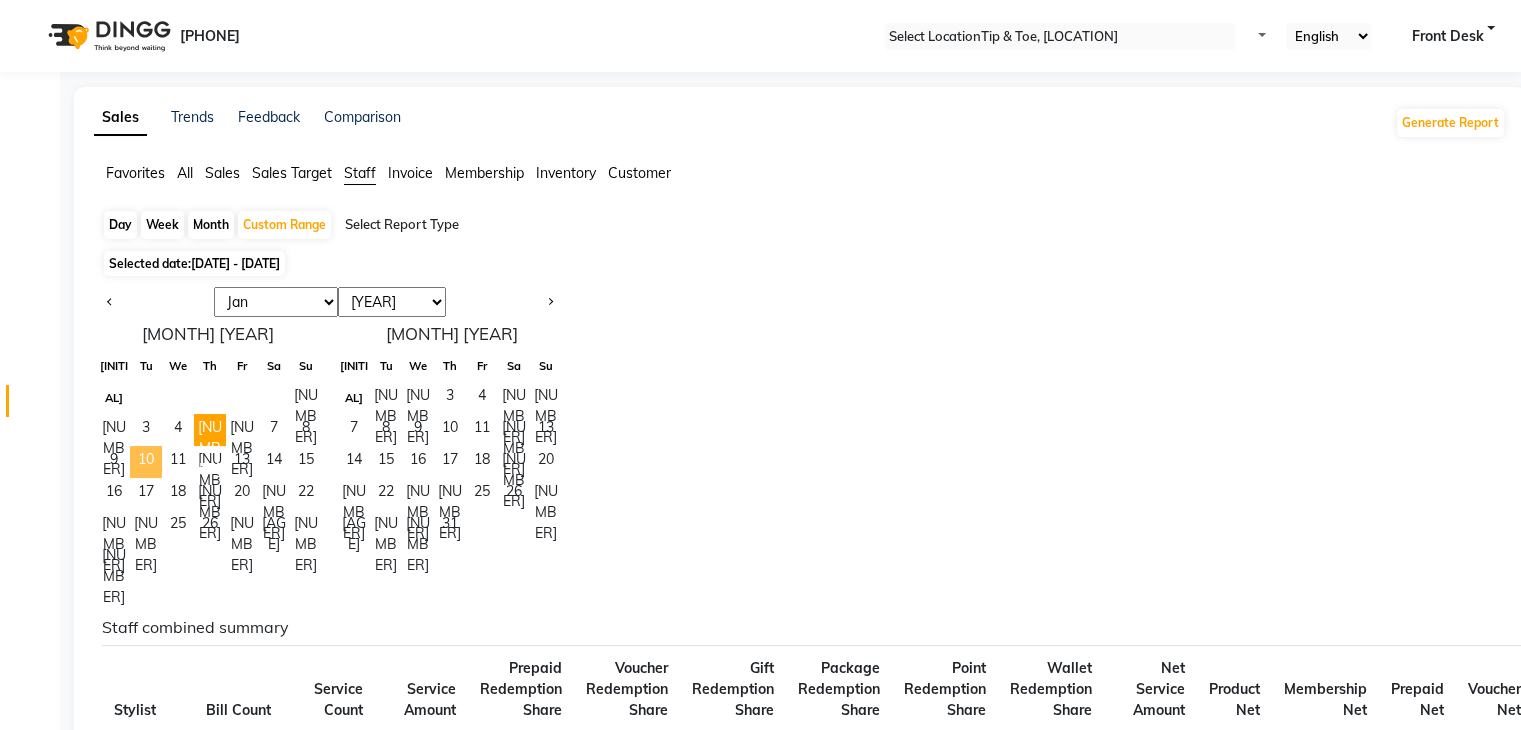 click on "10" at bounding box center (146, 462) 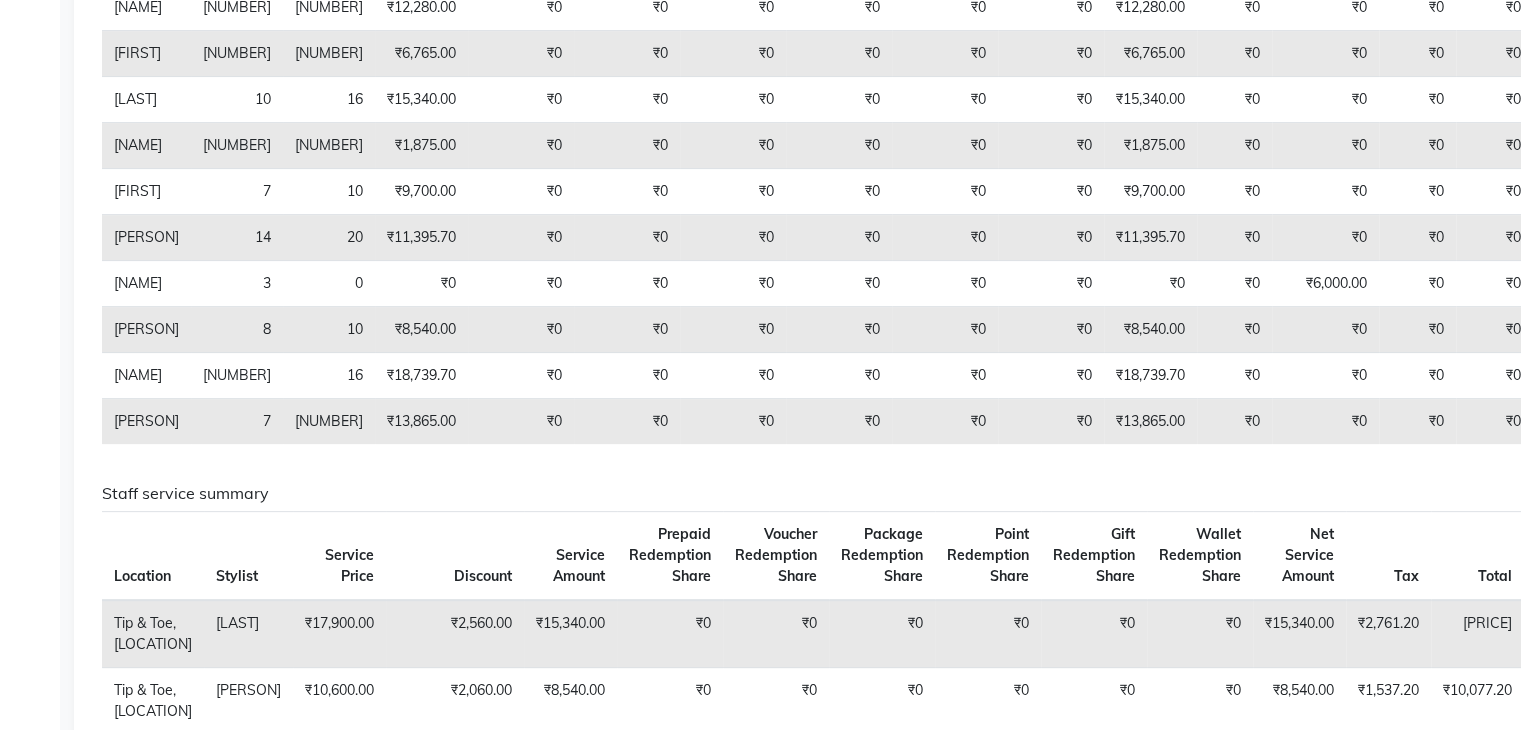 scroll, scrollTop: 100, scrollLeft: 0, axis: vertical 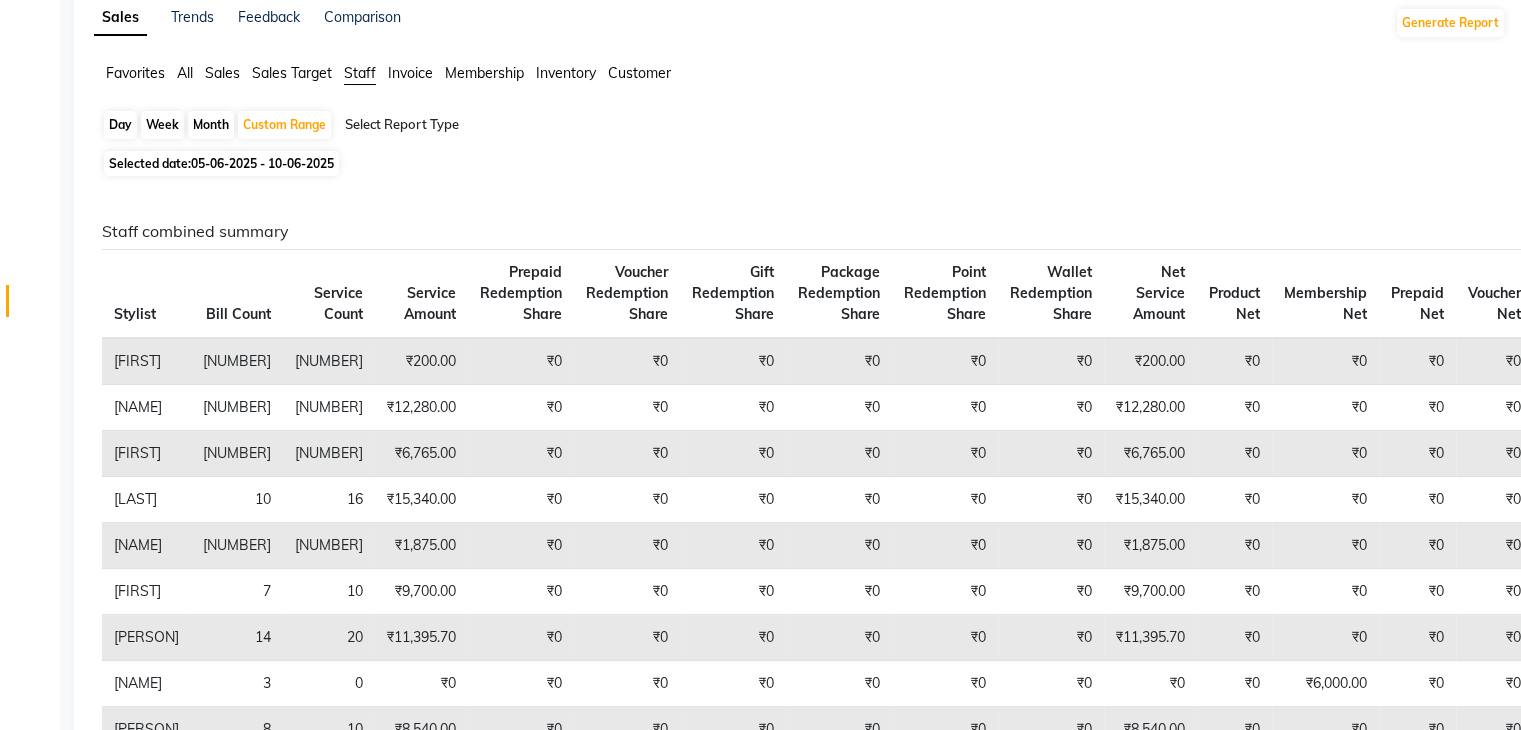 click on "Day" at bounding box center (120, 125) 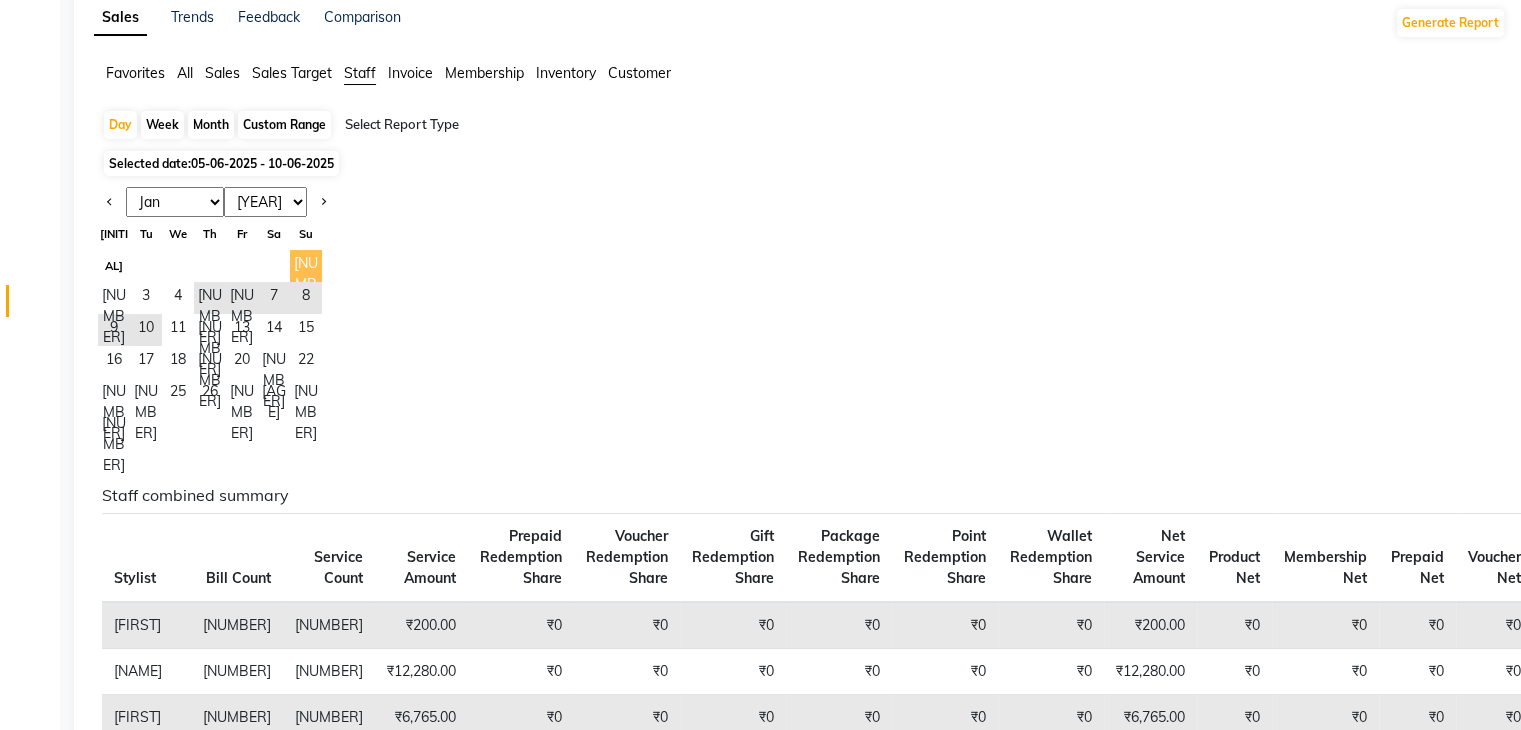 click on "[NUMBER]" at bounding box center [306, 266] 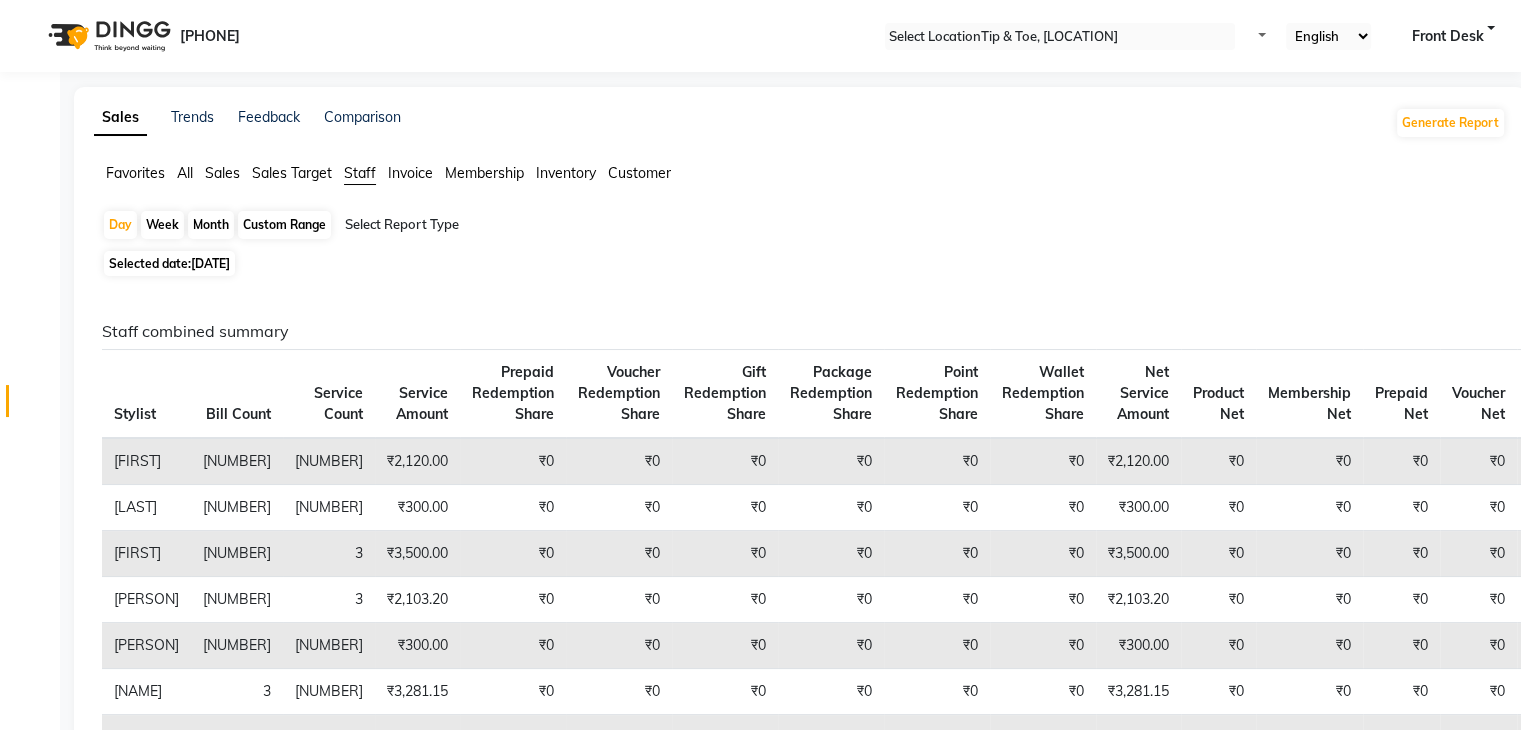 scroll, scrollTop: 200, scrollLeft: 0, axis: vertical 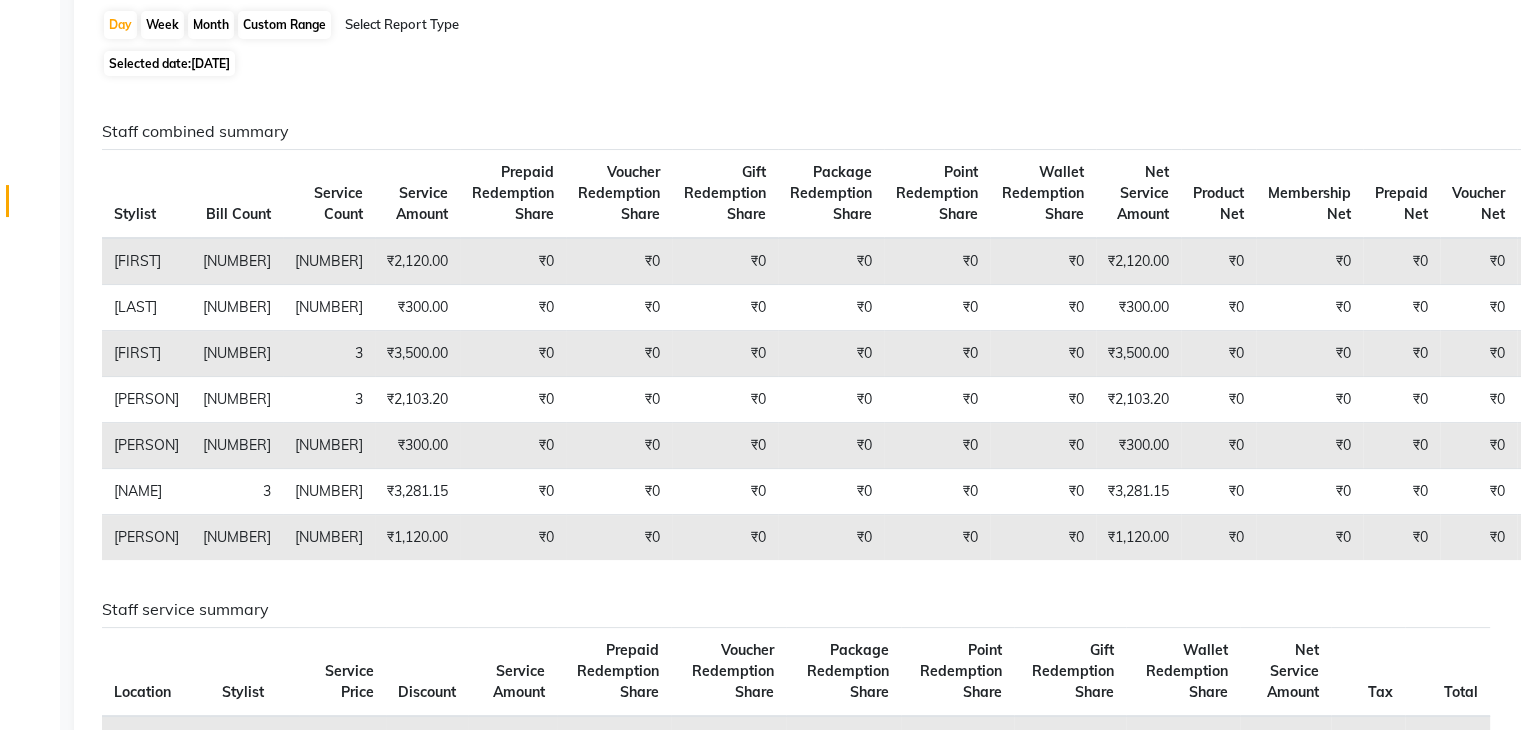 click on "[DATE]" at bounding box center [210, 63] 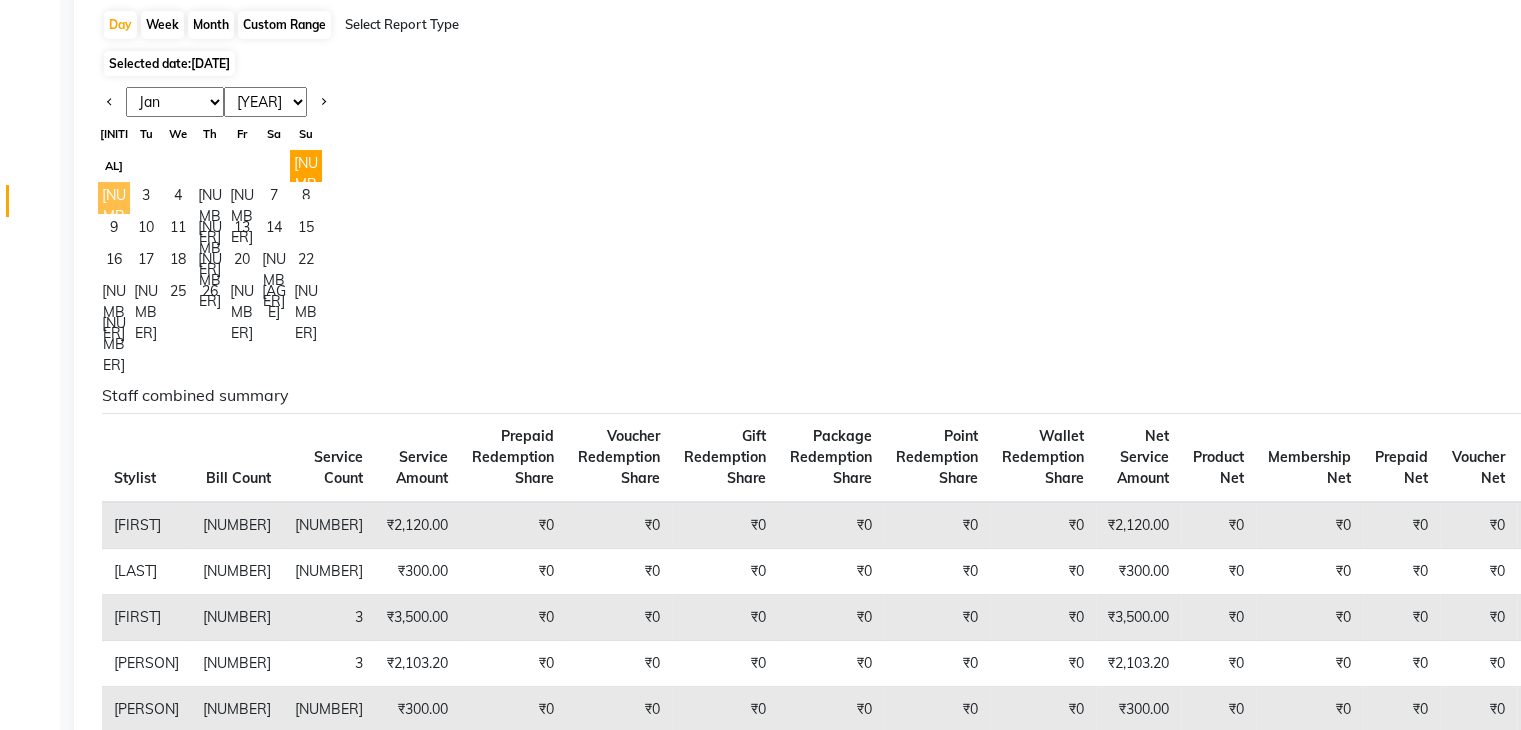 click on "[NUMBER]" at bounding box center [114, 198] 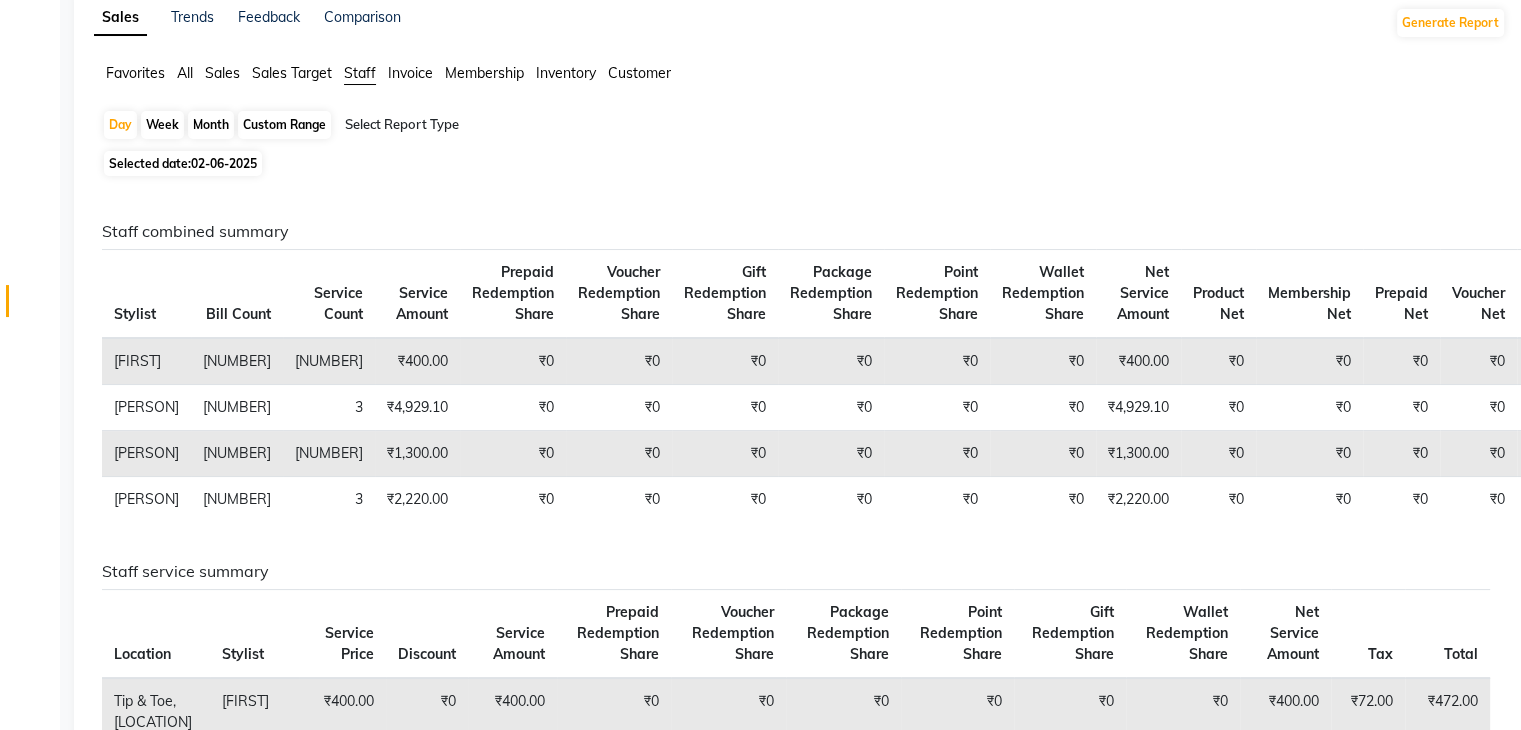 scroll, scrollTop: 0, scrollLeft: 0, axis: both 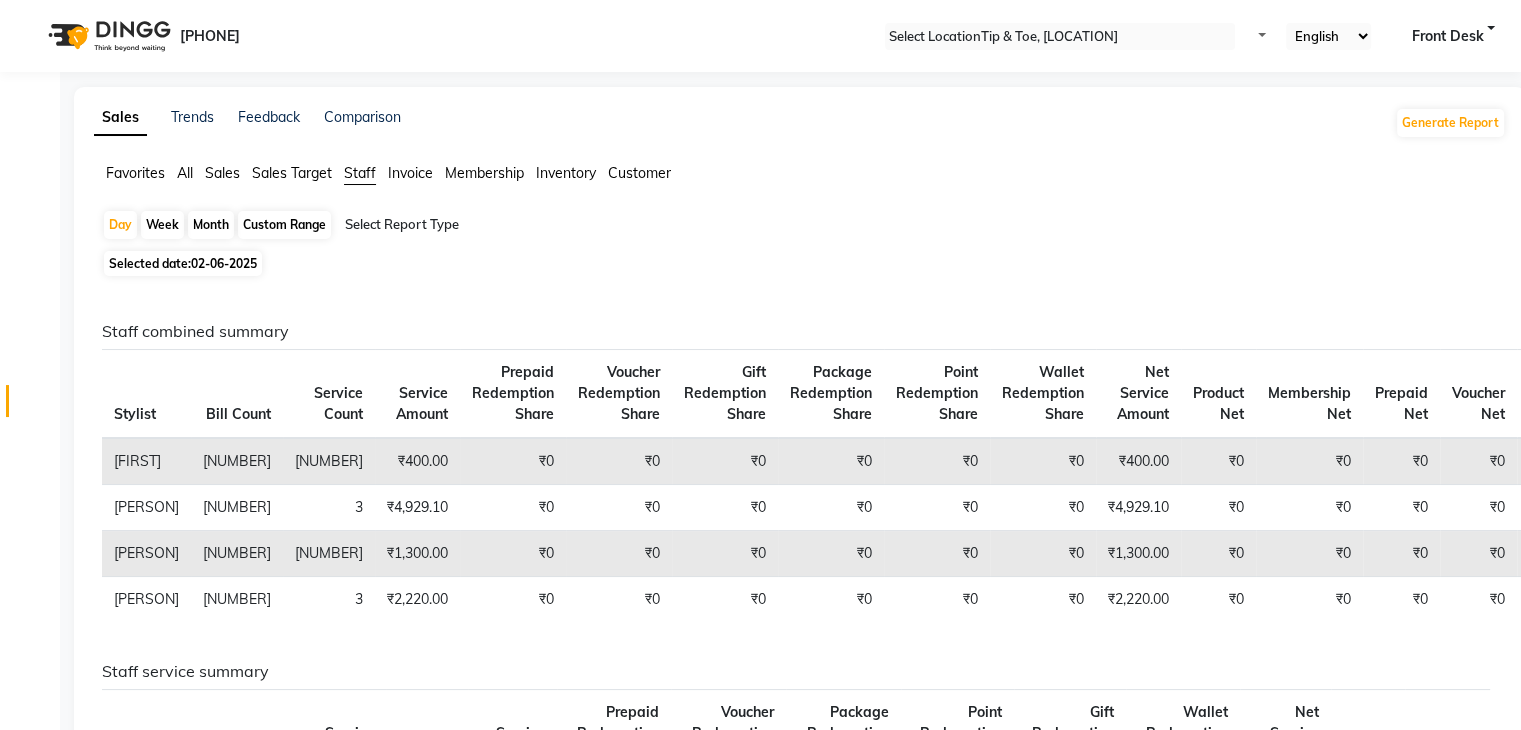 click on "Selected date: [DATE]" at bounding box center [183, 263] 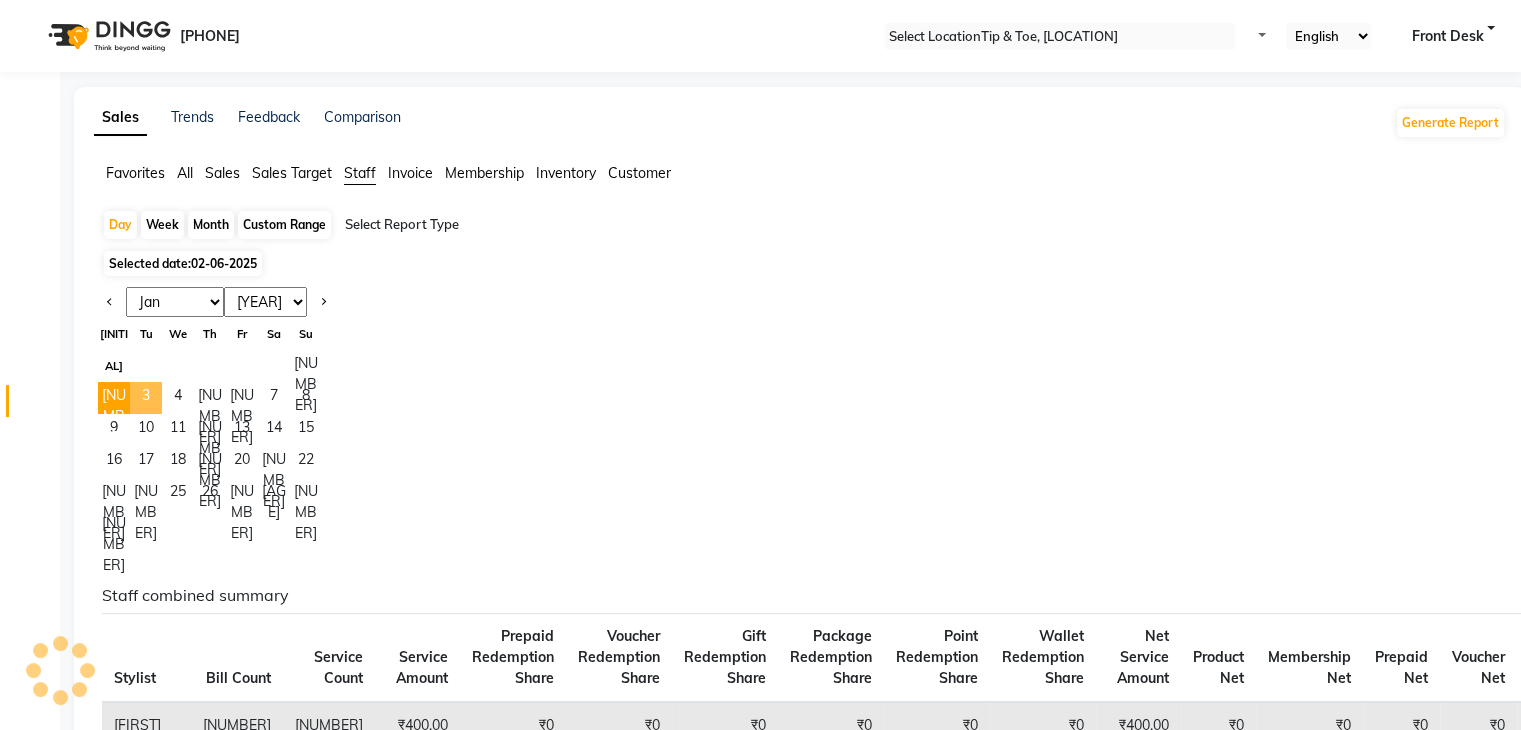 click on "3" at bounding box center [146, 398] 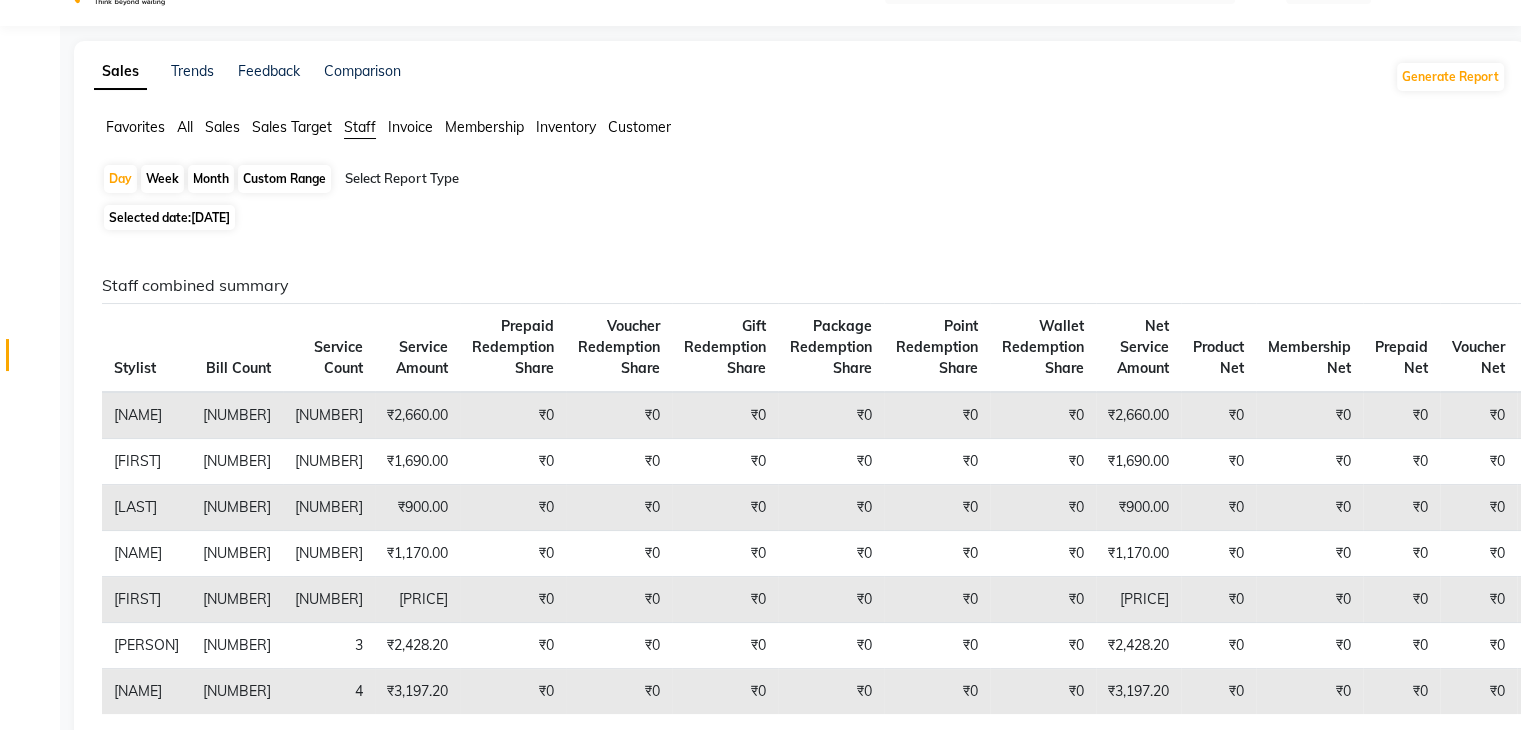 scroll, scrollTop: 0, scrollLeft: 0, axis: both 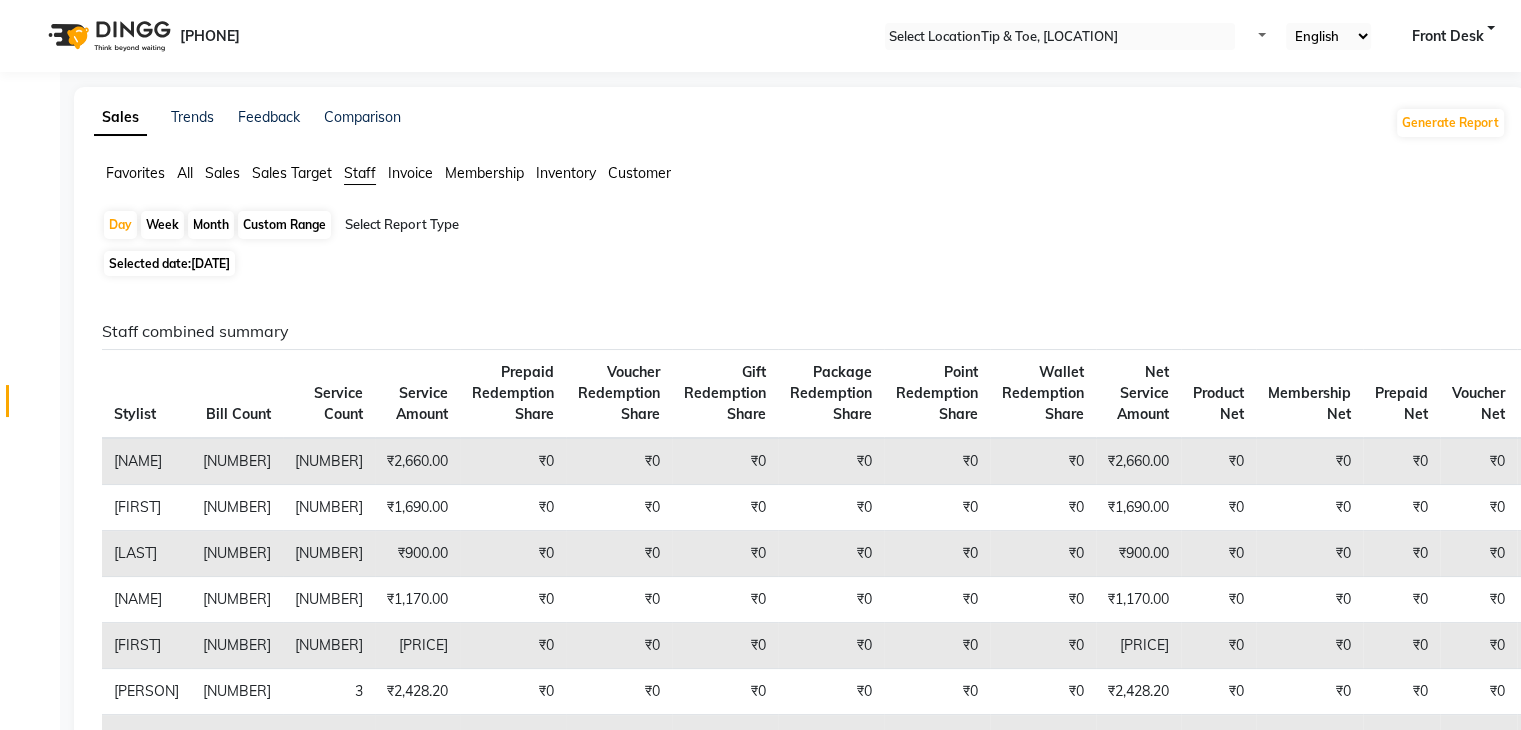 click on "[DATE]" at bounding box center (210, 263) 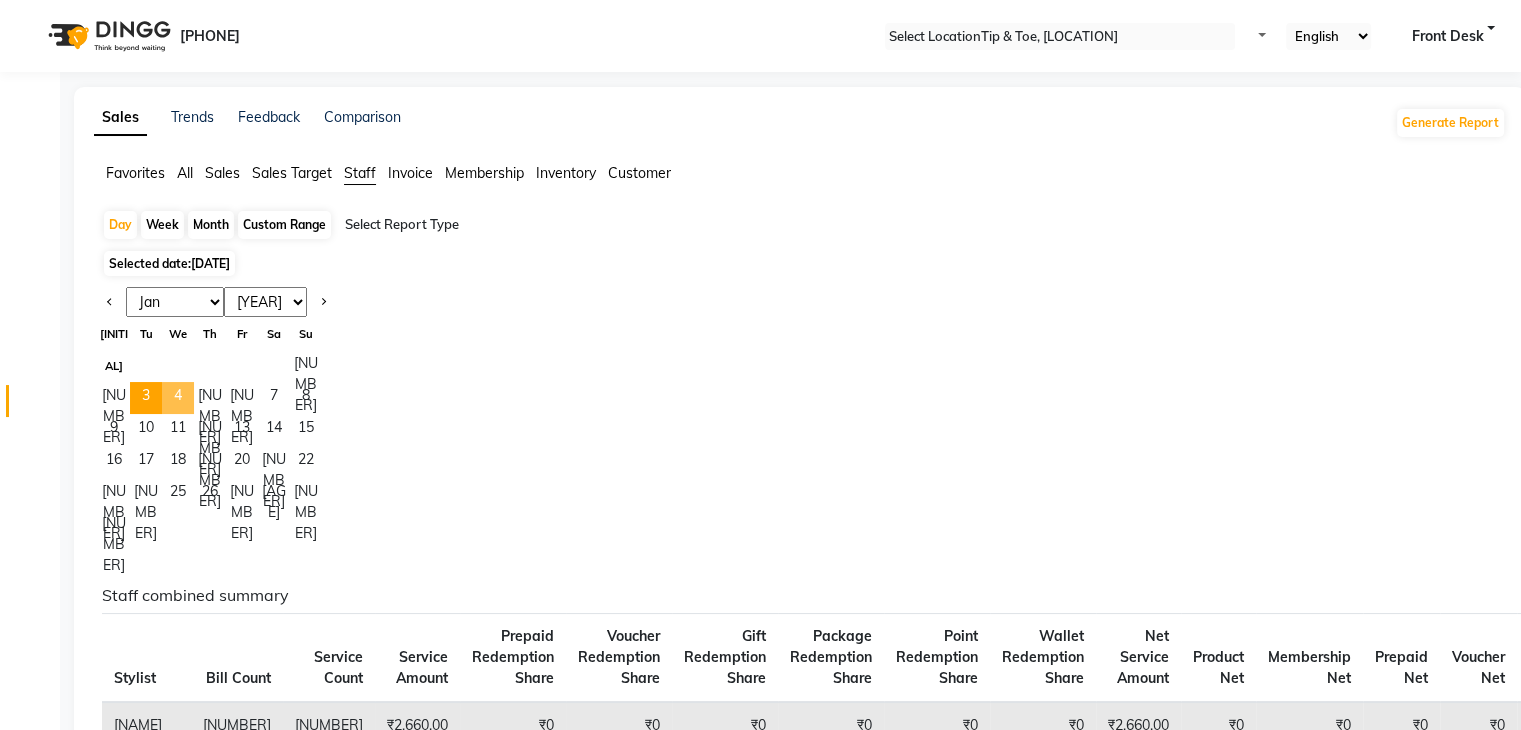 click on "4" at bounding box center (178, 398) 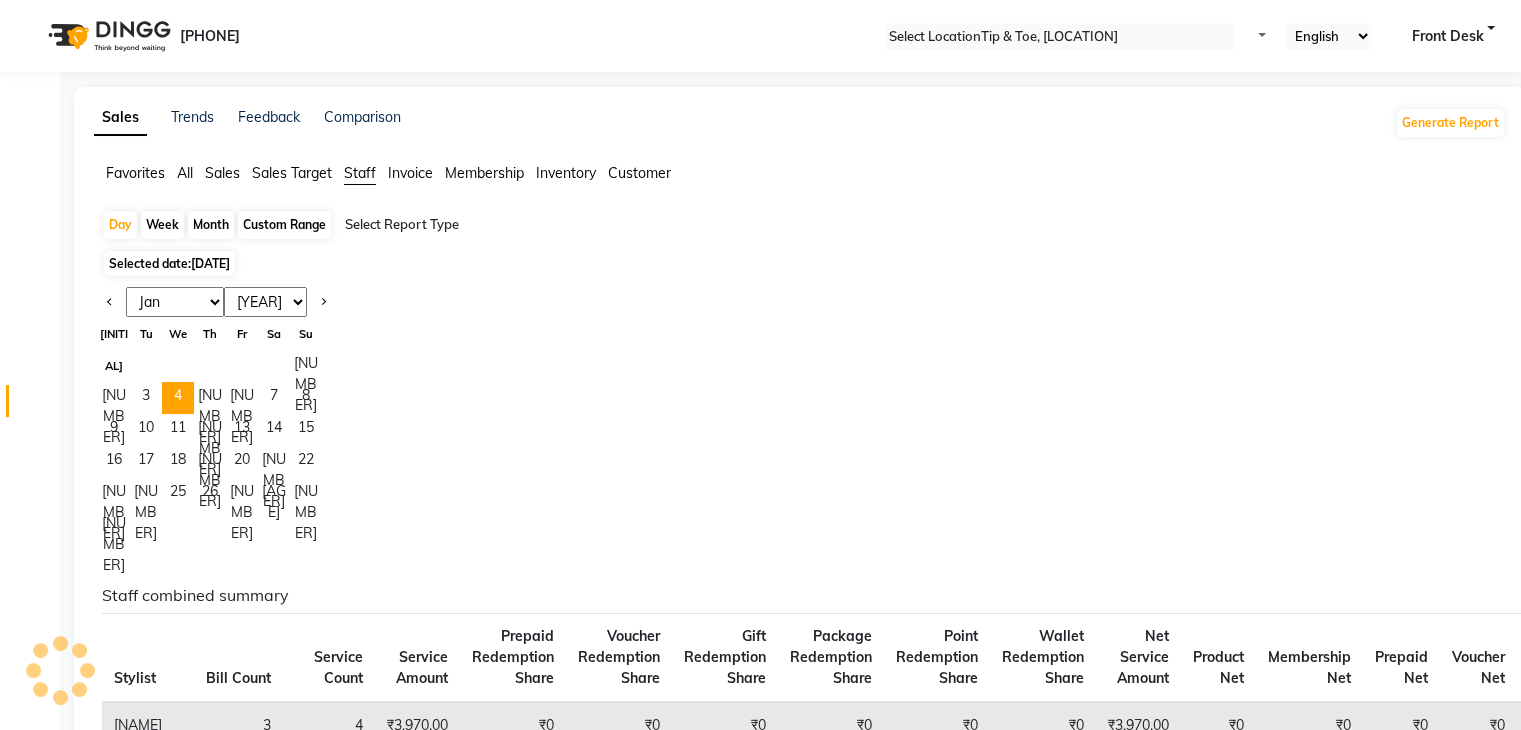 scroll, scrollTop: 100, scrollLeft: 0, axis: vertical 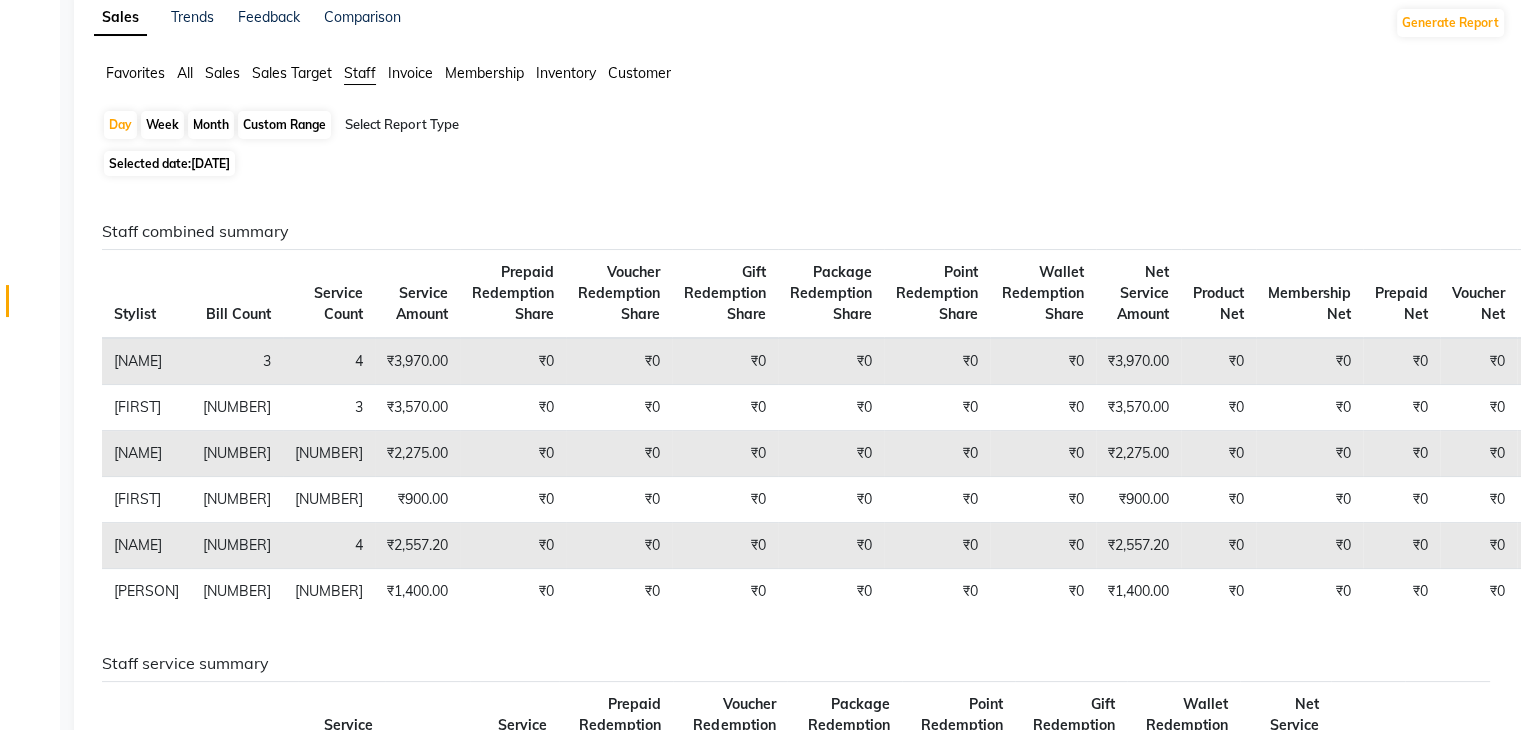 click on "[DATE]" at bounding box center (210, 163) 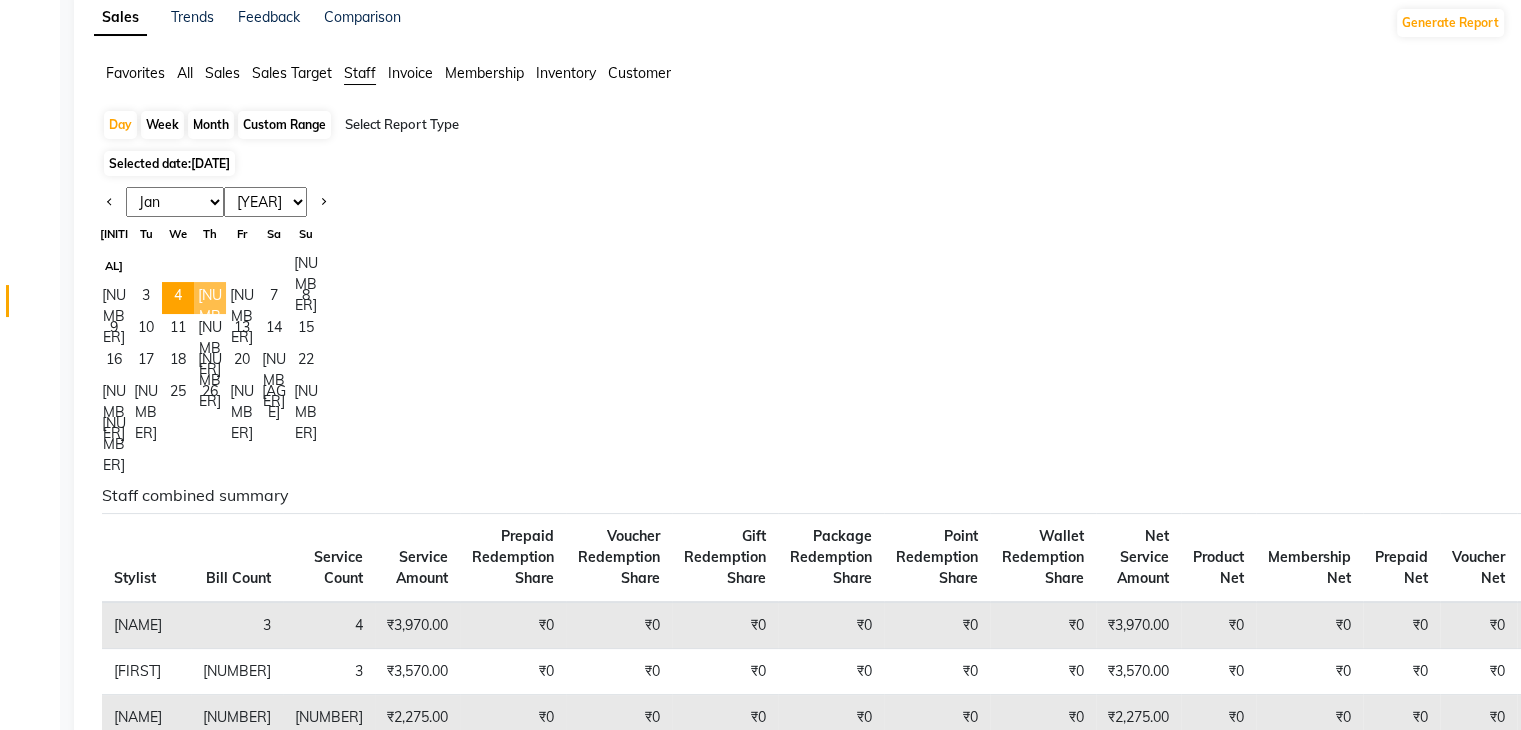 click on "[NUMBER]" at bounding box center (210, 298) 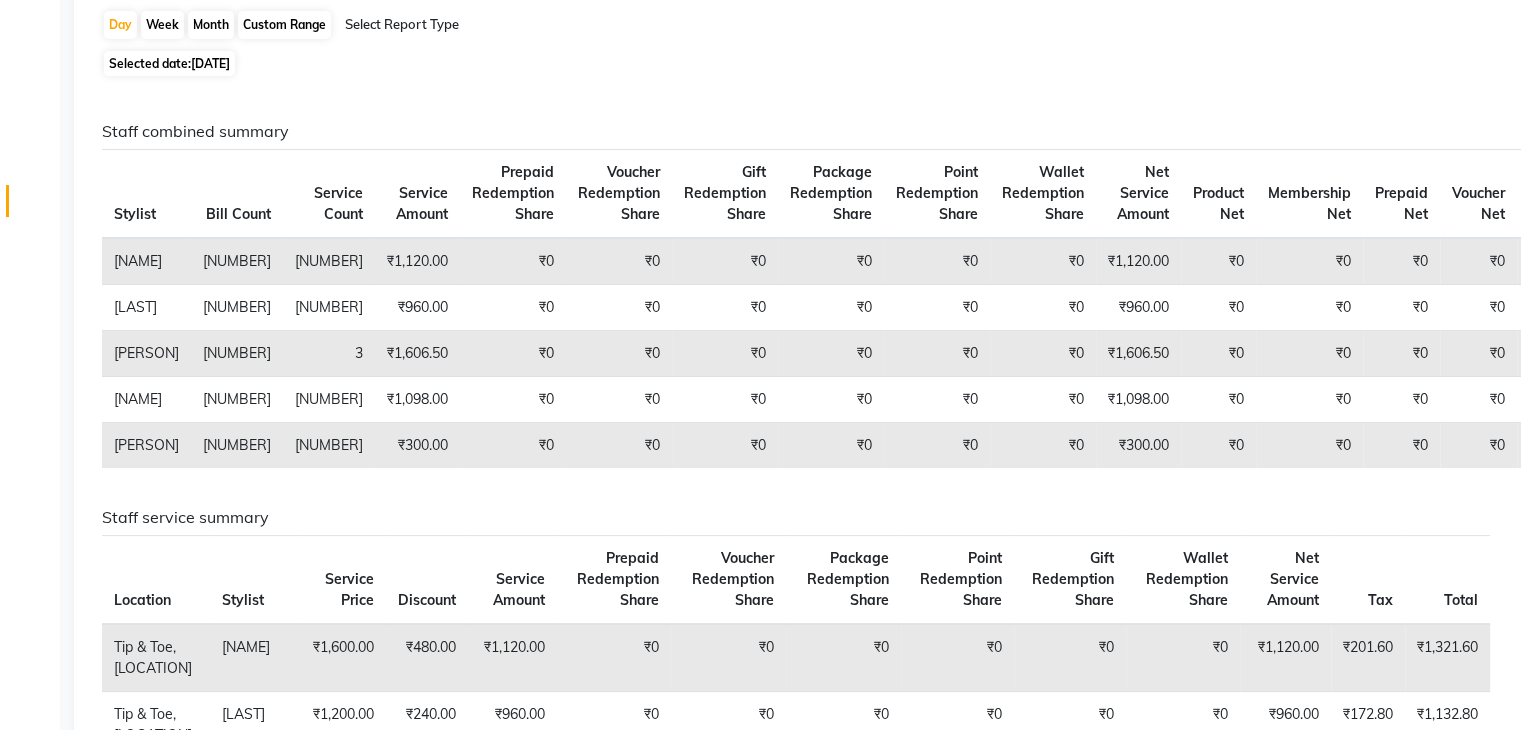 scroll, scrollTop: 0, scrollLeft: 0, axis: both 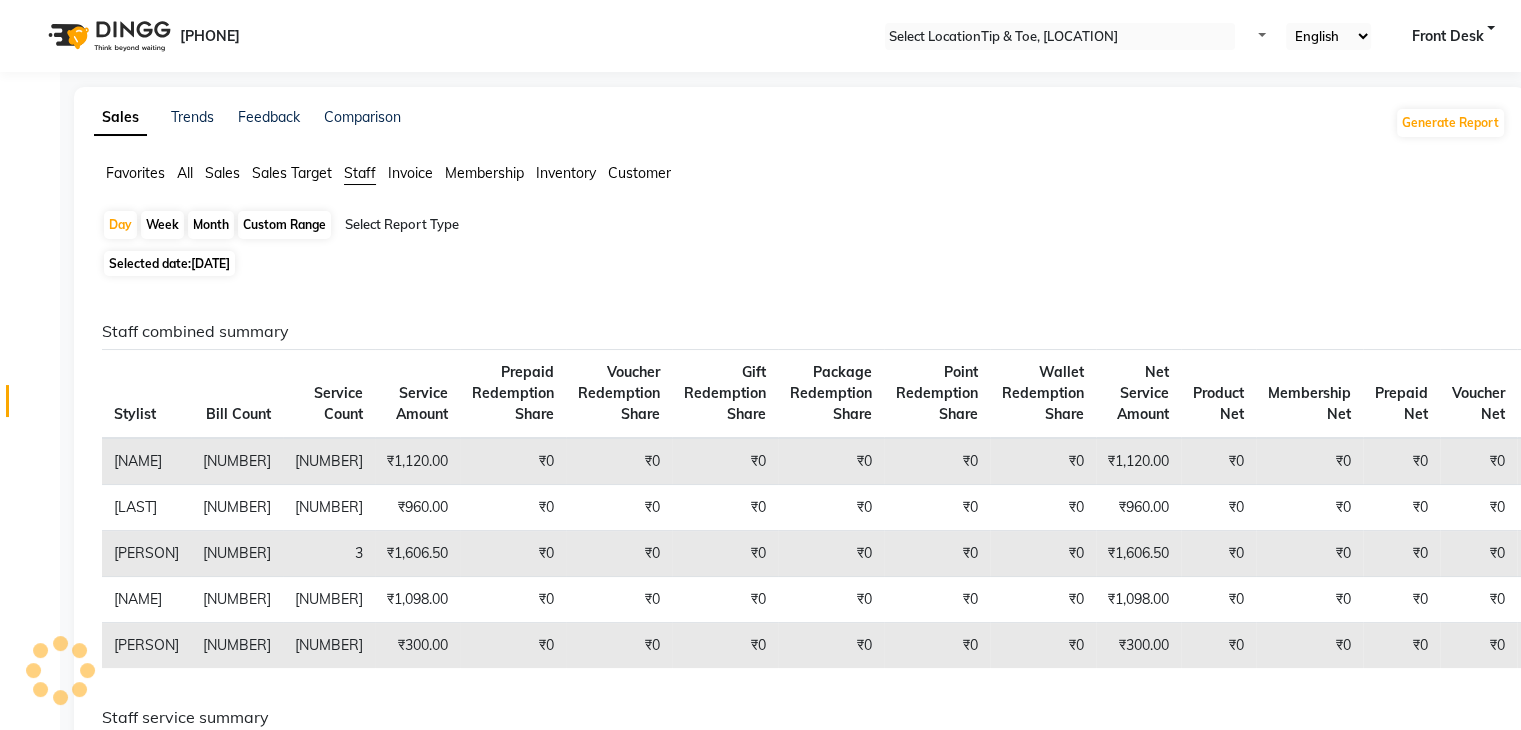 click on "Custom Range" at bounding box center (284, 225) 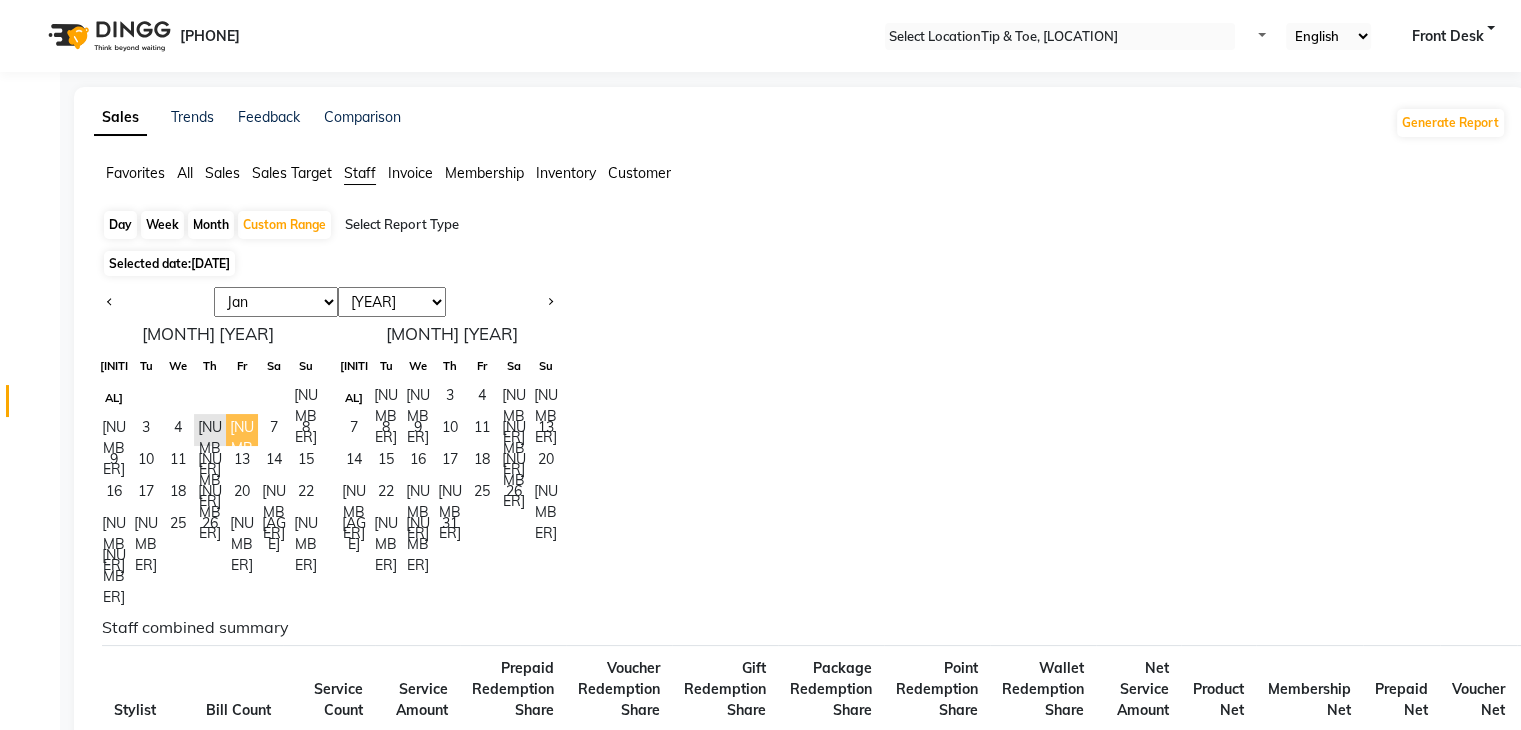 click on "[NUMBER]" at bounding box center (242, 430) 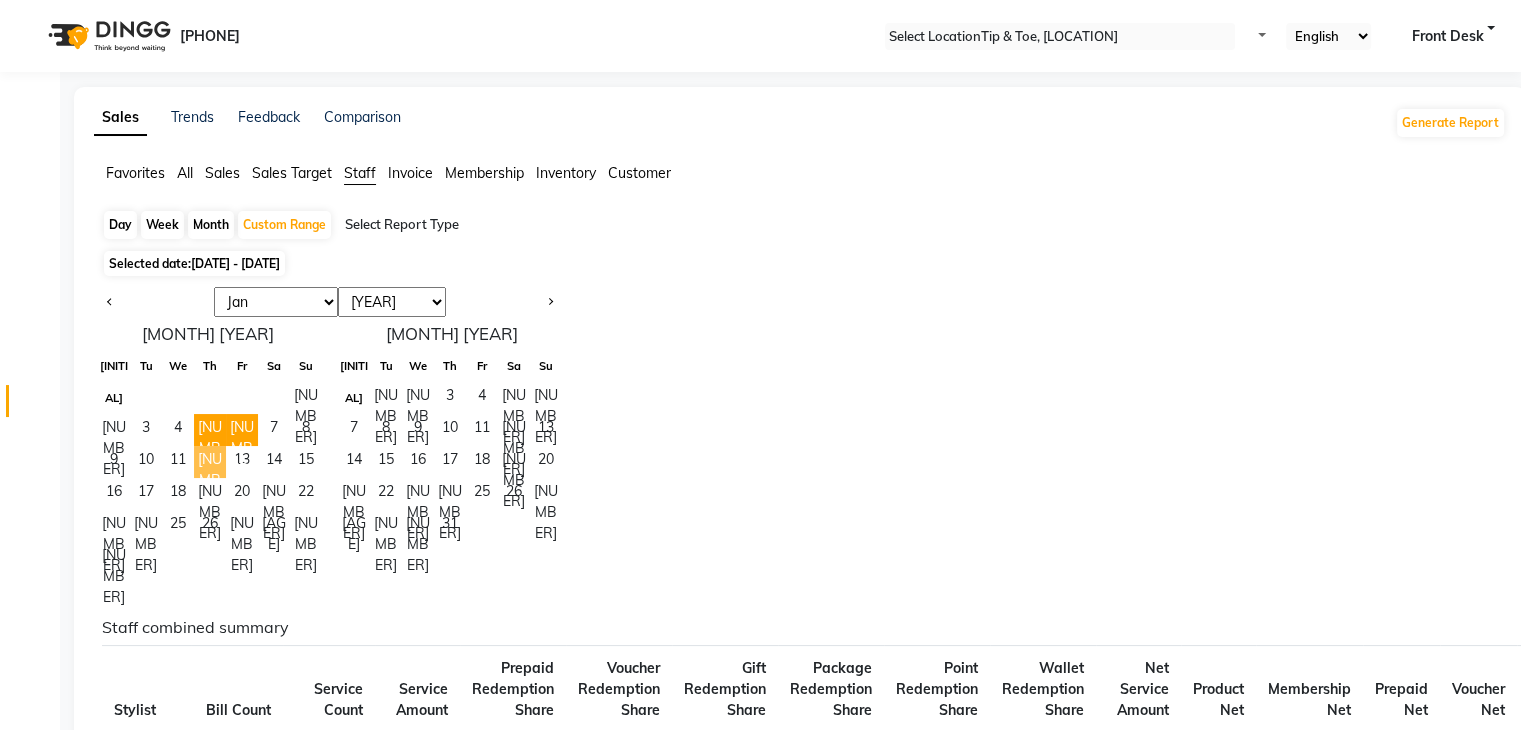click on "[NUMBER]" at bounding box center [210, 462] 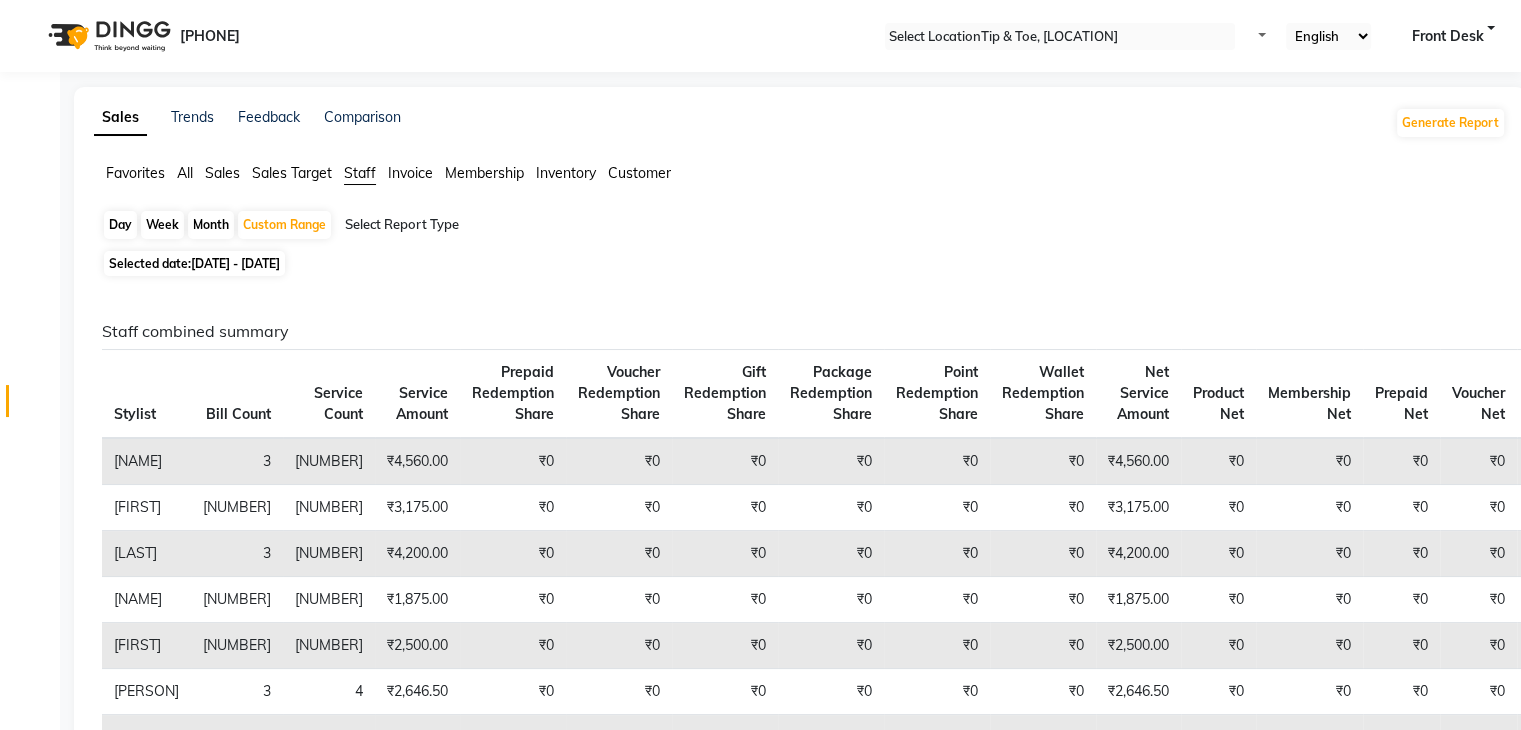 click on "[DATE] - [DATE]" at bounding box center [235, 263] 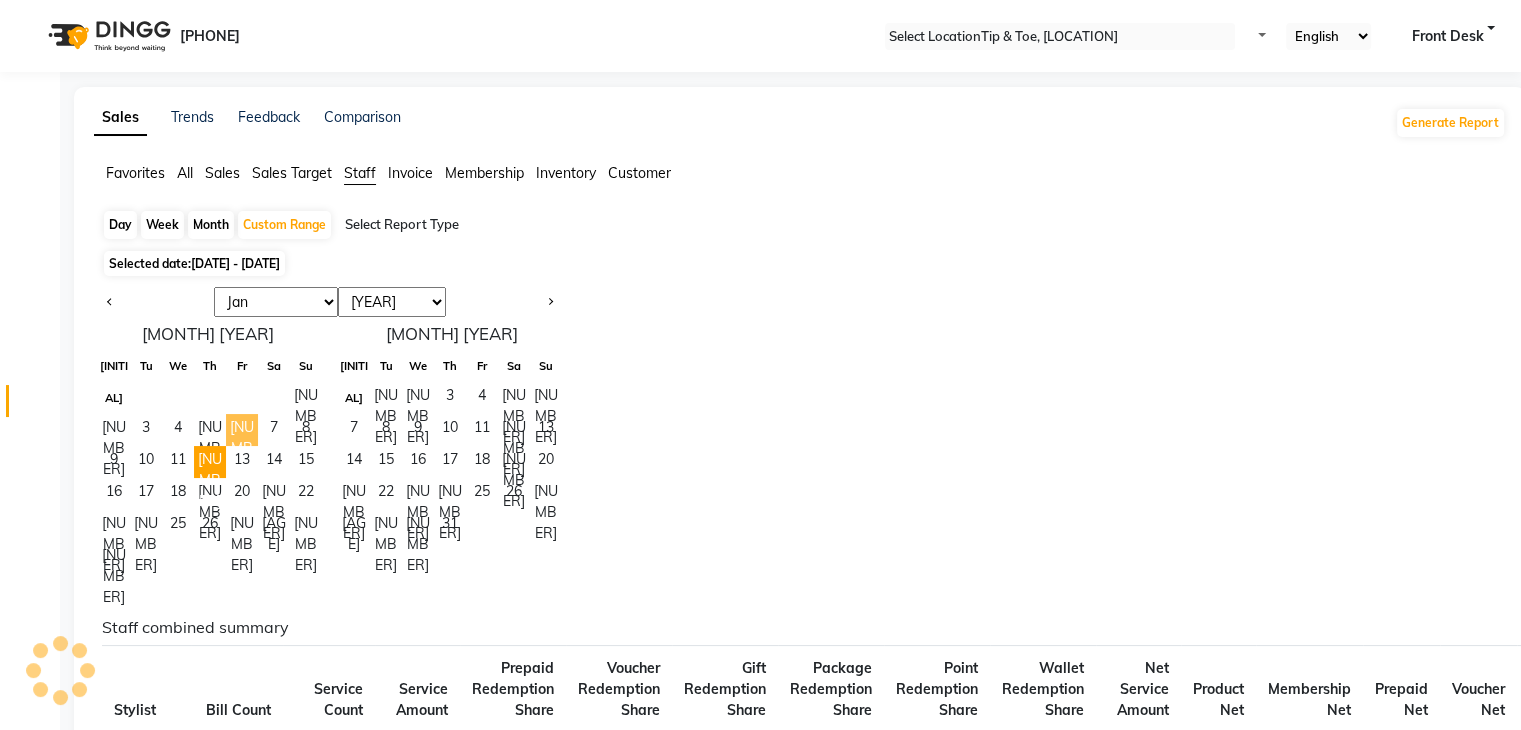 click on "[NUMBER]" at bounding box center [242, 430] 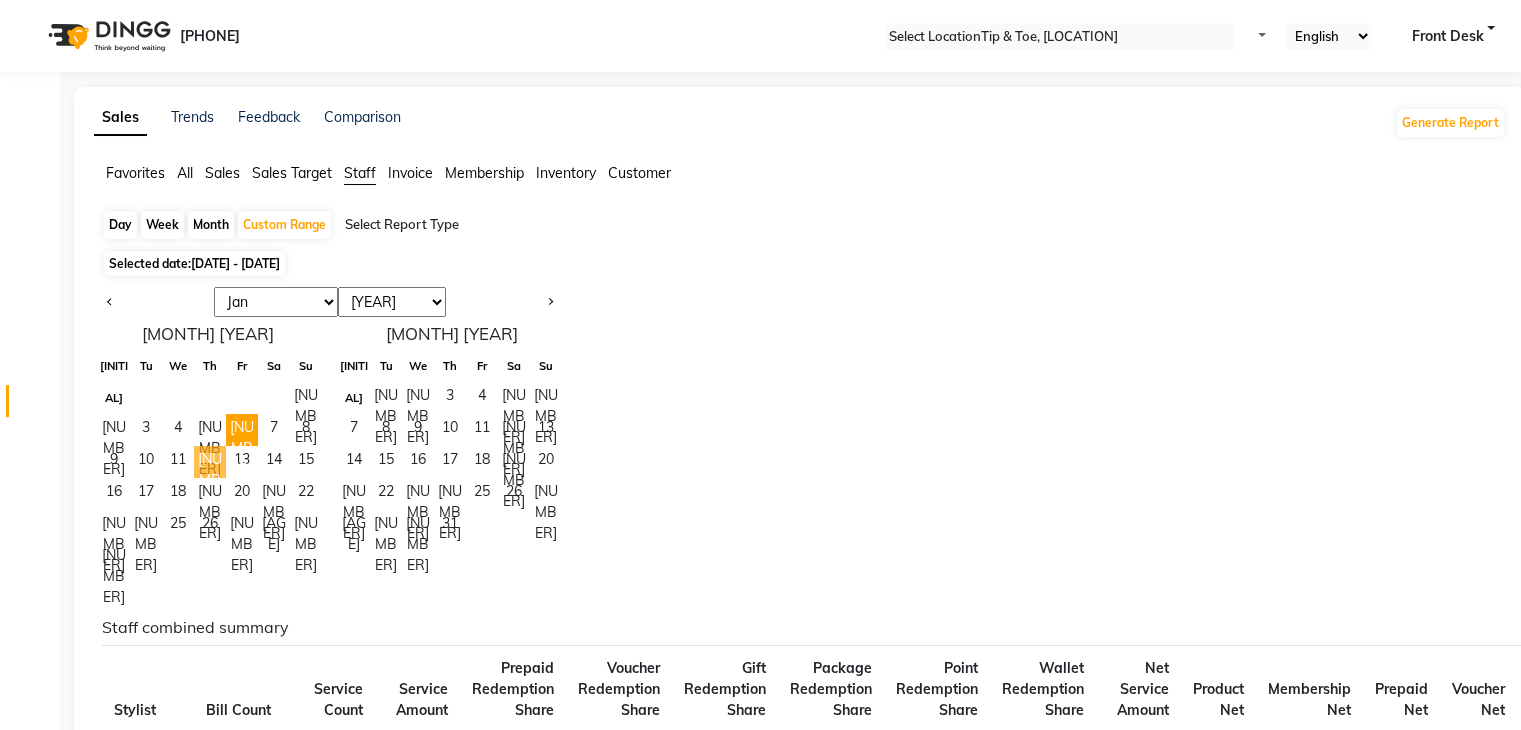 click on "[NUMBER]" at bounding box center (210, 462) 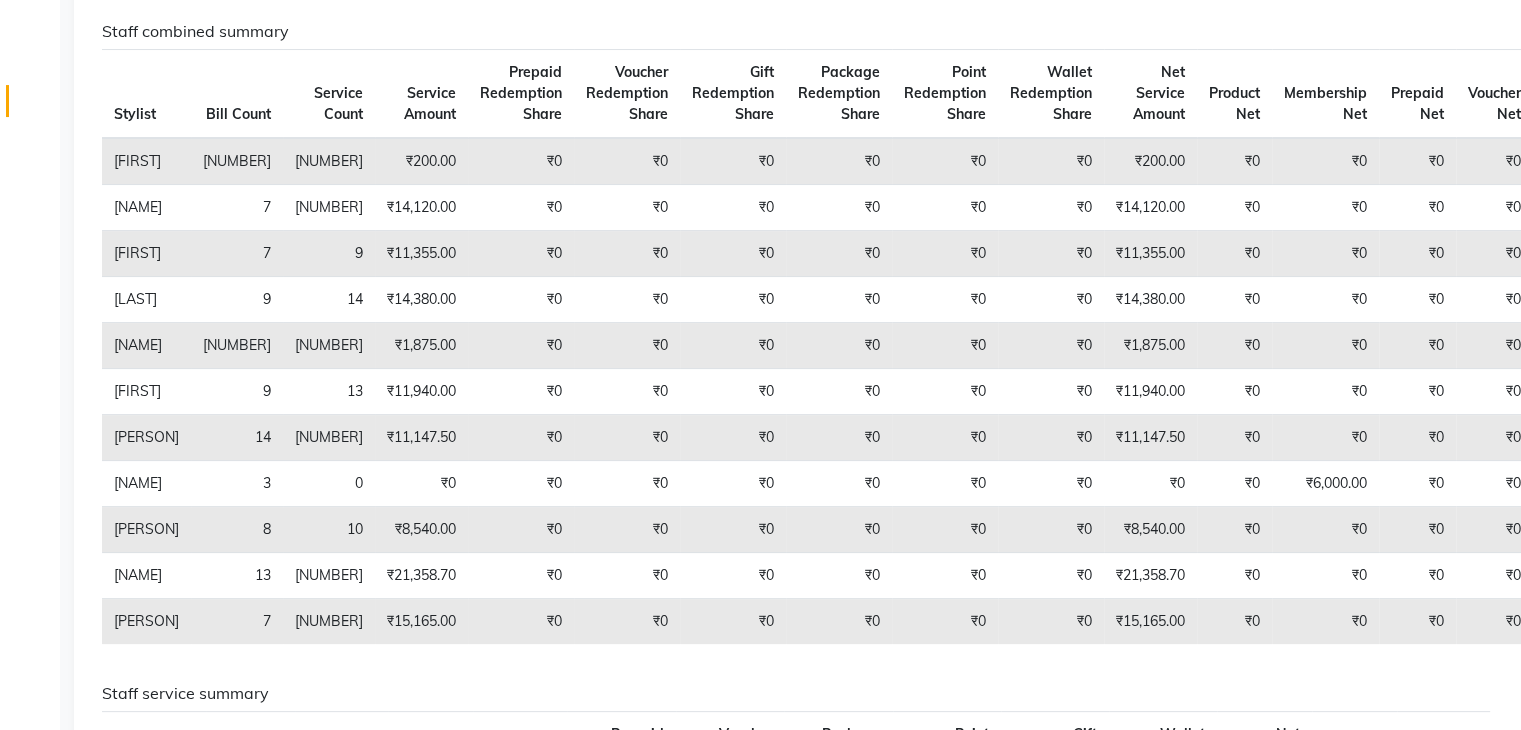 scroll, scrollTop: 0, scrollLeft: 0, axis: both 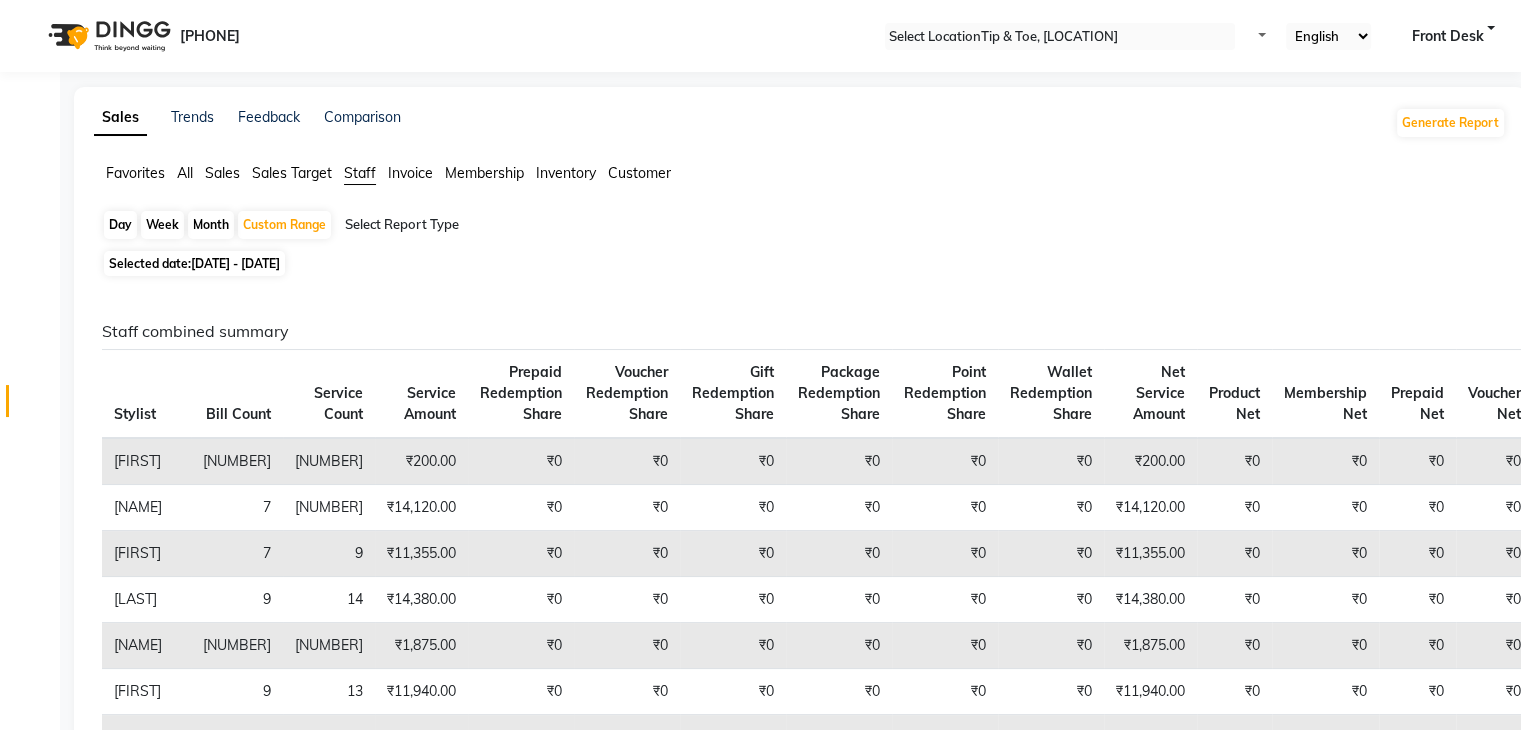click on "Day" at bounding box center [120, 225] 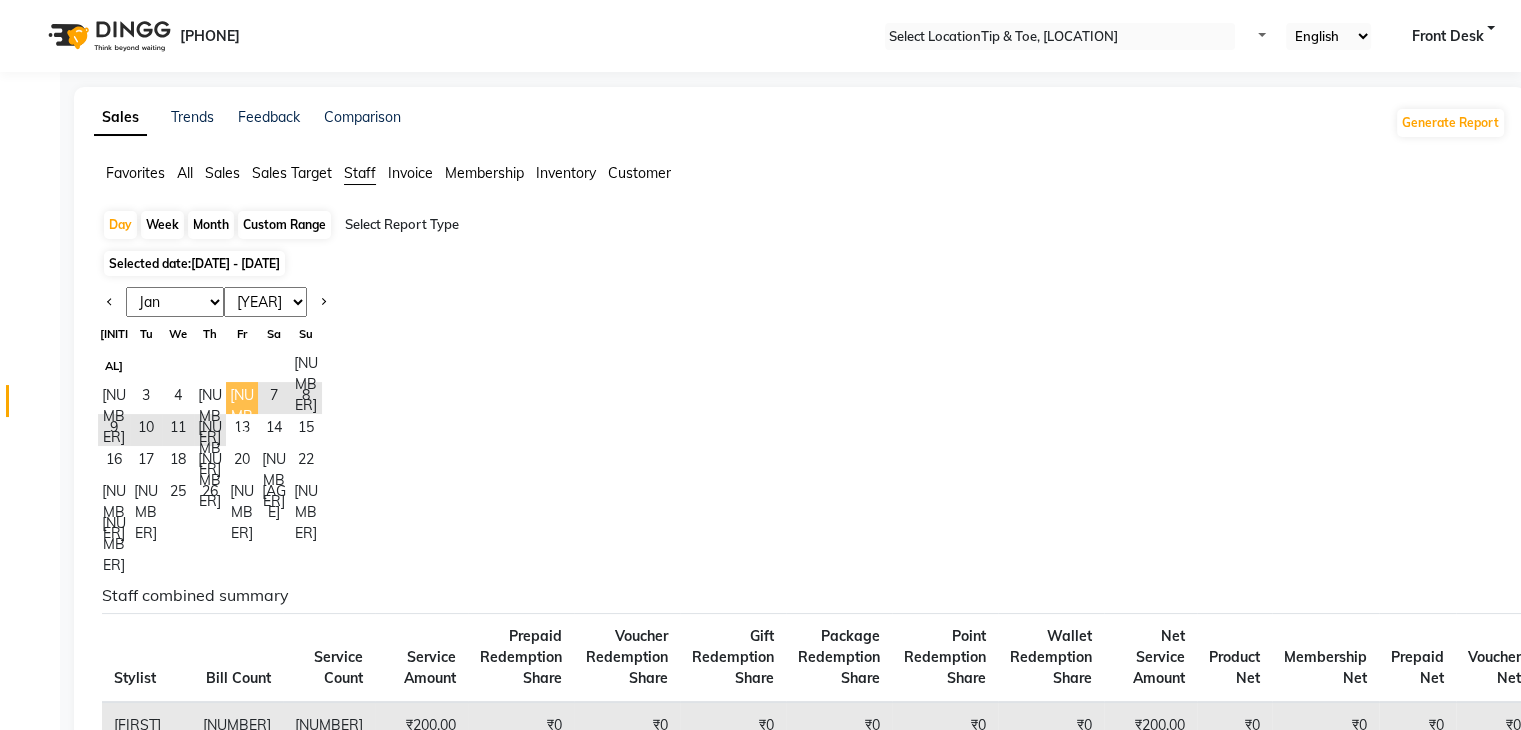 click on "[NUMBER]" at bounding box center (242, 398) 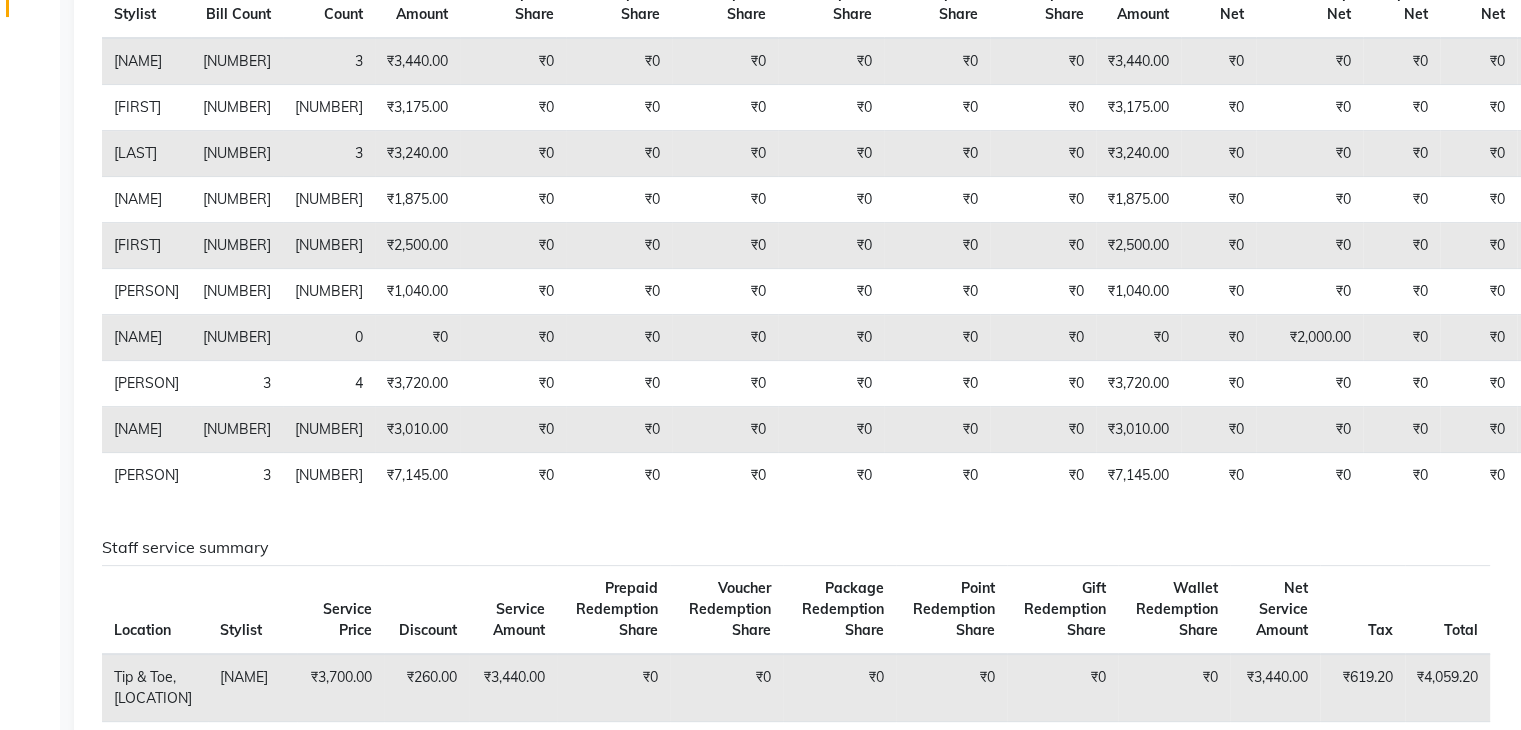scroll, scrollTop: 0, scrollLeft: 0, axis: both 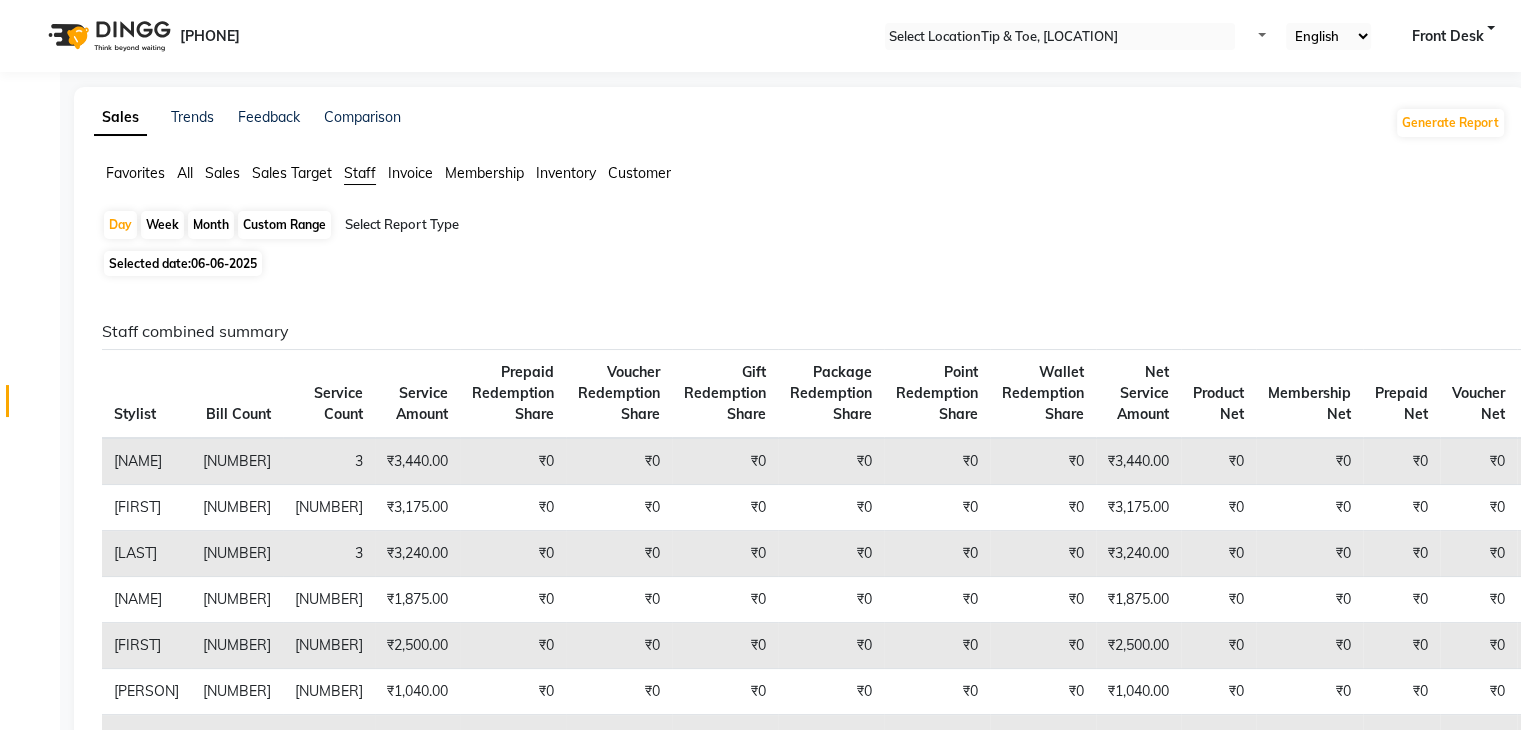click on "Selected date:  [DATE]" at bounding box center [183, 263] 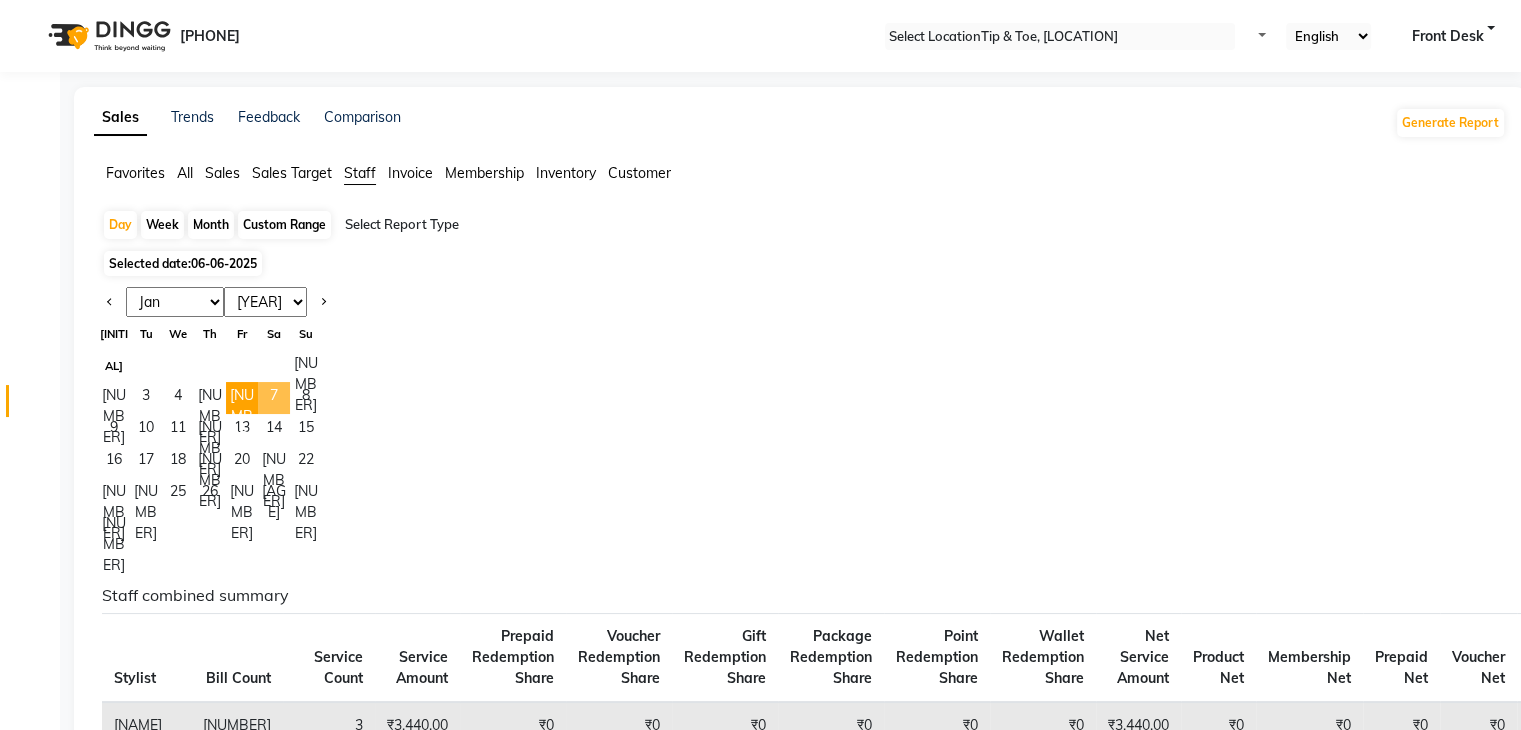 click on "7" at bounding box center [274, 398] 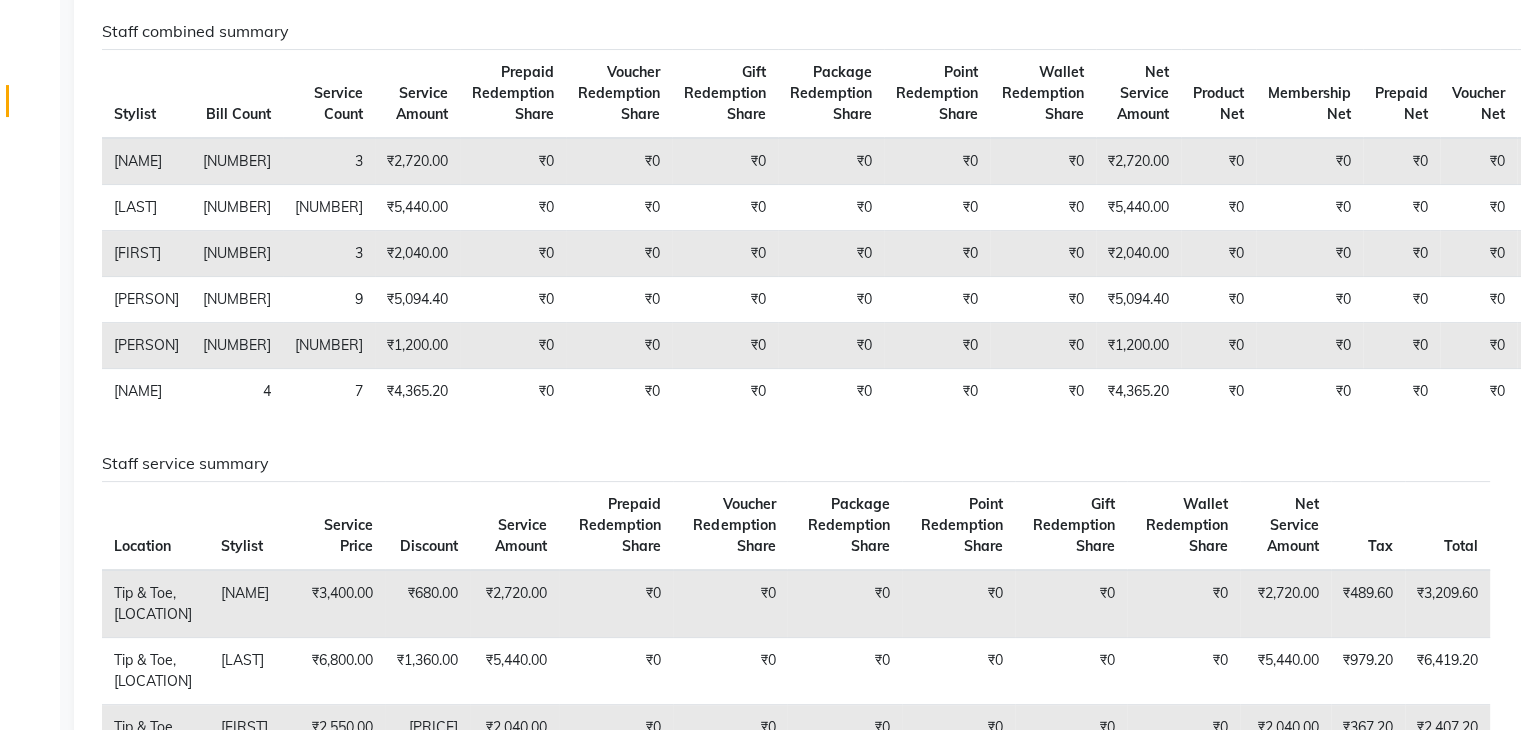 scroll, scrollTop: 0, scrollLeft: 0, axis: both 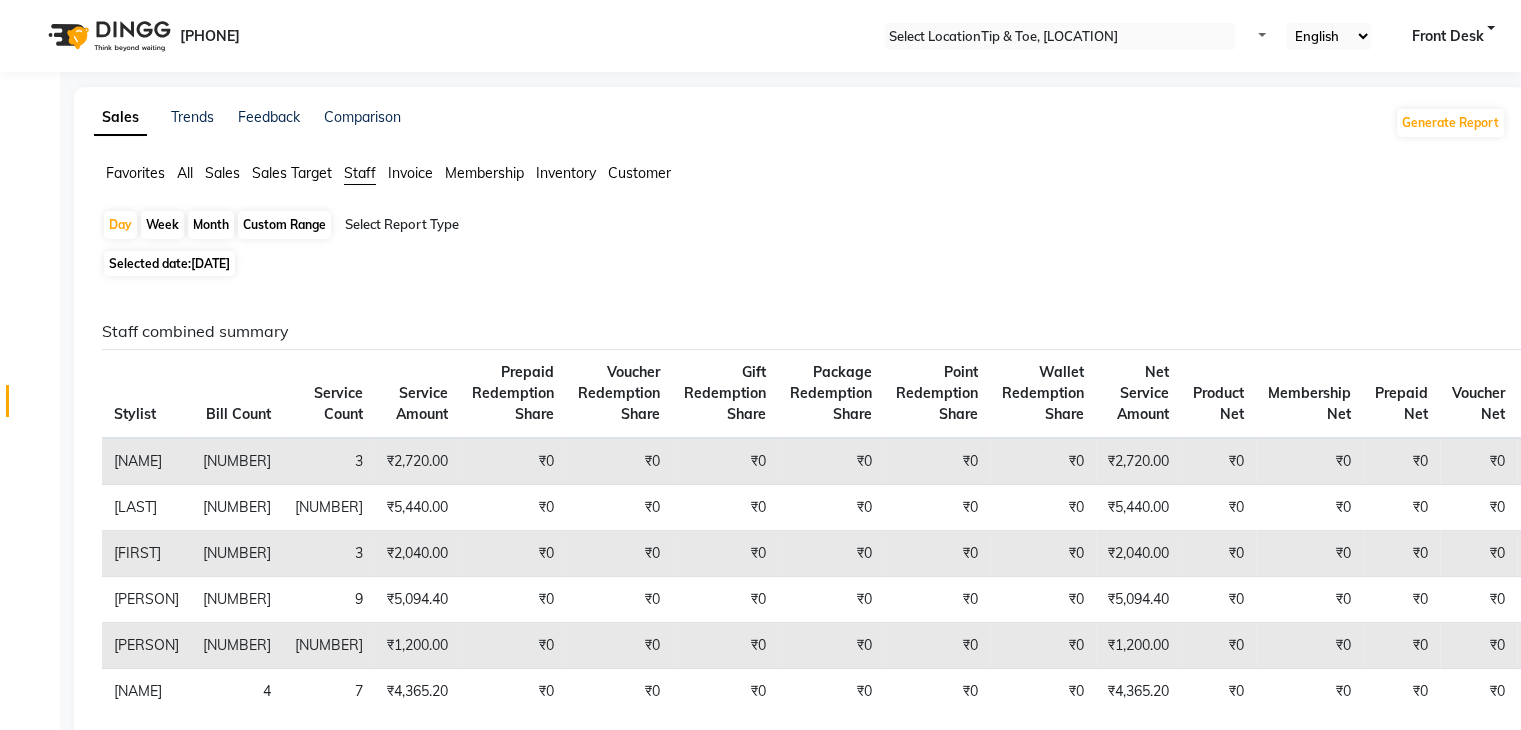 click on "[DATE]" at bounding box center [210, 263] 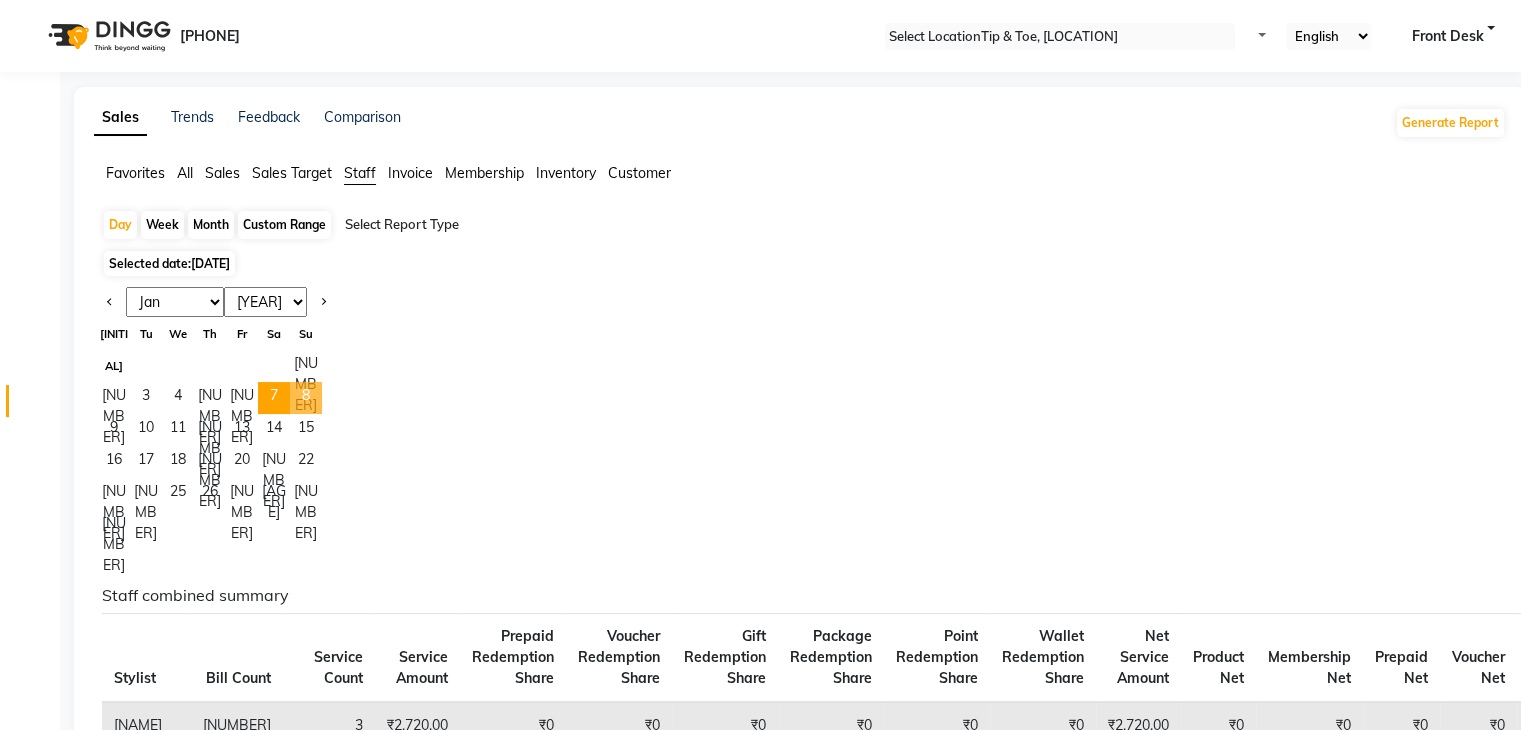 click on "8" at bounding box center [306, 398] 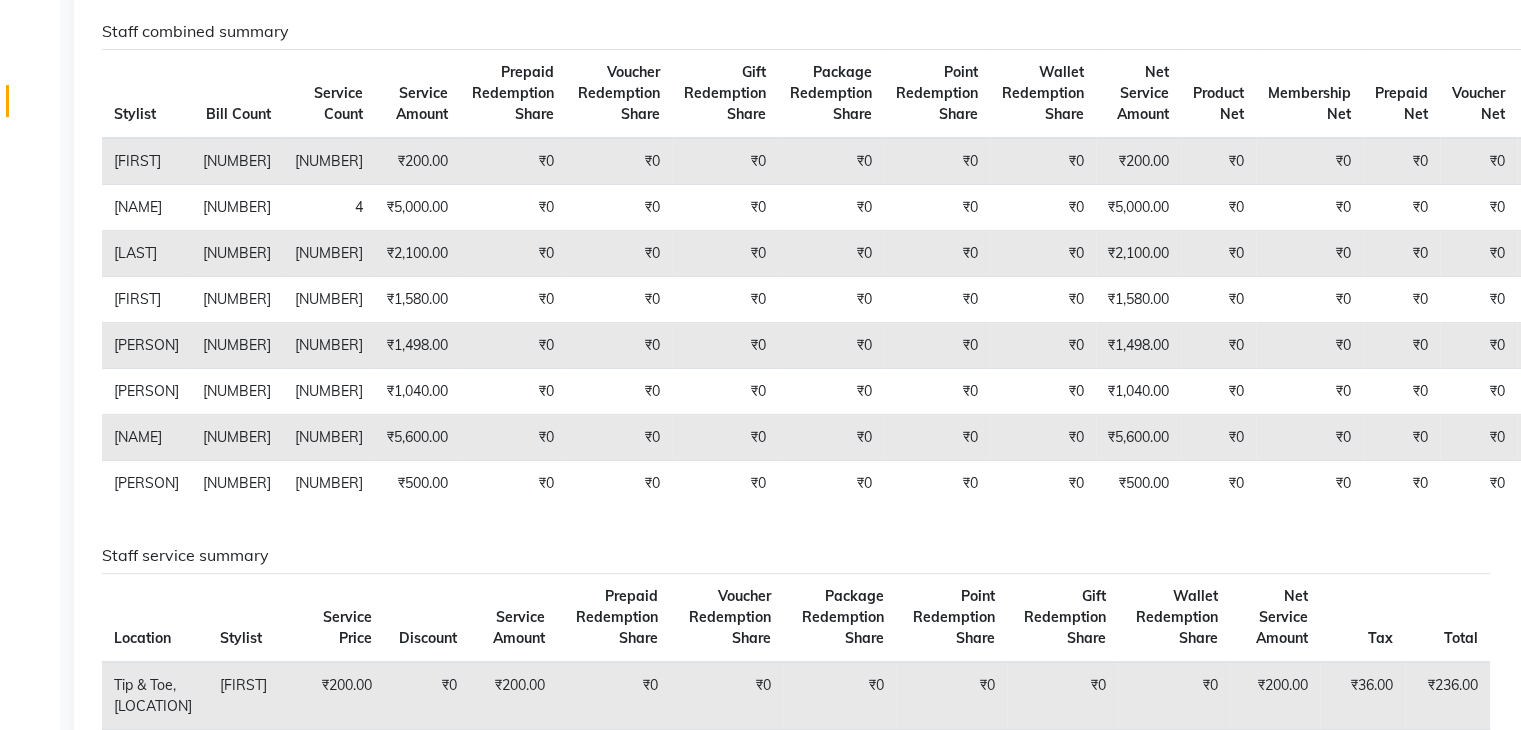 scroll, scrollTop: 0, scrollLeft: 0, axis: both 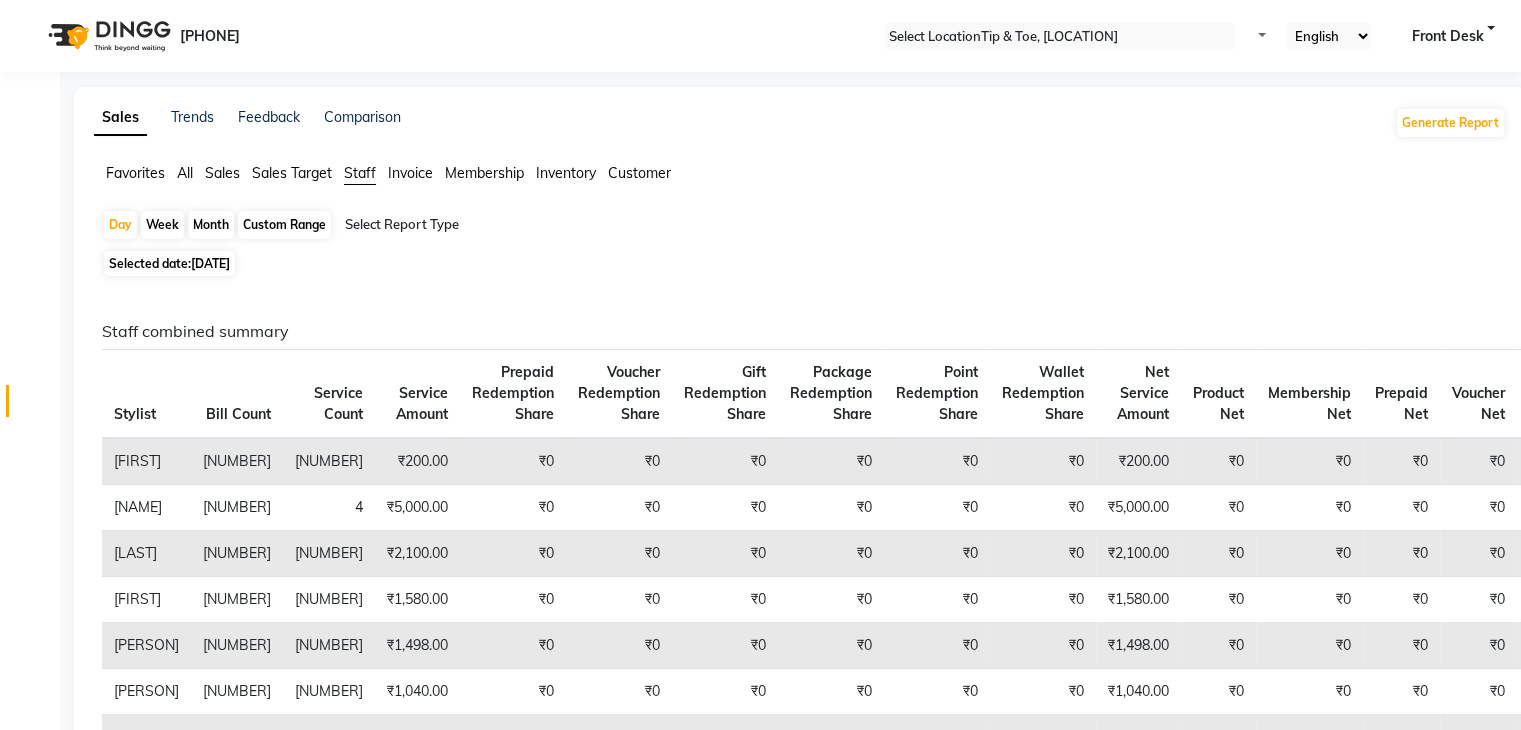 click on "Custom Range" at bounding box center [284, 225] 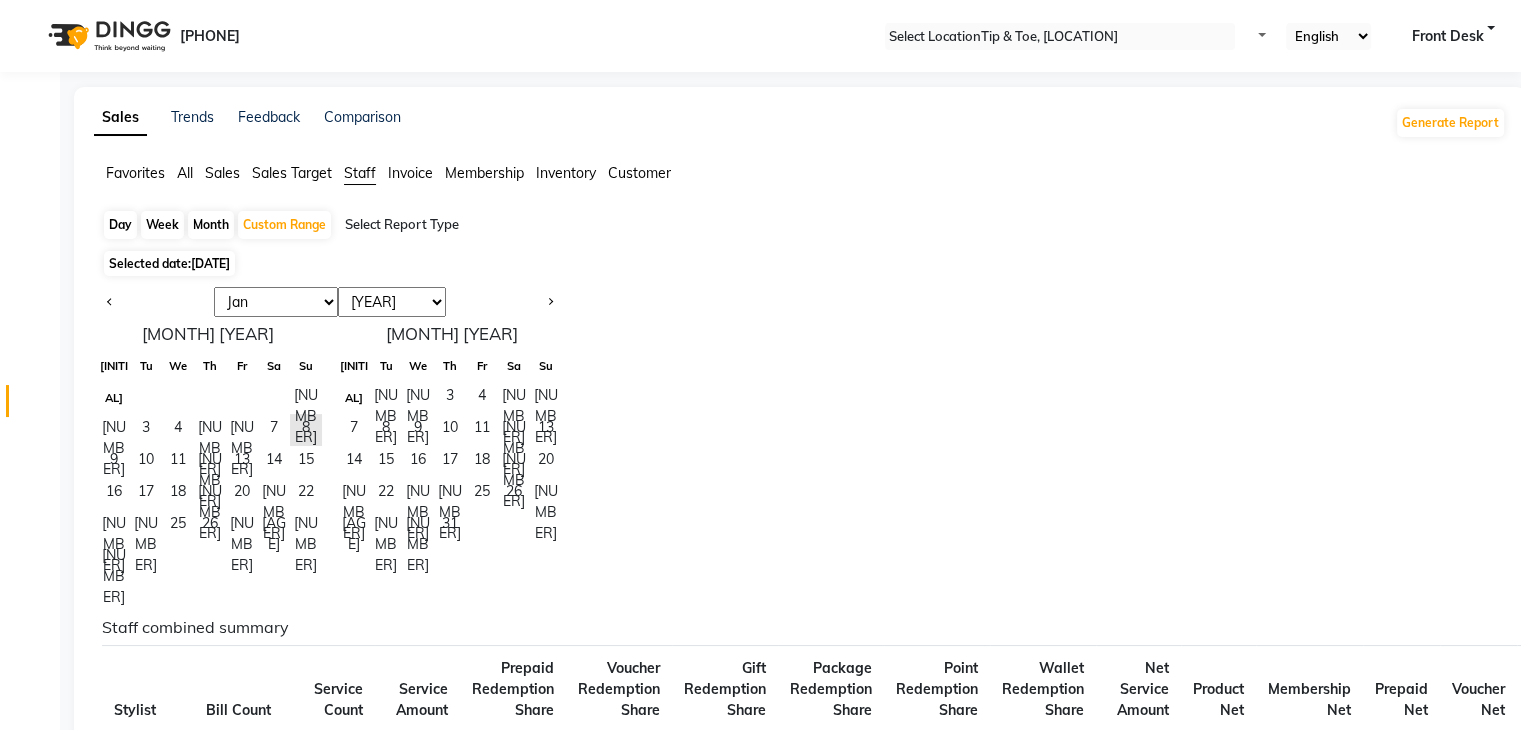 click on "Day" at bounding box center [120, 225] 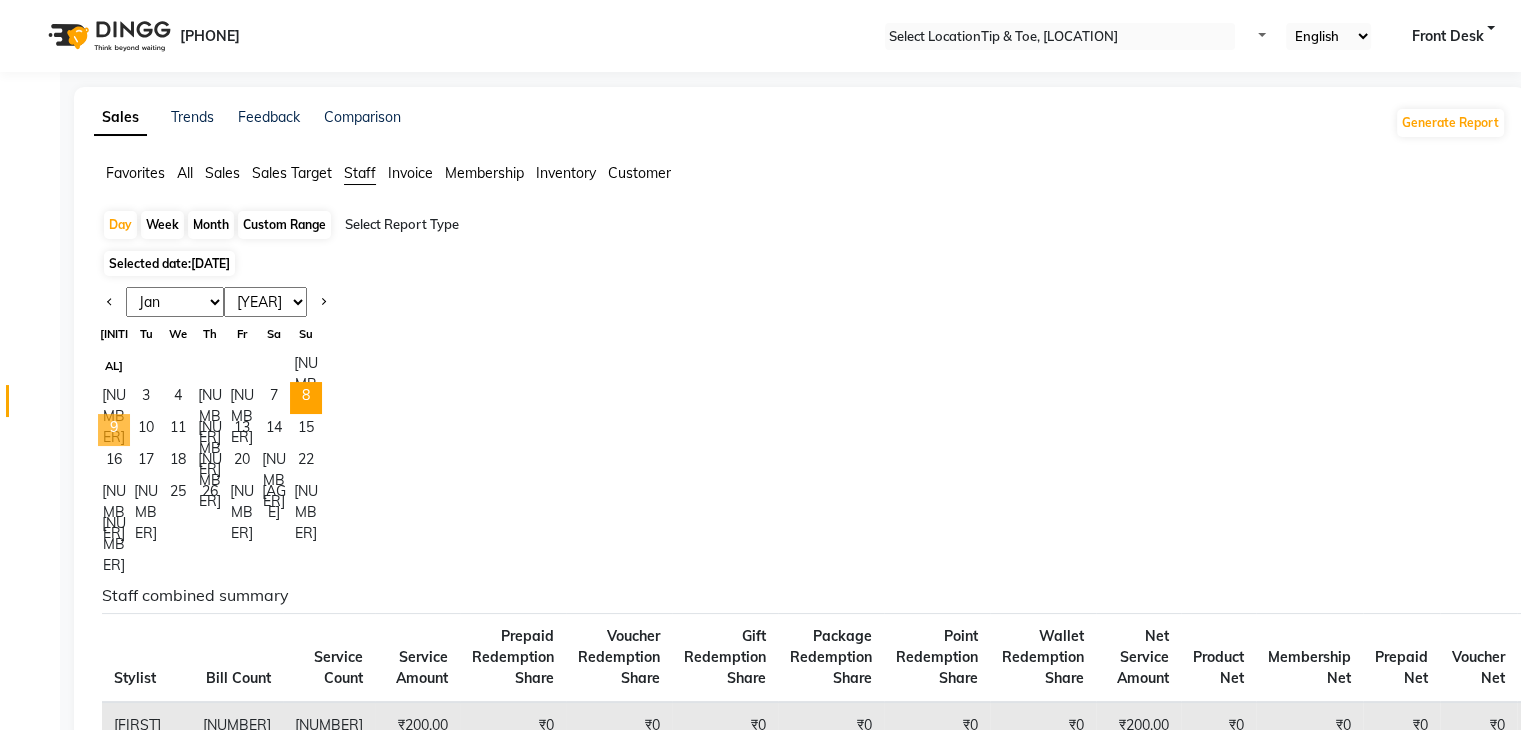 click on "9" at bounding box center (114, 430) 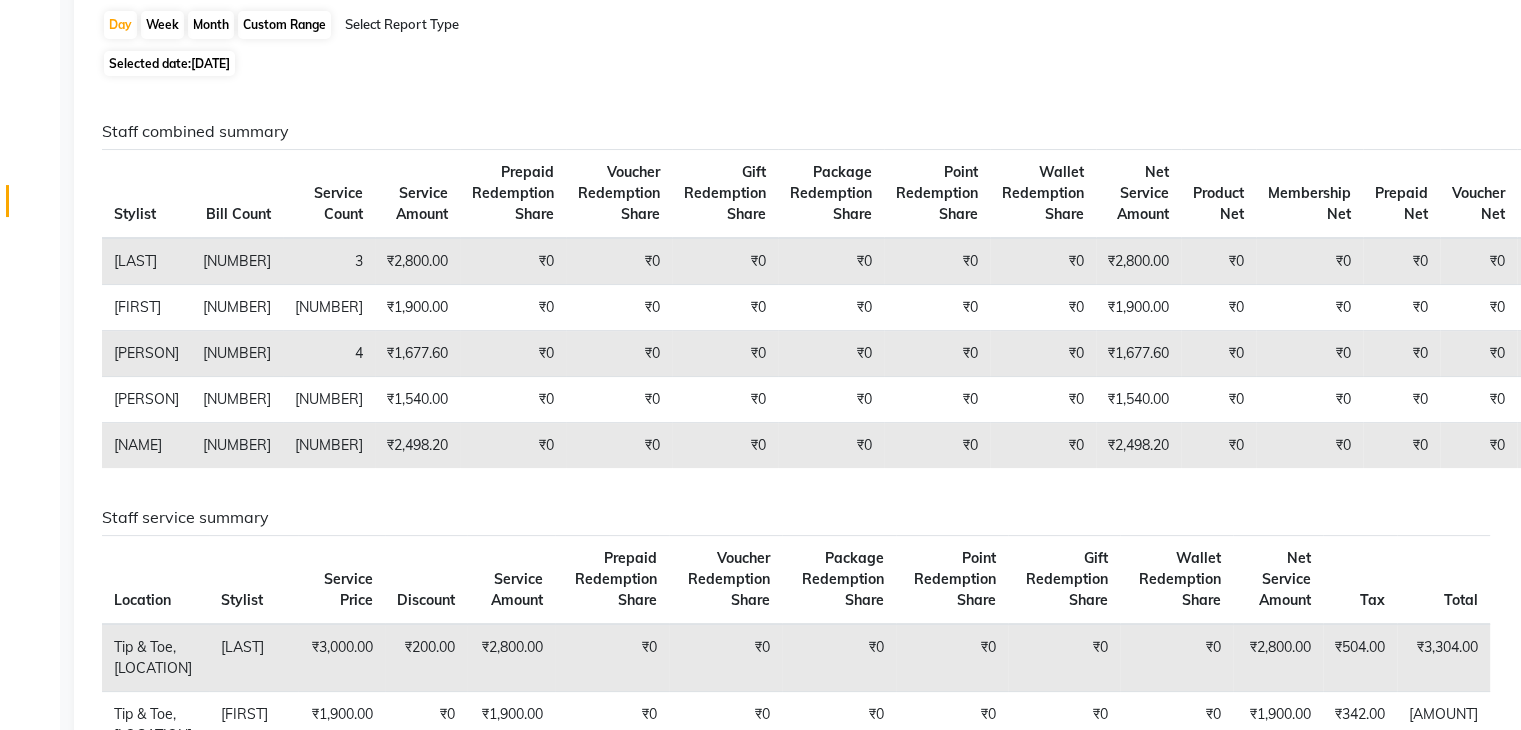 scroll, scrollTop: 0, scrollLeft: 0, axis: both 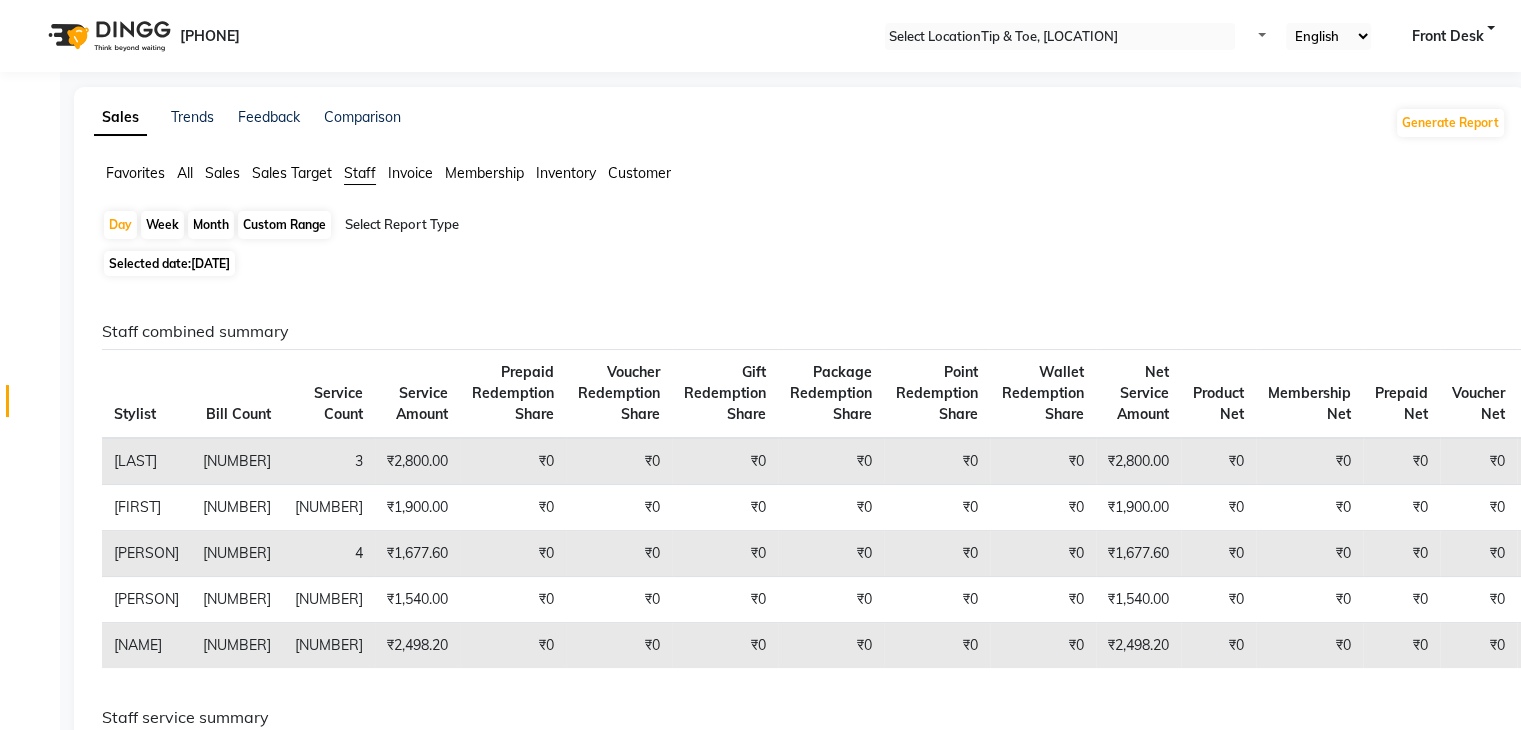 click on "Selected date: [DATE]" at bounding box center [169, 263] 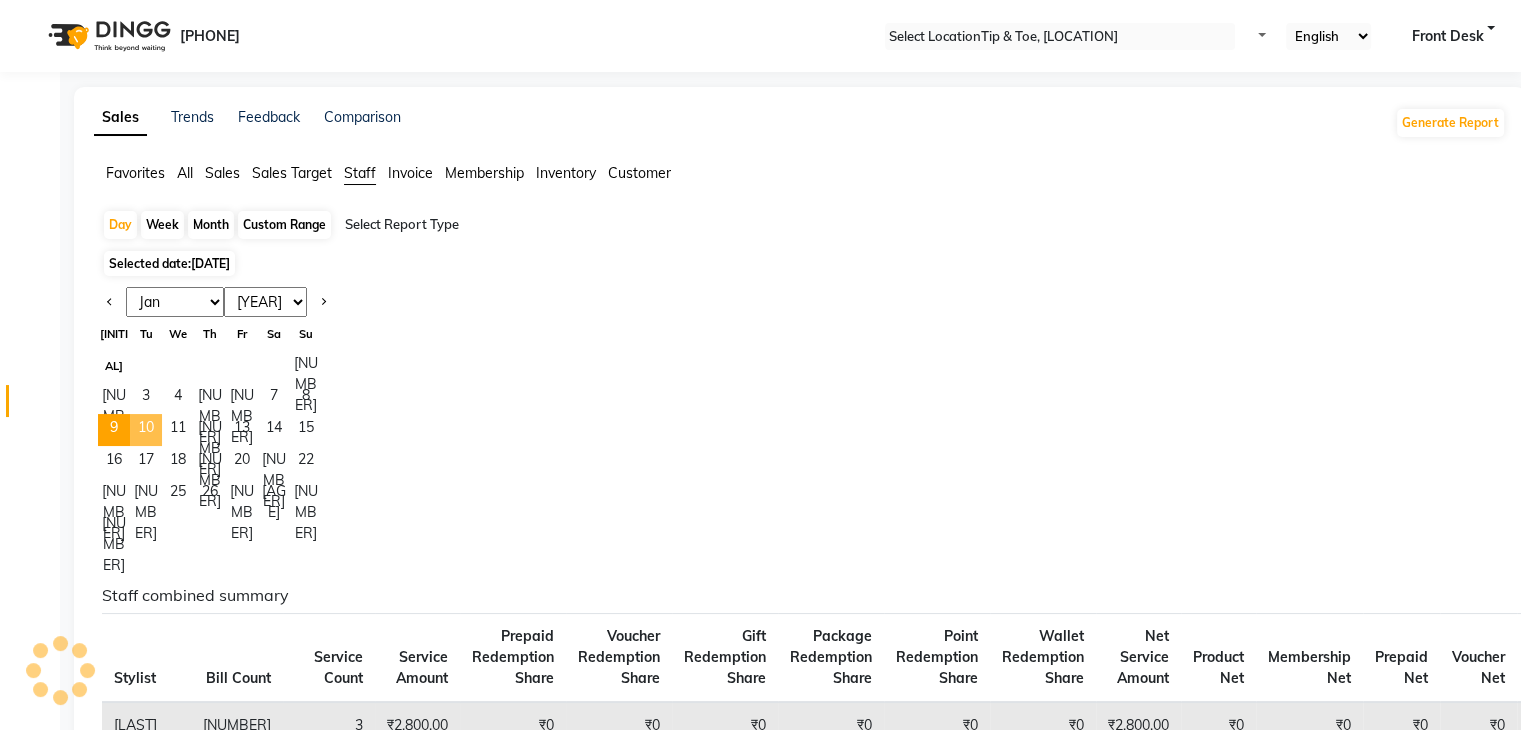 click on "10" at bounding box center (146, 430) 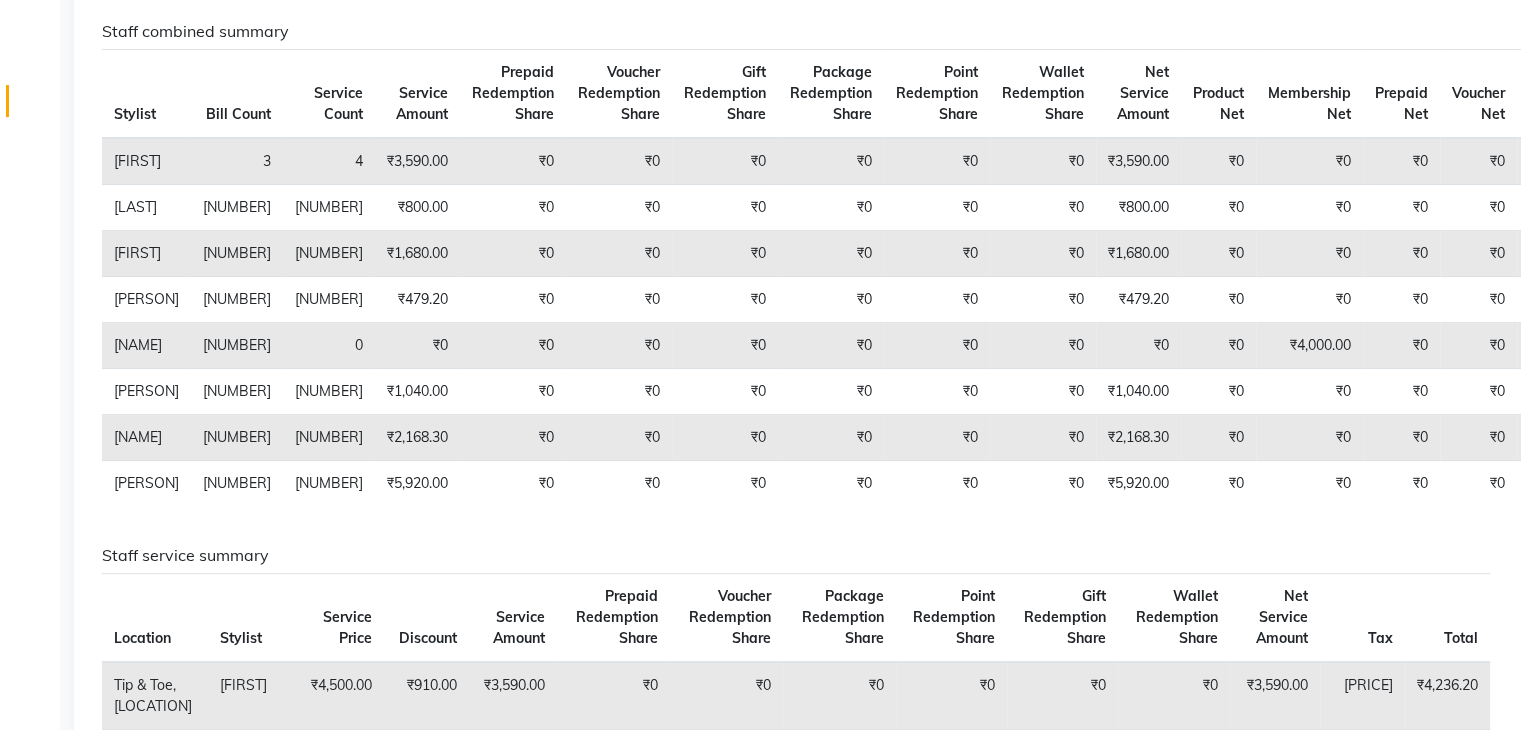 scroll, scrollTop: 0, scrollLeft: 0, axis: both 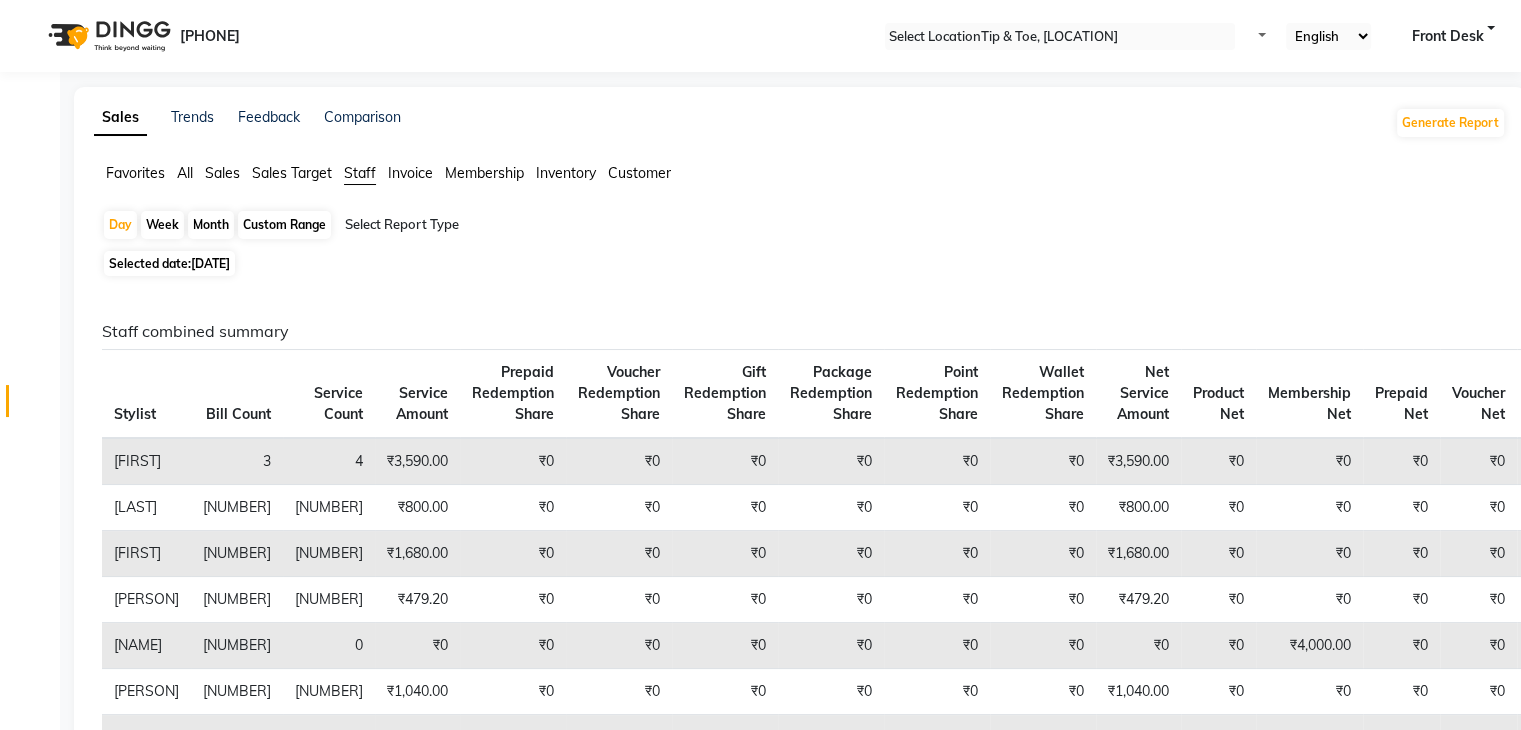 click on "[DATE]" at bounding box center (210, 263) 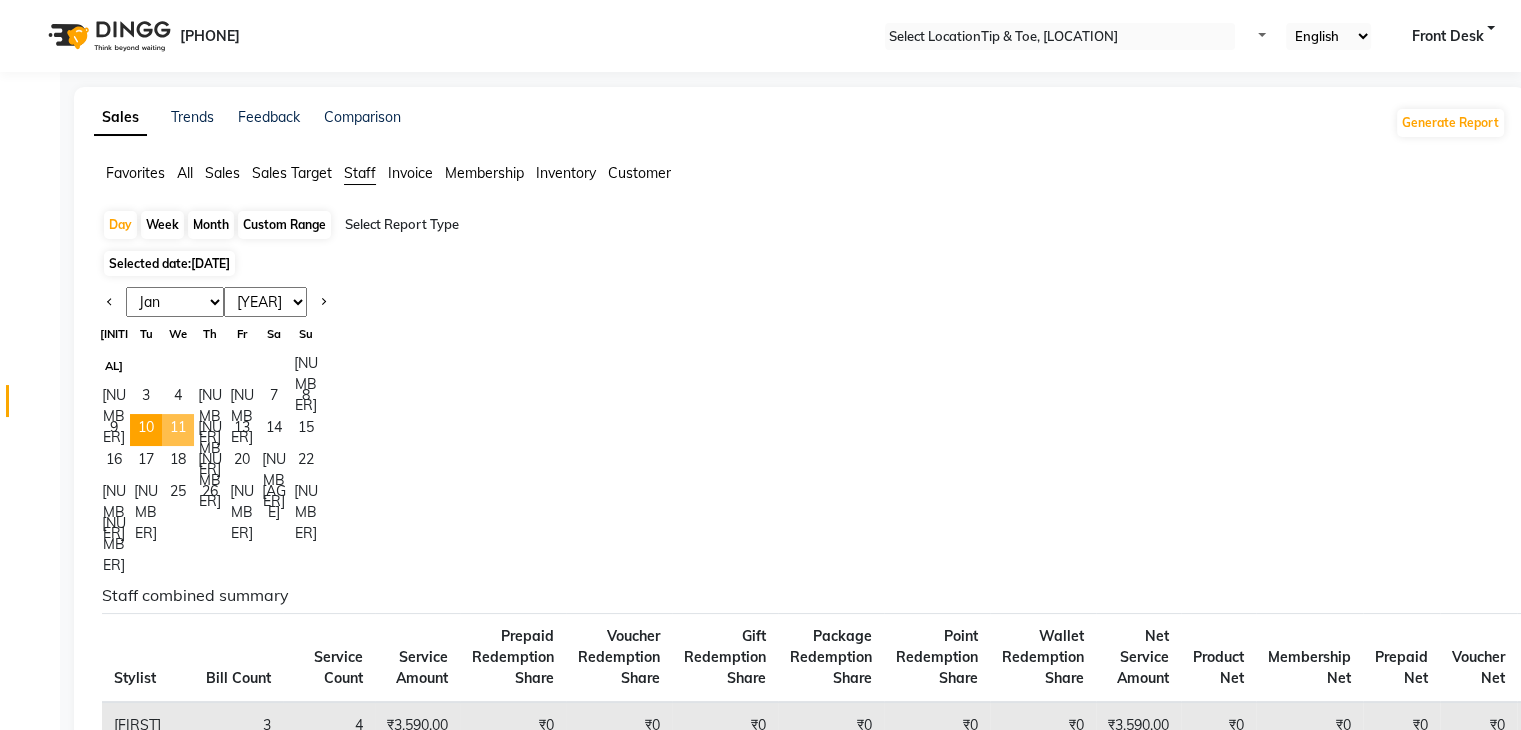 click on "11" at bounding box center [178, 430] 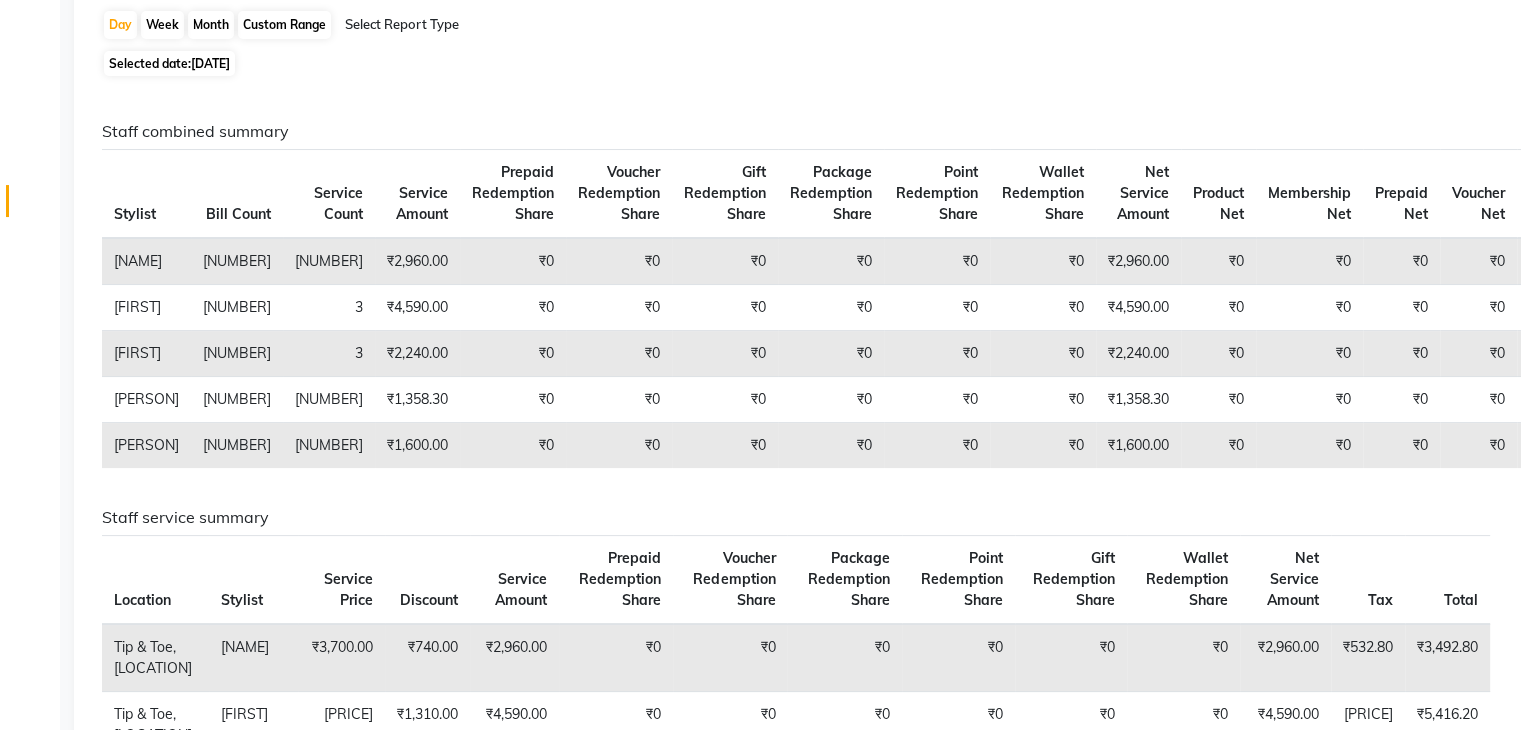 scroll, scrollTop: 0, scrollLeft: 0, axis: both 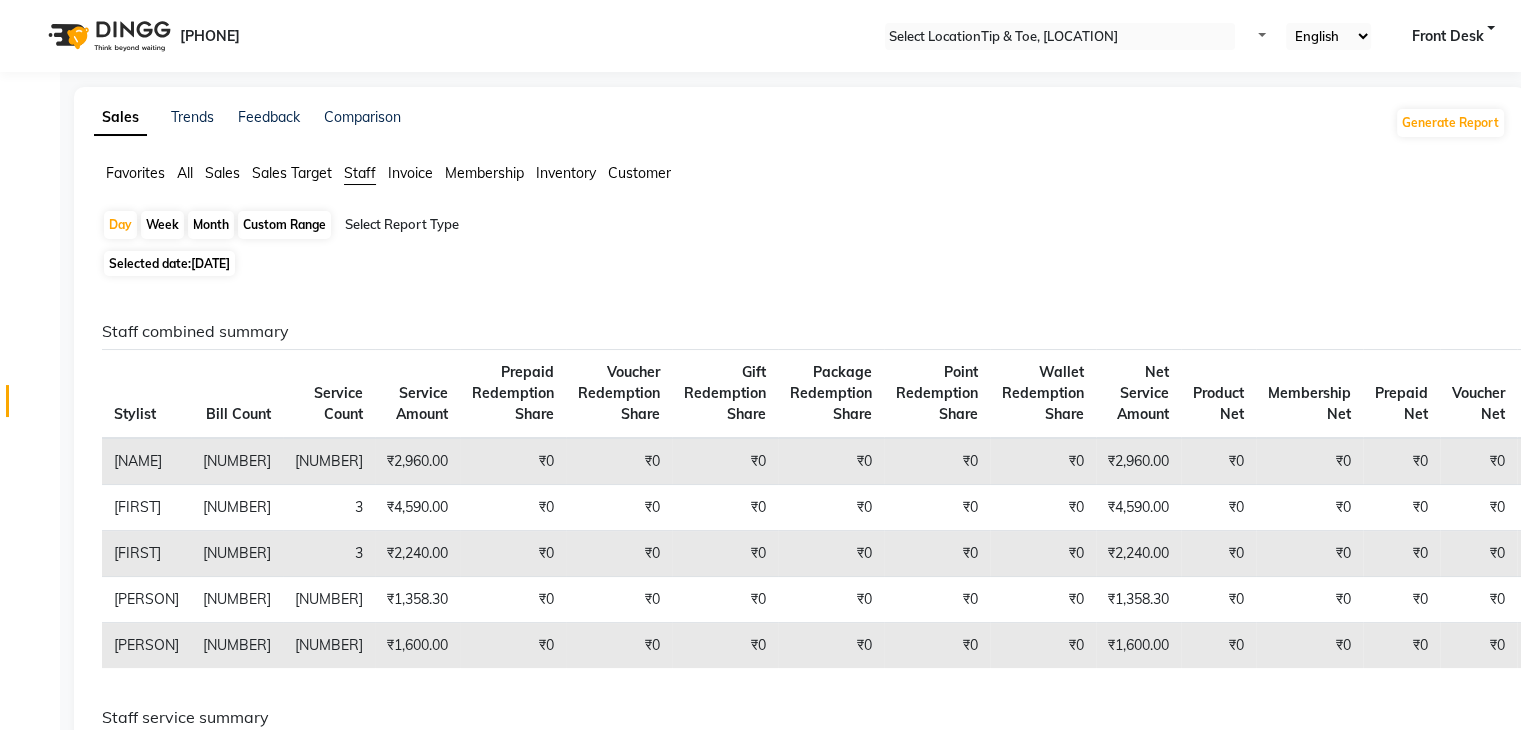 click on "[DATE]" at bounding box center (210, 263) 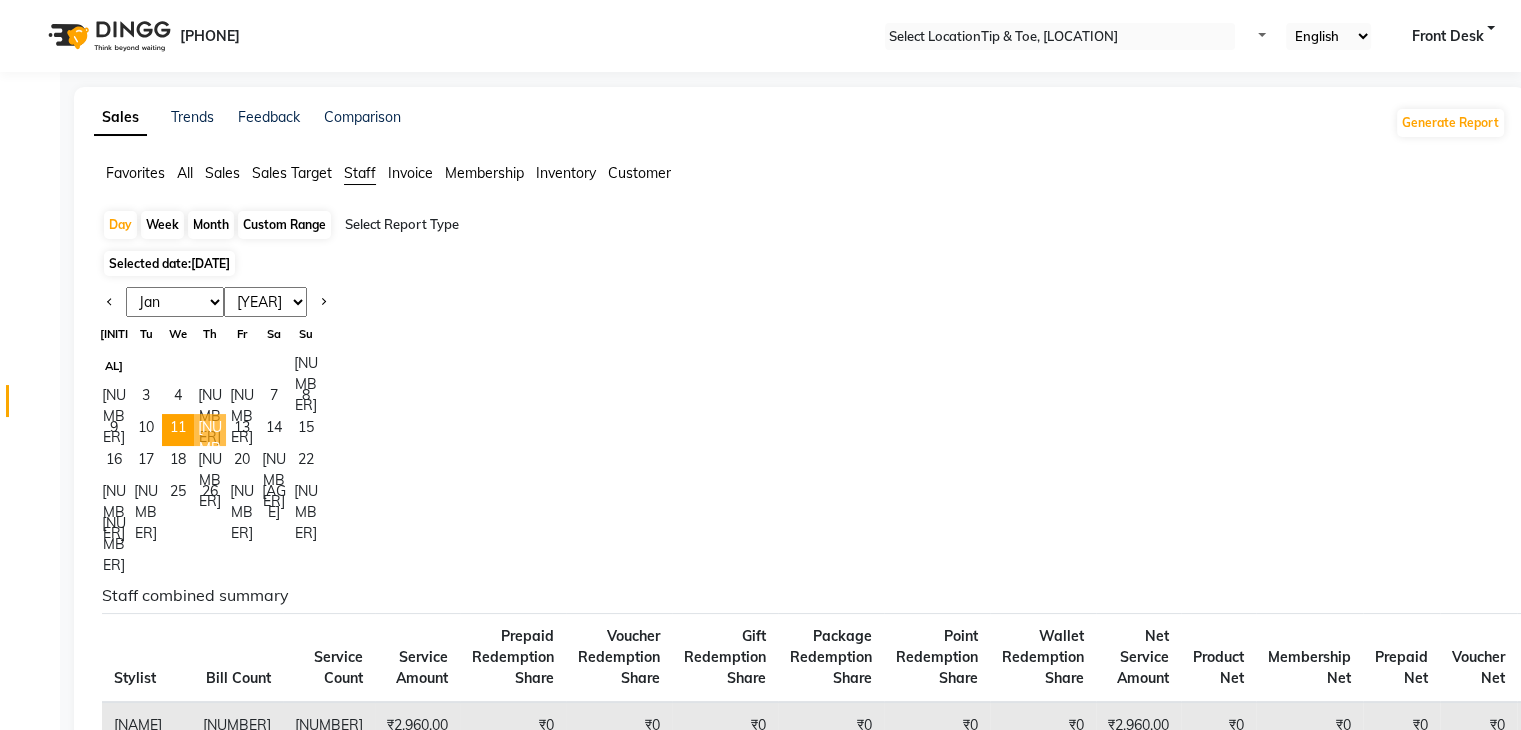 click on "[NUMBER]" at bounding box center [210, 430] 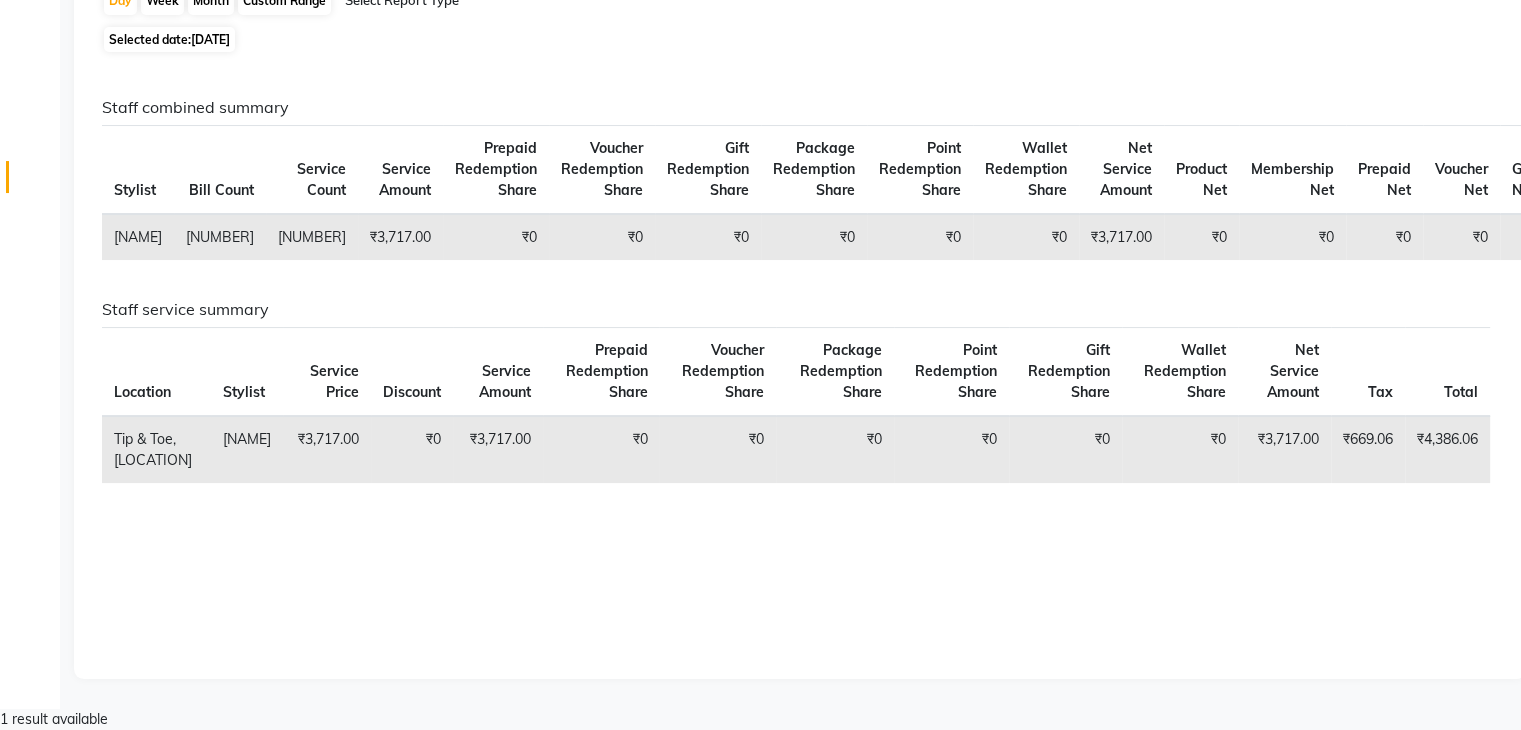 scroll, scrollTop: 125, scrollLeft: 0, axis: vertical 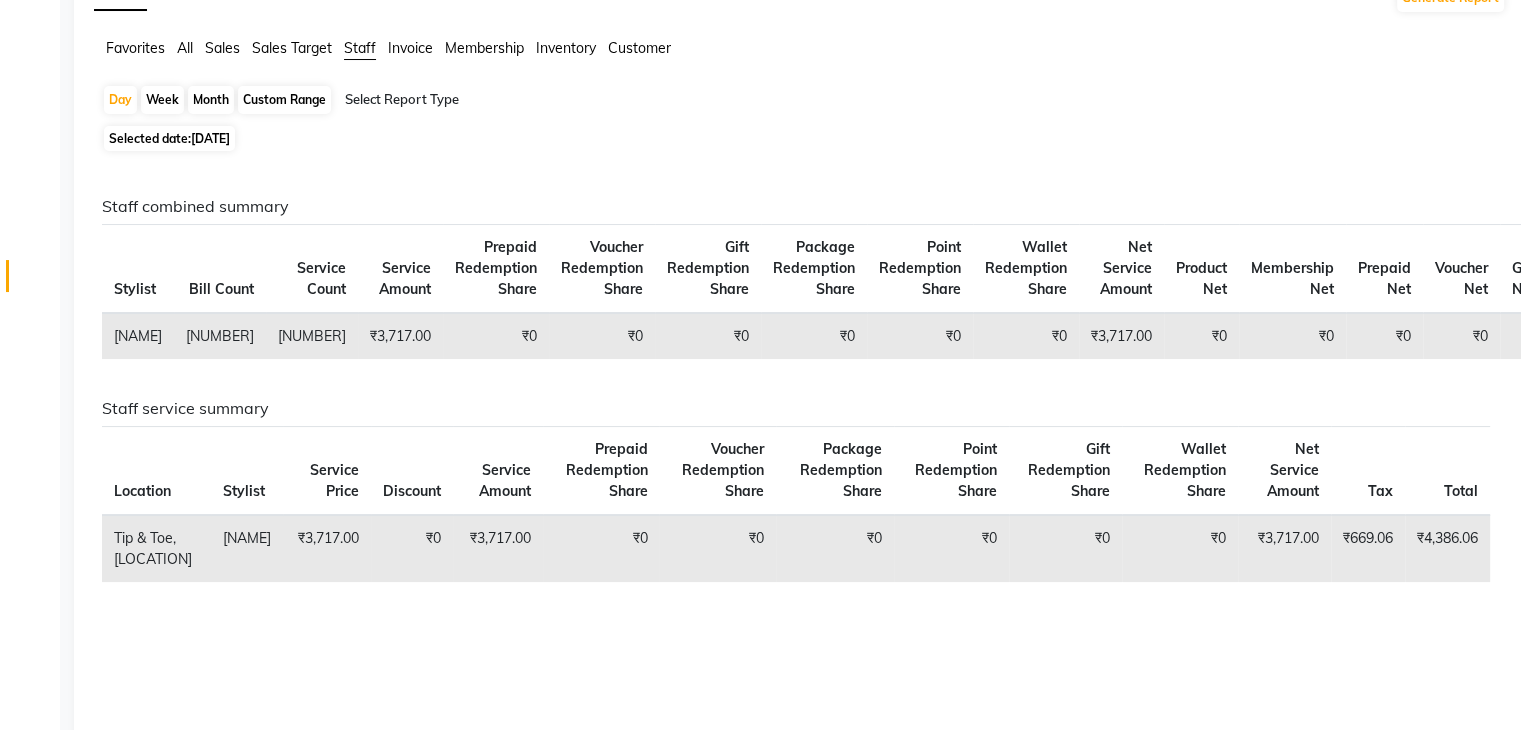 click on "[DATE]" at bounding box center (210, 138) 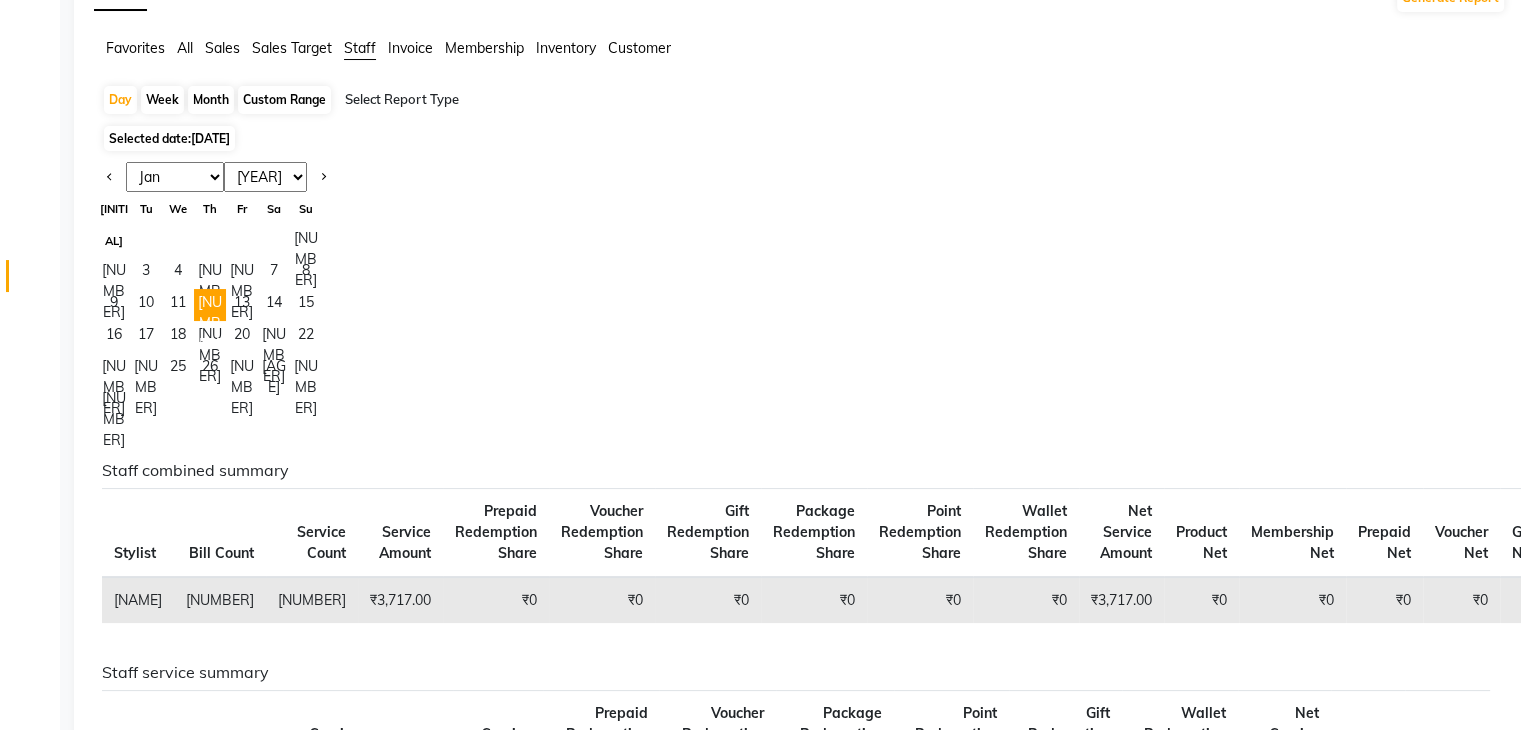 click on "Custom Range" at bounding box center (284, 100) 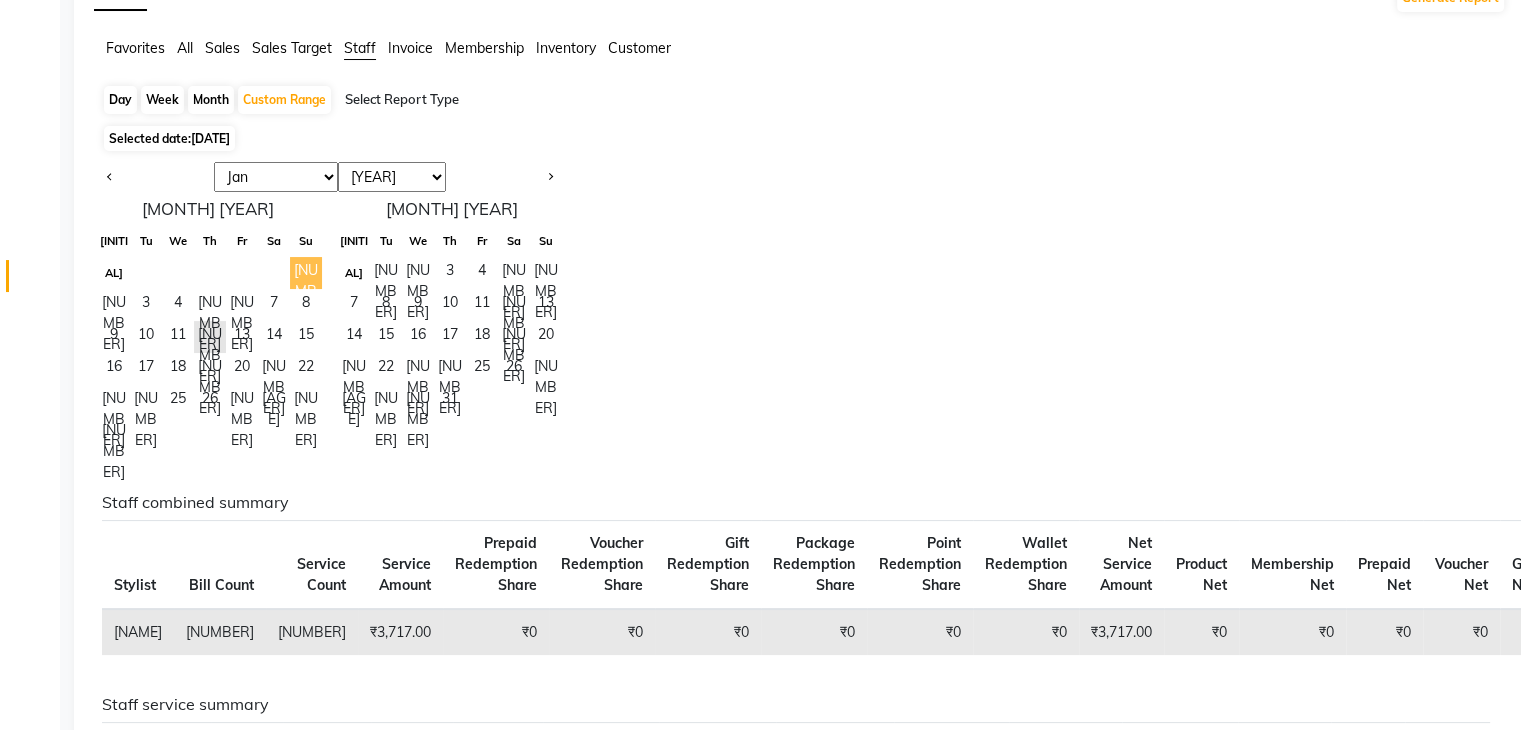 click on "[NUMBER]" at bounding box center [306, 273] 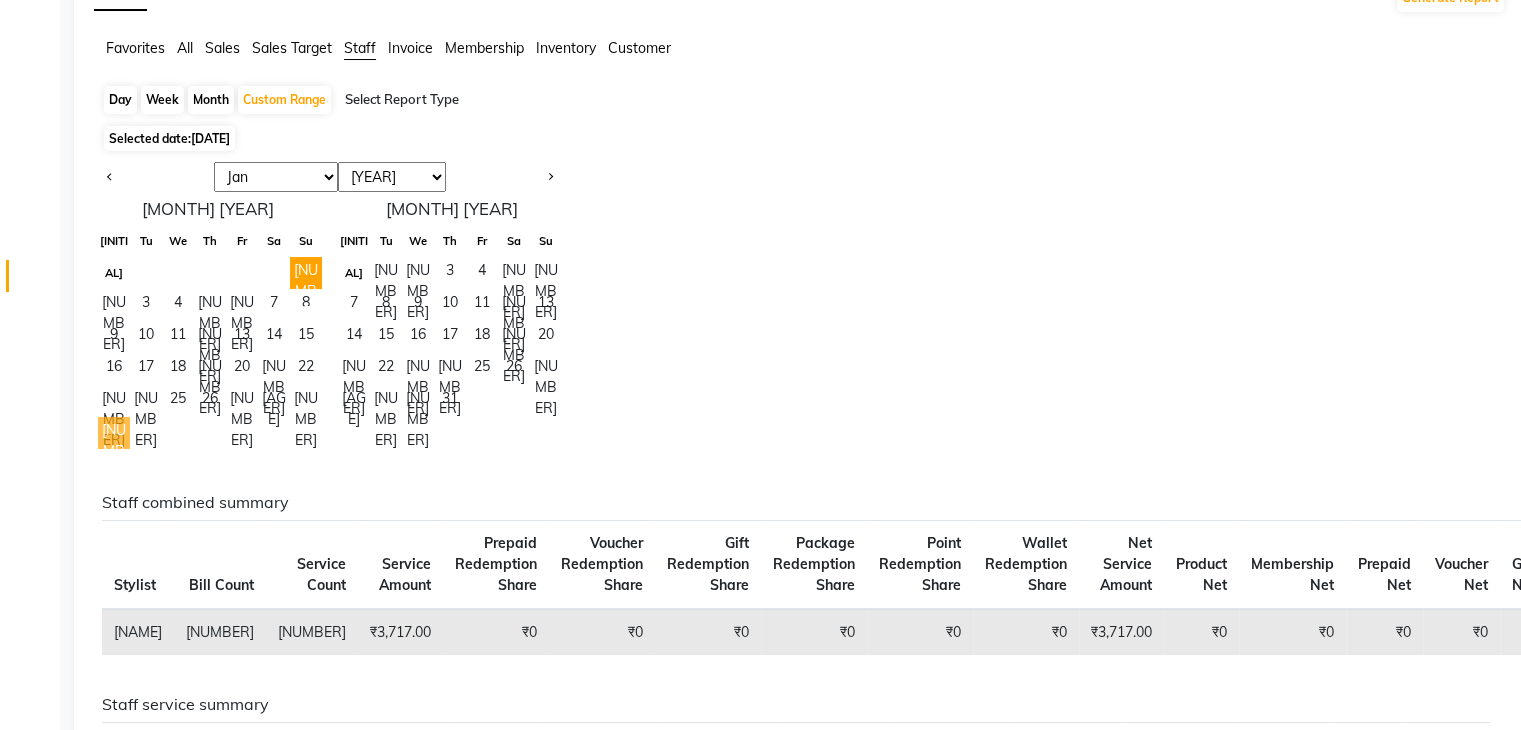 click on "[NUMBER]" at bounding box center [114, 433] 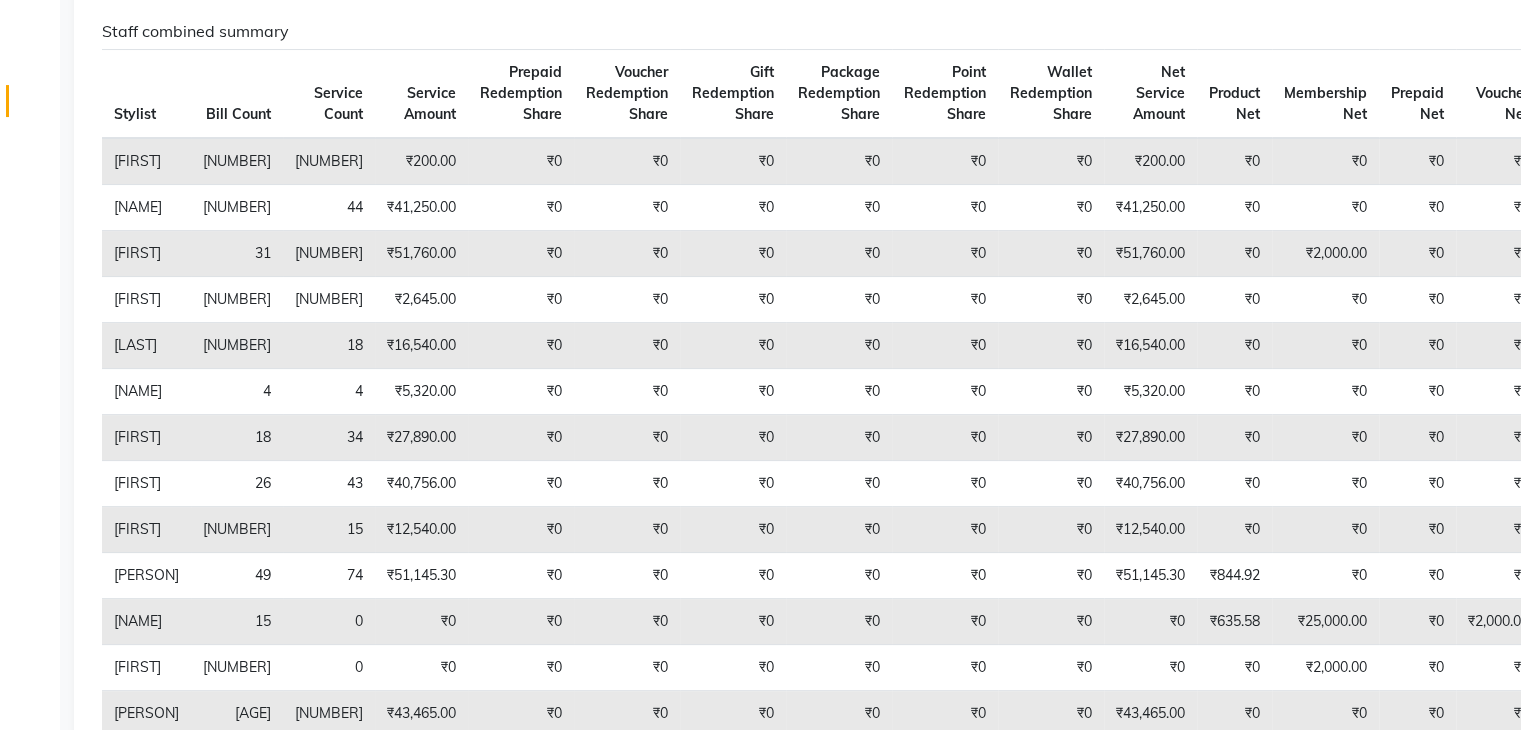 scroll, scrollTop: 0, scrollLeft: 0, axis: both 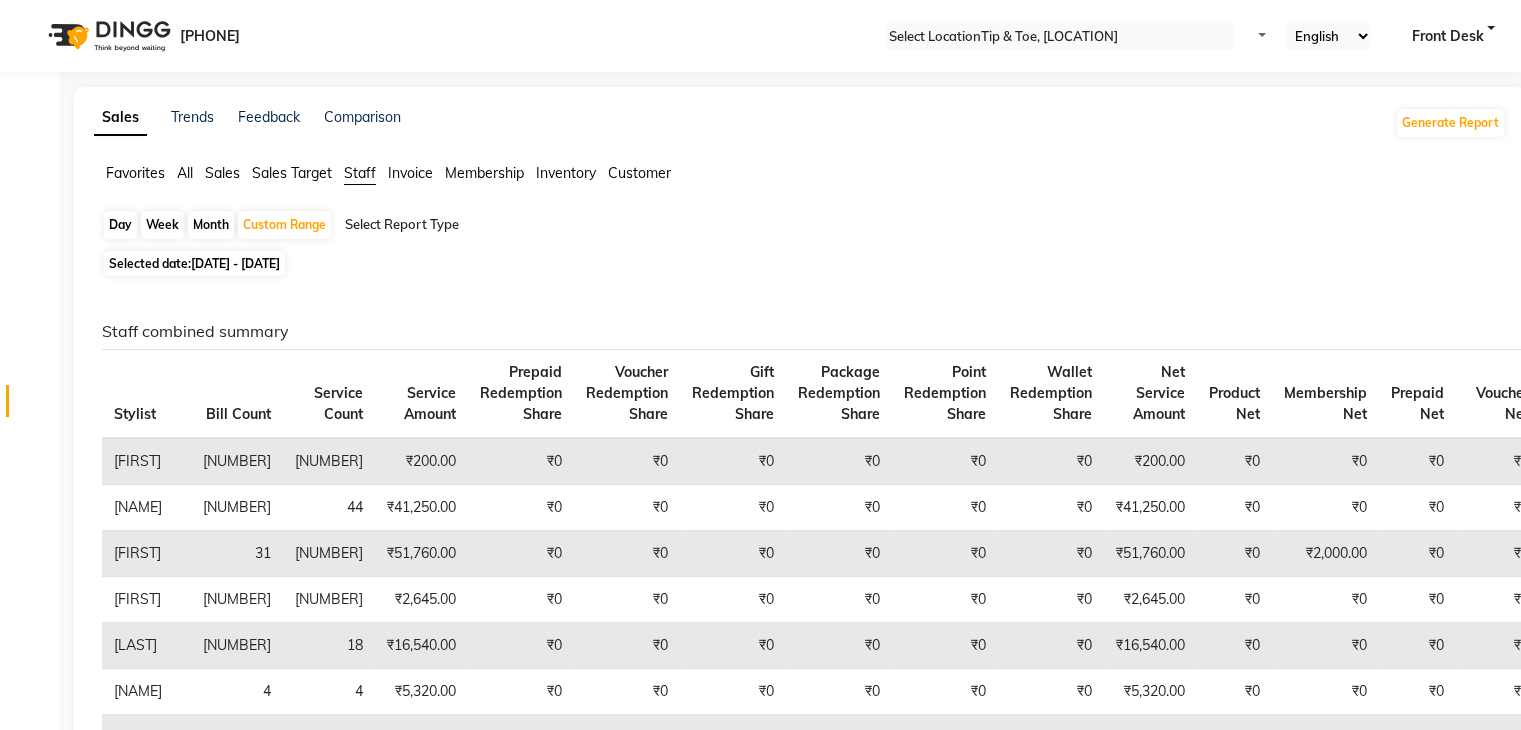 click on "Day" at bounding box center [120, 225] 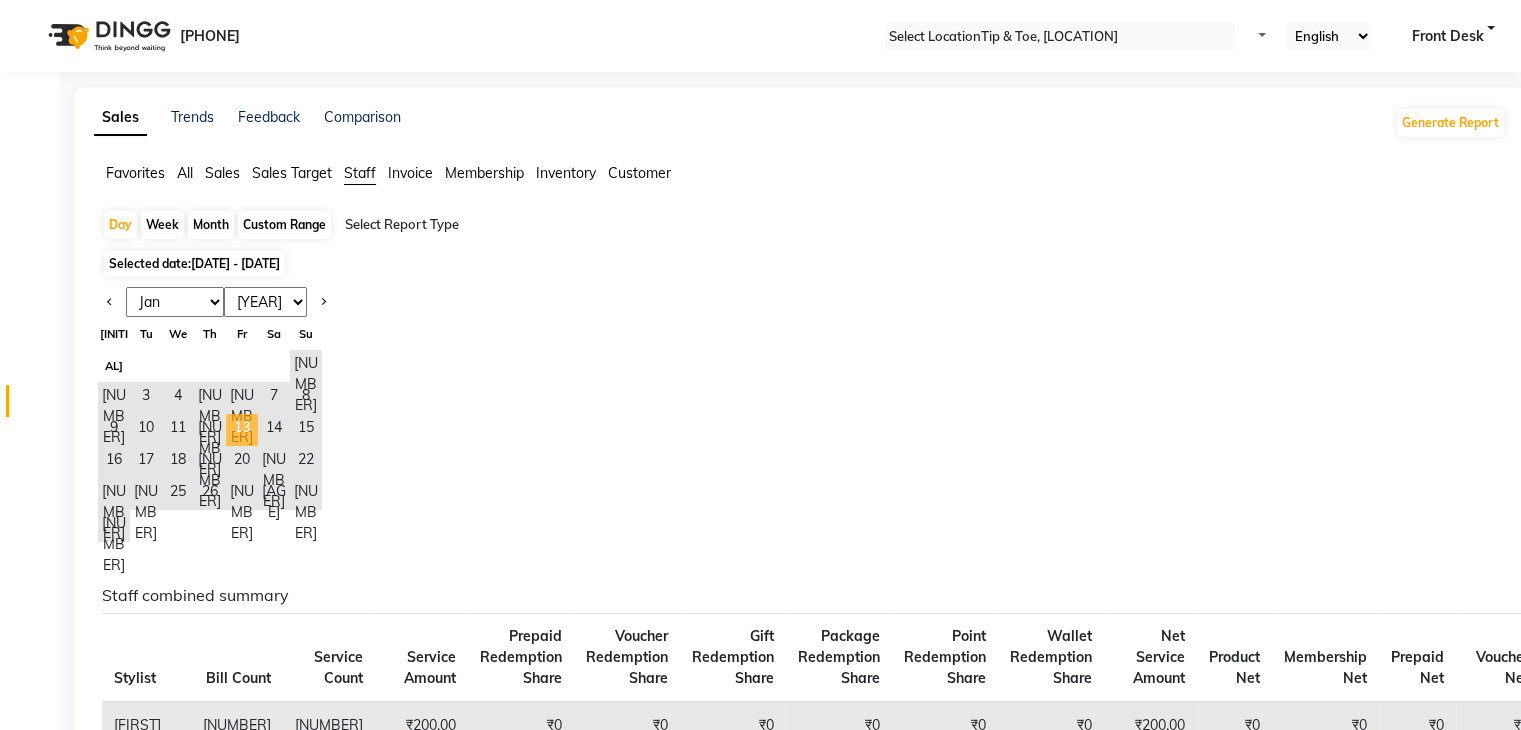 click on "13" at bounding box center [242, 430] 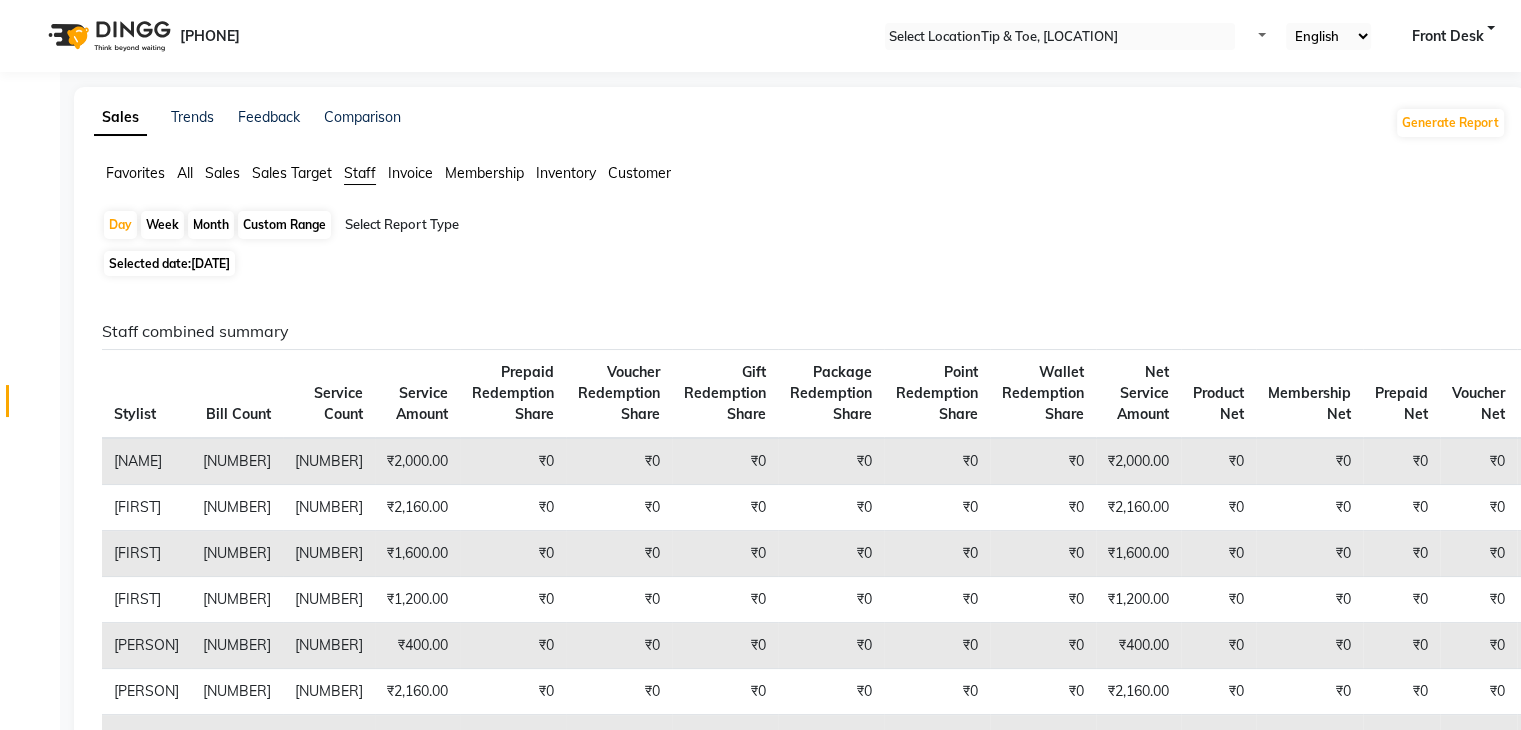click on "Staff" at bounding box center (360, 173) 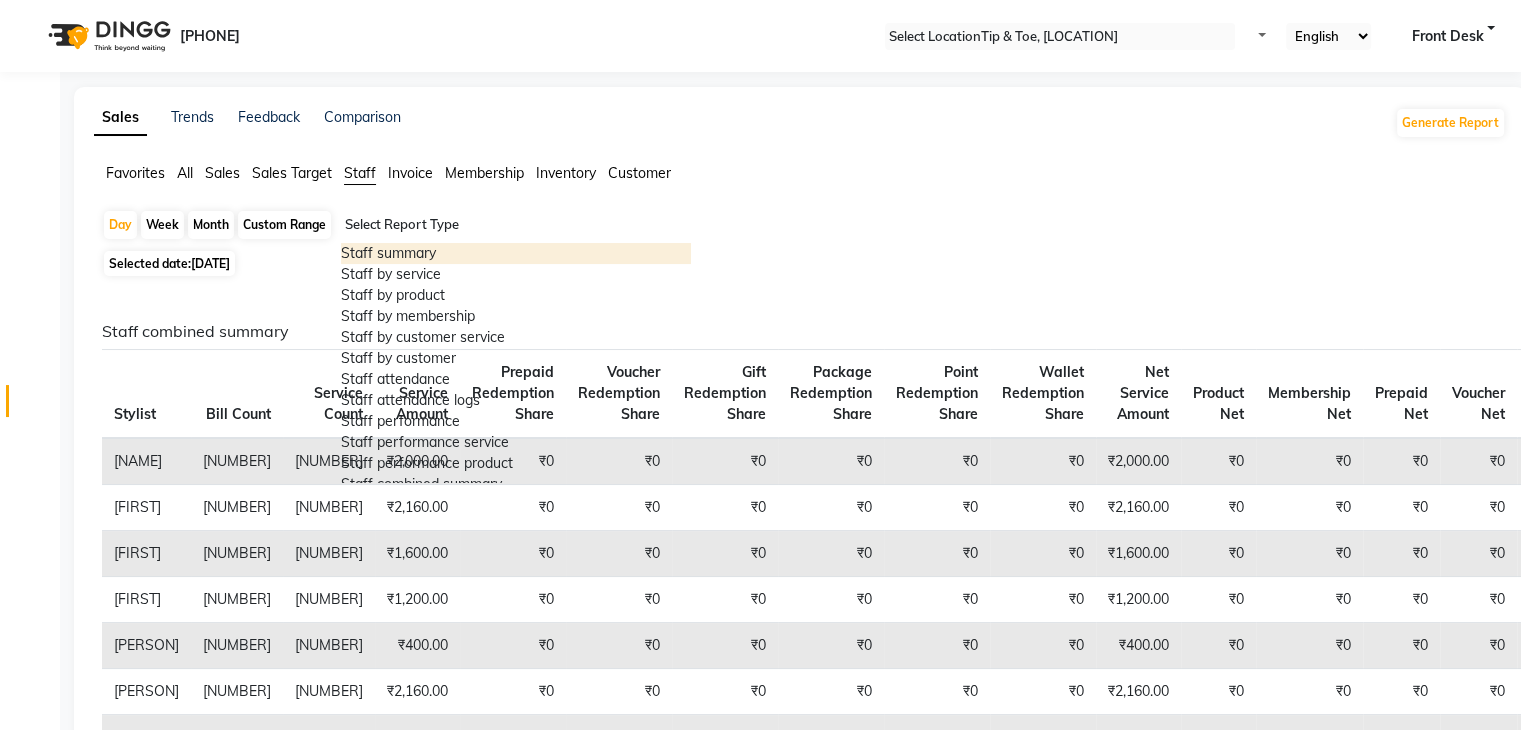 click at bounding box center (516, 225) 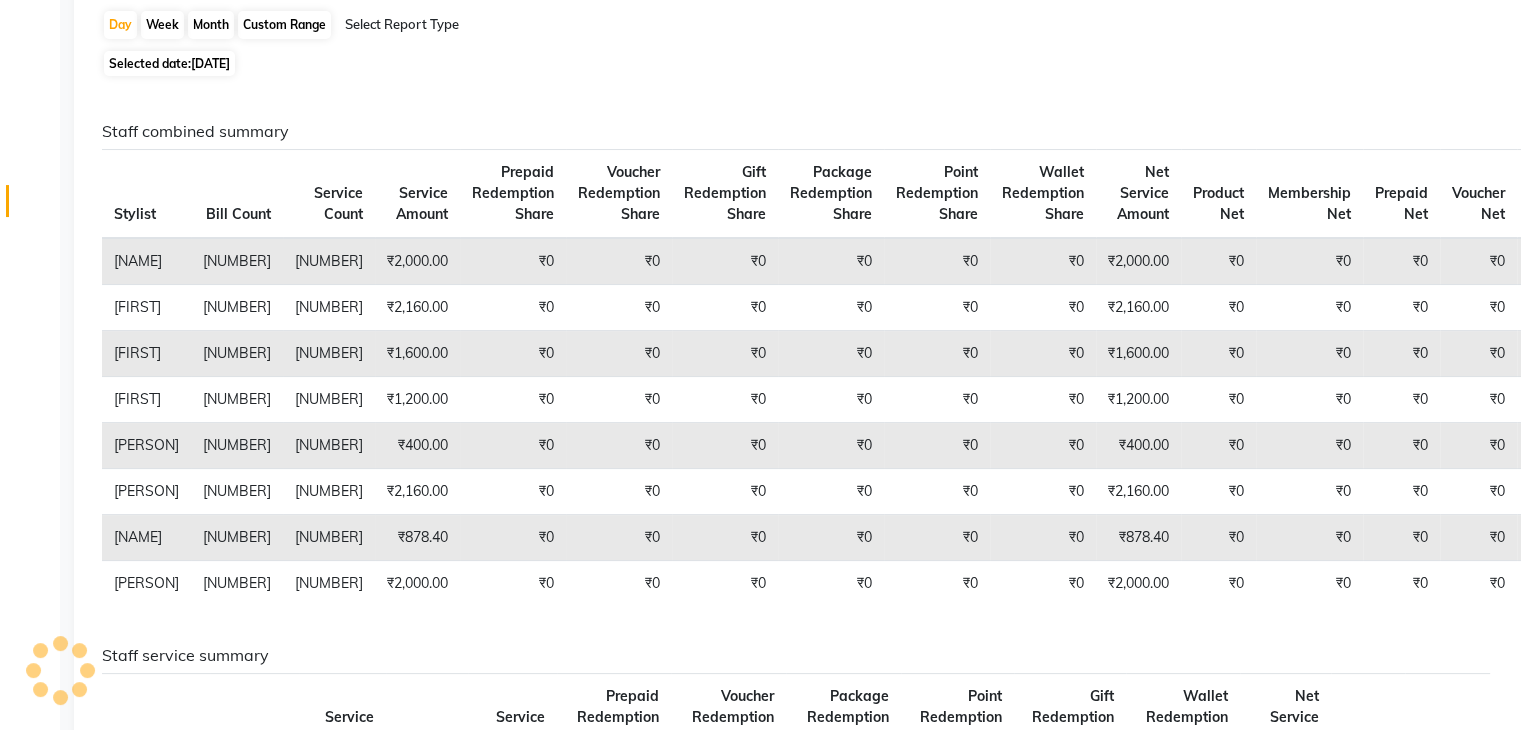 scroll, scrollTop: 0, scrollLeft: 0, axis: both 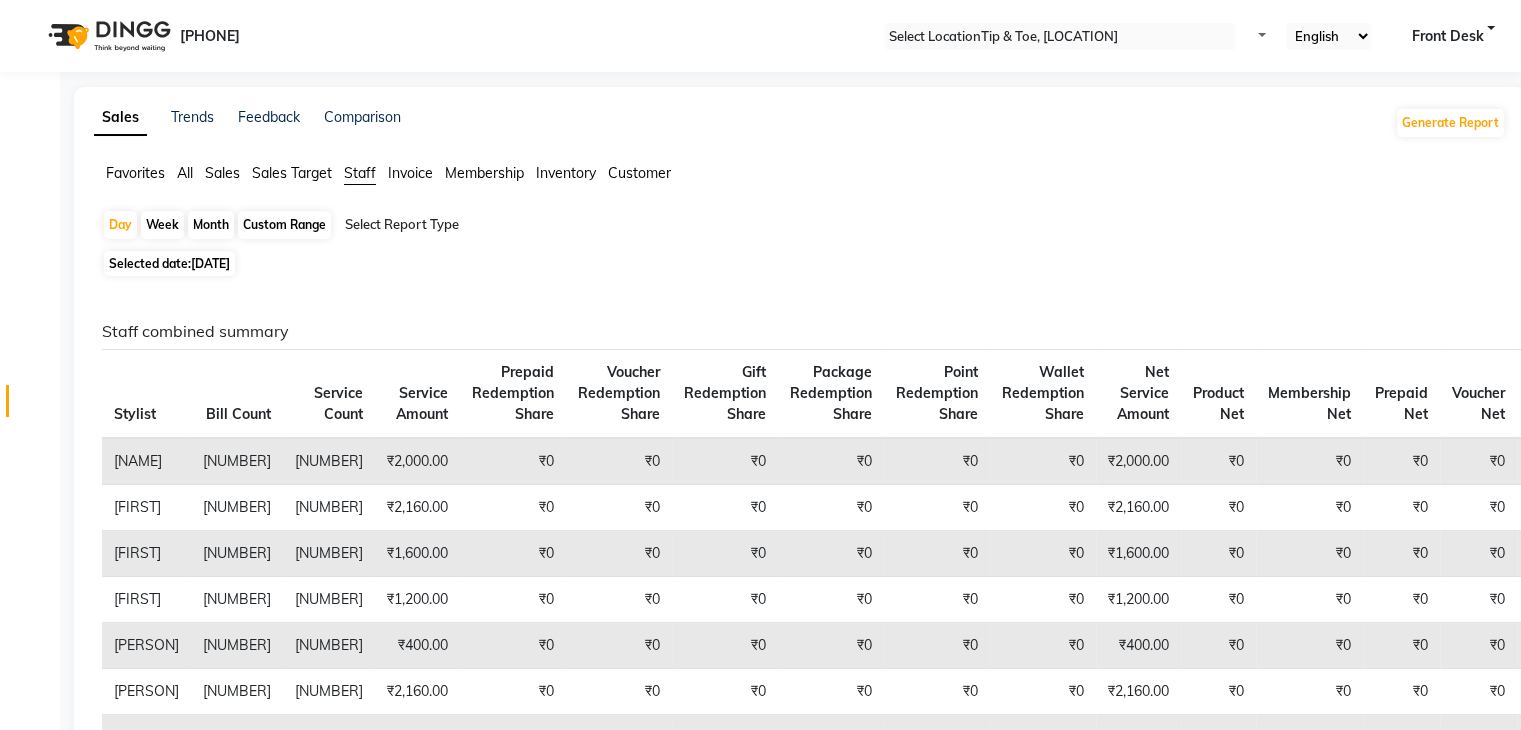 click on "Custom Range" at bounding box center [284, 225] 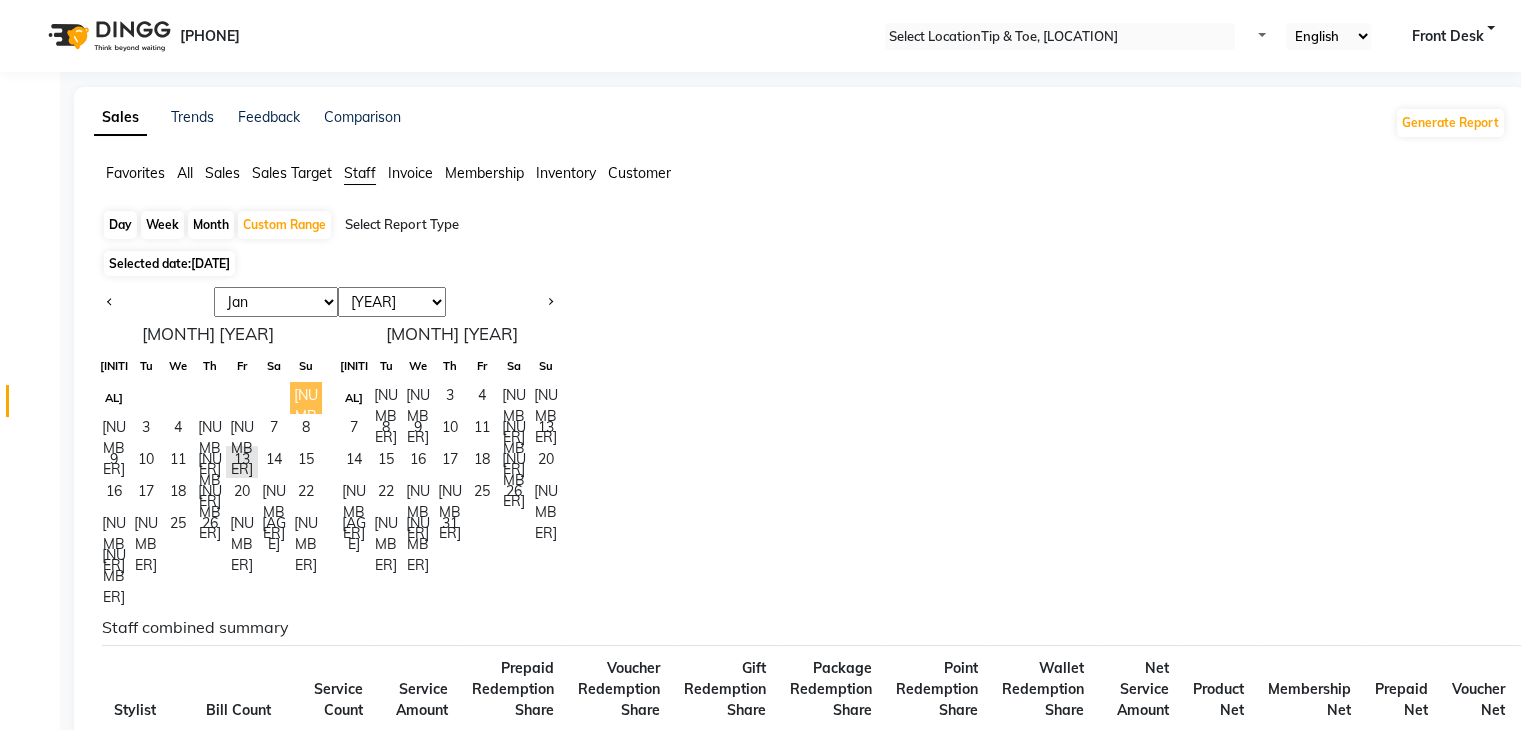 click on "[NUMBER]" at bounding box center [306, 398] 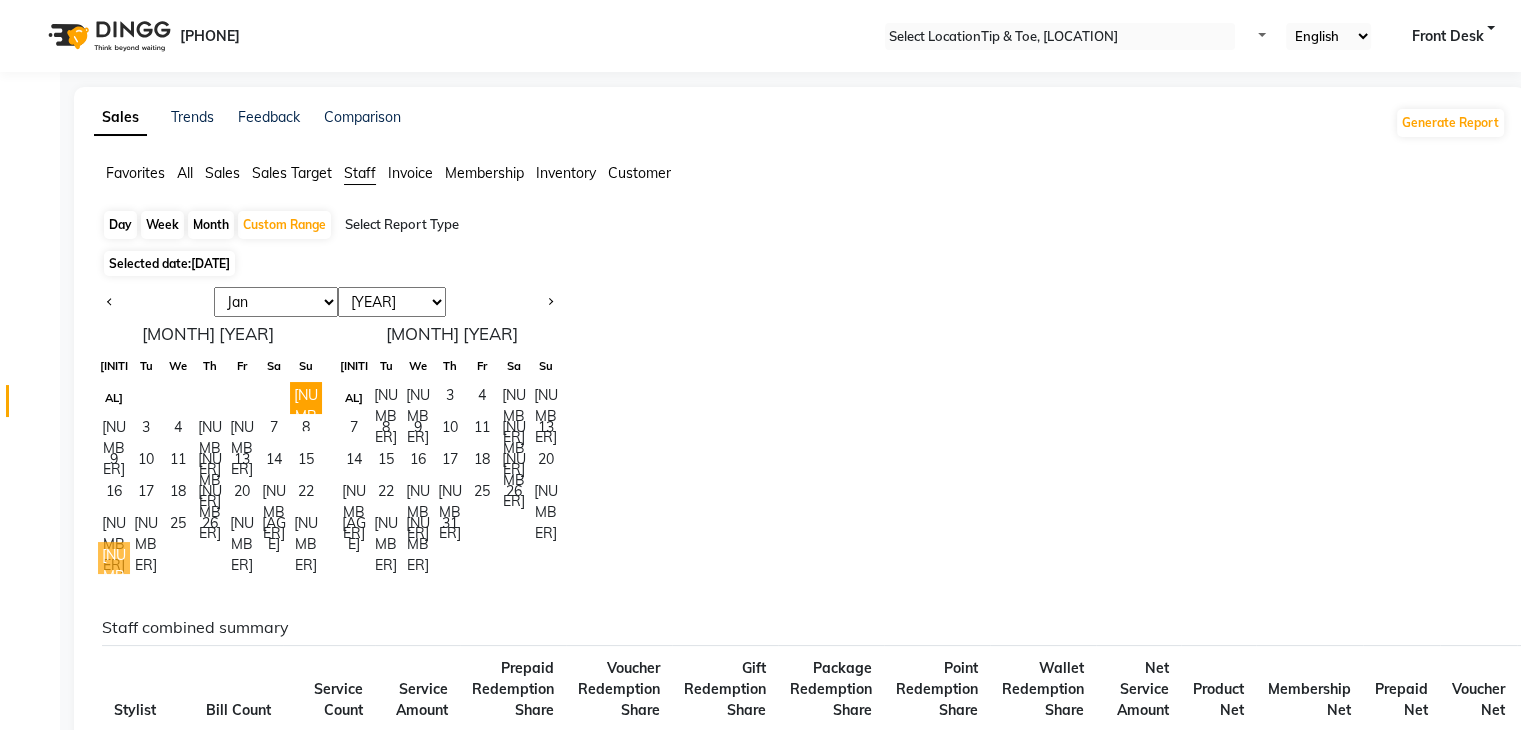 click on "[NUMBER]" at bounding box center [114, 558] 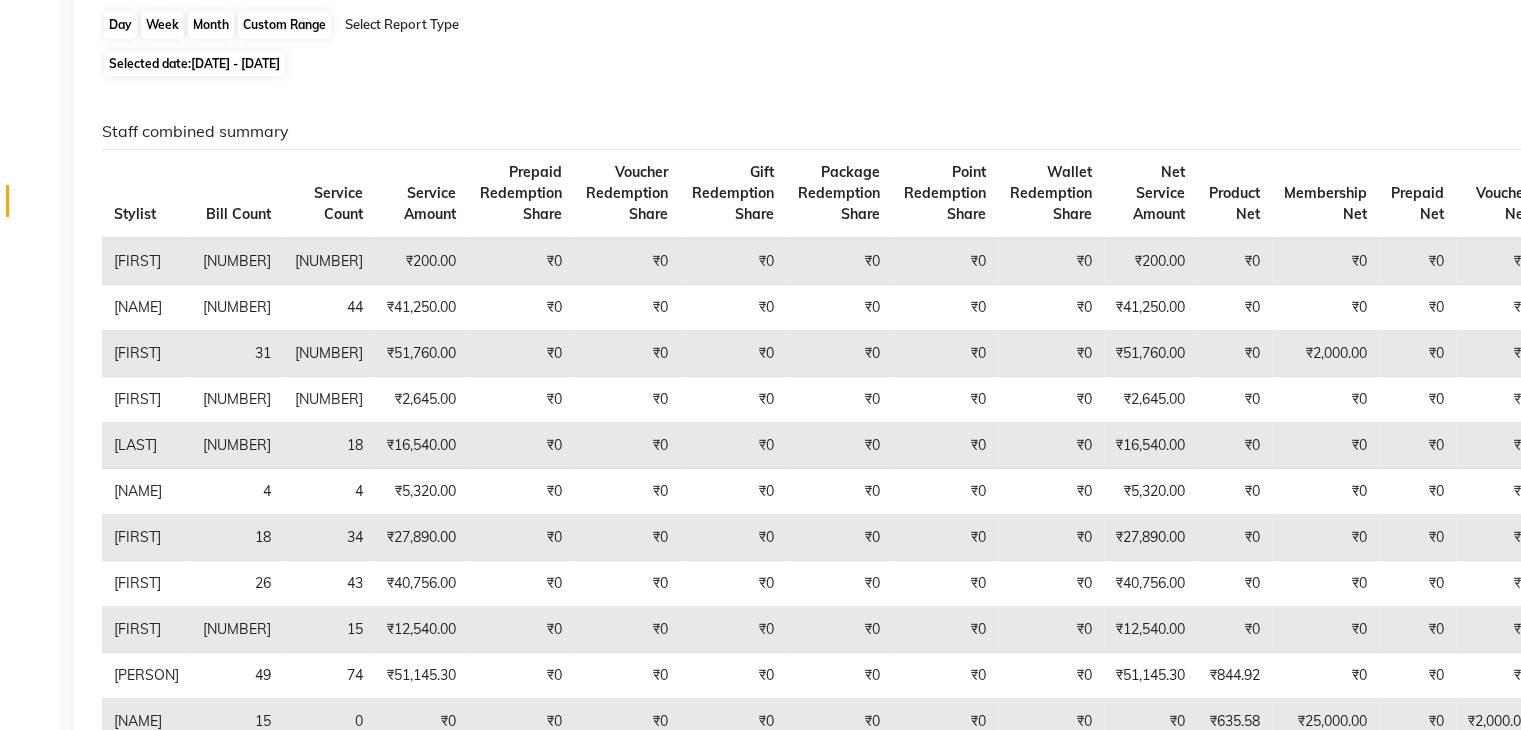 scroll, scrollTop: 0, scrollLeft: 0, axis: both 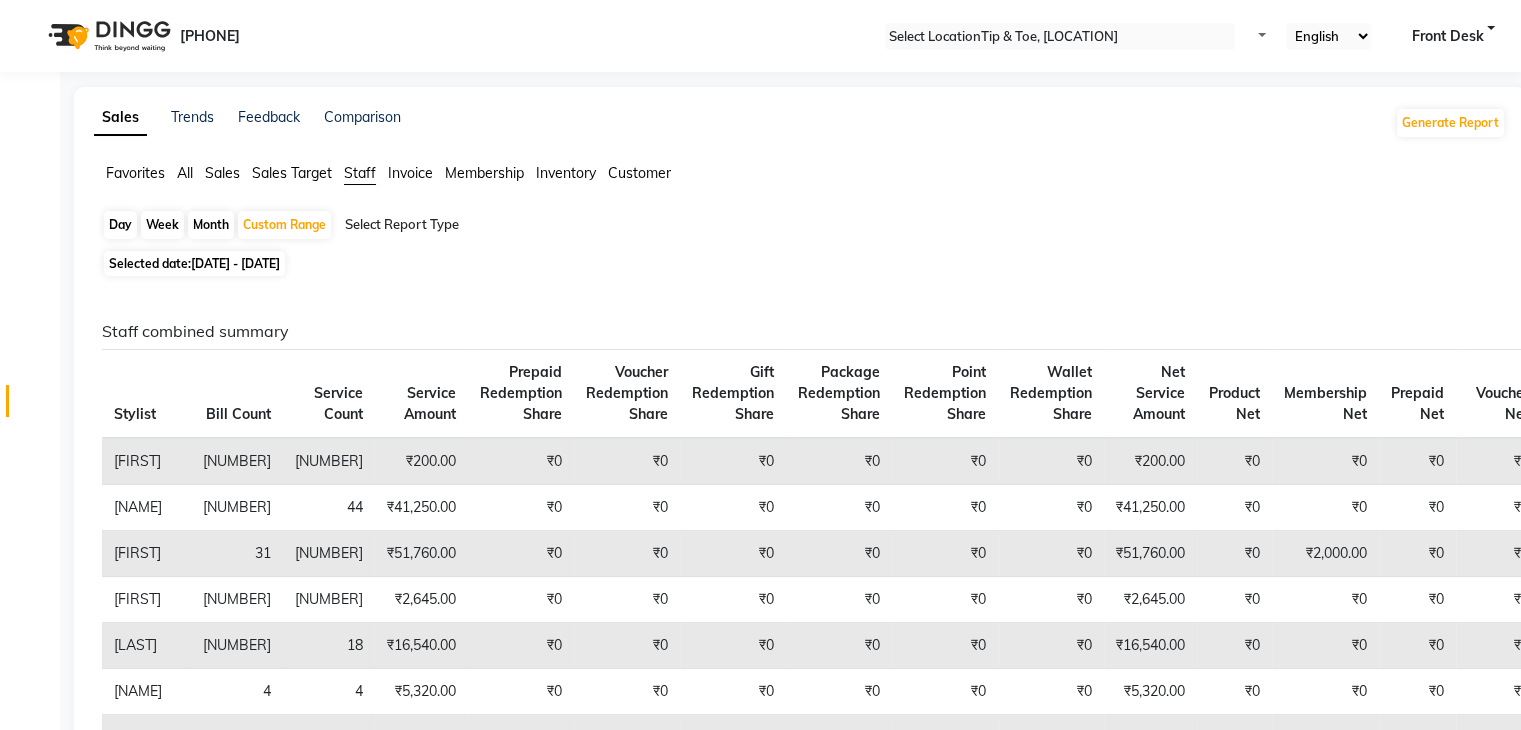 click on "Day" at bounding box center [120, 225] 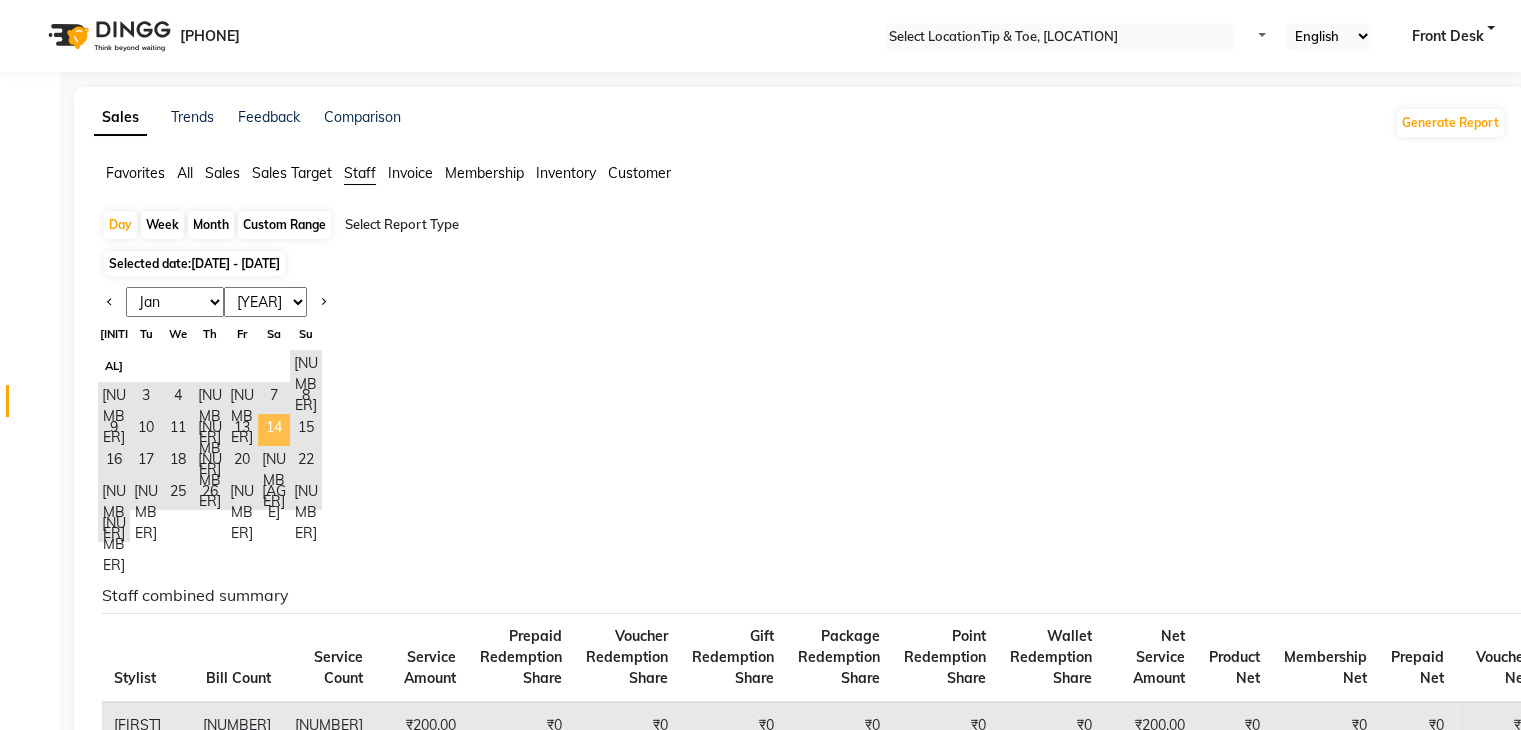 click on "14" at bounding box center [274, 430] 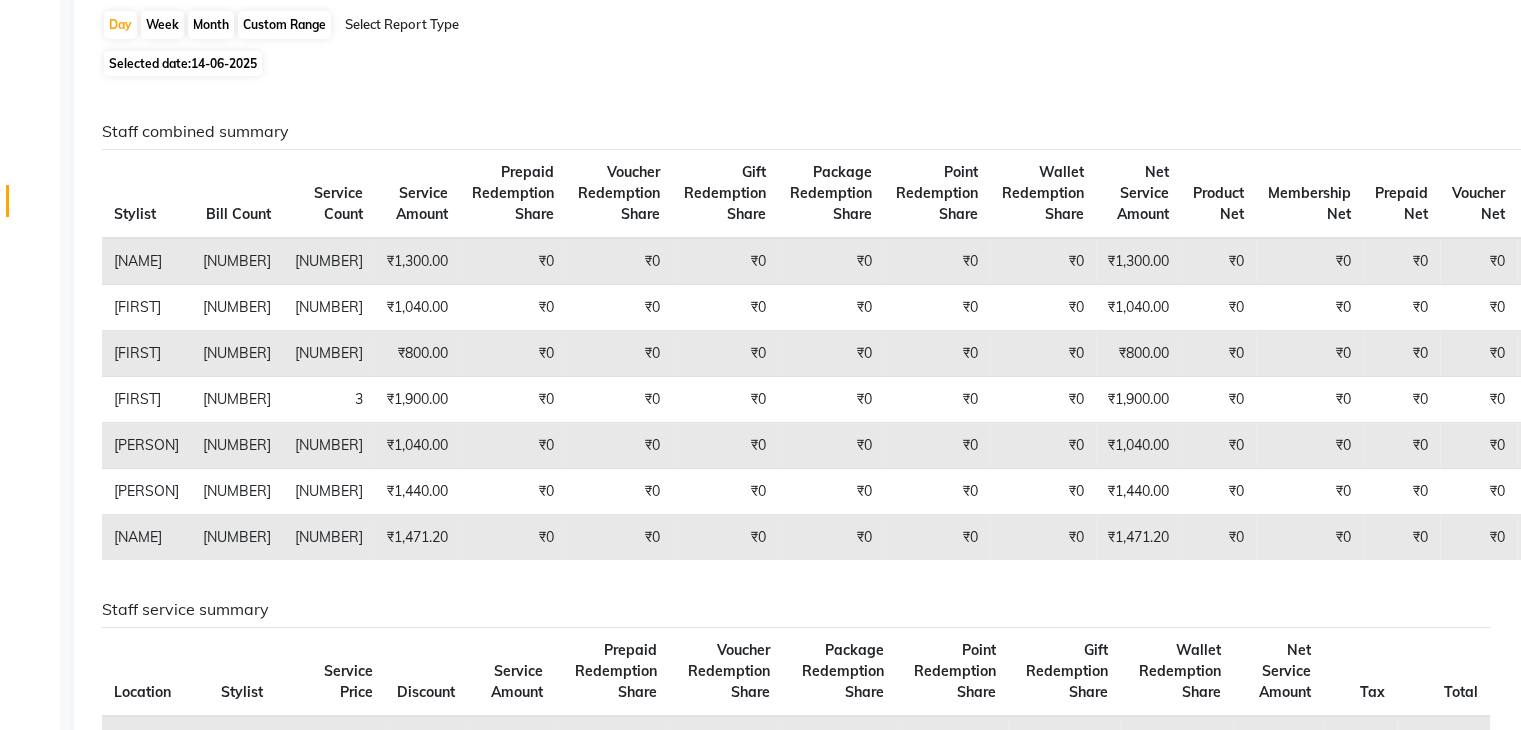 scroll, scrollTop: 300, scrollLeft: 0, axis: vertical 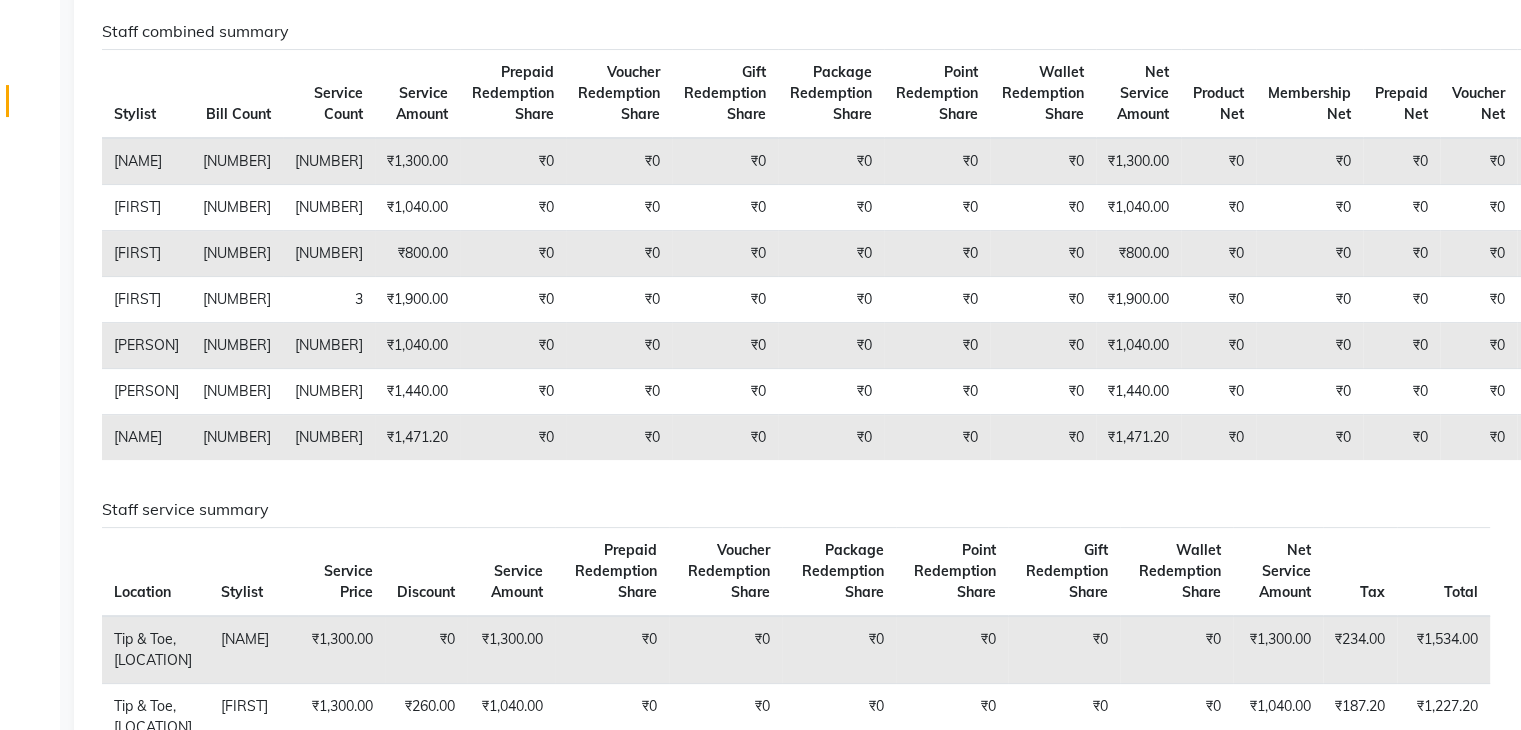 click on "₹1,471.20" at bounding box center [417, 161] 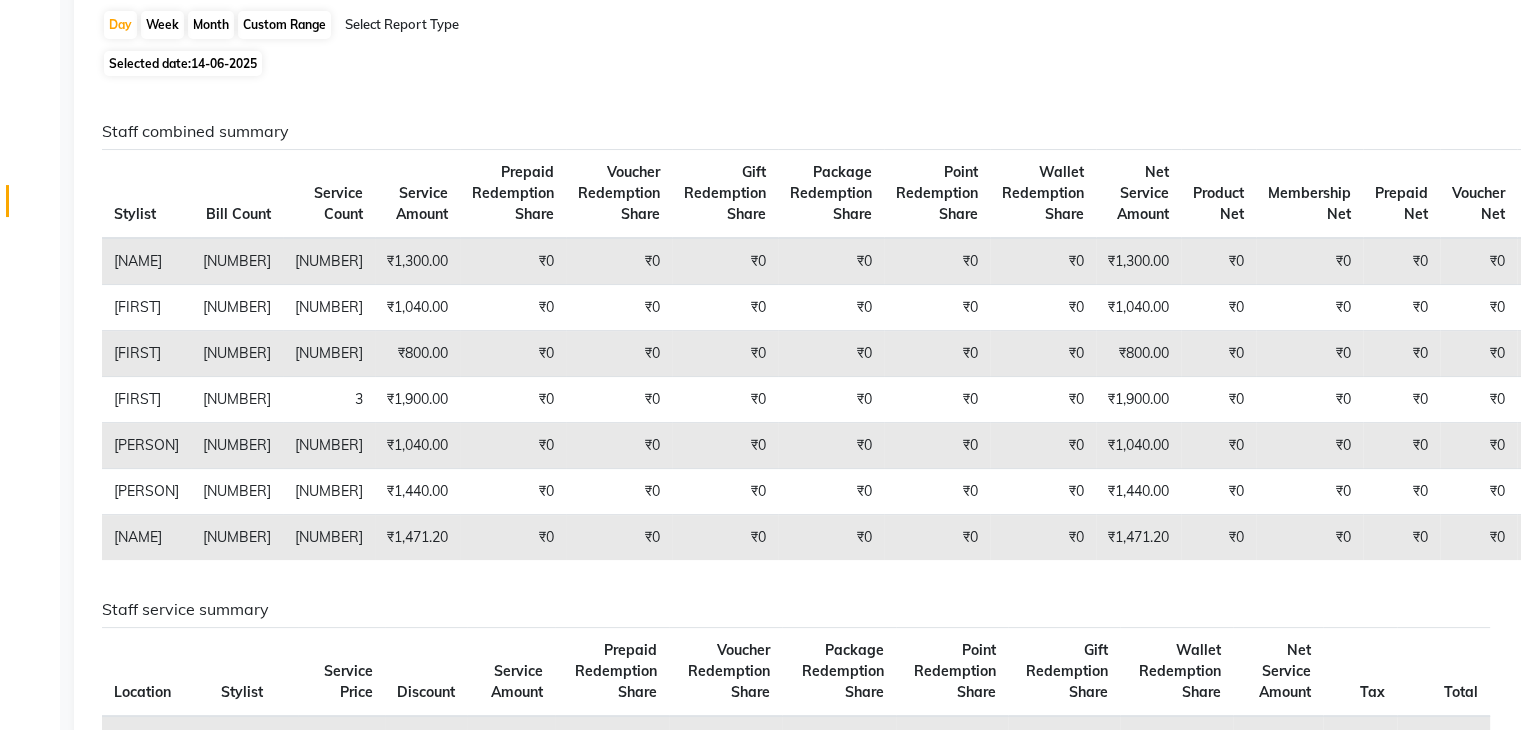 scroll, scrollTop: 0, scrollLeft: 0, axis: both 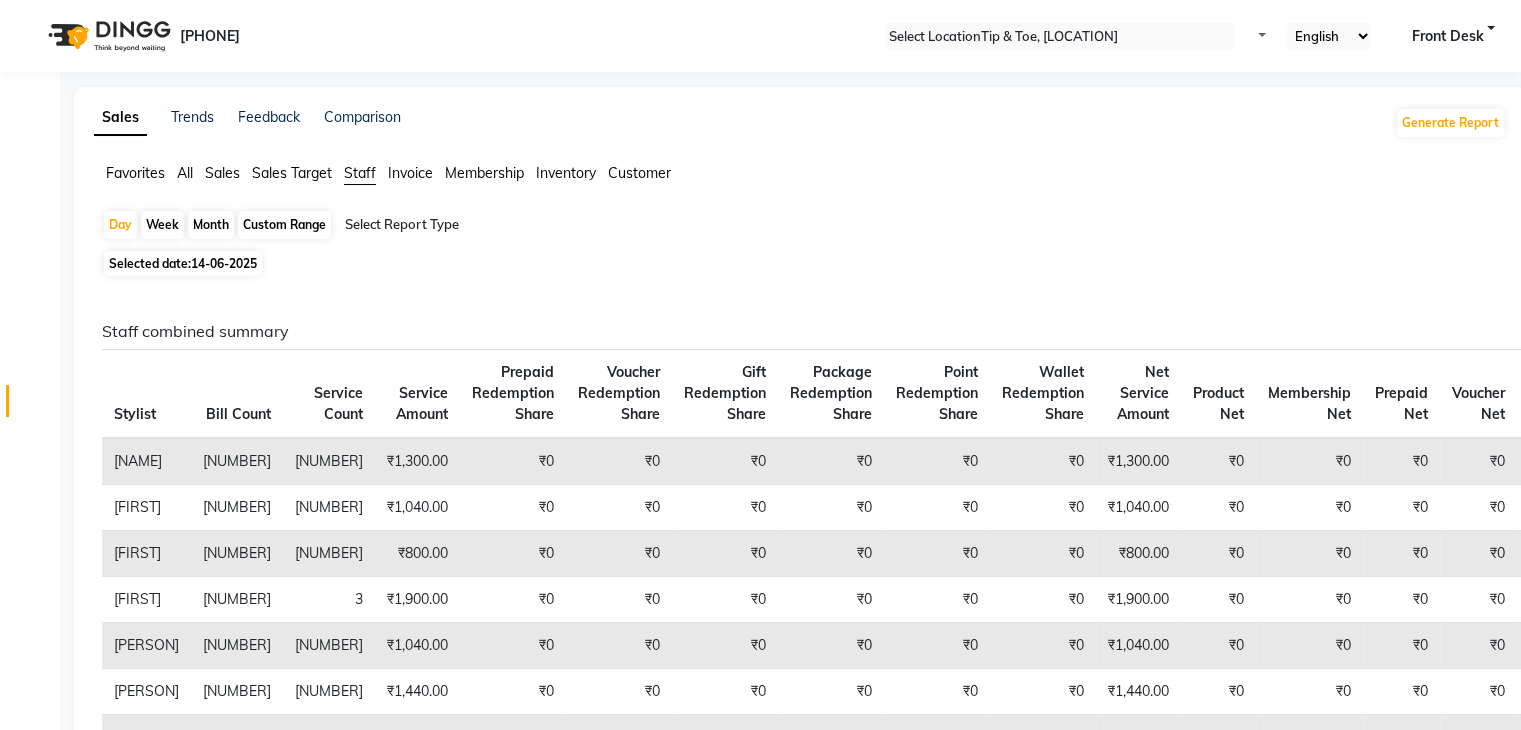 click on "14-06-2025" at bounding box center [224, 263] 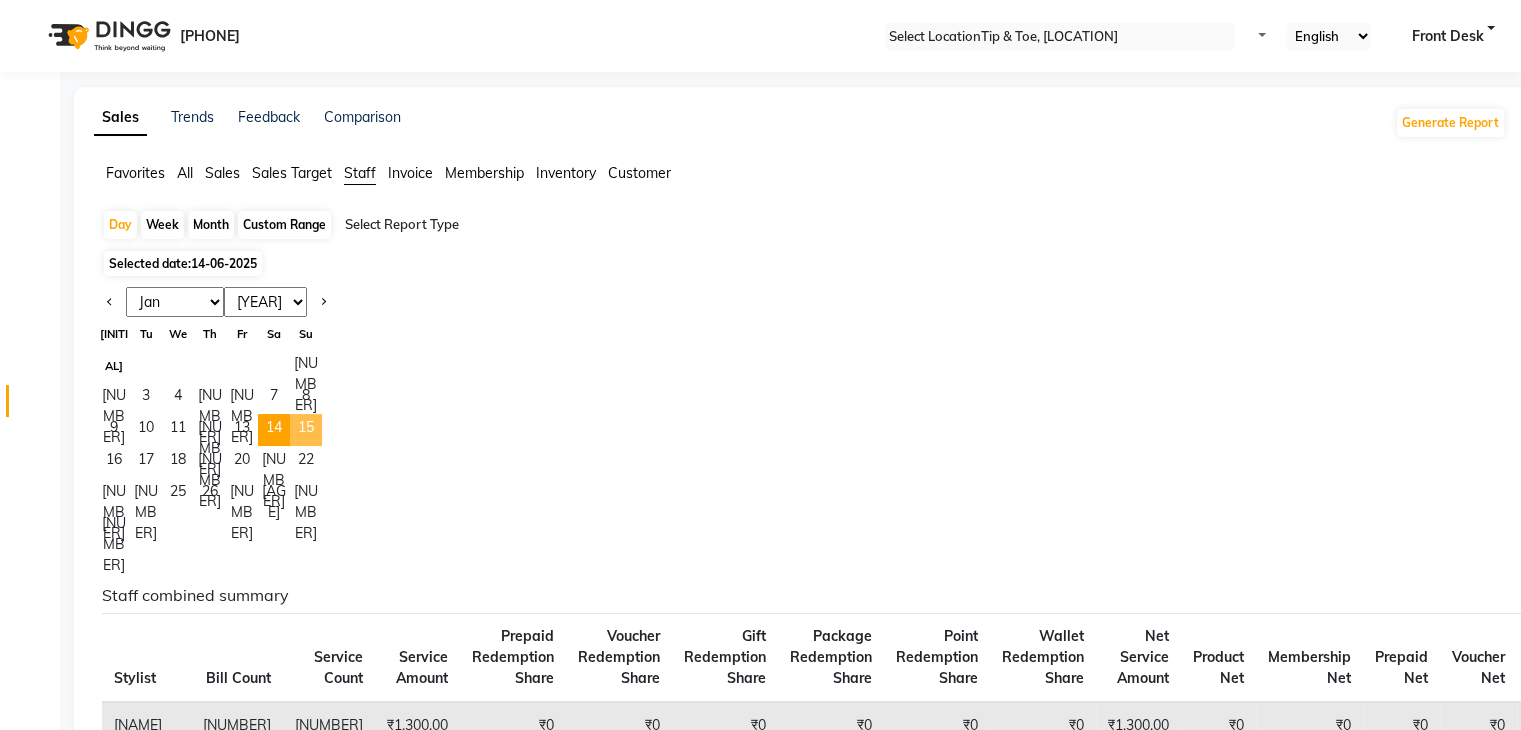 click on "15" at bounding box center (306, 430) 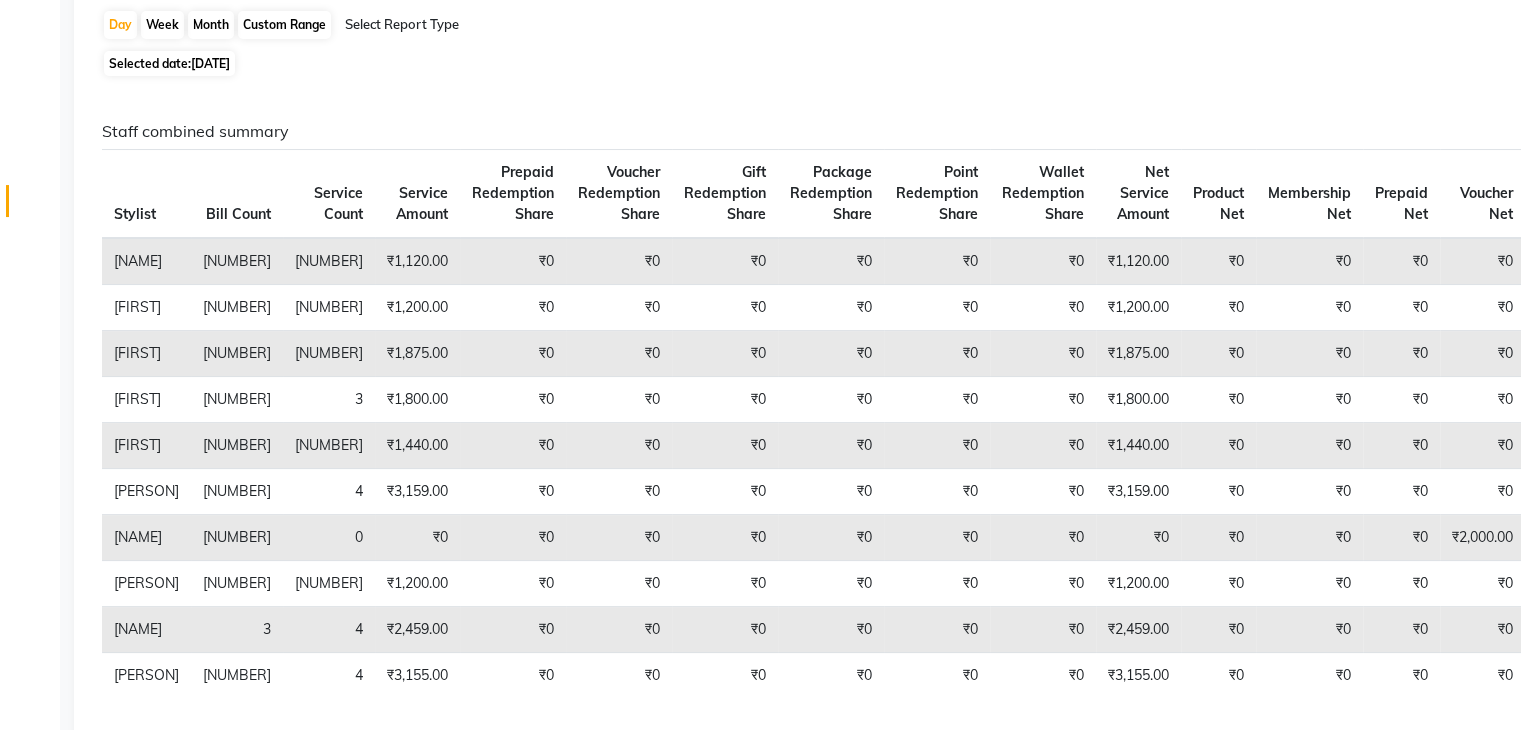 scroll, scrollTop: 0, scrollLeft: 0, axis: both 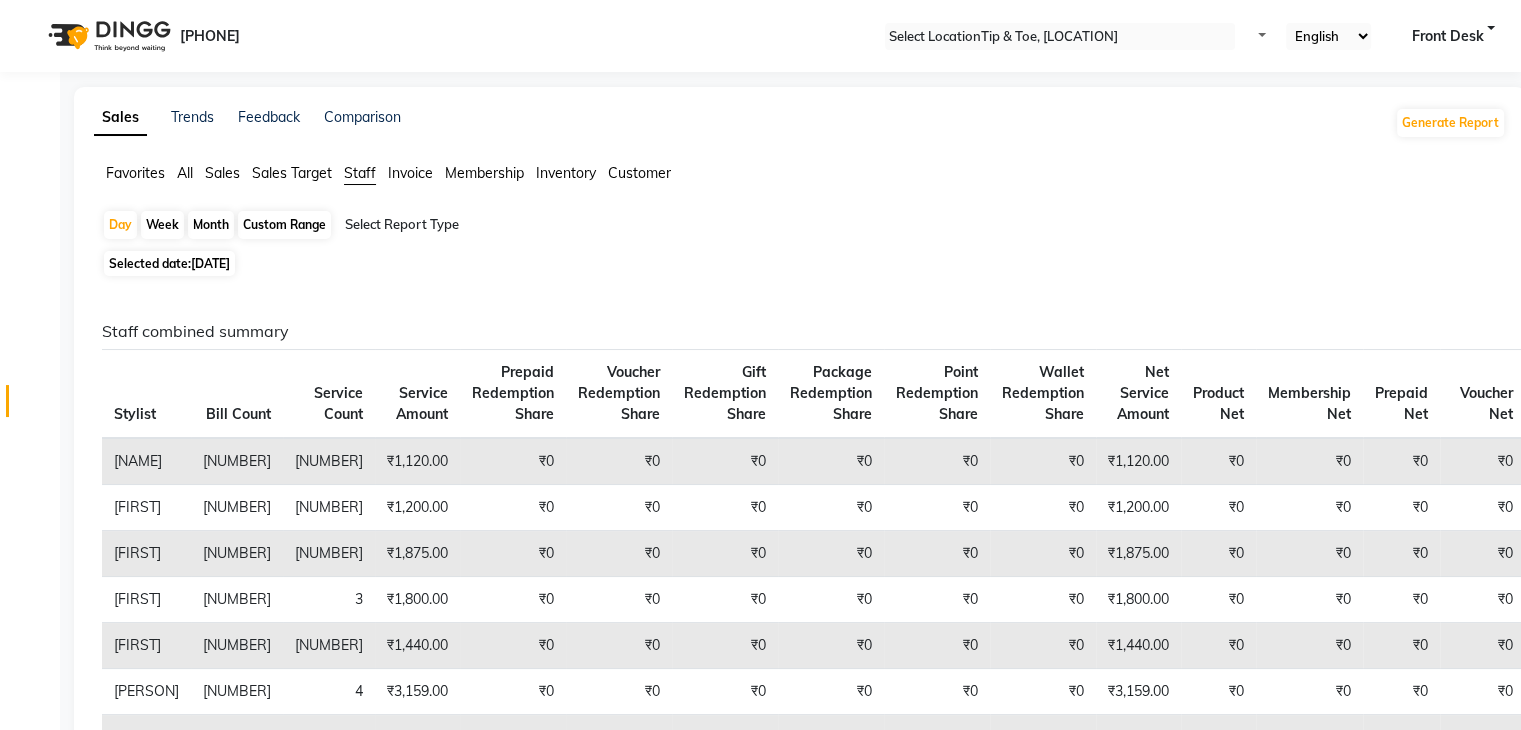 click on "Selected date:  [DATE]" at bounding box center [169, 263] 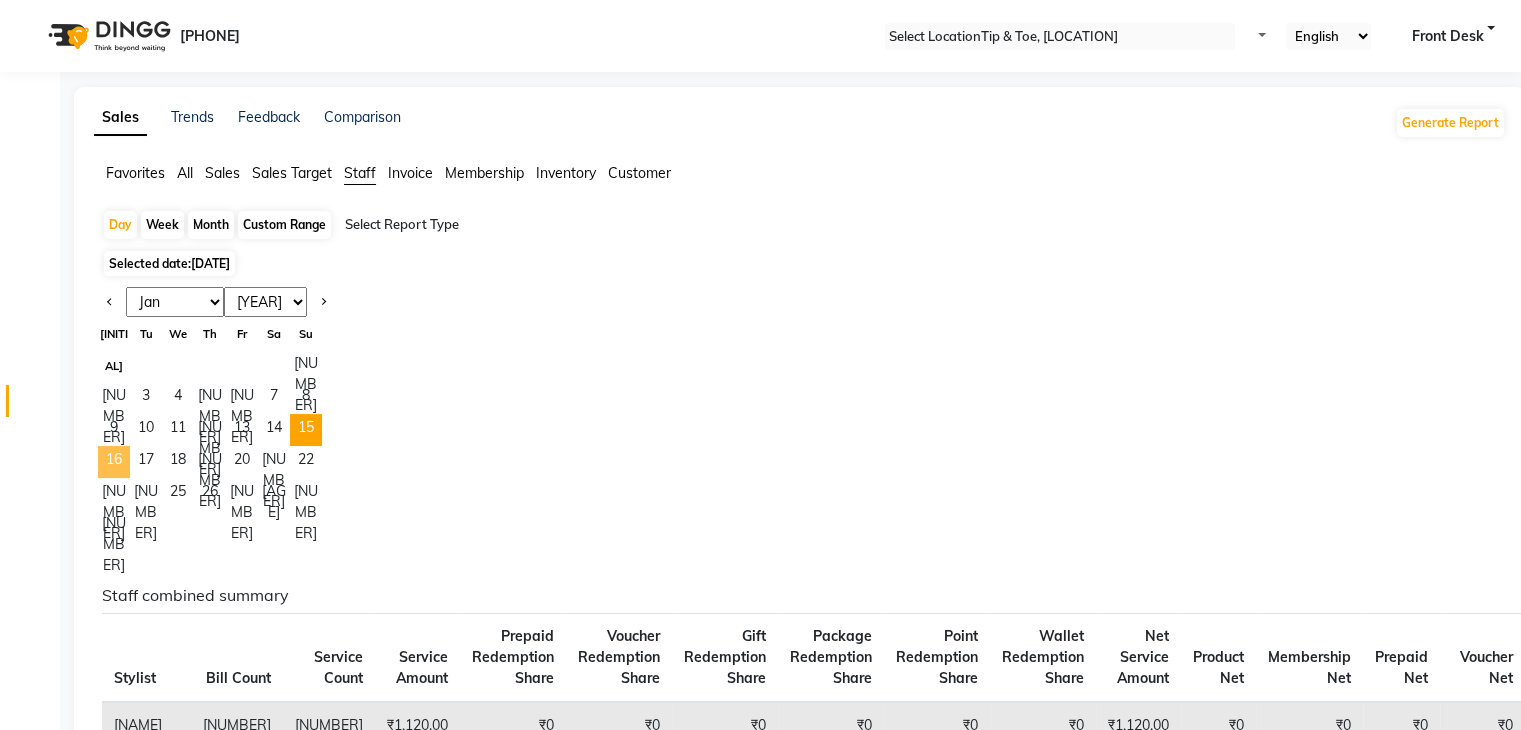 click on "16" at bounding box center [114, 462] 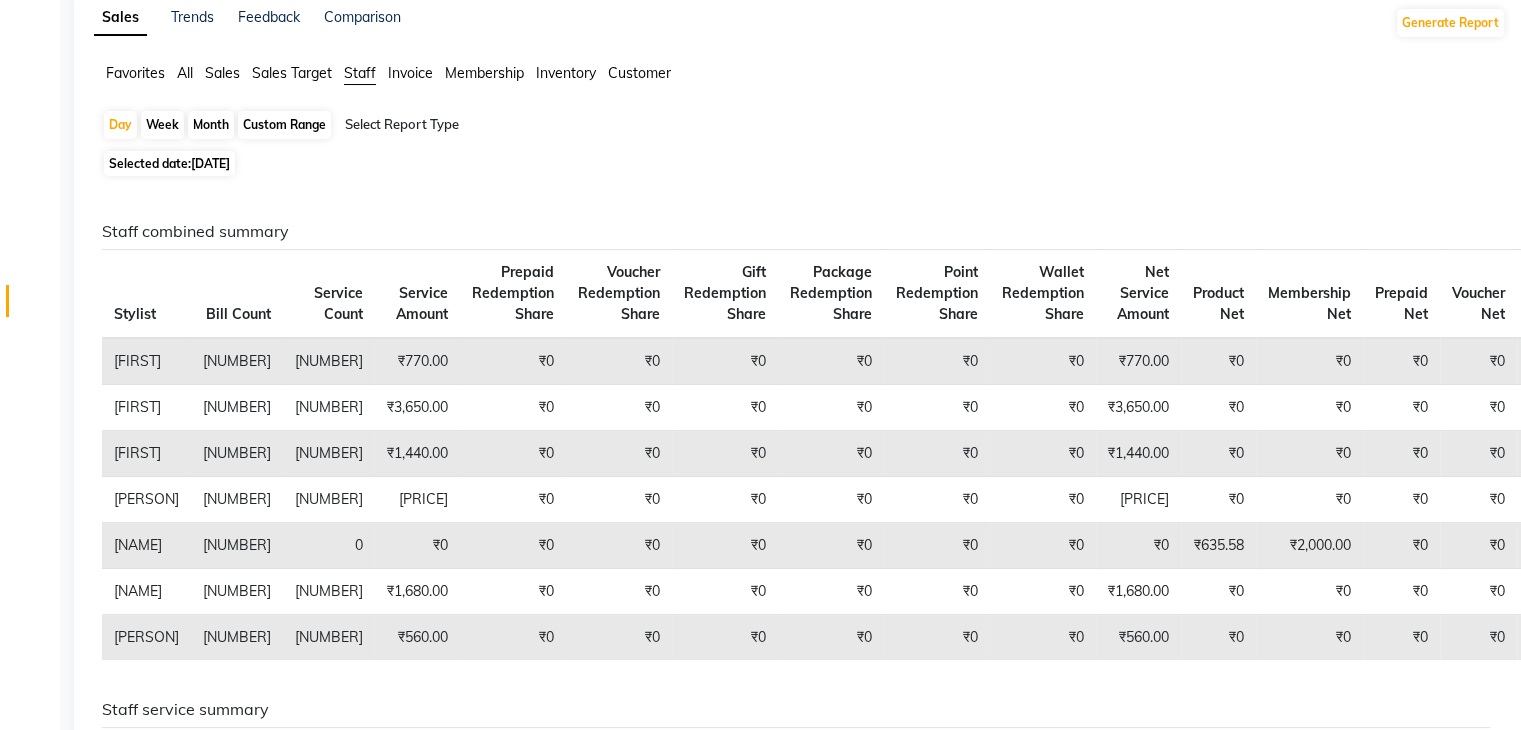 scroll, scrollTop: 0, scrollLeft: 0, axis: both 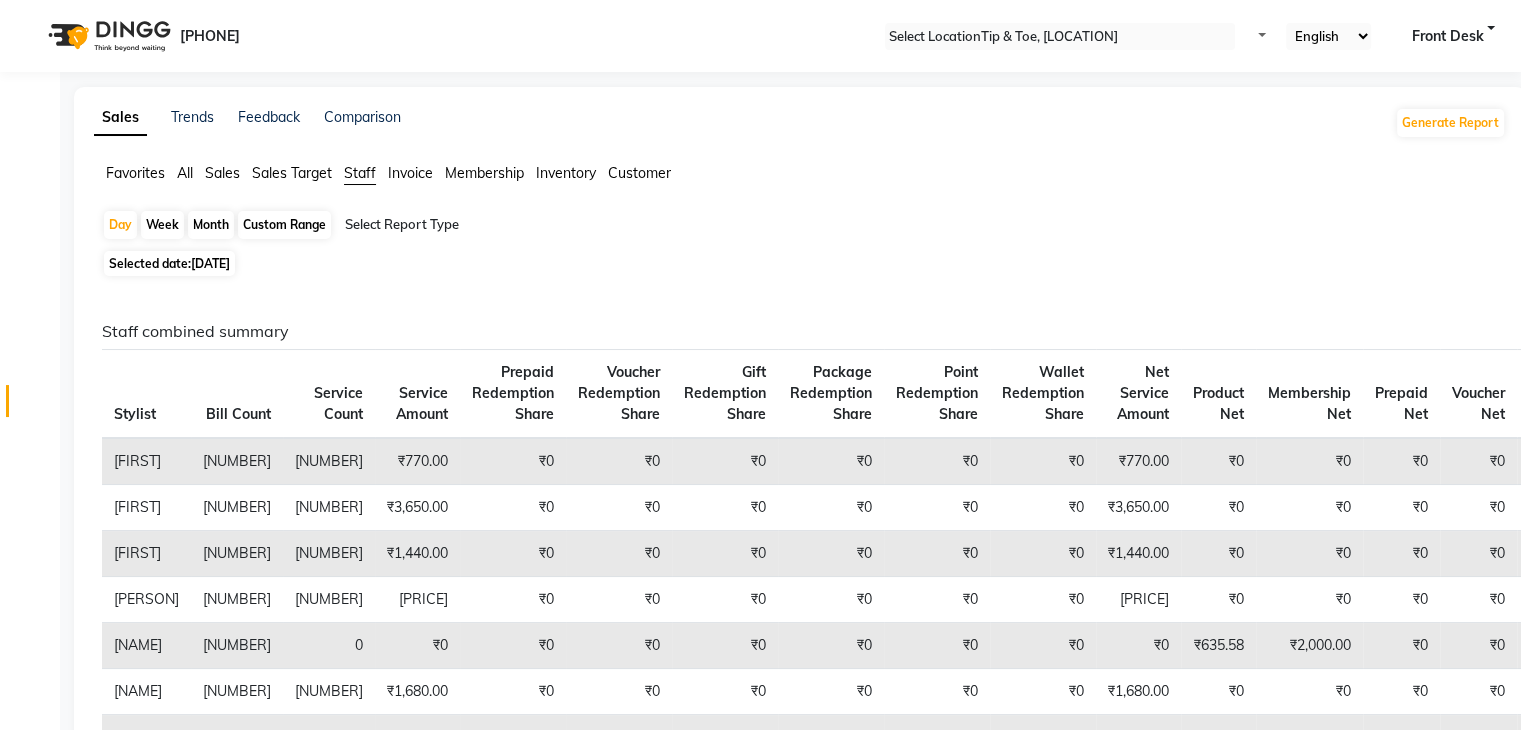 click on "Custom Range" at bounding box center [284, 225] 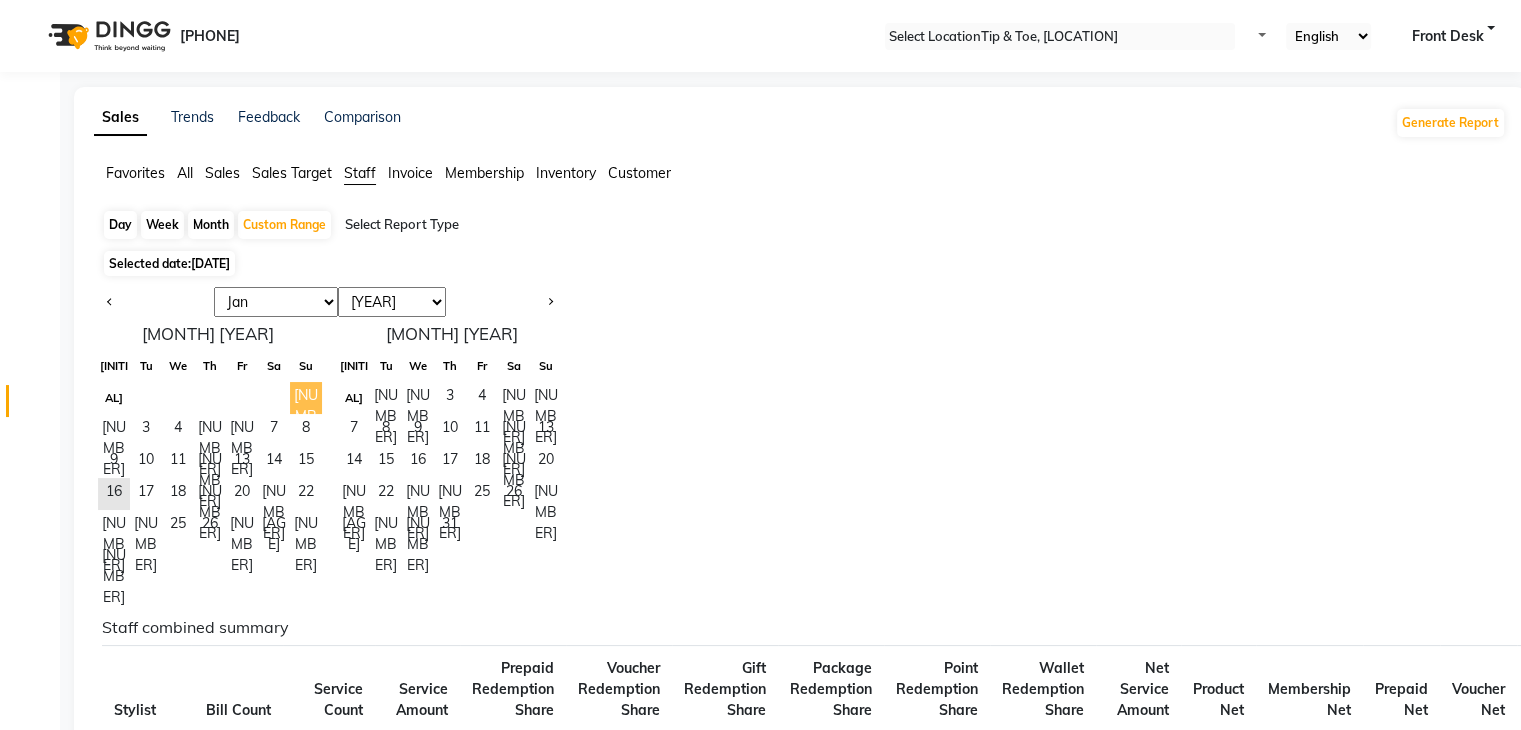 click on "[NUMBER]" at bounding box center [306, 398] 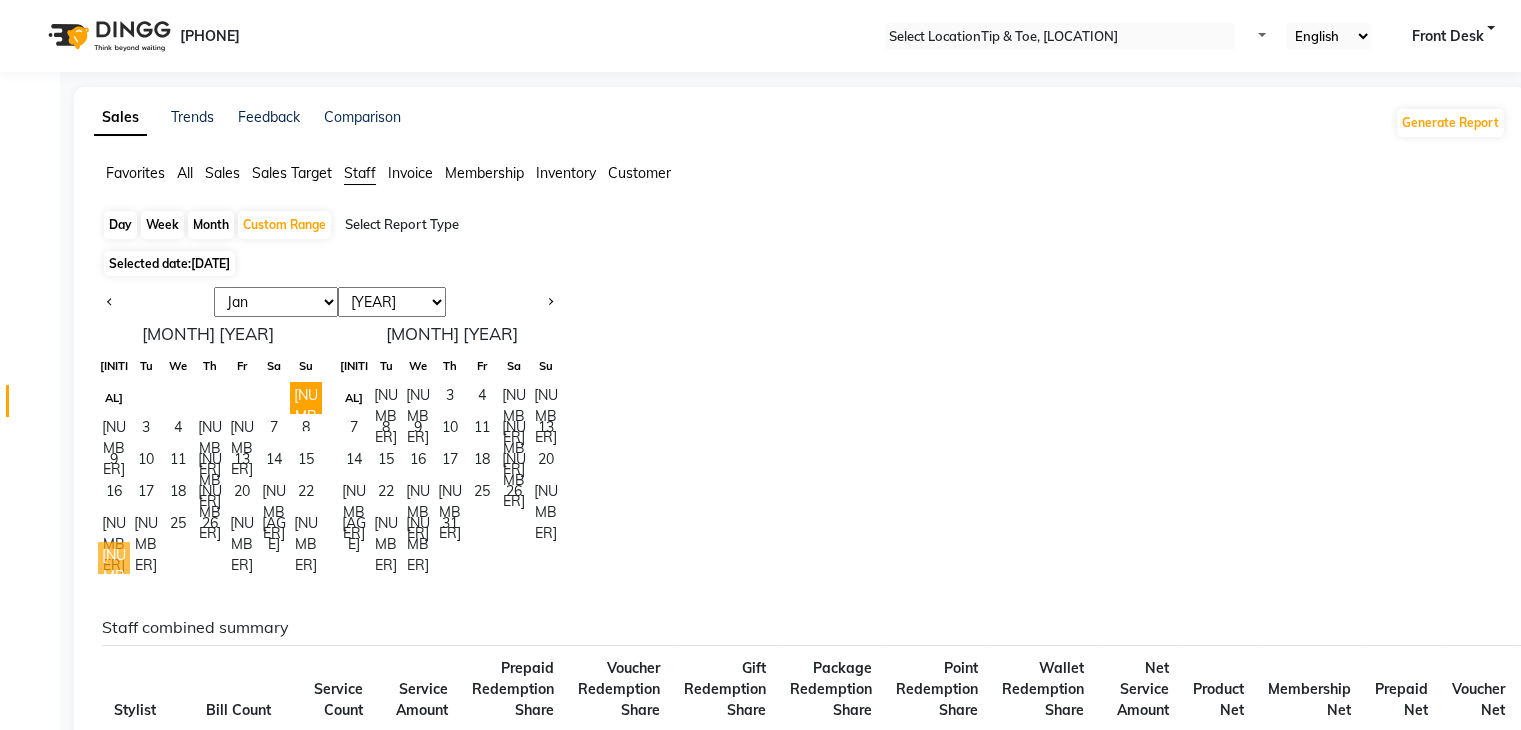click on "[NUMBER]" at bounding box center (114, 558) 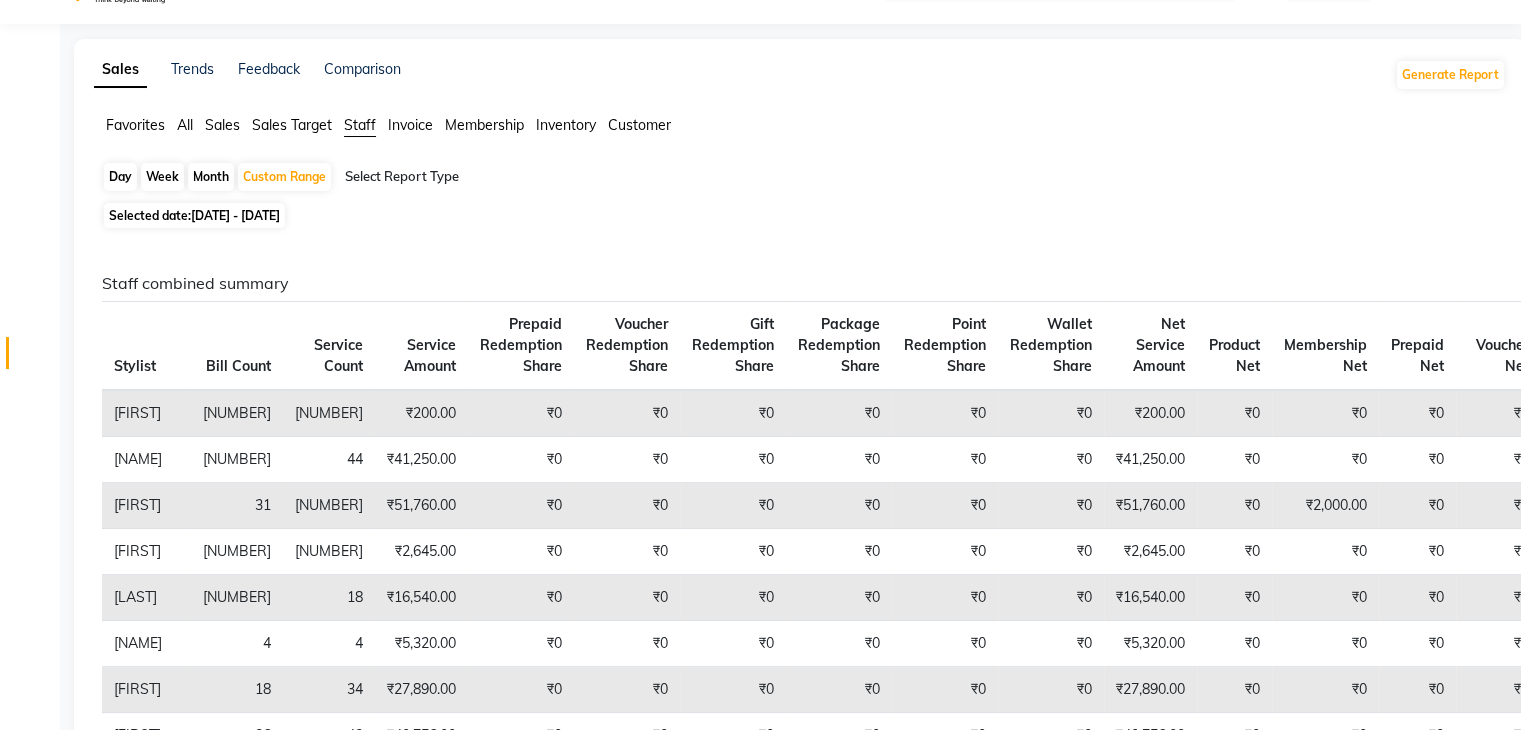 scroll, scrollTop: 0, scrollLeft: 0, axis: both 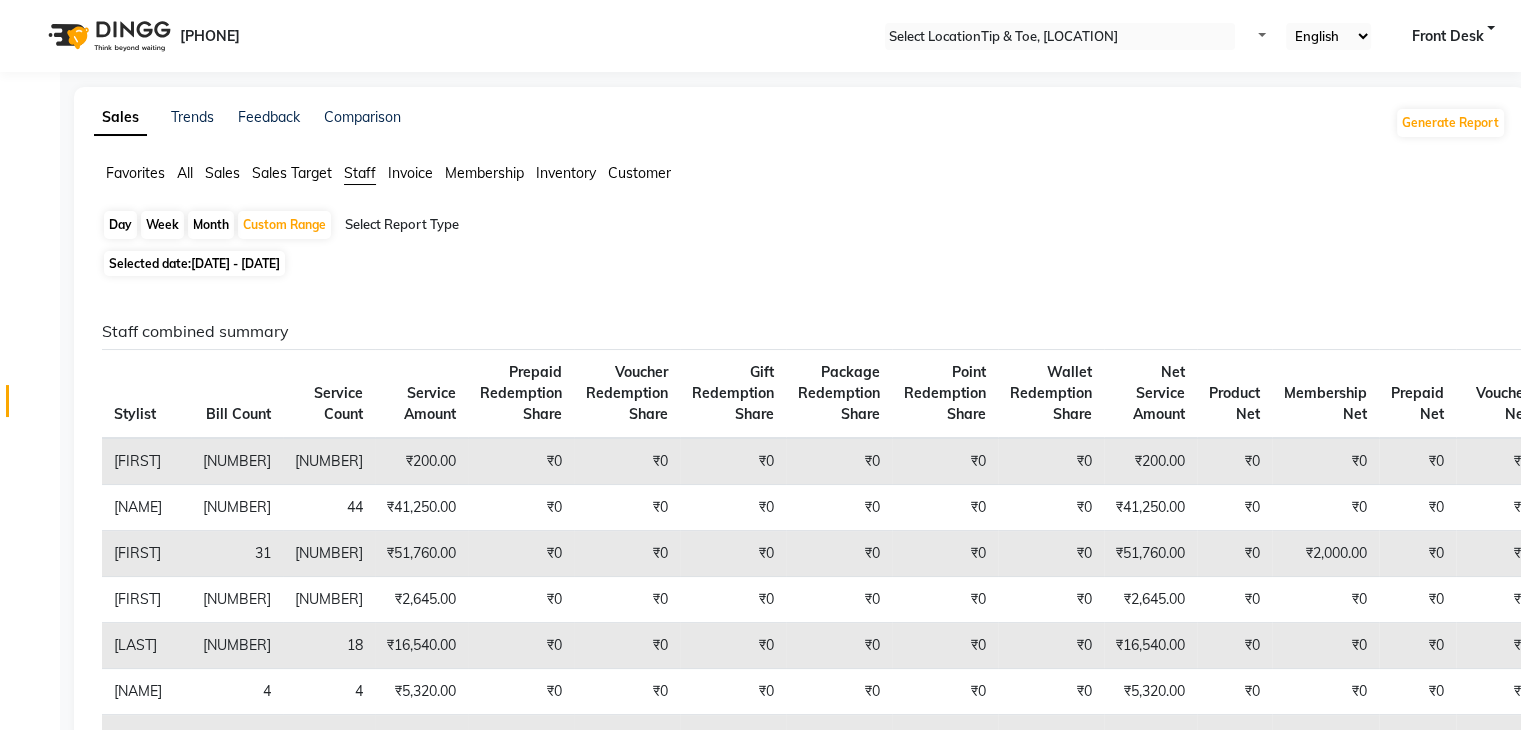 click on "[DATE] - [DATE]" at bounding box center (235, 263) 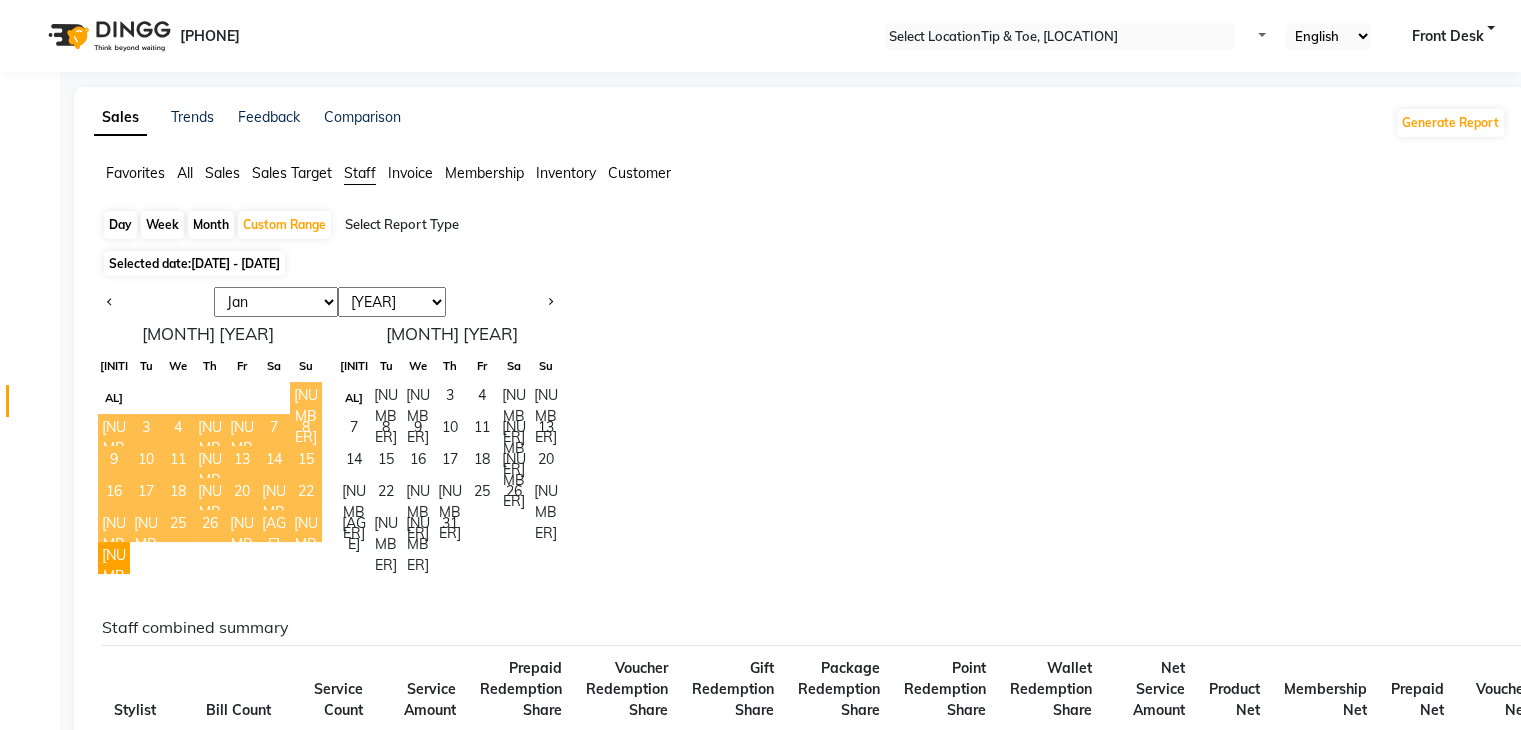 click on "[NUMBER]" at bounding box center (306, 398) 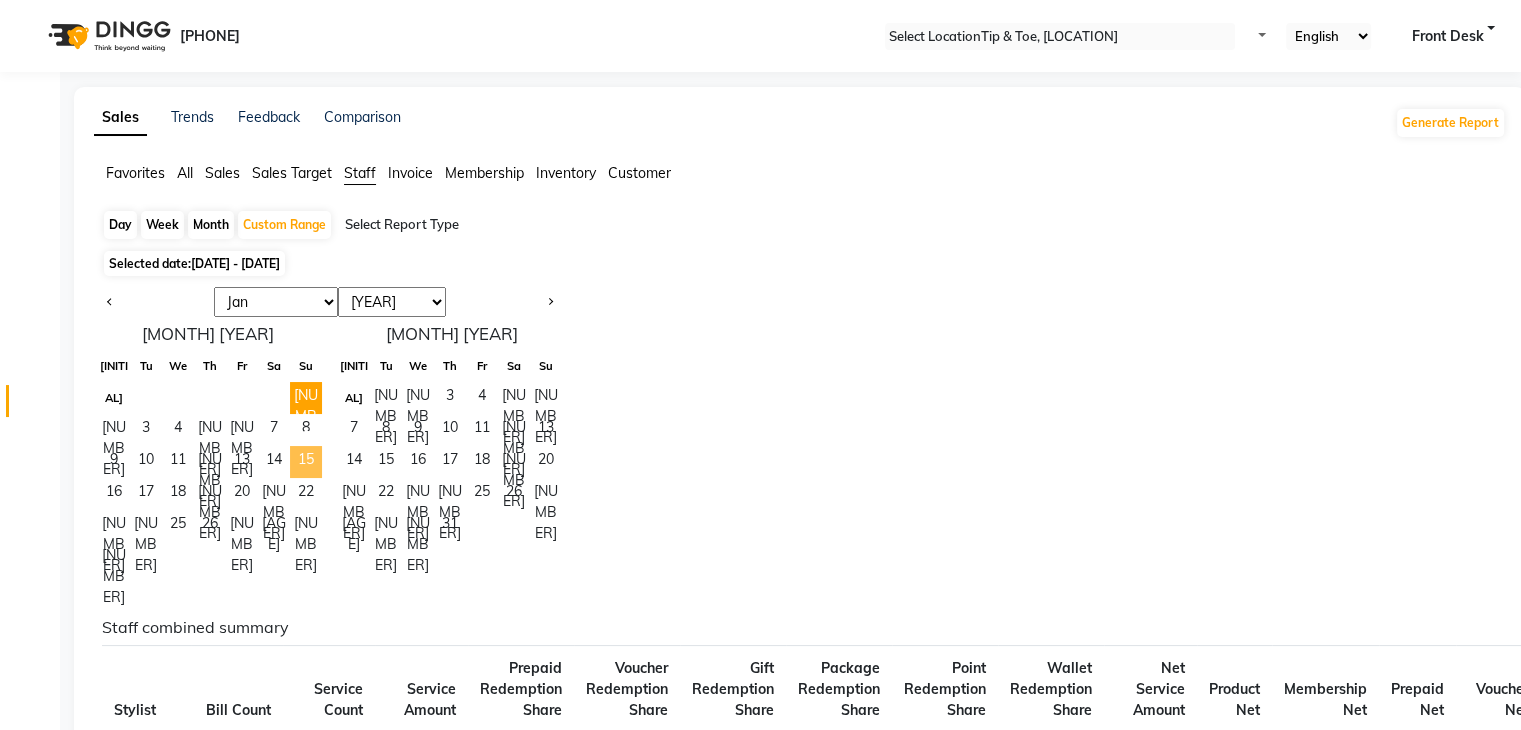 click on "15" at bounding box center (306, 462) 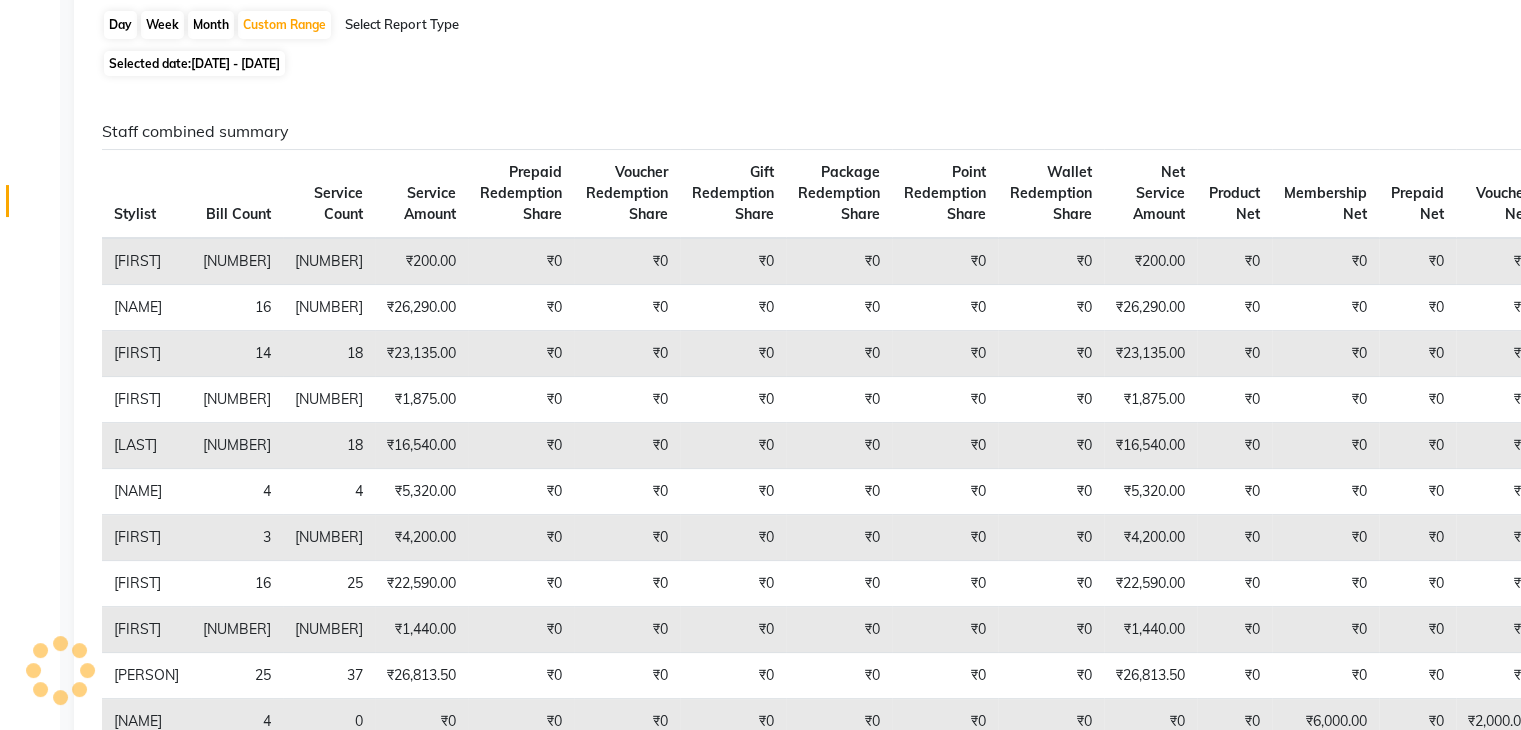 scroll, scrollTop: 0, scrollLeft: 0, axis: both 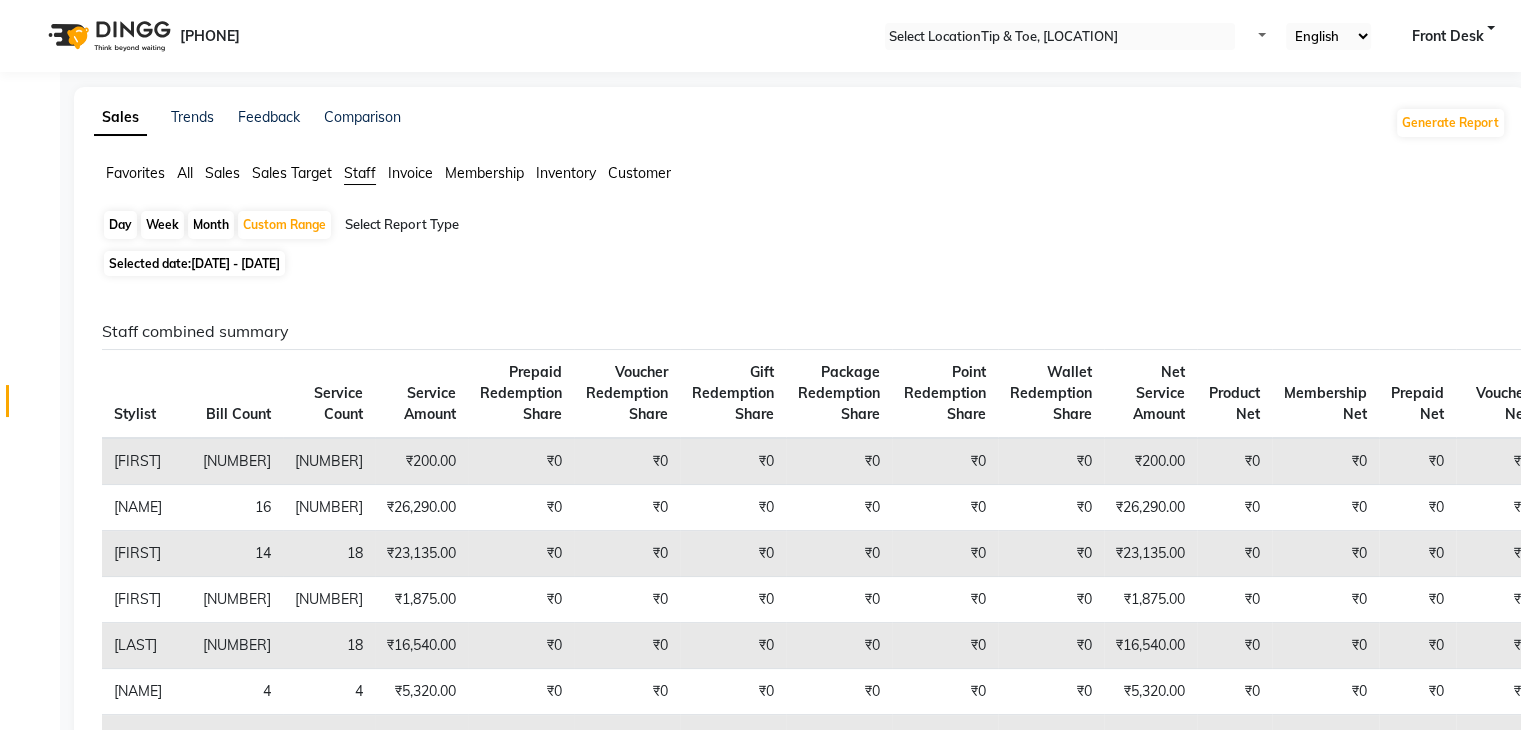 click on "[DATE] - [DATE]" at bounding box center (235, 263) 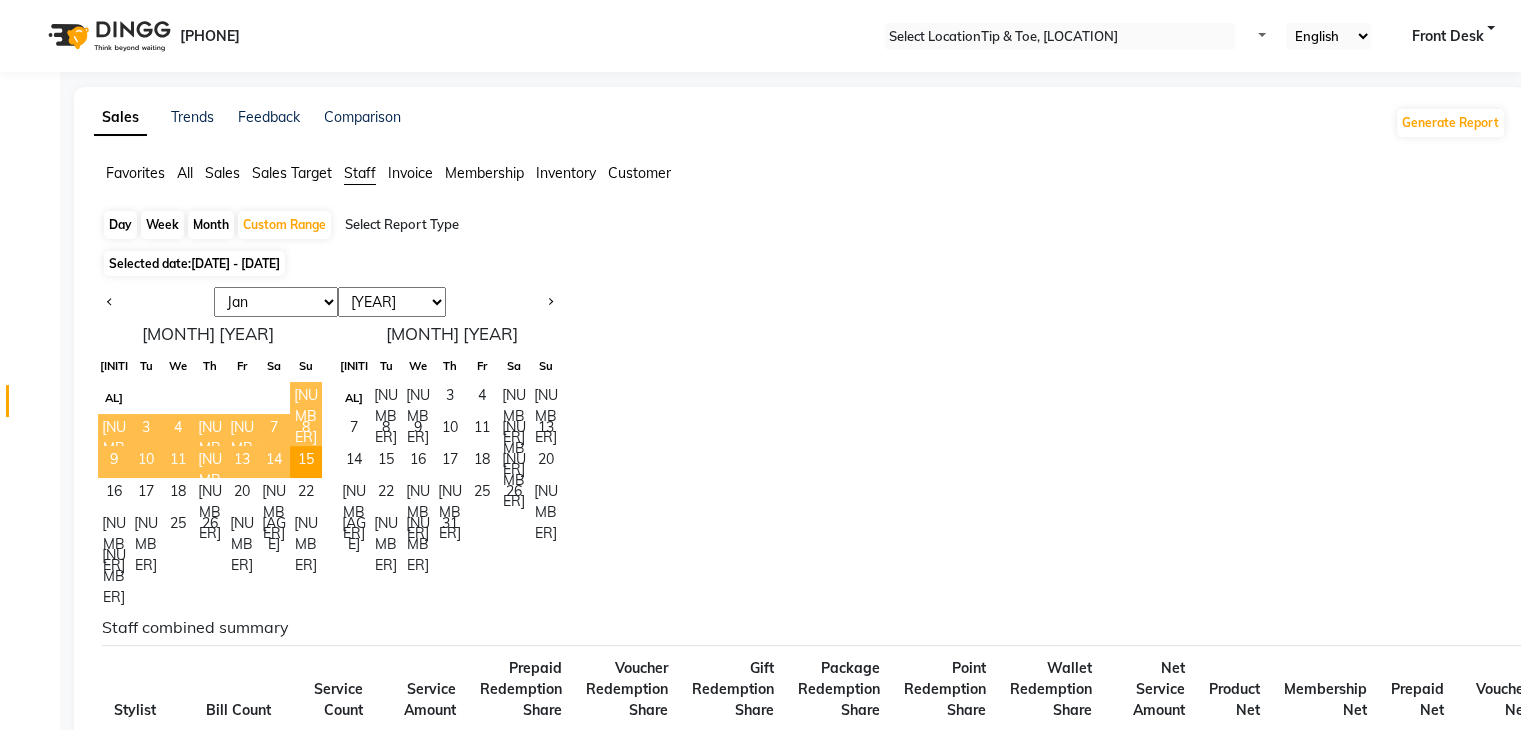 click on "[NUMBER]" at bounding box center [306, 398] 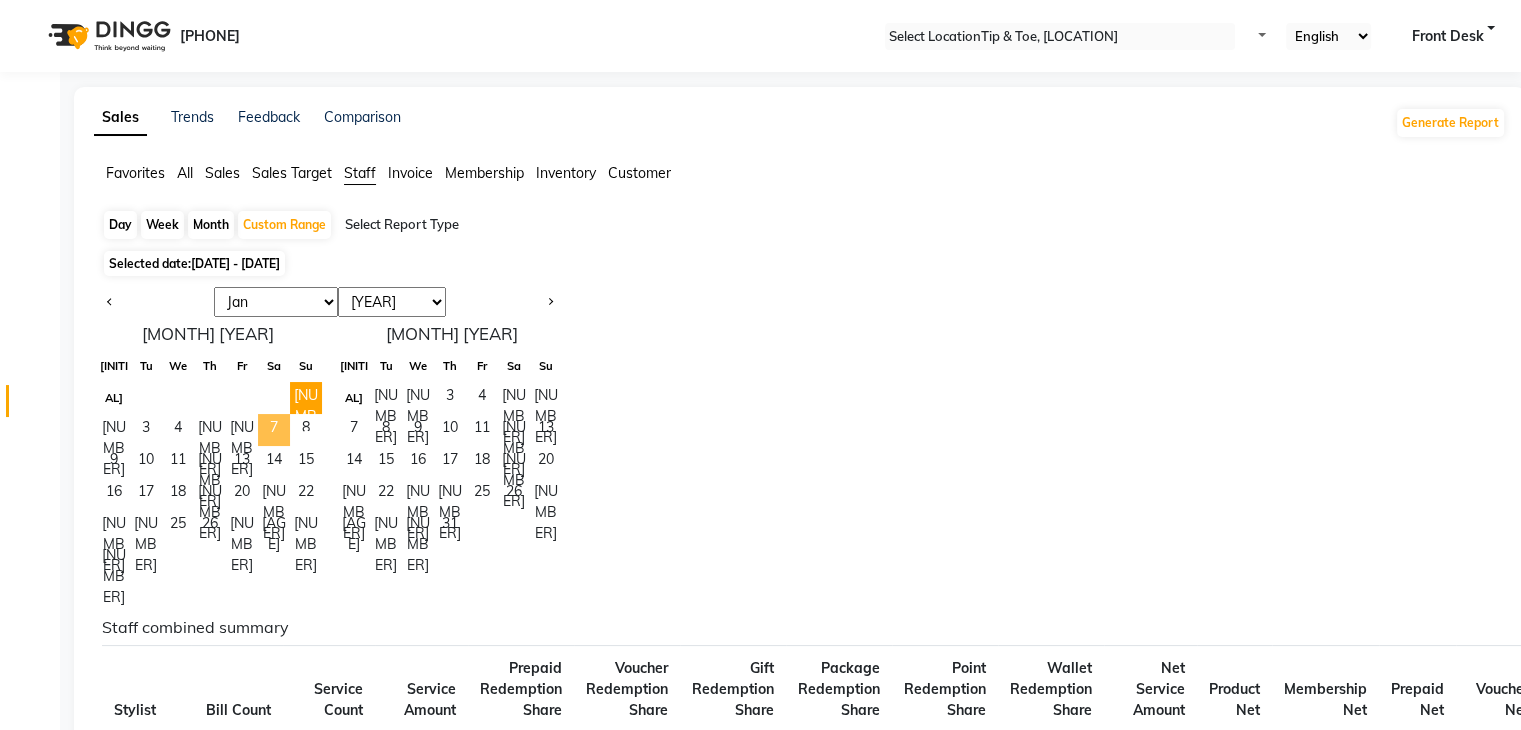 click on "7" at bounding box center (274, 430) 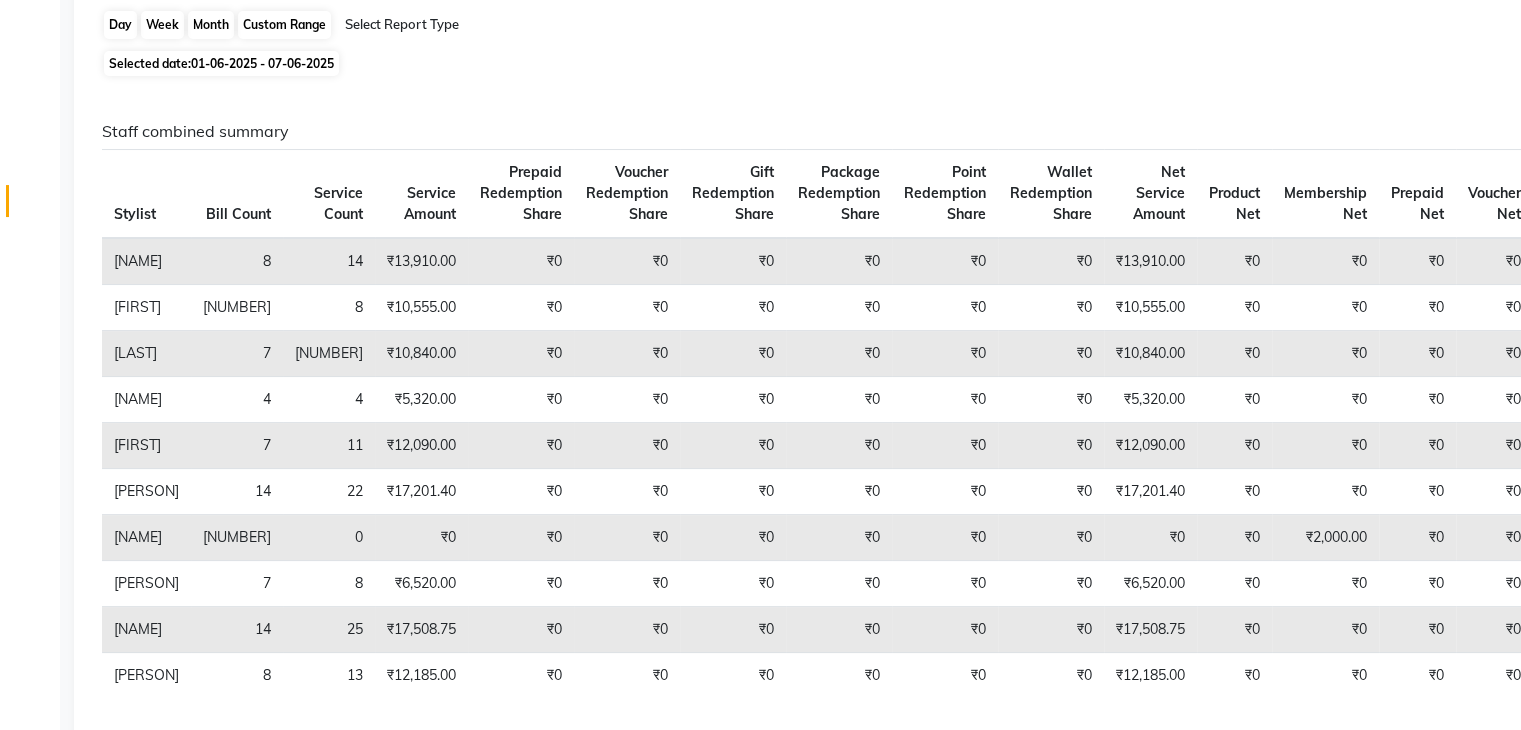 scroll, scrollTop: 100, scrollLeft: 0, axis: vertical 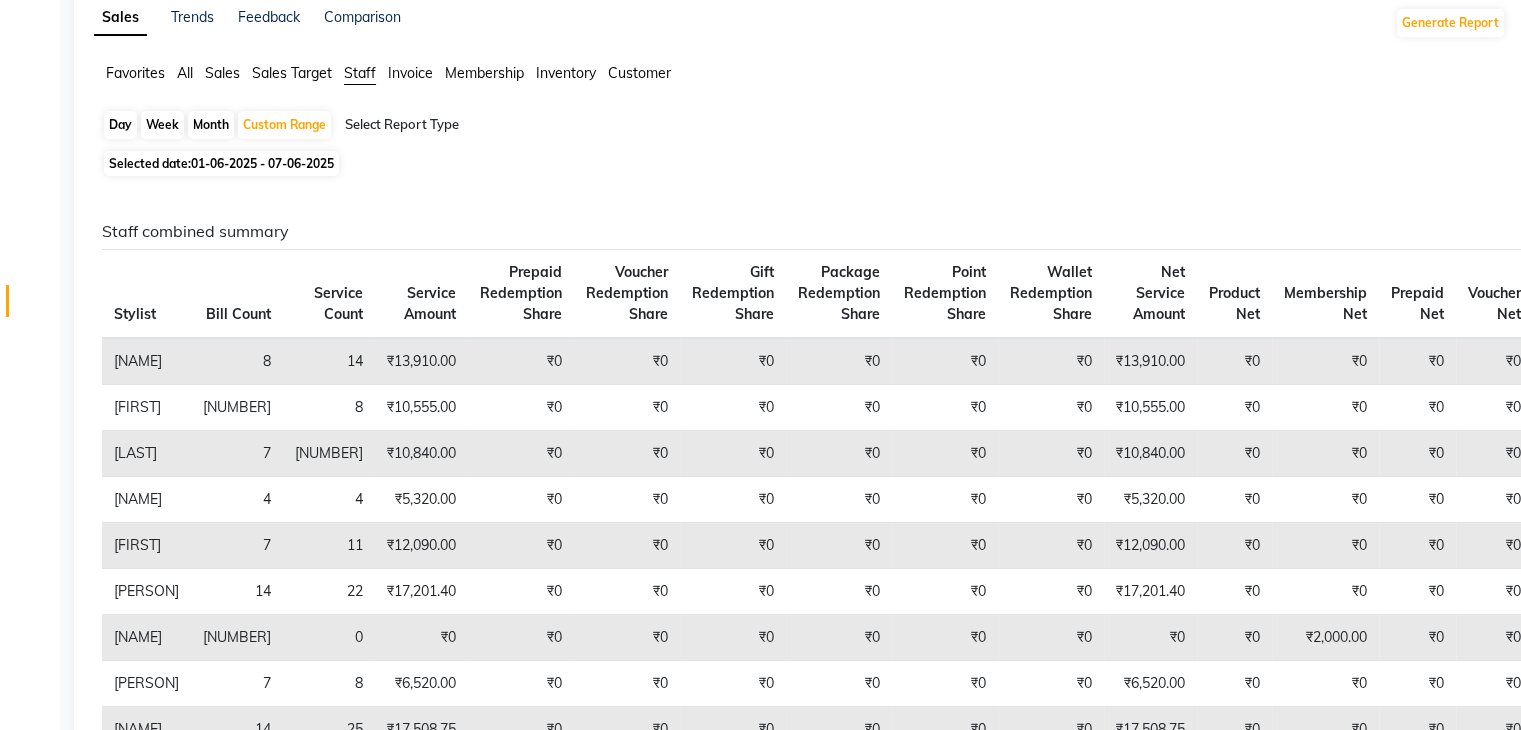 click on "01-06-2025 - 07-06-2025" at bounding box center [262, 163] 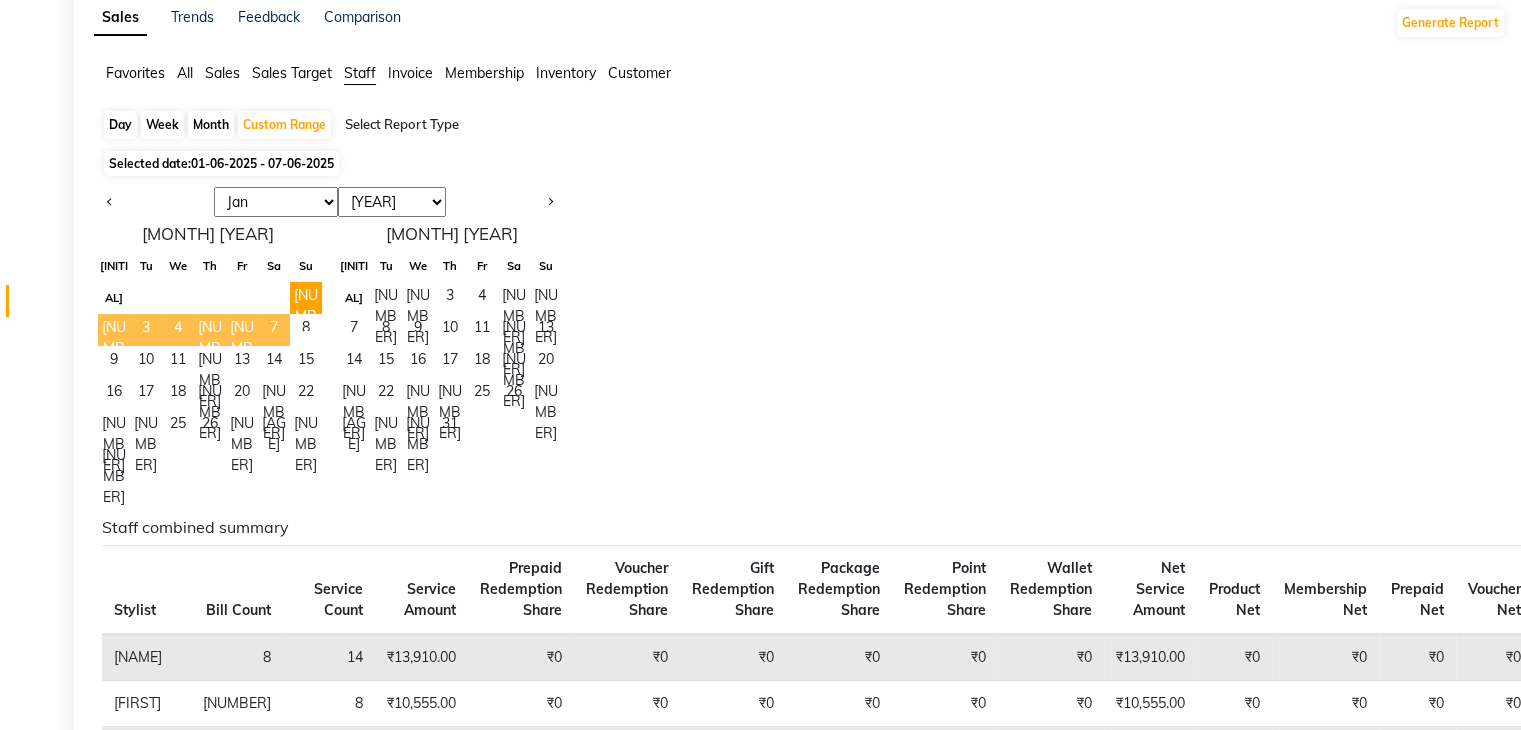 click on "7" at bounding box center [274, 330] 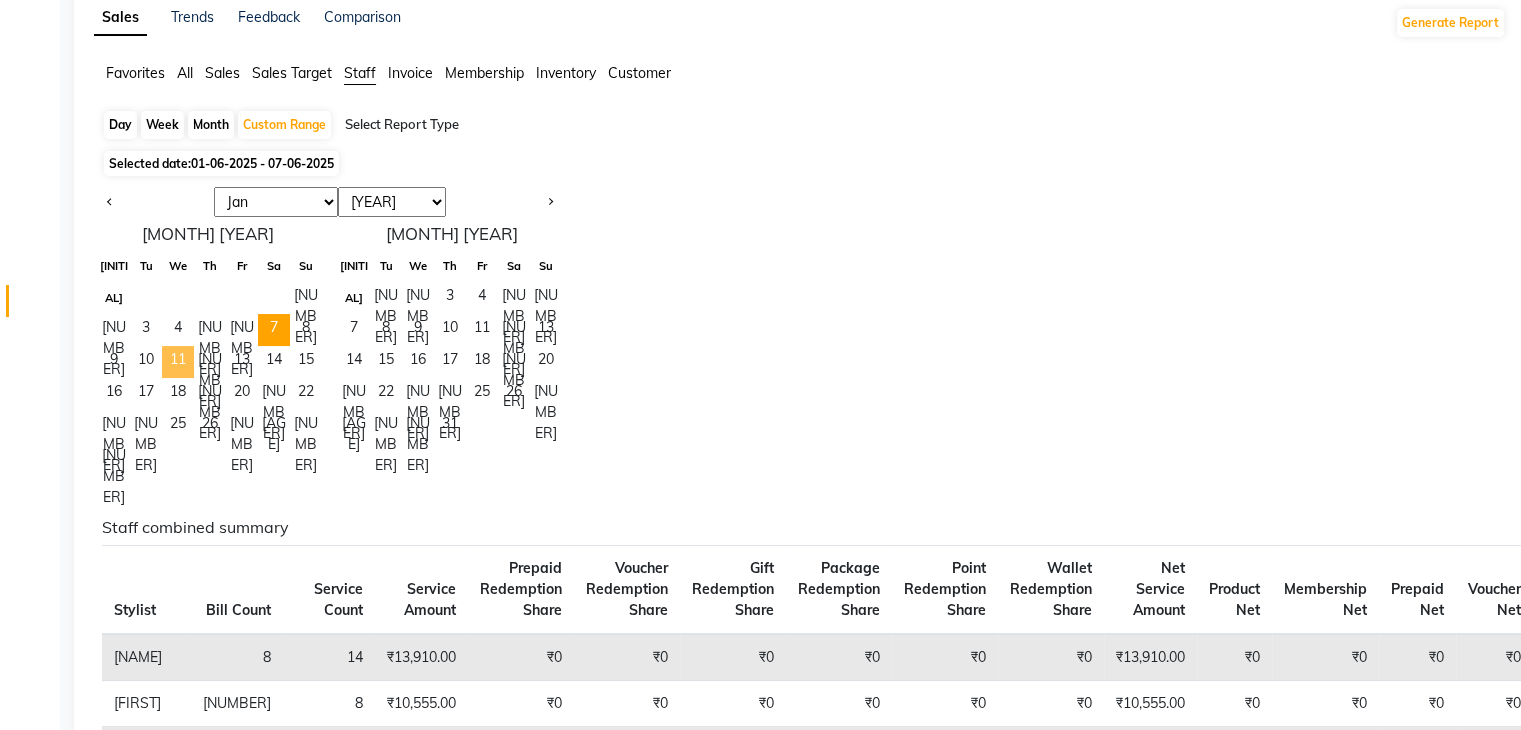 click on "11" at bounding box center (178, 362) 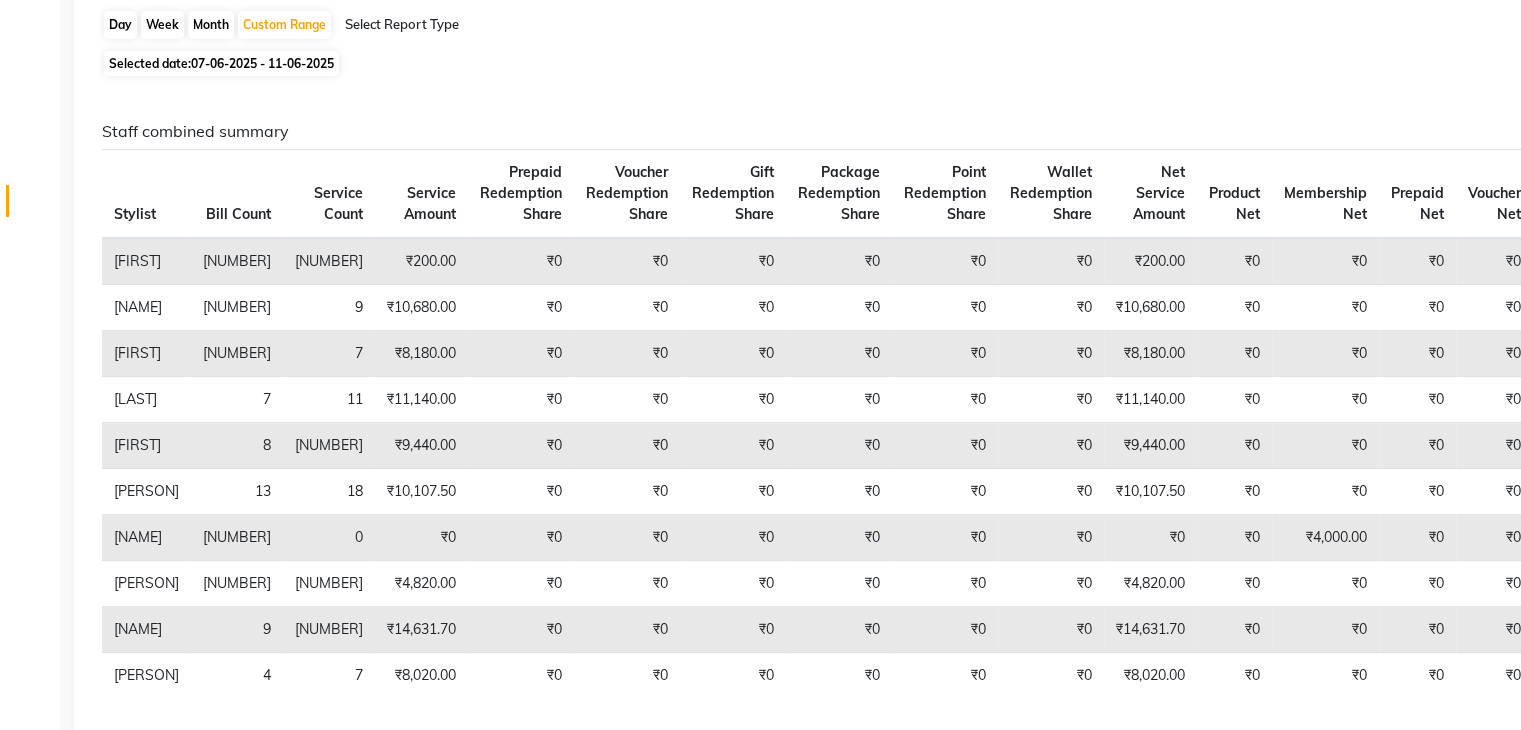 scroll, scrollTop: 0, scrollLeft: 0, axis: both 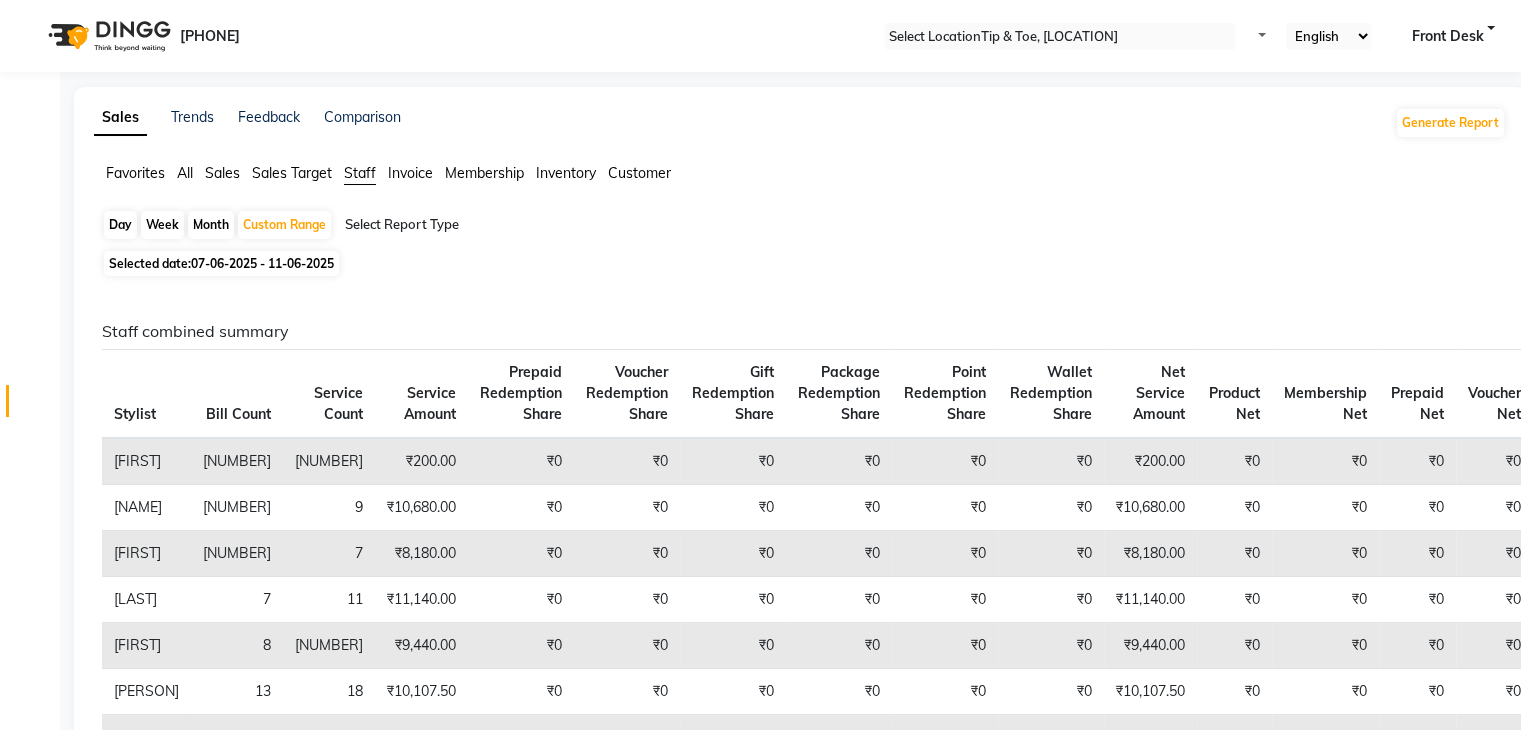 click on "Day" at bounding box center (120, 225) 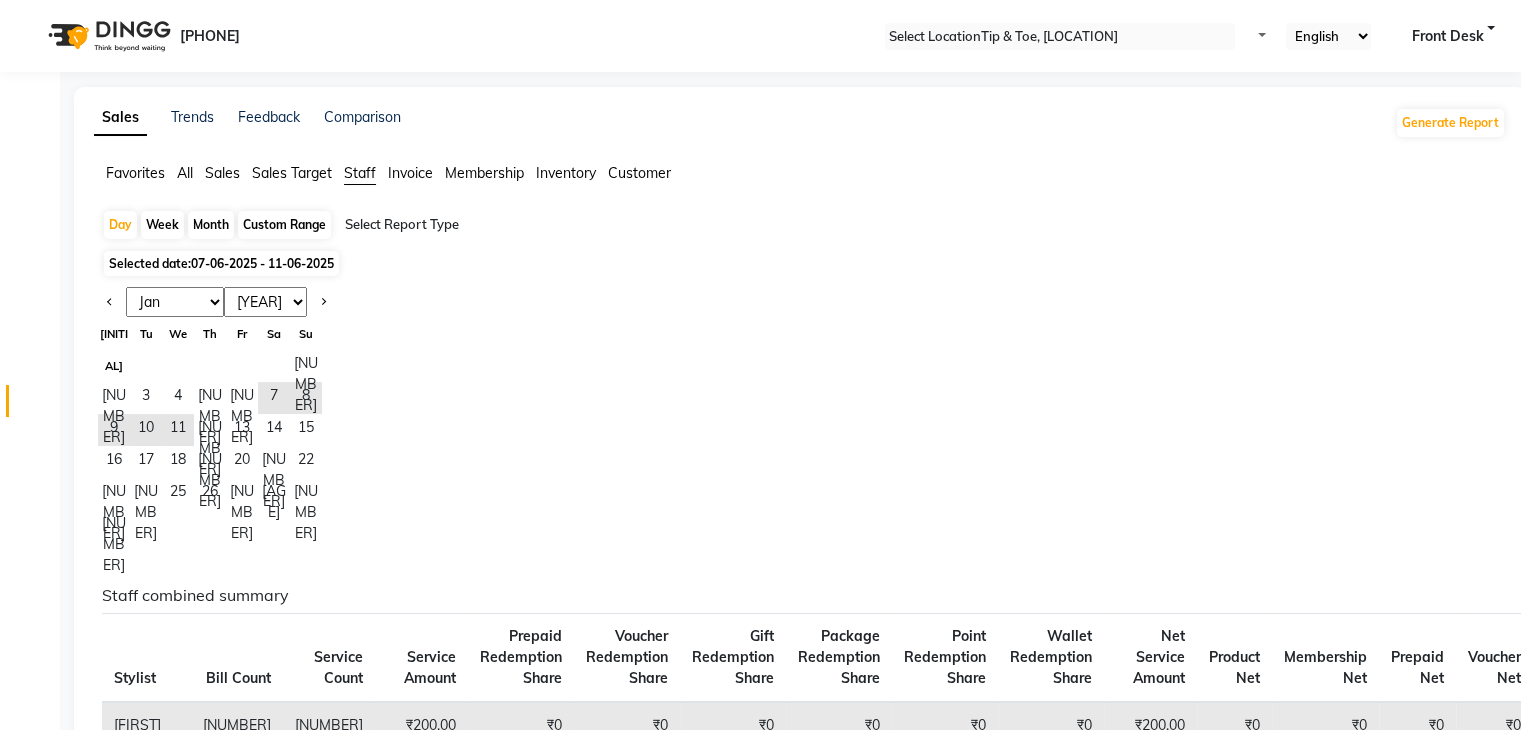 click on "Staff" at bounding box center [360, 173] 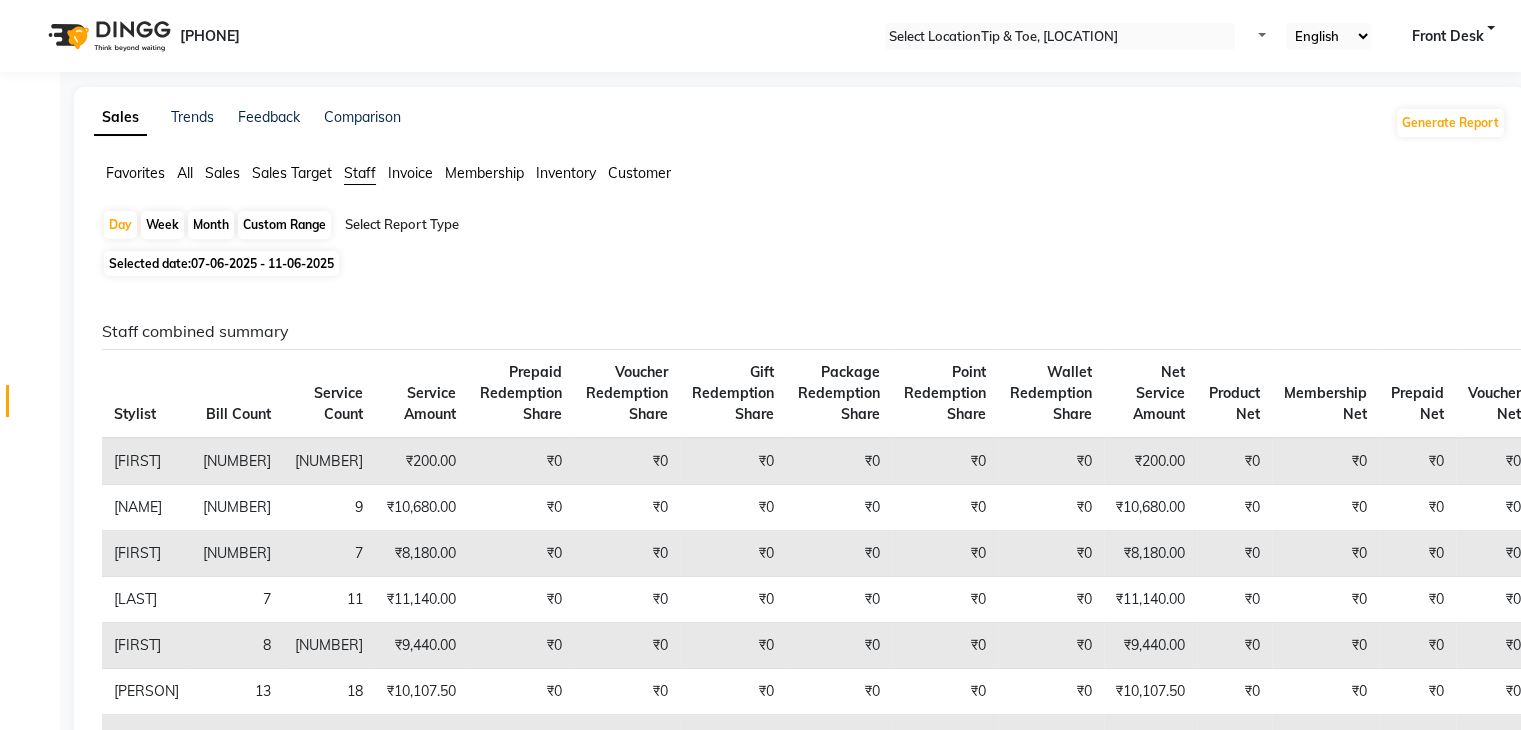 click on "Selected date:  07-06-2025 - 11-06-2025" at bounding box center [221, 263] 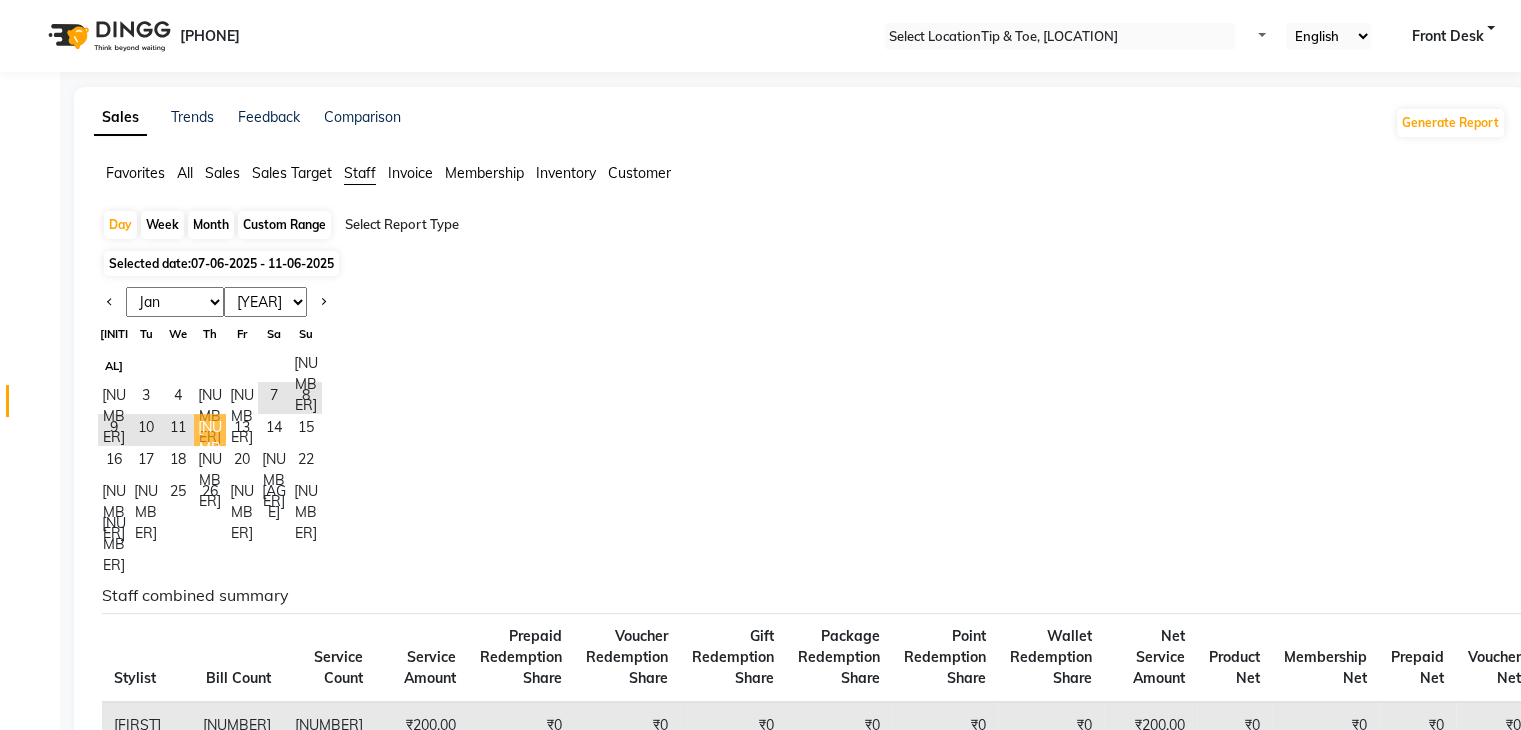 click on "[NUMBER]" at bounding box center (210, 430) 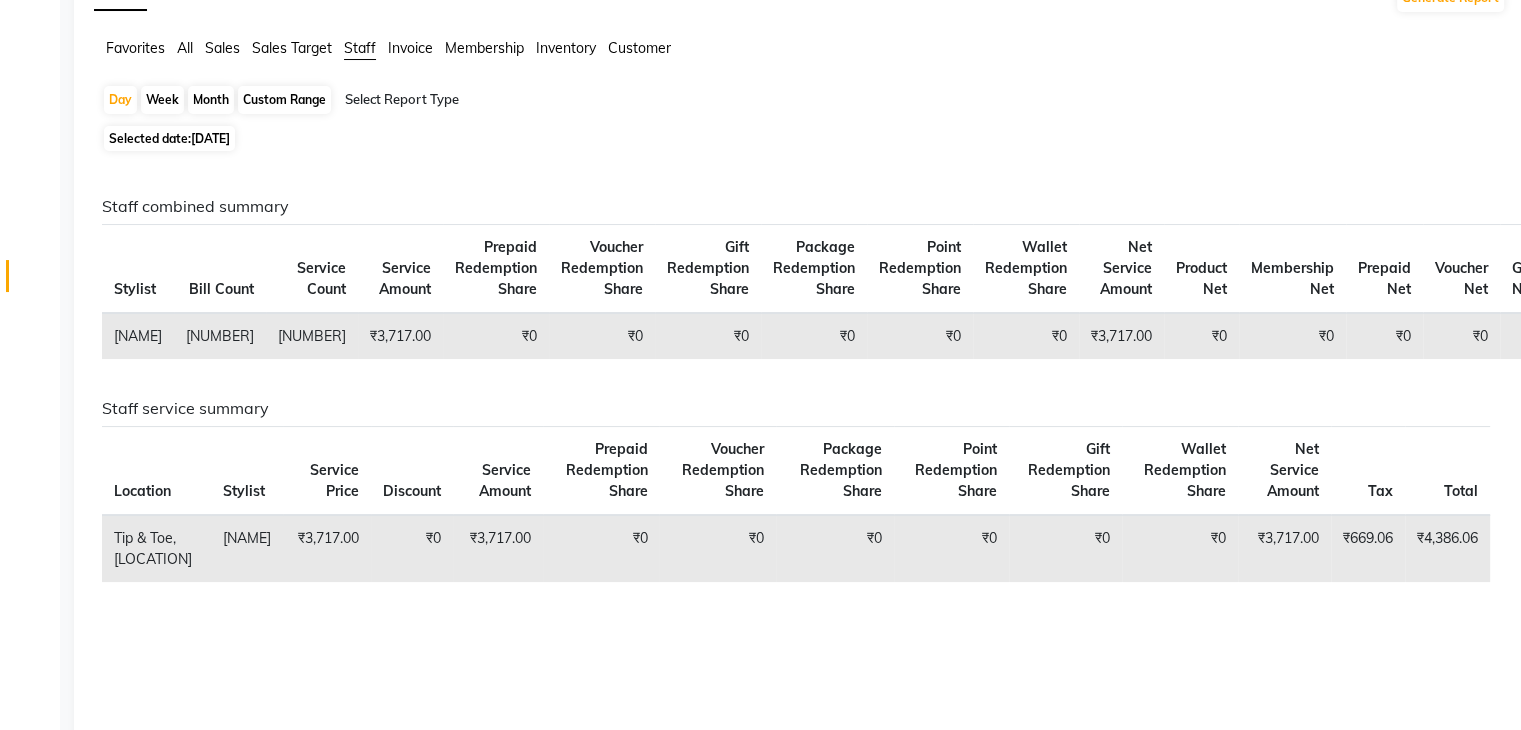 scroll, scrollTop: 0, scrollLeft: 0, axis: both 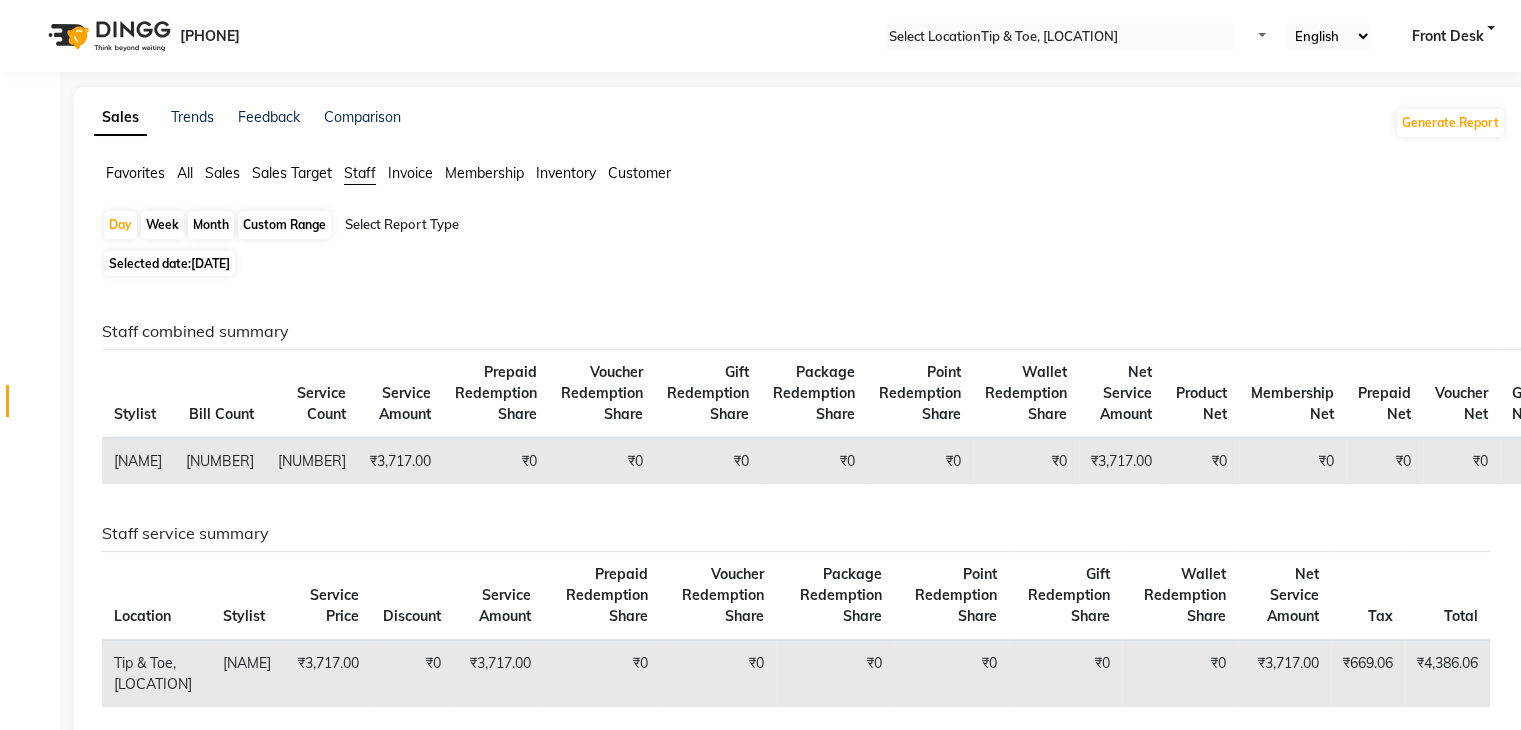 click on "[DATE]" at bounding box center (210, 263) 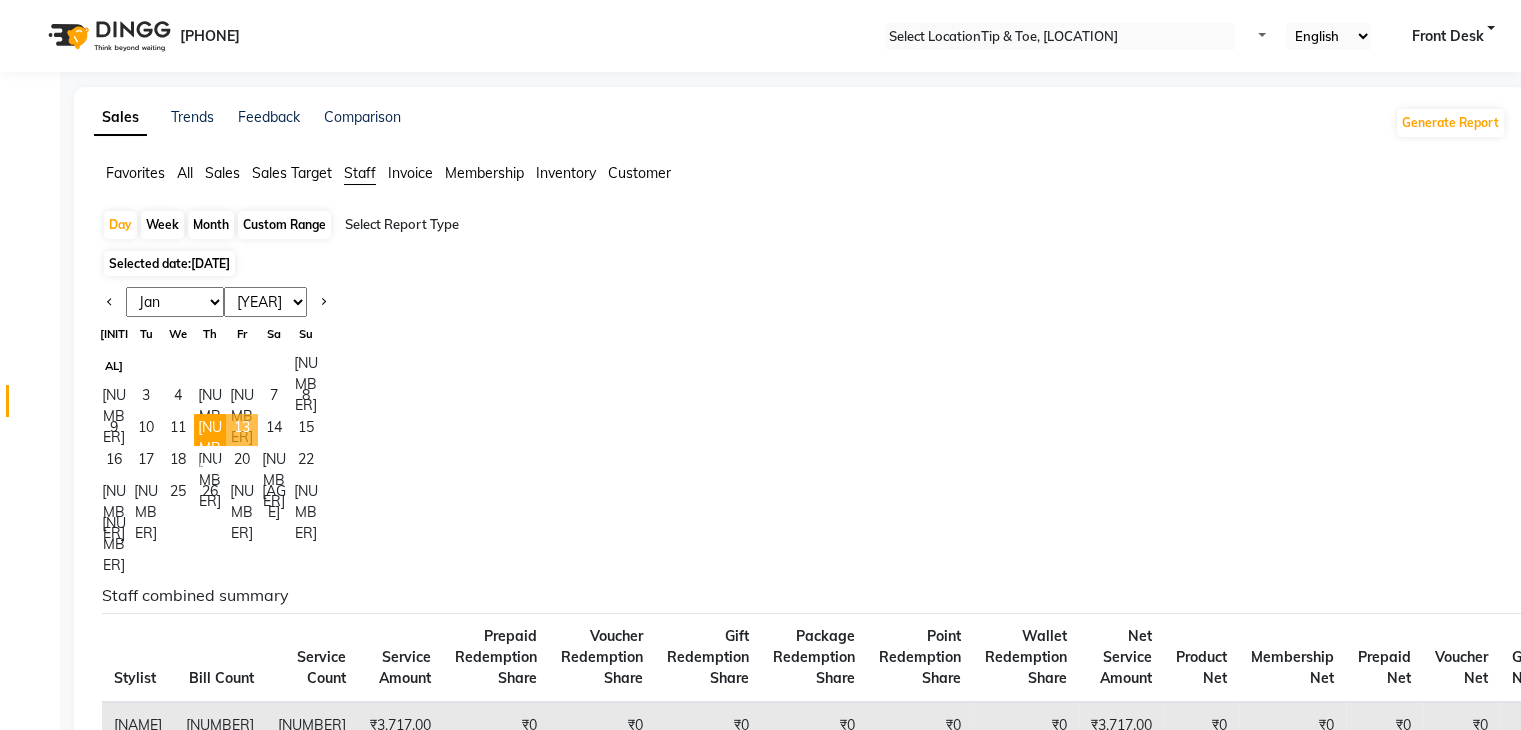 click on "13" at bounding box center [242, 430] 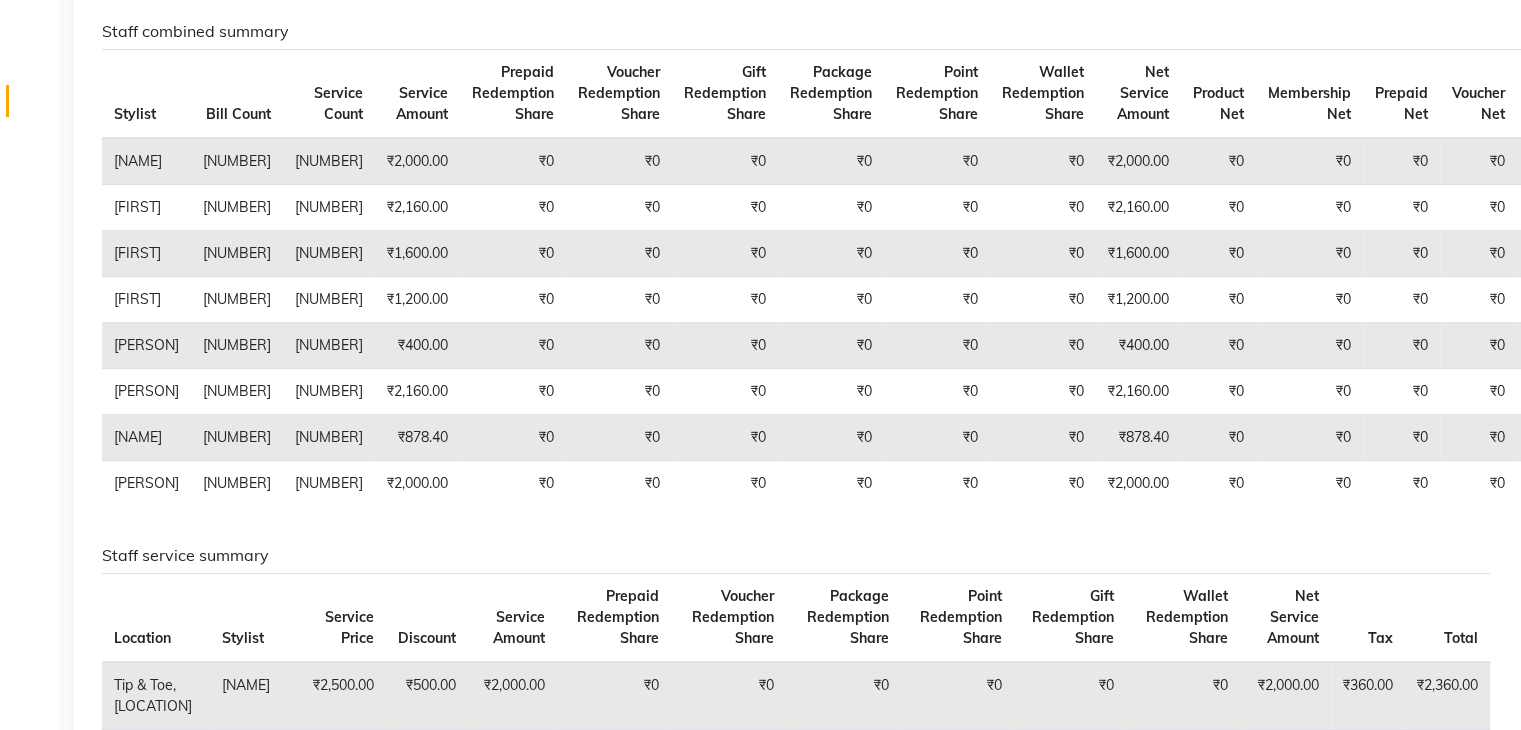 scroll, scrollTop: 0, scrollLeft: 0, axis: both 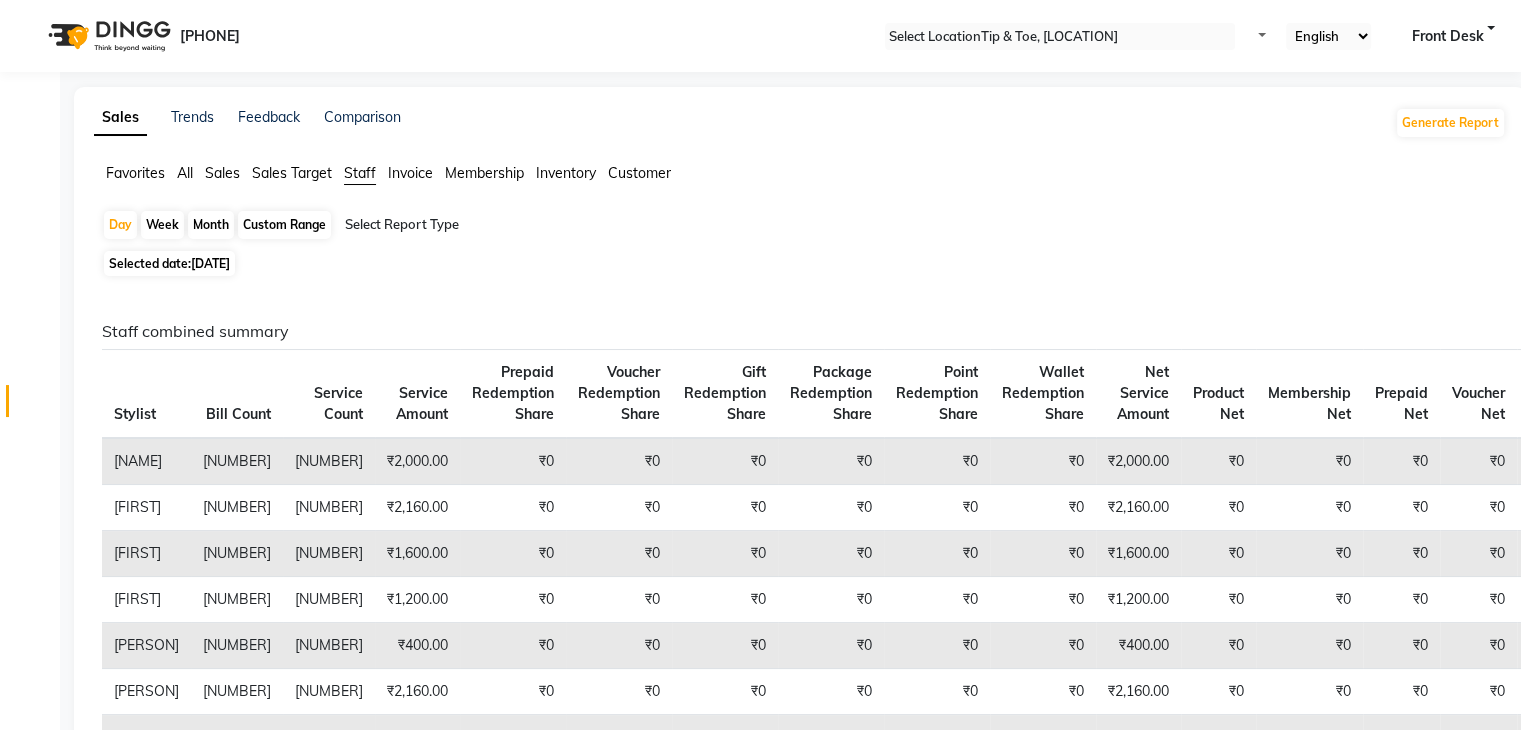 click on "[DATE]" at bounding box center (210, 263) 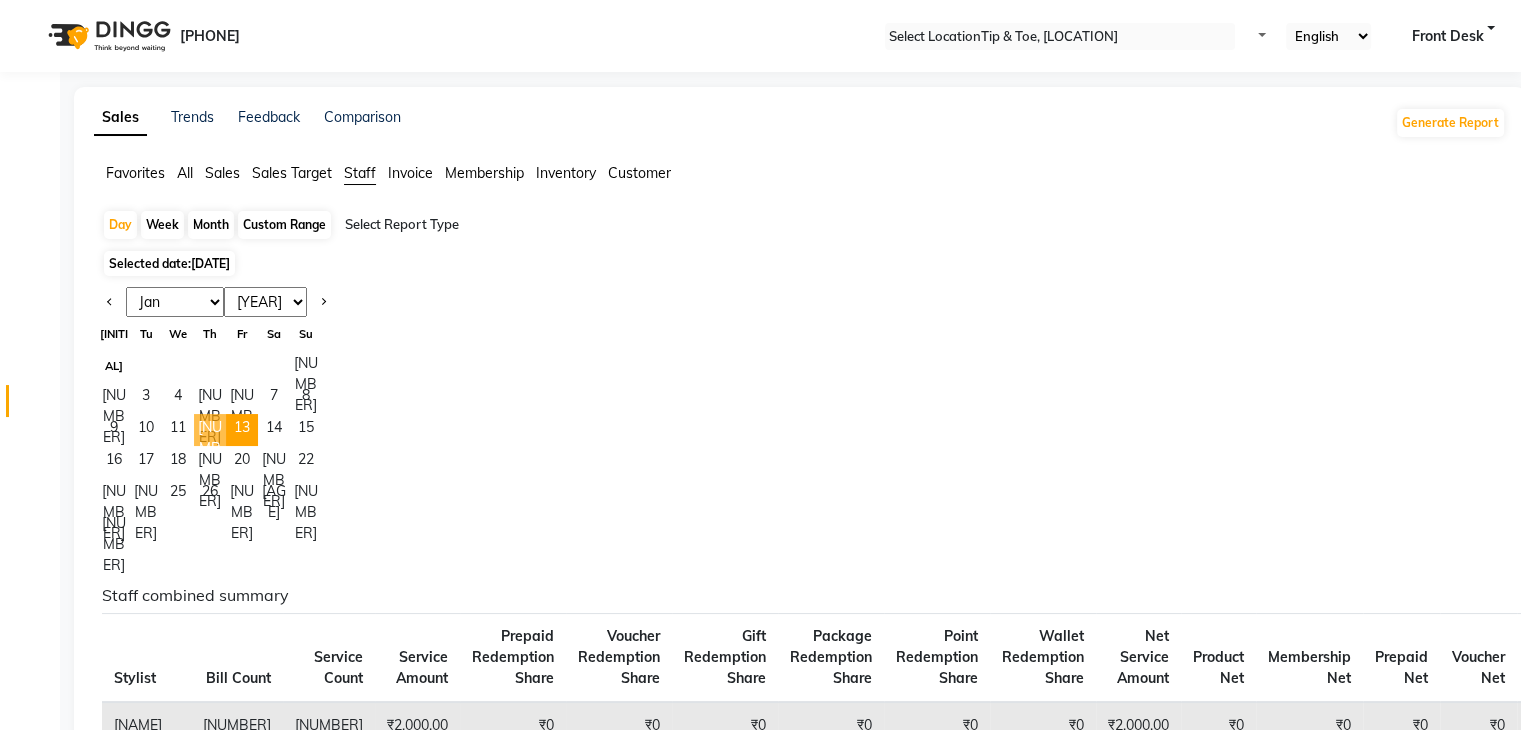 click on "[NUMBER]" at bounding box center [210, 430] 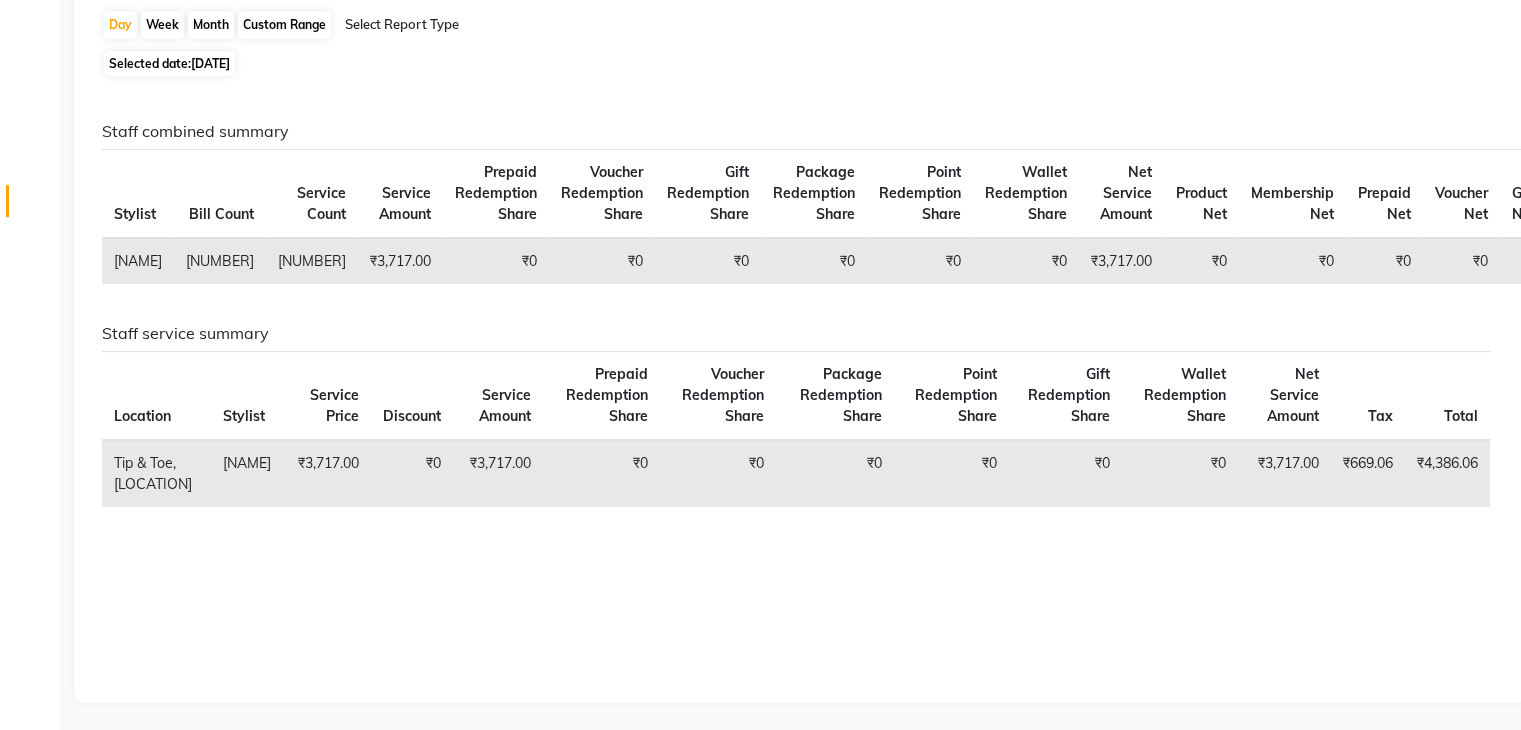 scroll, scrollTop: 0, scrollLeft: 0, axis: both 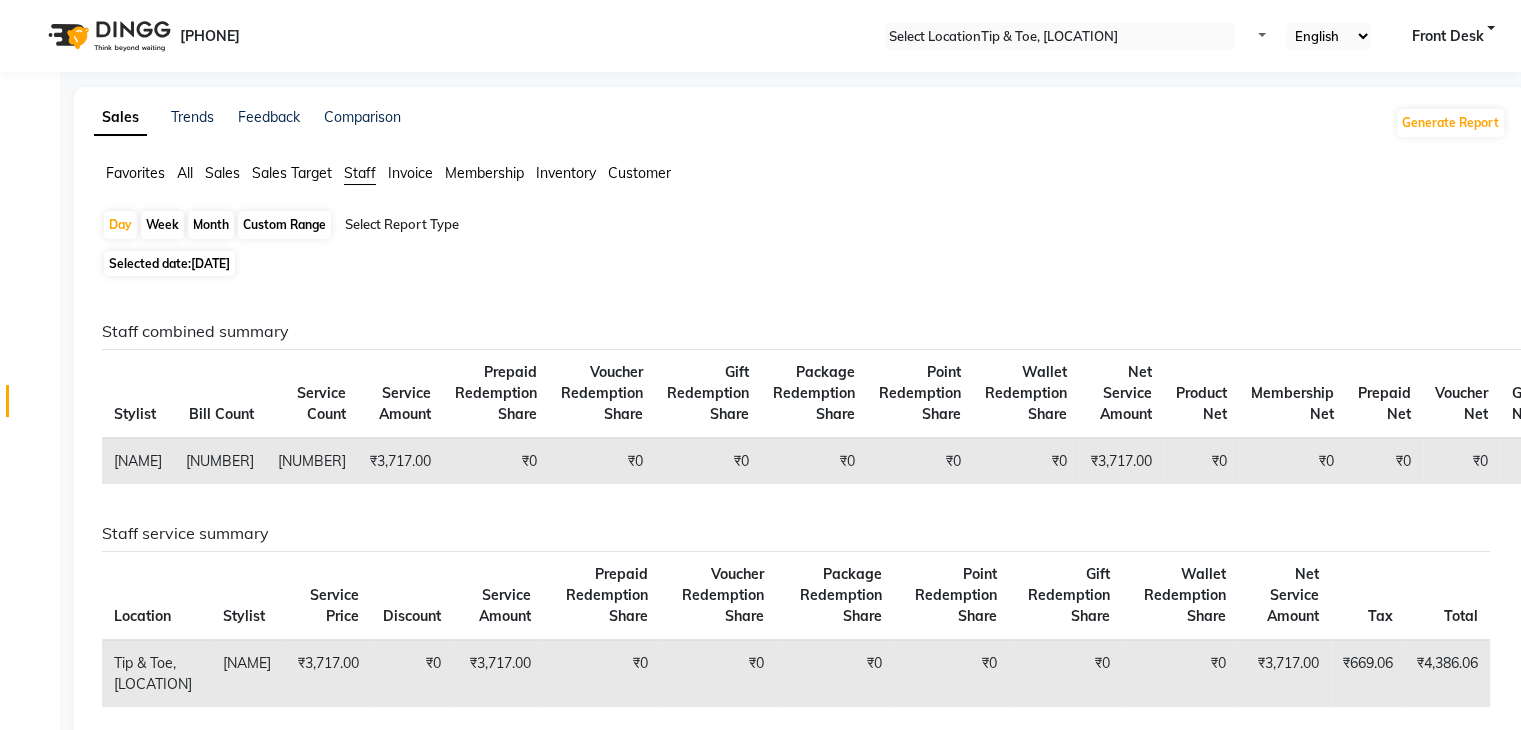 click on "[DATE]" at bounding box center (210, 263) 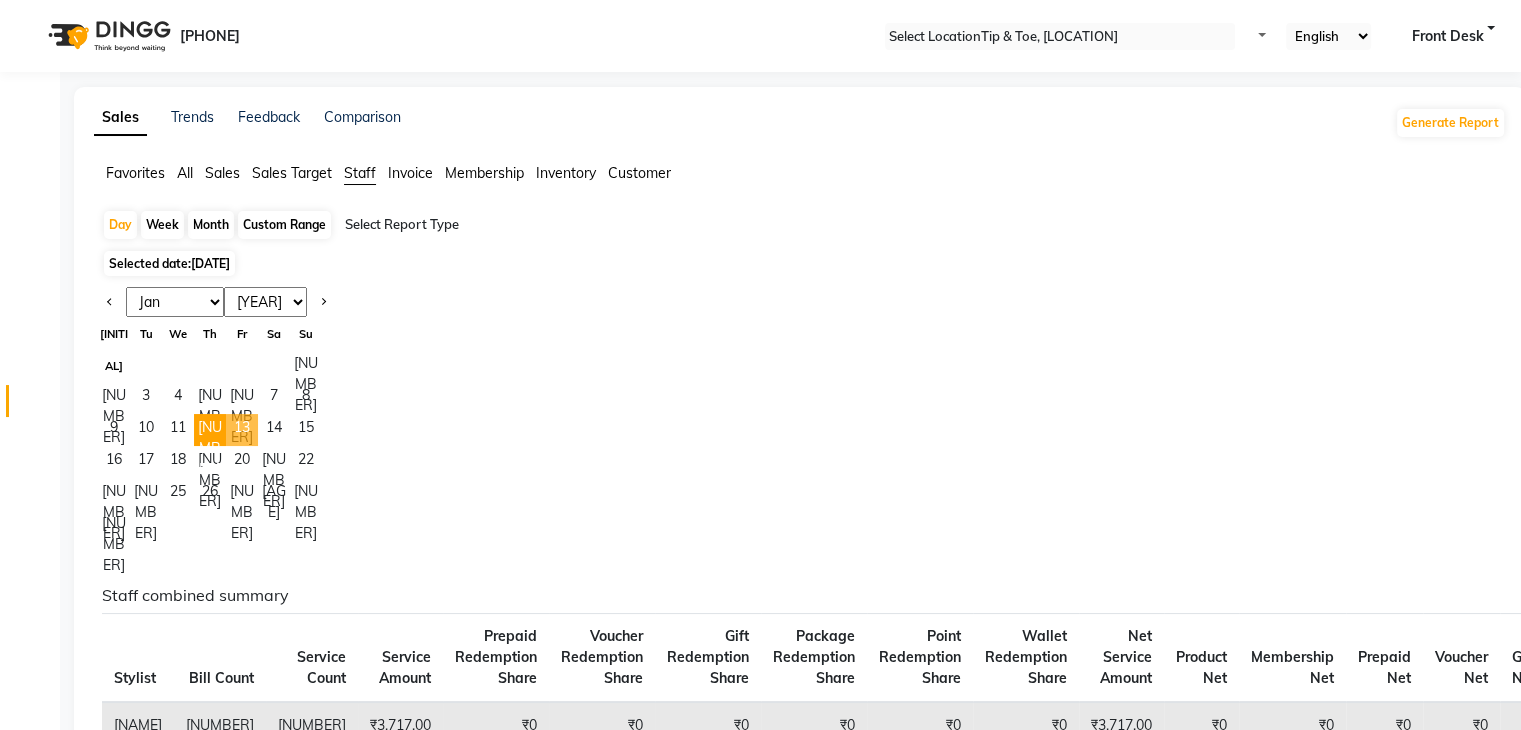 click on "13" at bounding box center (242, 430) 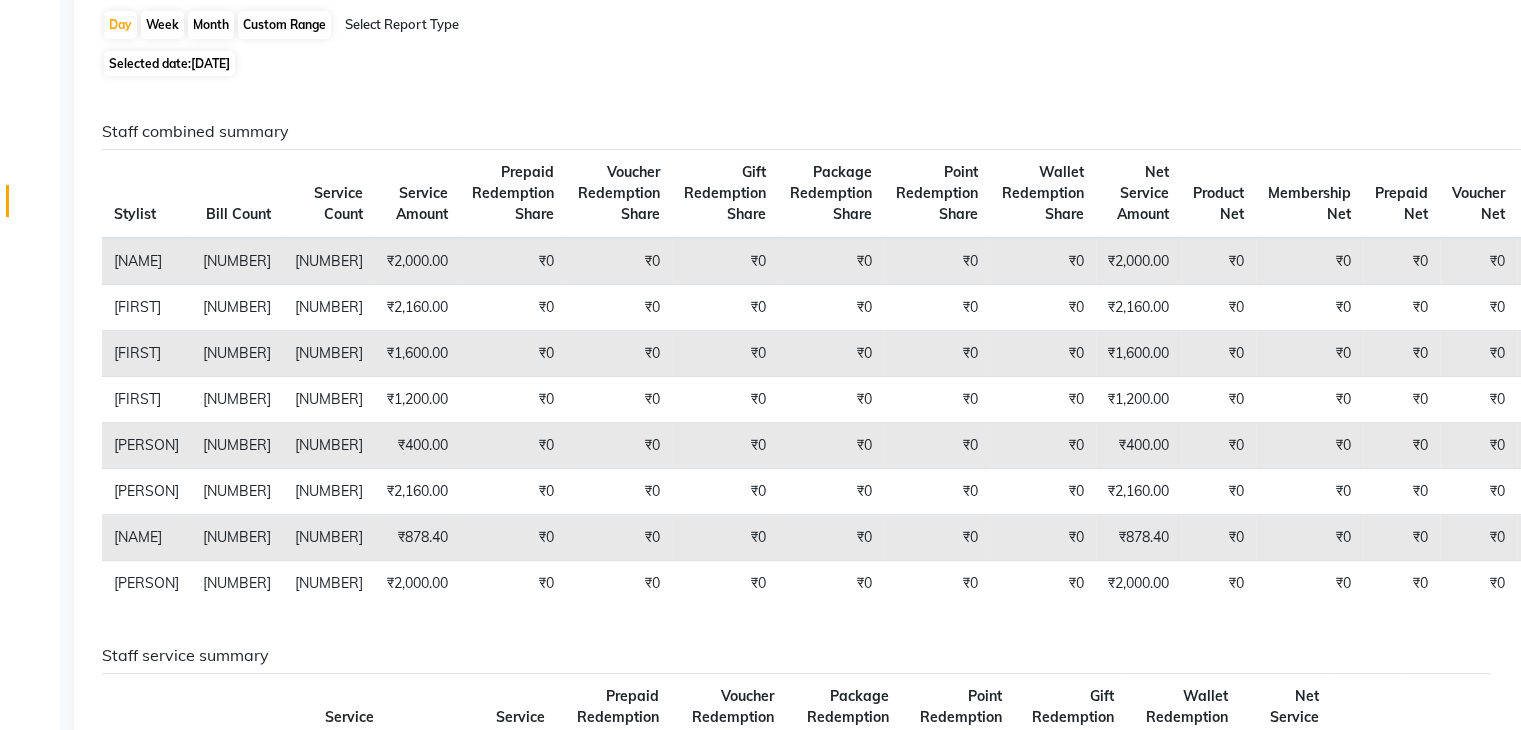 scroll, scrollTop: 0, scrollLeft: 0, axis: both 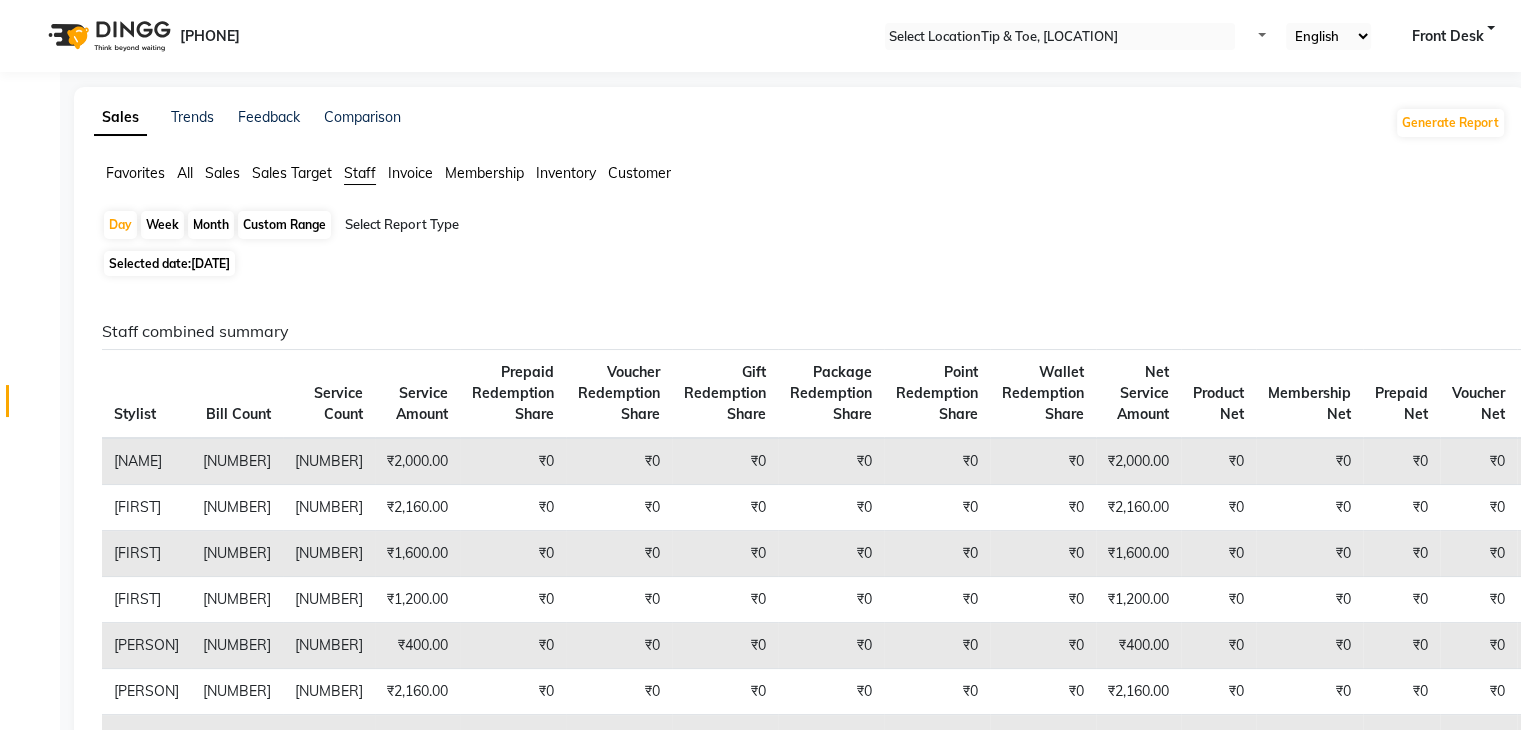 click on "[DATE]" at bounding box center [210, 263] 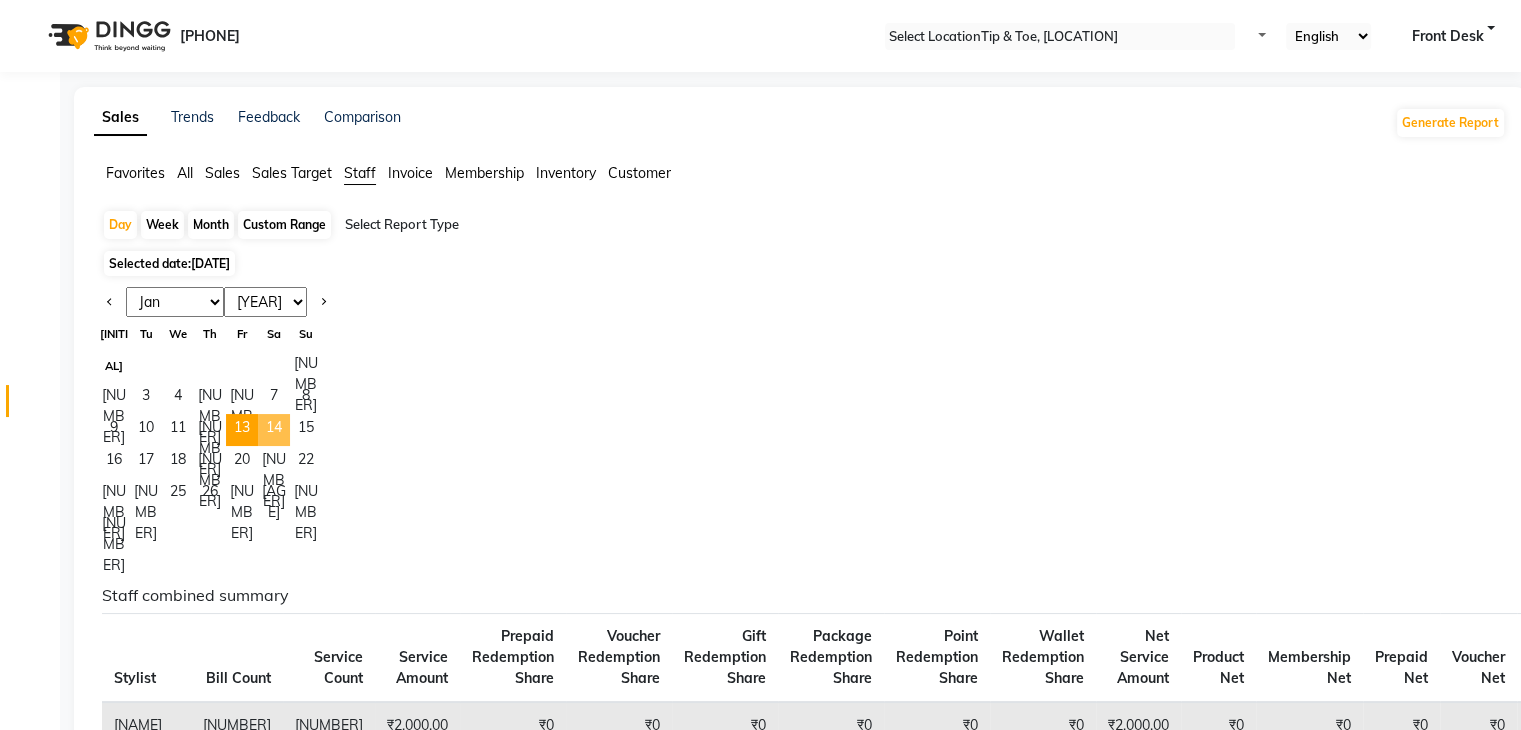 click on "14" at bounding box center [274, 430] 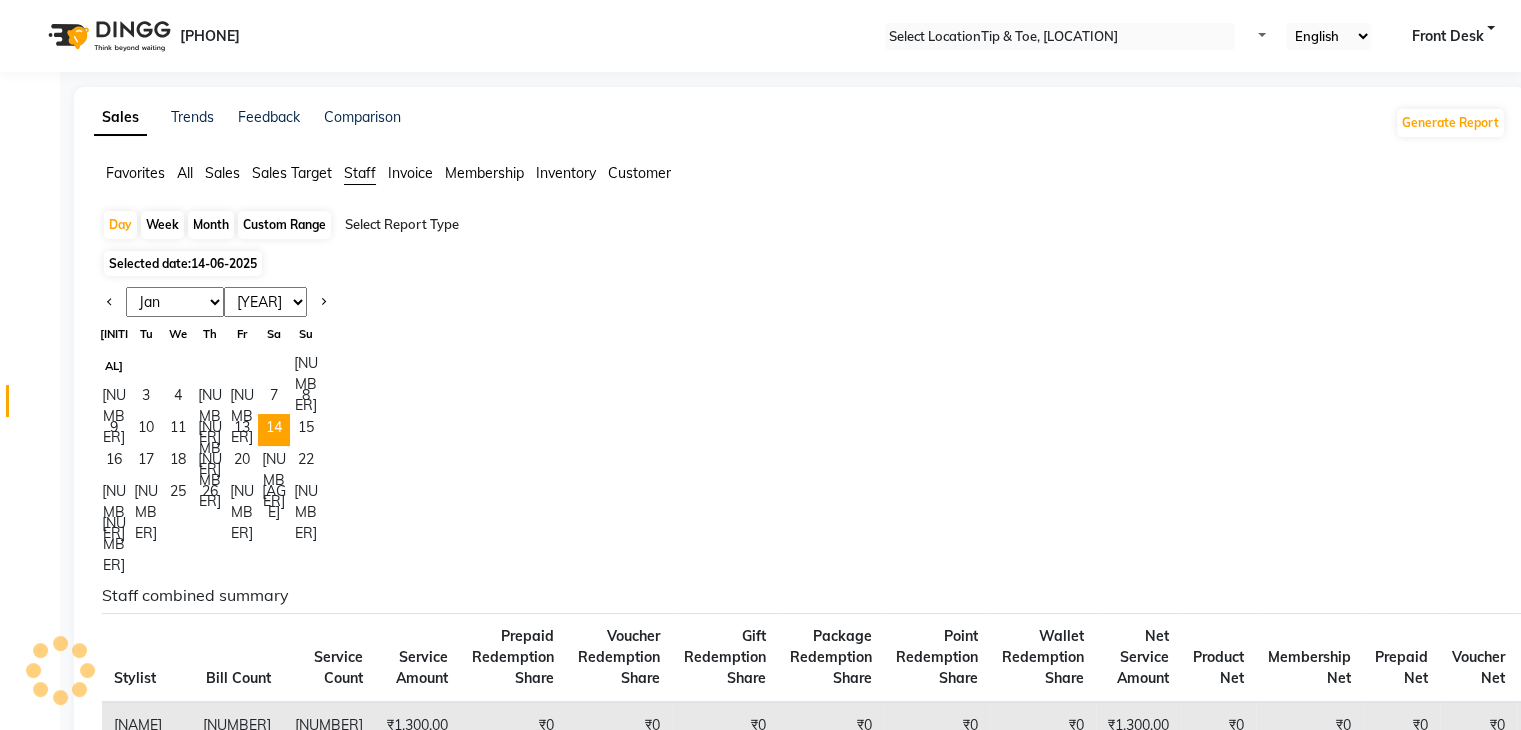 scroll, scrollTop: 100, scrollLeft: 0, axis: vertical 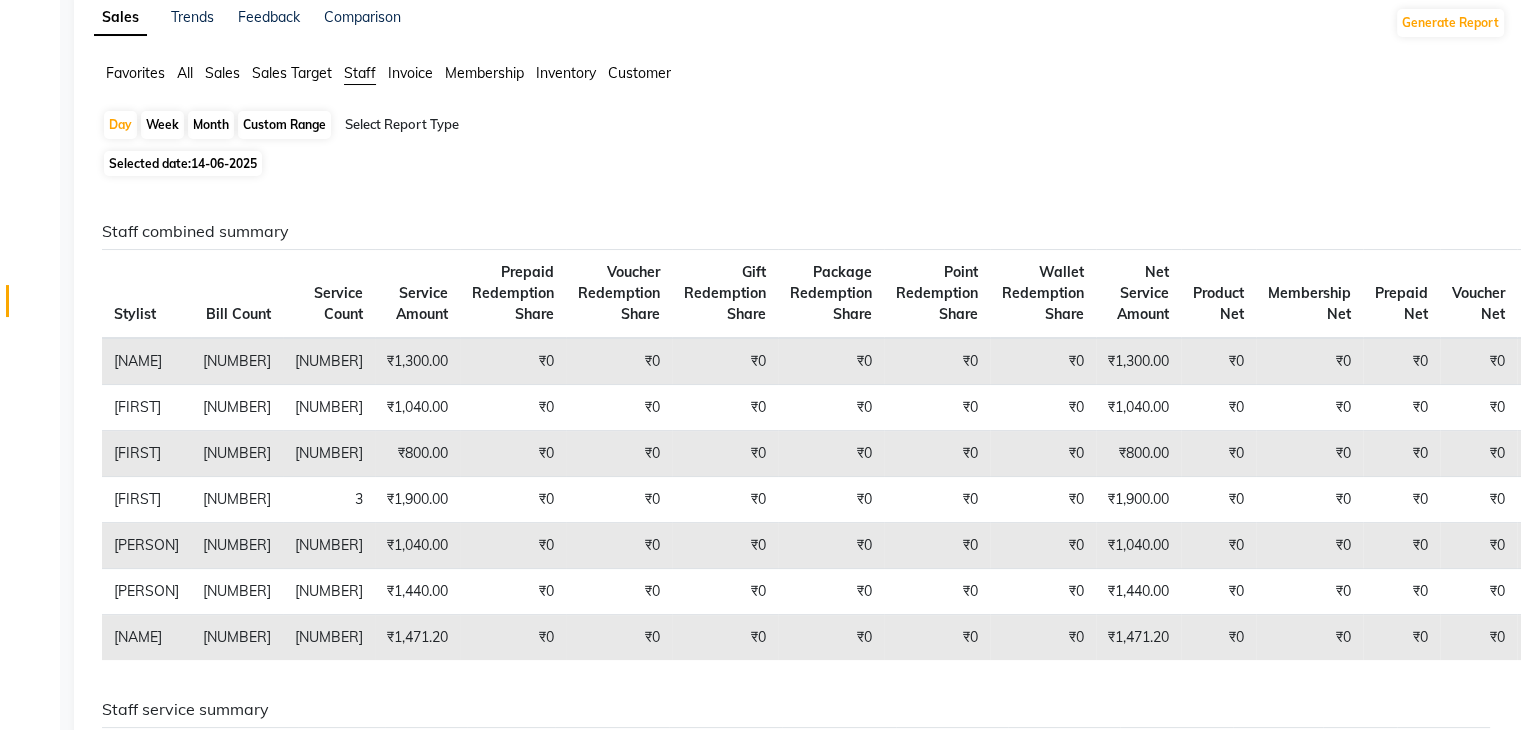 click on "14-06-2025" at bounding box center [224, 163] 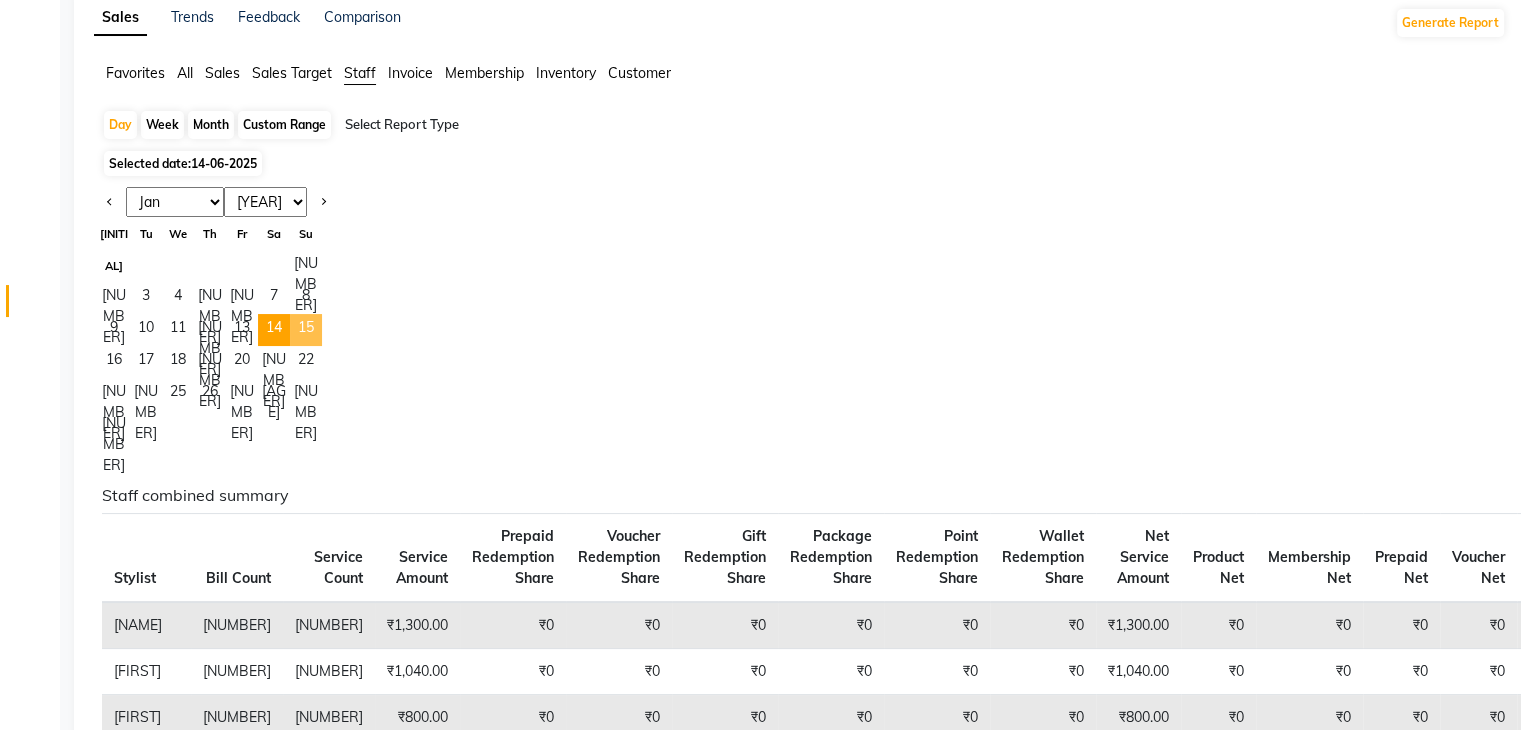 click on "15" at bounding box center [306, 330] 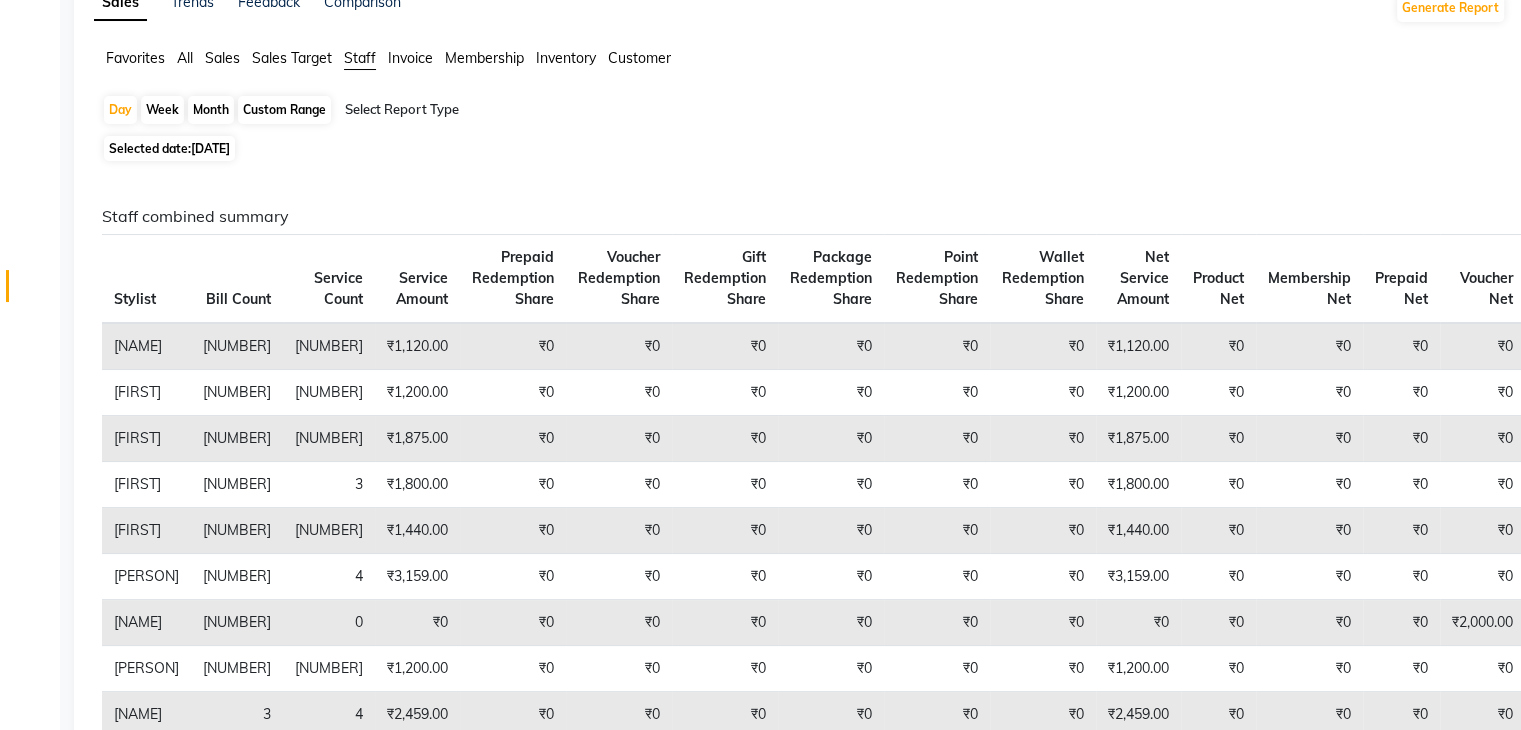 scroll, scrollTop: 0, scrollLeft: 0, axis: both 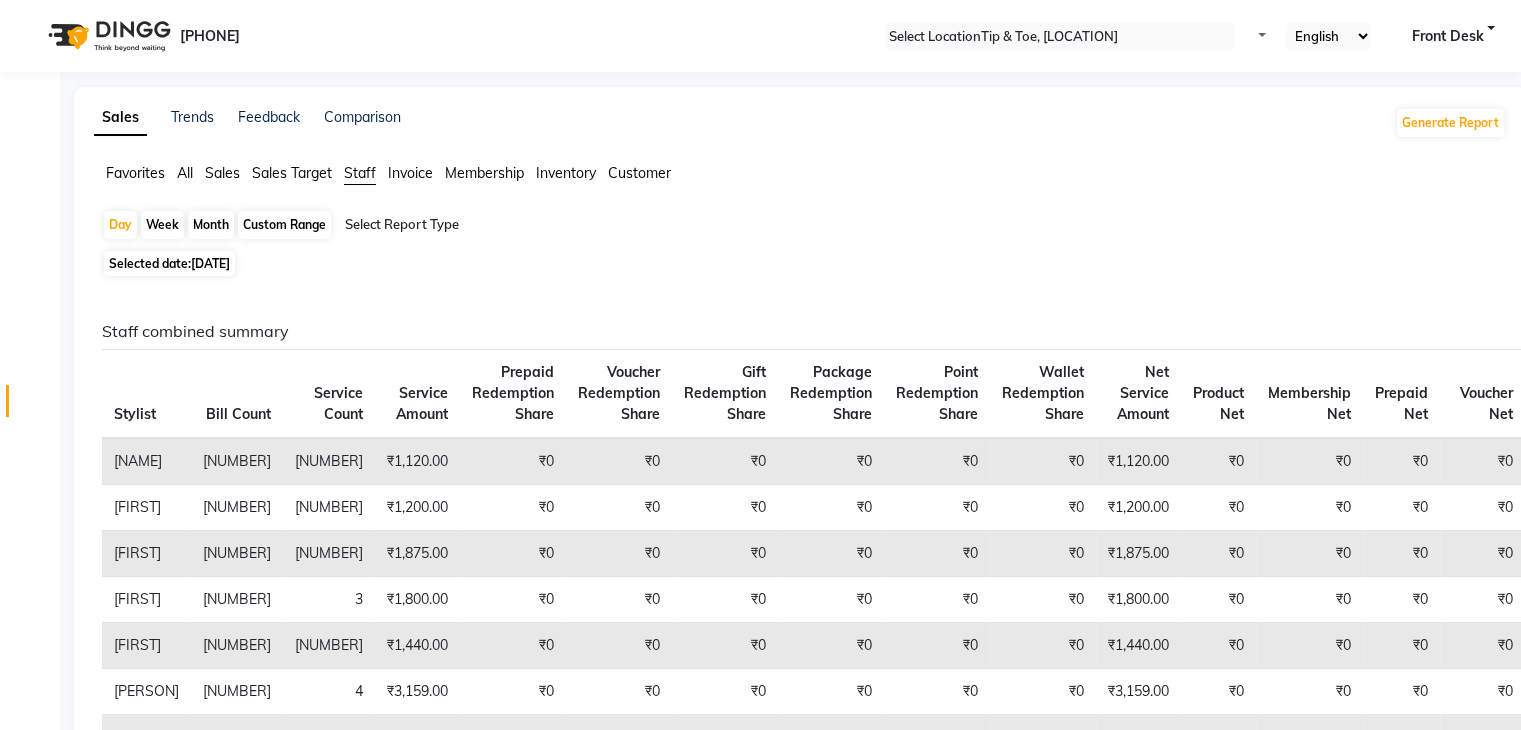 click on "[DATE]" at bounding box center [210, 263] 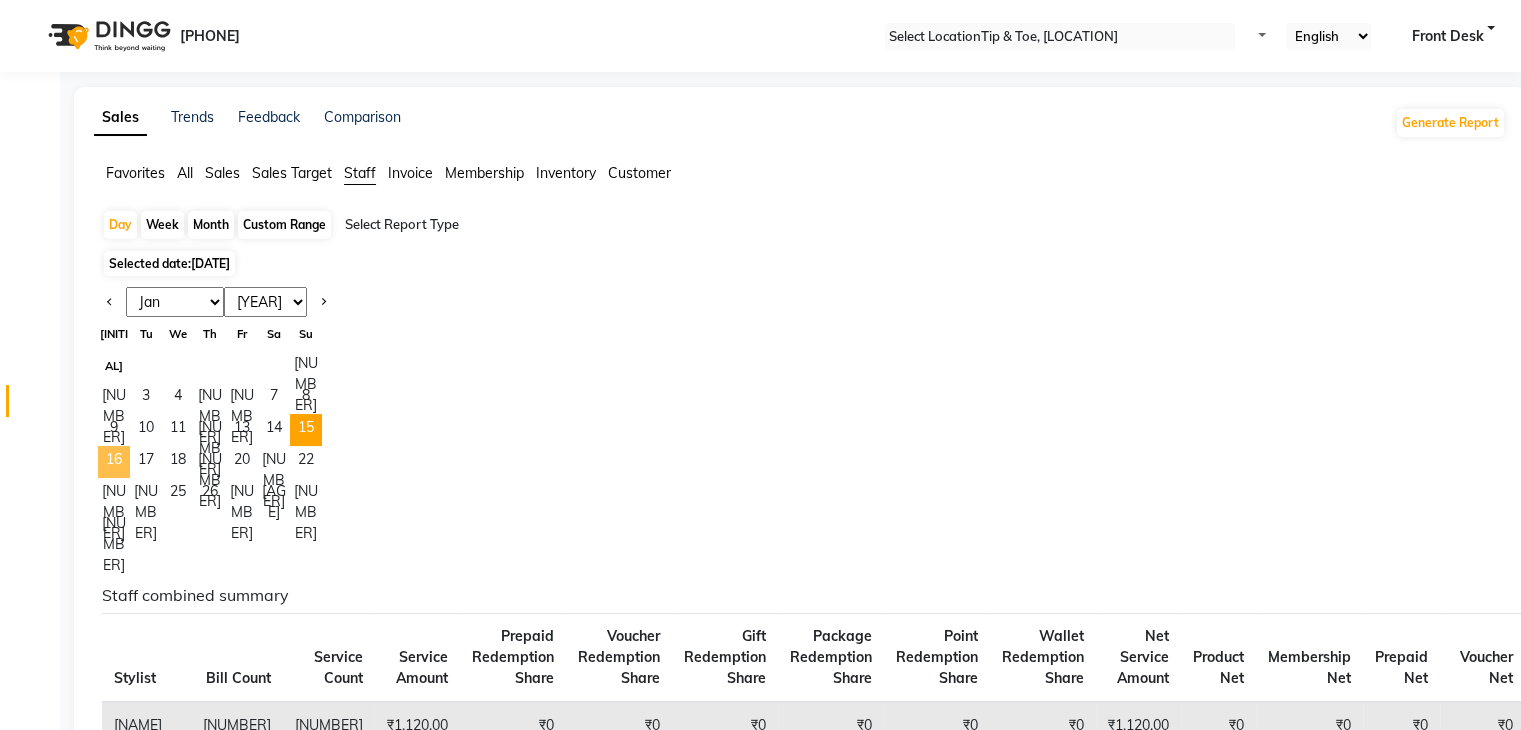 click on "16" at bounding box center (114, 462) 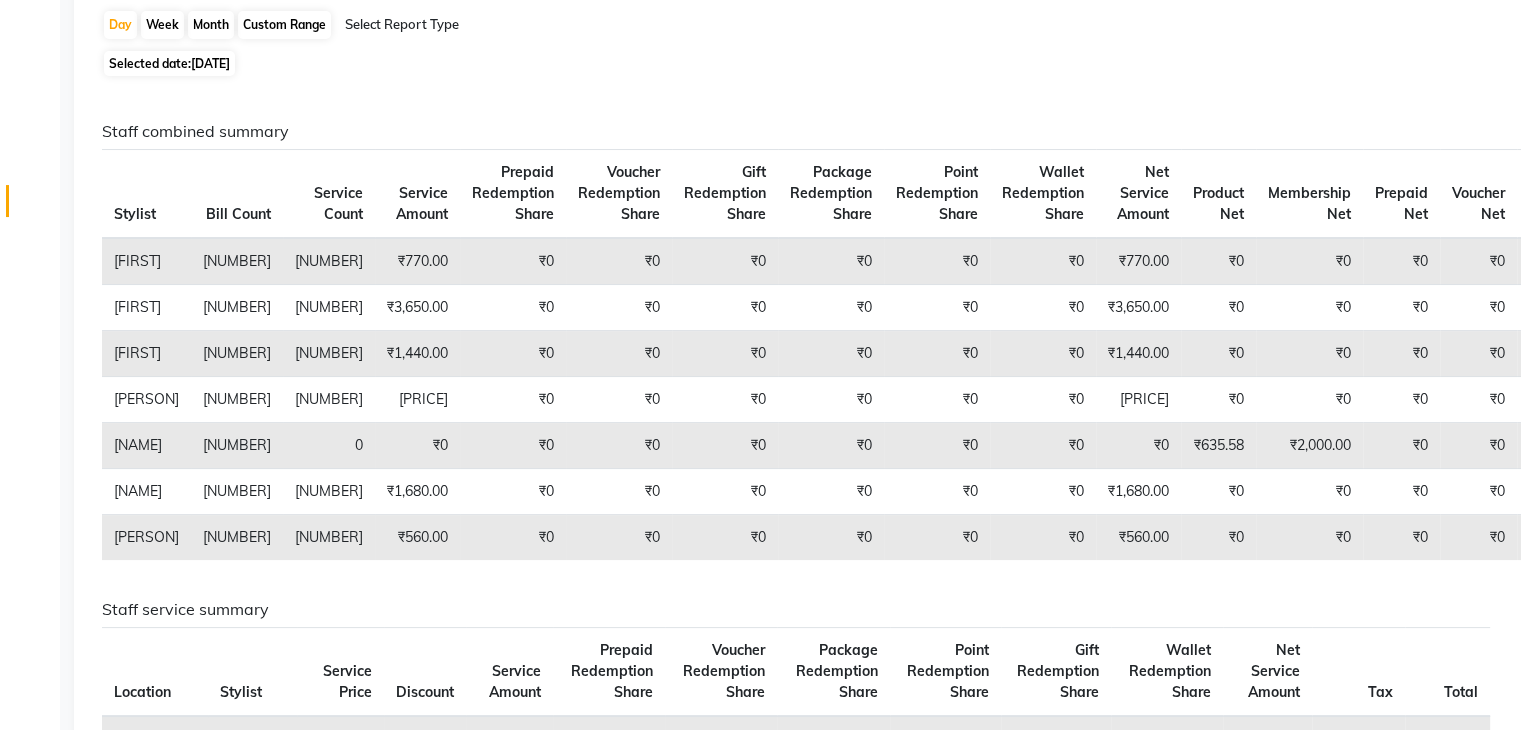 scroll, scrollTop: 0, scrollLeft: 0, axis: both 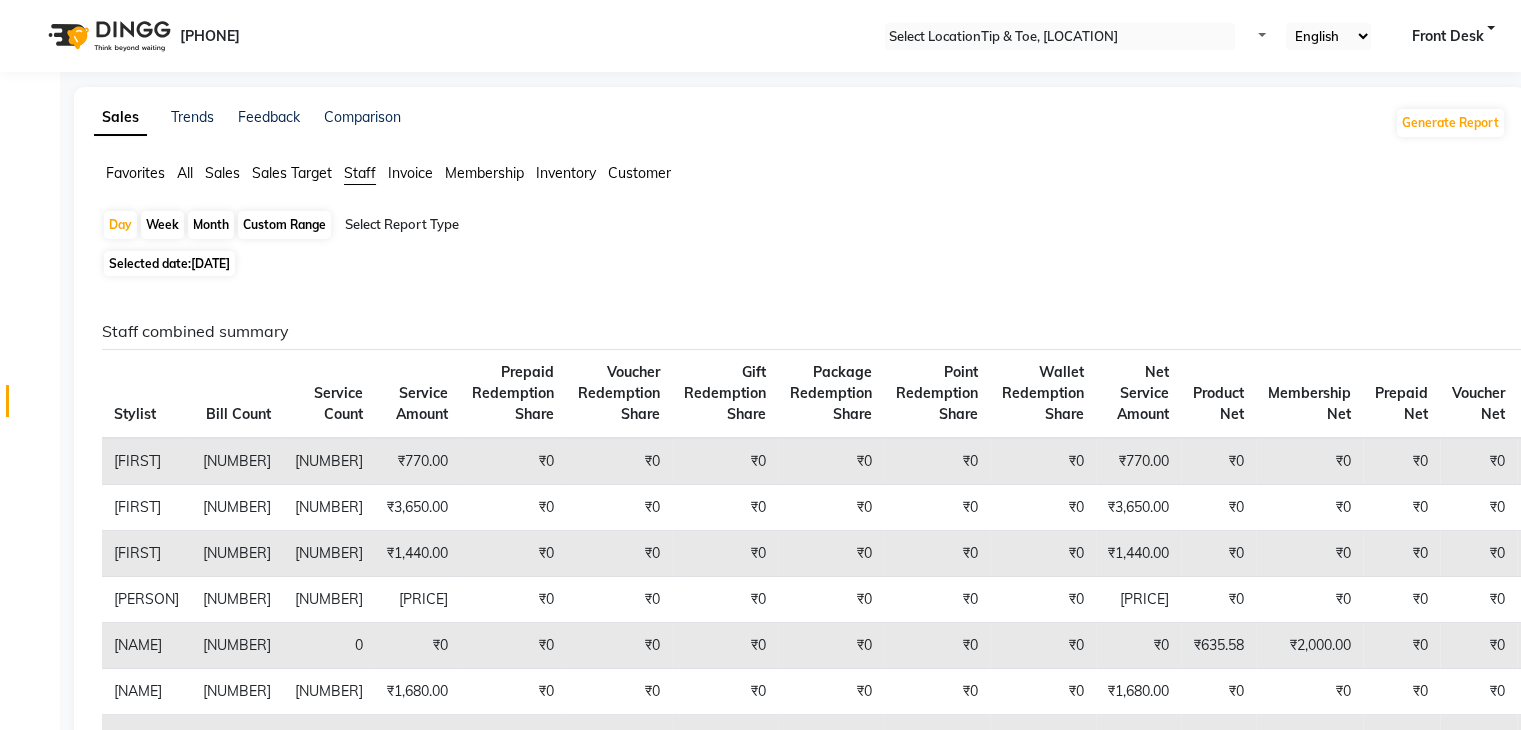 click on "Selected date:  [DATE]" at bounding box center (169, 263) 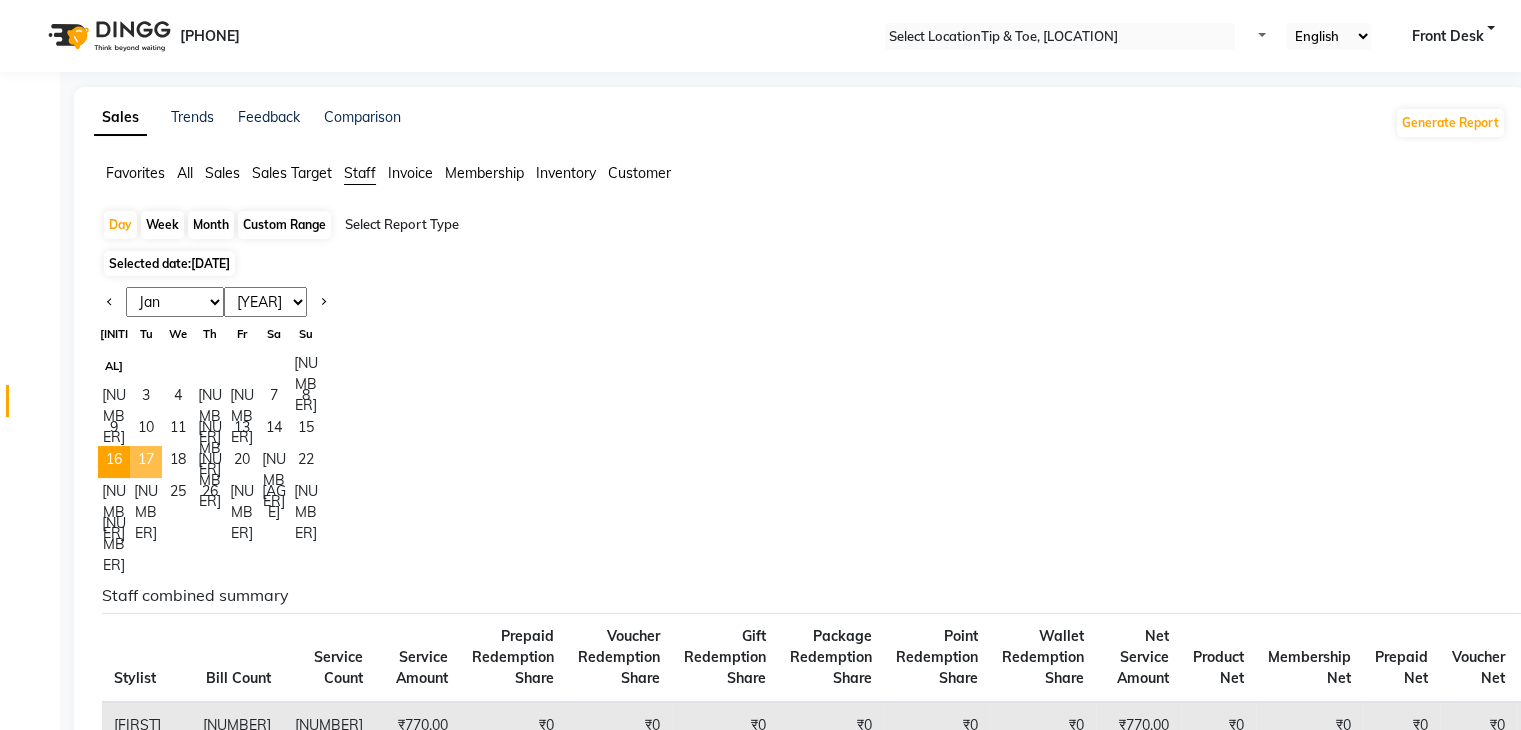 click on "17" at bounding box center (146, 462) 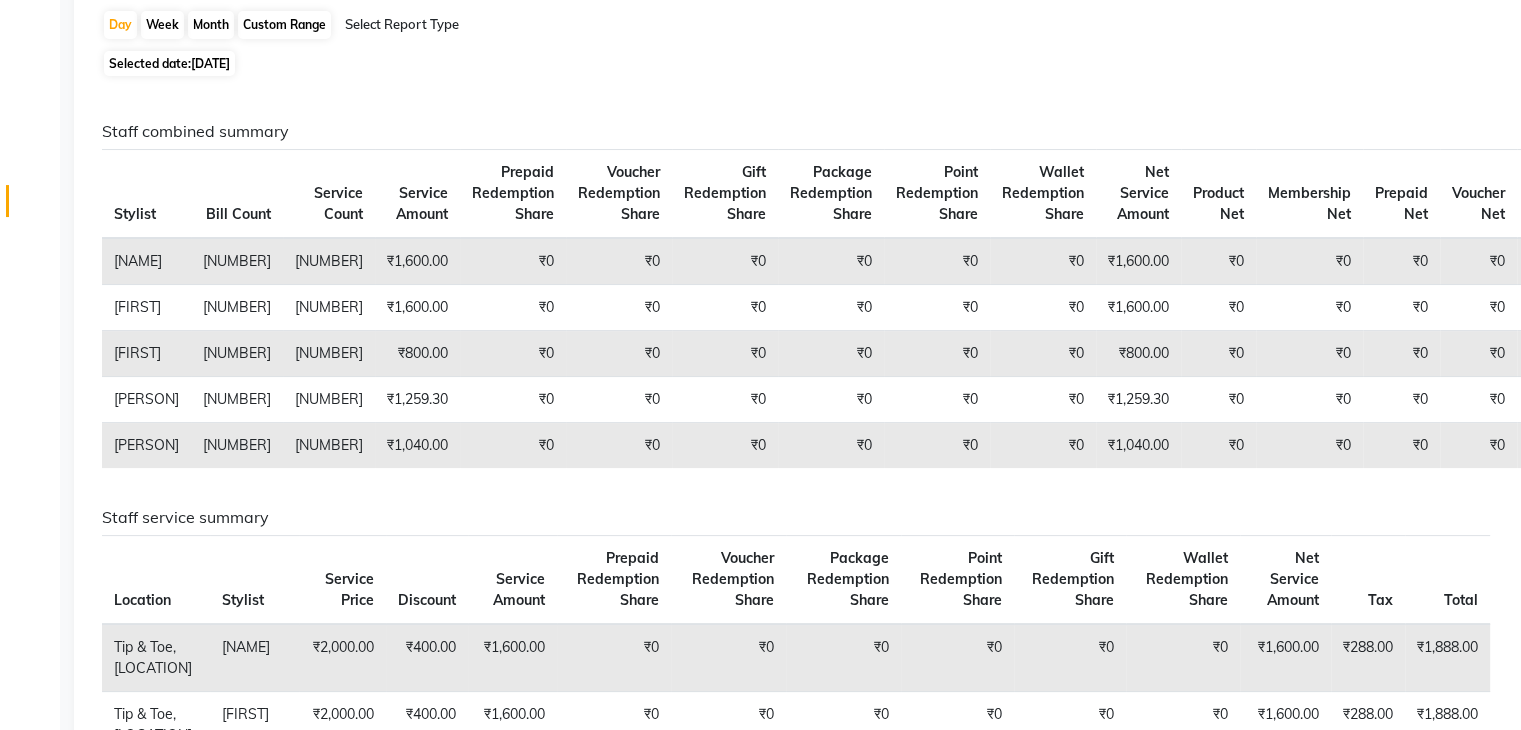 scroll, scrollTop: 0, scrollLeft: 0, axis: both 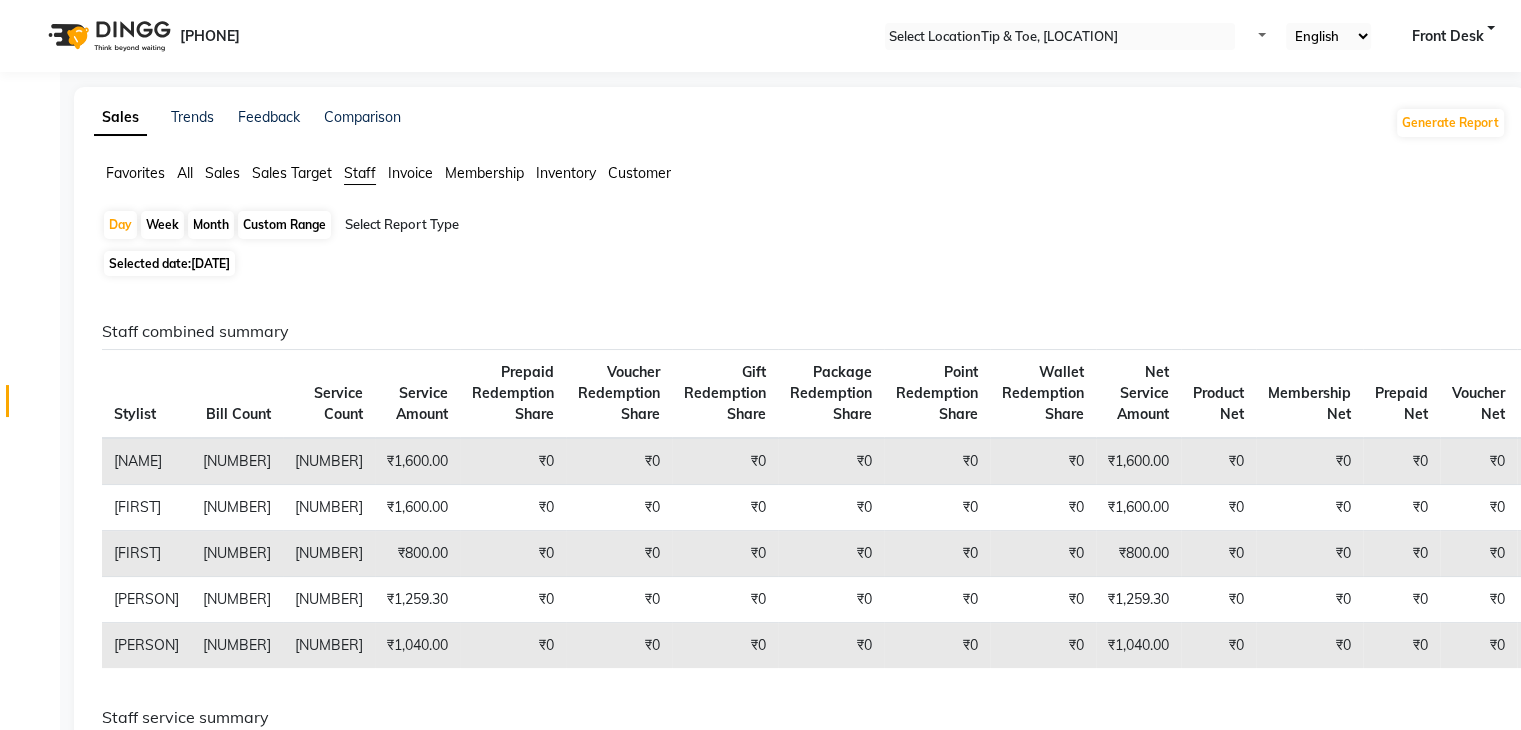 click on "Custom Range" at bounding box center [284, 225] 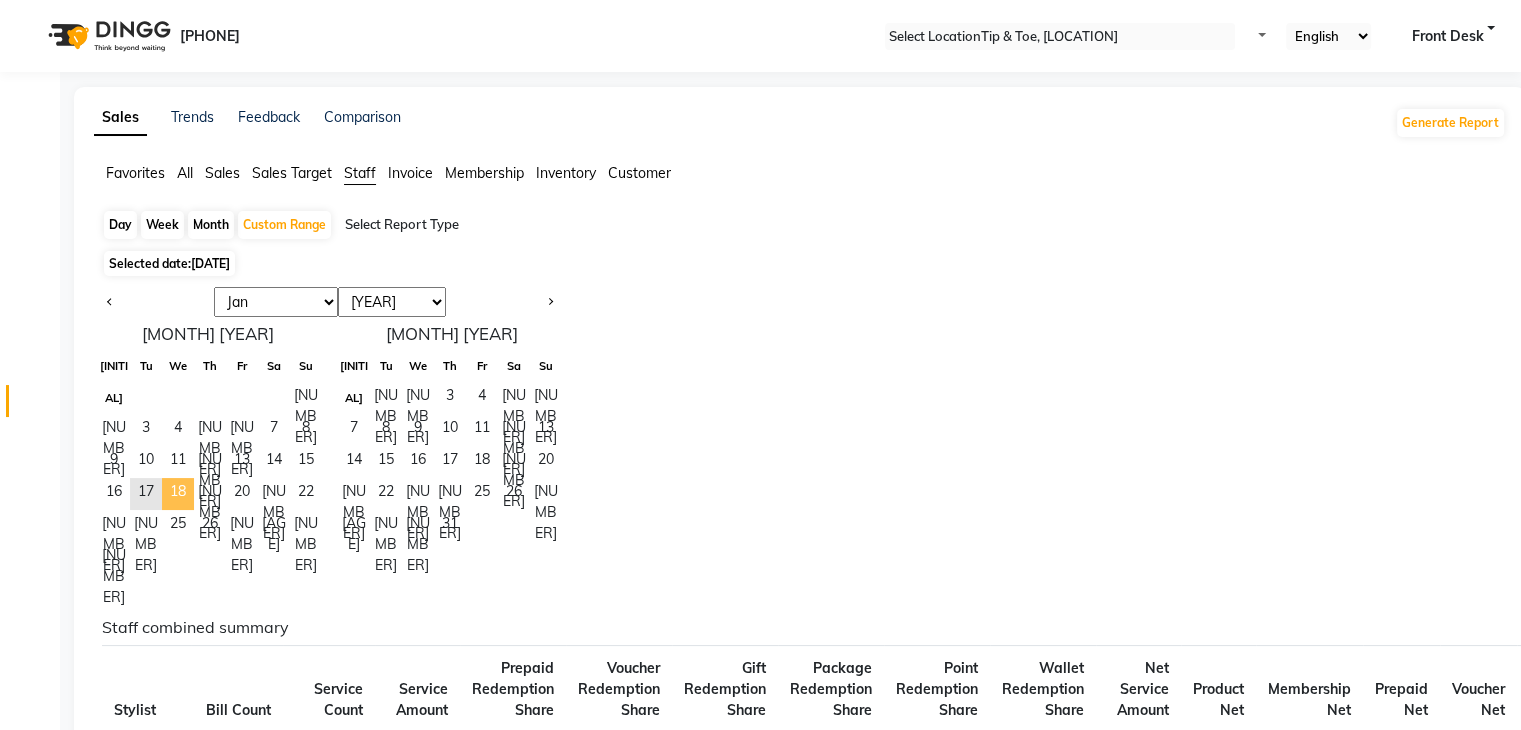 click on "18" at bounding box center (178, 494) 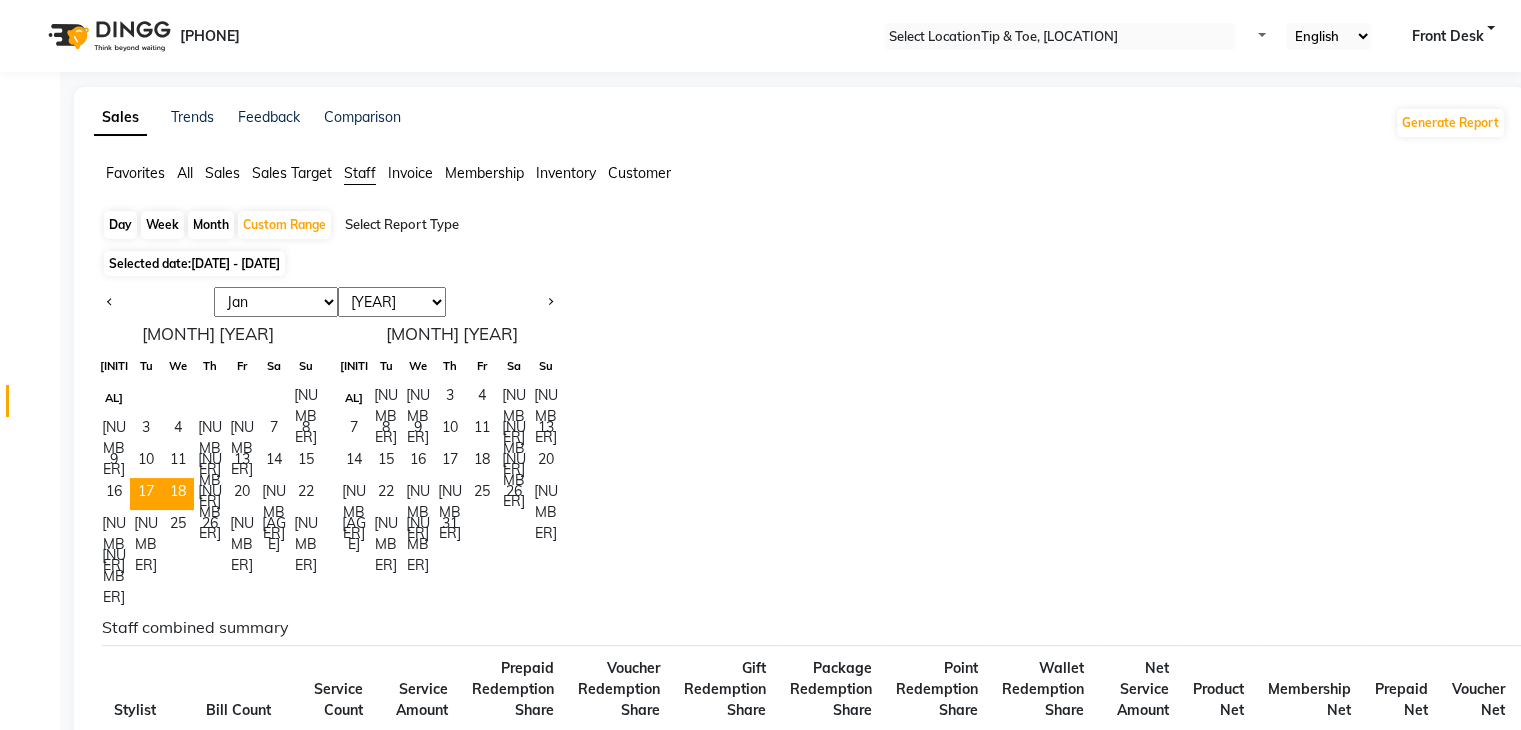click on "Day" at bounding box center [120, 225] 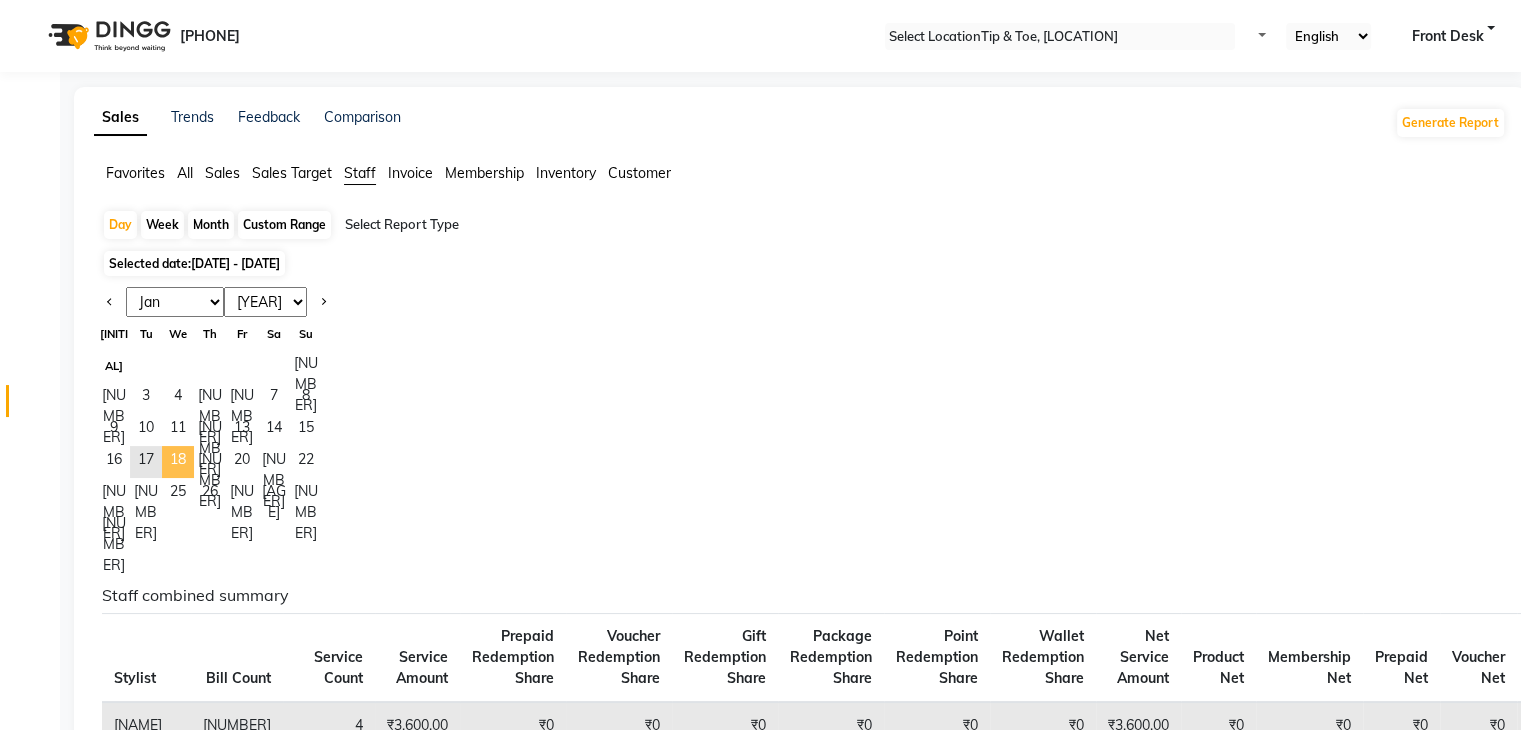 click on "18" at bounding box center (178, 462) 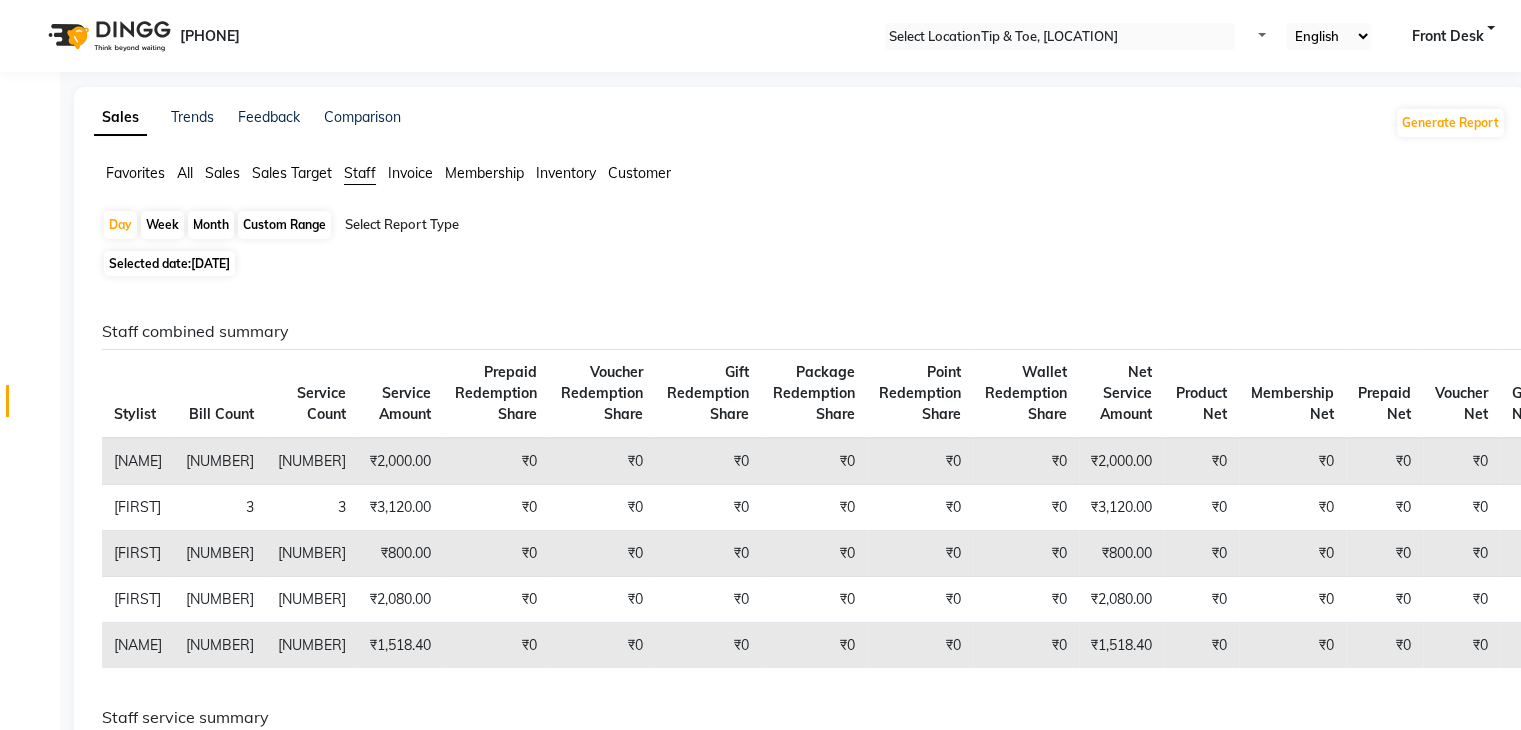 click on "[DATE]" at bounding box center [210, 263] 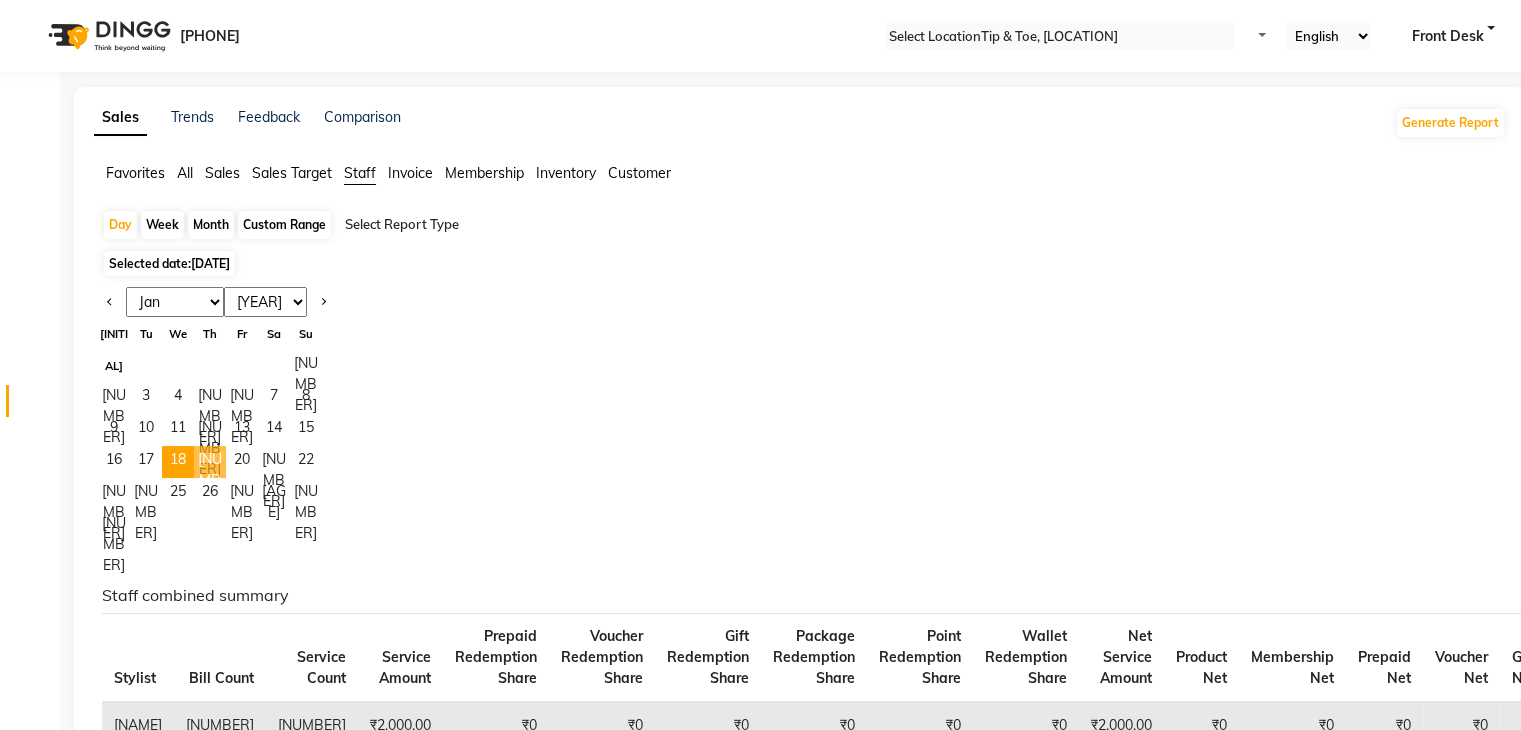 click on "[NUMBER]" at bounding box center [210, 462] 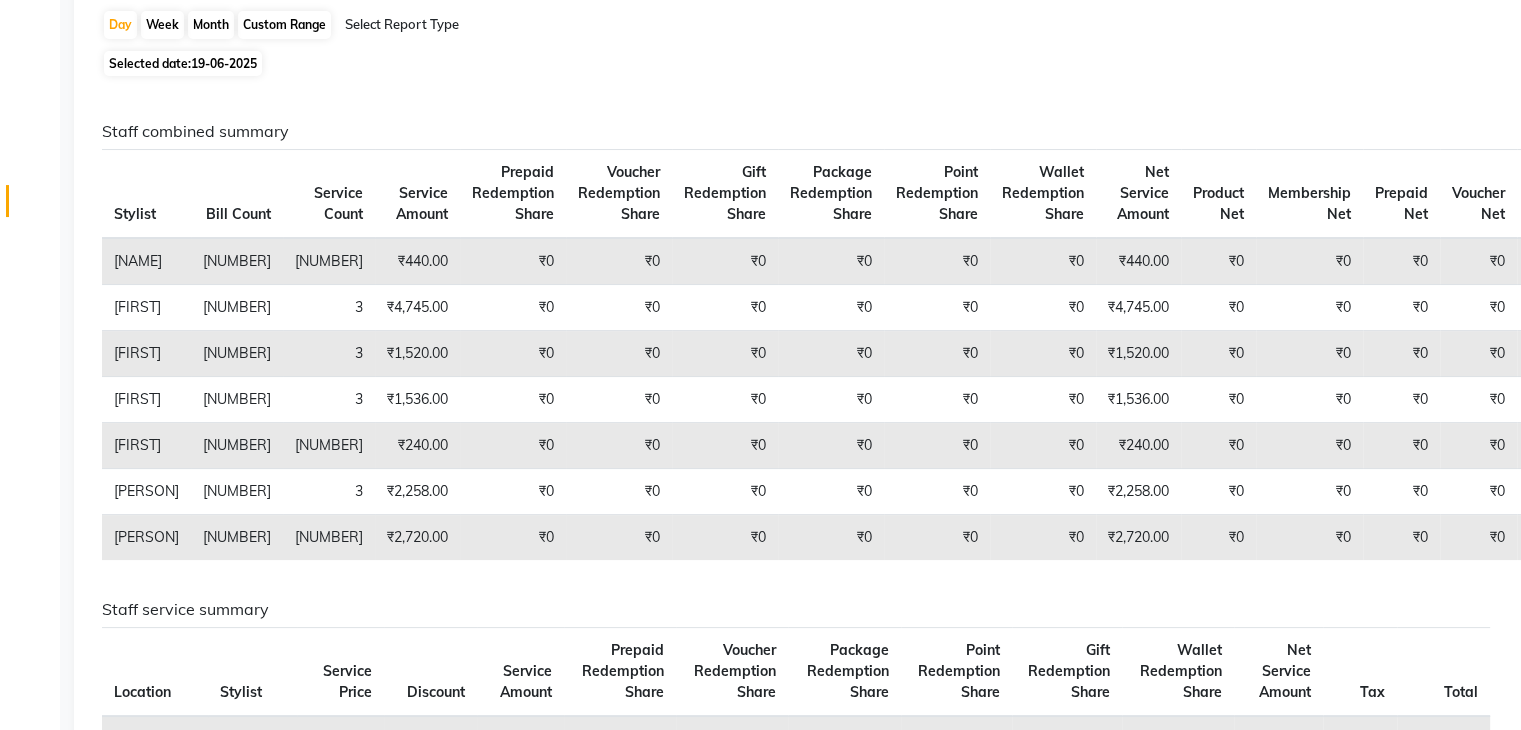 scroll, scrollTop: 0, scrollLeft: 0, axis: both 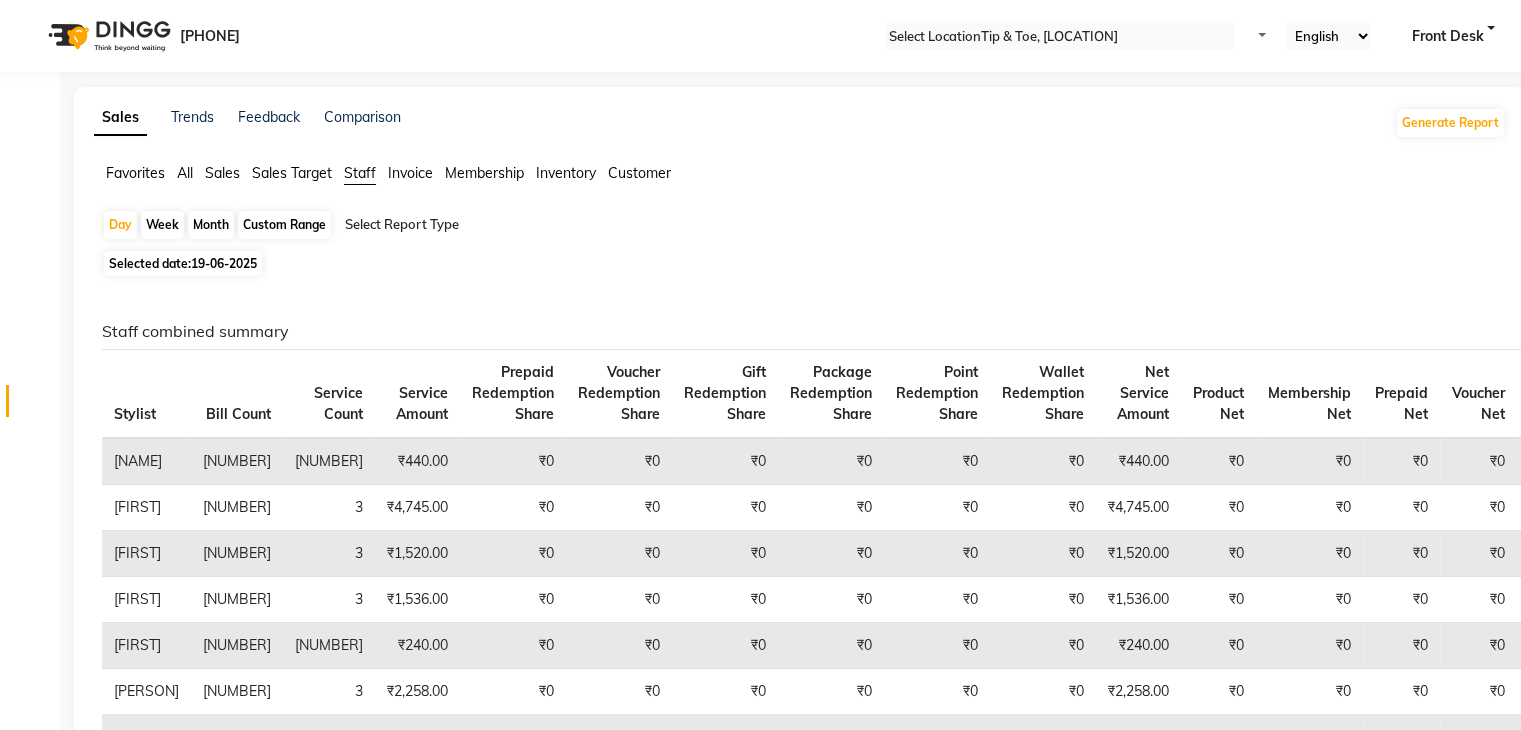 click on "Selected date:  19-06-2025" at bounding box center (183, 263) 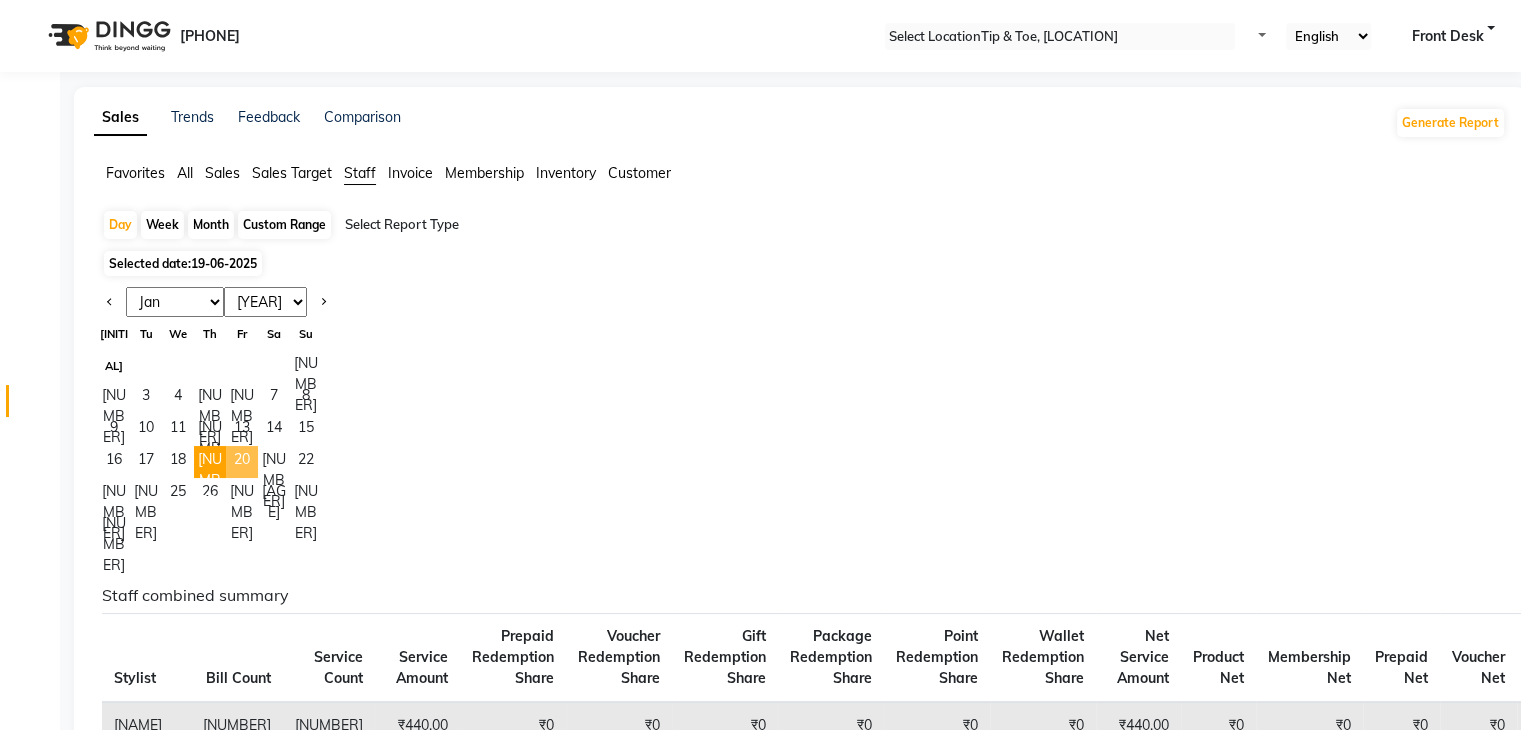 click on "20" at bounding box center (242, 462) 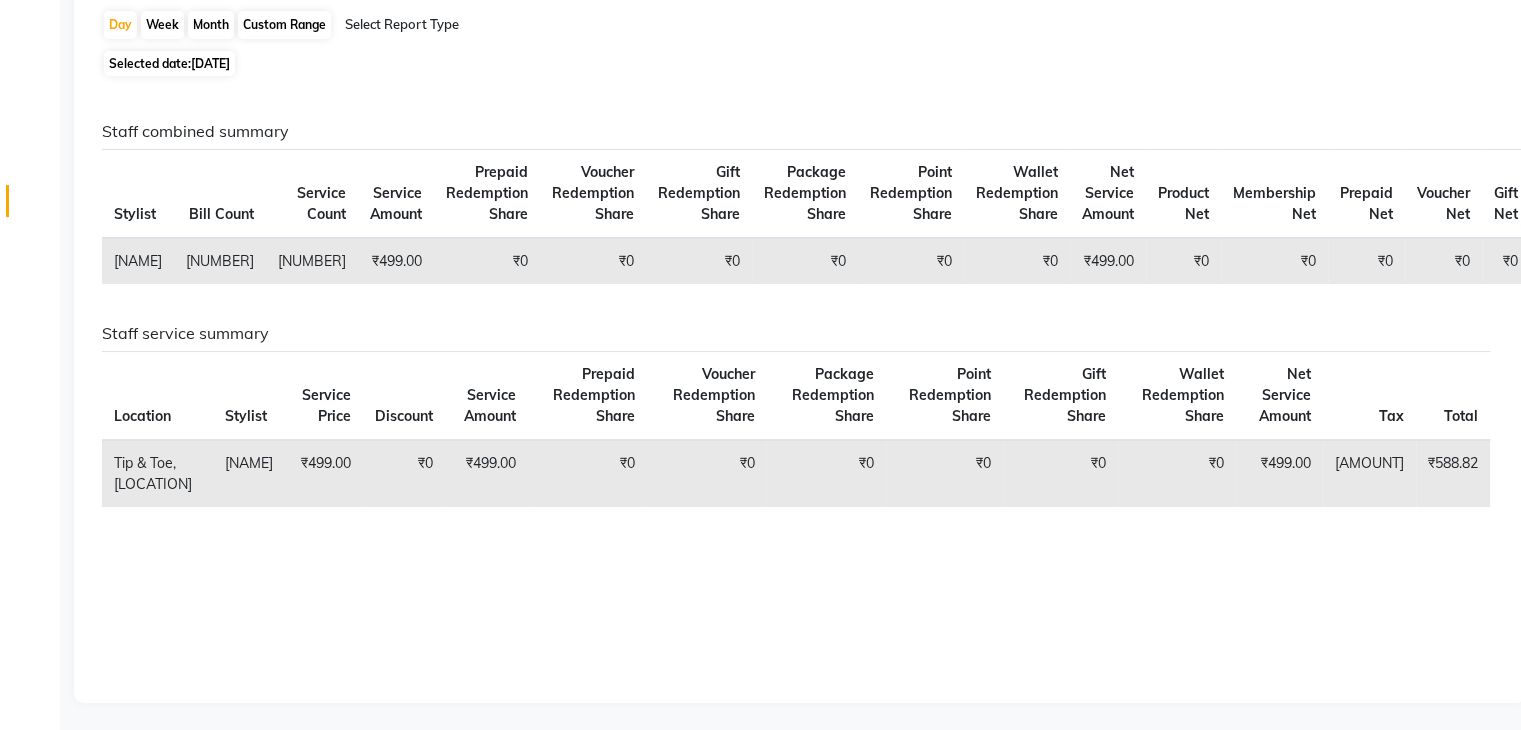 scroll, scrollTop: 0, scrollLeft: 0, axis: both 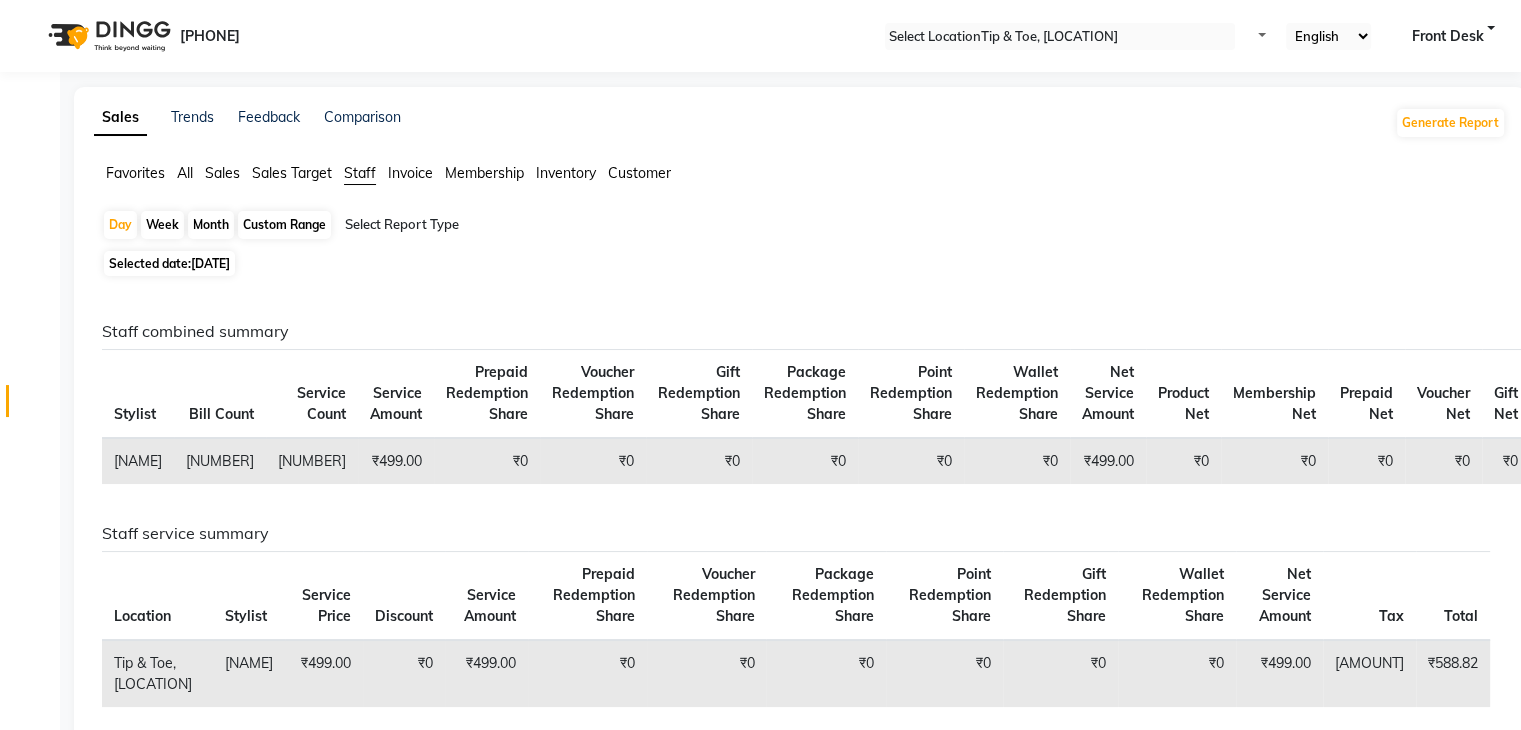 click on "[DATE]" at bounding box center (210, 263) 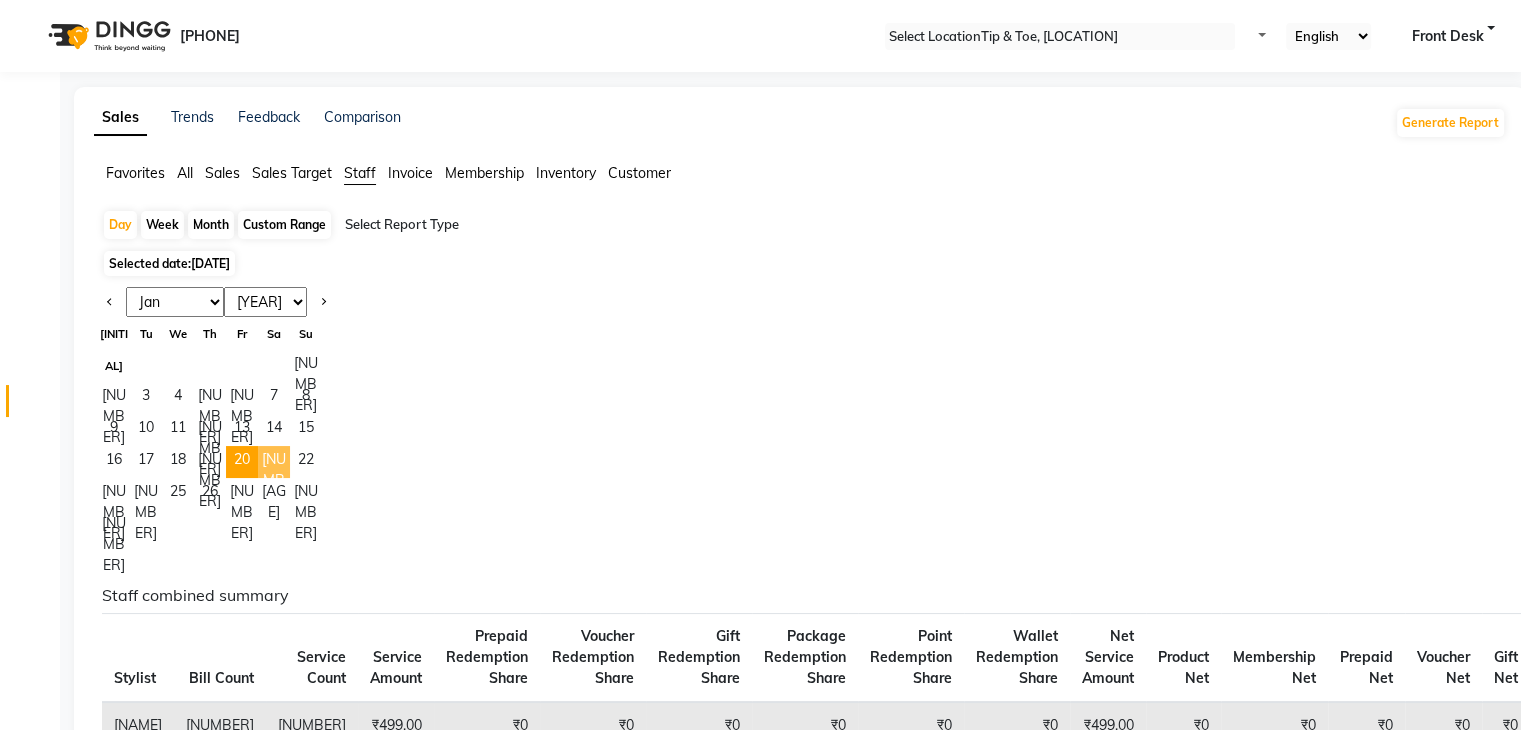 click on "[NUMBER]" at bounding box center (274, 462) 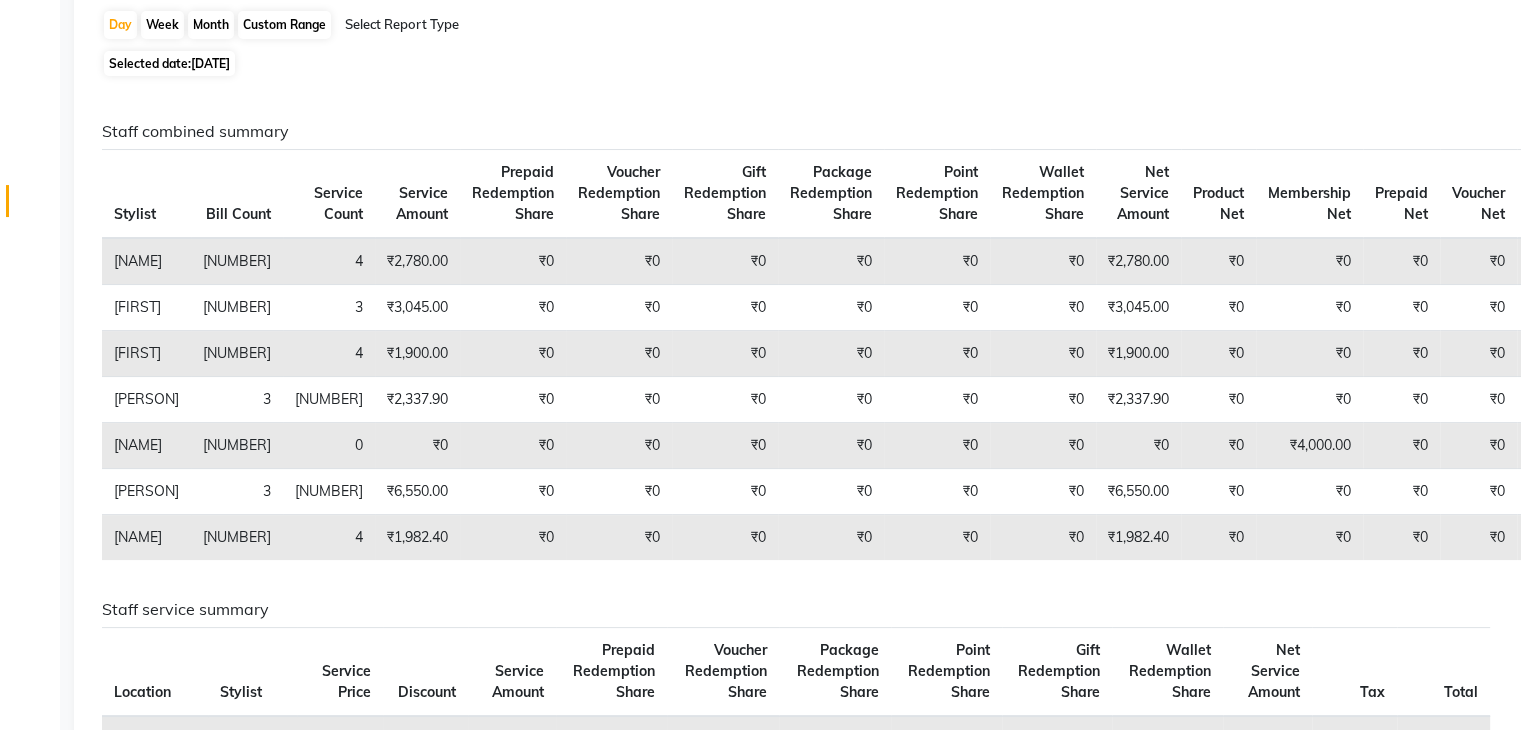 scroll, scrollTop: 0, scrollLeft: 0, axis: both 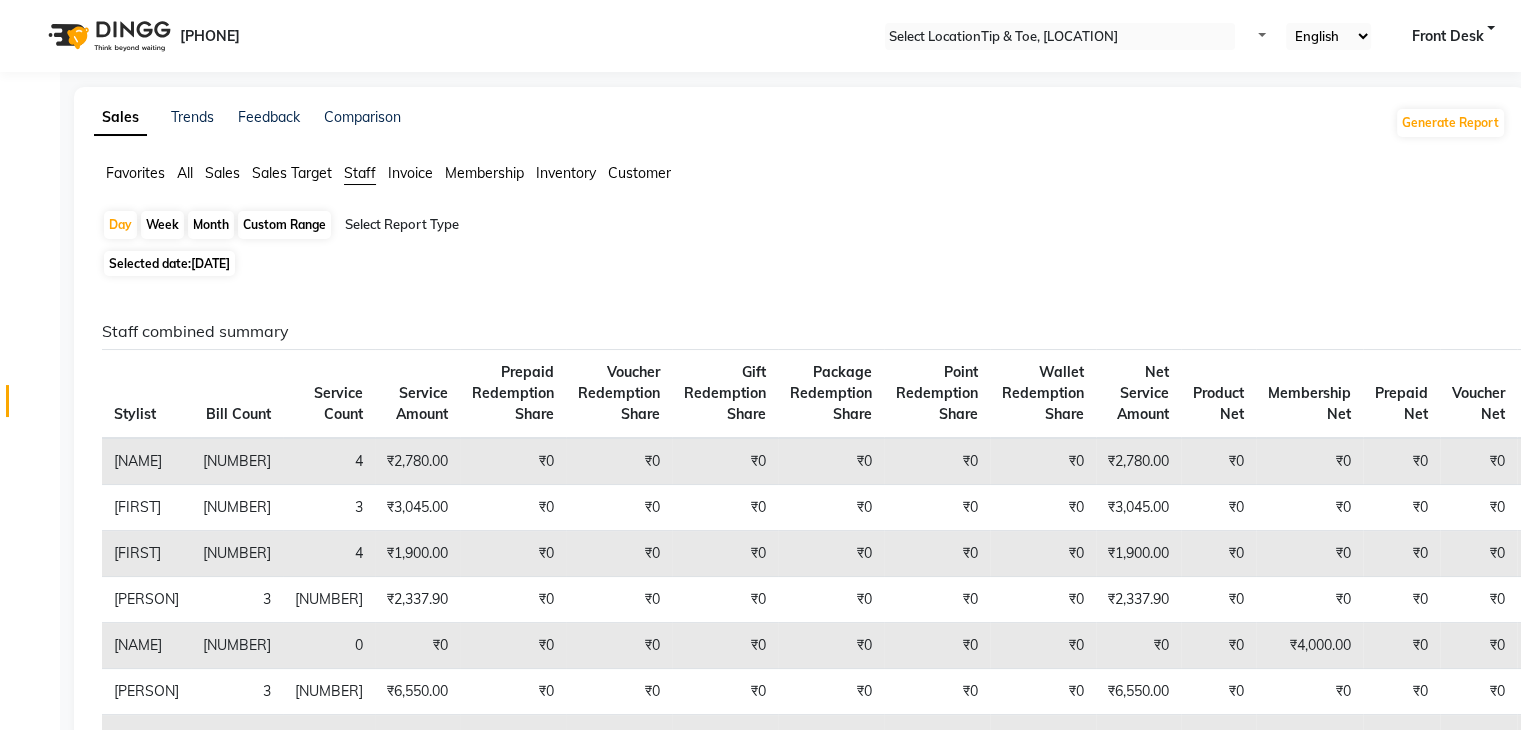 click on "[DATE]" at bounding box center [210, 263] 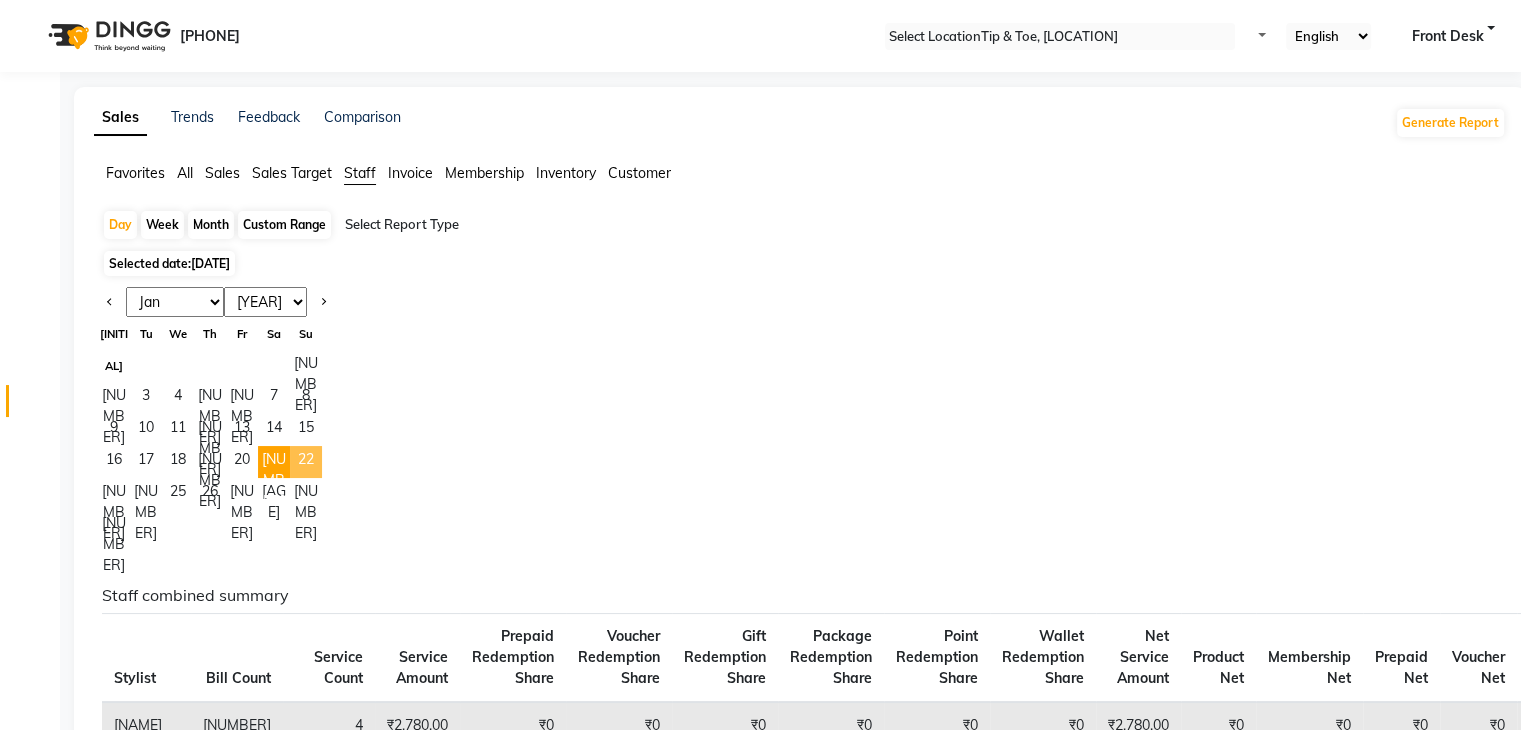 click on "22" at bounding box center (306, 462) 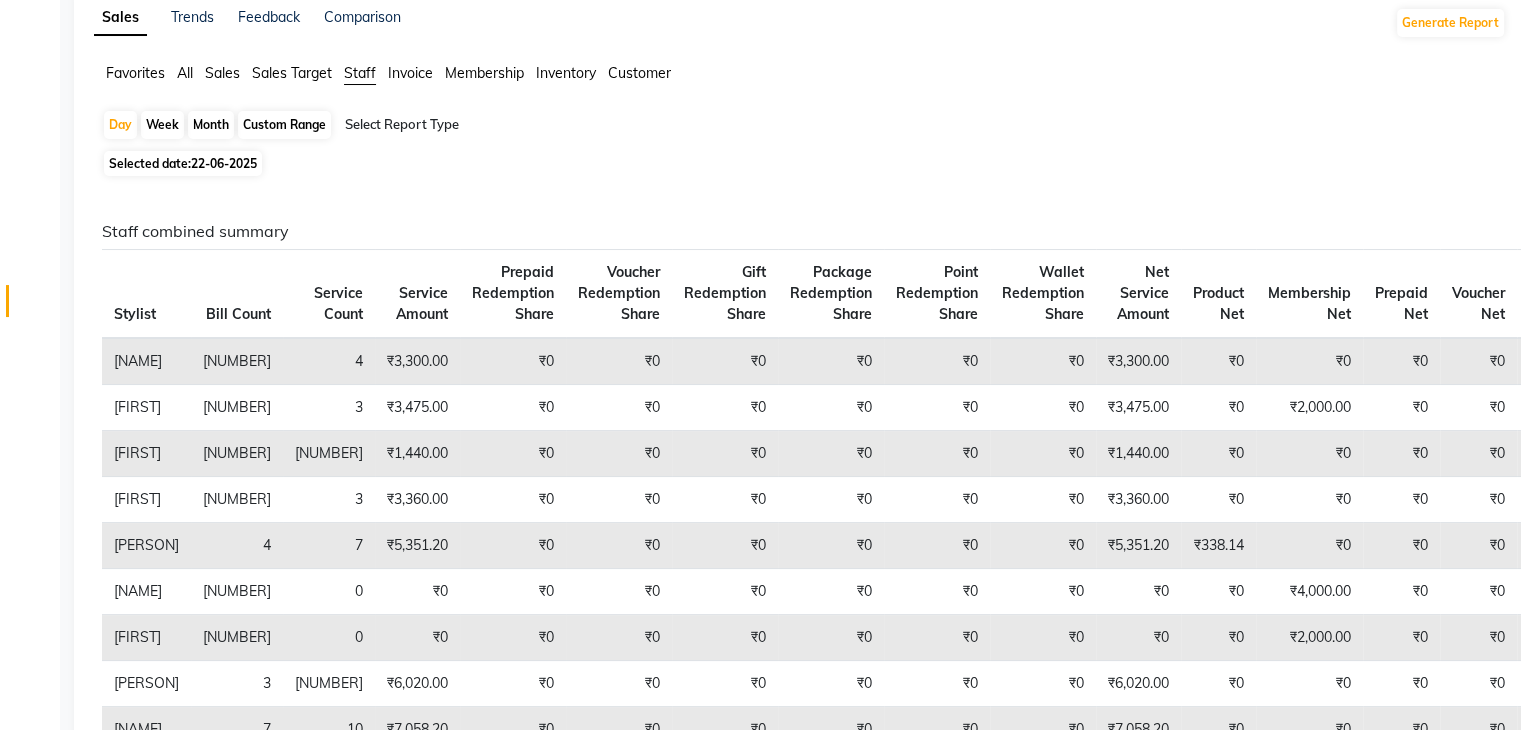 scroll, scrollTop: 0, scrollLeft: 0, axis: both 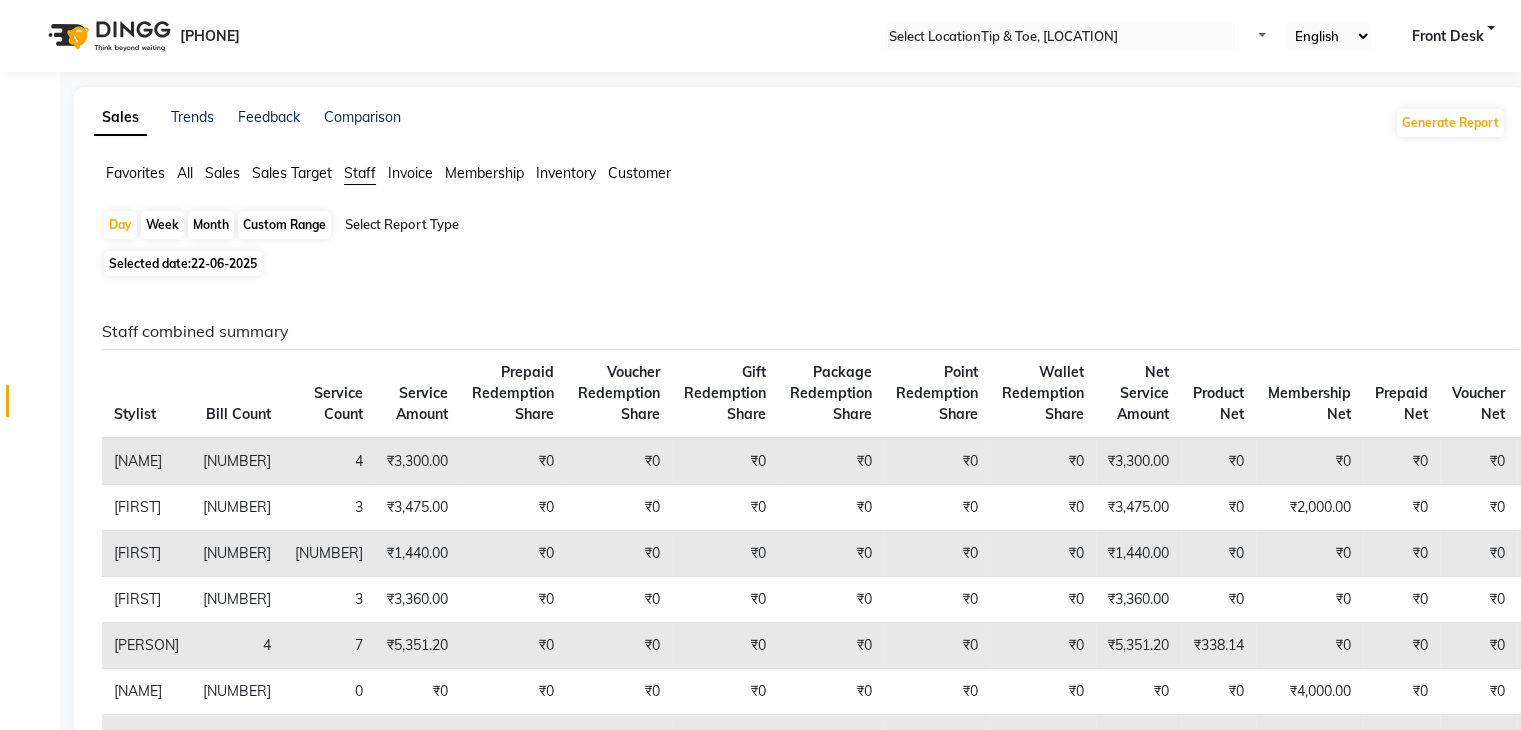 click on "Custom Range" at bounding box center [284, 225] 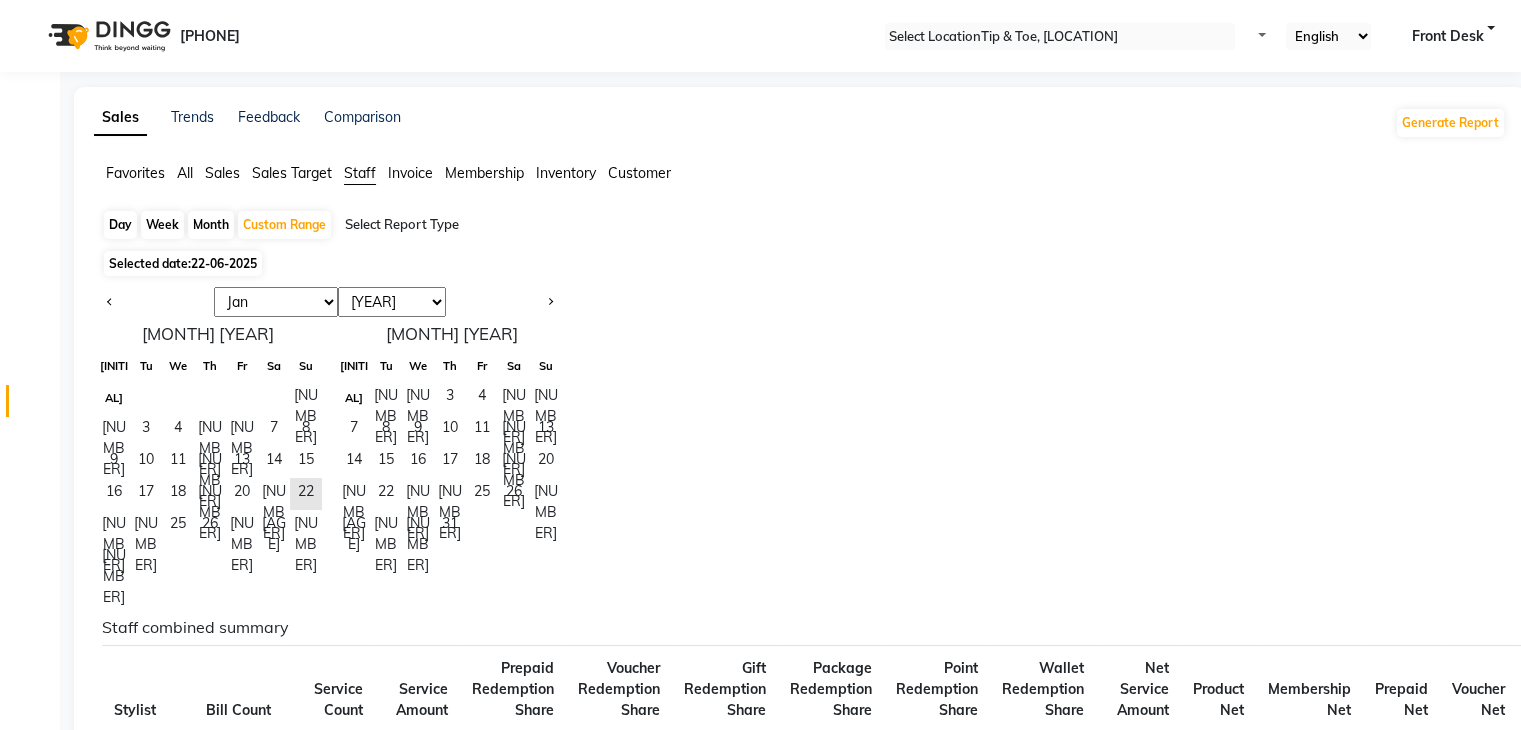 click on "[NUMBER]" at bounding box center [208, 398] 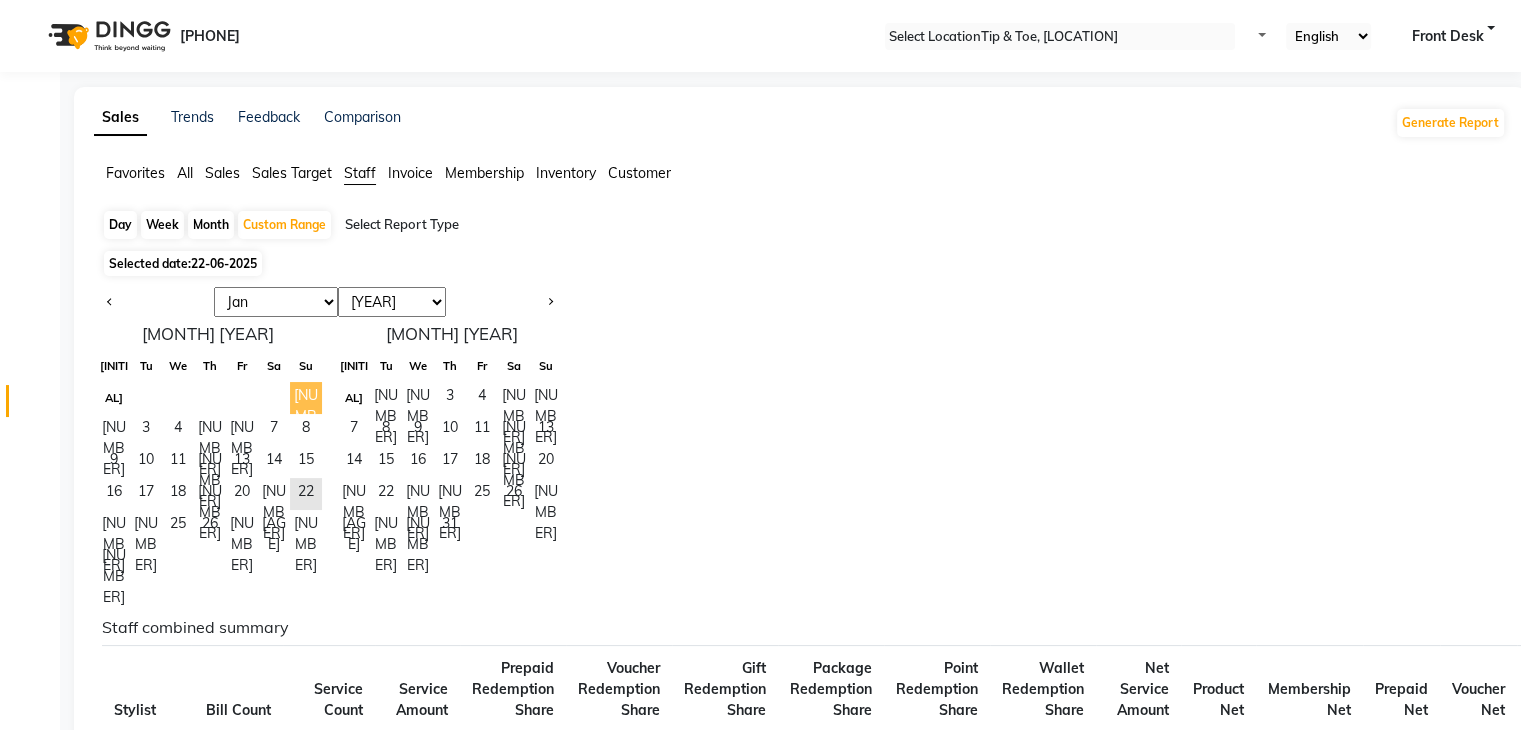click on "[NUMBER]" at bounding box center (306, 398) 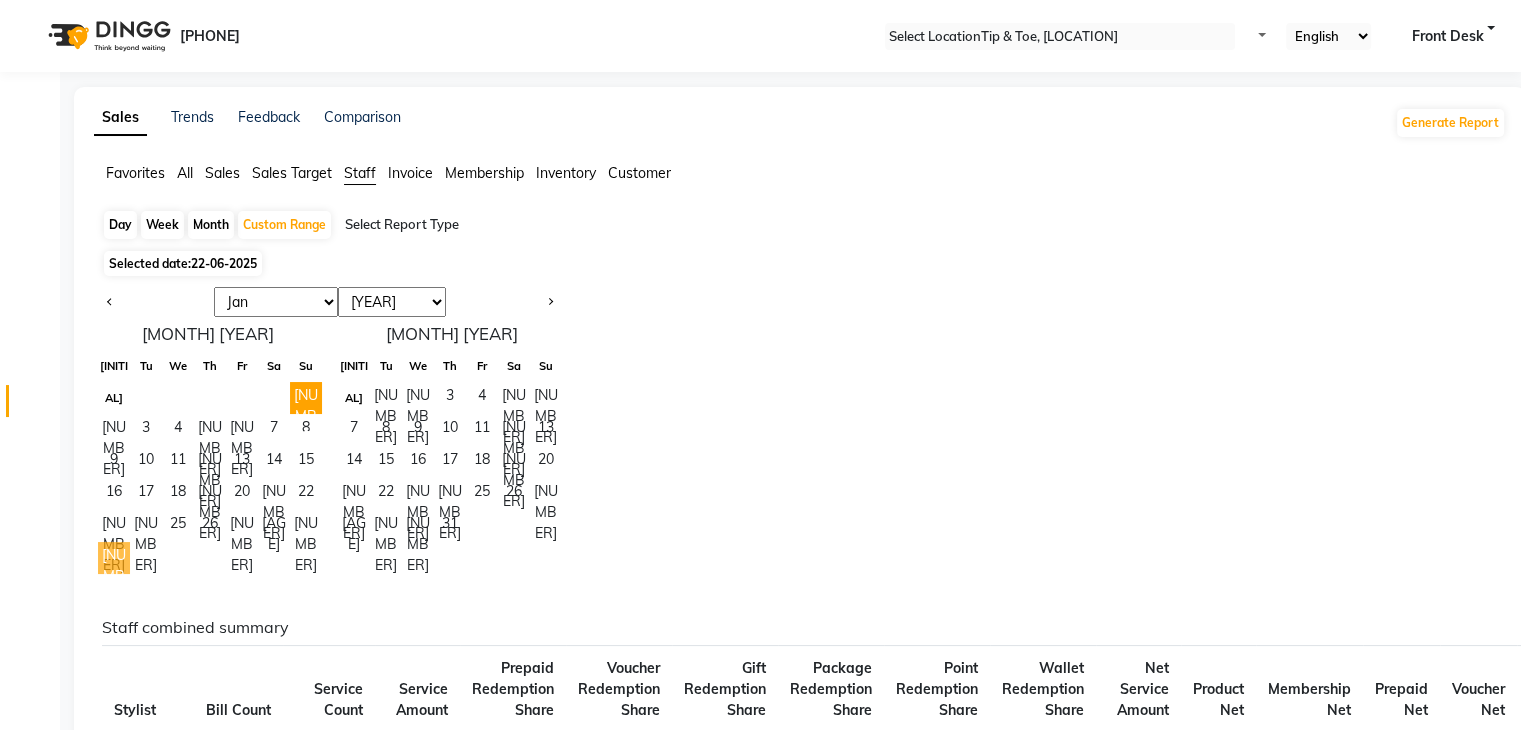 click on "[NUMBER]" at bounding box center (114, 558) 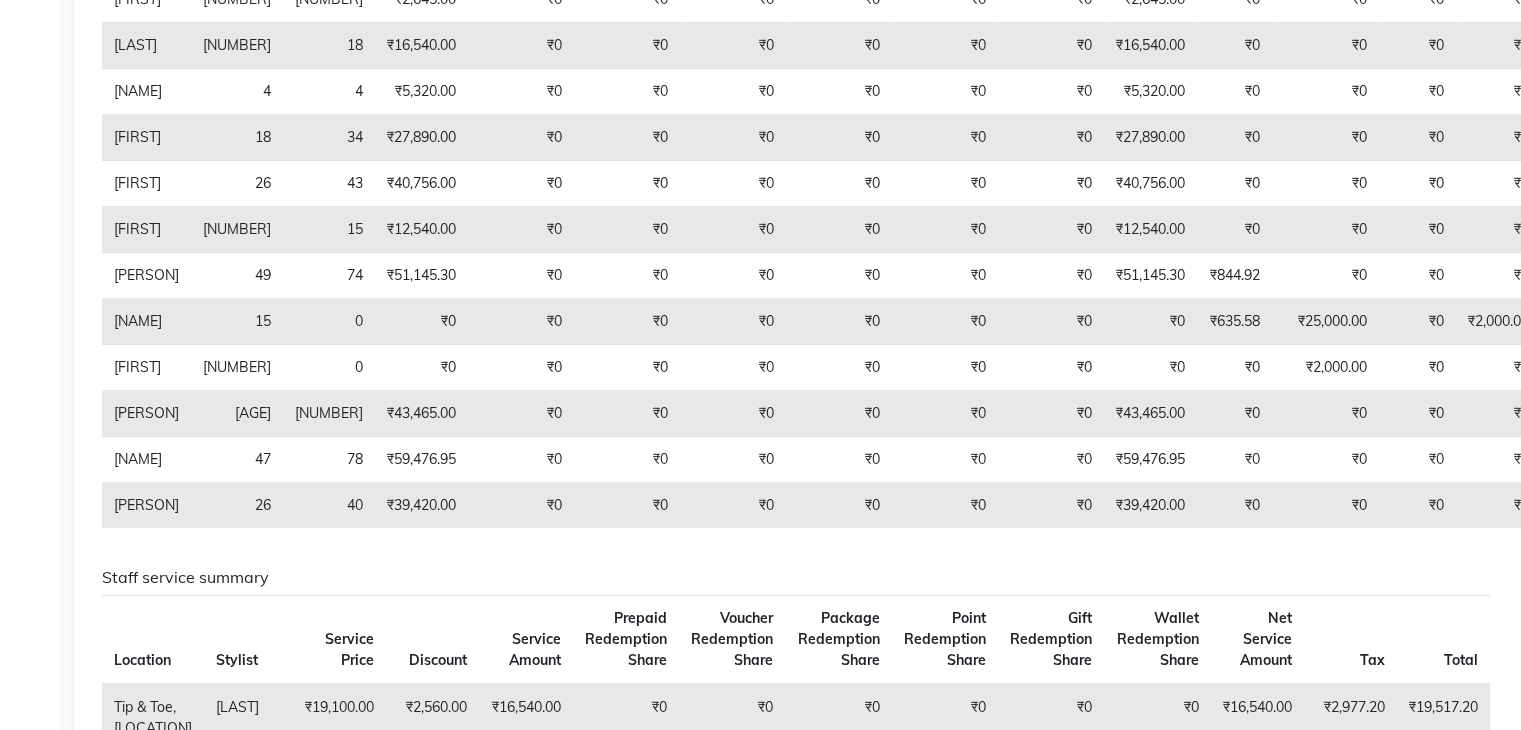 scroll, scrollTop: 100, scrollLeft: 0, axis: vertical 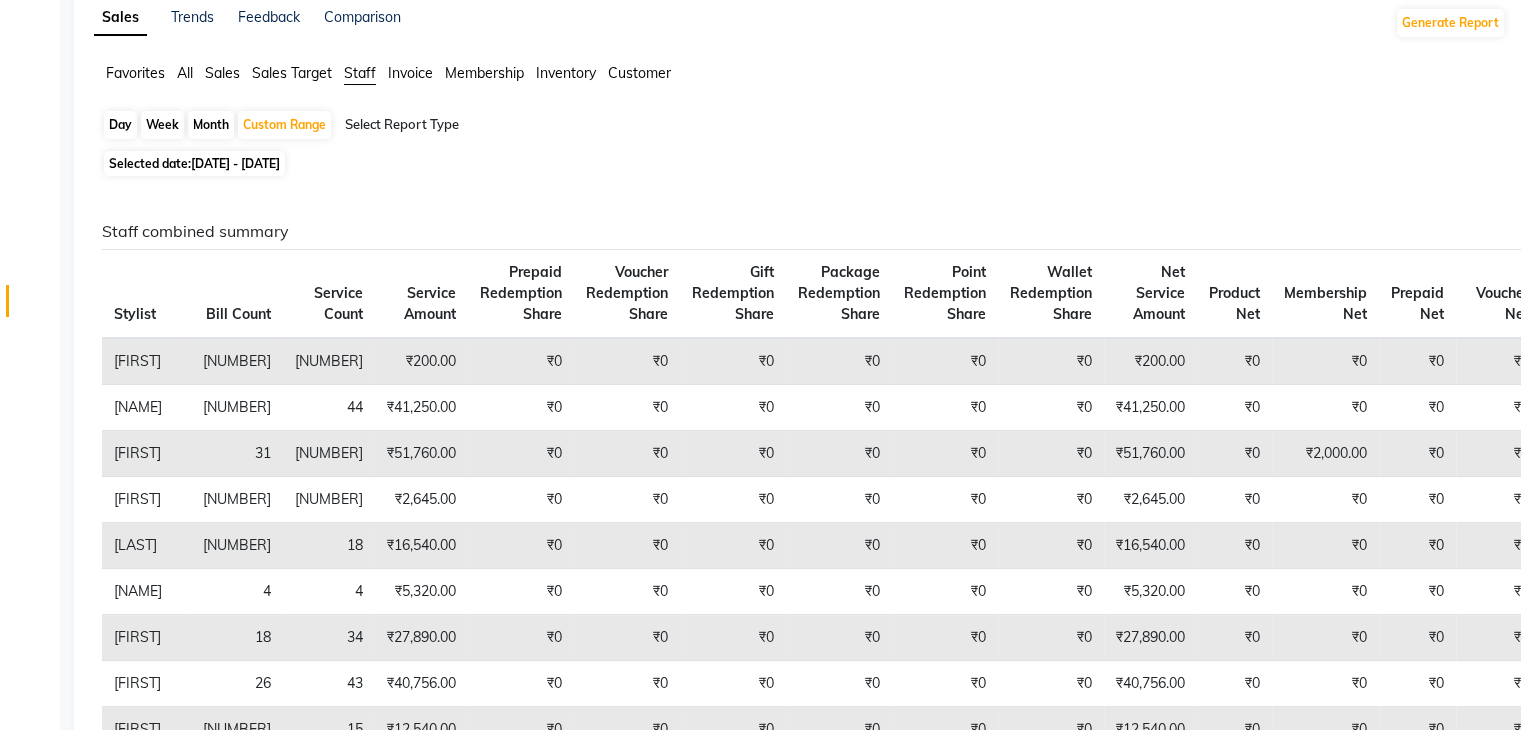 click on "Day" at bounding box center (120, 125) 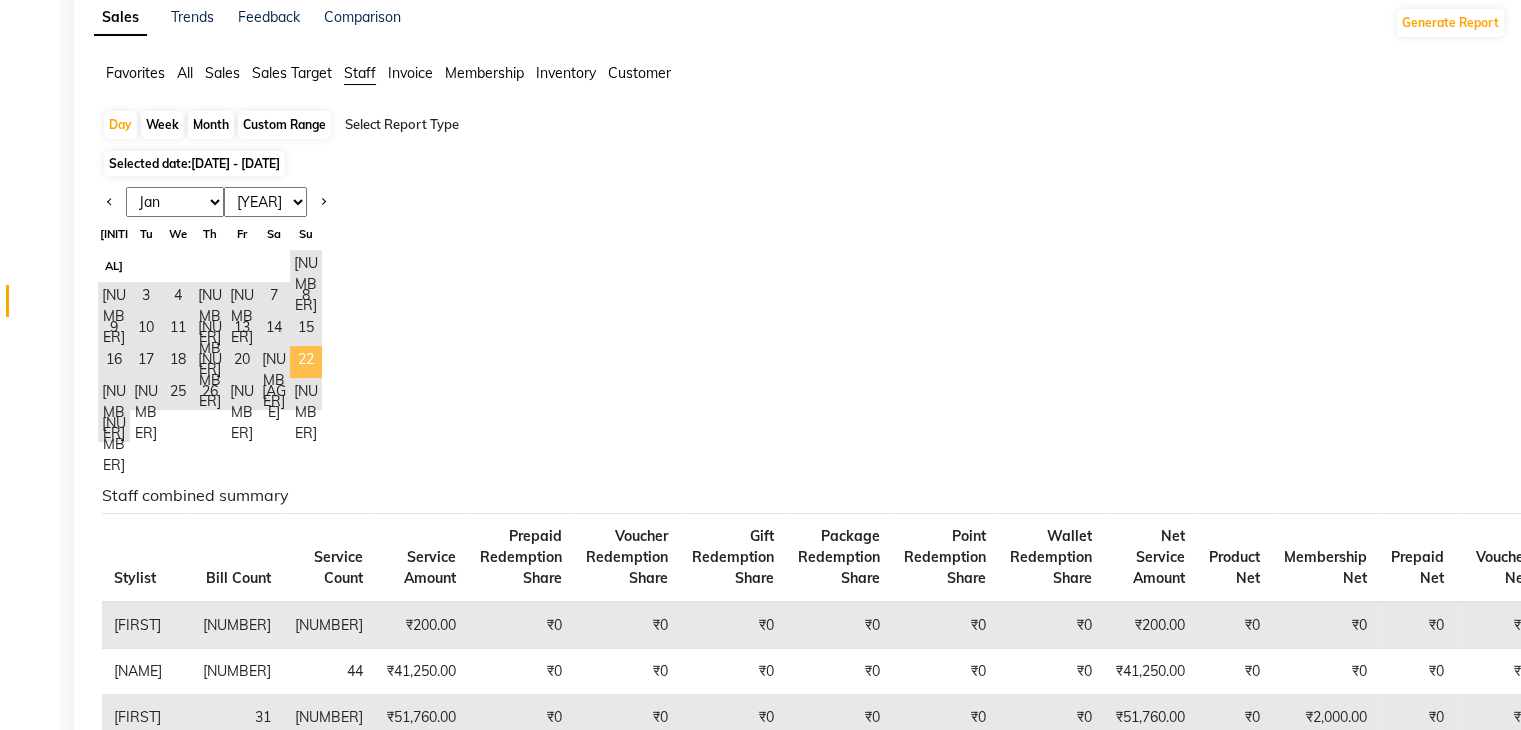click on "22" at bounding box center (306, 362) 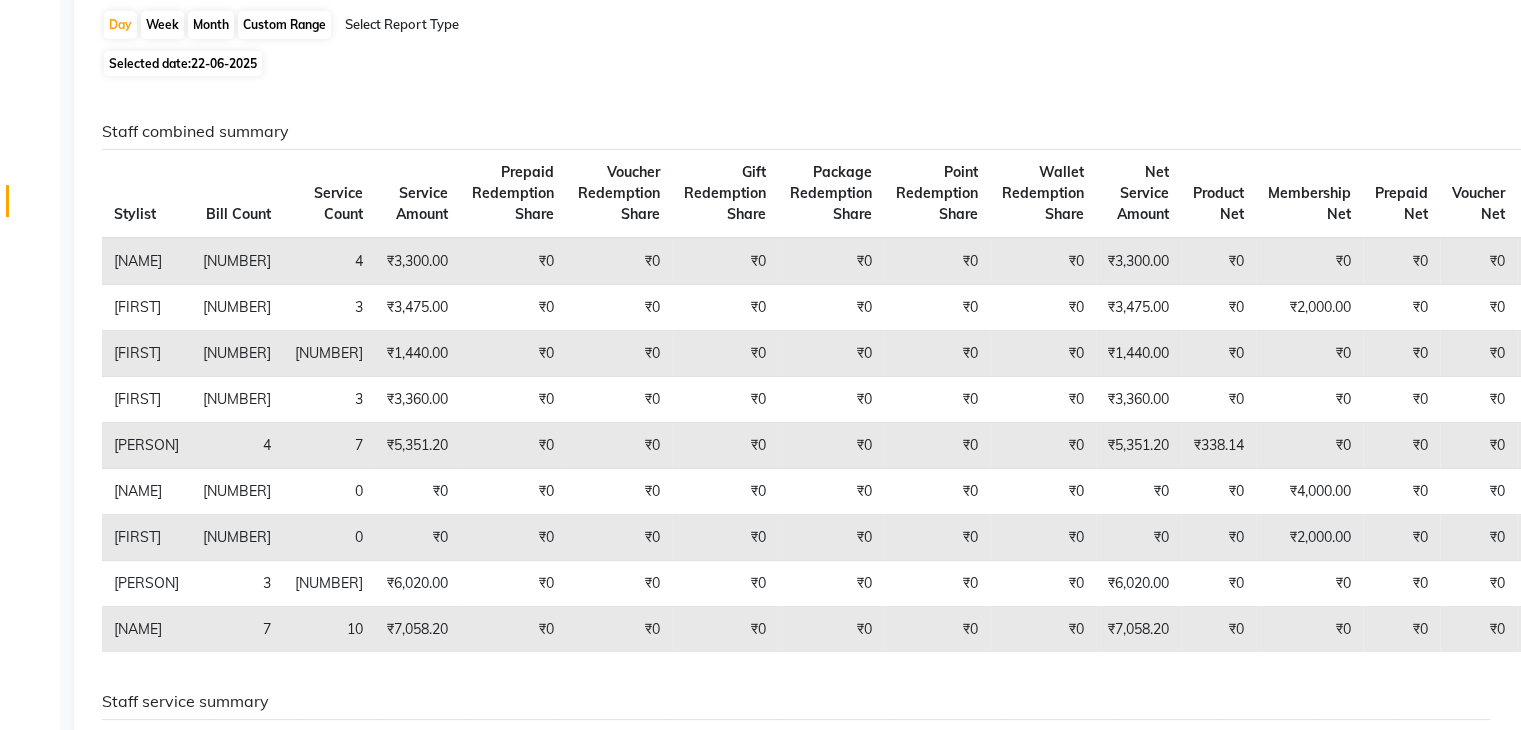scroll, scrollTop: 0, scrollLeft: 0, axis: both 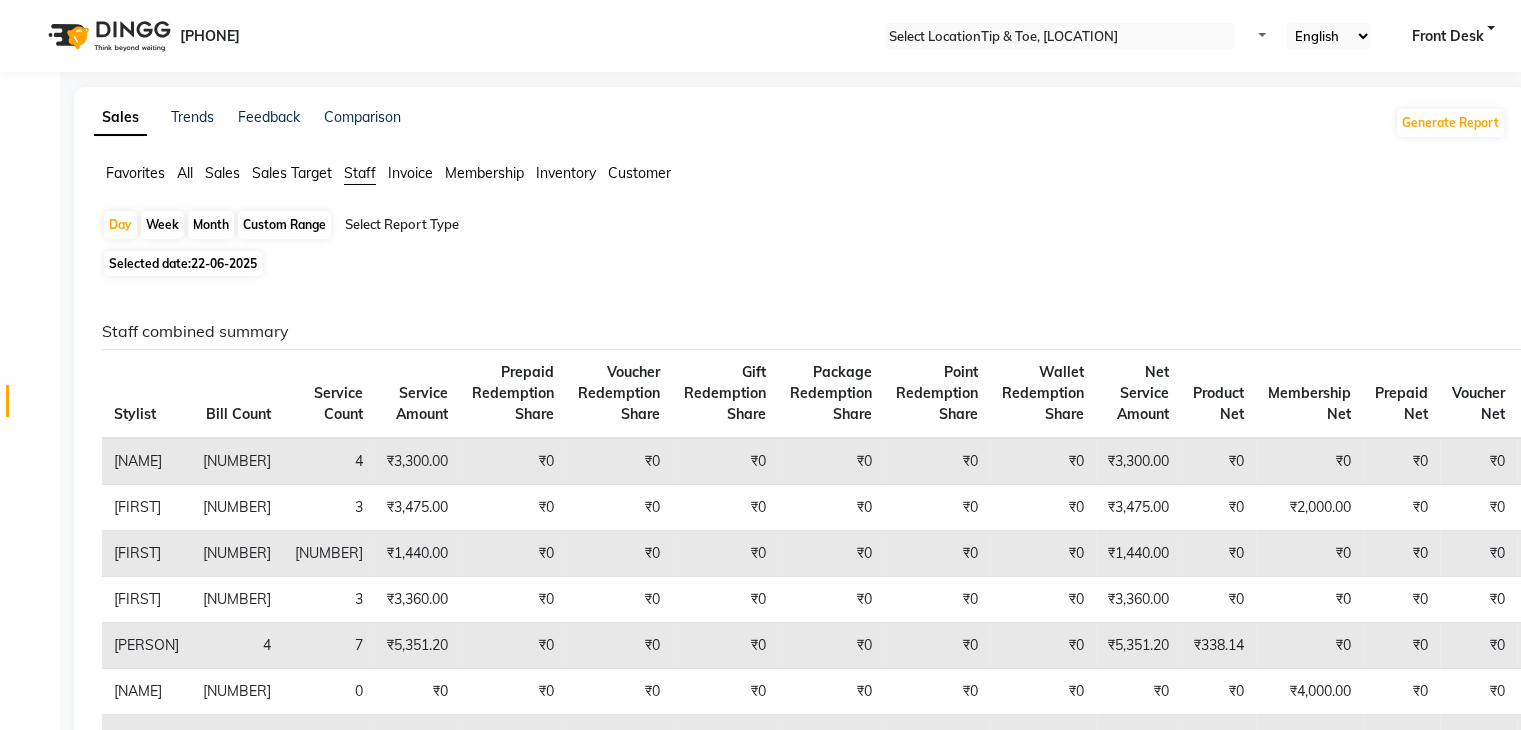 click on "Selected date: [DATE]" at bounding box center (183, 263) 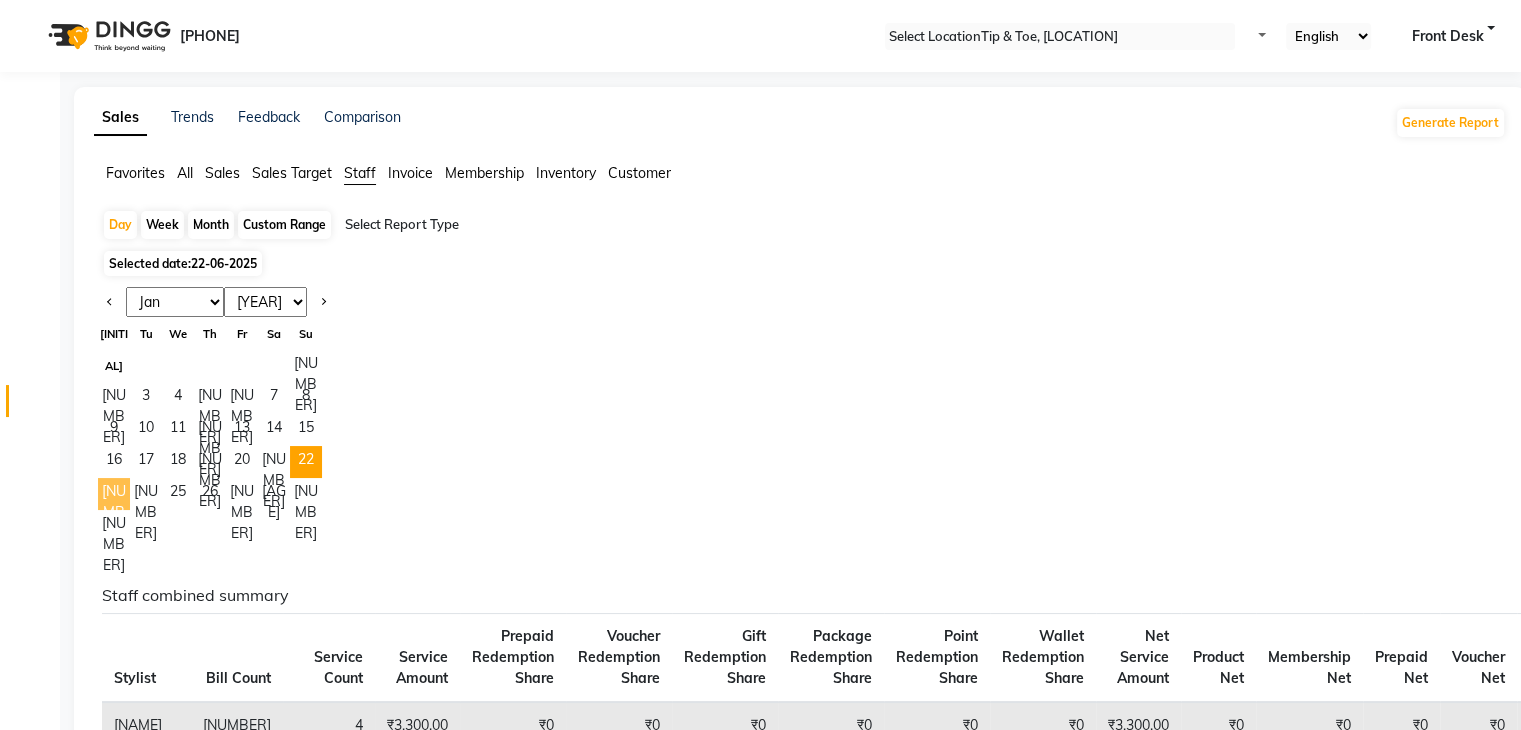 click on "[NUMBER]" at bounding box center (114, 494) 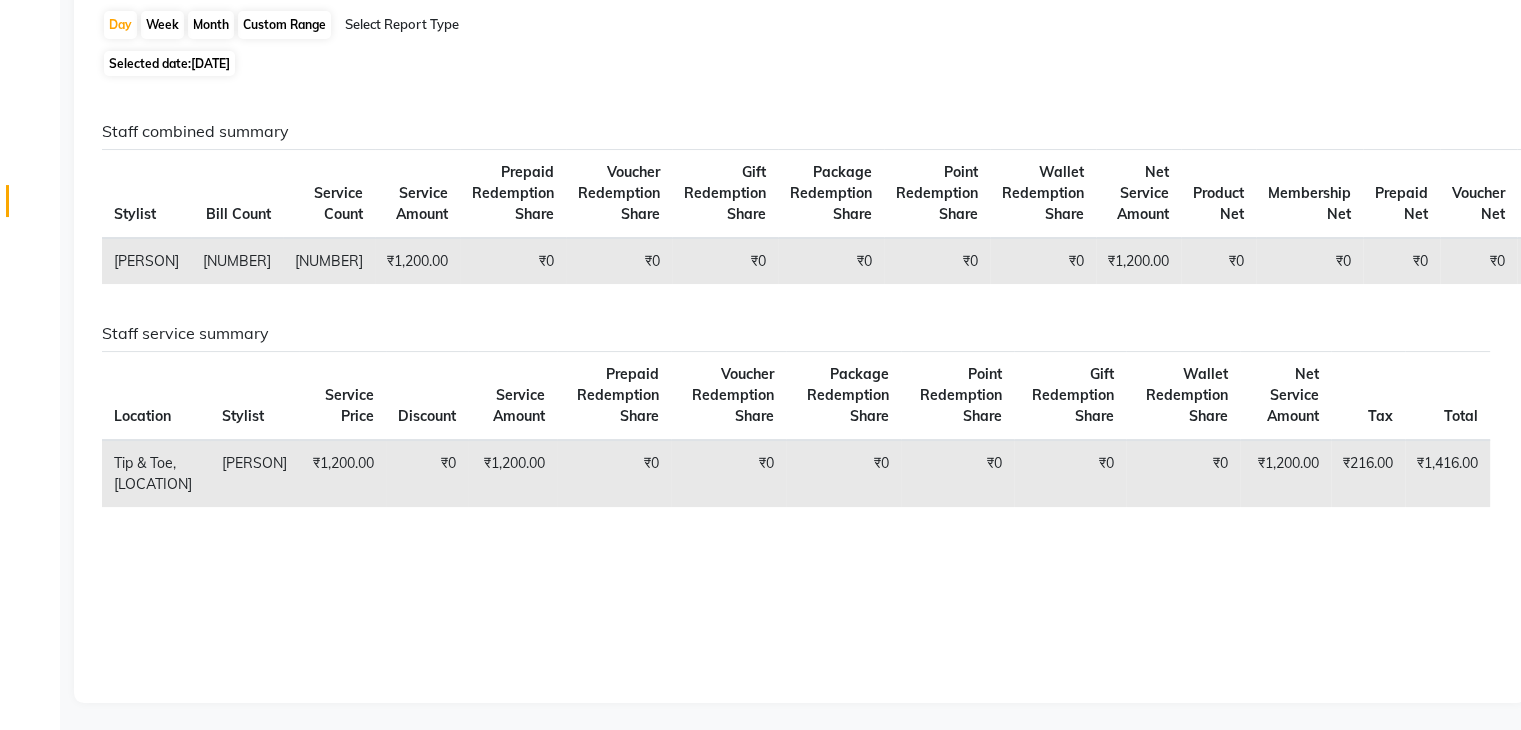 scroll, scrollTop: 0, scrollLeft: 0, axis: both 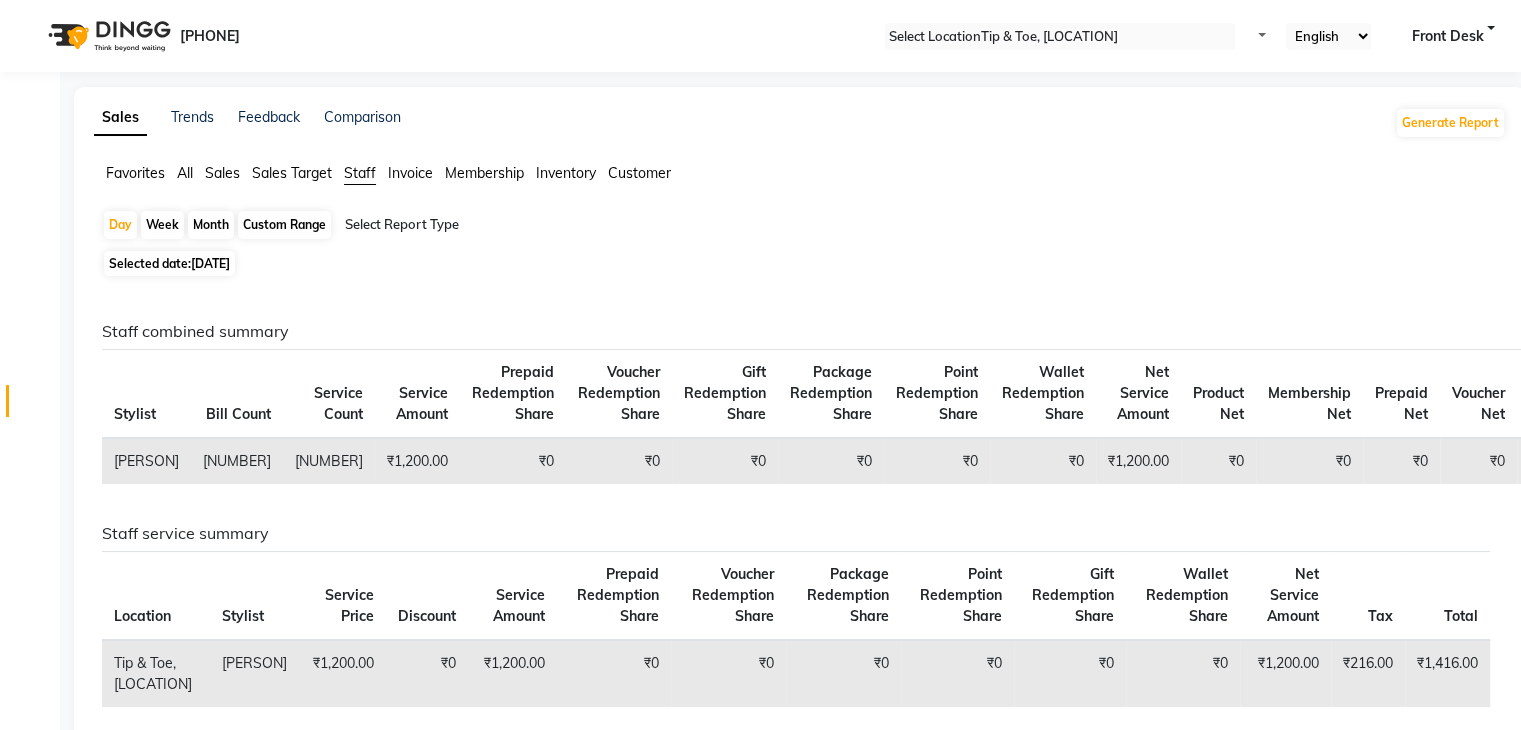 click on "Selected date:  [DATE]" at bounding box center [169, 263] 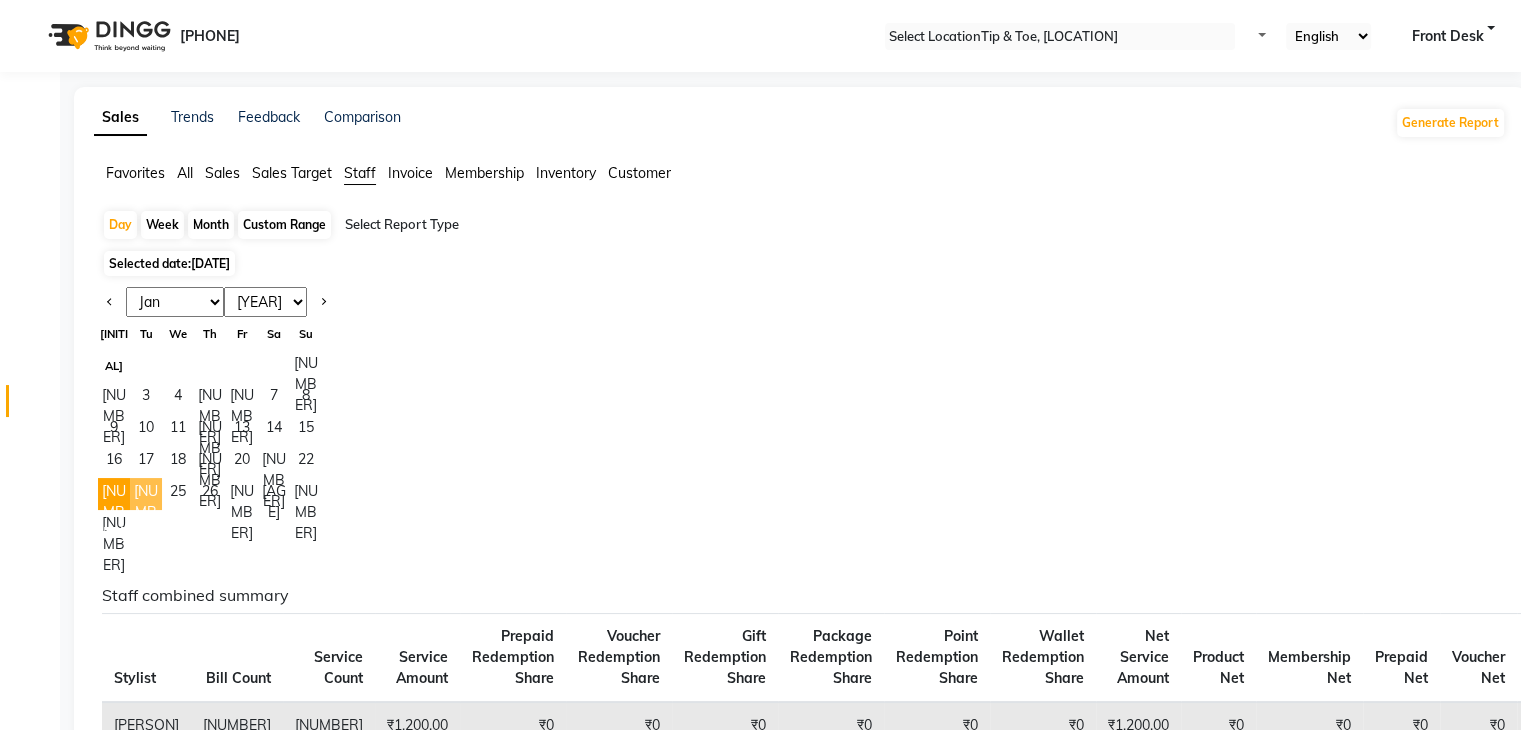 click on "[NUMBER]" at bounding box center [146, 494] 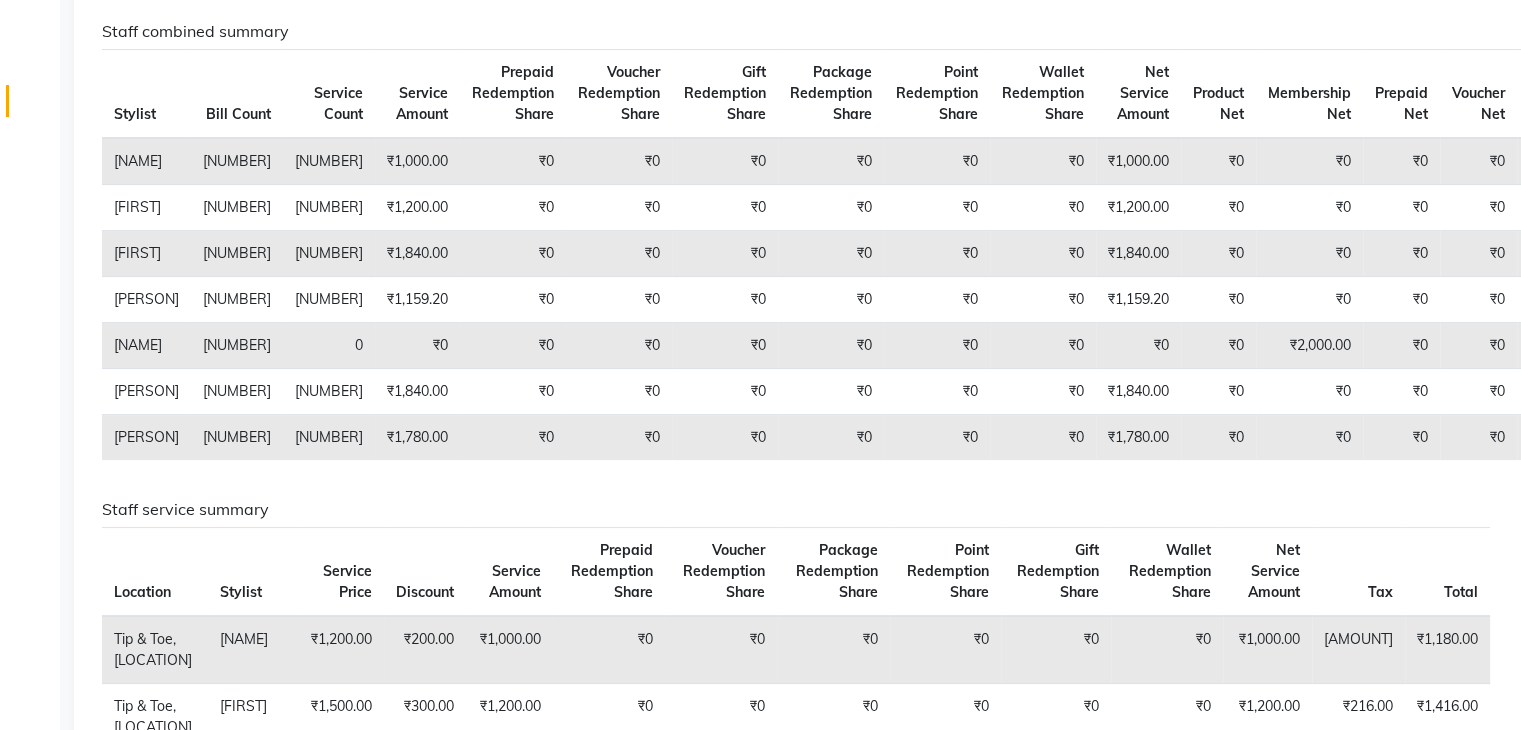 scroll, scrollTop: 0, scrollLeft: 0, axis: both 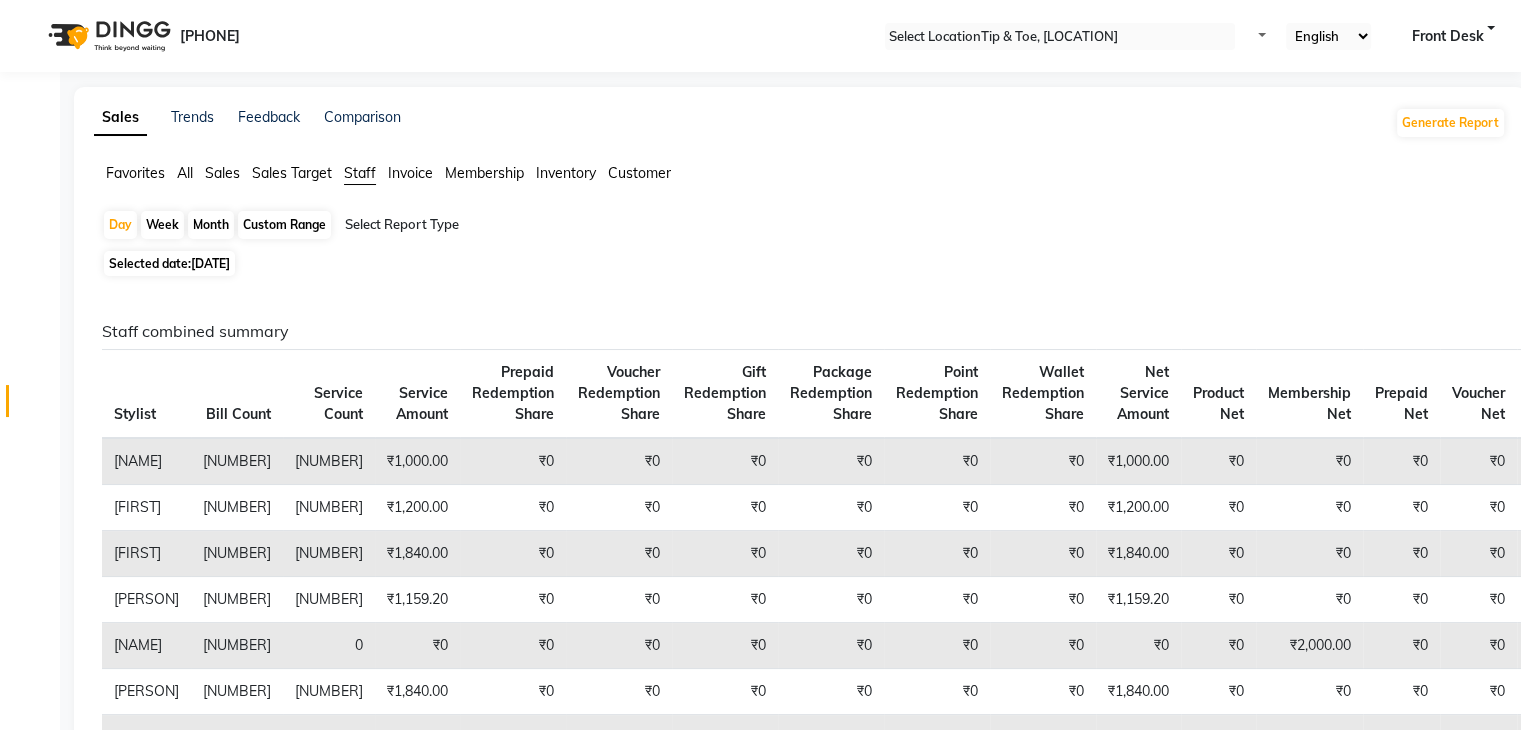 click on "[DATE]" at bounding box center (210, 263) 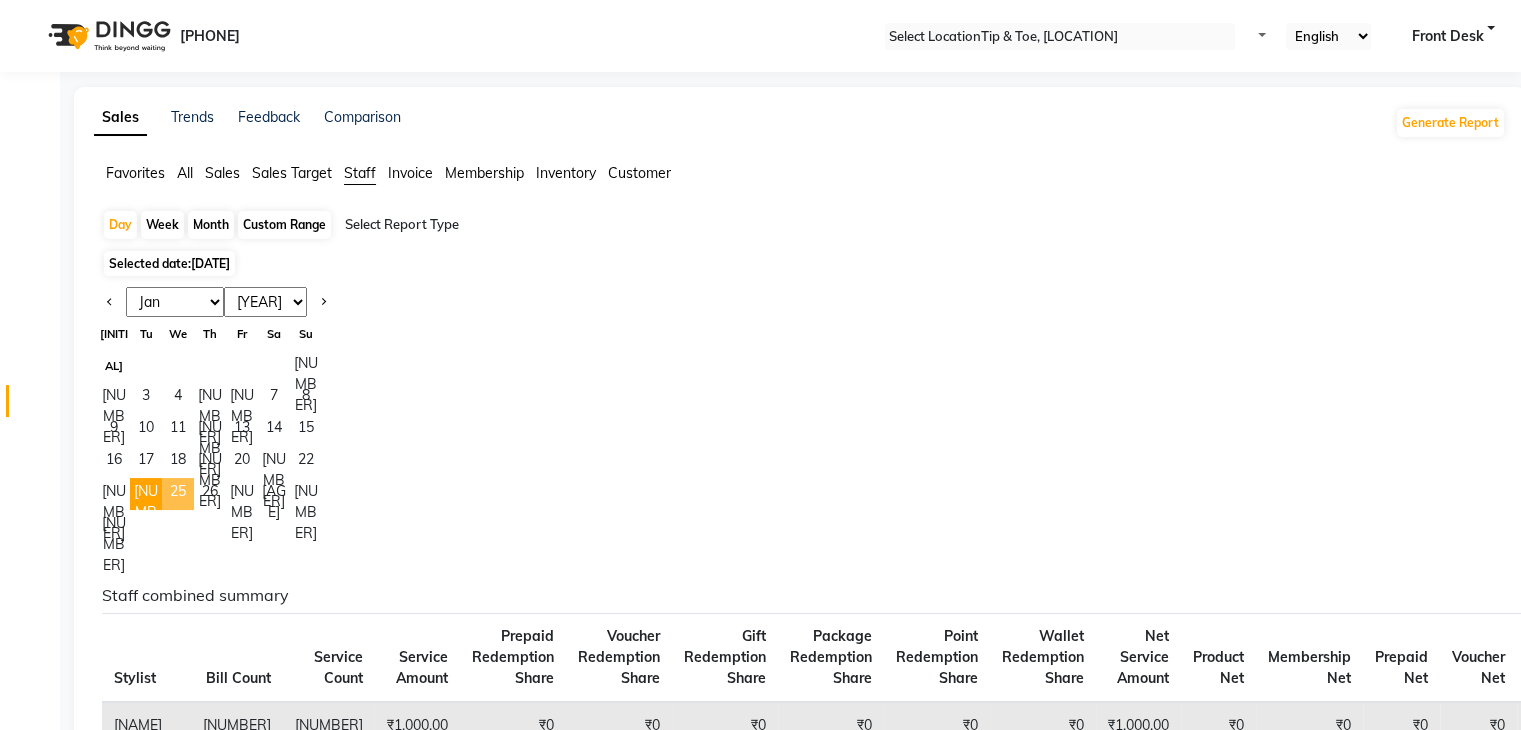click on "25" at bounding box center (178, 494) 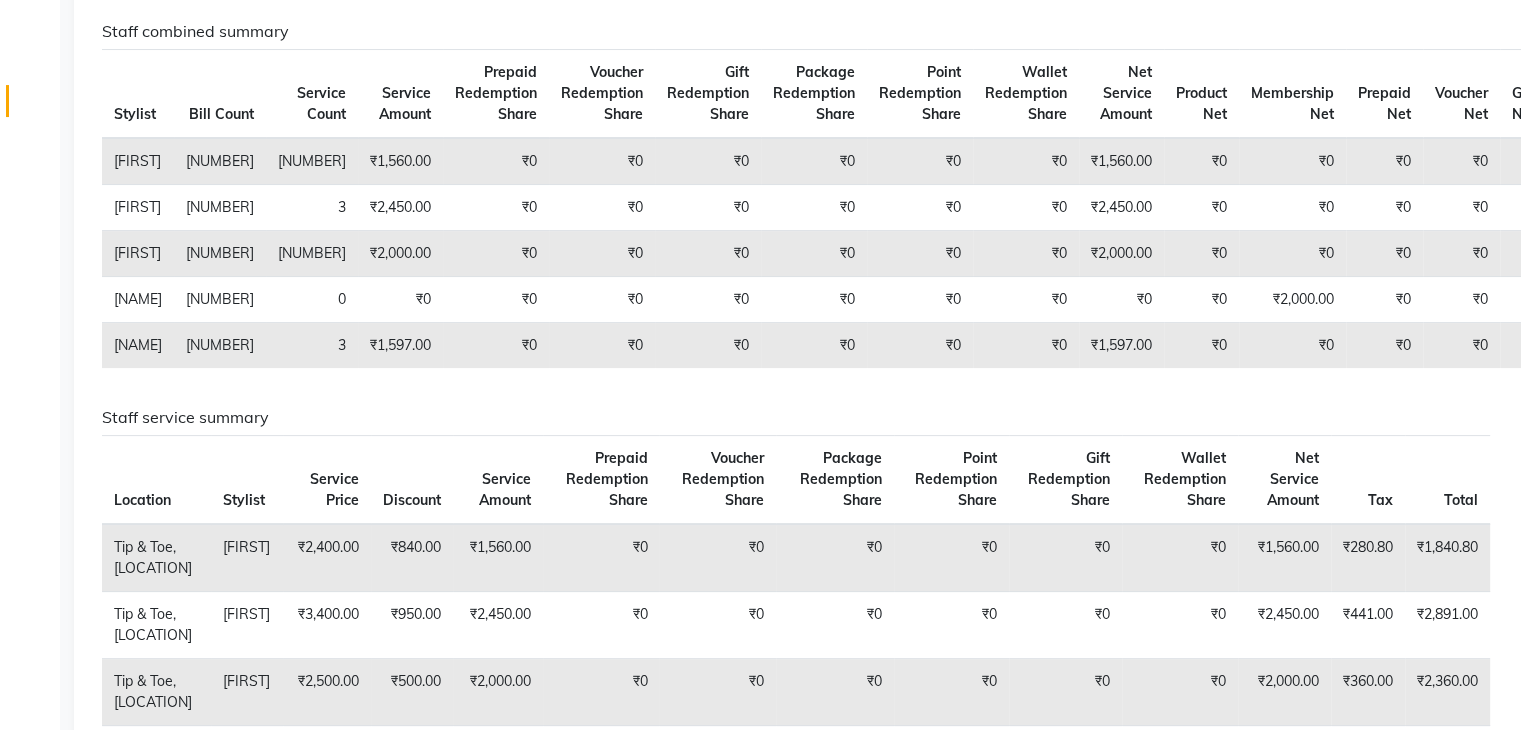 scroll, scrollTop: 0, scrollLeft: 0, axis: both 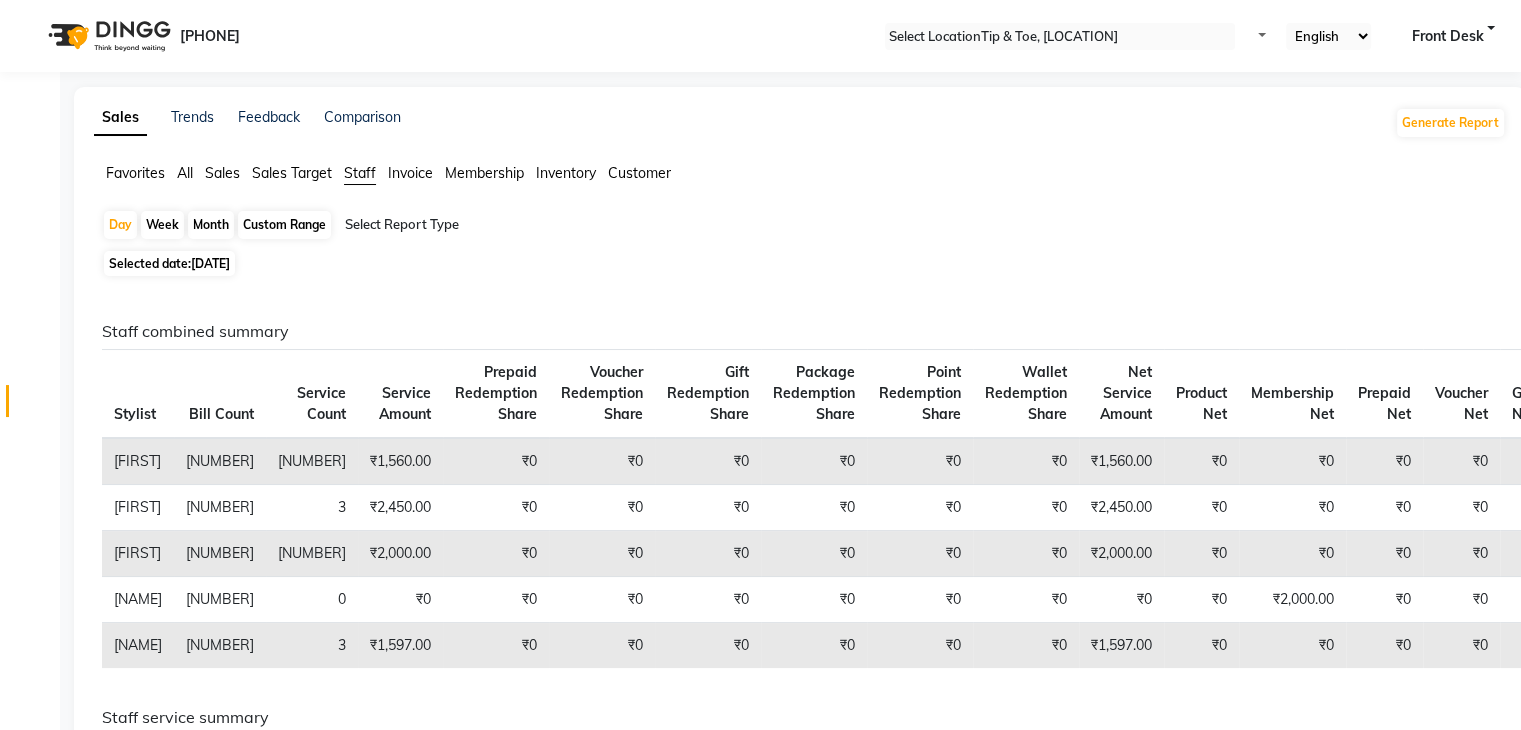 click on "Custom Range" at bounding box center [284, 225] 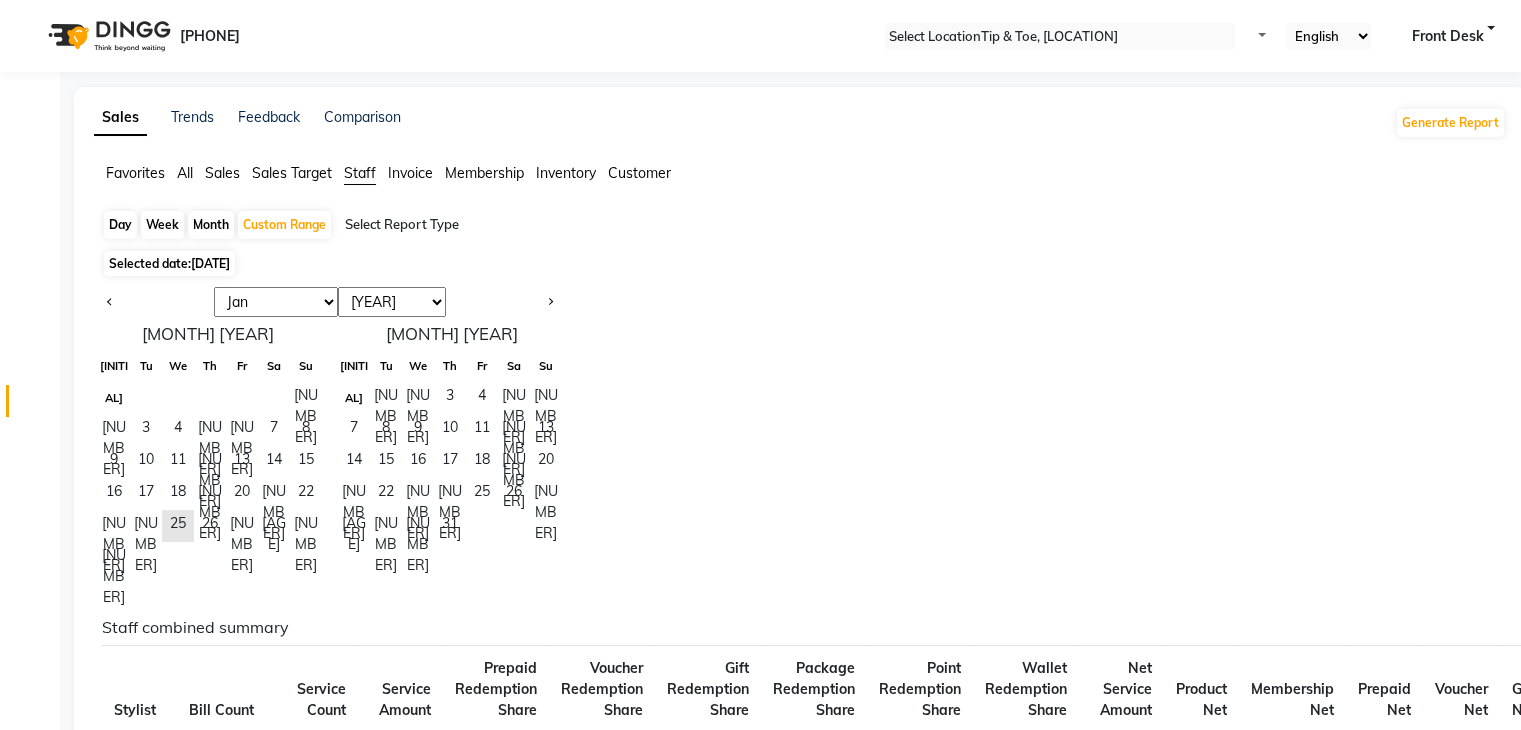 click on "Day" at bounding box center [120, 225] 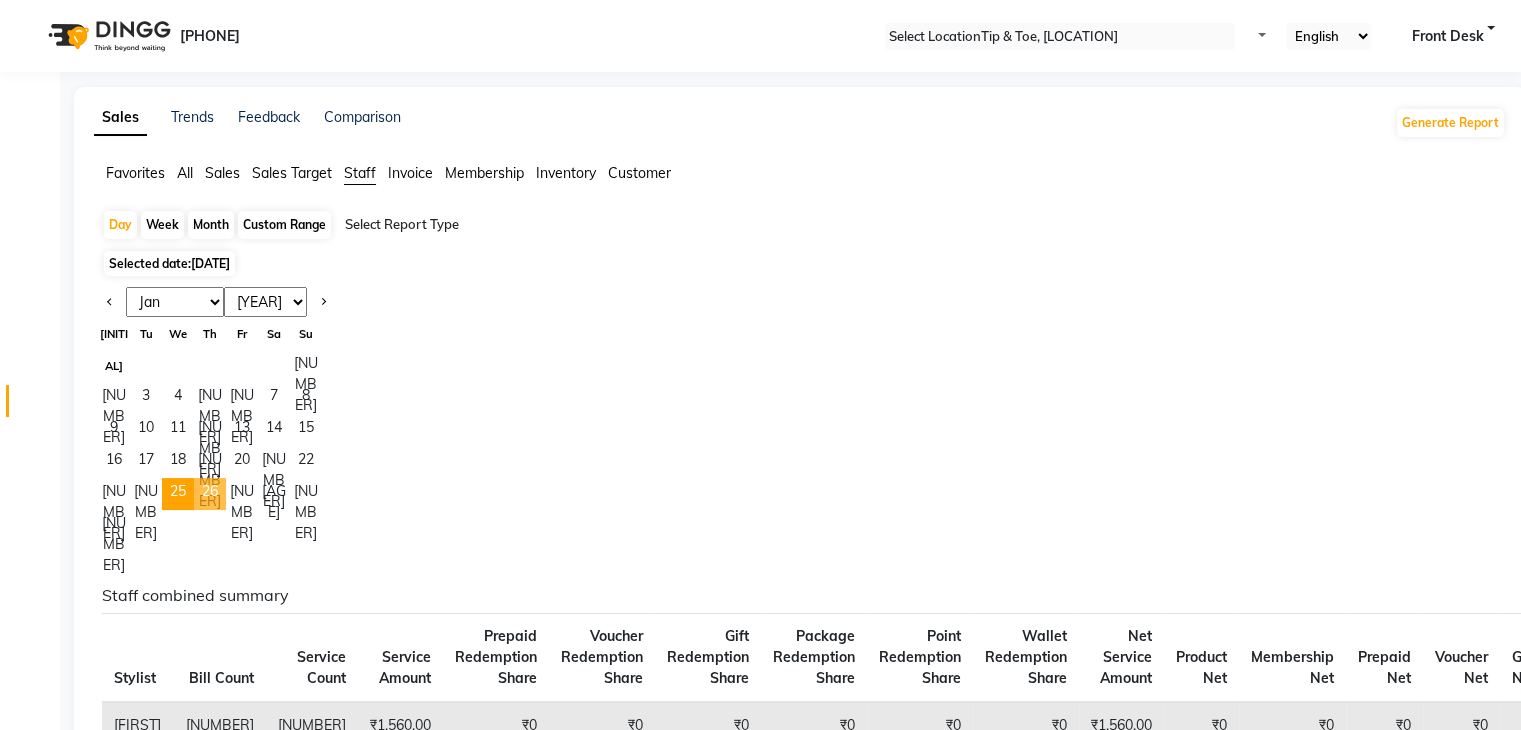 click on "26" at bounding box center (210, 494) 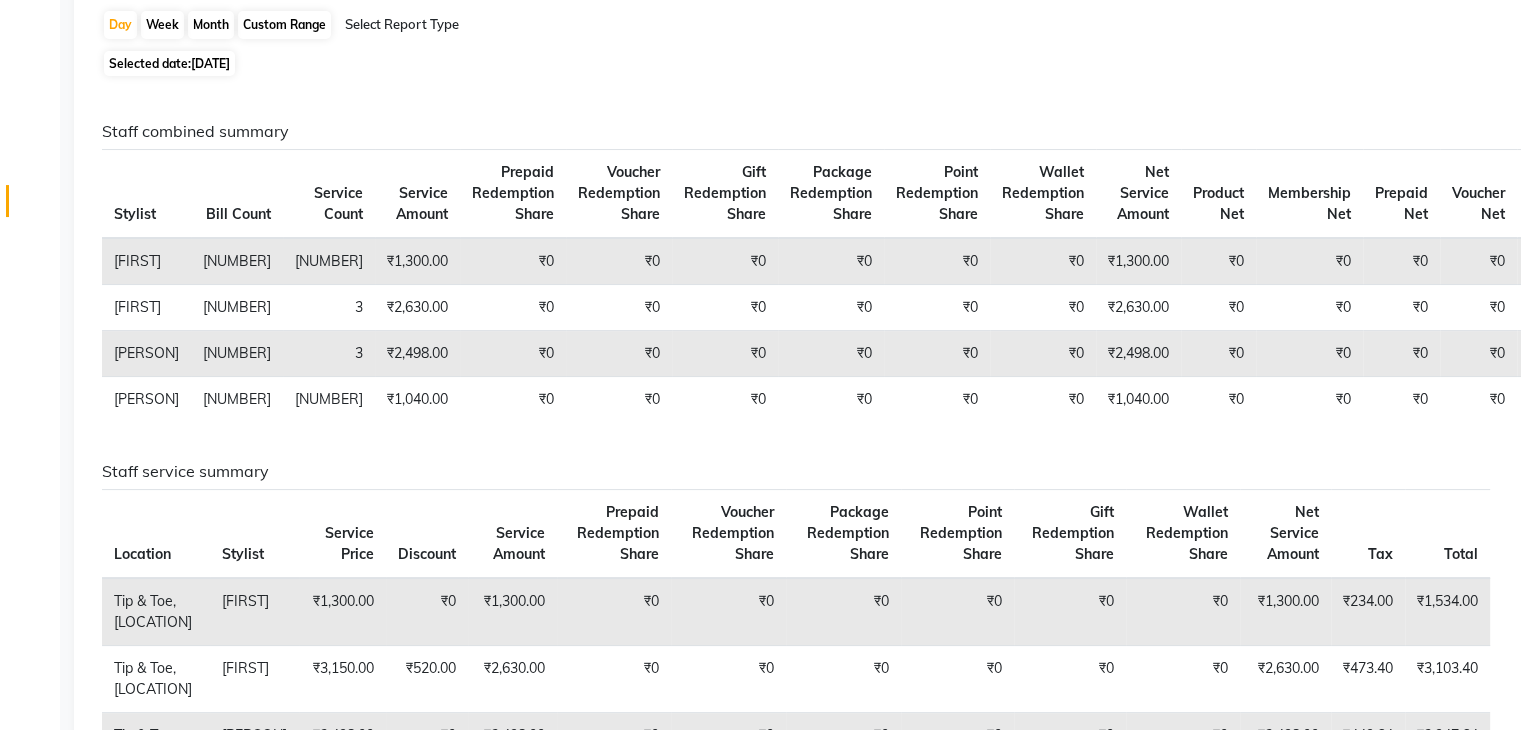 scroll, scrollTop: 0, scrollLeft: 0, axis: both 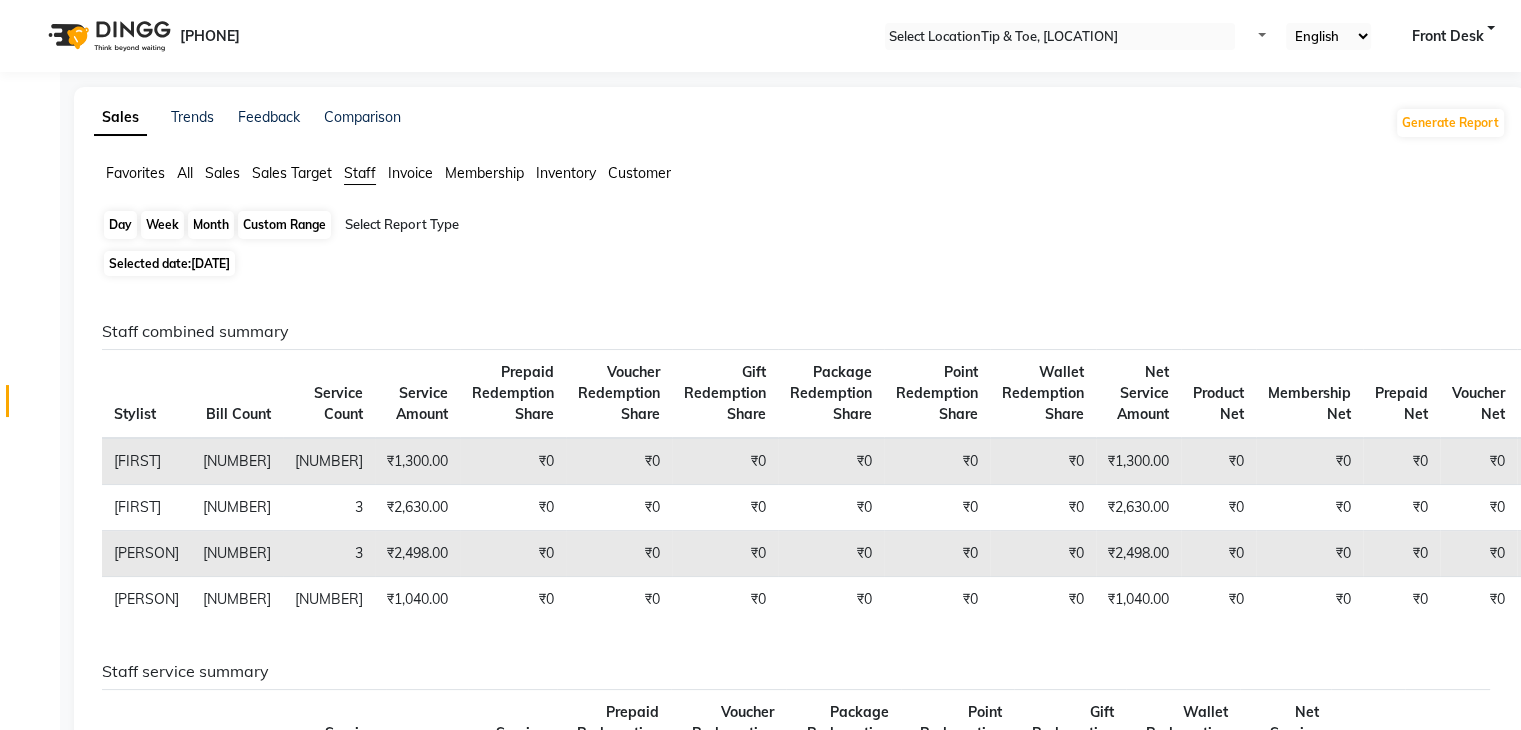 click on "Day" at bounding box center [120, 225] 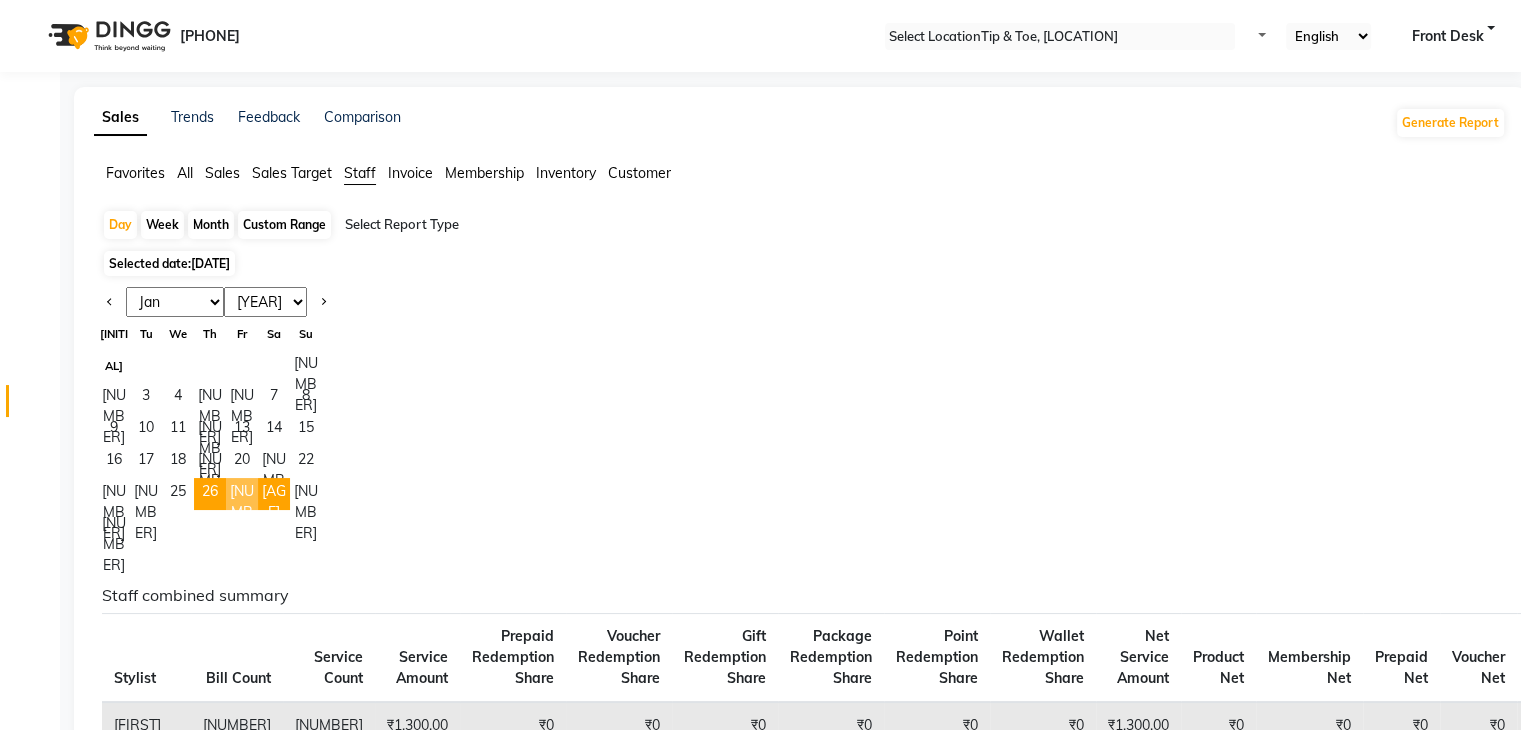 drag, startPoint x: 244, startPoint y: 494, endPoint x: 295, endPoint y: 495, distance: 51.009804 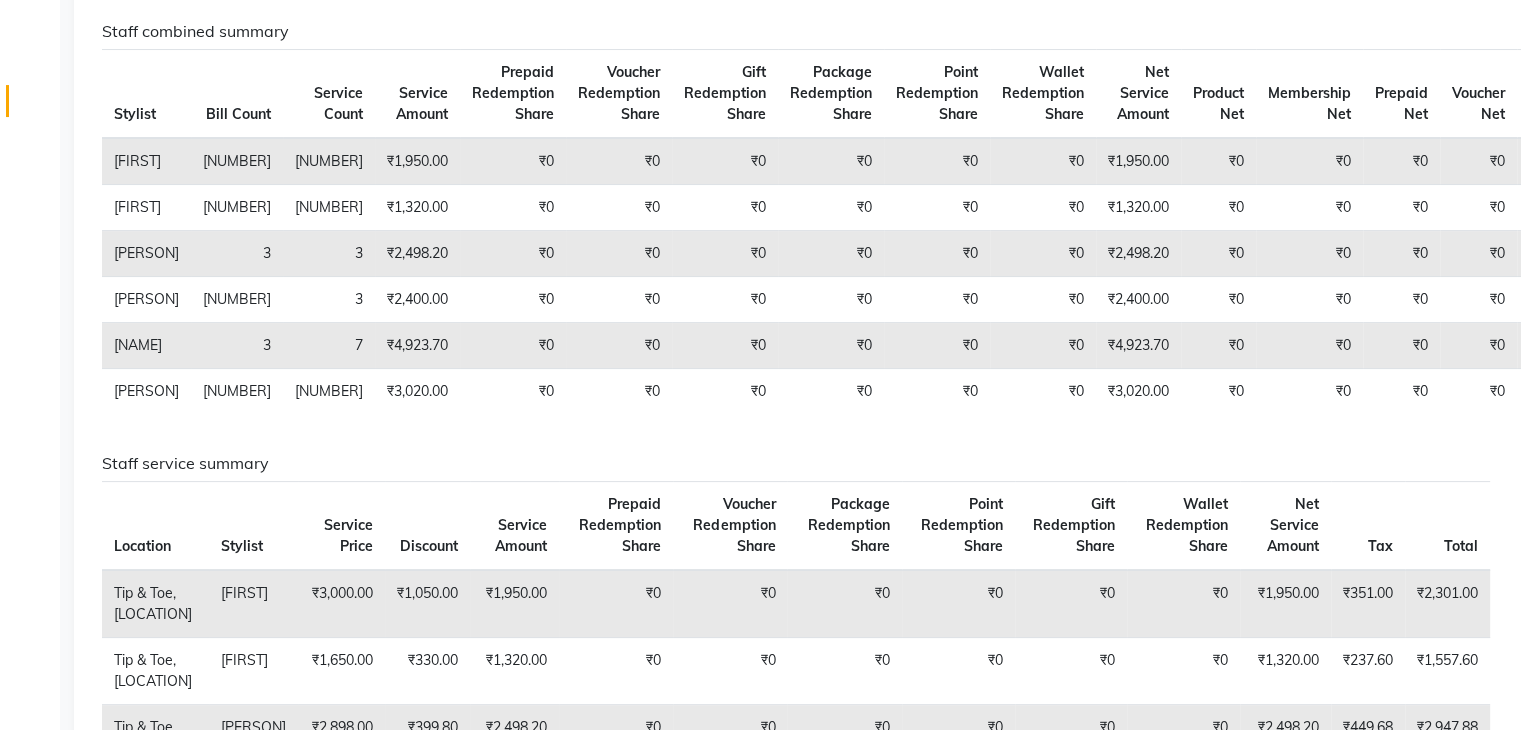 scroll, scrollTop: 0, scrollLeft: 0, axis: both 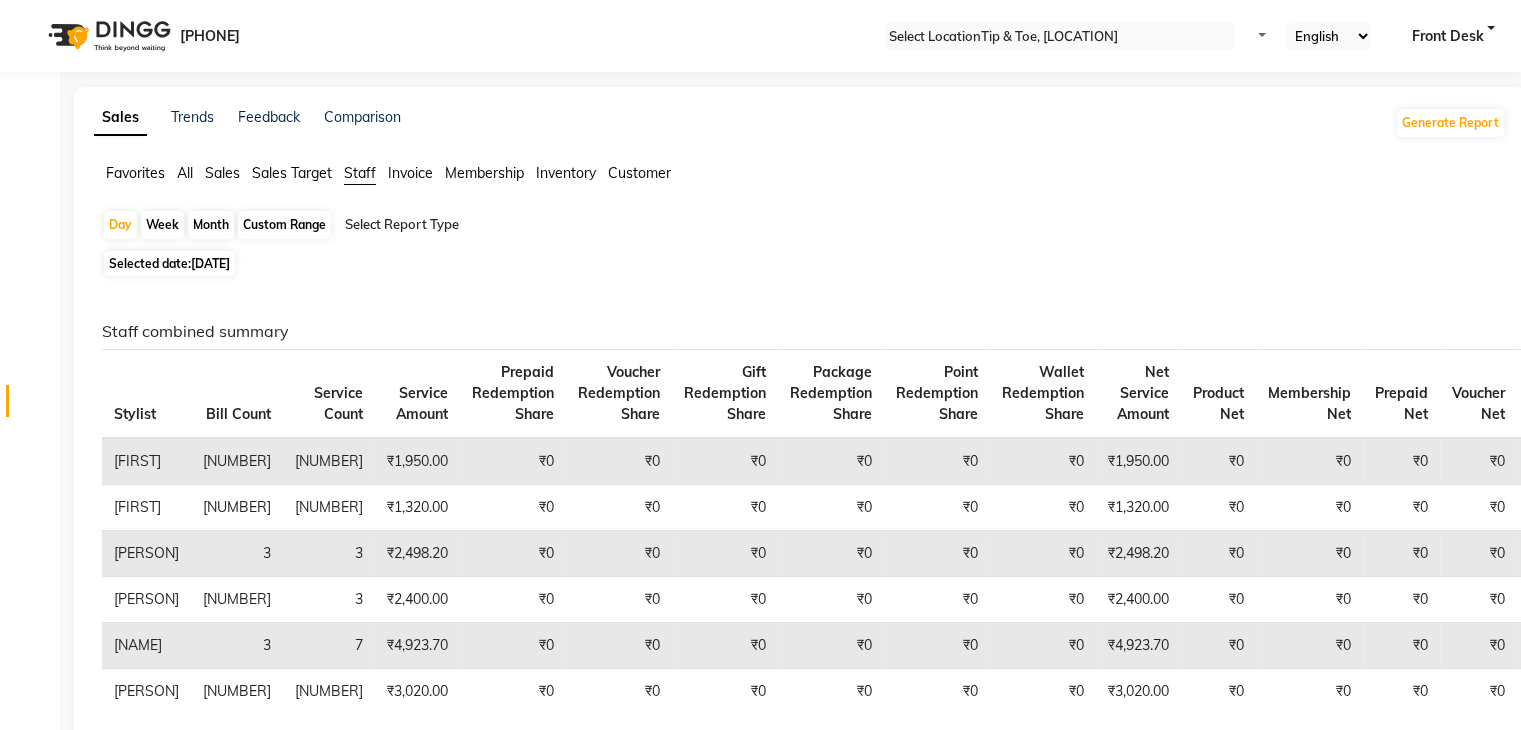 click on "Selected date: [DATE]" at bounding box center (169, 263) 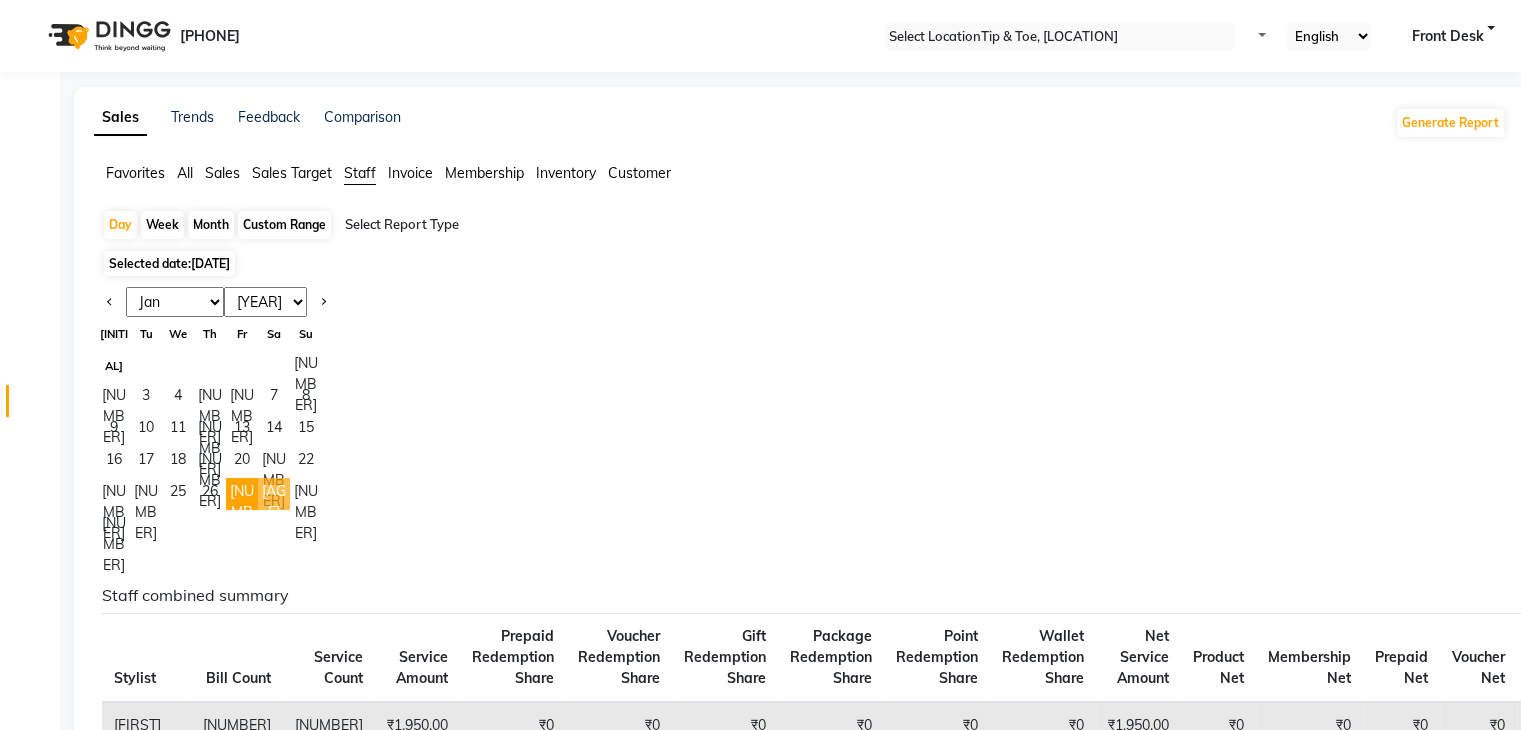 click on "[AGE]" at bounding box center (274, 494) 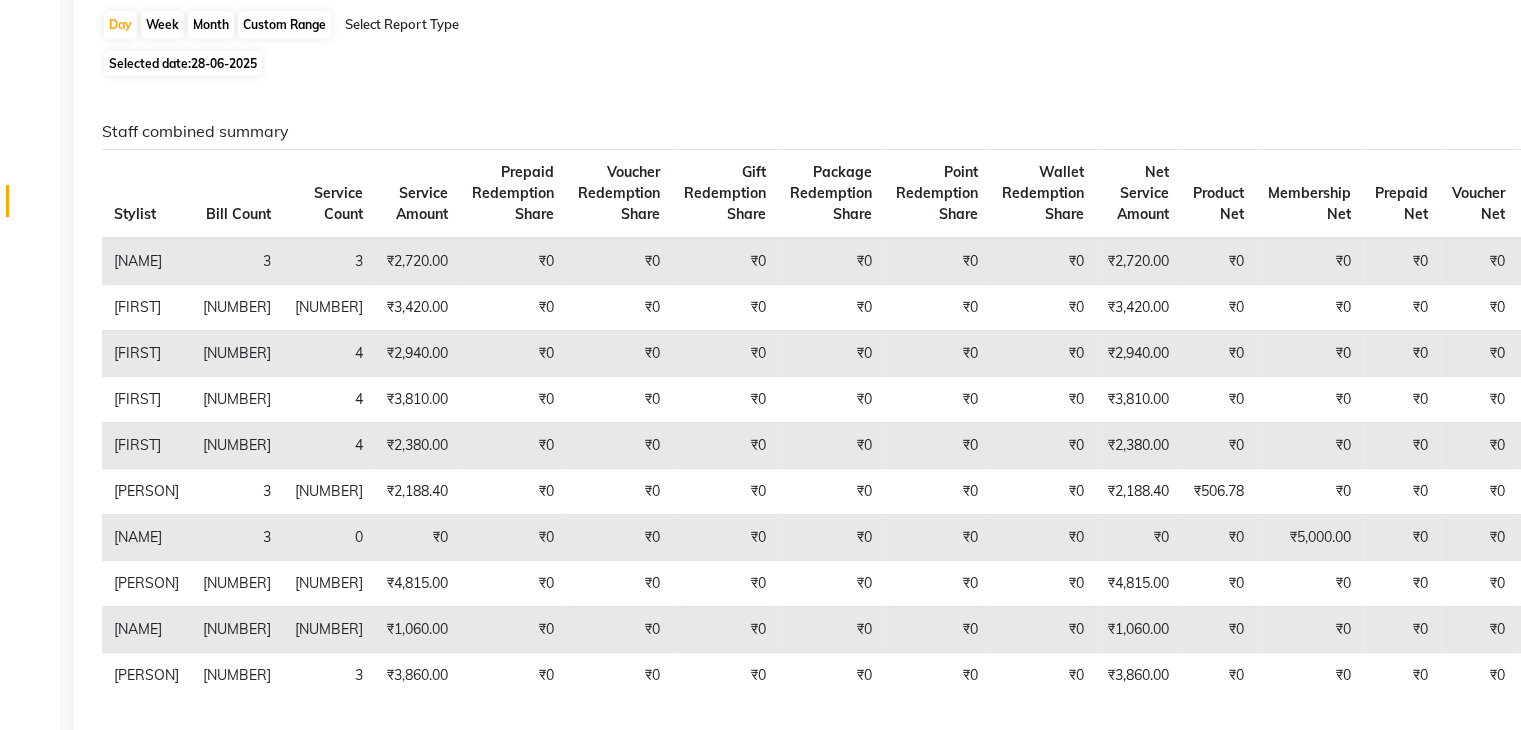 scroll, scrollTop: 0, scrollLeft: 0, axis: both 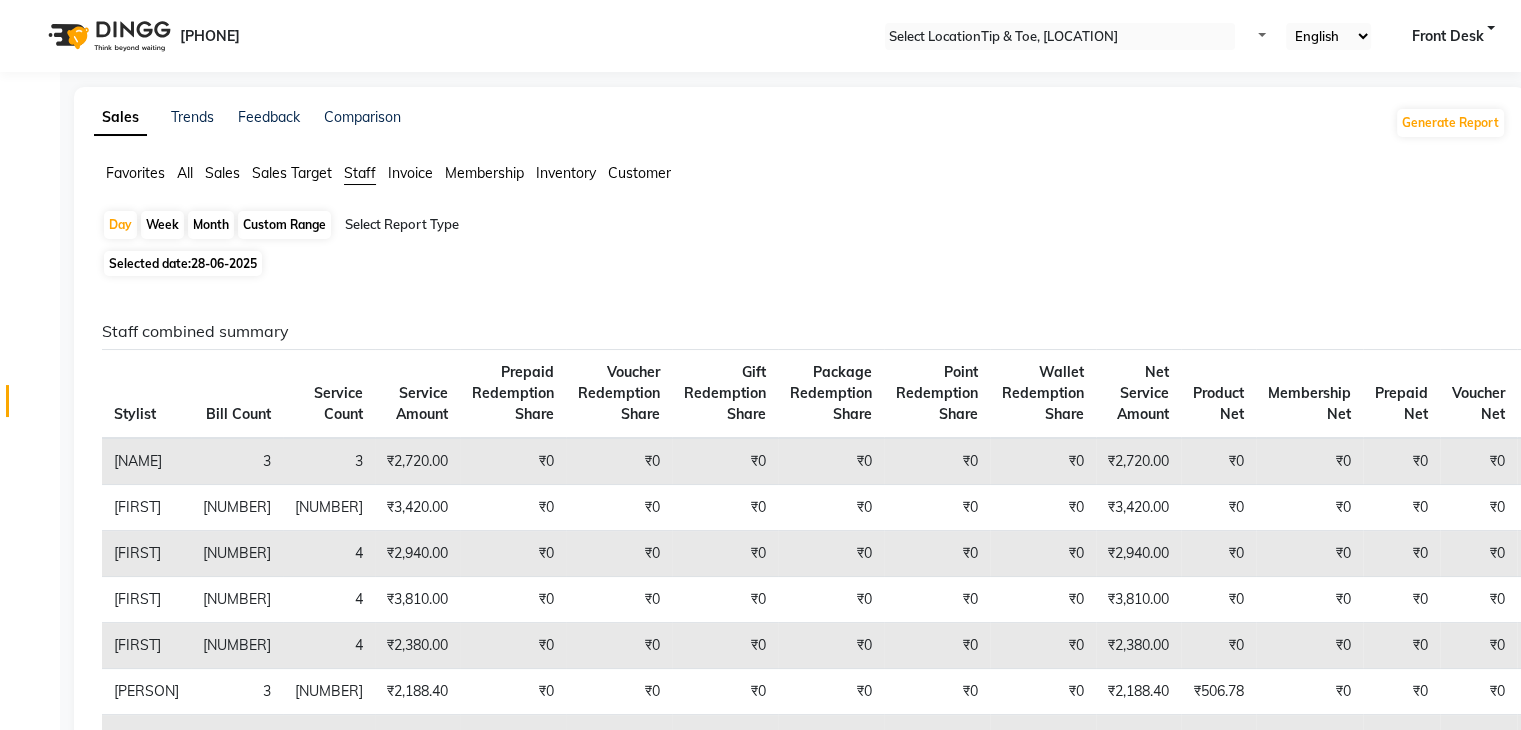 click on "[DOCUMENT_TYPE] [DATE]" at bounding box center (183, 263) 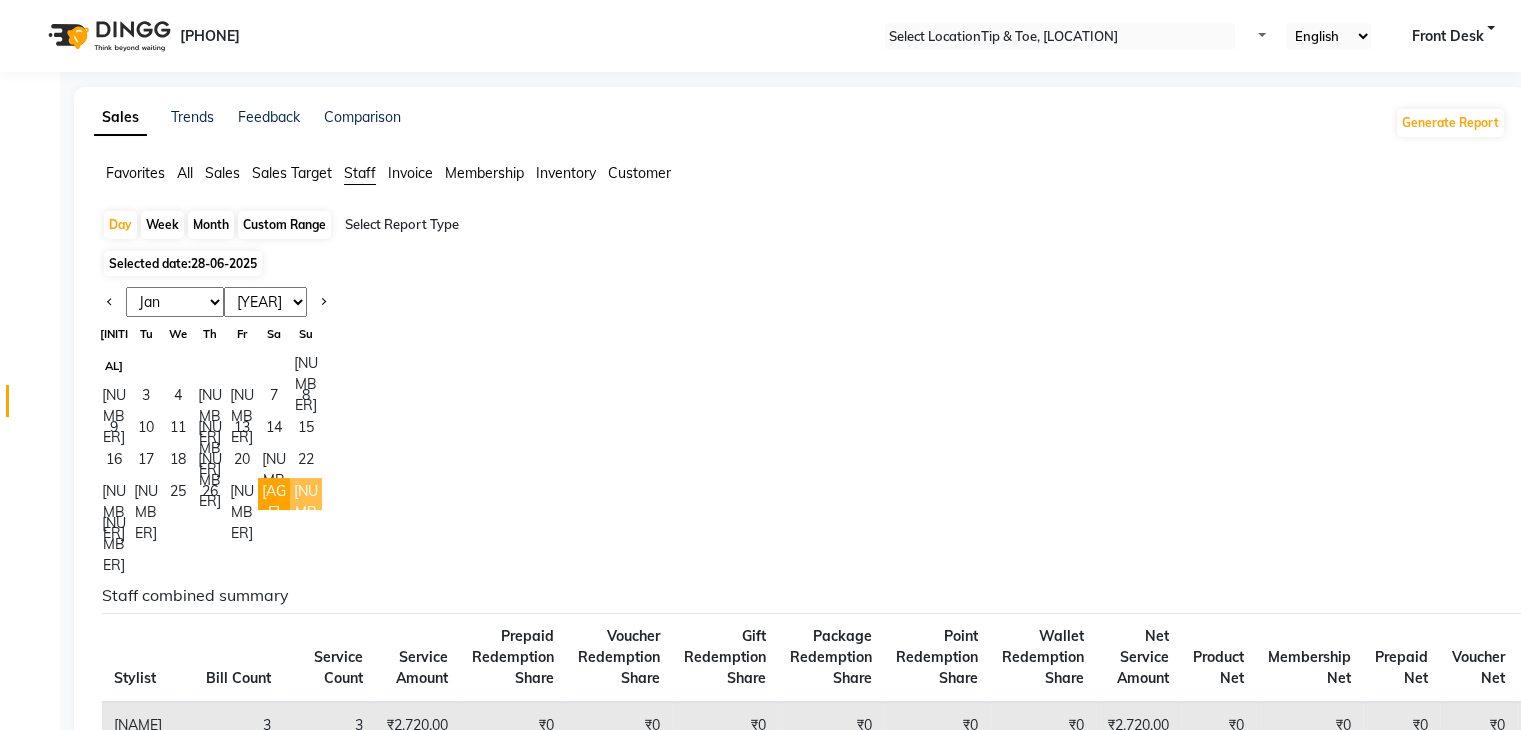 click on "[NUMBER]" at bounding box center (306, 494) 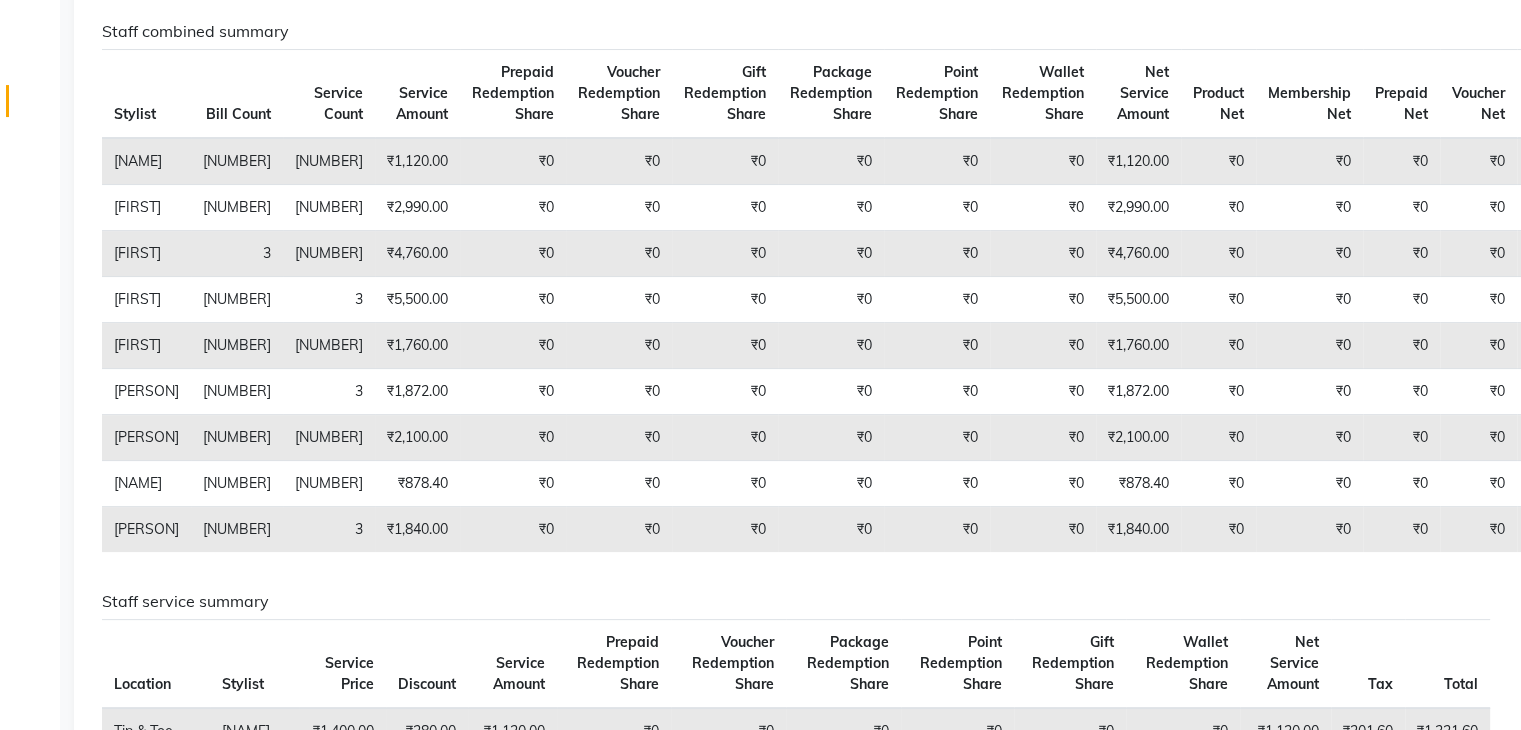 scroll, scrollTop: 0, scrollLeft: 0, axis: both 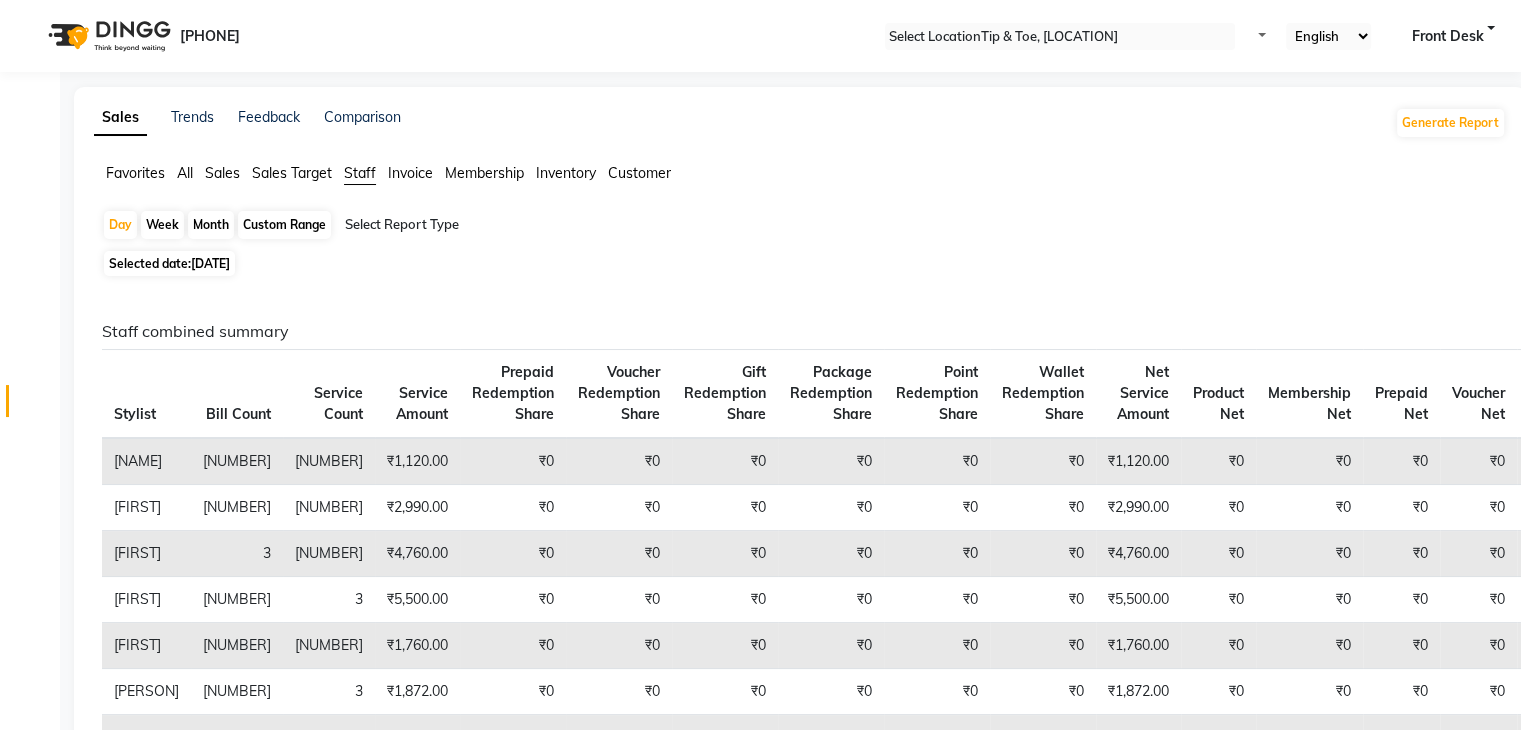click on "[DATE]" at bounding box center [210, 263] 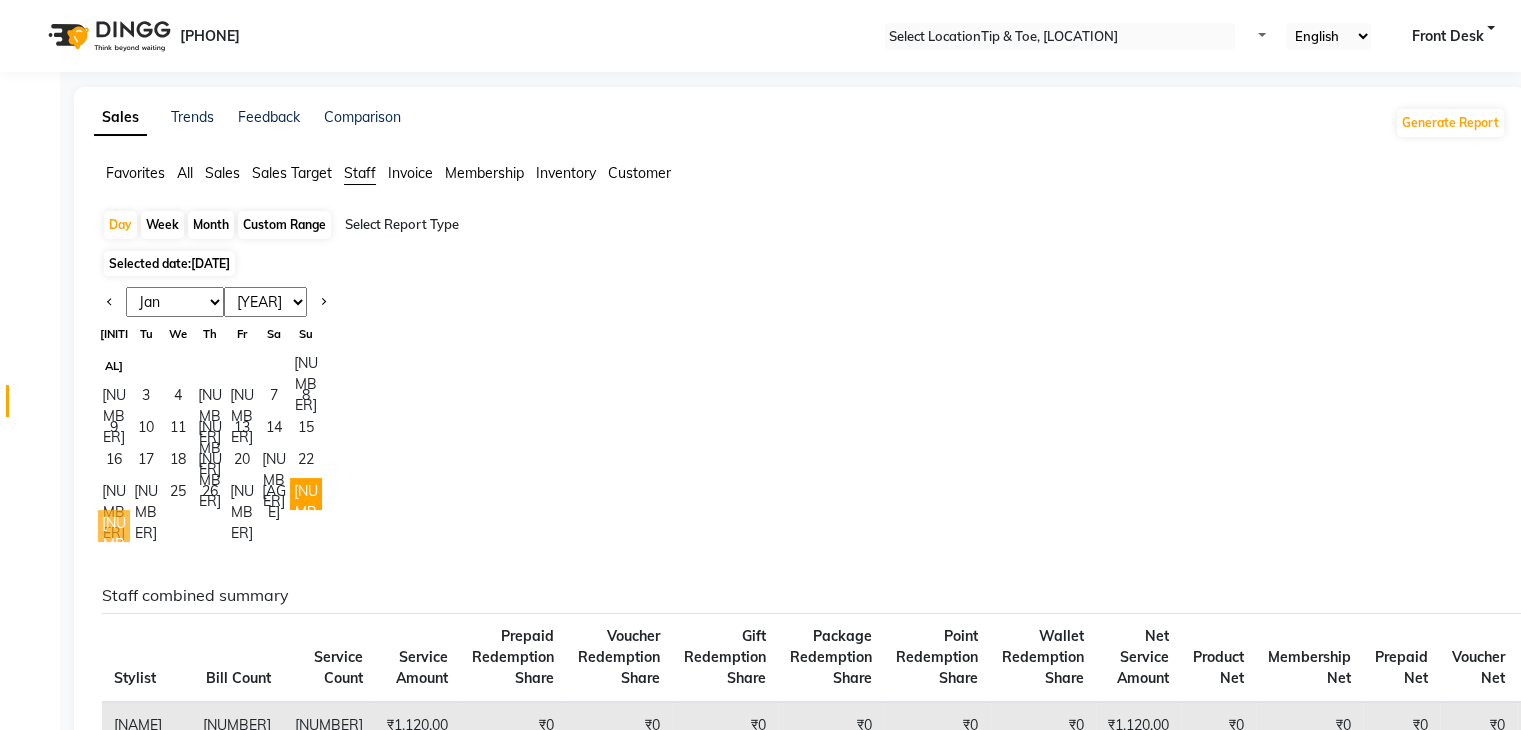 click on "[NUMBER]" at bounding box center (114, 526) 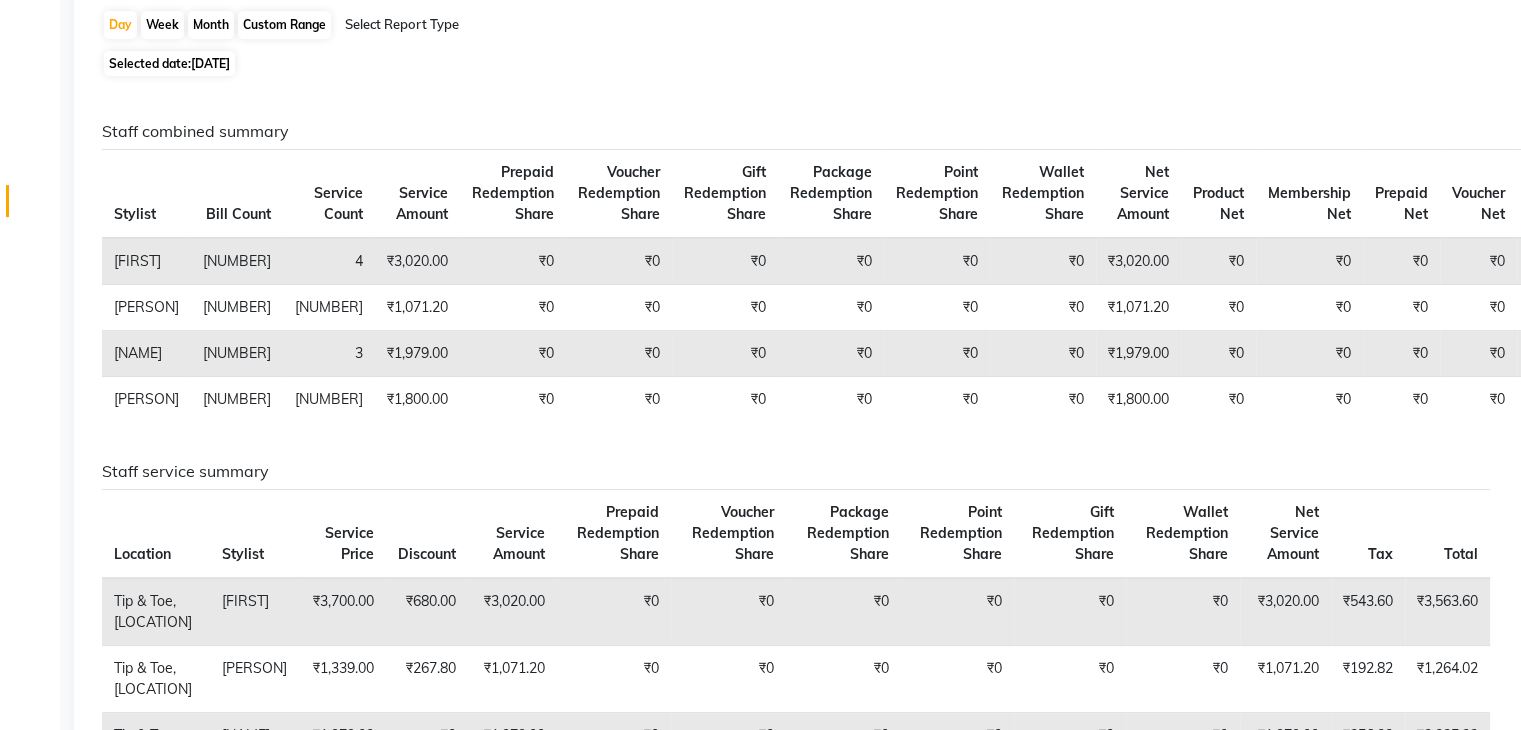 scroll, scrollTop: 0, scrollLeft: 0, axis: both 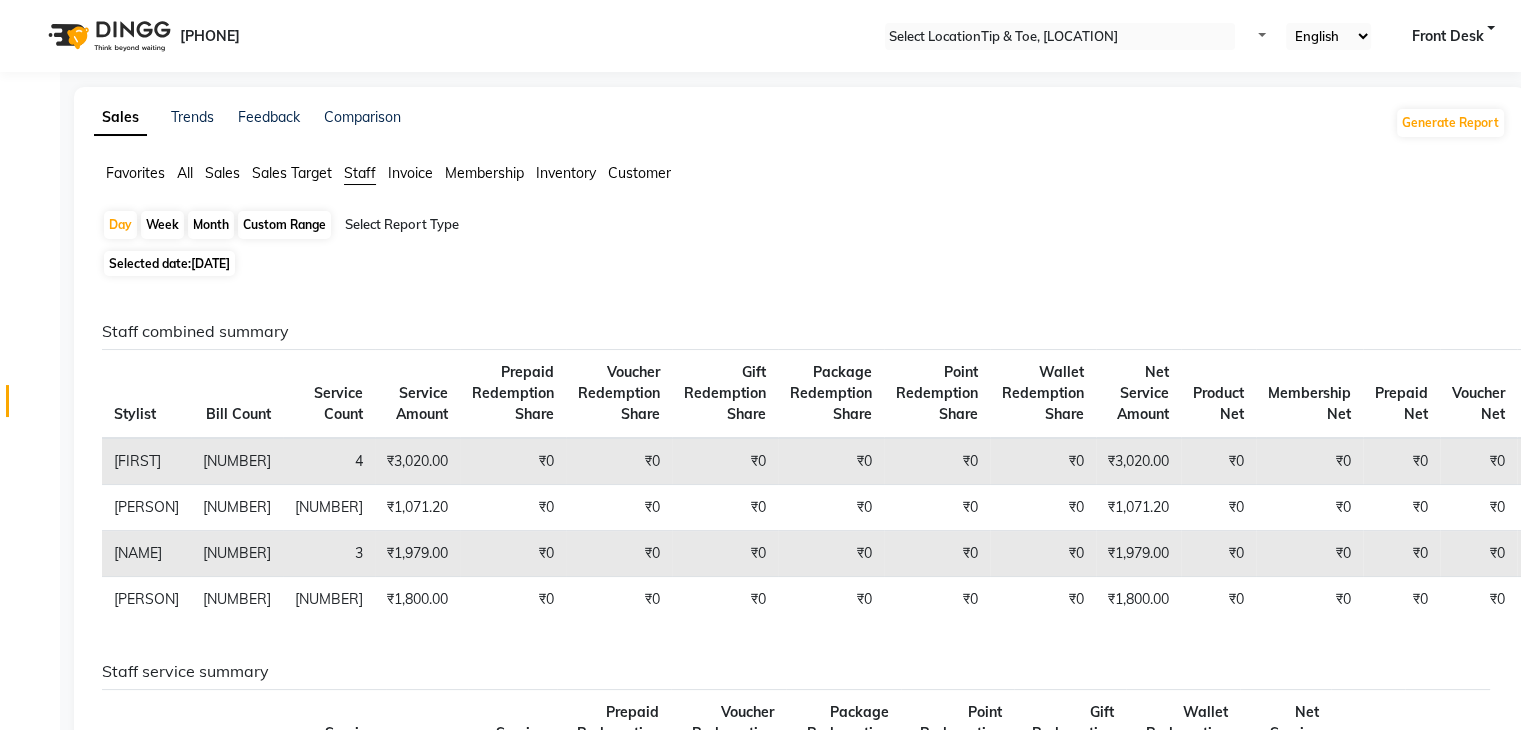 click on "Custom Range" at bounding box center (284, 225) 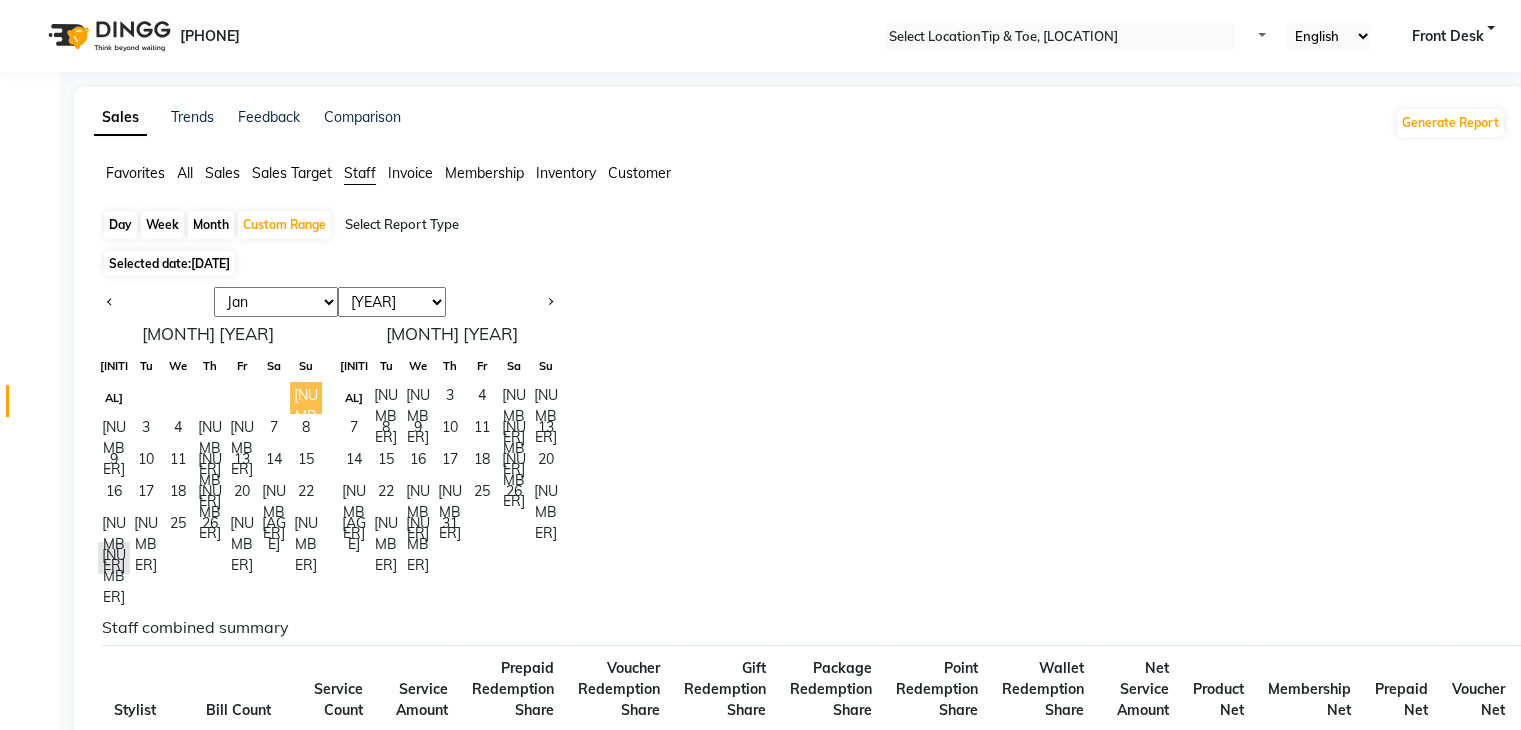 click on "[NUMBER]" at bounding box center (306, 398) 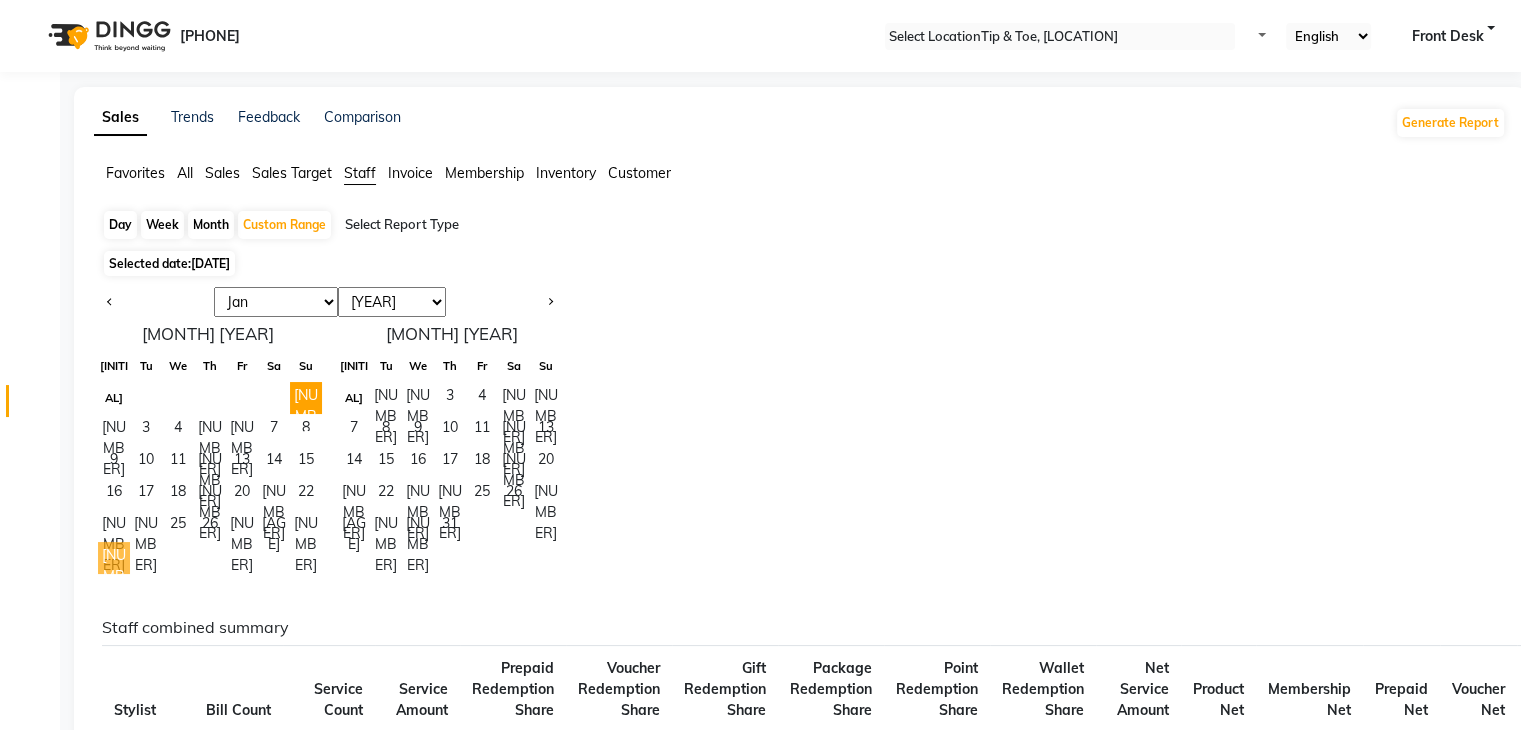 click on "[NUMBER]" at bounding box center (114, 558) 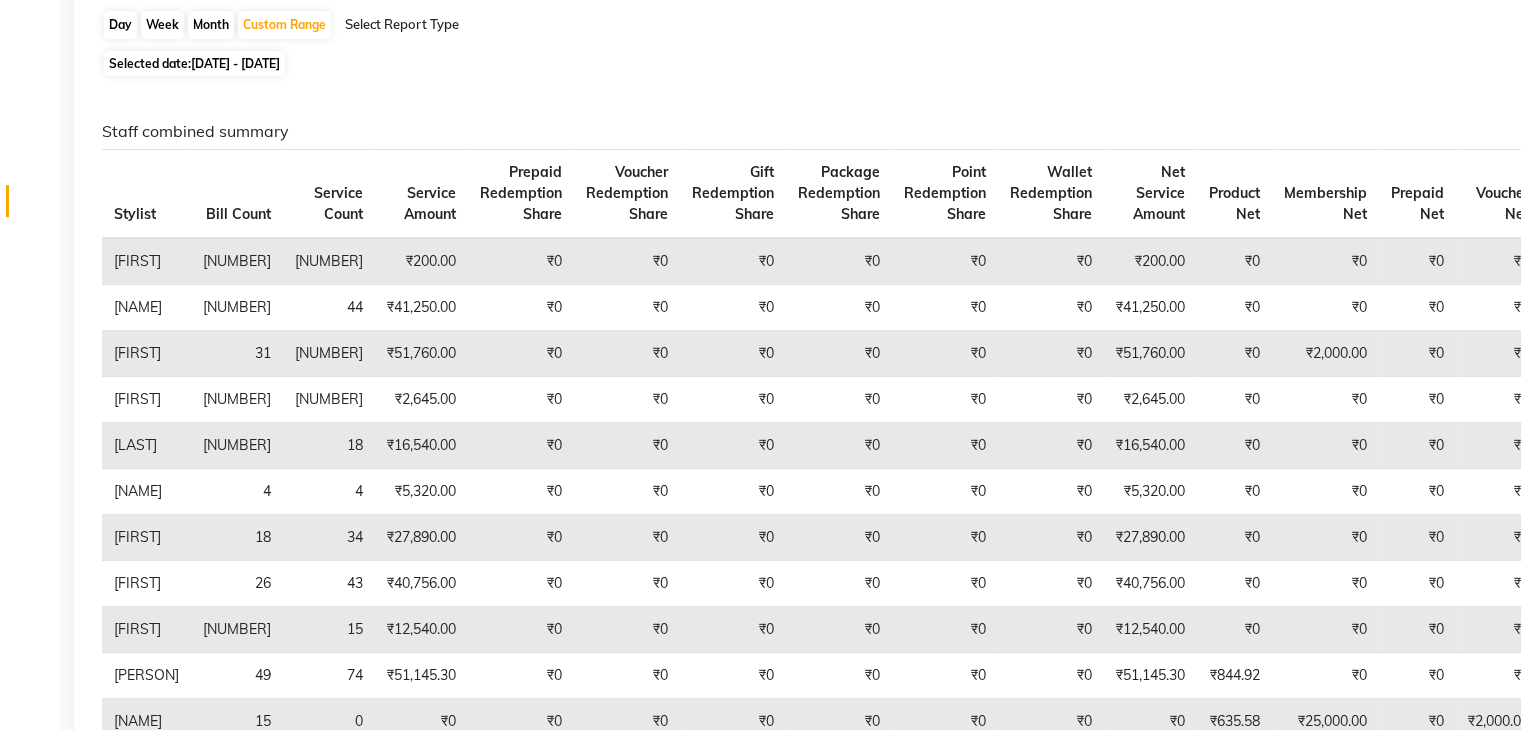 scroll, scrollTop: 0, scrollLeft: 0, axis: both 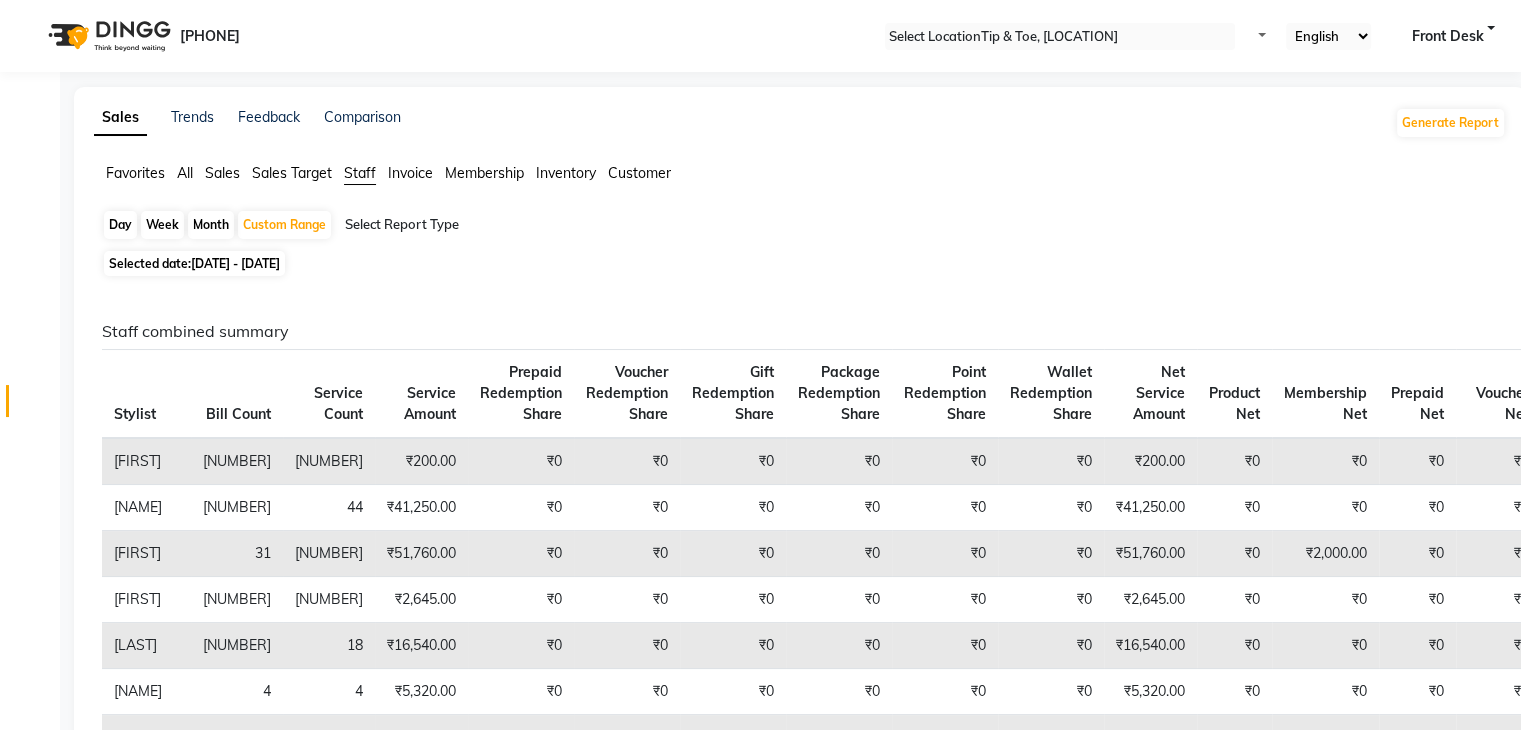 click on "[DATE] - [DATE]" at bounding box center (235, 263) 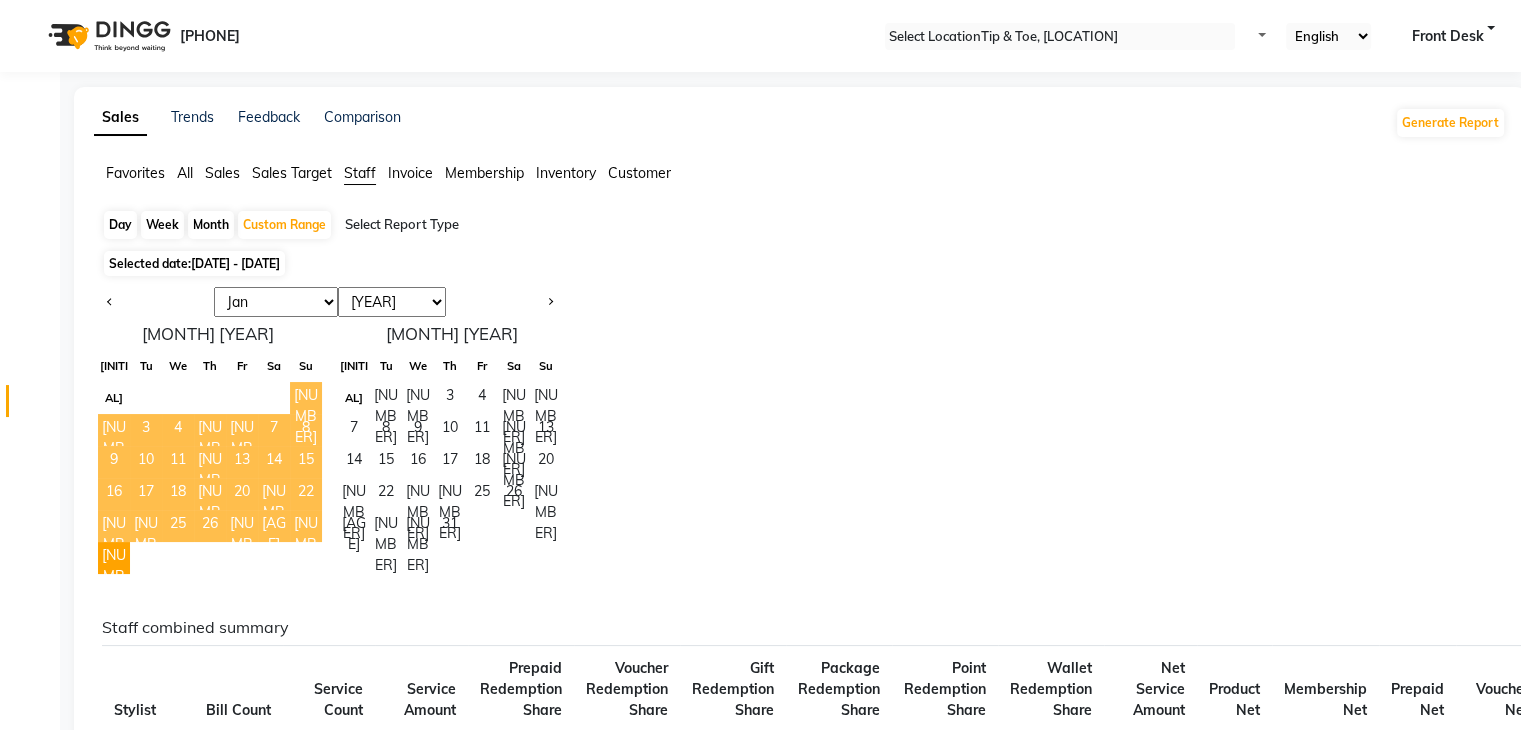 click on "[NUMBER]" at bounding box center (306, 398) 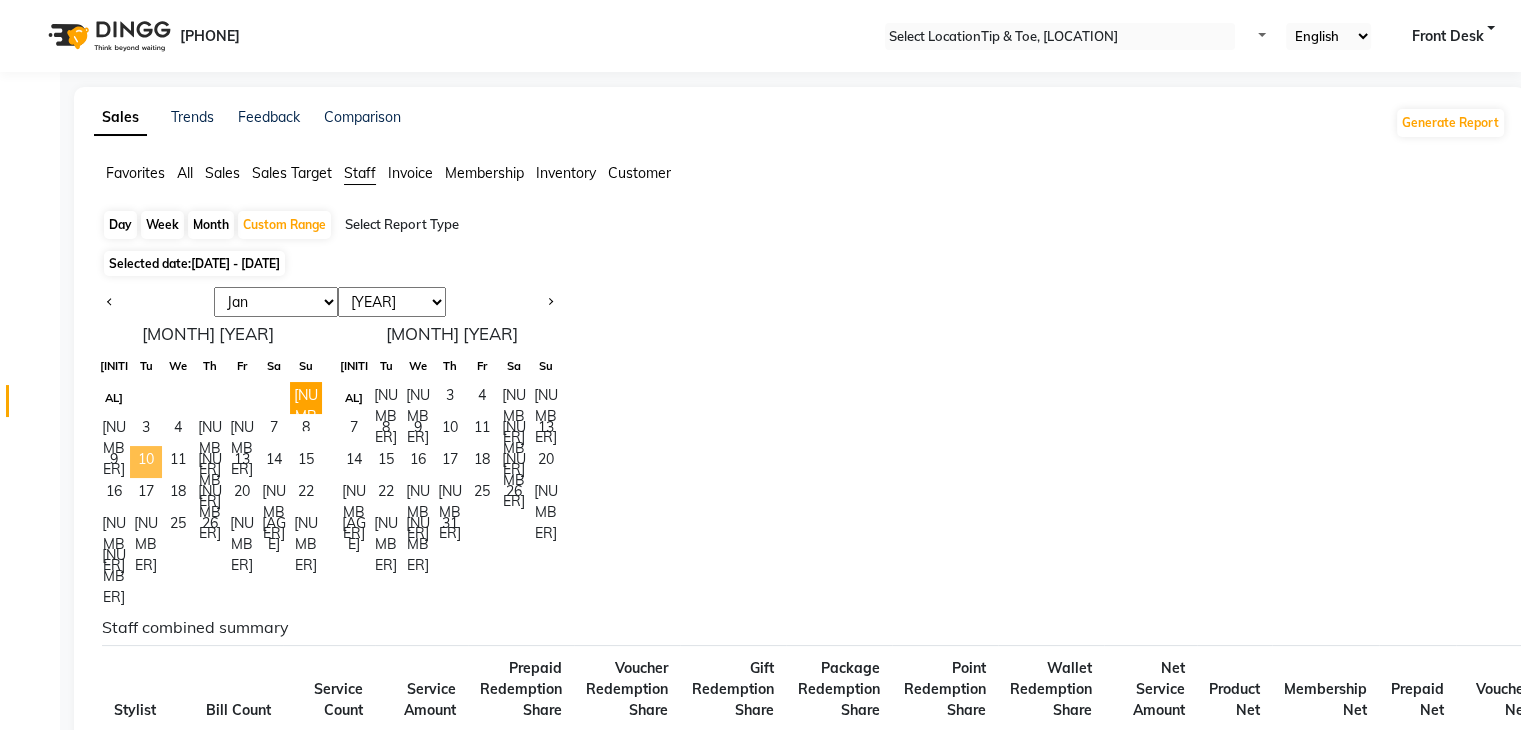 click on "10" at bounding box center [146, 462] 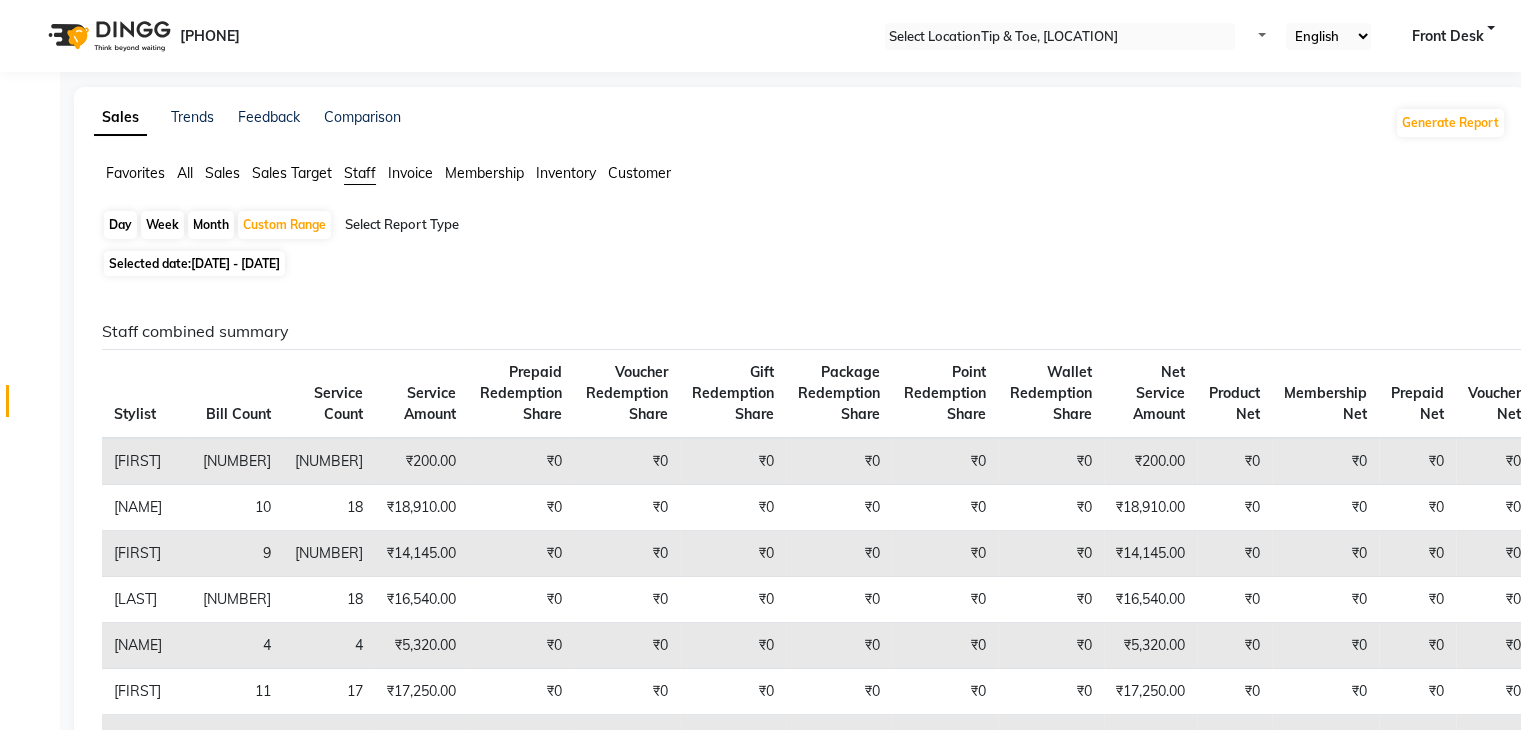 scroll, scrollTop: 100, scrollLeft: 0, axis: vertical 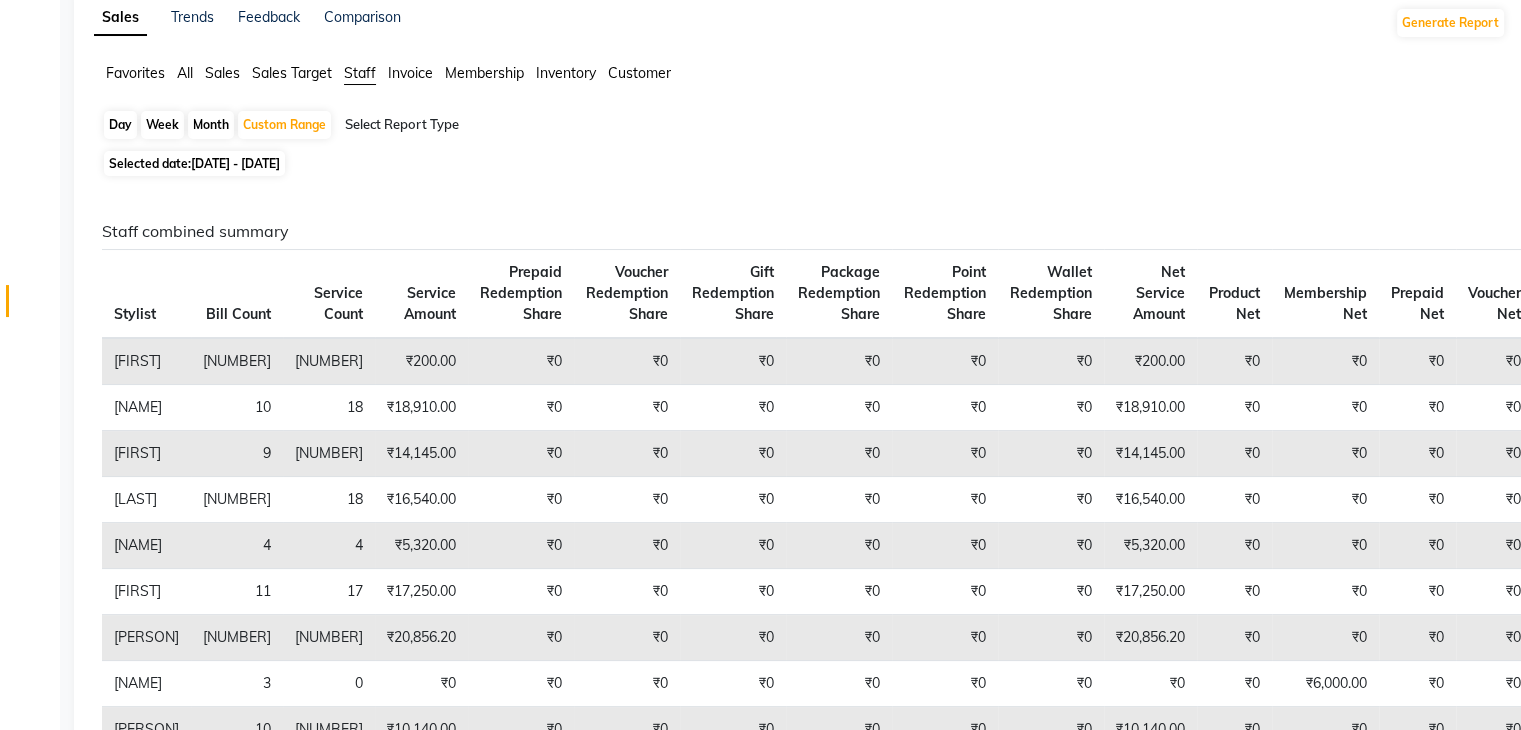 click on "Selected date:  [DATE] - [DATE]" at bounding box center [194, 163] 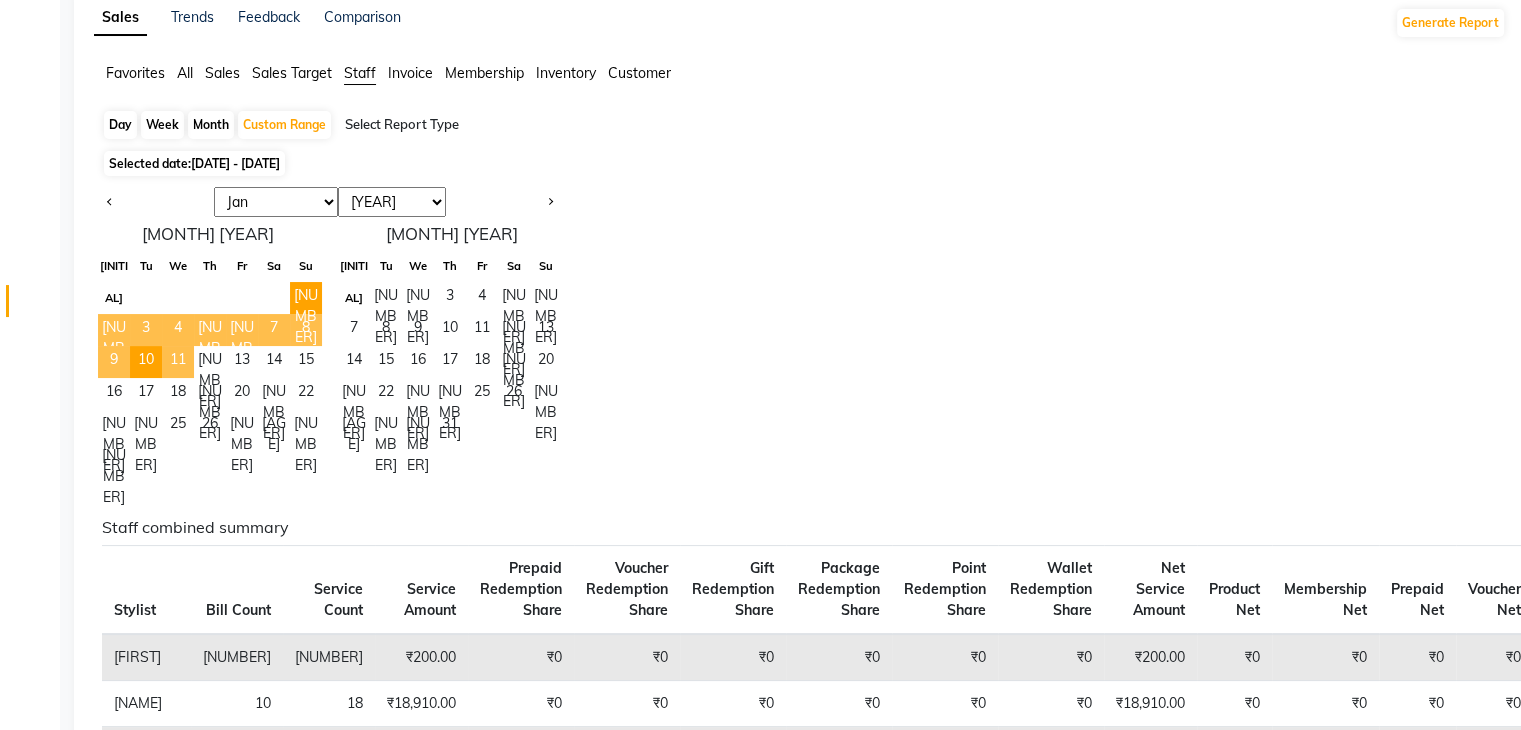 click on "11" at bounding box center (178, 362) 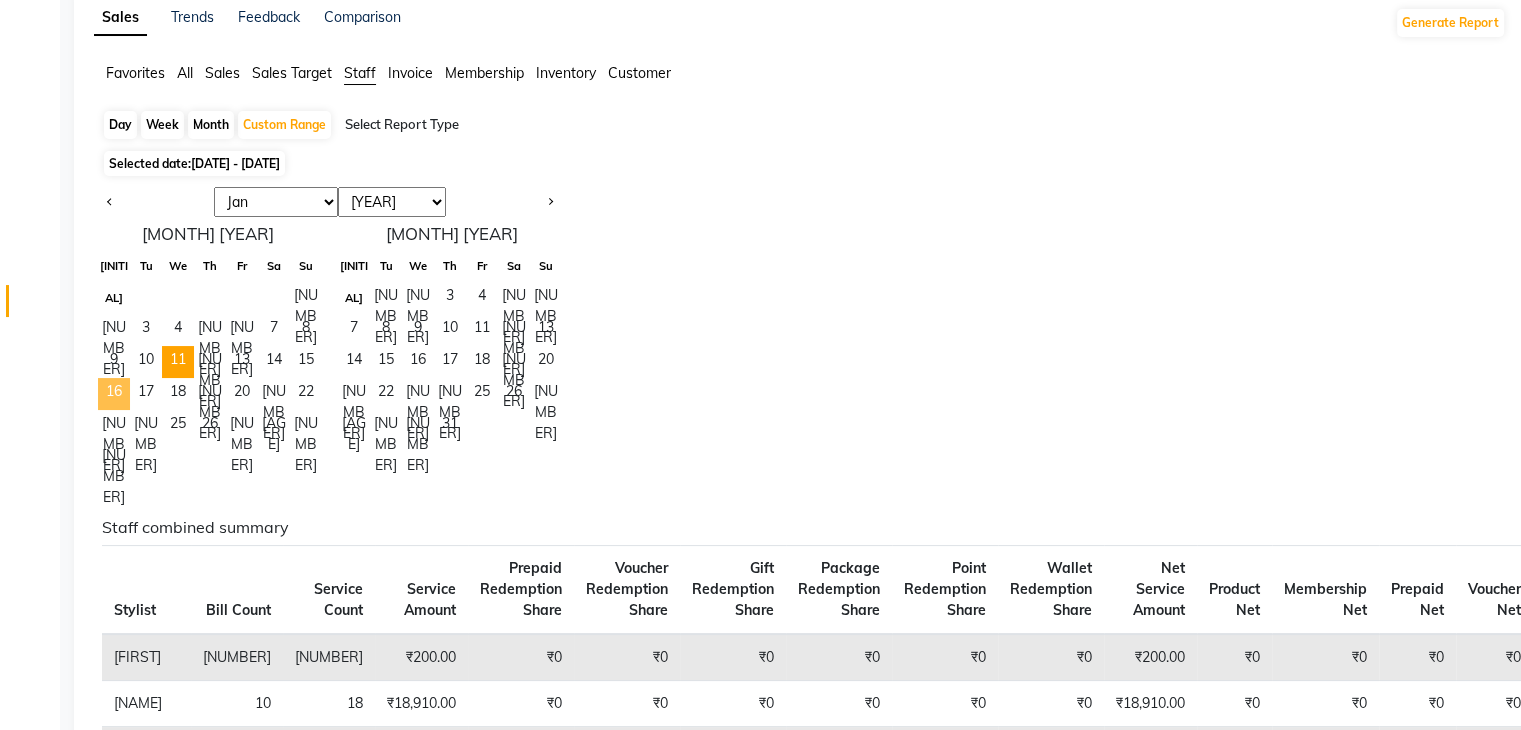 click on "16" at bounding box center [114, 394] 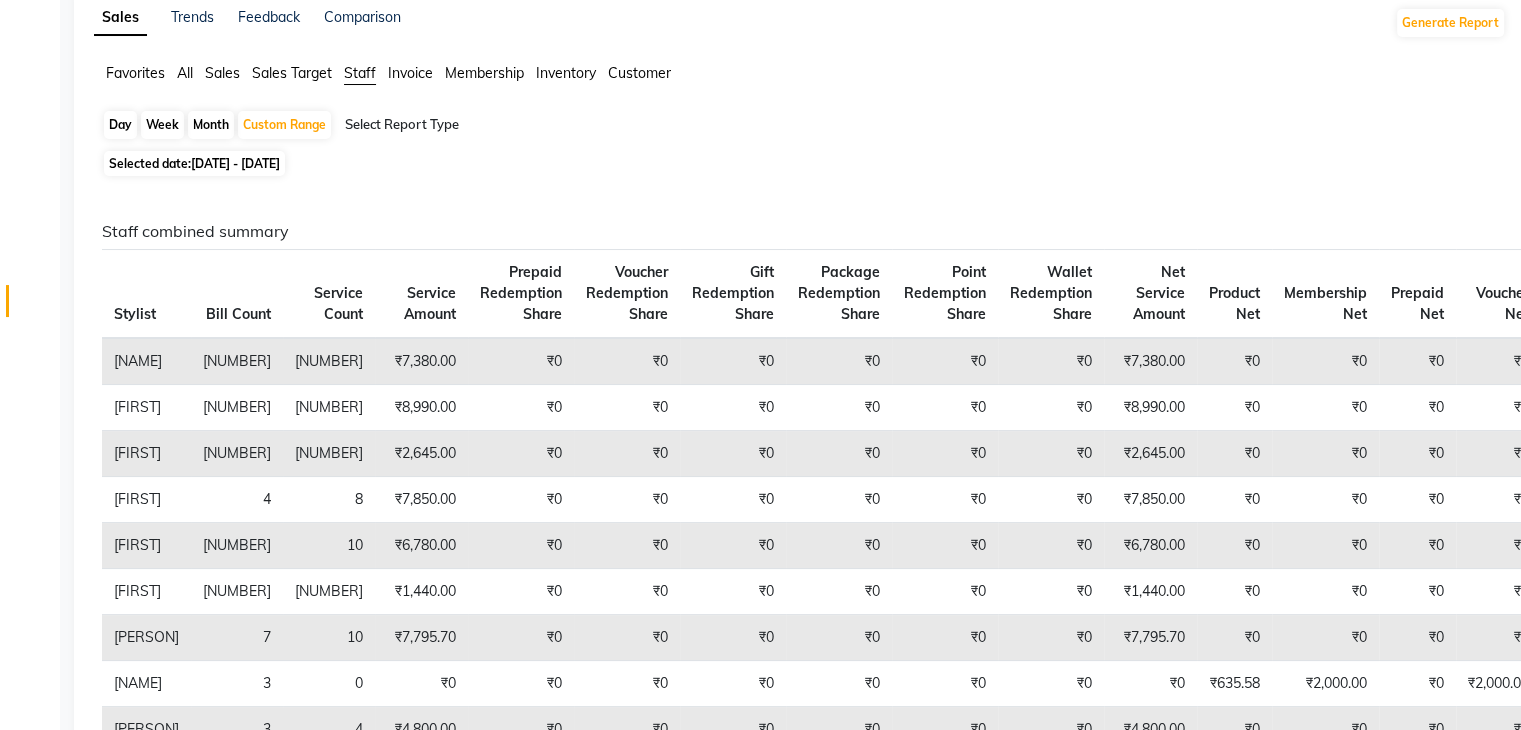 scroll, scrollTop: 0, scrollLeft: 0, axis: both 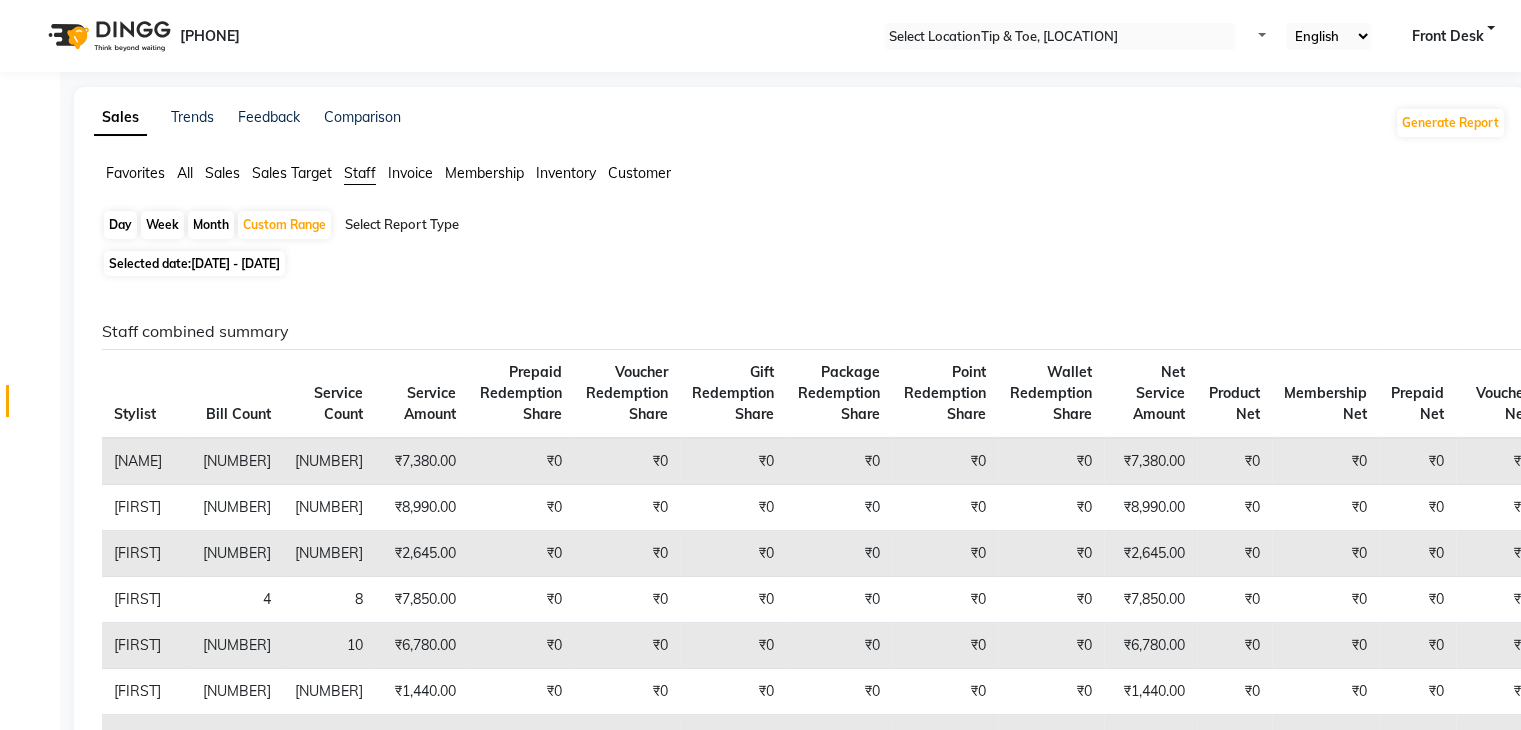 click on "[DATE] - [DATE]" at bounding box center (235, 263) 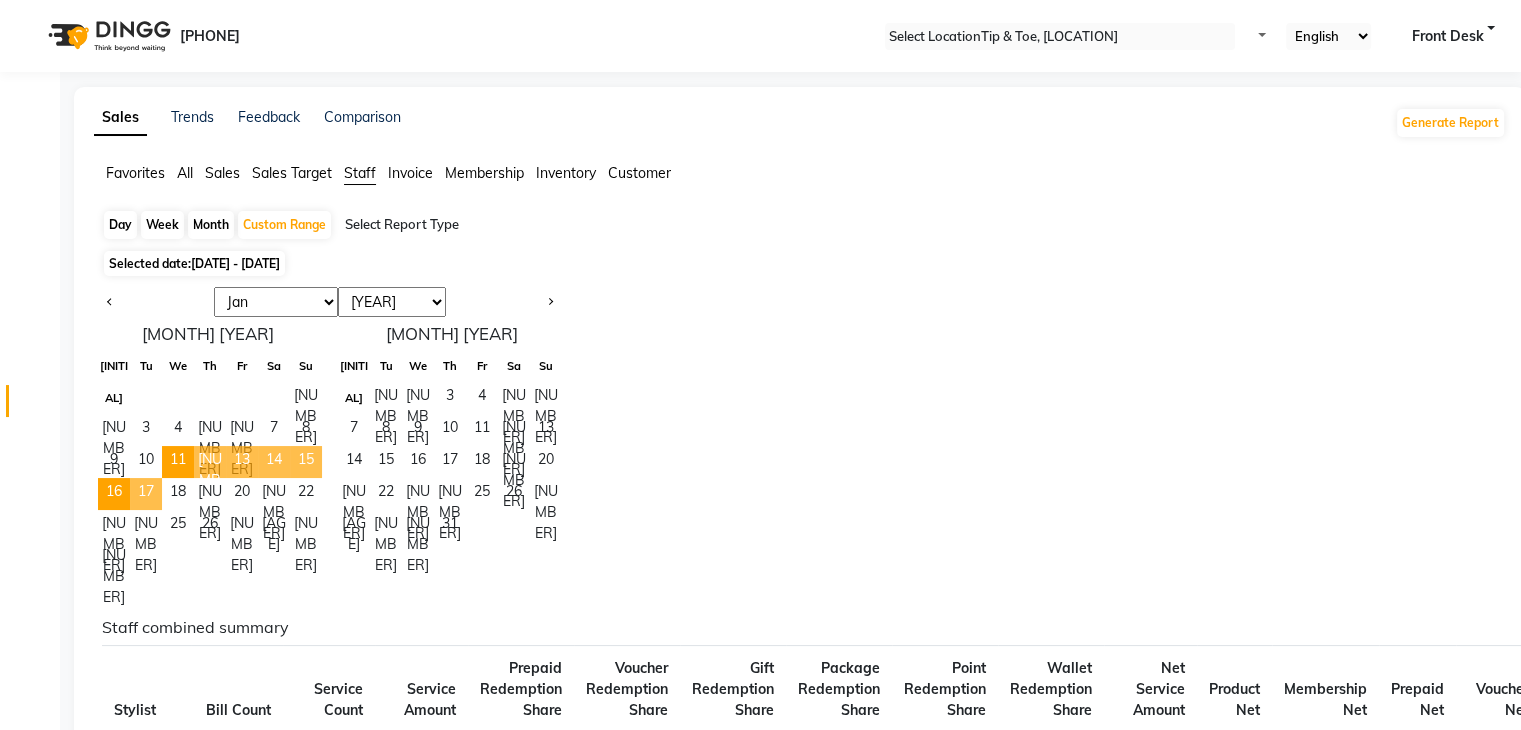 click on "17" at bounding box center (146, 494) 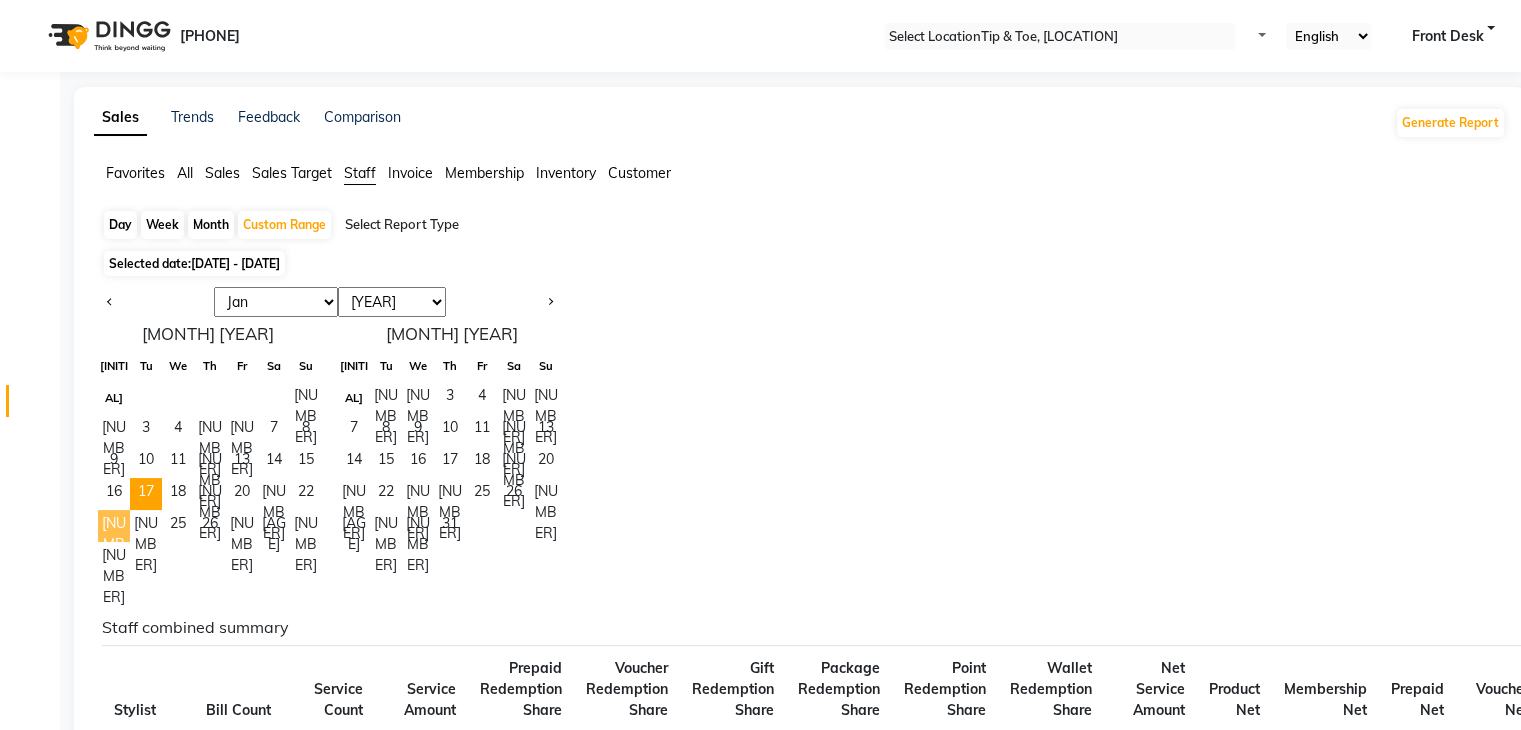 click on "[NUMBER]" at bounding box center (114, 526) 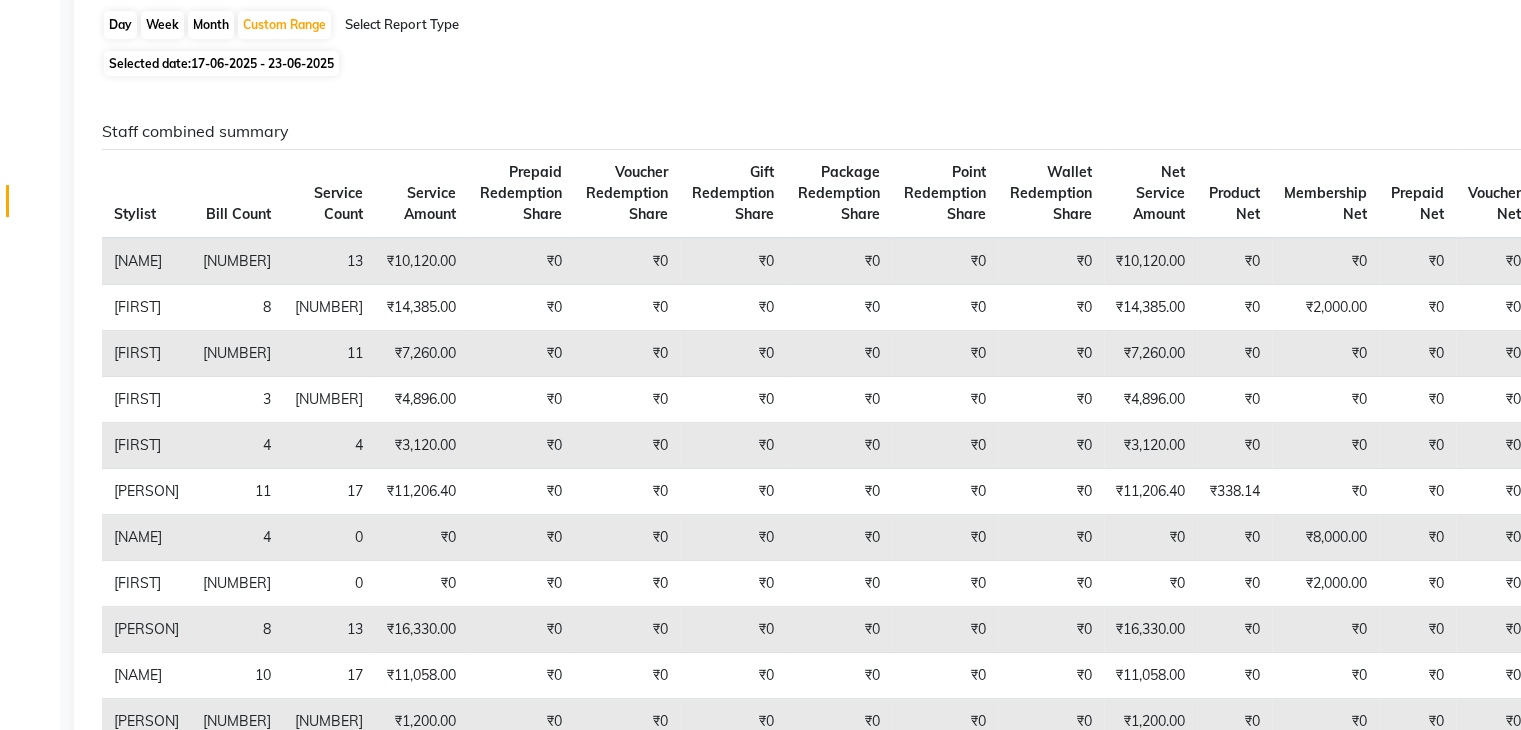 scroll, scrollTop: 0, scrollLeft: 0, axis: both 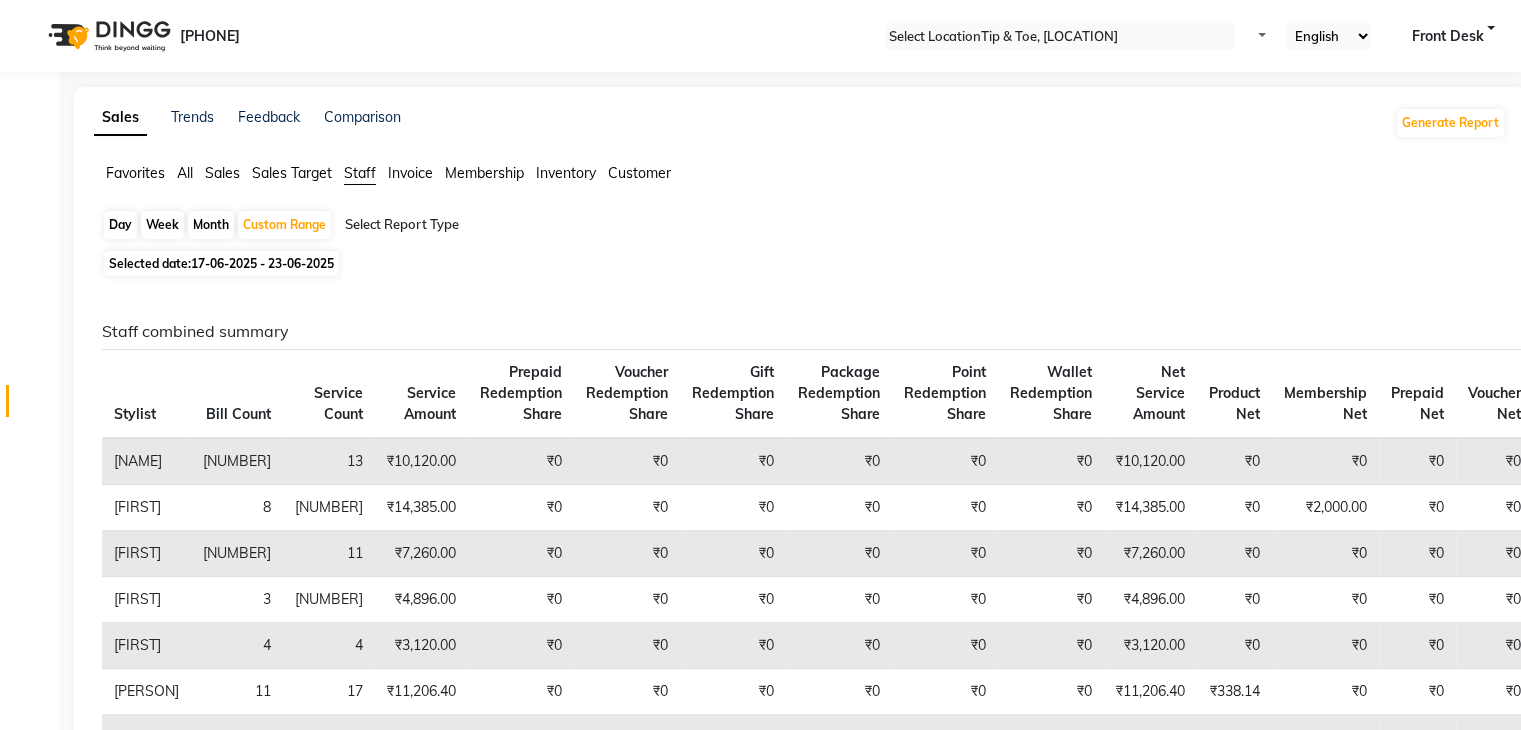 click on "Day" at bounding box center (120, 225) 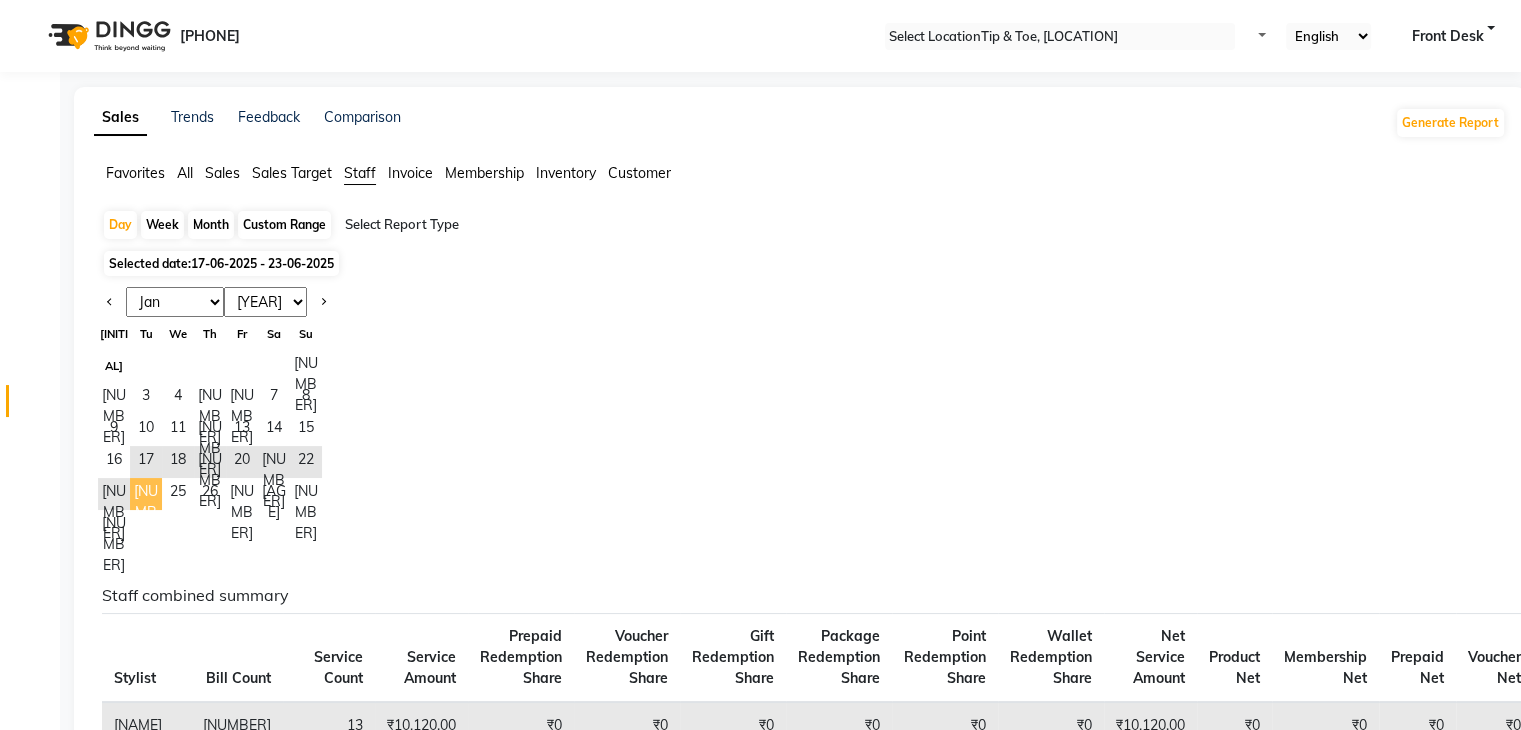 click on "[NUMBER]" at bounding box center (146, 494) 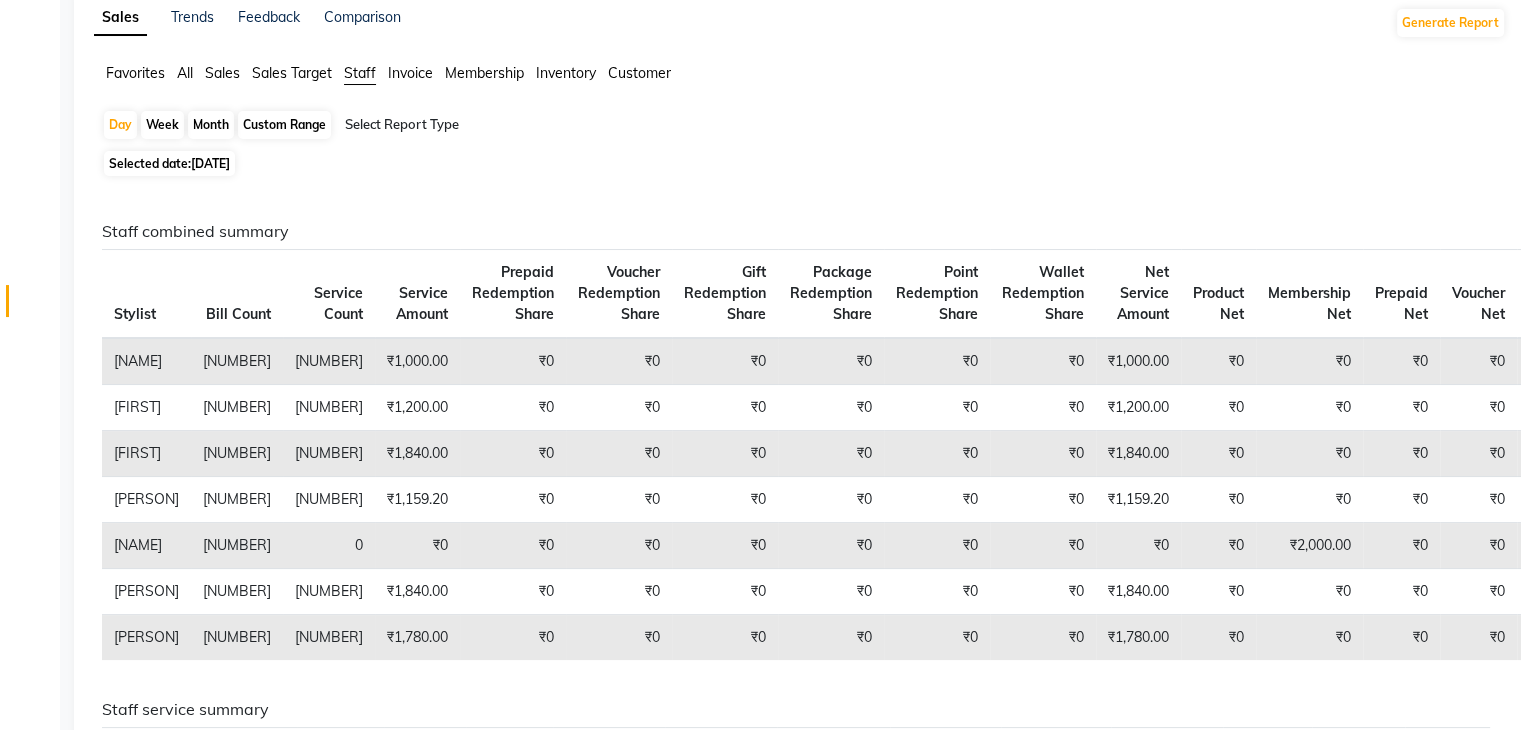 scroll, scrollTop: 0, scrollLeft: 0, axis: both 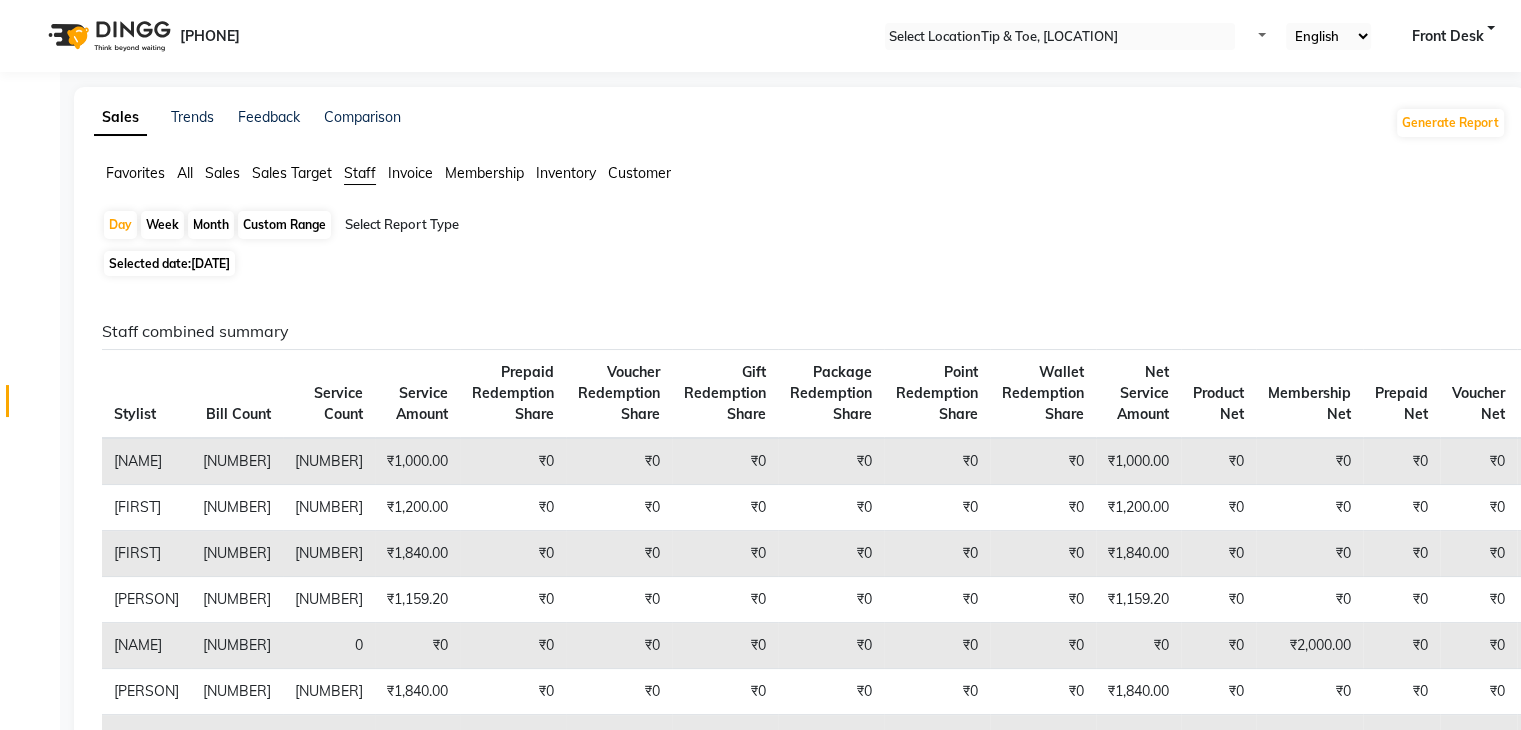 click on "[DATE]" at bounding box center (210, 263) 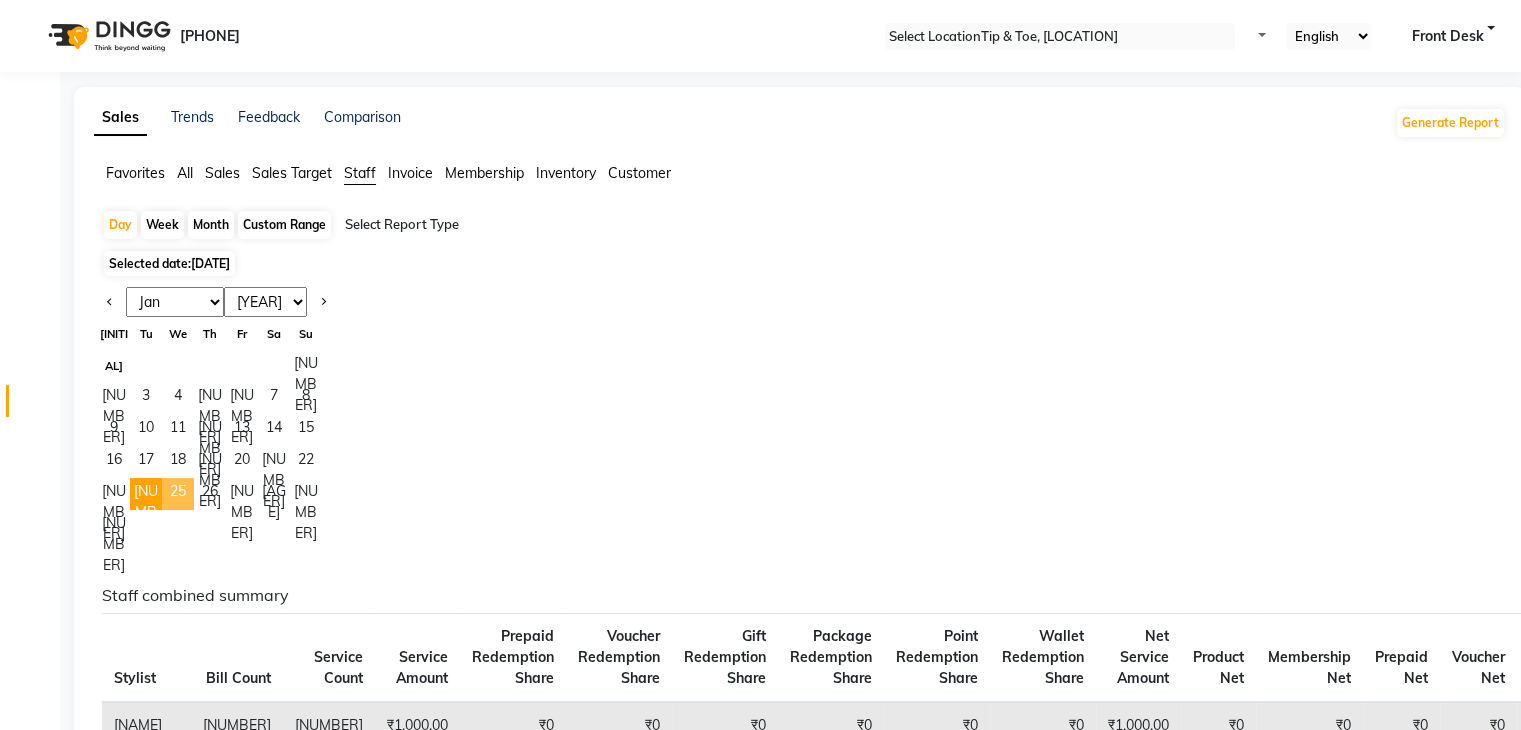 click on "25" at bounding box center [178, 494] 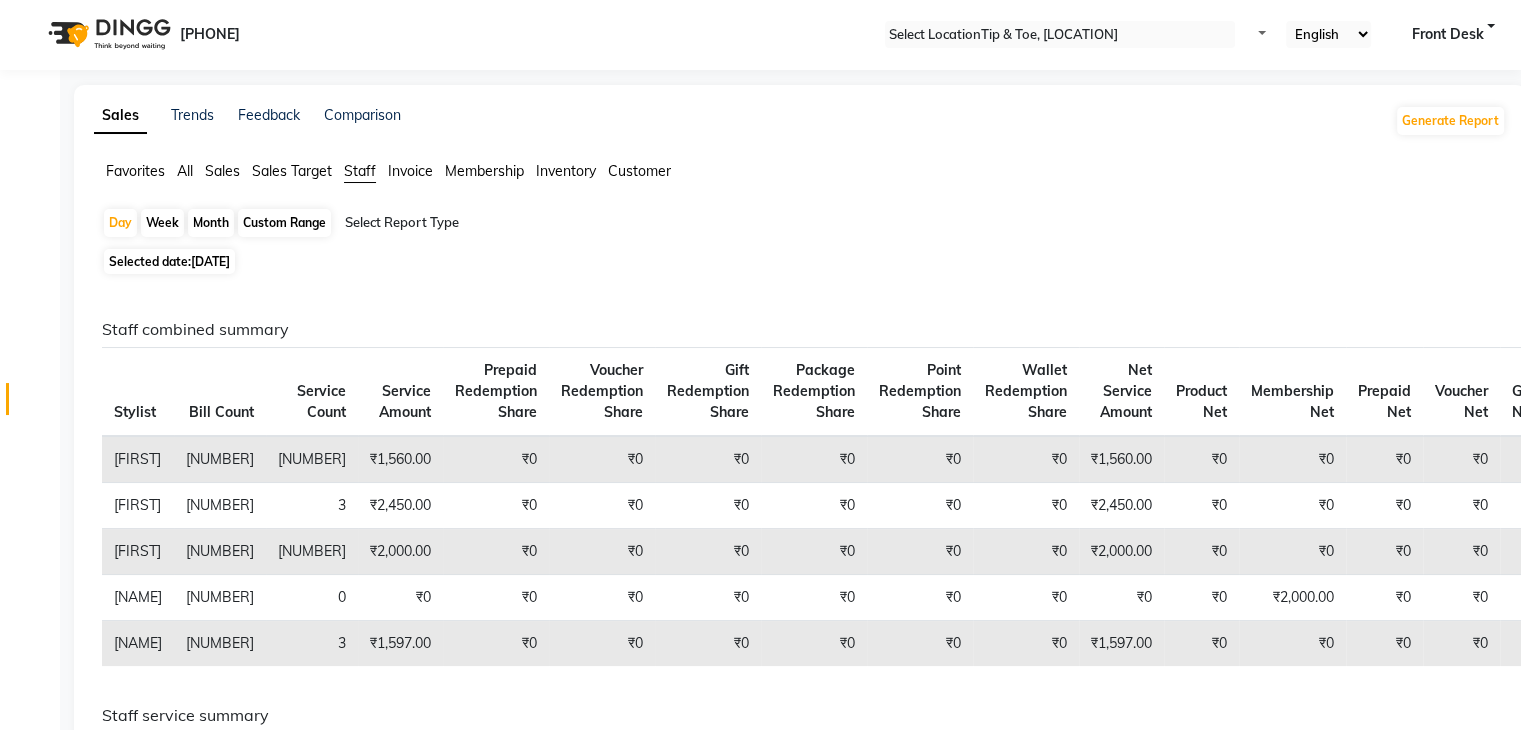 scroll, scrollTop: 0, scrollLeft: 0, axis: both 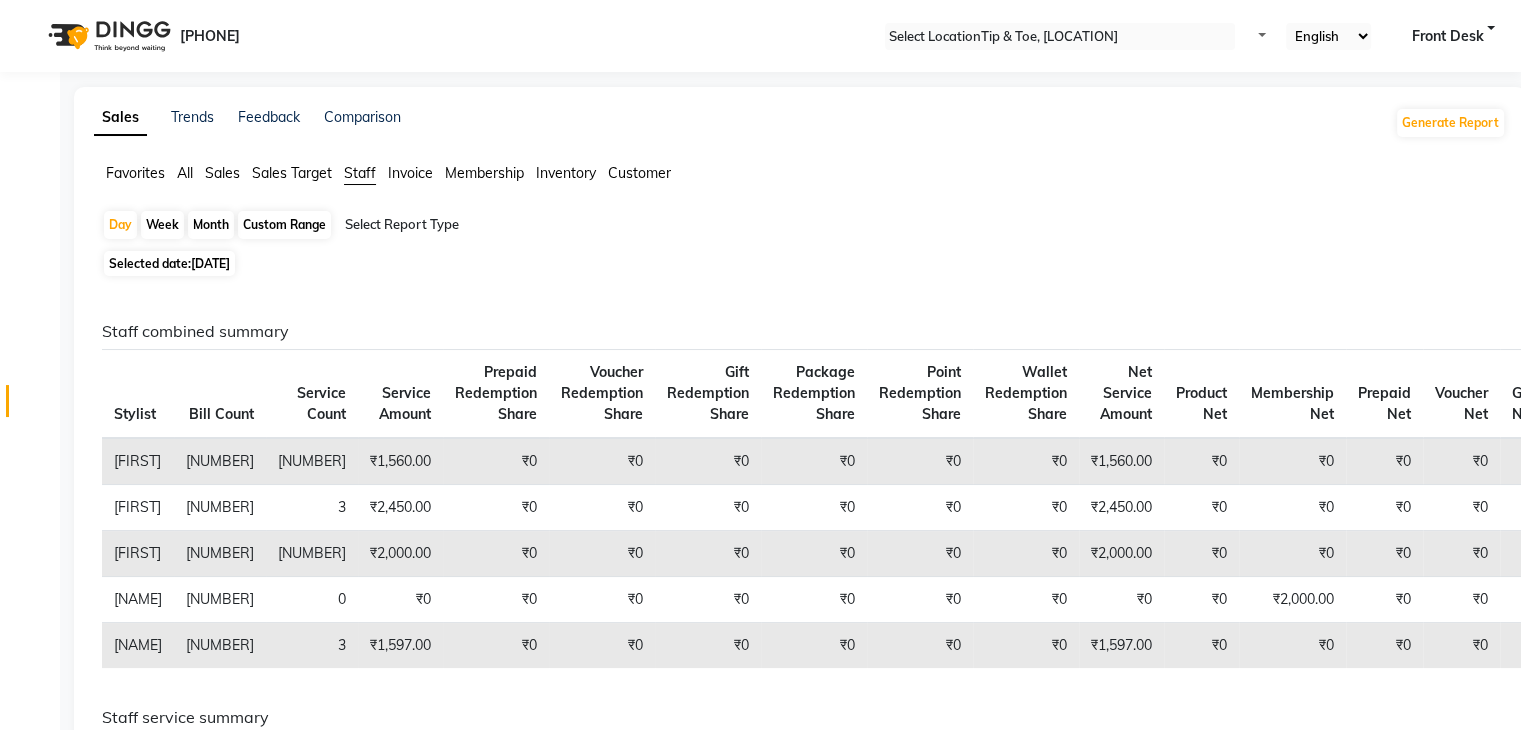 click on "Custom Range" at bounding box center (284, 225) 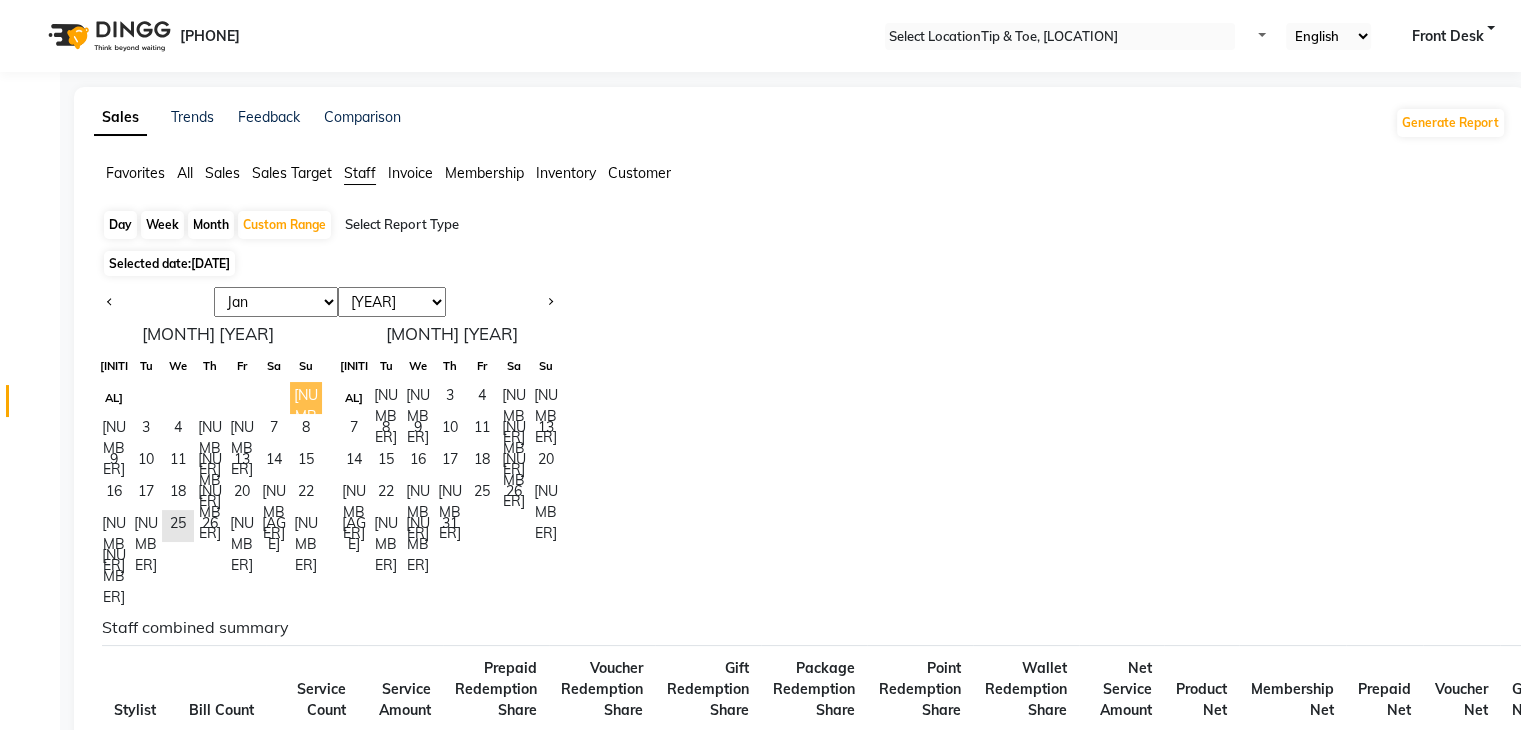 click on "[NUMBER]" at bounding box center [306, 398] 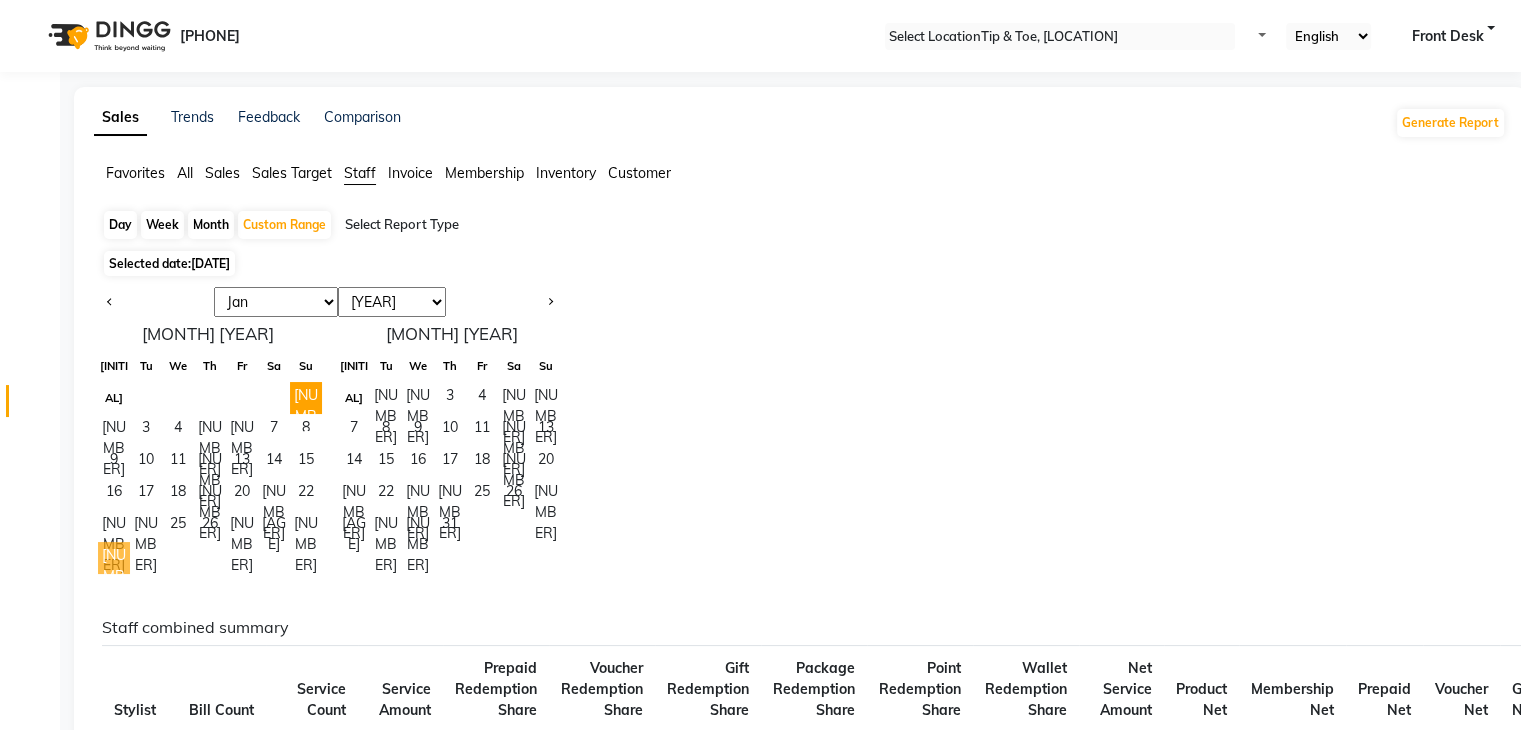 click on "[NUMBER]" at bounding box center (114, 558) 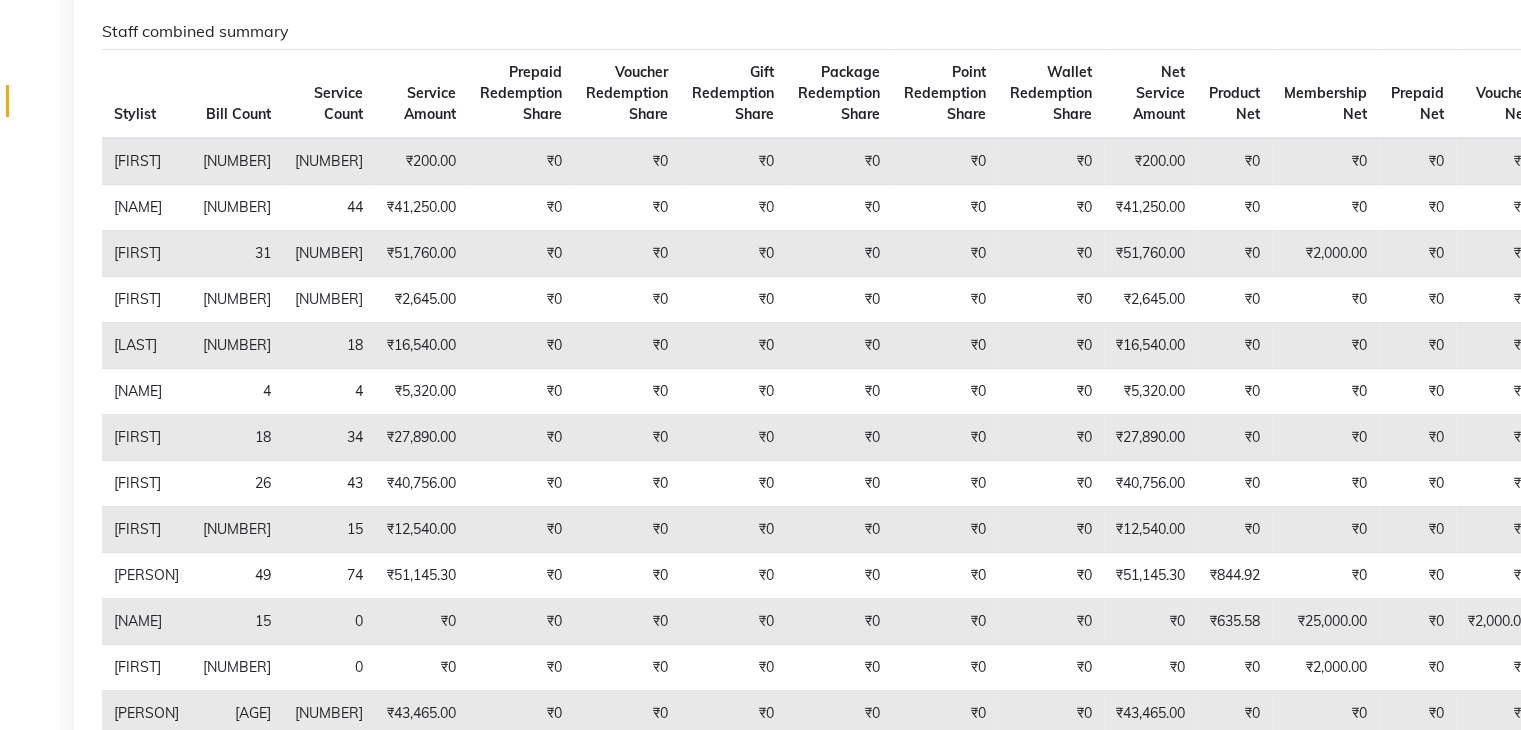 scroll, scrollTop: 0, scrollLeft: 0, axis: both 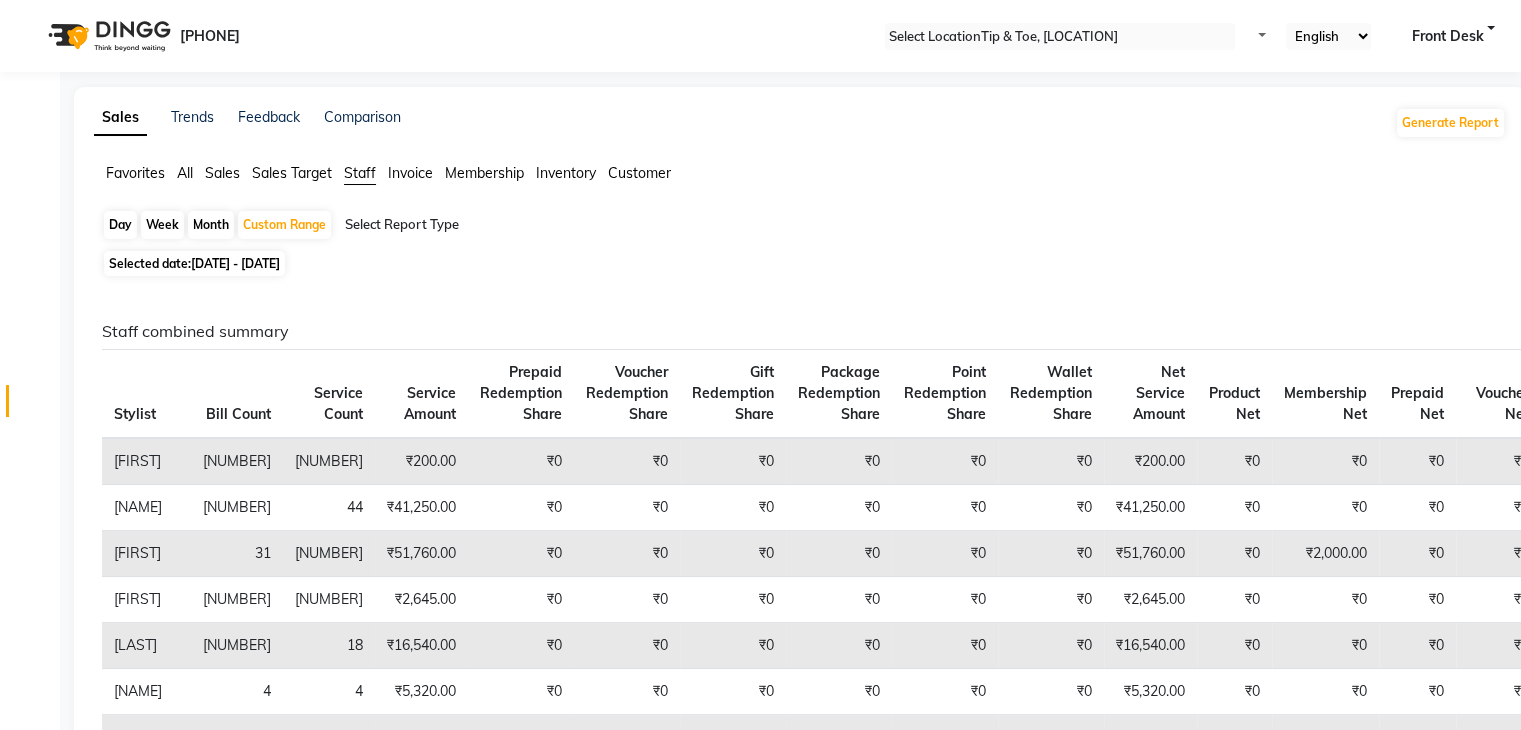 click on "[DATE] - [DATE]" at bounding box center [235, 263] 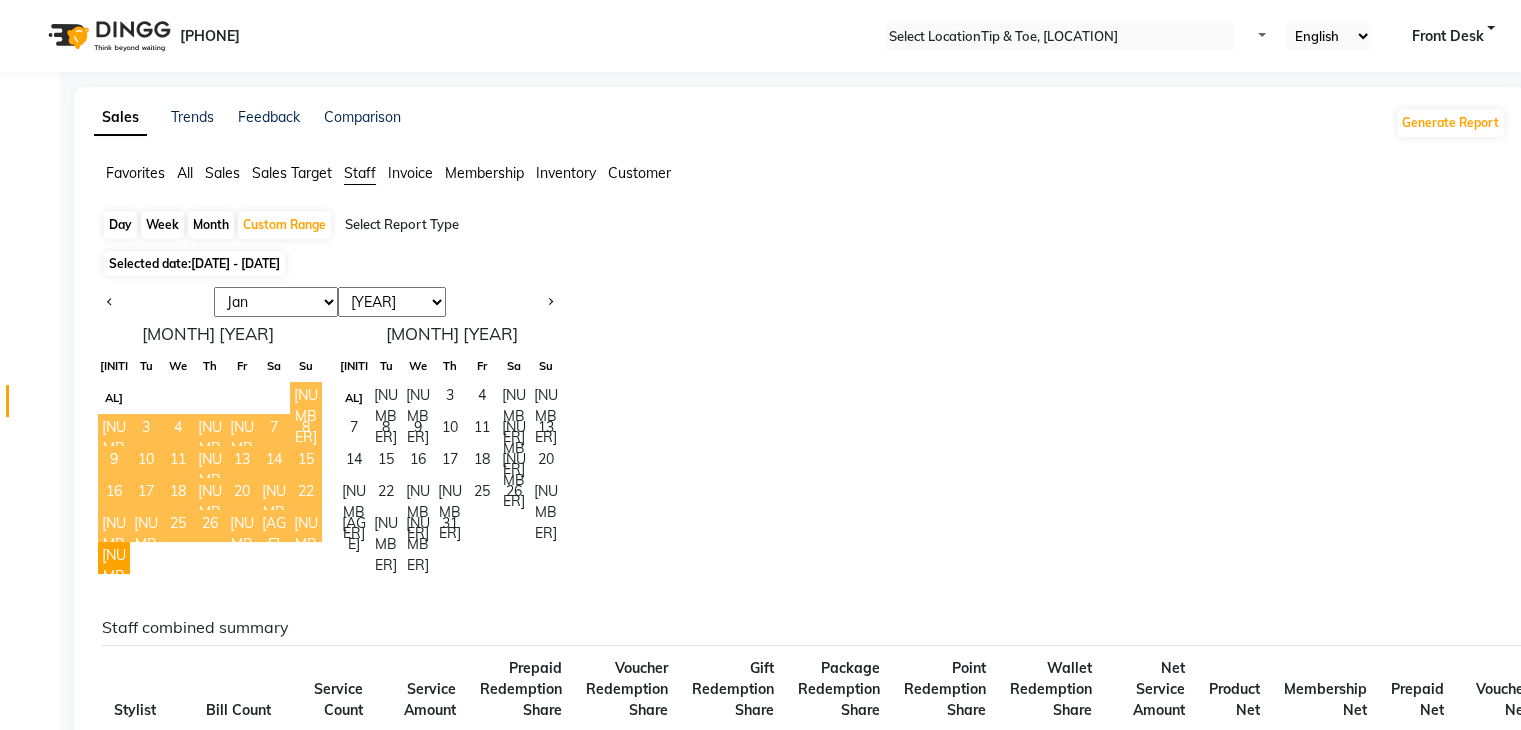 click on "[NUMBER]" at bounding box center (306, 398) 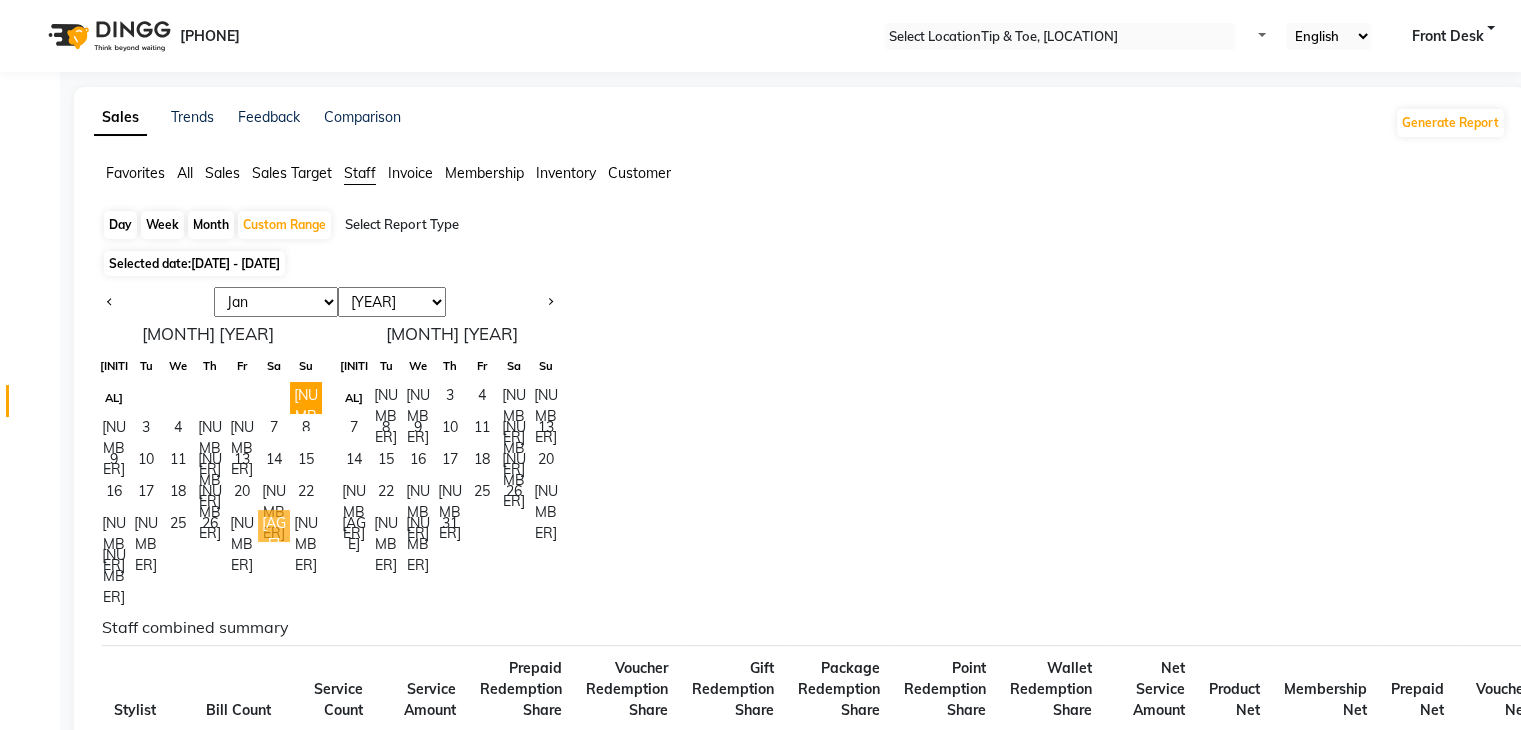 click on "[AGE]" at bounding box center [274, 526] 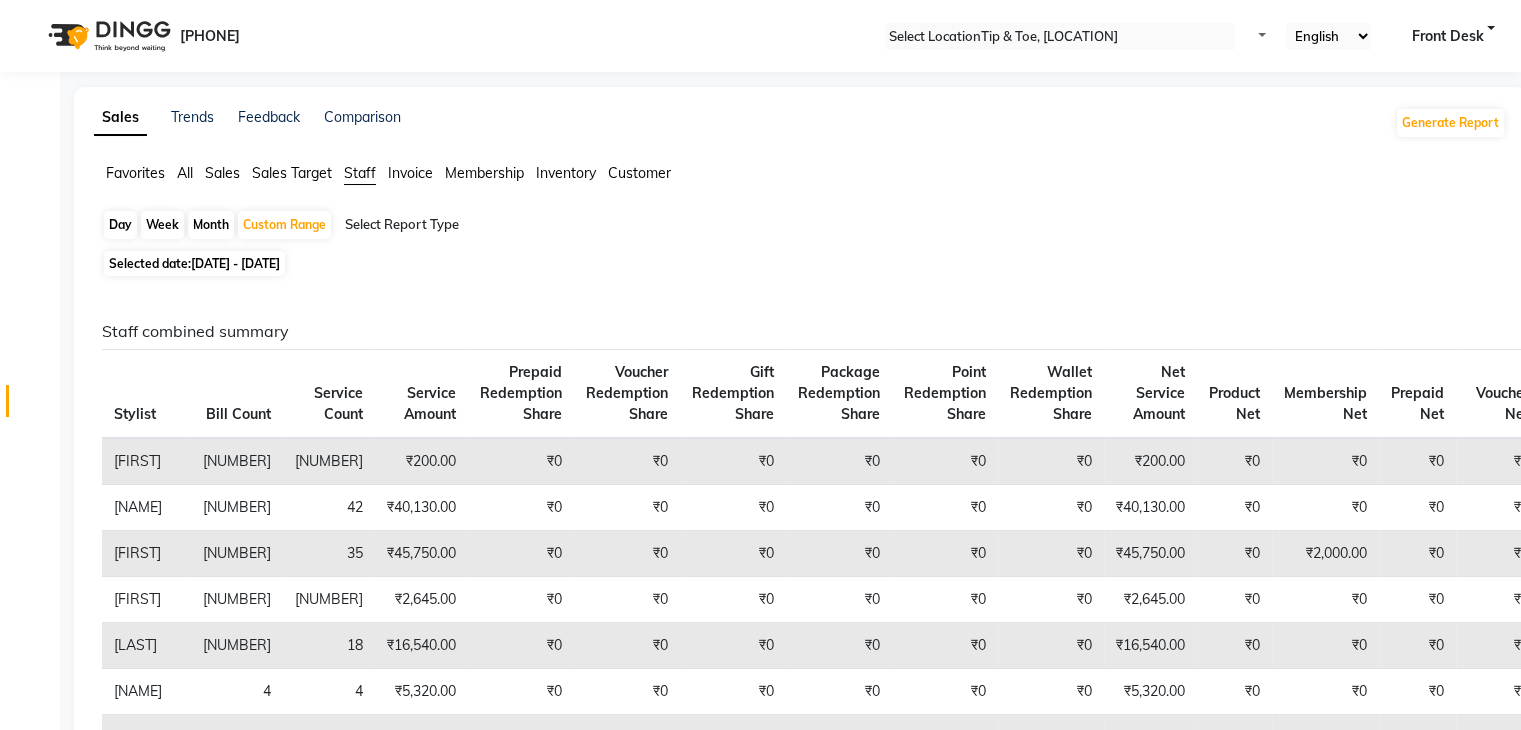 click on "Day" at bounding box center [120, 225] 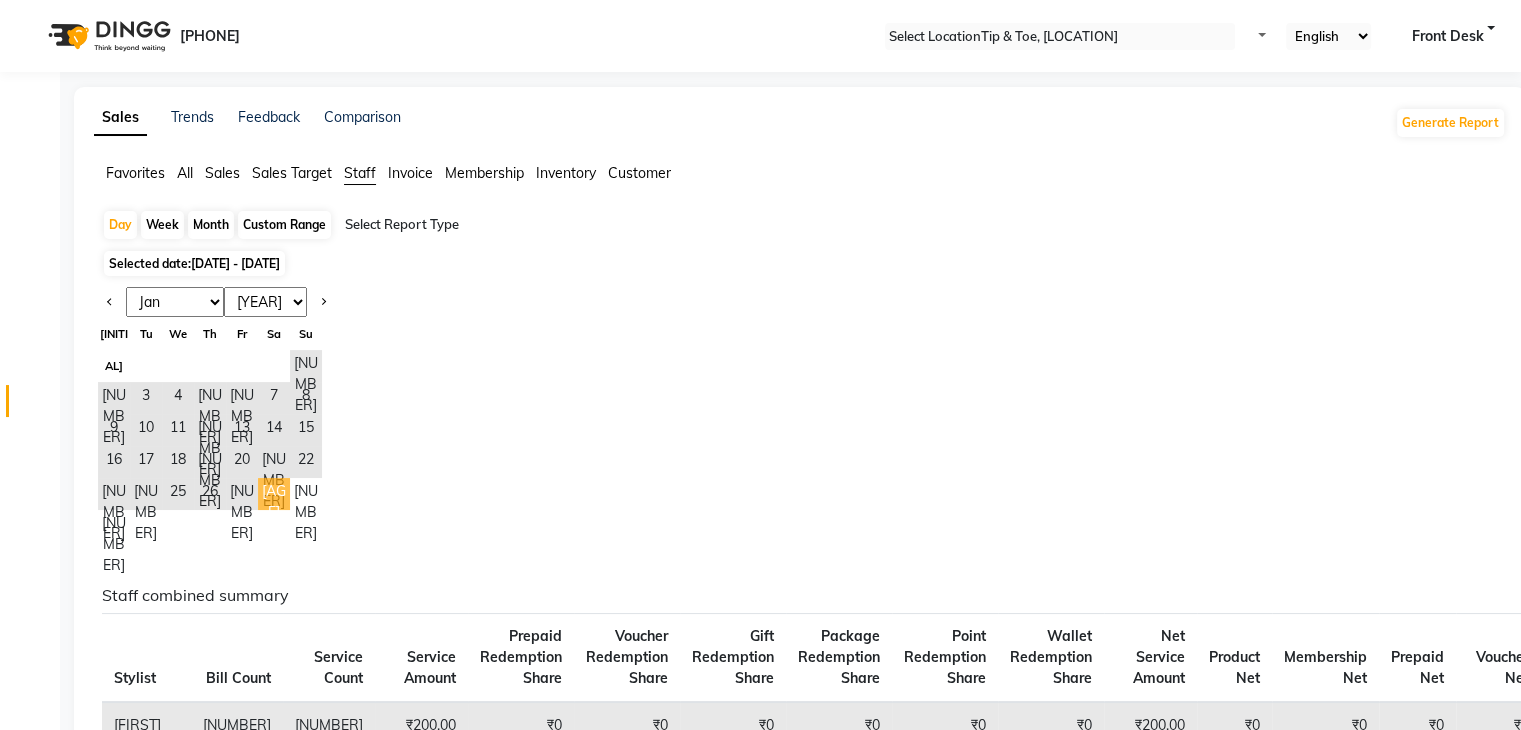 click on "[AGE]" at bounding box center [274, 494] 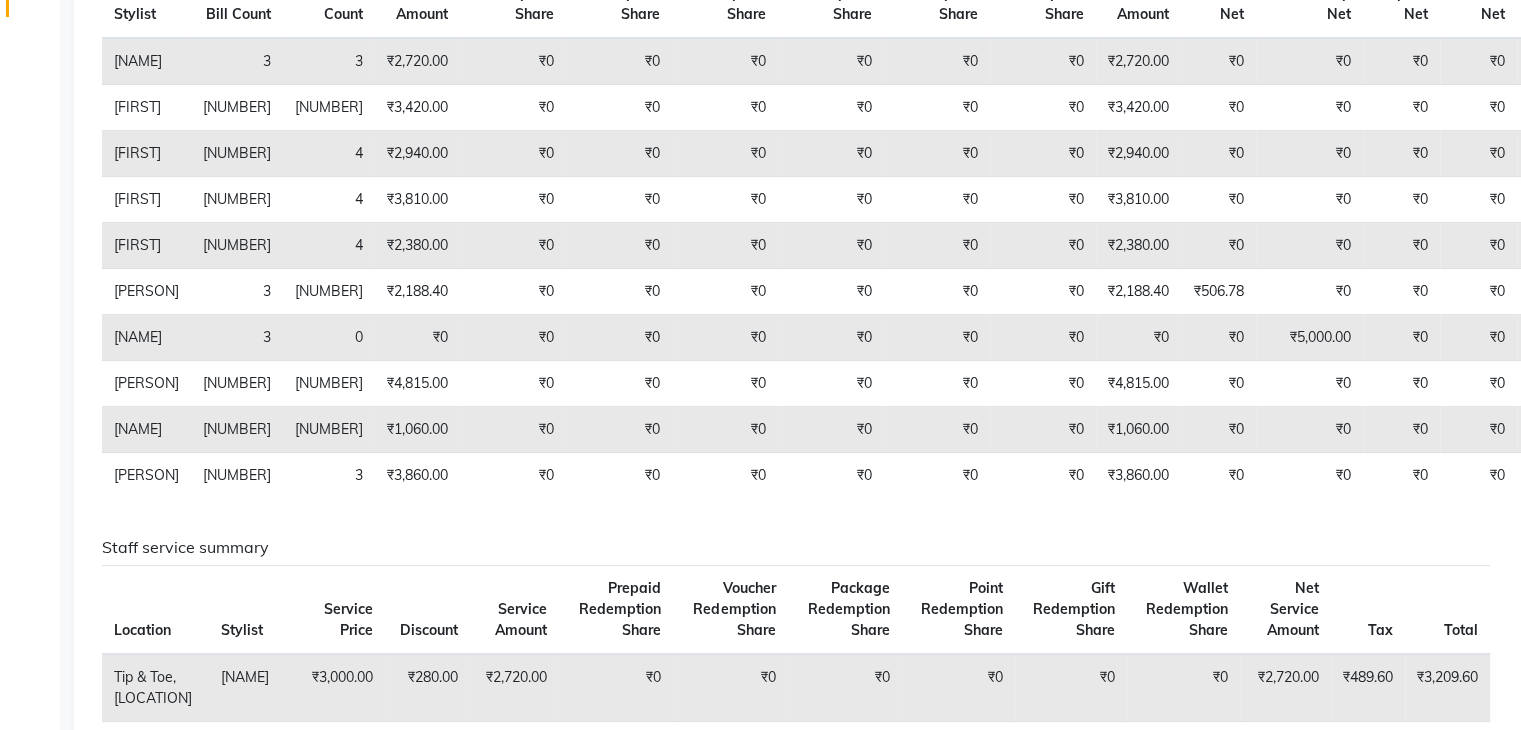 scroll, scrollTop: 0, scrollLeft: 0, axis: both 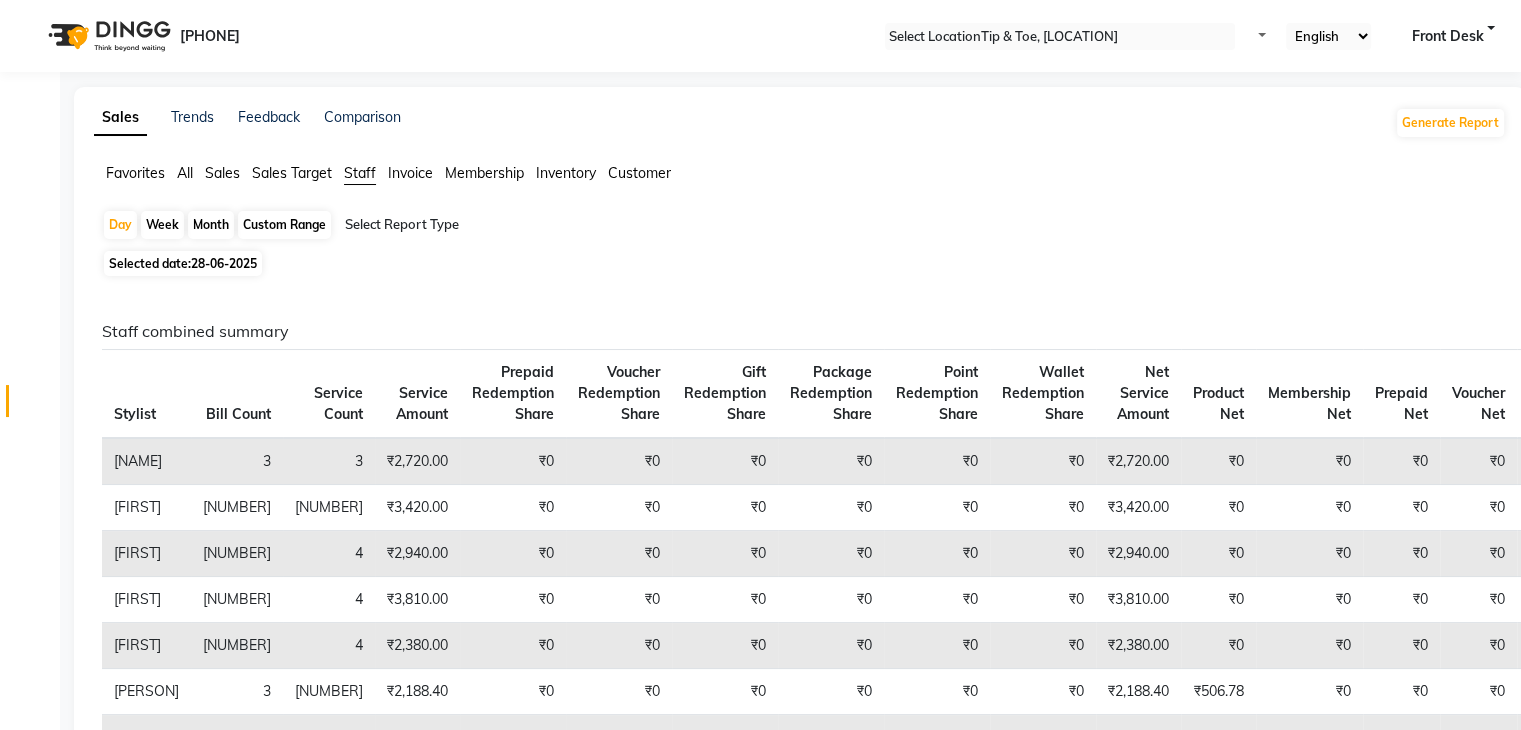 click on "[DOCUMENT_TYPE] [DATE]" at bounding box center (183, 263) 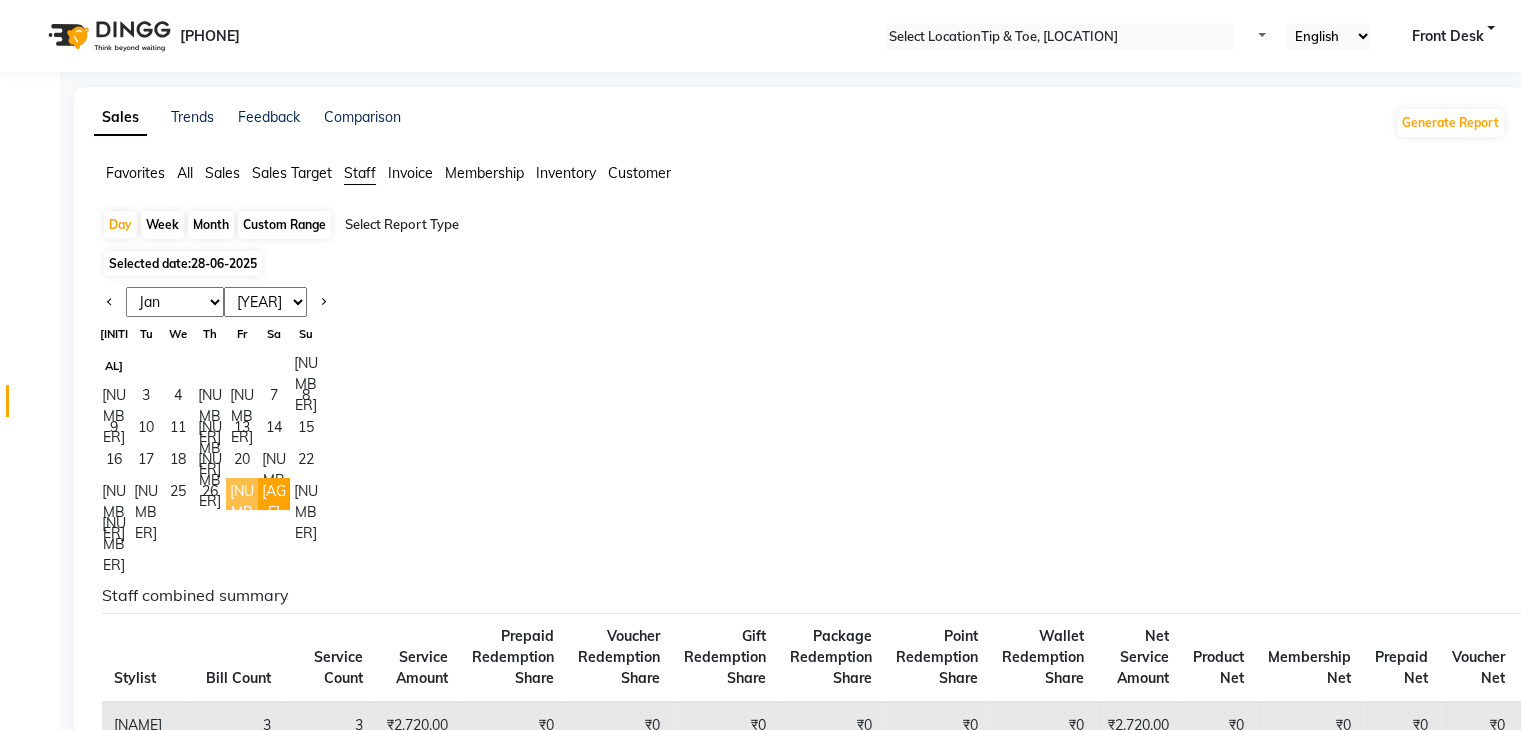 click on "[NUMBER]" at bounding box center (242, 494) 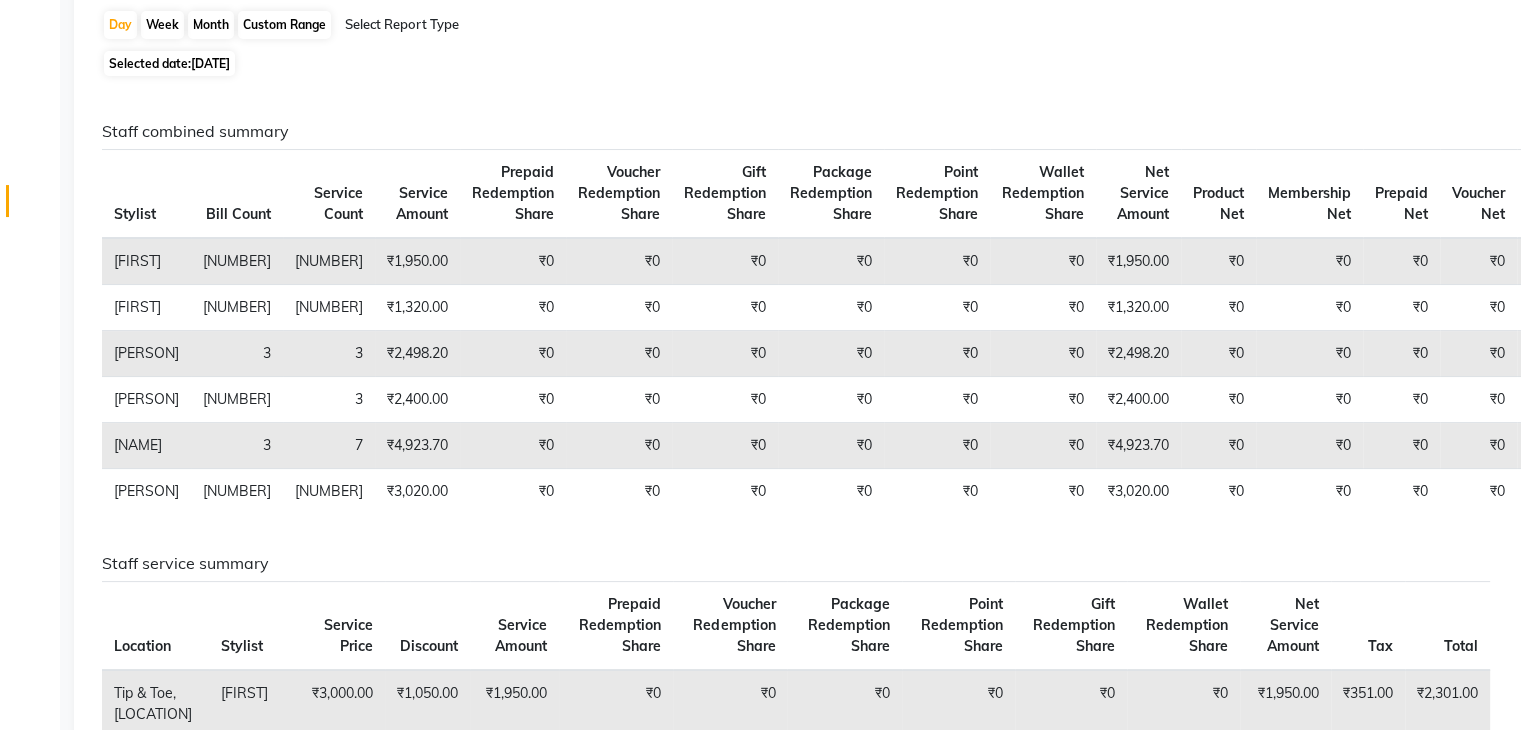 scroll, scrollTop: 0, scrollLeft: 0, axis: both 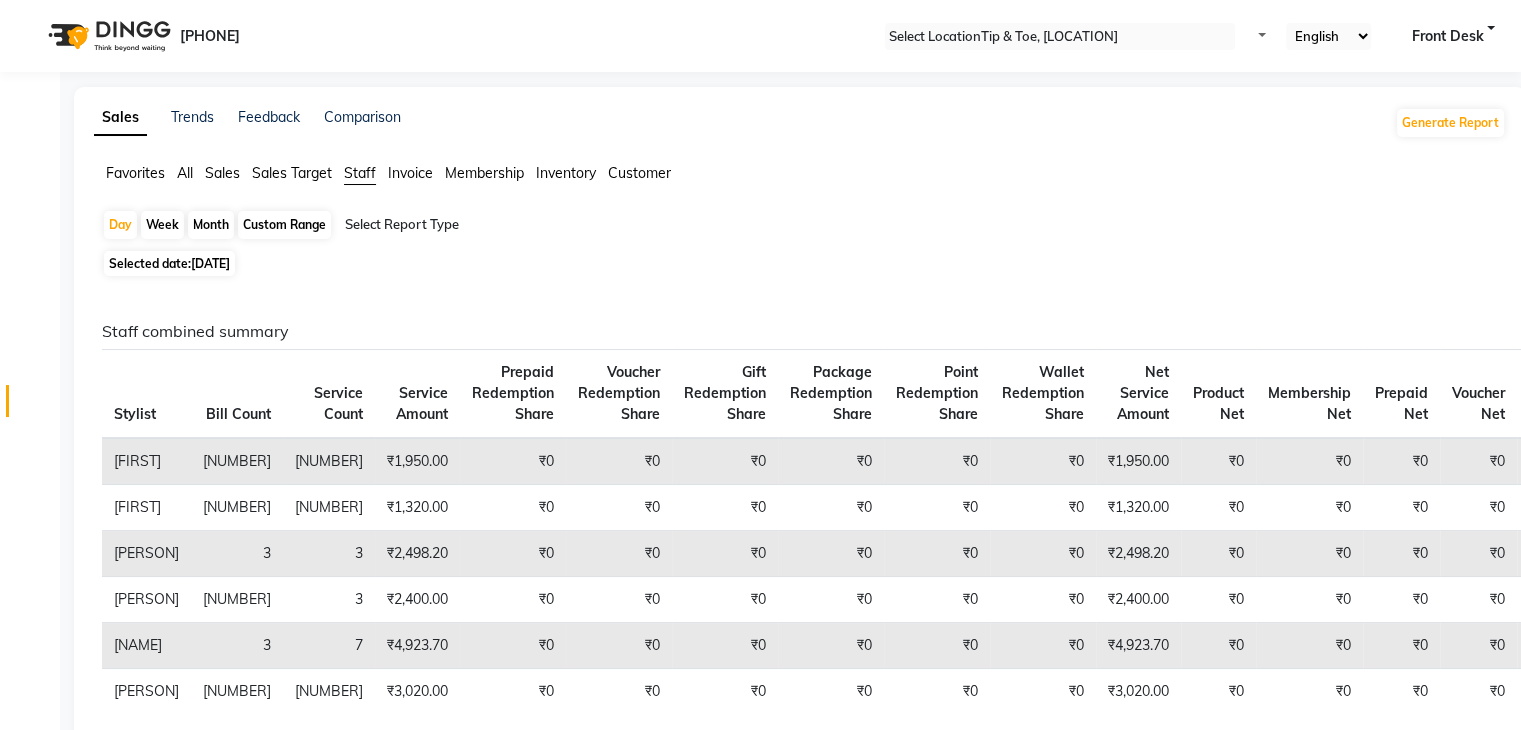 click on "Custom Range" at bounding box center (284, 225) 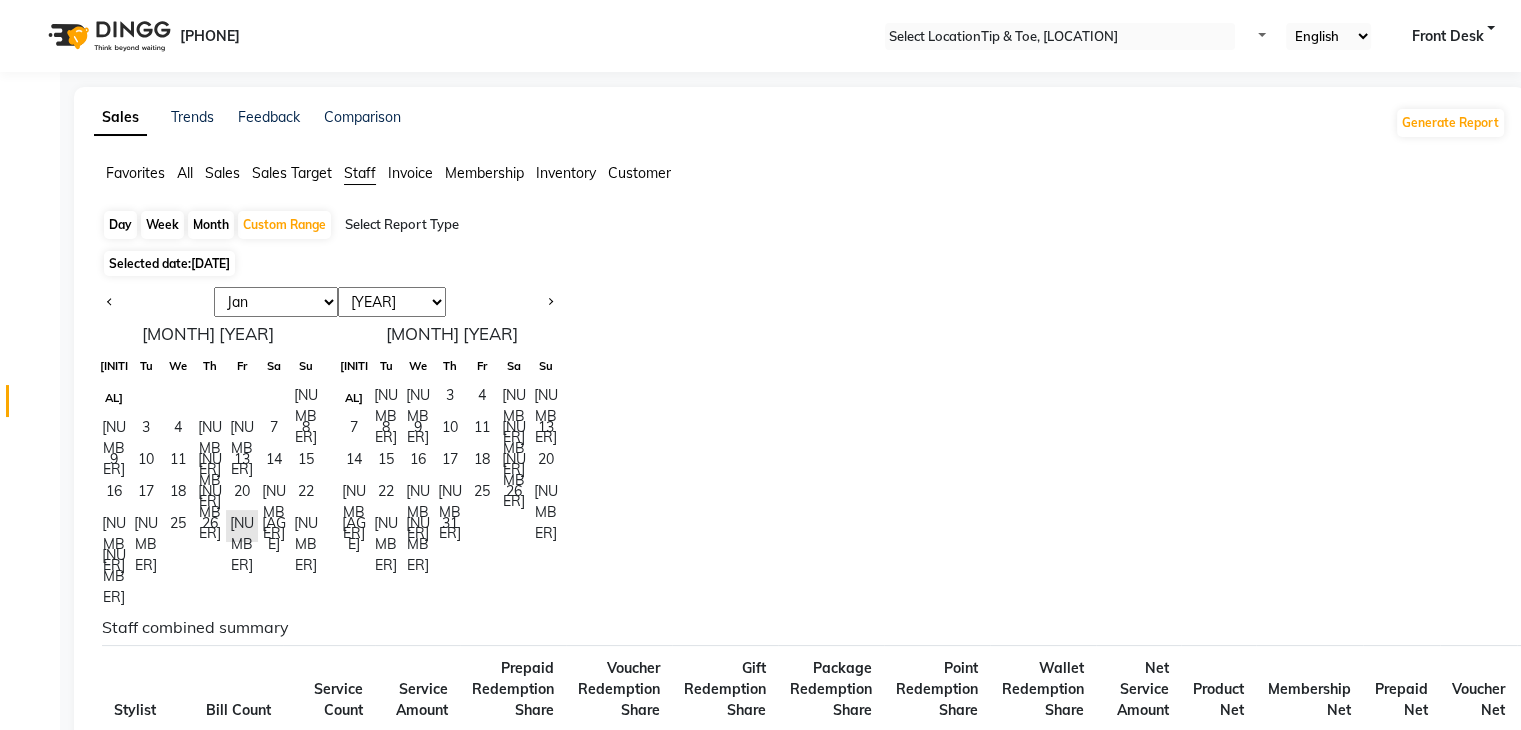 click on "[DATE]" at bounding box center (210, 263) 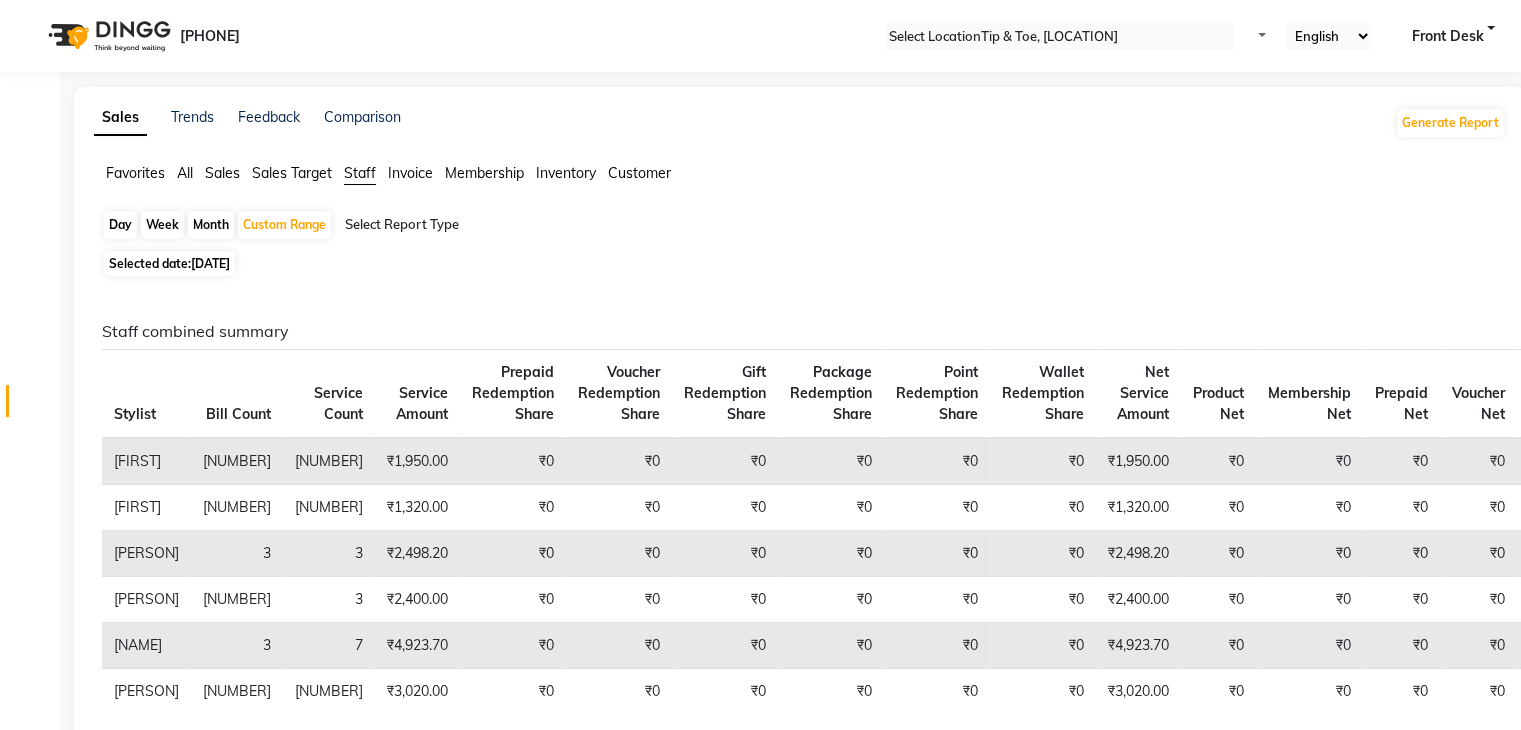 click on "[DATE]" at bounding box center (210, 263) 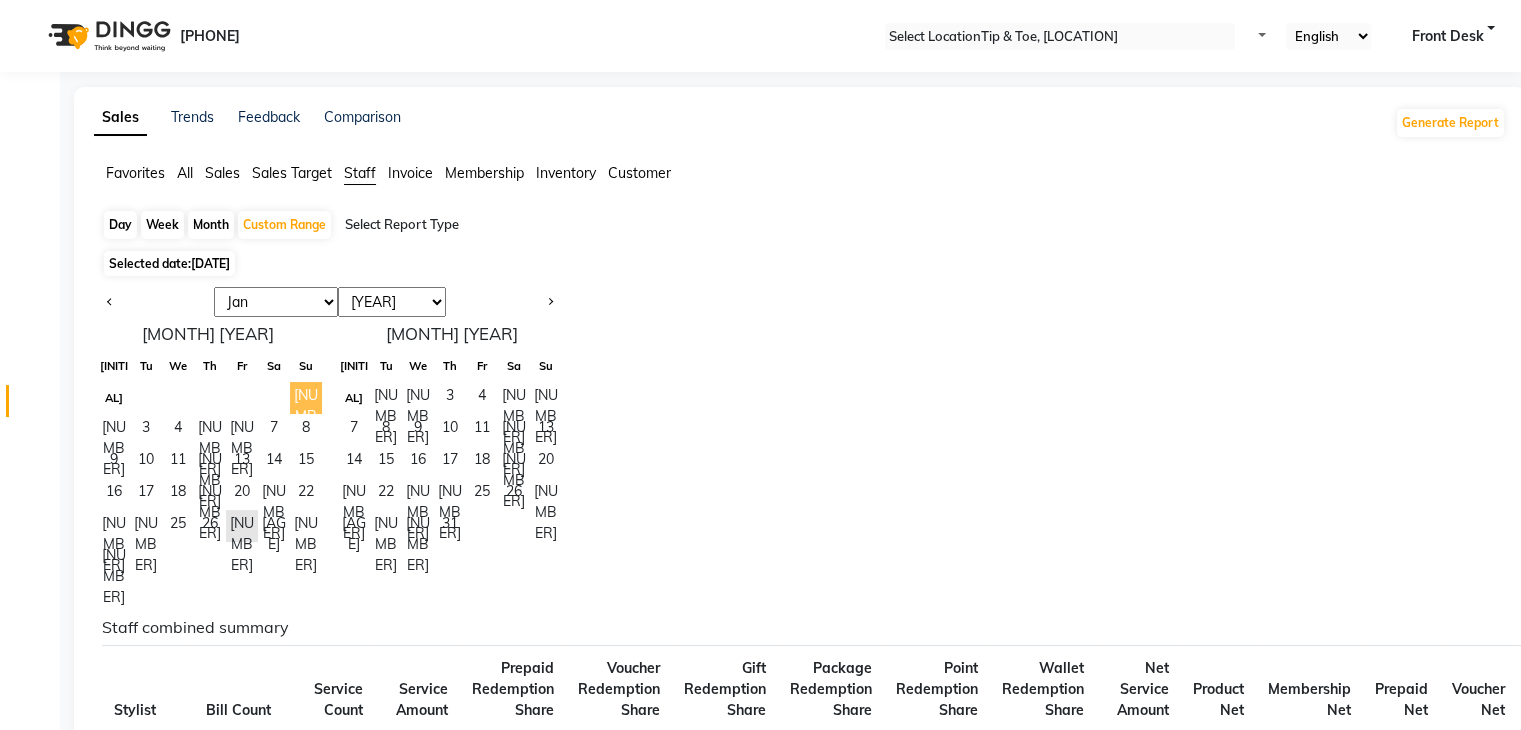 click on "[NUMBER]" at bounding box center [306, 398] 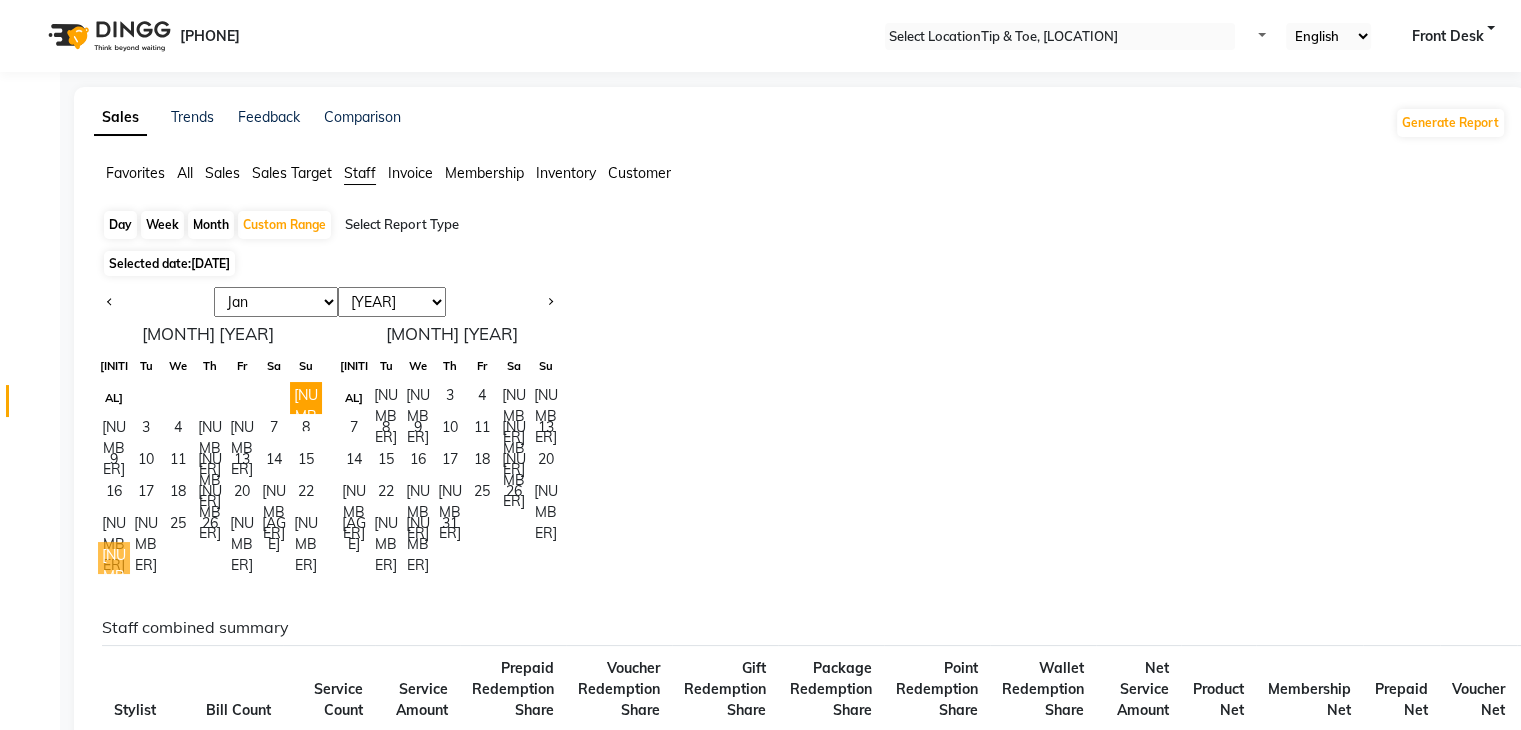 click on "[NUMBER]" at bounding box center (114, 558) 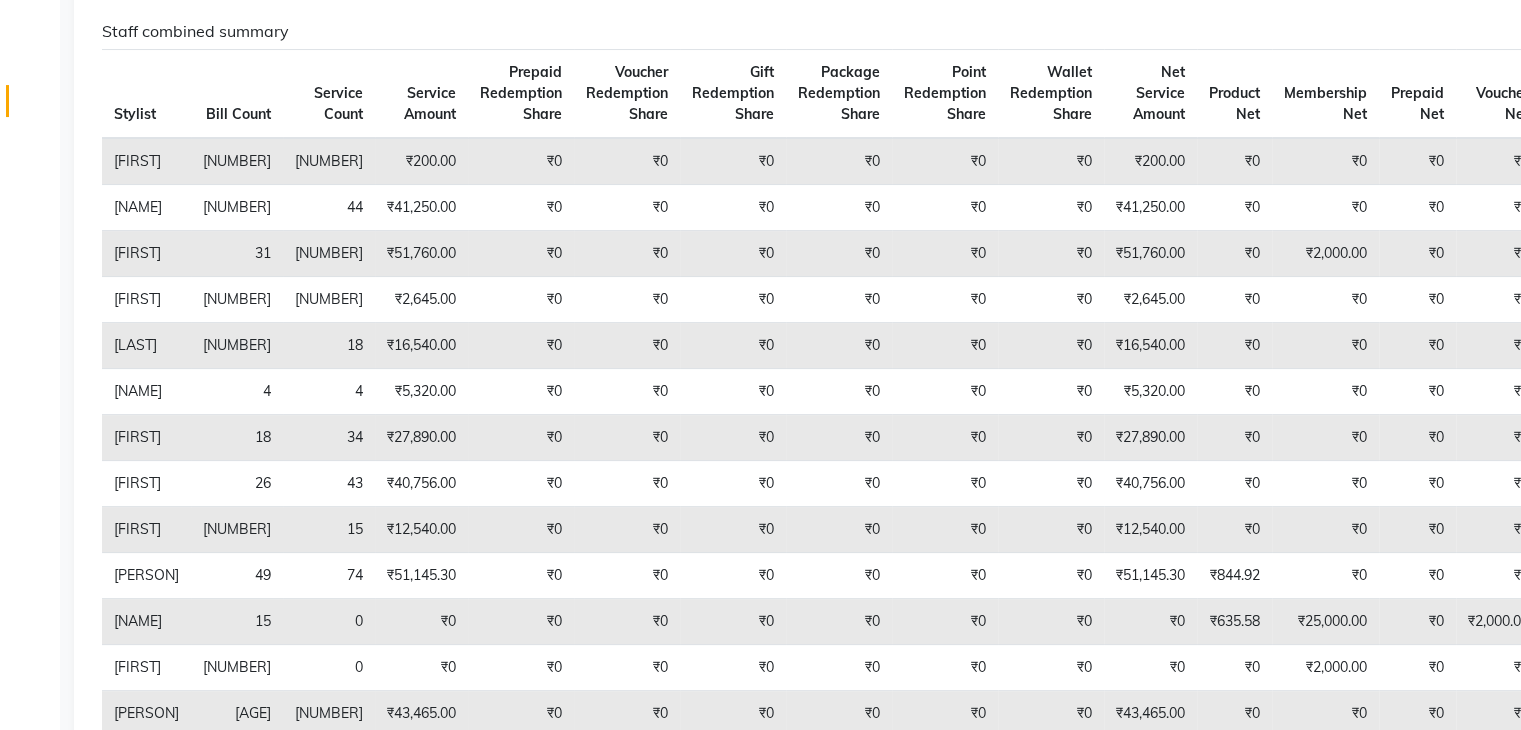 scroll, scrollTop: 0, scrollLeft: 0, axis: both 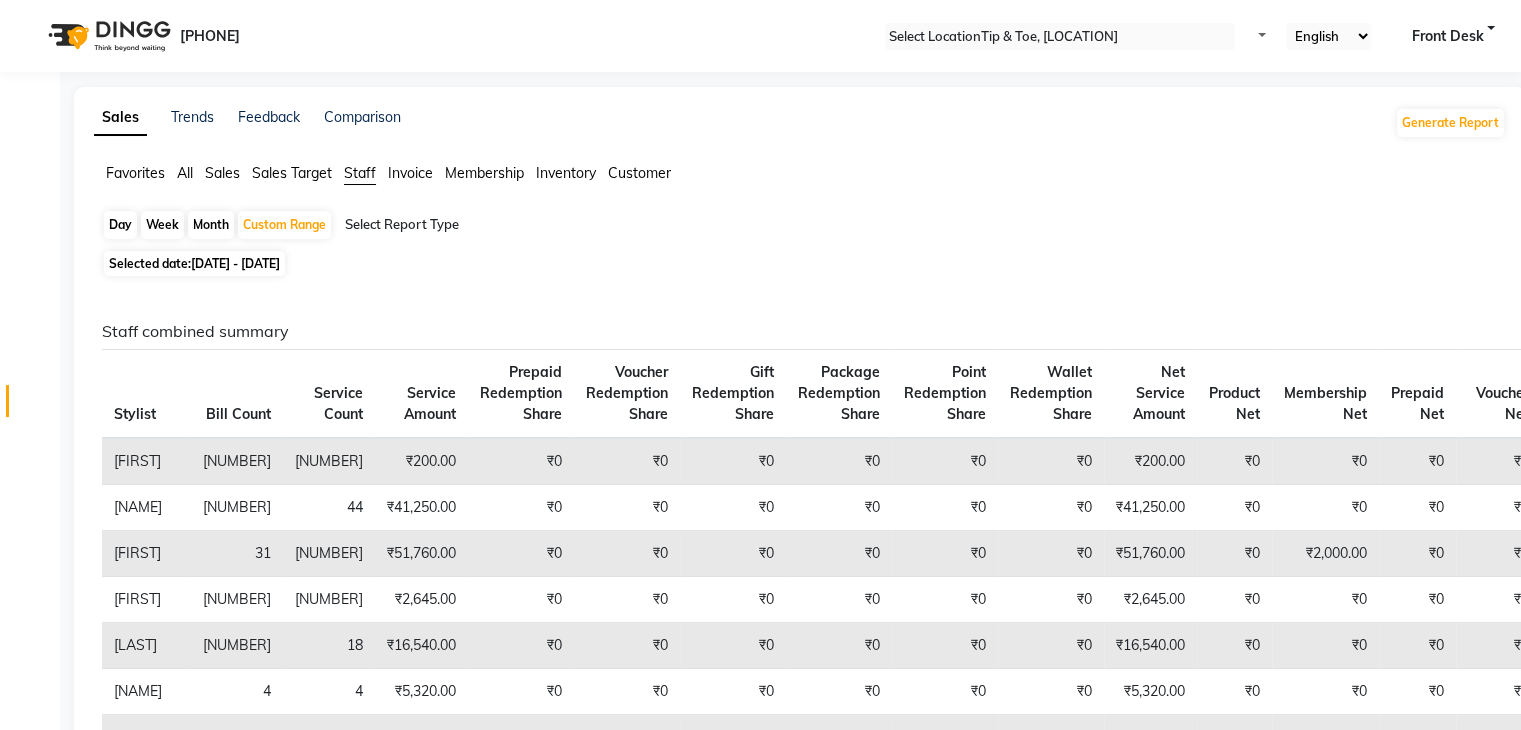 click on "Day" at bounding box center (120, 225) 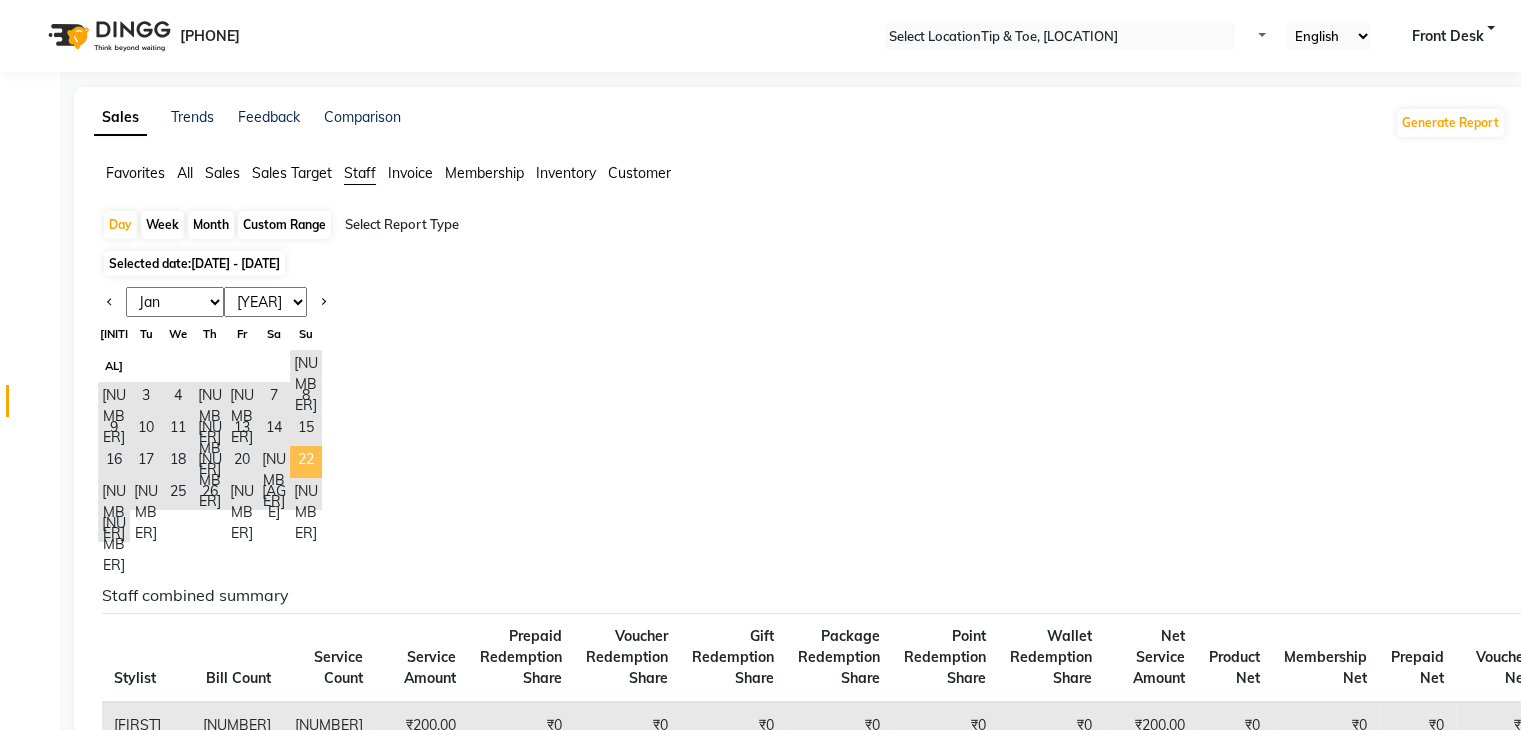 click on "22" at bounding box center [306, 462] 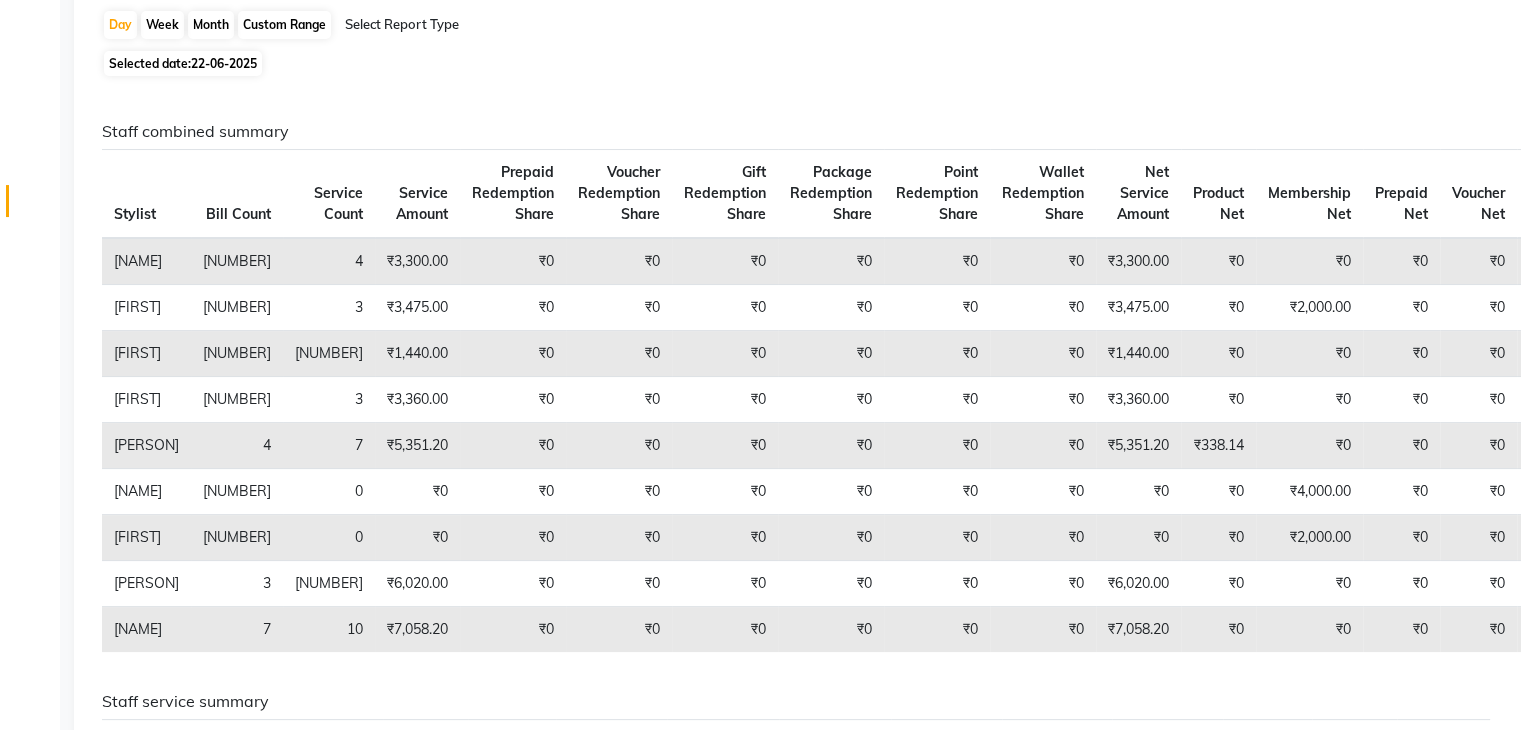 scroll, scrollTop: 0, scrollLeft: 0, axis: both 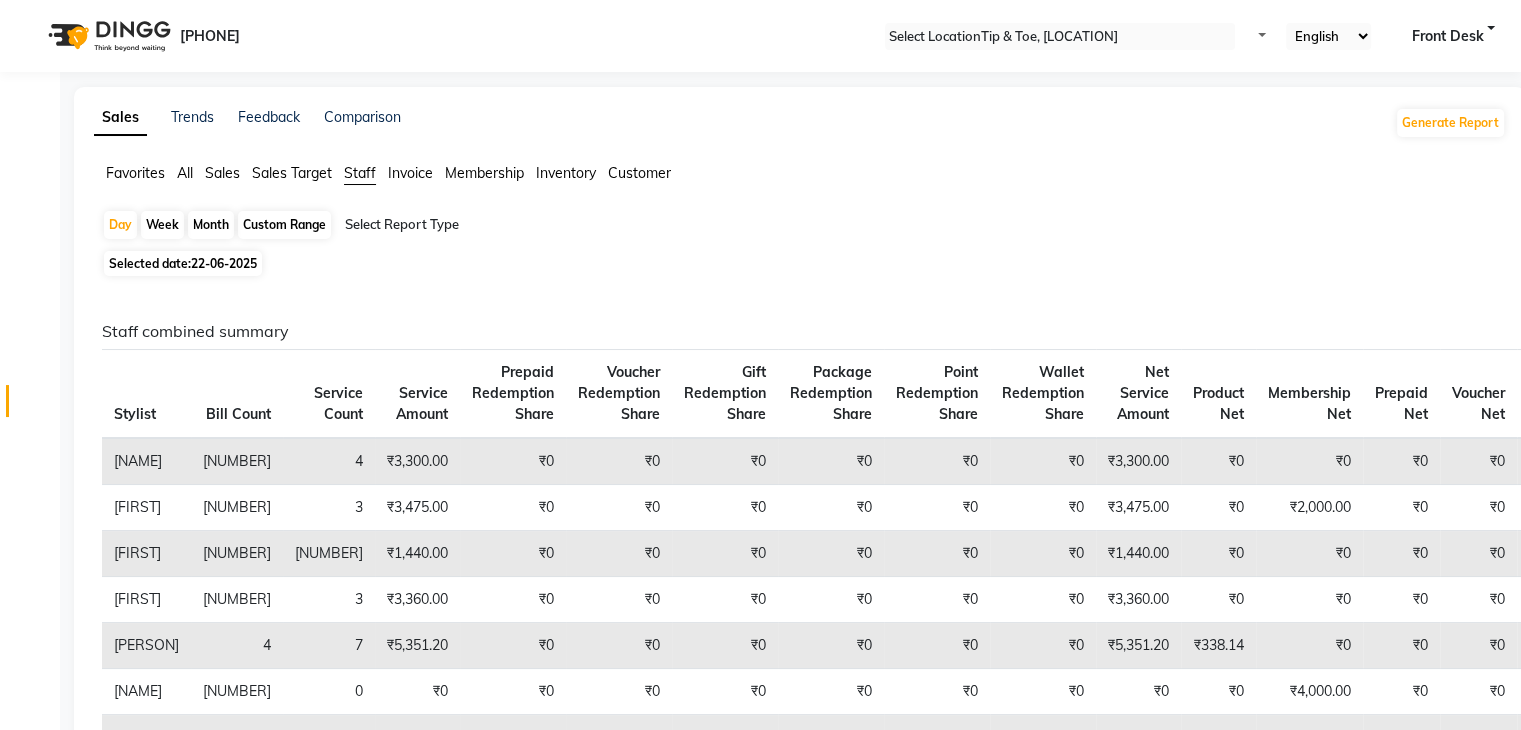 click on "Custom Range" at bounding box center (284, 225) 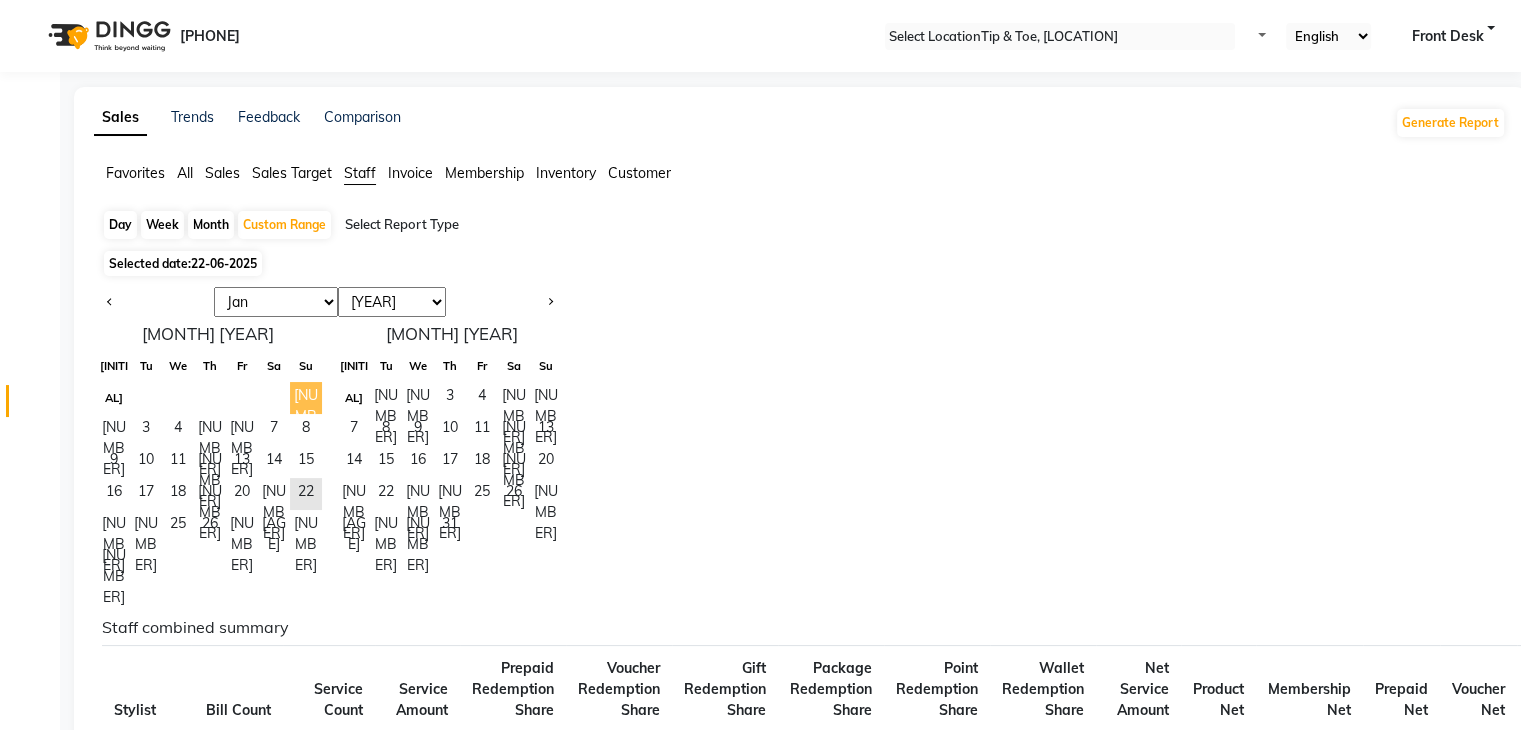 click on "[NUMBER]" at bounding box center (306, 398) 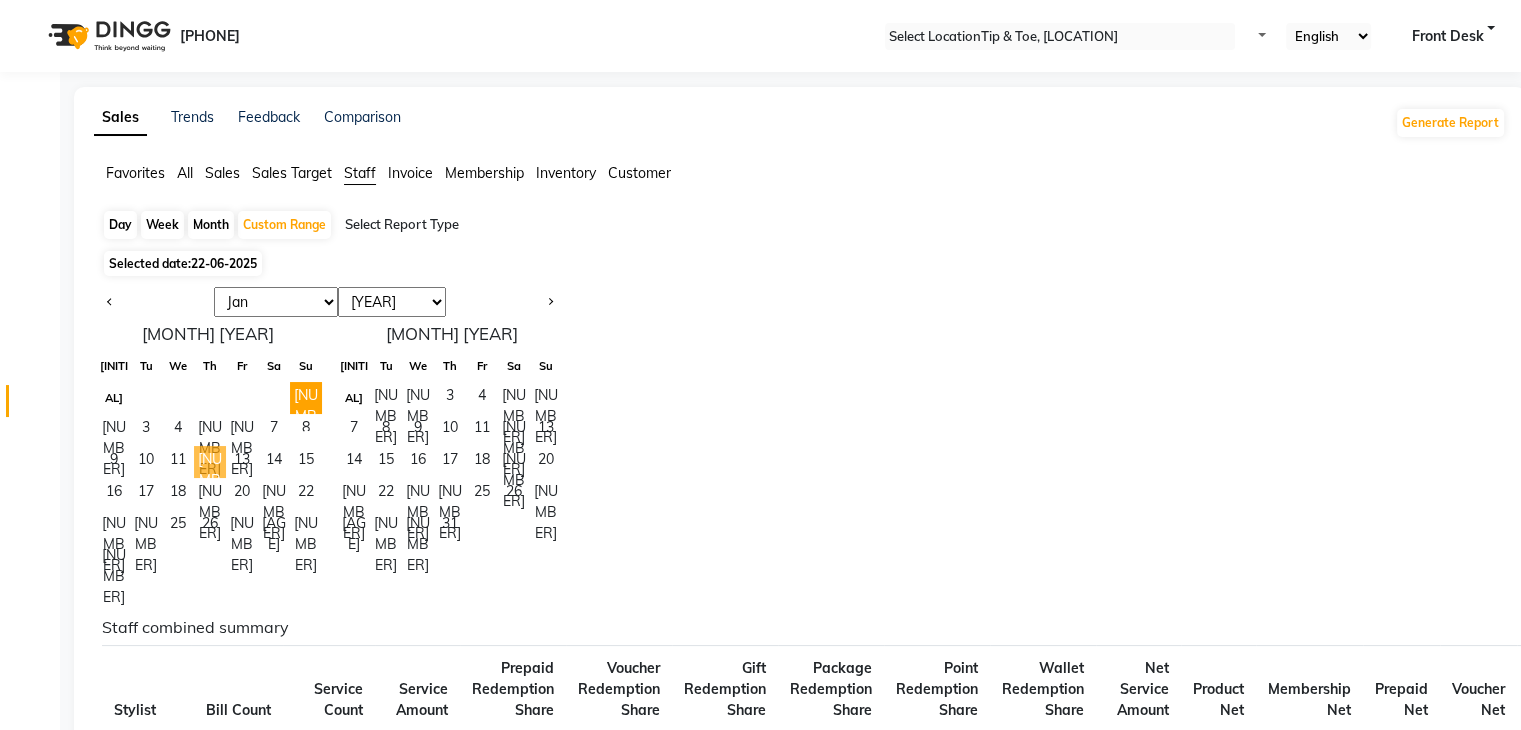 click on "[NUMBER]" at bounding box center [210, 462] 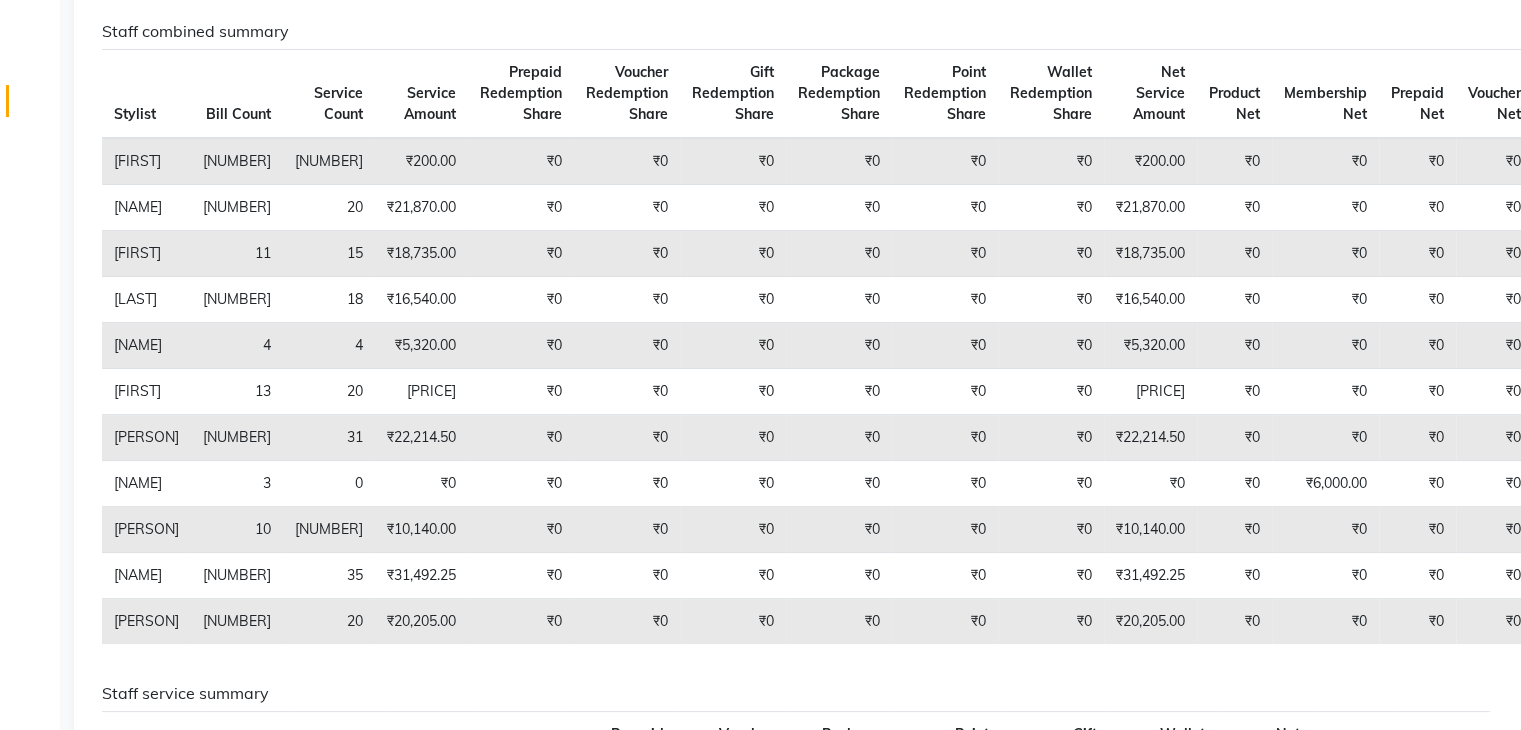 scroll, scrollTop: 0, scrollLeft: 0, axis: both 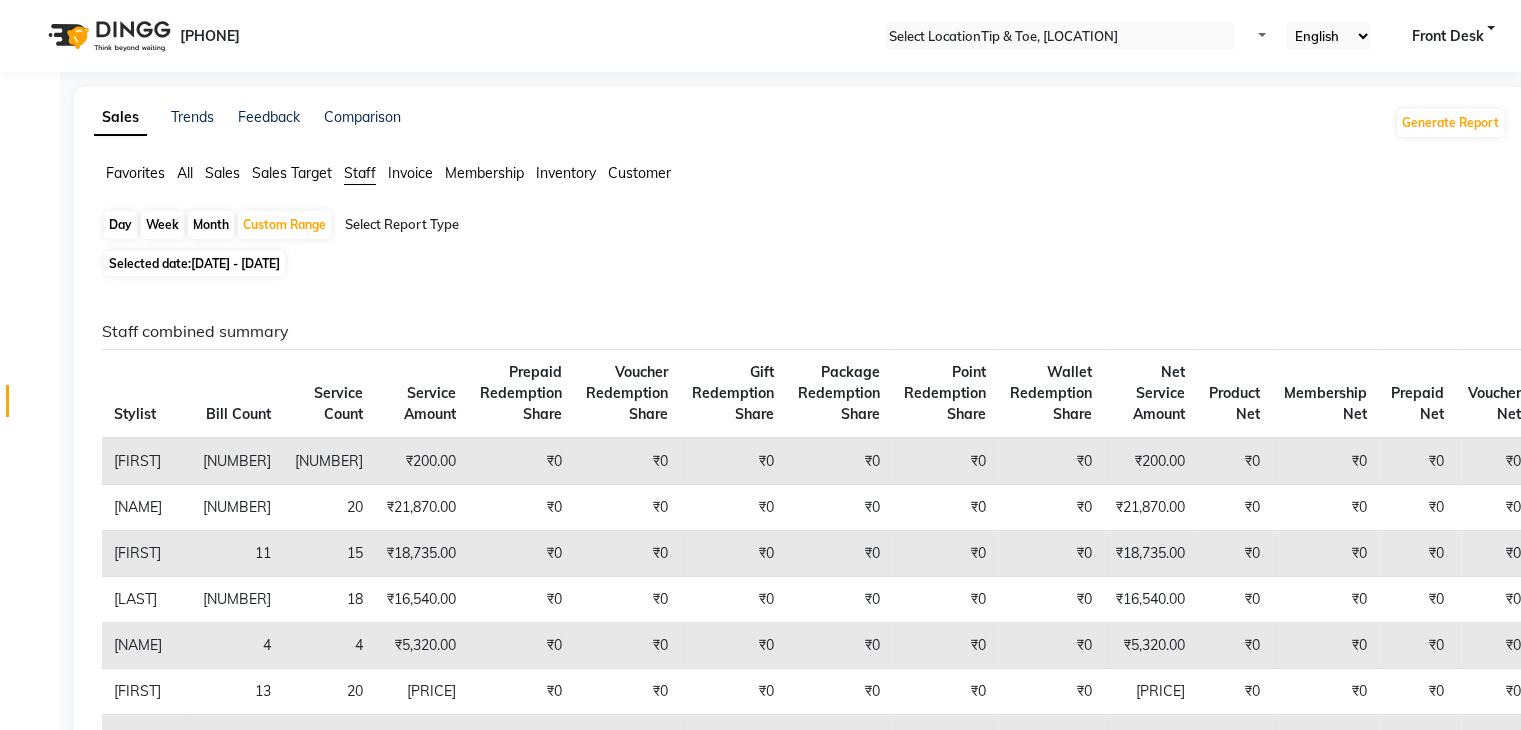 click on "[DATE] - [DATE]" at bounding box center [235, 263] 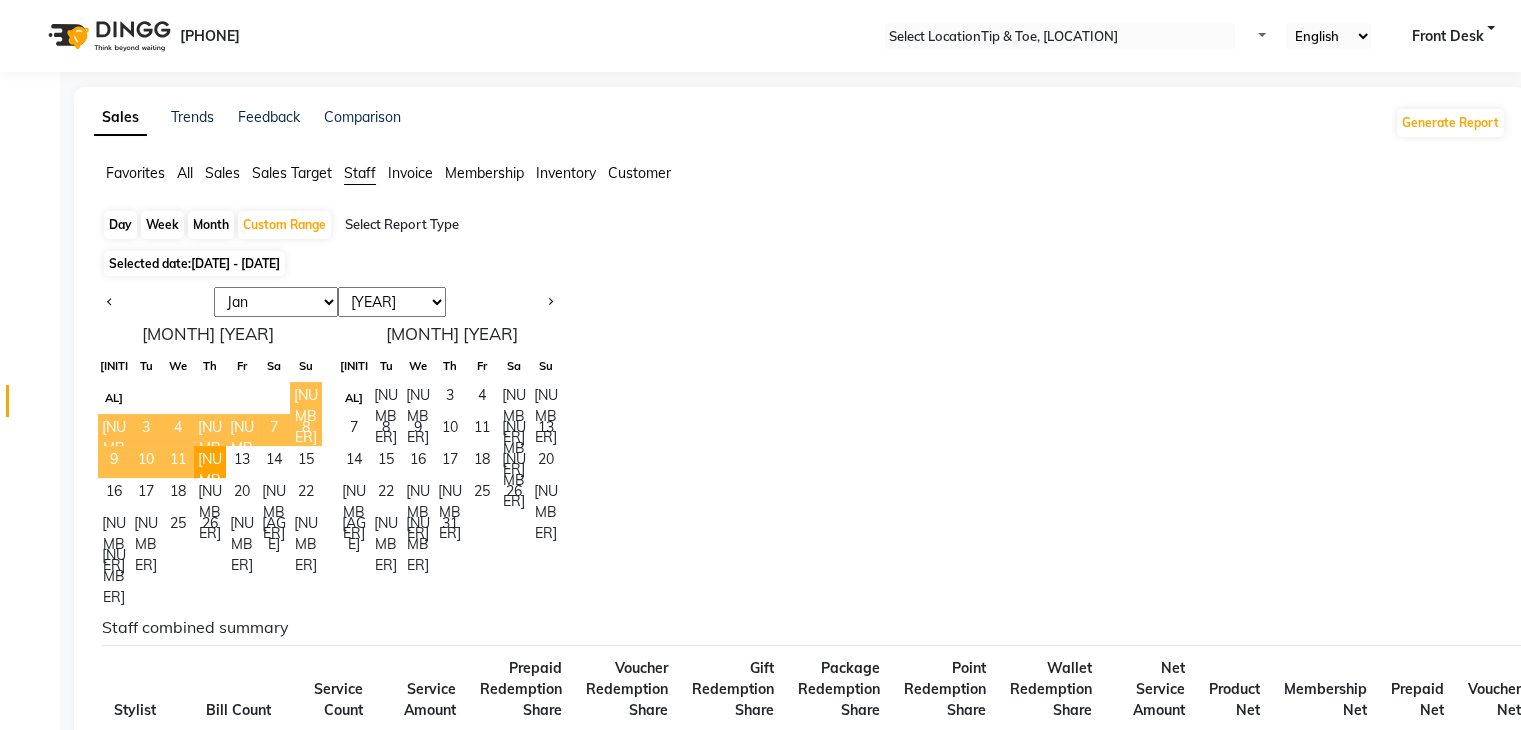 click on "[NUMBER]" at bounding box center (306, 398) 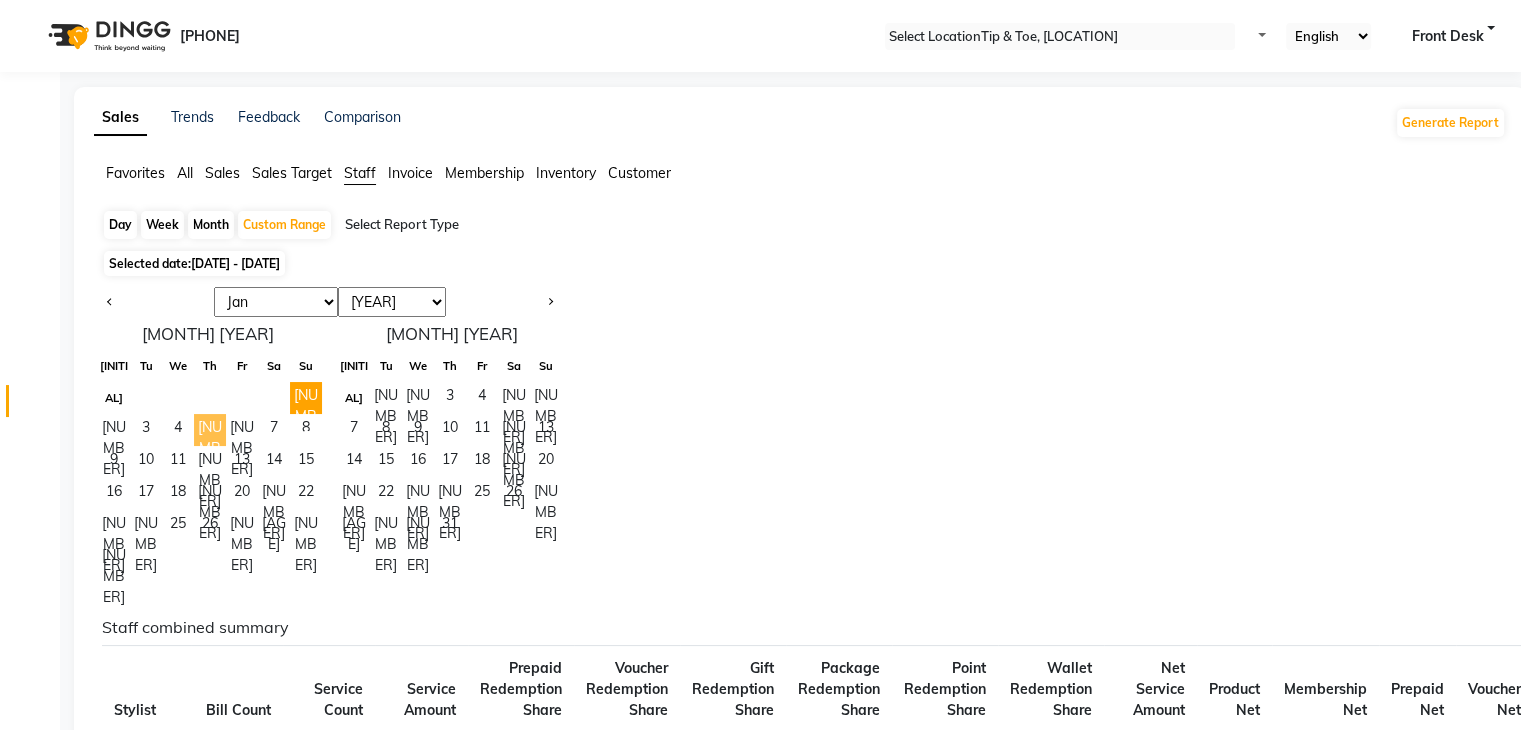 click on "[NUMBER]" at bounding box center [210, 430] 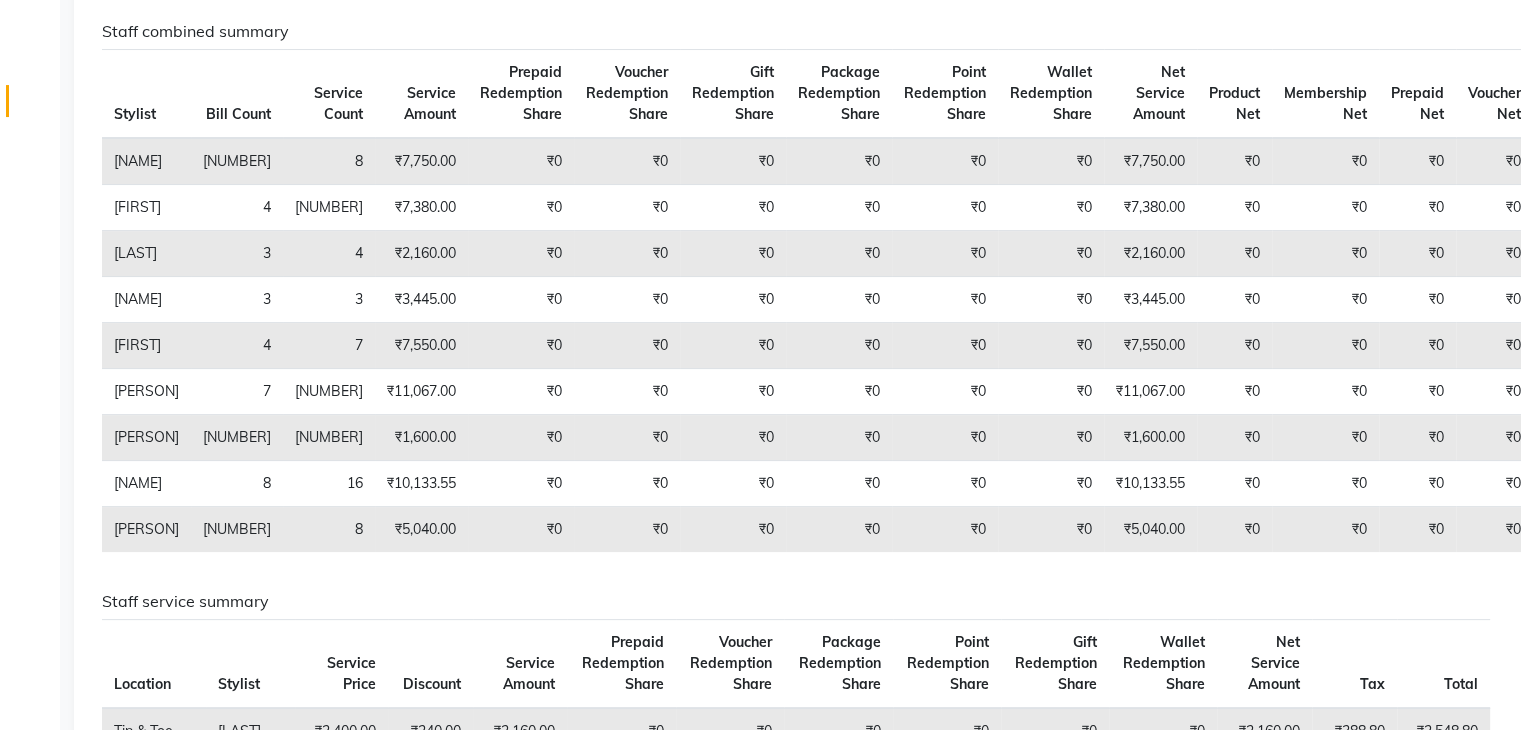 scroll, scrollTop: 0, scrollLeft: 0, axis: both 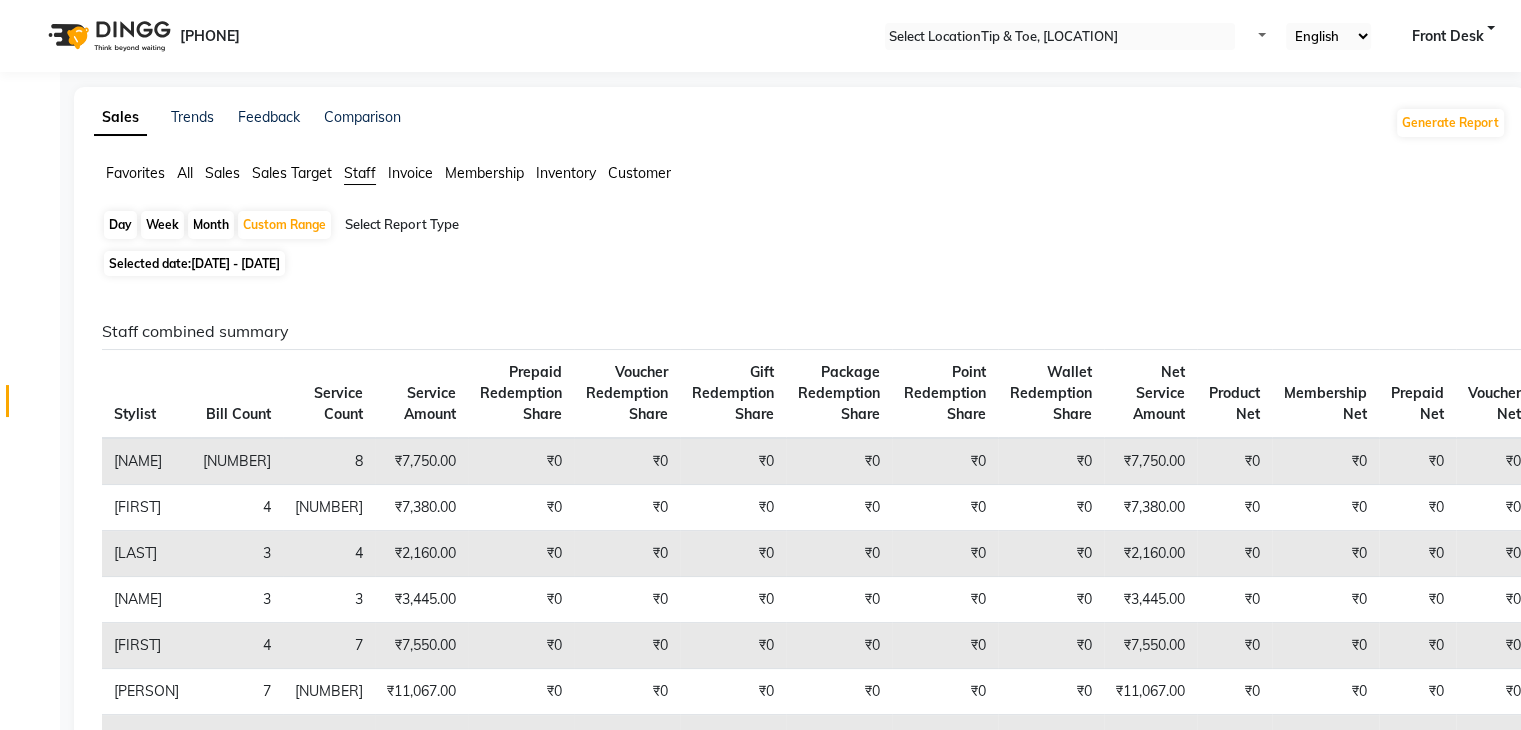 click on "Day" at bounding box center [120, 225] 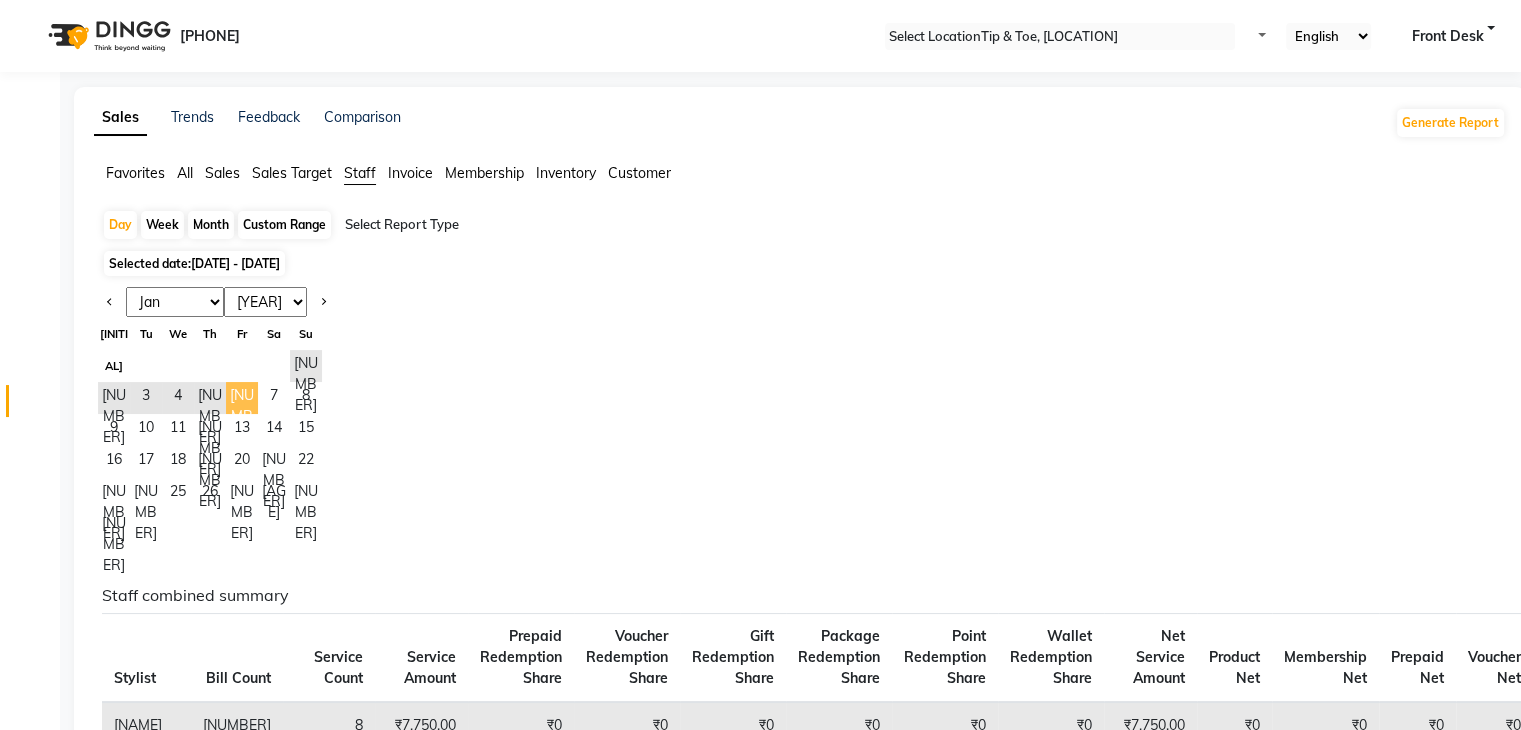 click on "[NUMBER]" at bounding box center (242, 398) 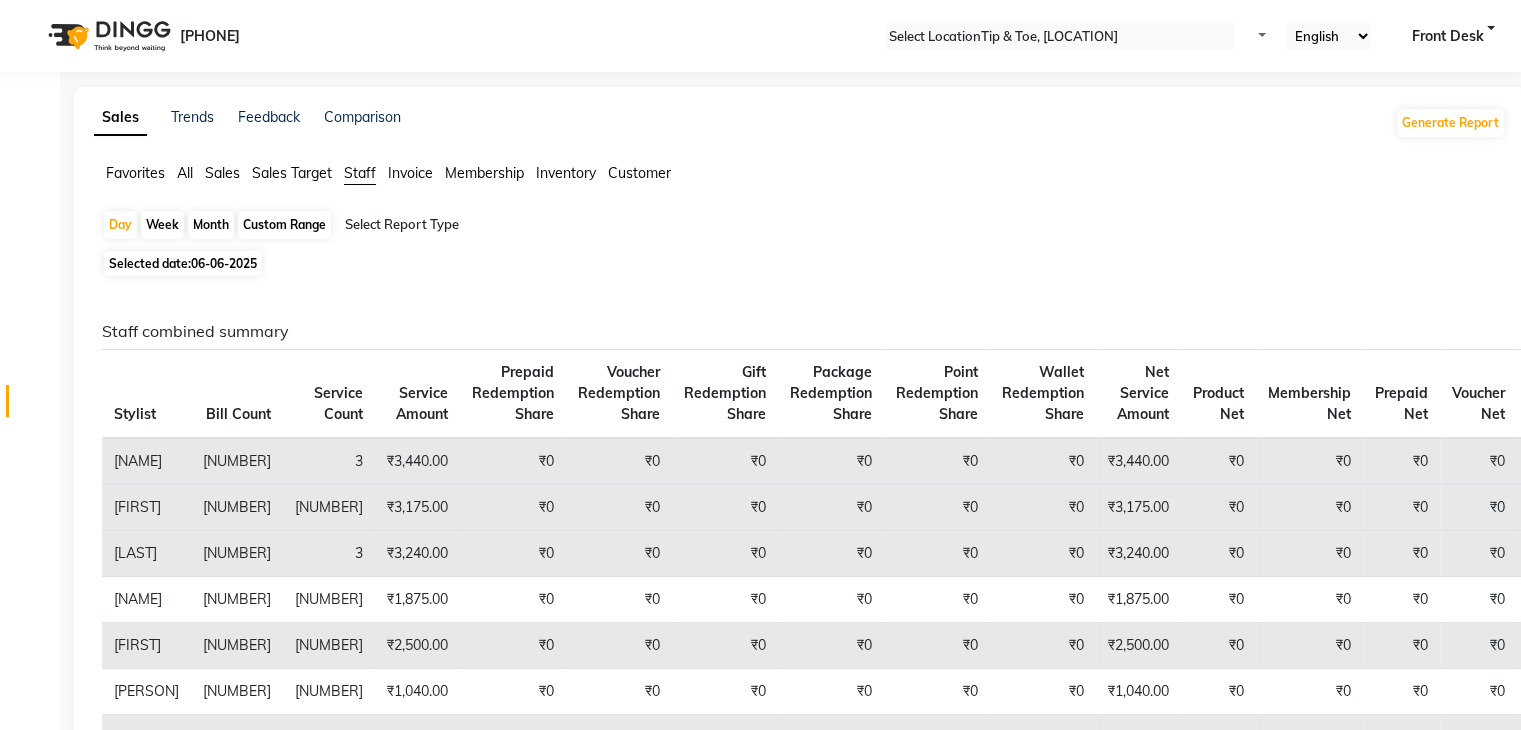 scroll, scrollTop: 100, scrollLeft: 0, axis: vertical 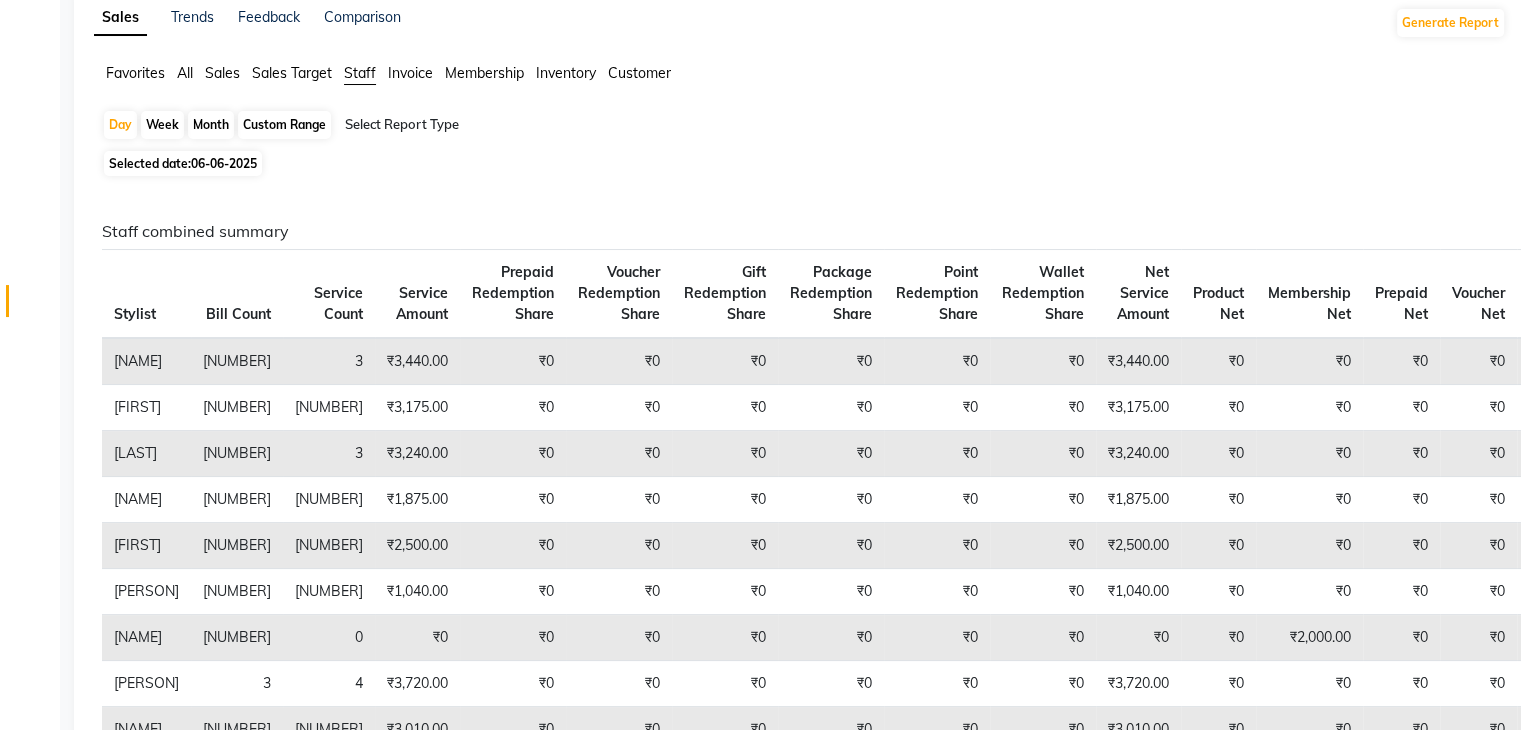 click on "06-06-2025" at bounding box center [224, 163] 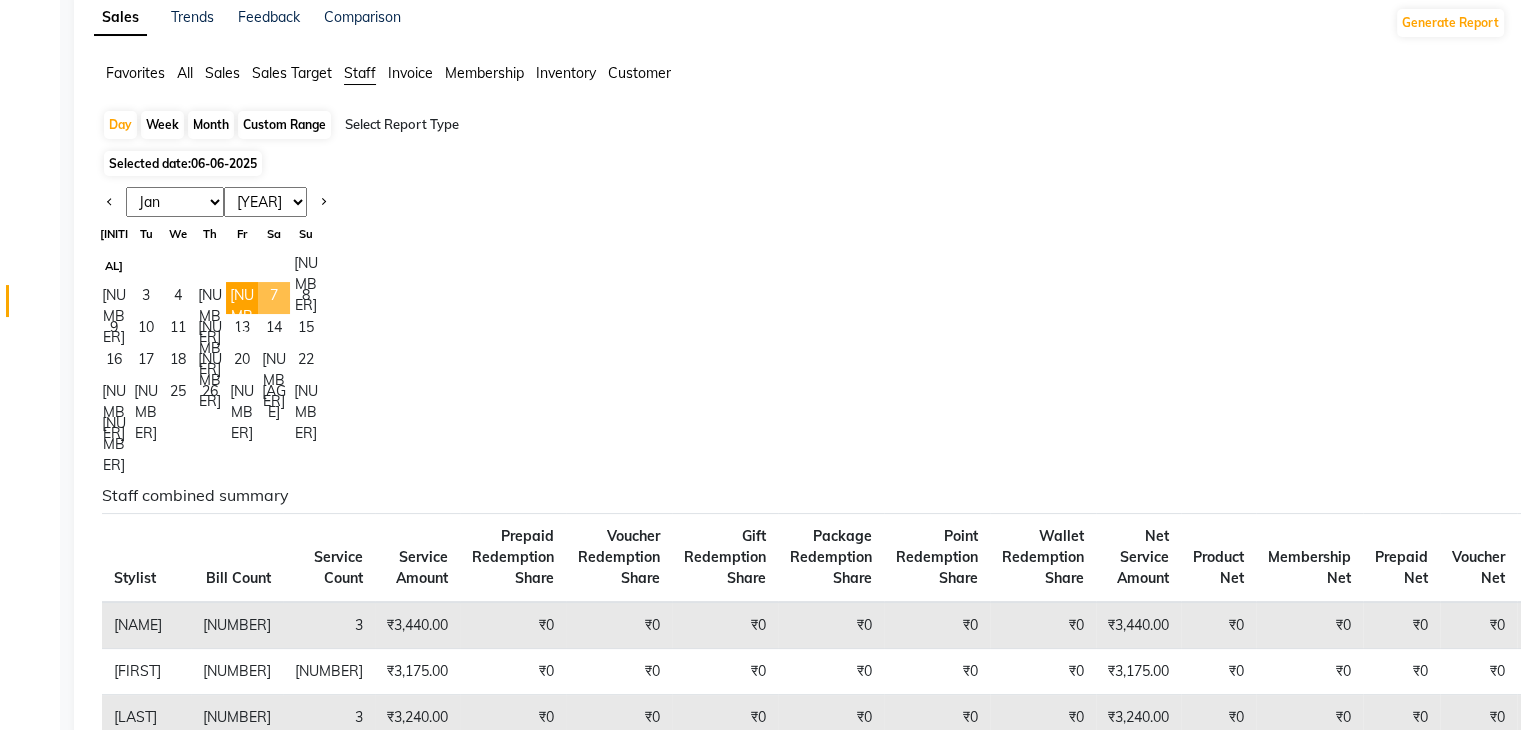 click on "7" at bounding box center (274, 298) 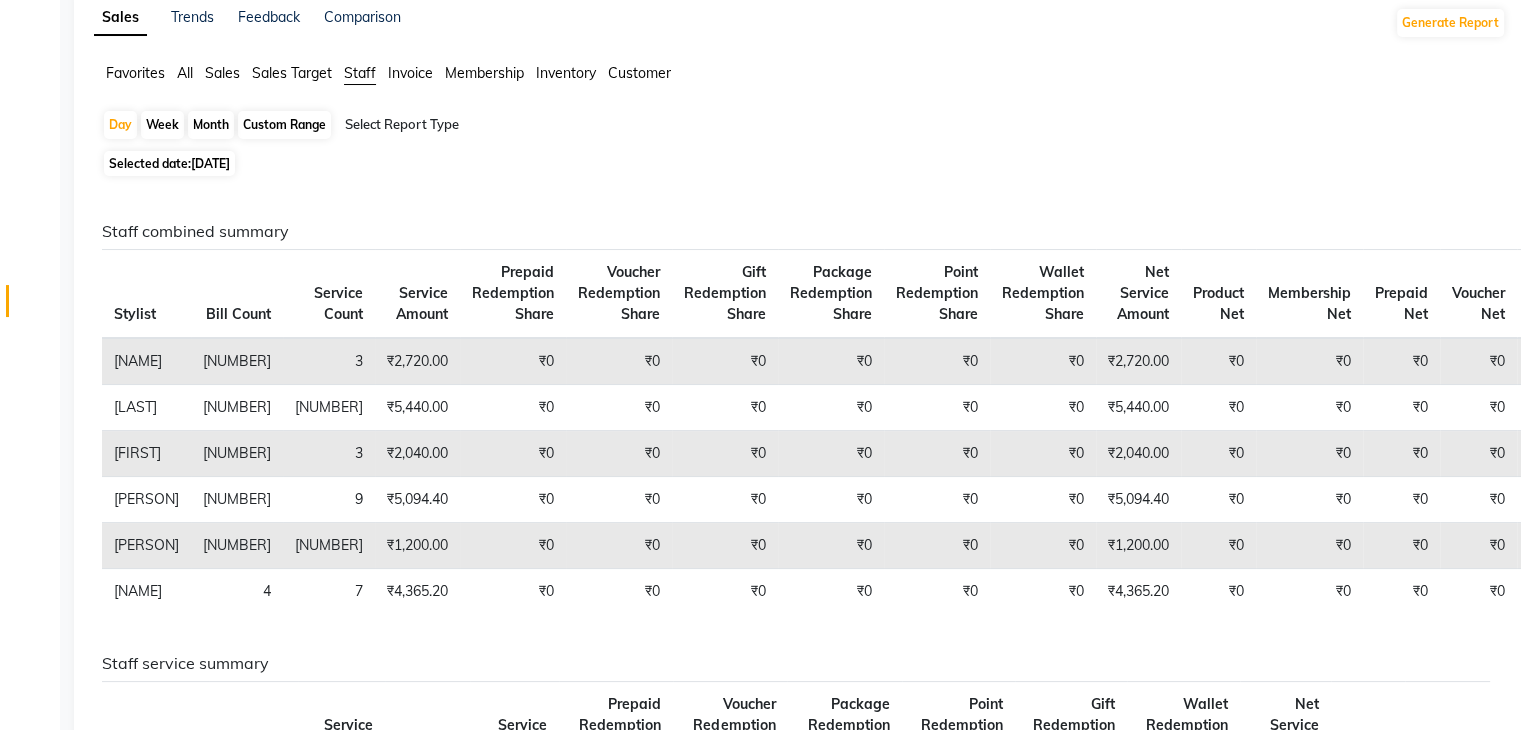 scroll, scrollTop: 0, scrollLeft: 0, axis: both 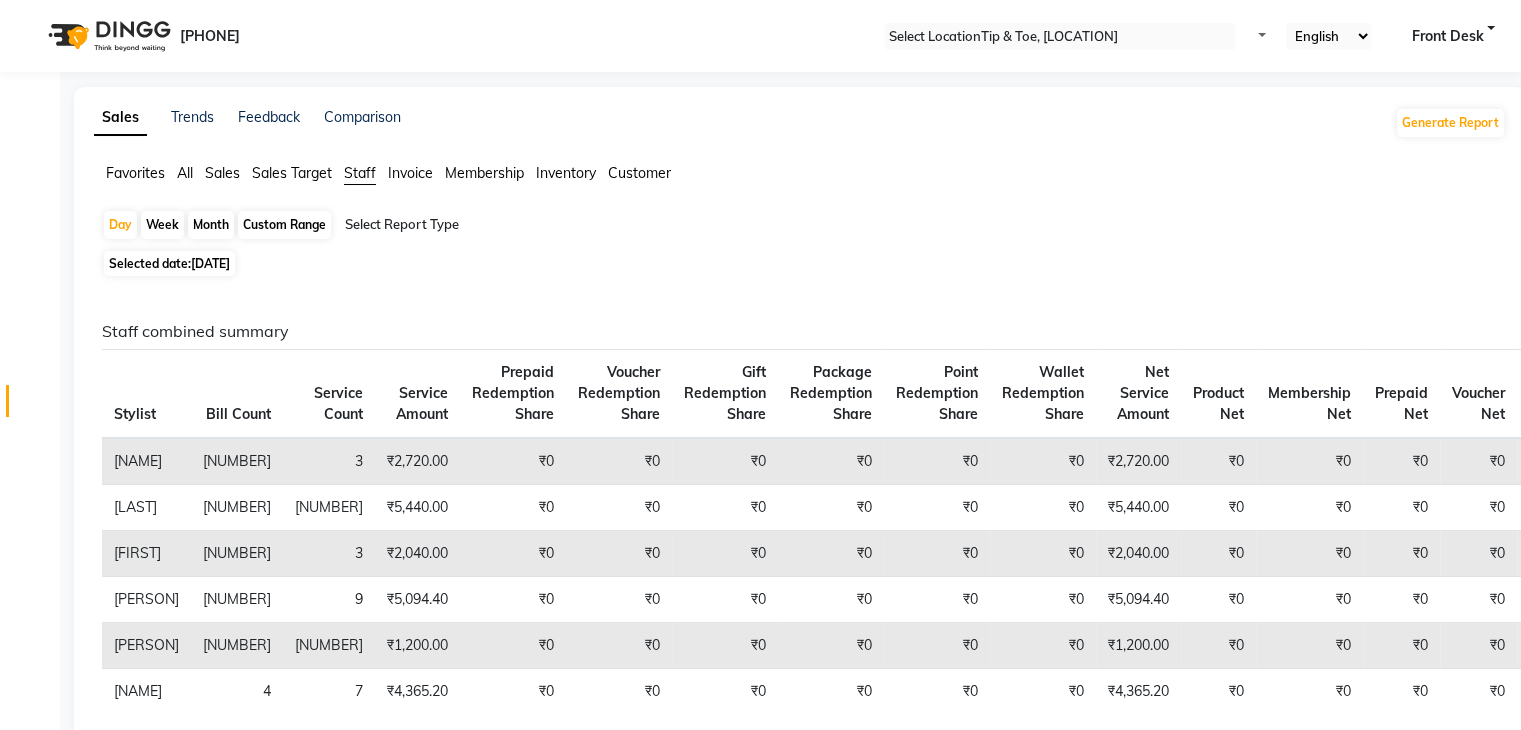 click on "Customer" at bounding box center [135, 173] 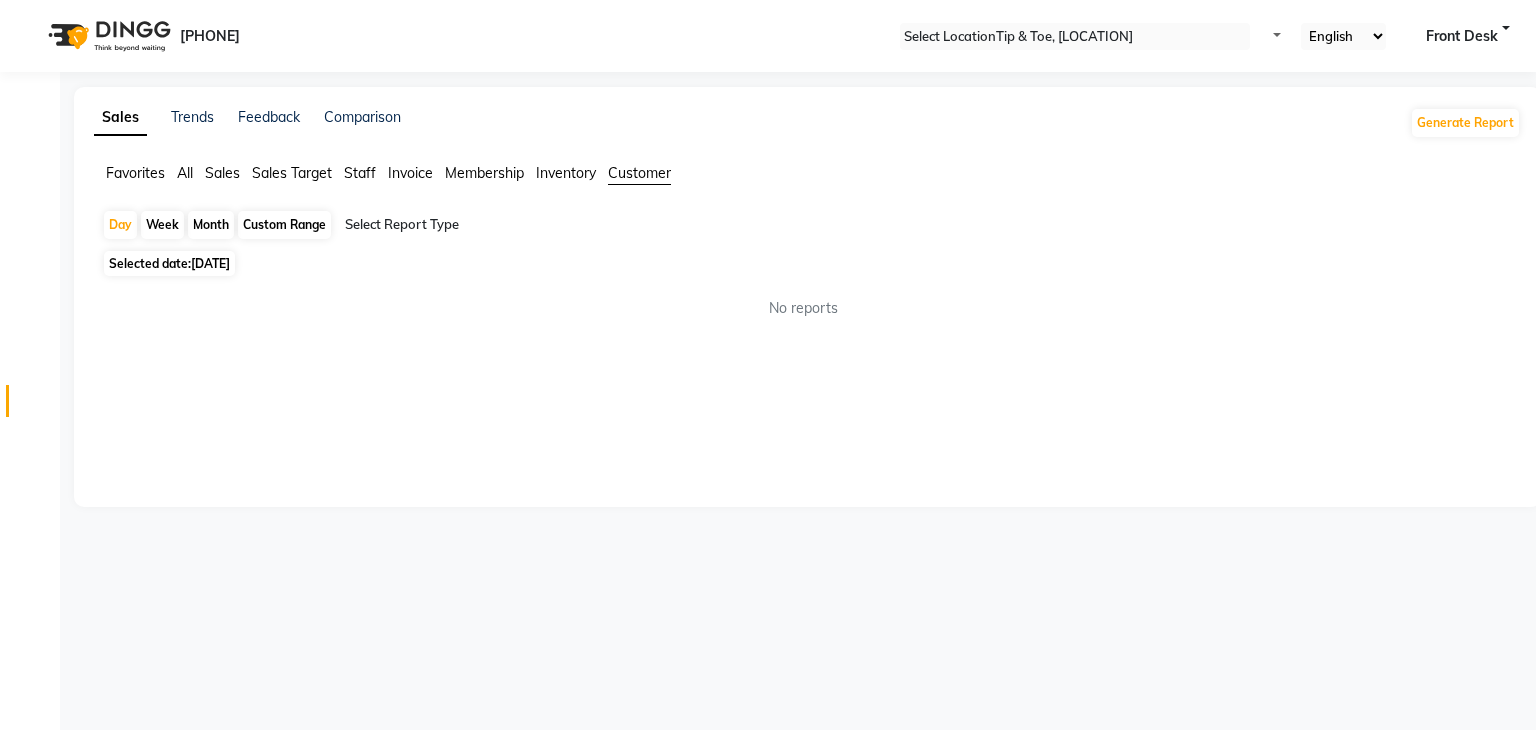 click on "Selected date:  07-06-2025" at bounding box center [169, 263] 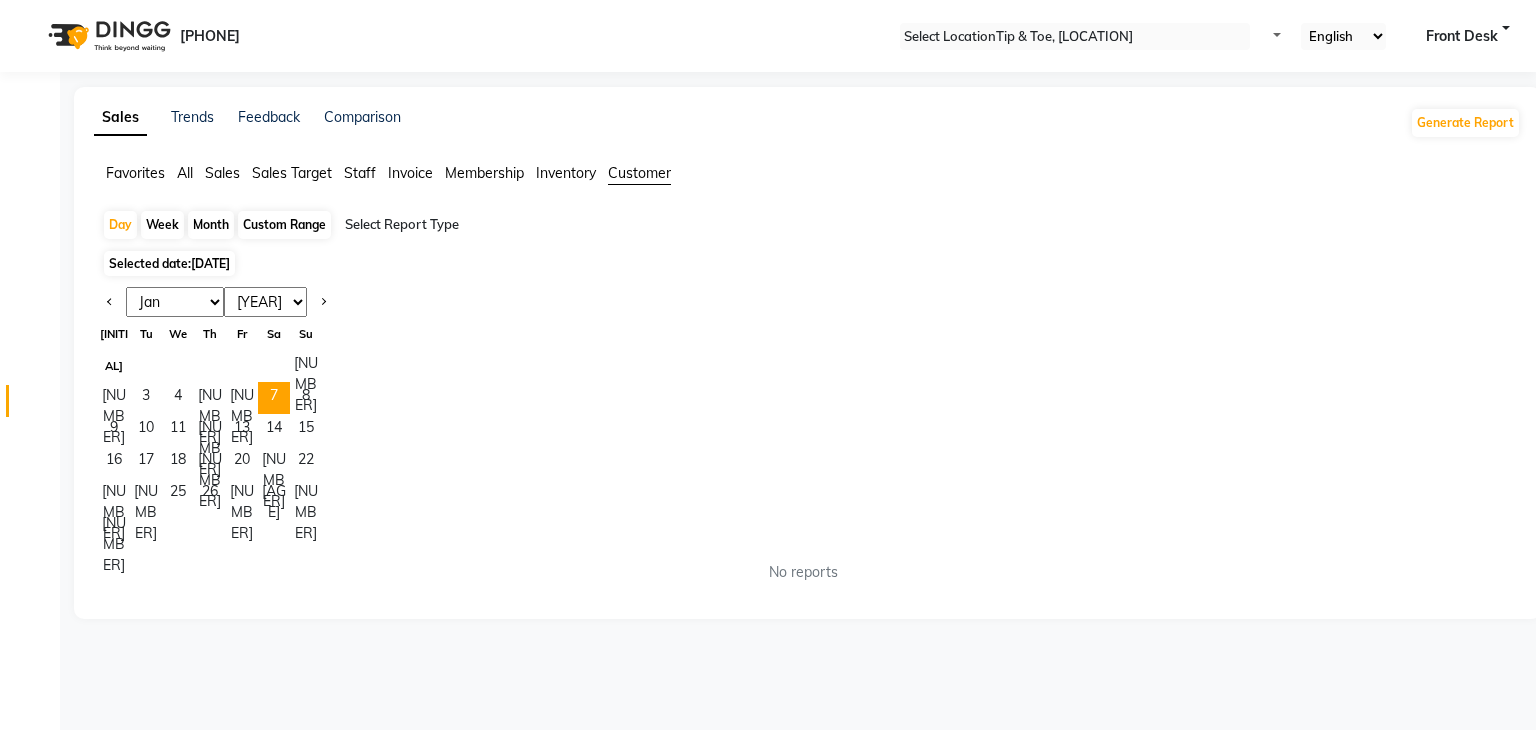 click on "Custom Range" at bounding box center (284, 225) 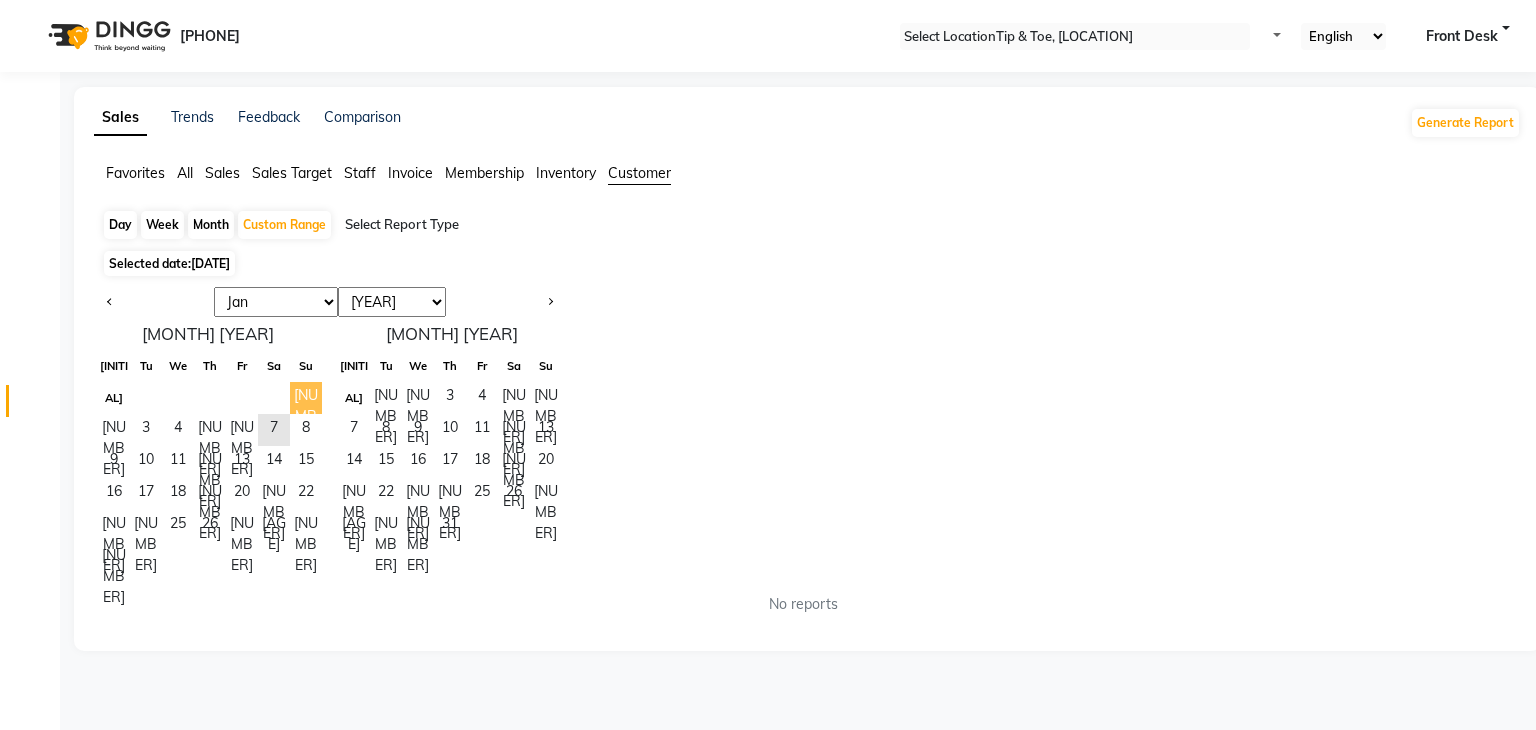 click on "[NUMBER]" at bounding box center (306, 398) 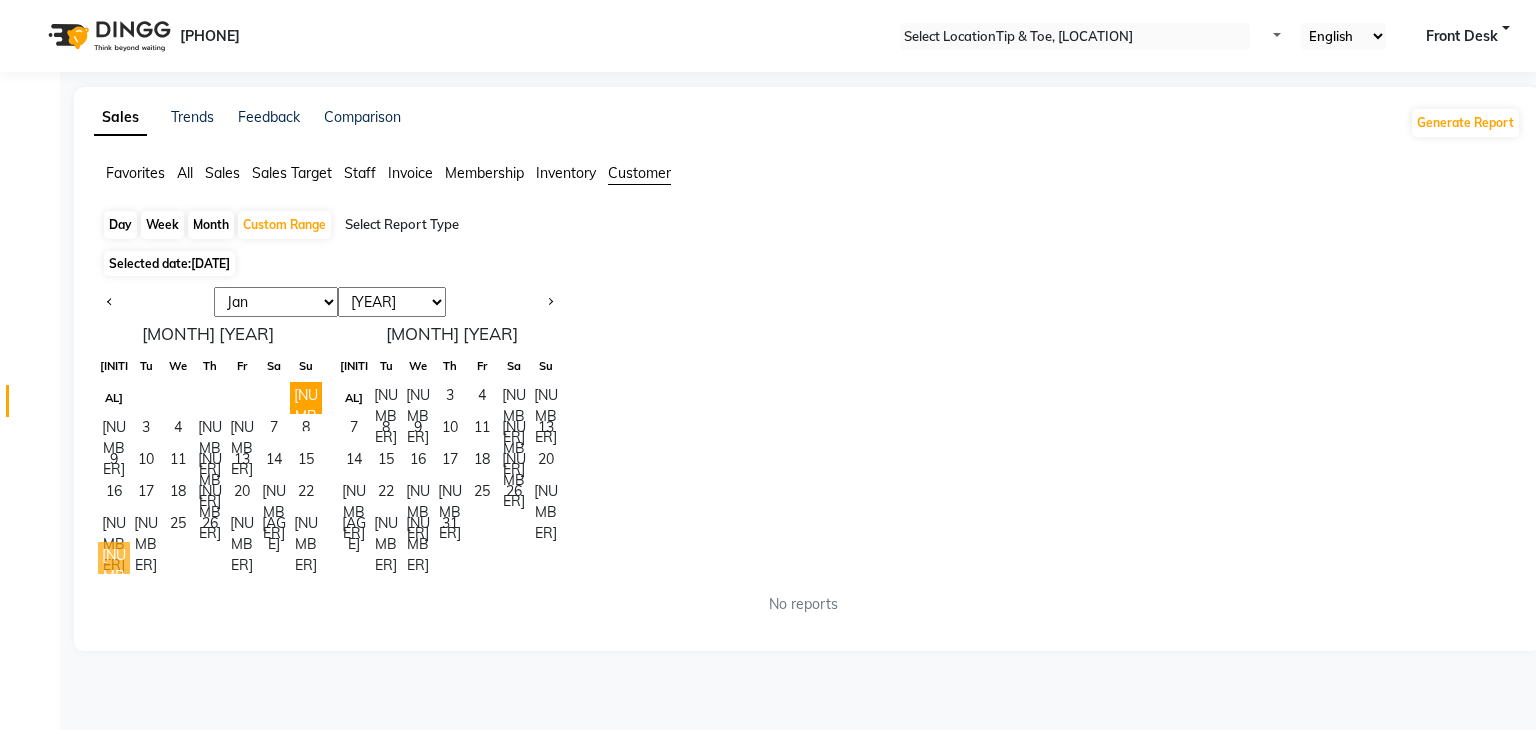 click on "[NUMBER]" at bounding box center (114, 558) 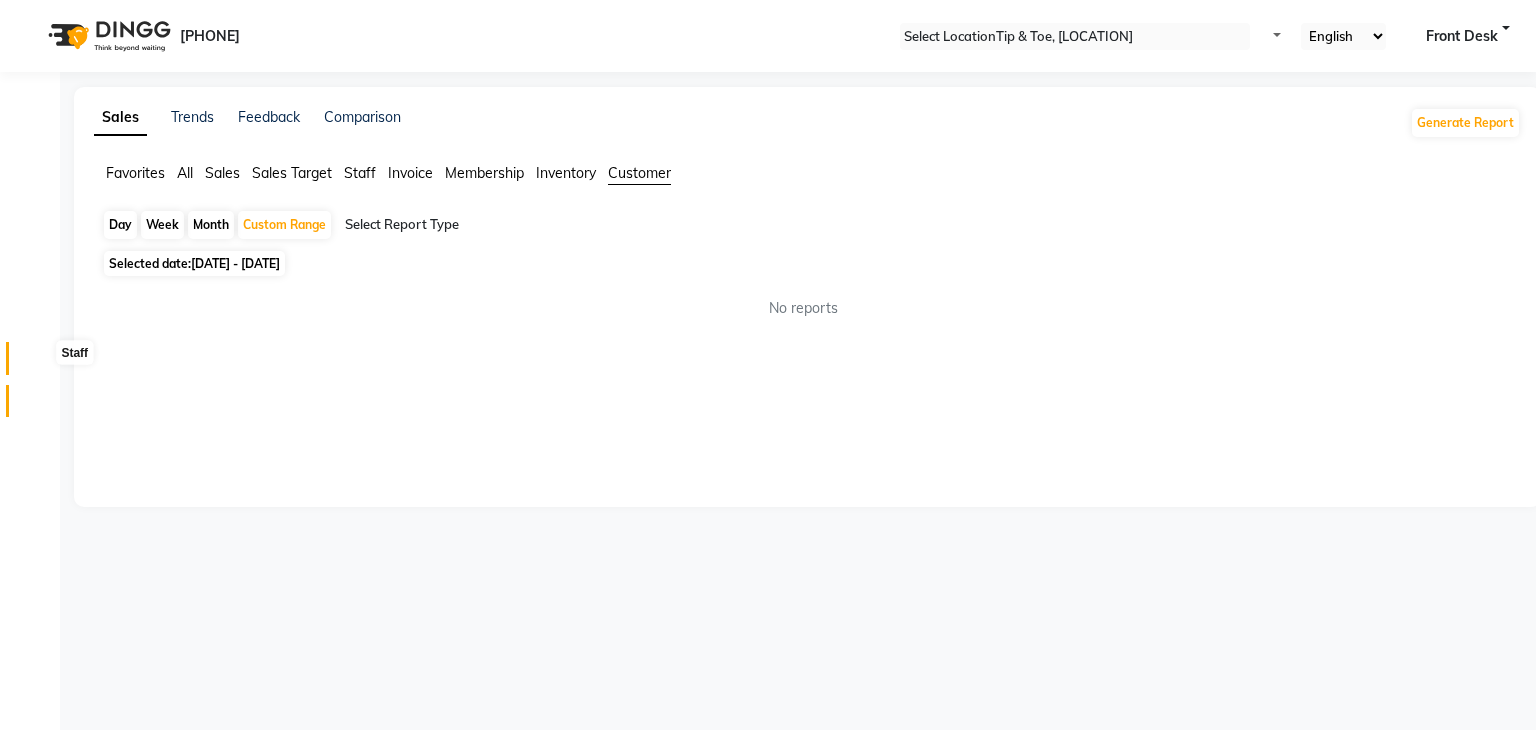 click at bounding box center (38, 363) 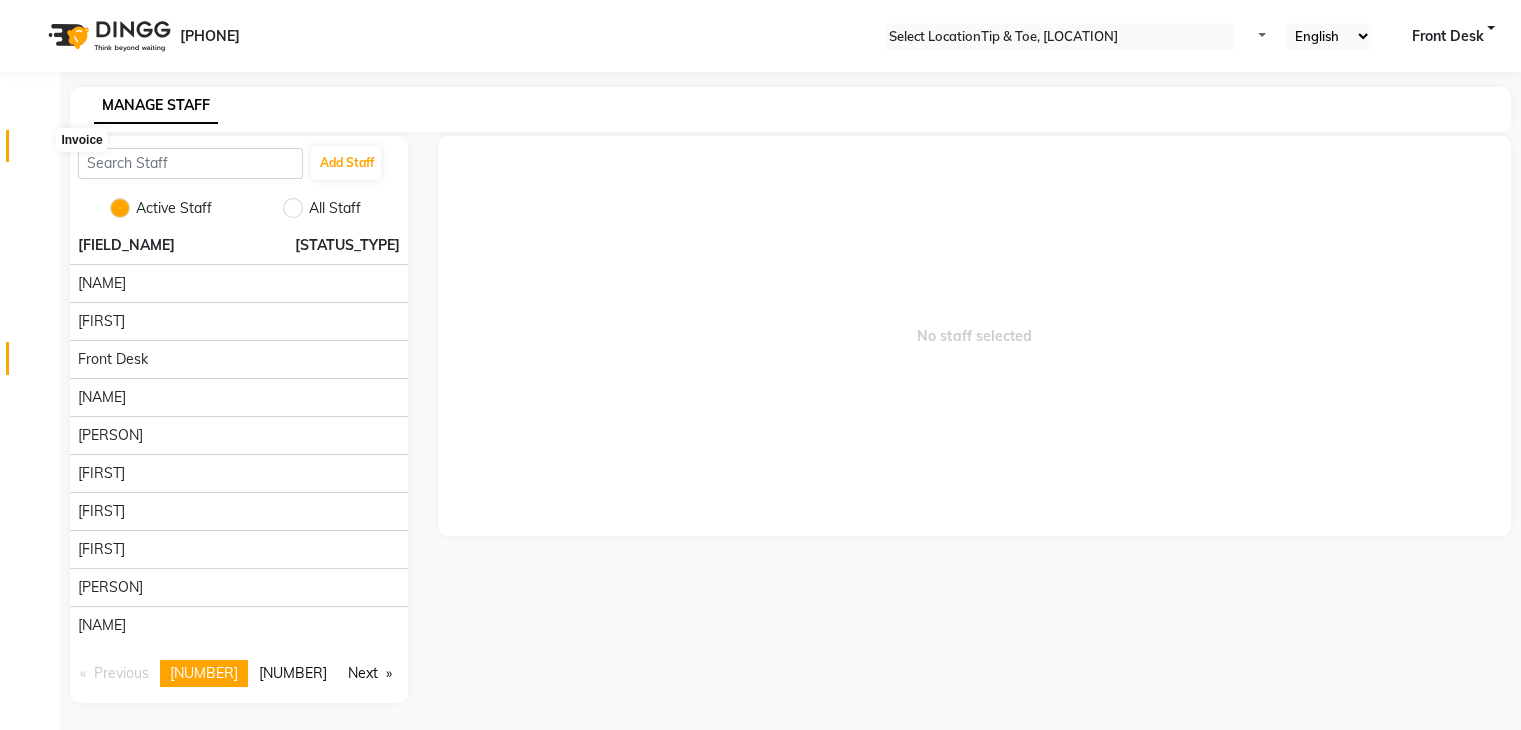 click at bounding box center (37, 151) 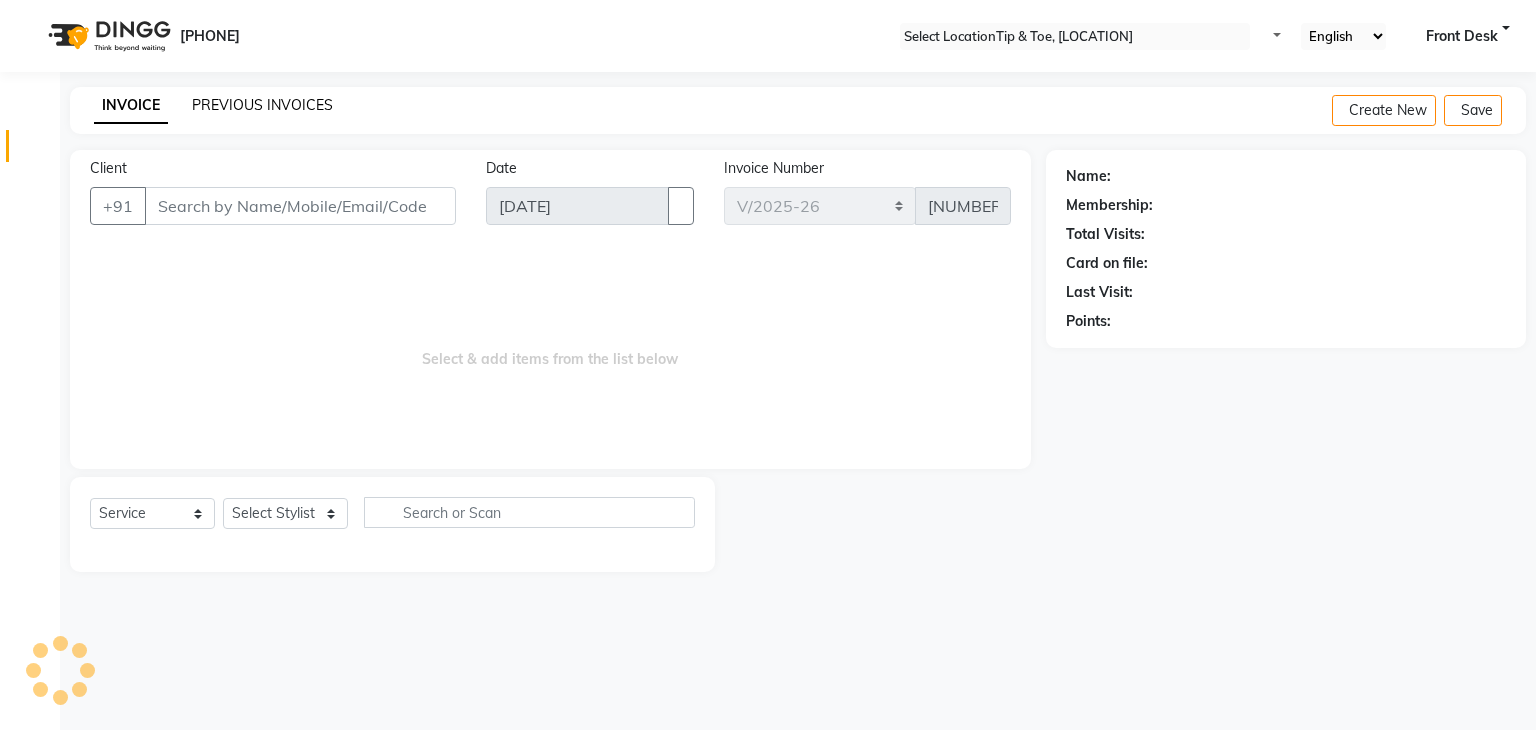 click on "PREVIOUS INVOICES" at bounding box center [262, 105] 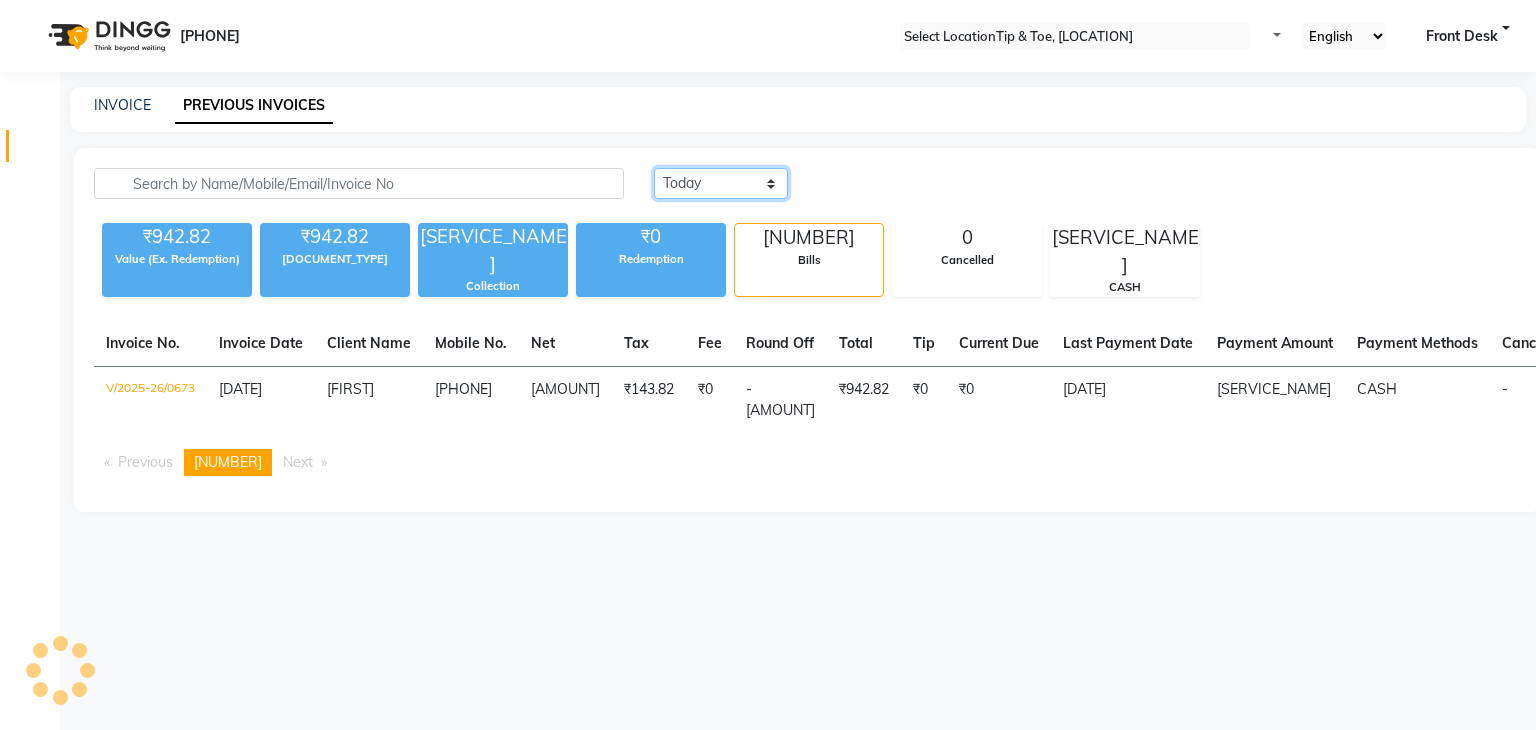 click on "Today Yesterday Custom Range" at bounding box center [721, 183] 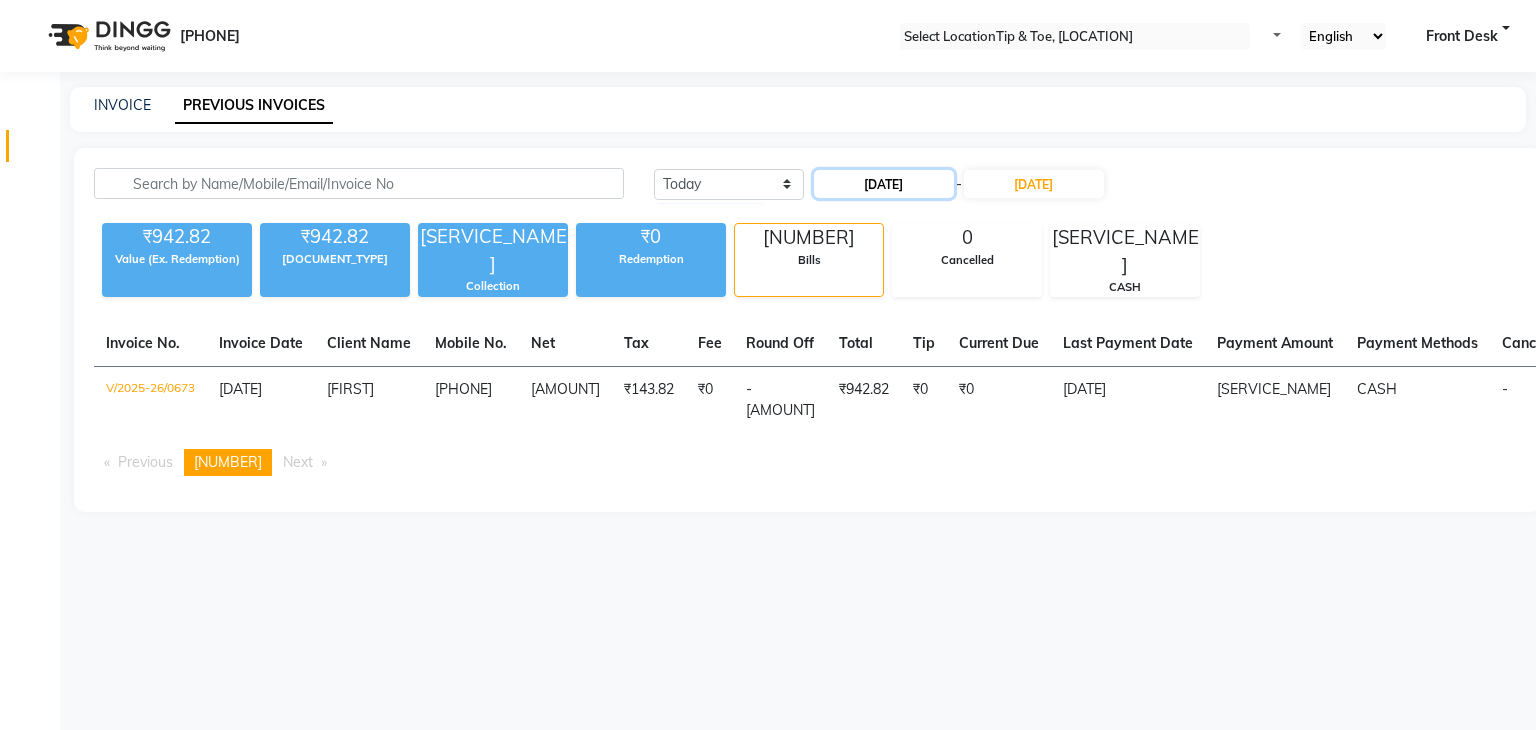 click on "[DATE]" at bounding box center (884, 184) 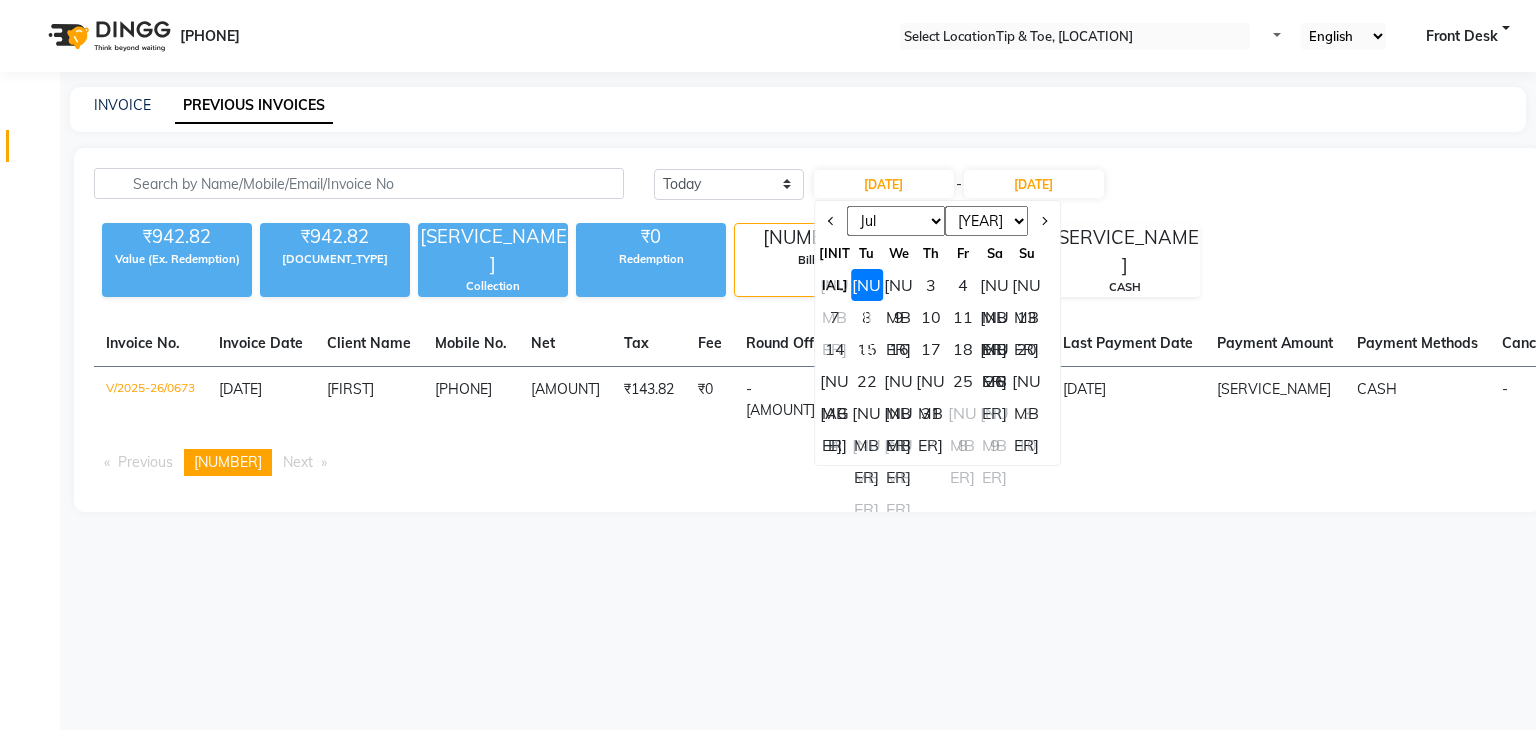 click on "[NUMBER]" at bounding box center [867, 285] 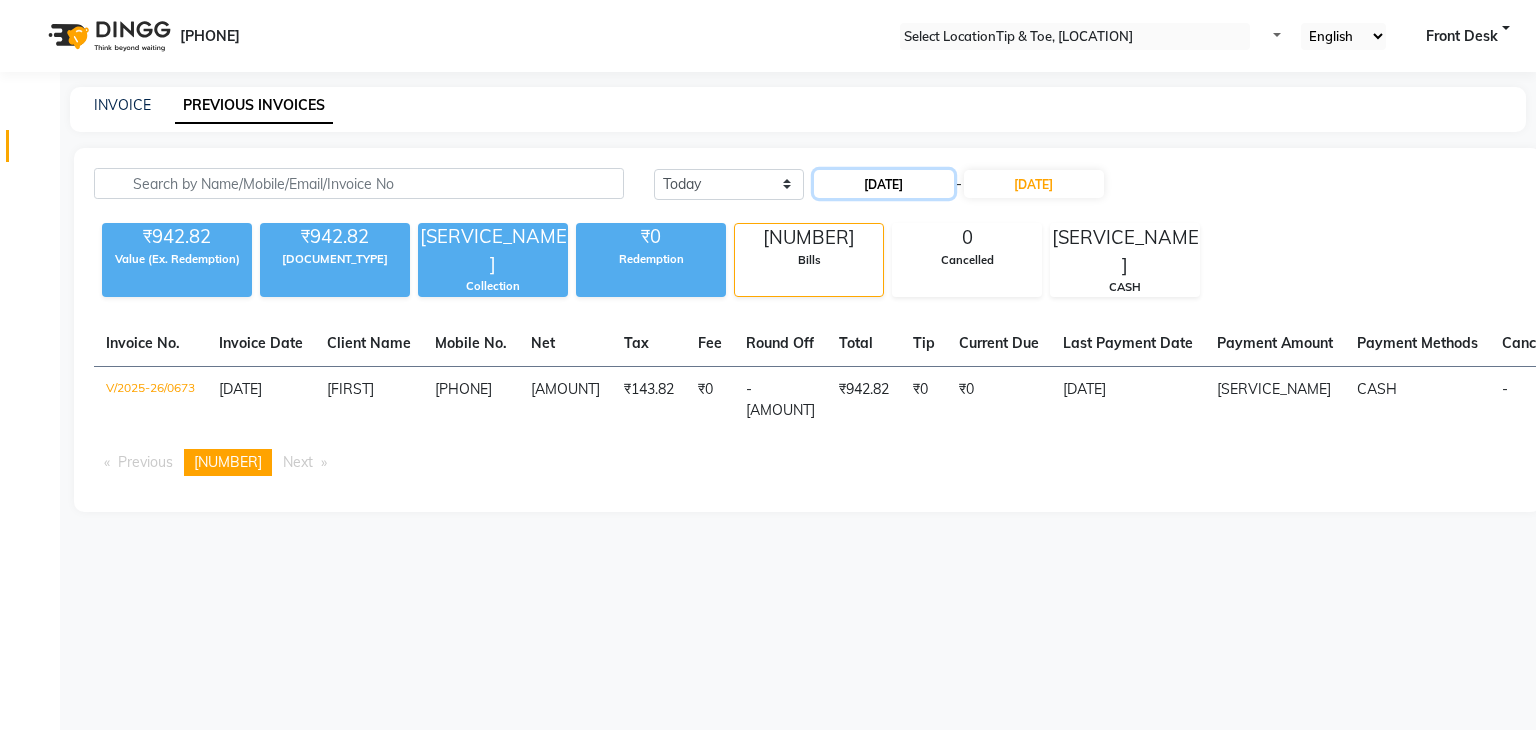 click on "[DATE]" at bounding box center [884, 184] 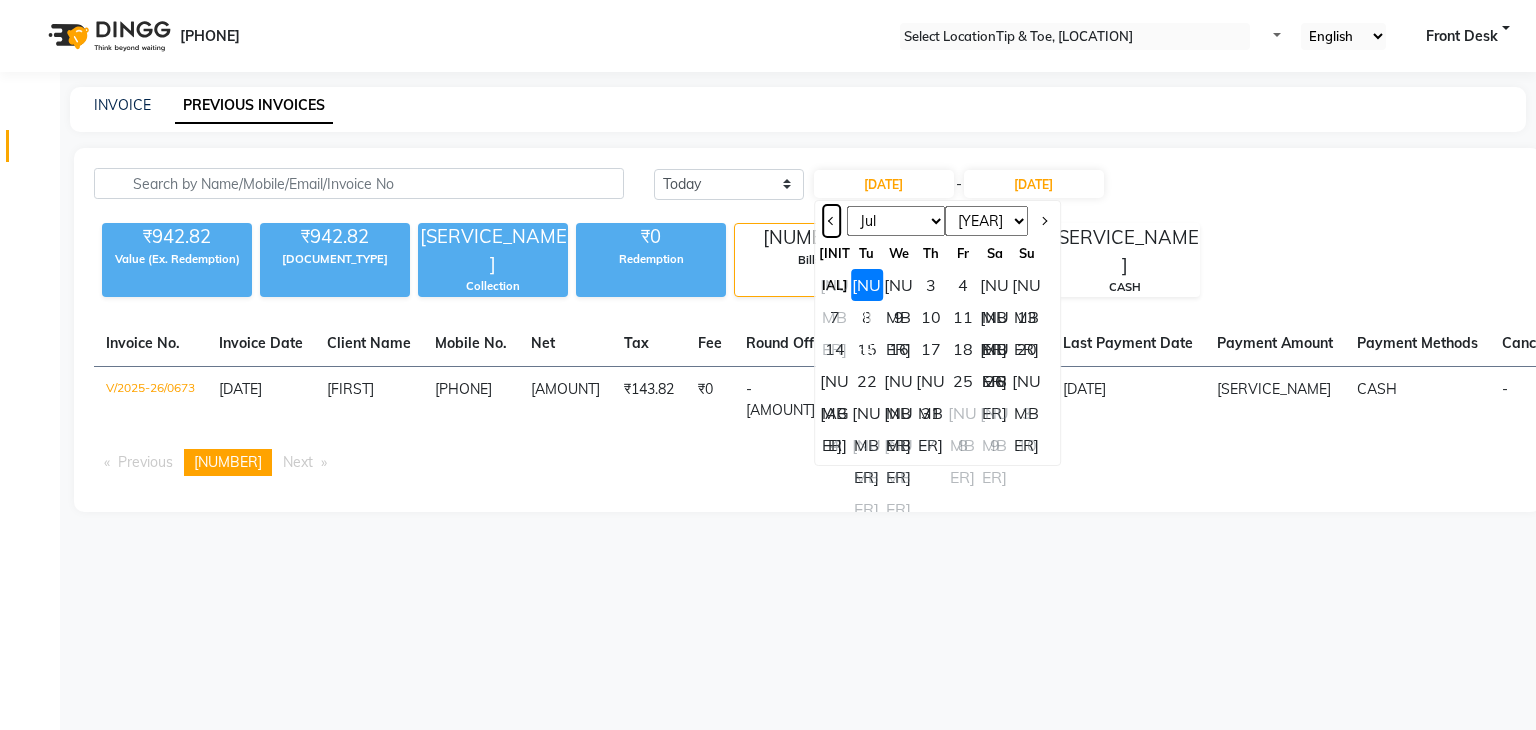 click at bounding box center [831, 221] 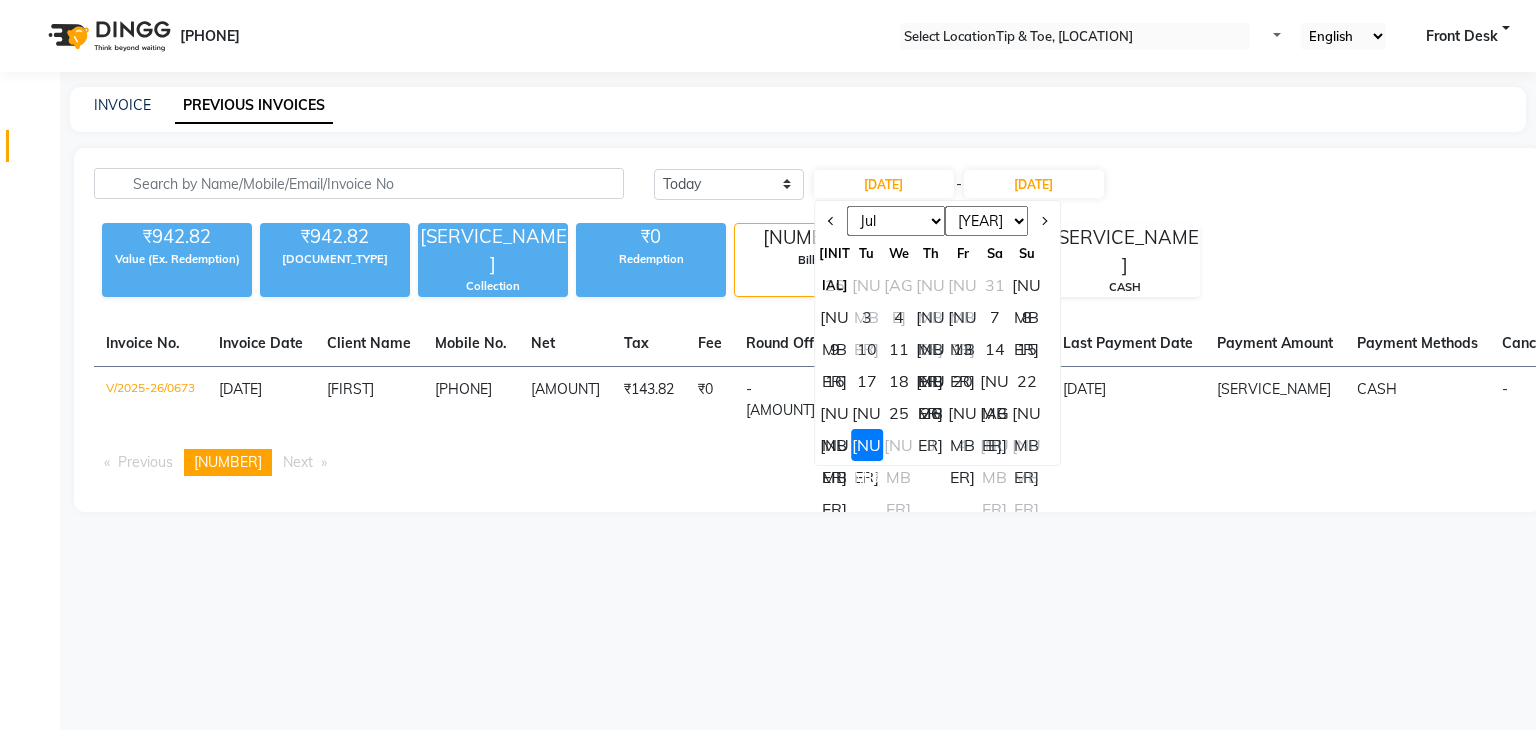 click on "[NUMBER]" at bounding box center (1027, 285) 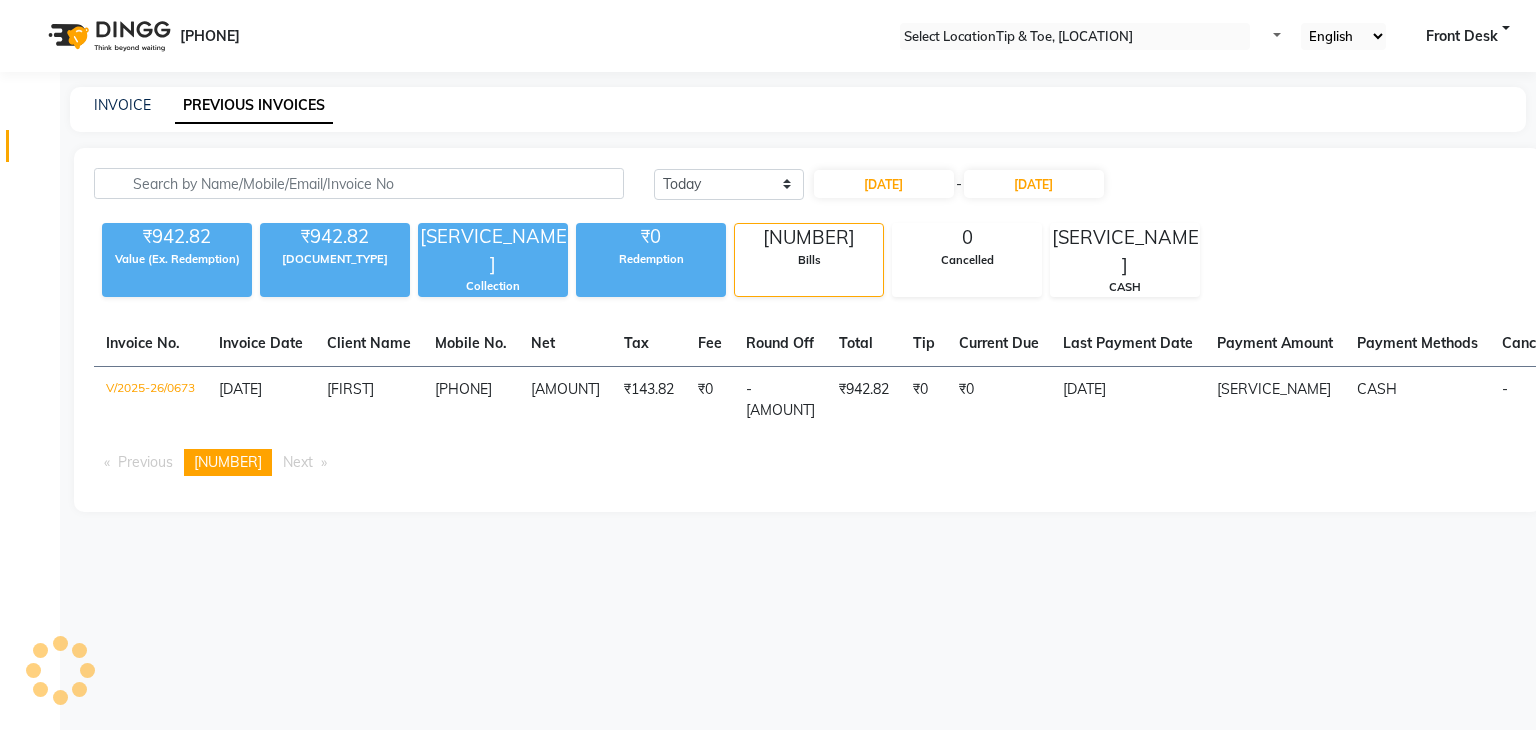 click on "Today Yesterday Custom Range [DATE] - [DATE]" at bounding box center [1198, 191] 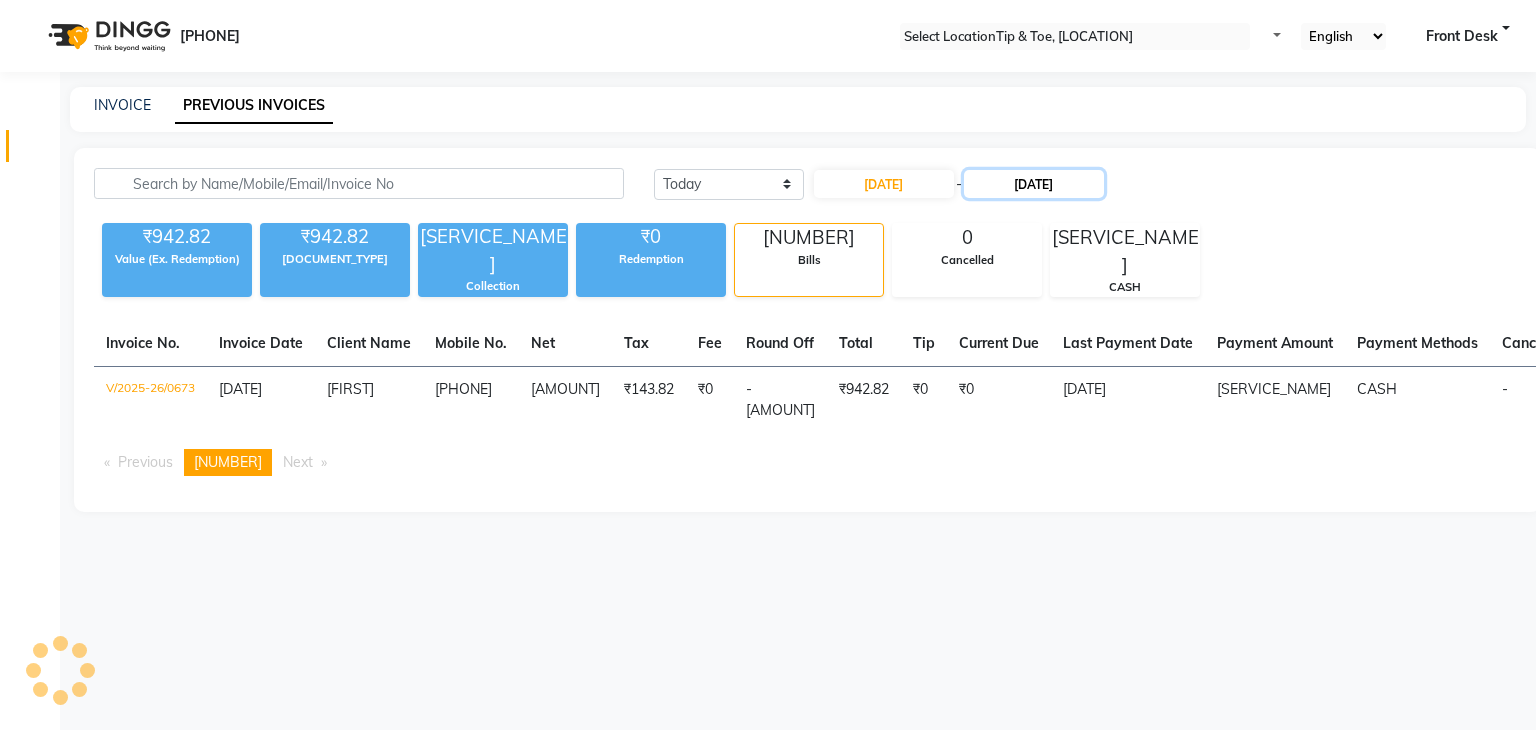click on "[DATE]" at bounding box center [1034, 184] 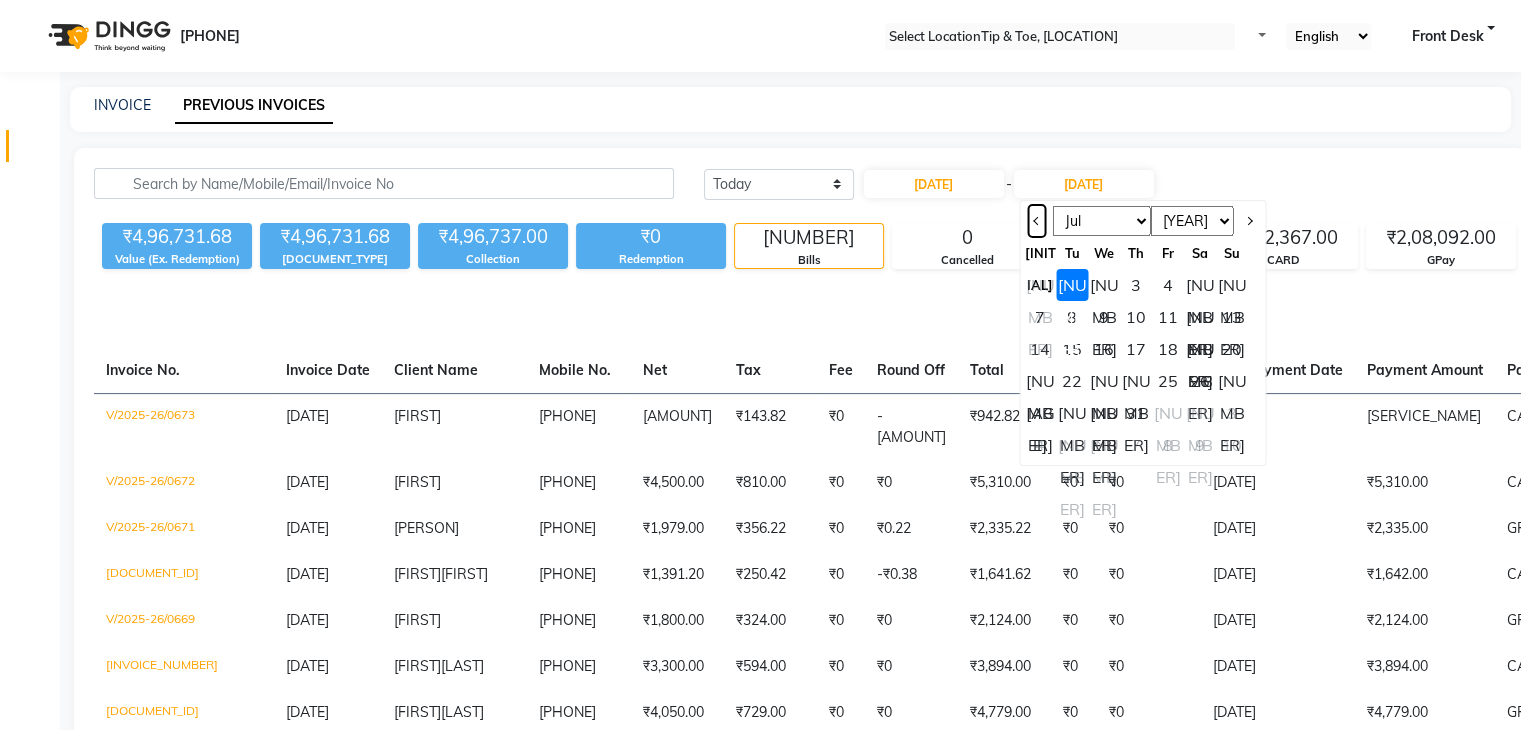 click at bounding box center (1036, 221) 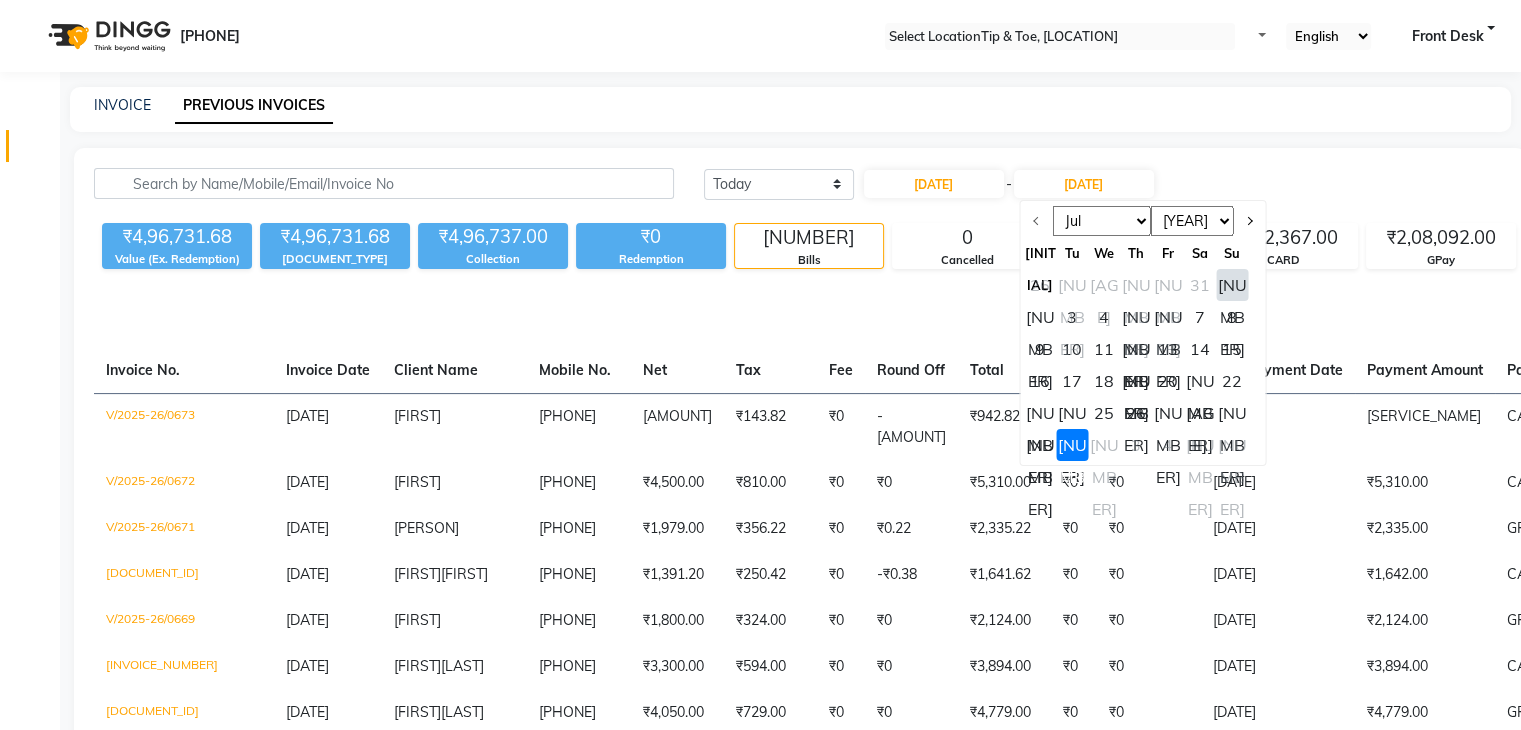 click on "[NUMBER]" at bounding box center (1040, 445) 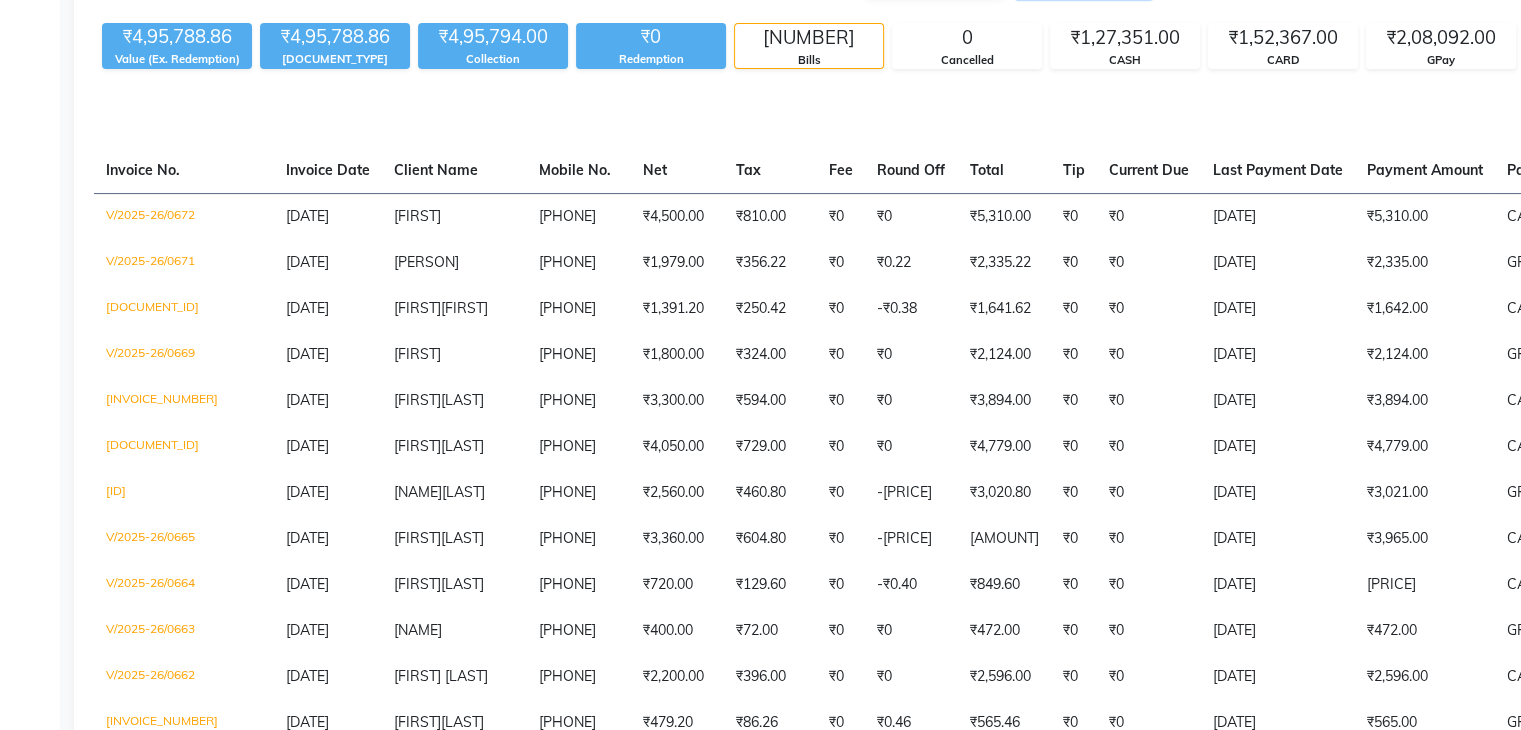scroll, scrollTop: 0, scrollLeft: 0, axis: both 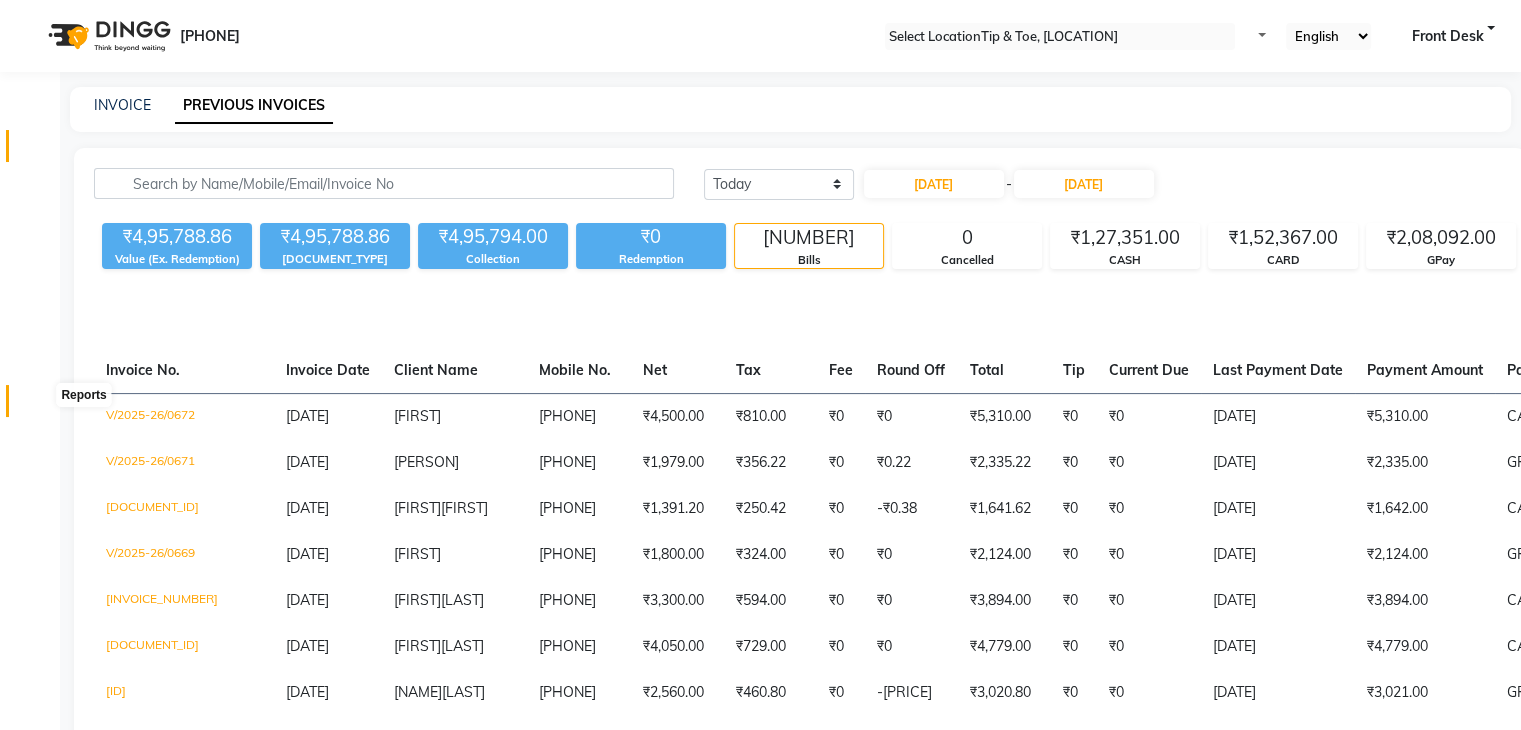 click at bounding box center [38, 406] 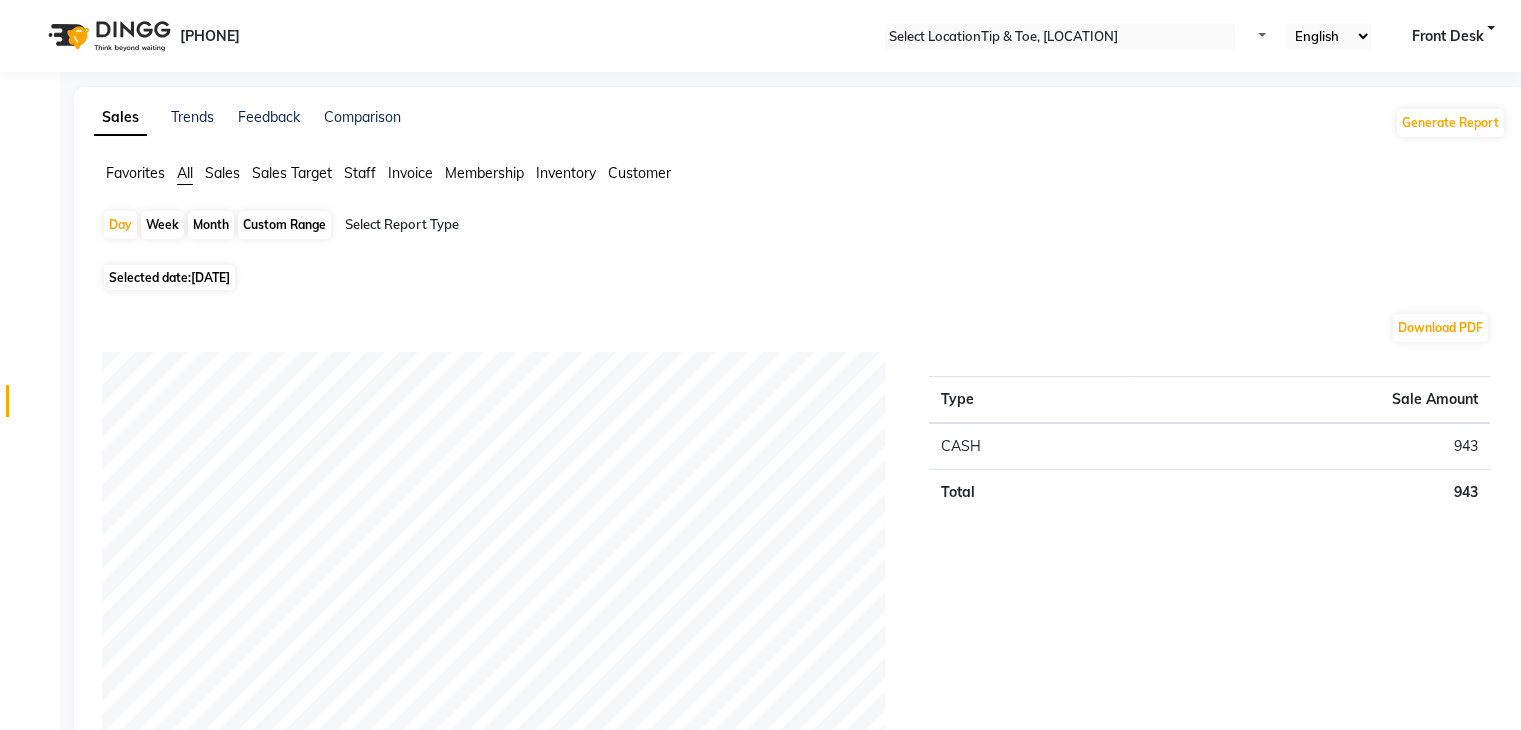click on "Sales Target" at bounding box center (135, 173) 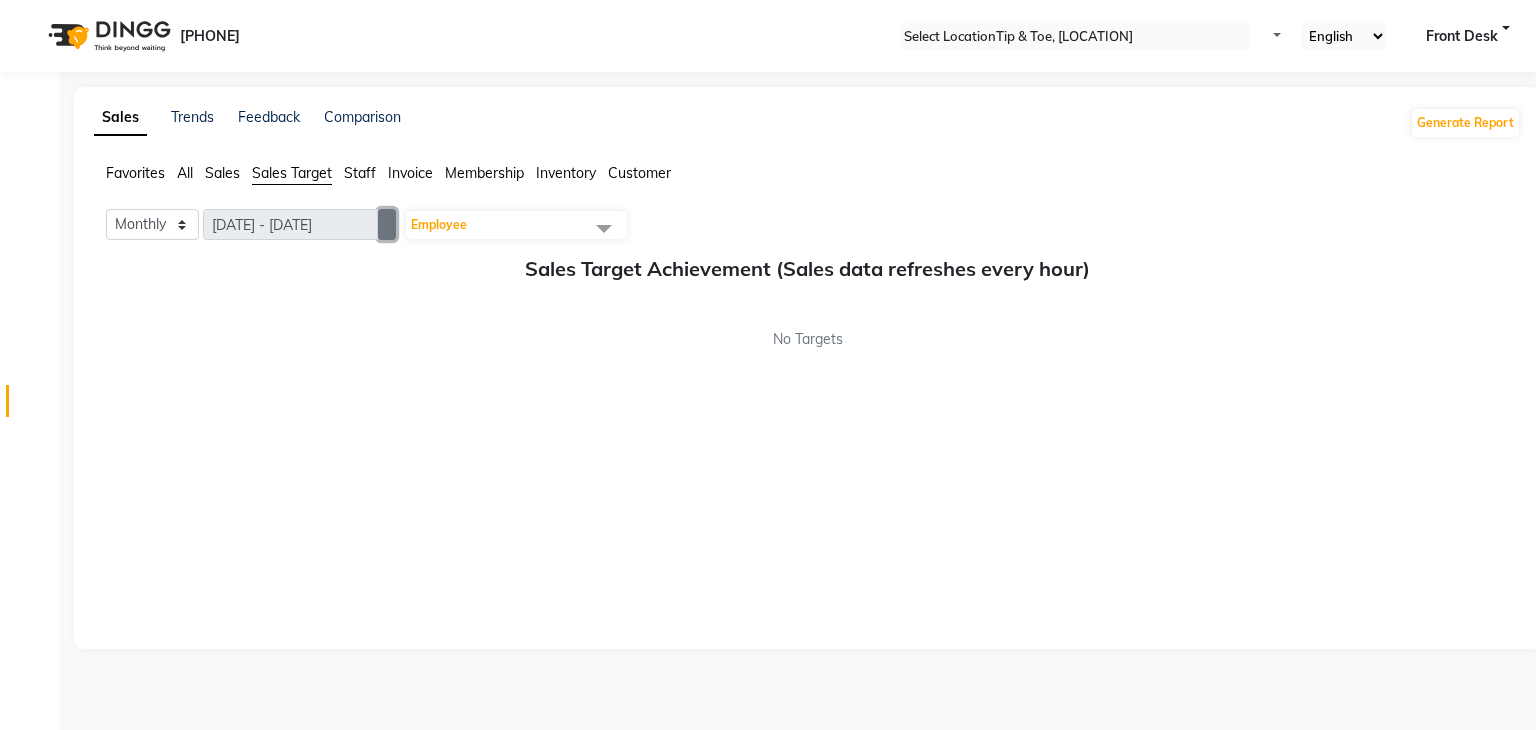 click at bounding box center (387, 225) 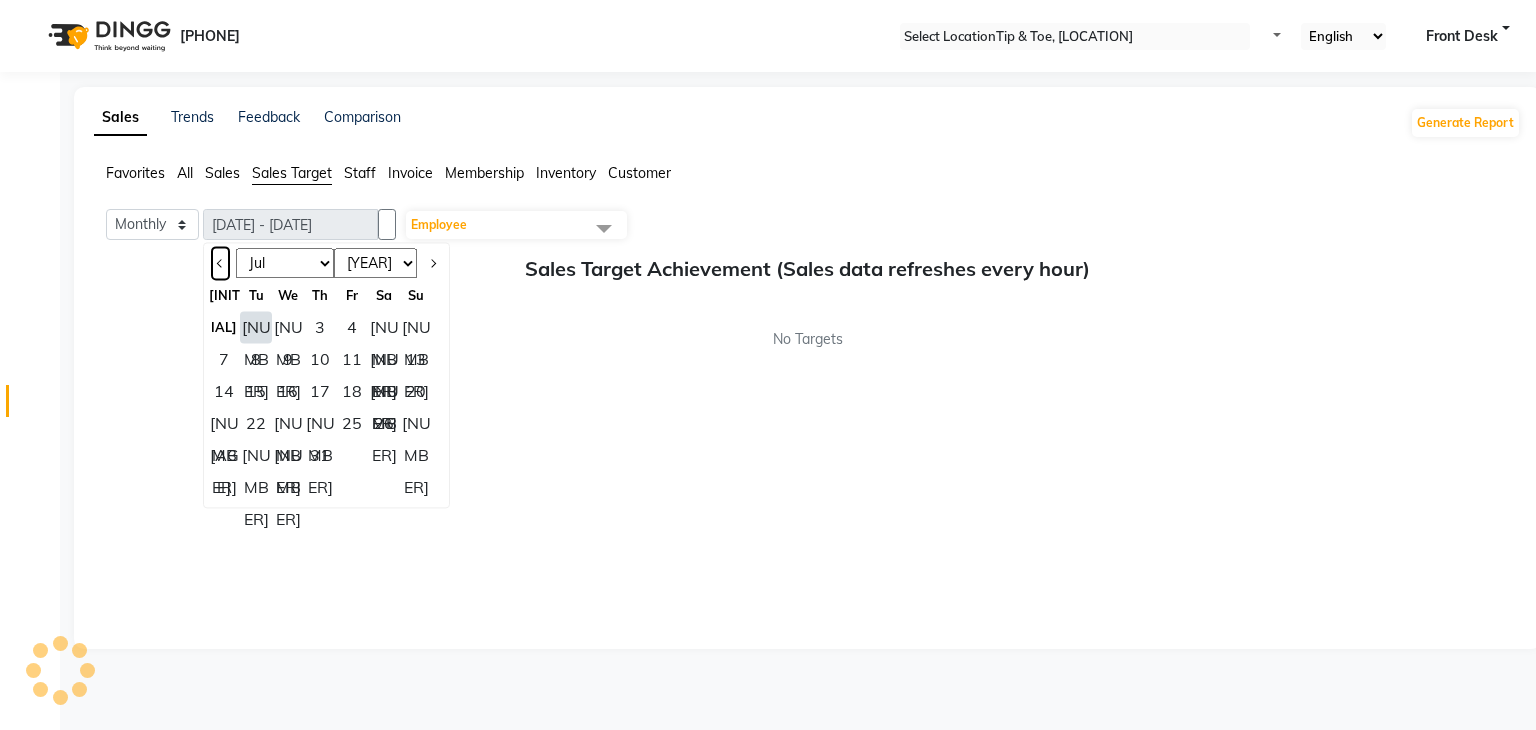 click at bounding box center (221, 263) 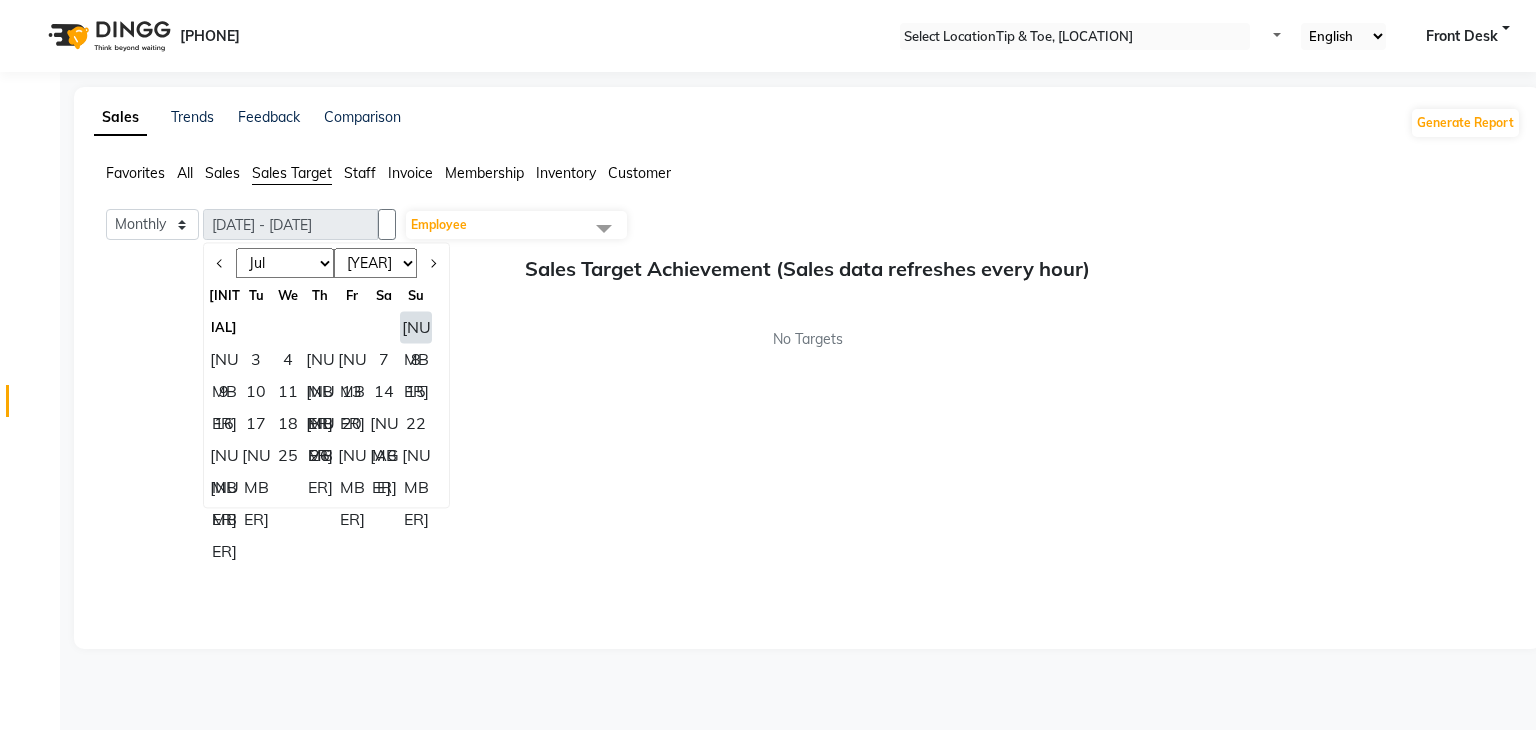 click on "[NUMBER]" at bounding box center [416, 327] 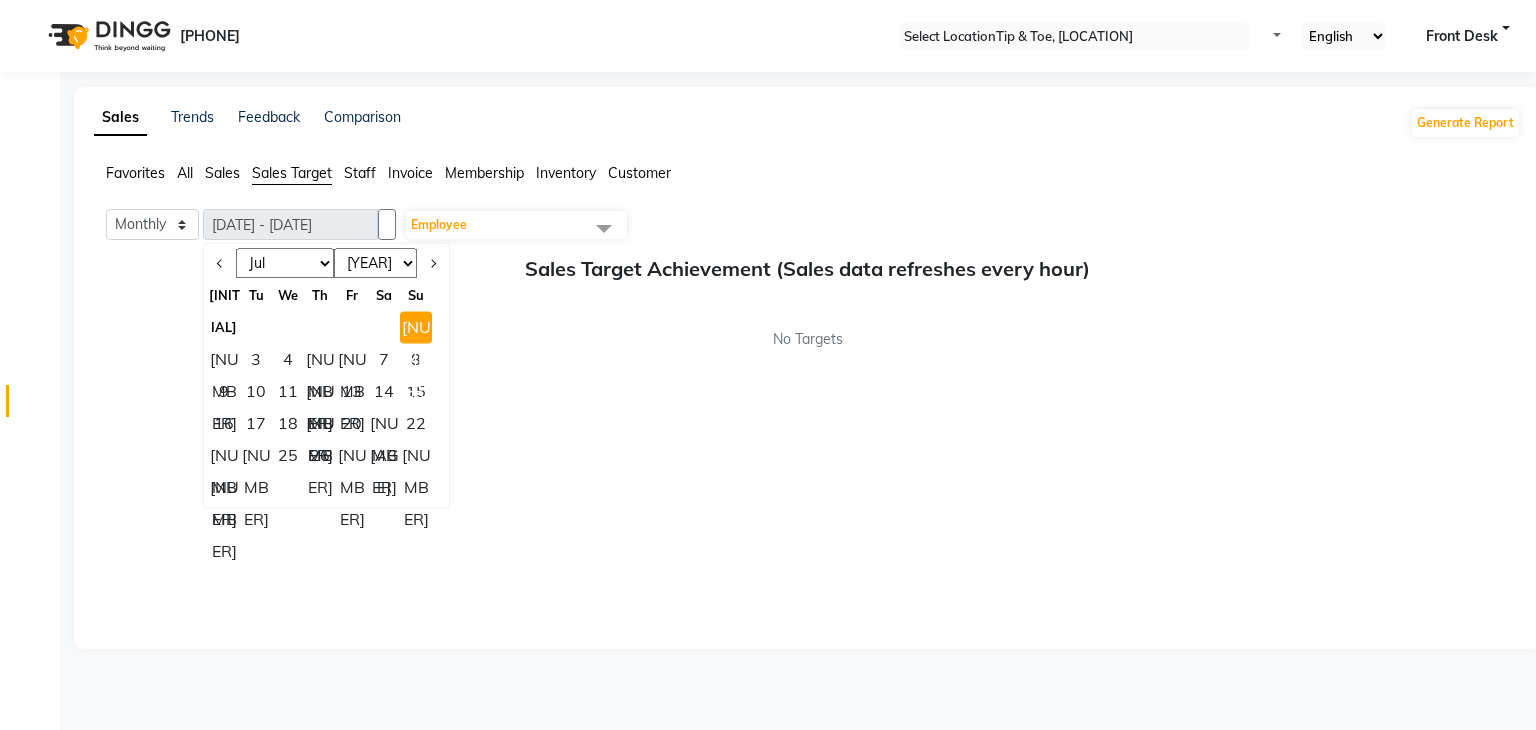 click on "[NUMBER]" at bounding box center [224, 487] 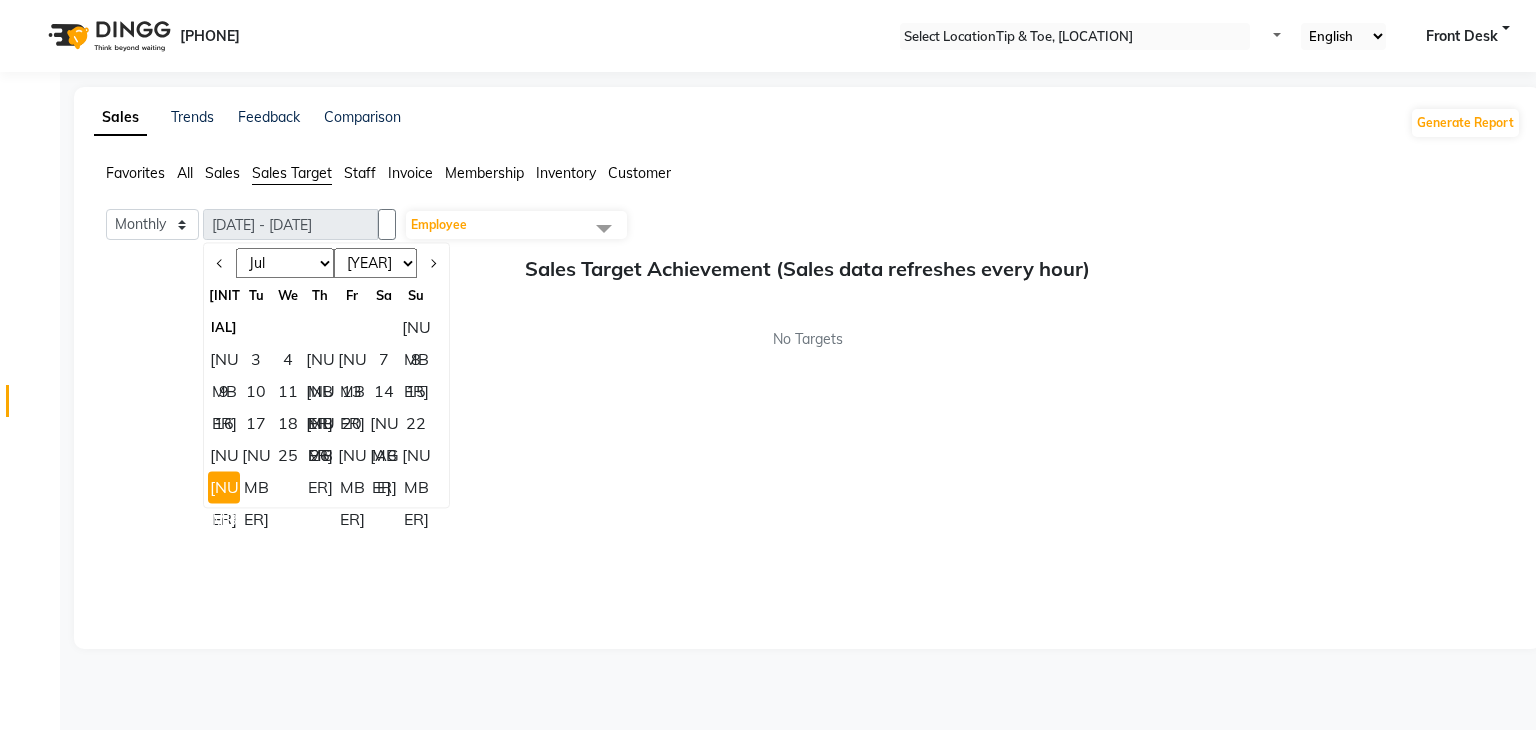 click on "[NUMBER]" at bounding box center (416, 327) 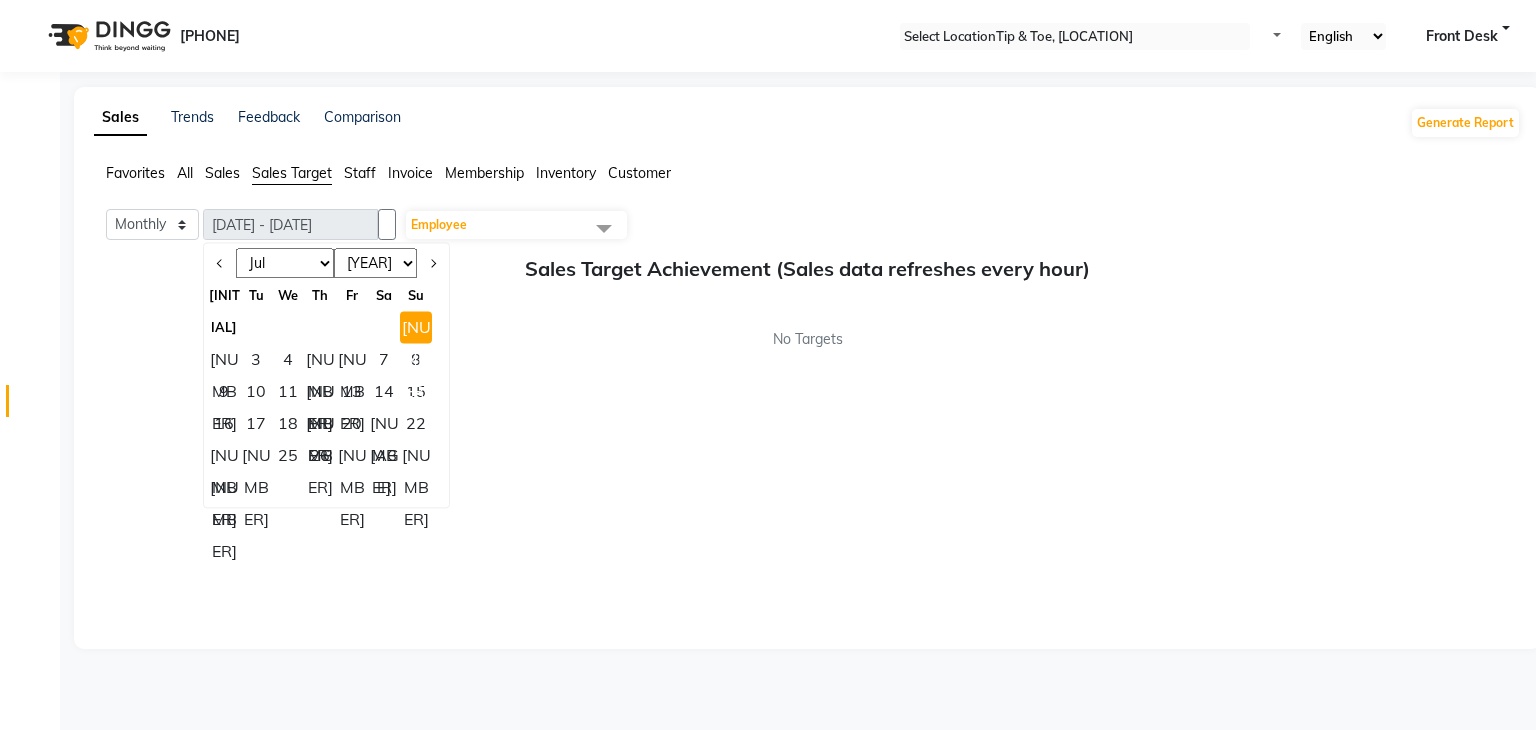 click on "[NUMBER]" at bounding box center [224, 487] 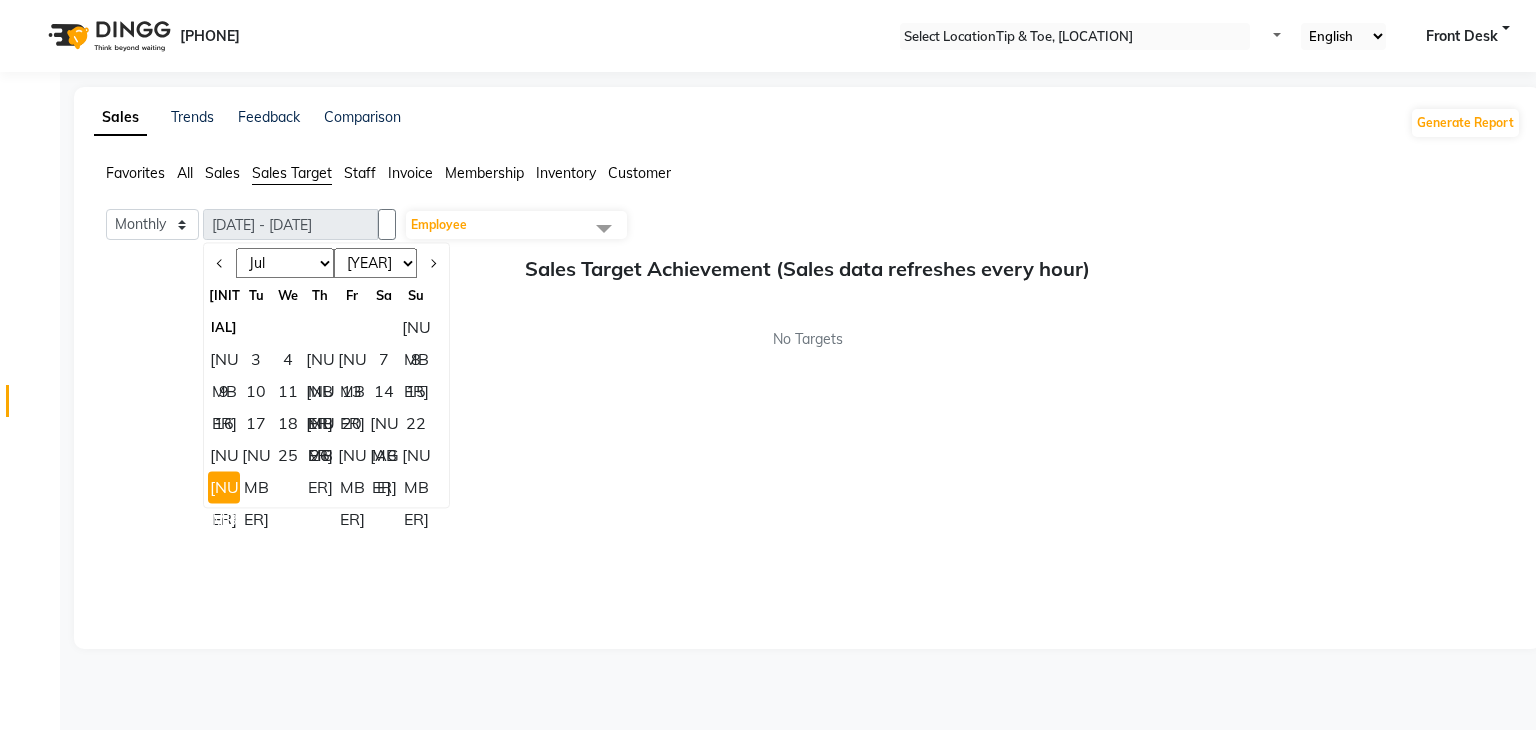 drag, startPoint x: 627, startPoint y: 161, endPoint x: 634, endPoint y: 173, distance: 13.892444 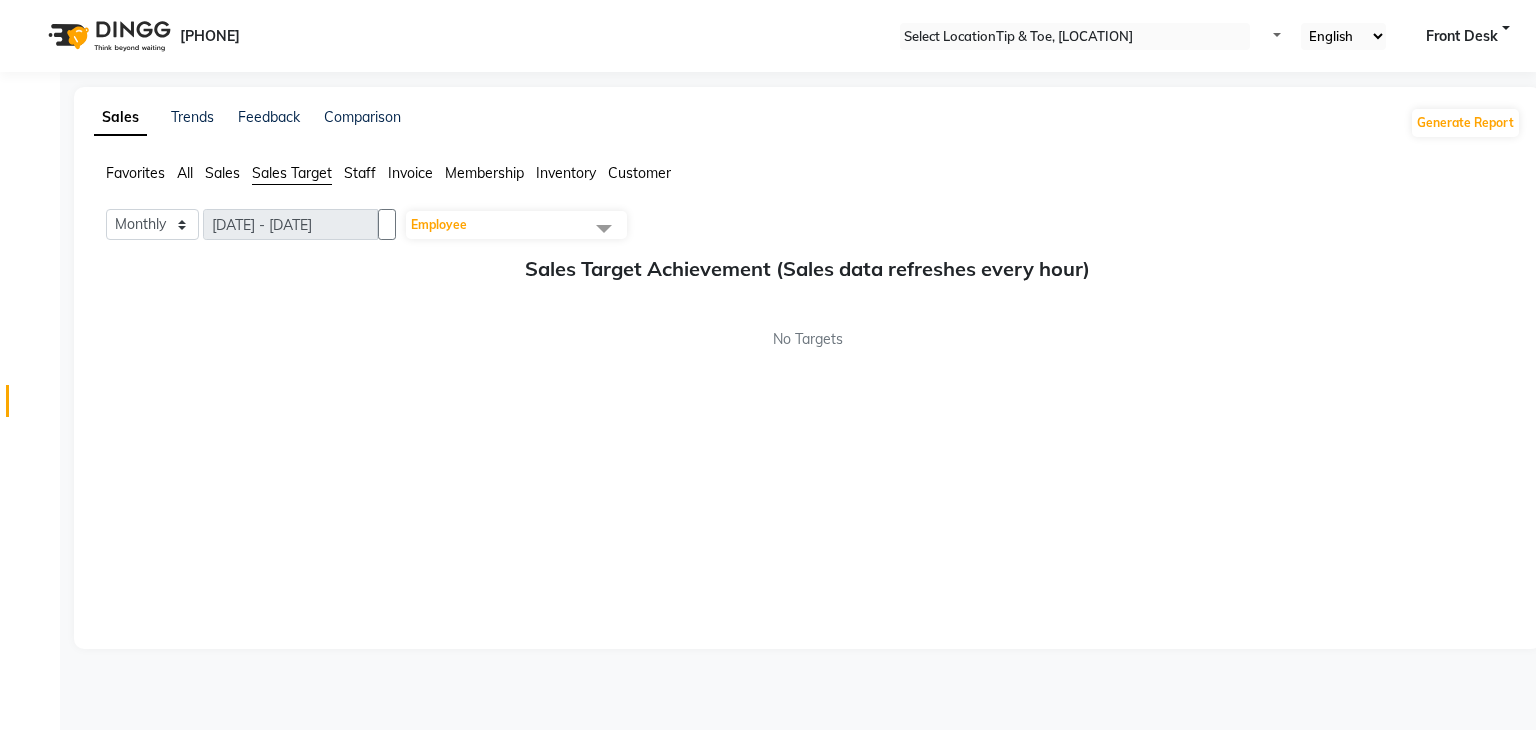 click on "Customer" at bounding box center (135, 173) 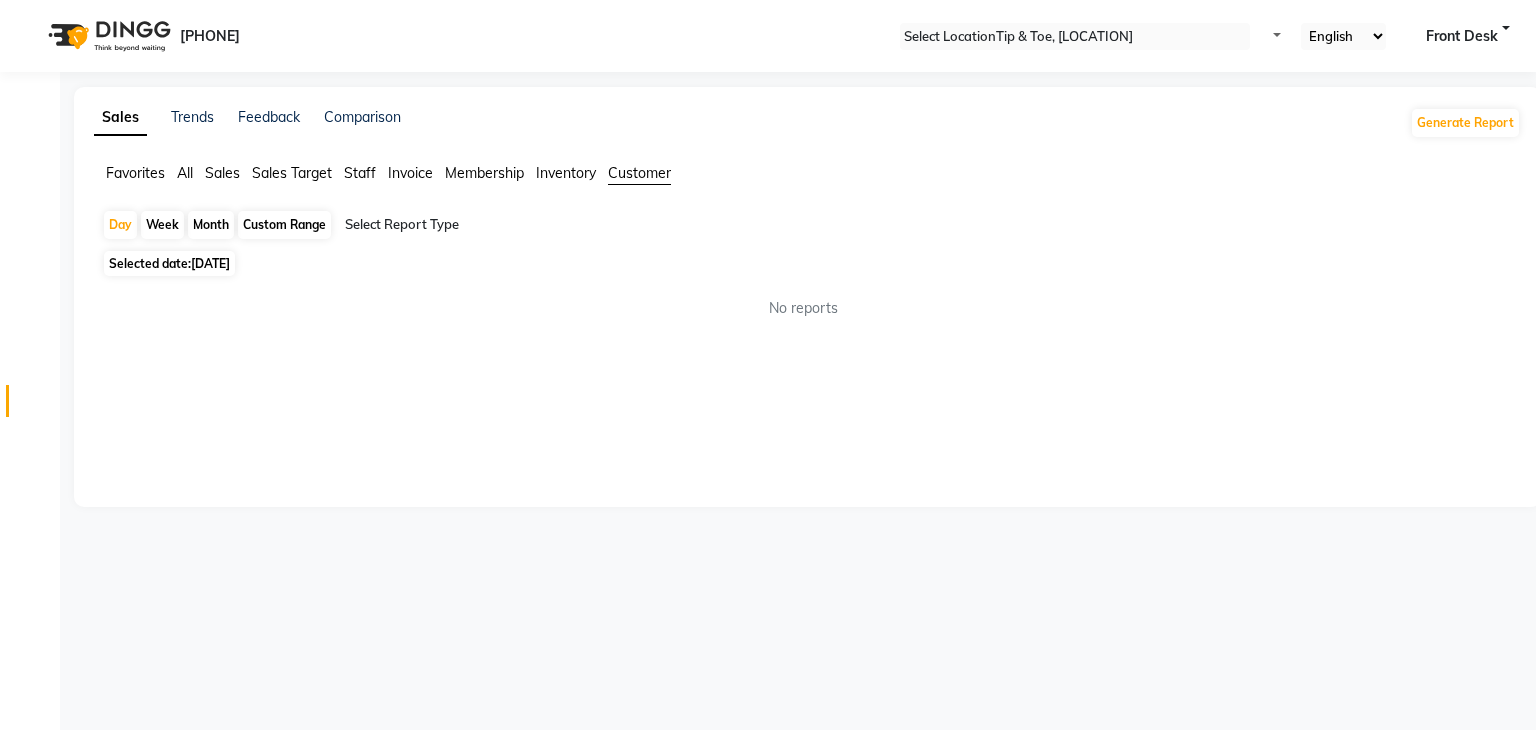 click on "Custom Range" at bounding box center (284, 225) 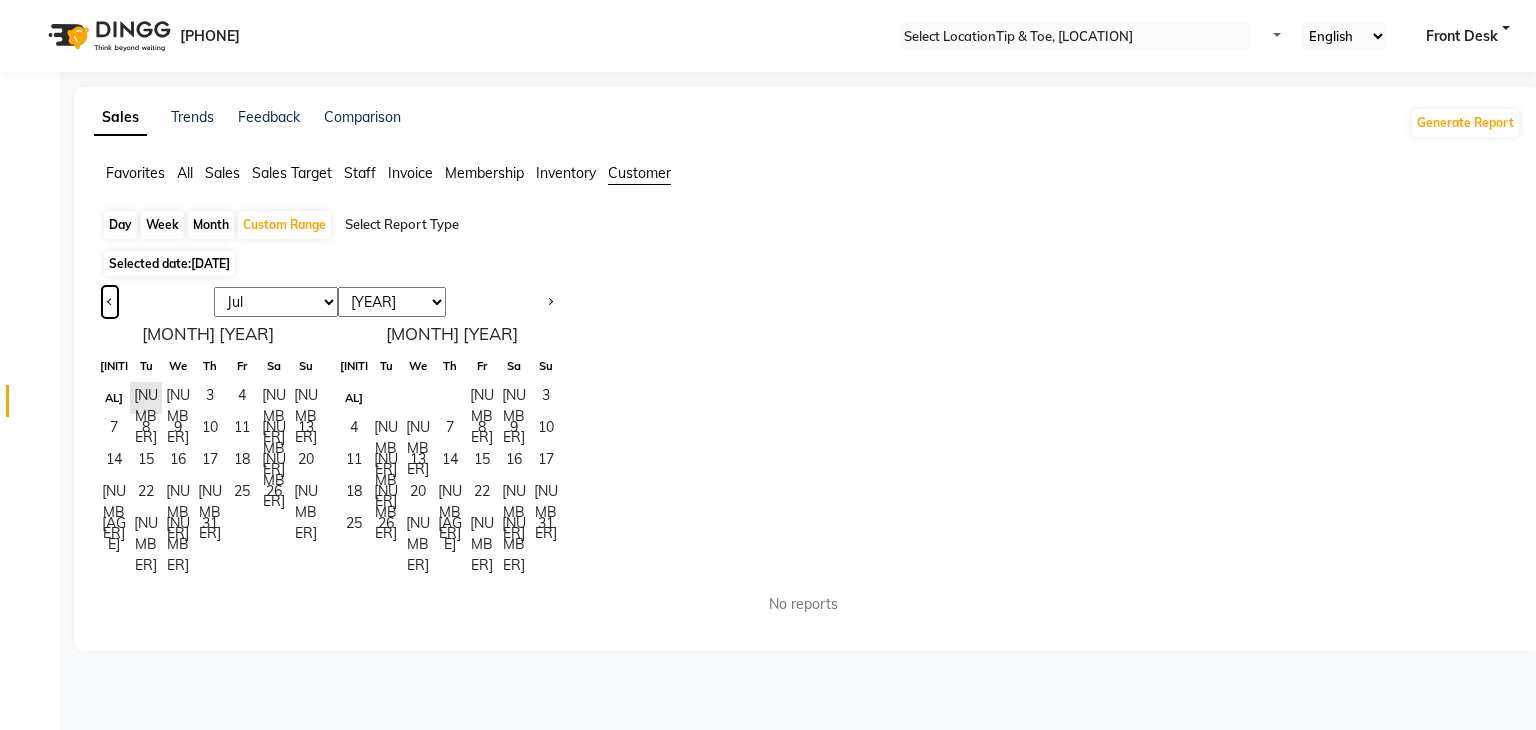 click at bounding box center [110, 302] 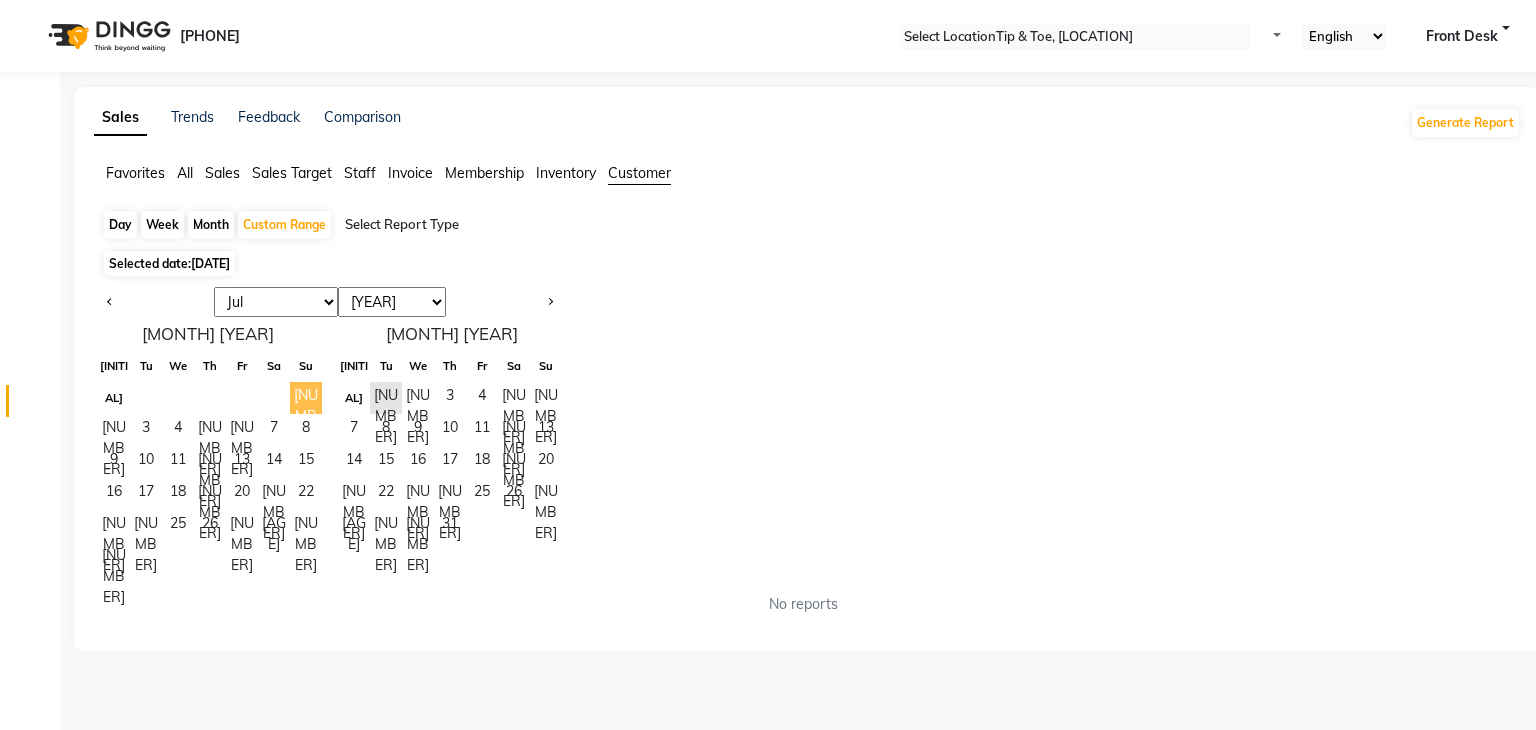click on "[NUMBER]" at bounding box center (306, 398) 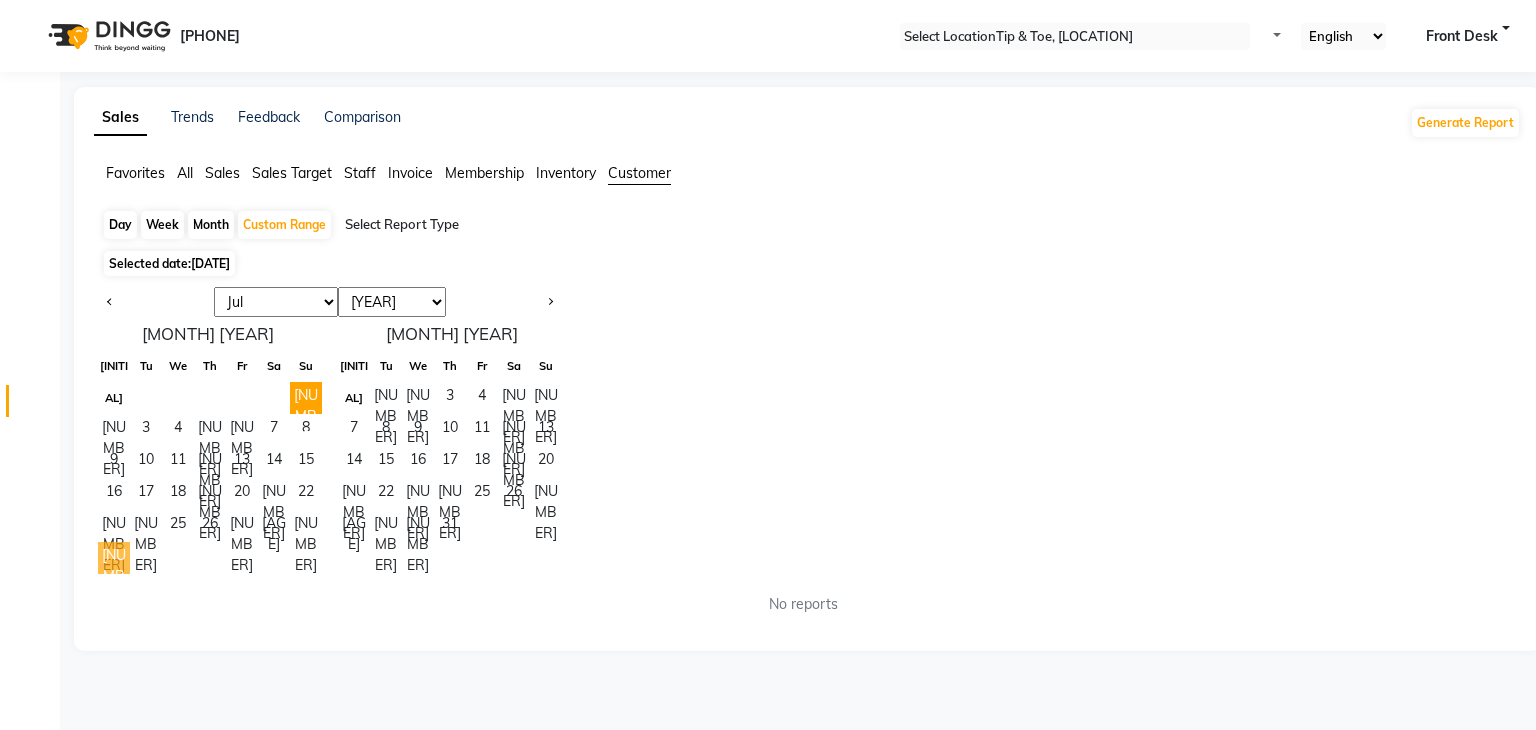 click on "[NUMBER]" at bounding box center (114, 558) 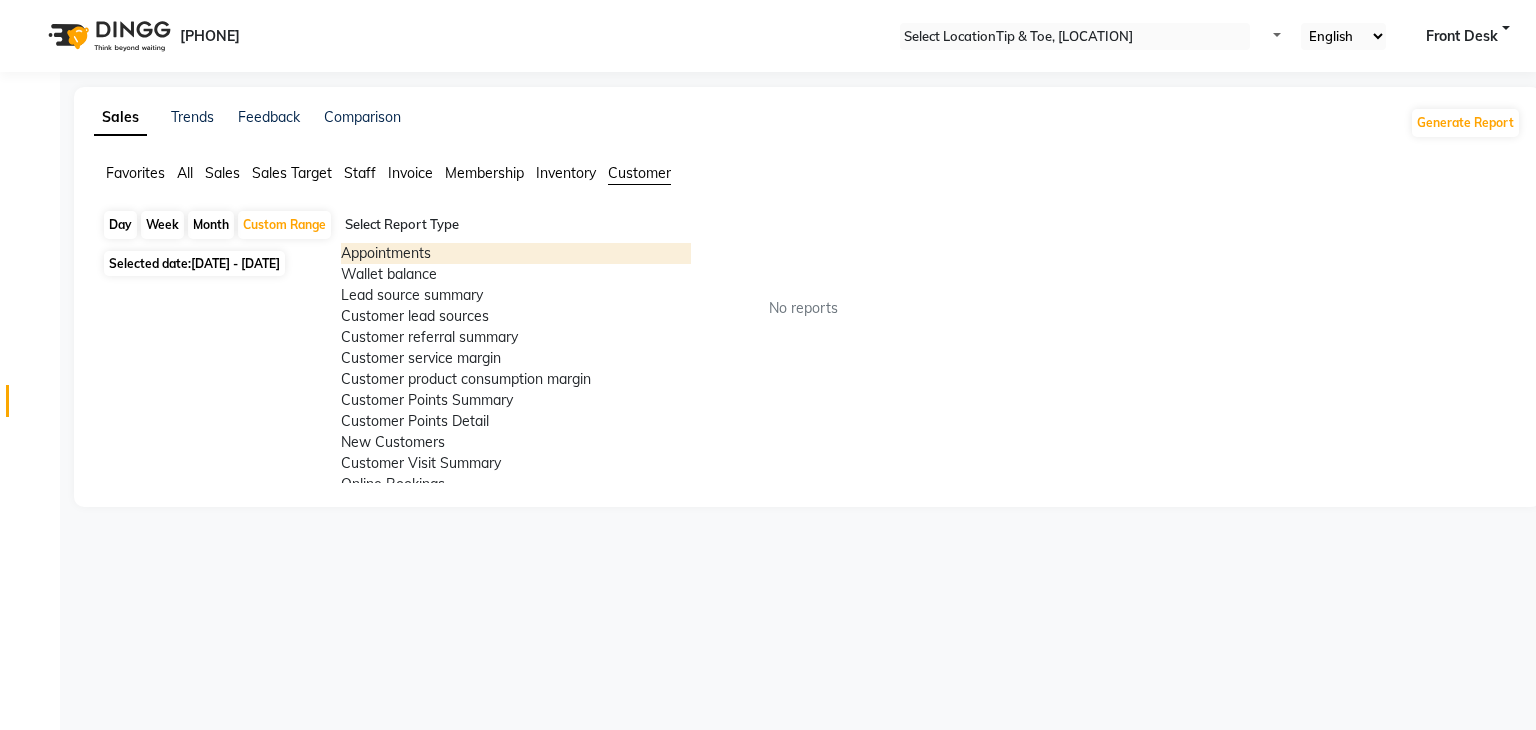 click on "Select Report Type" at bounding box center (516, 227) 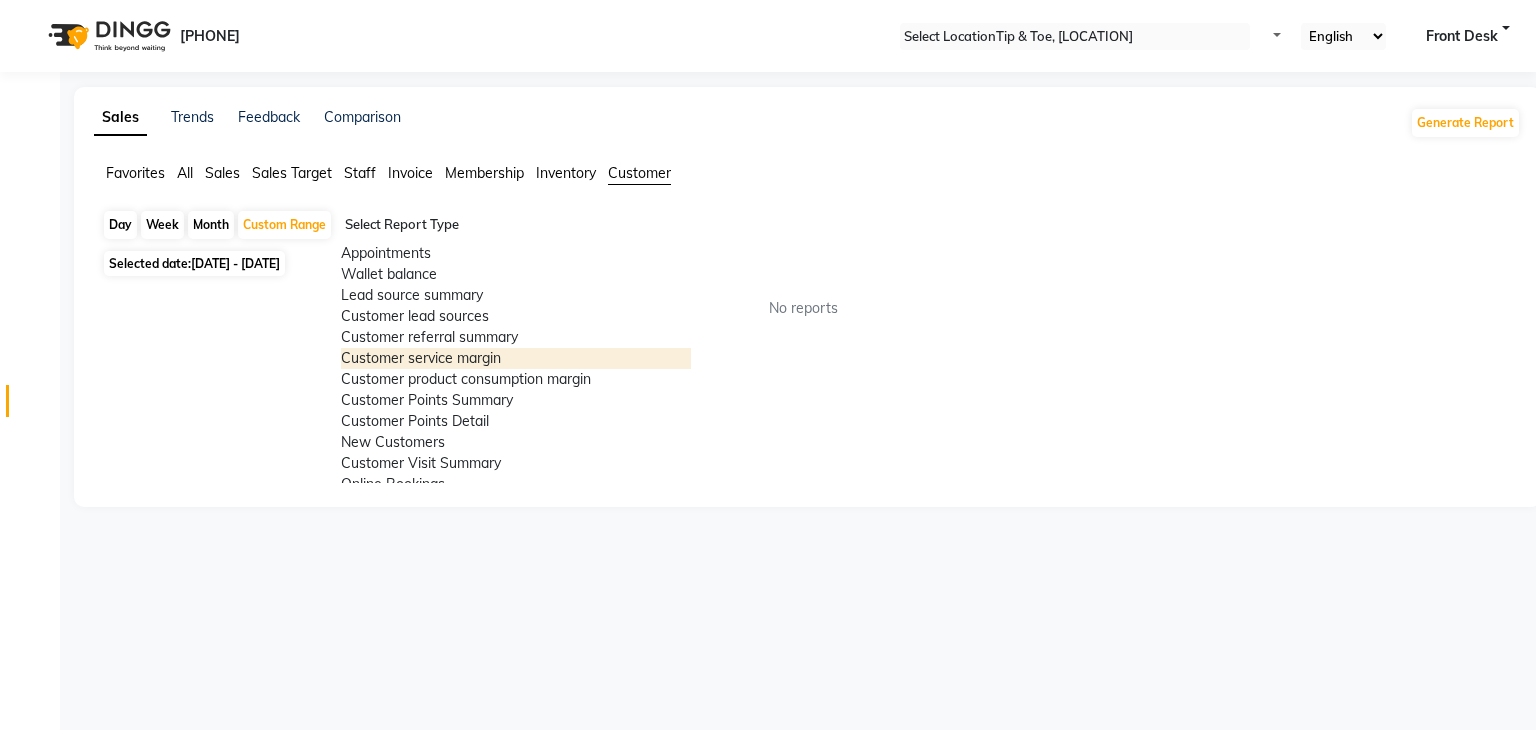 click on "Customer service margin" at bounding box center [516, 358] 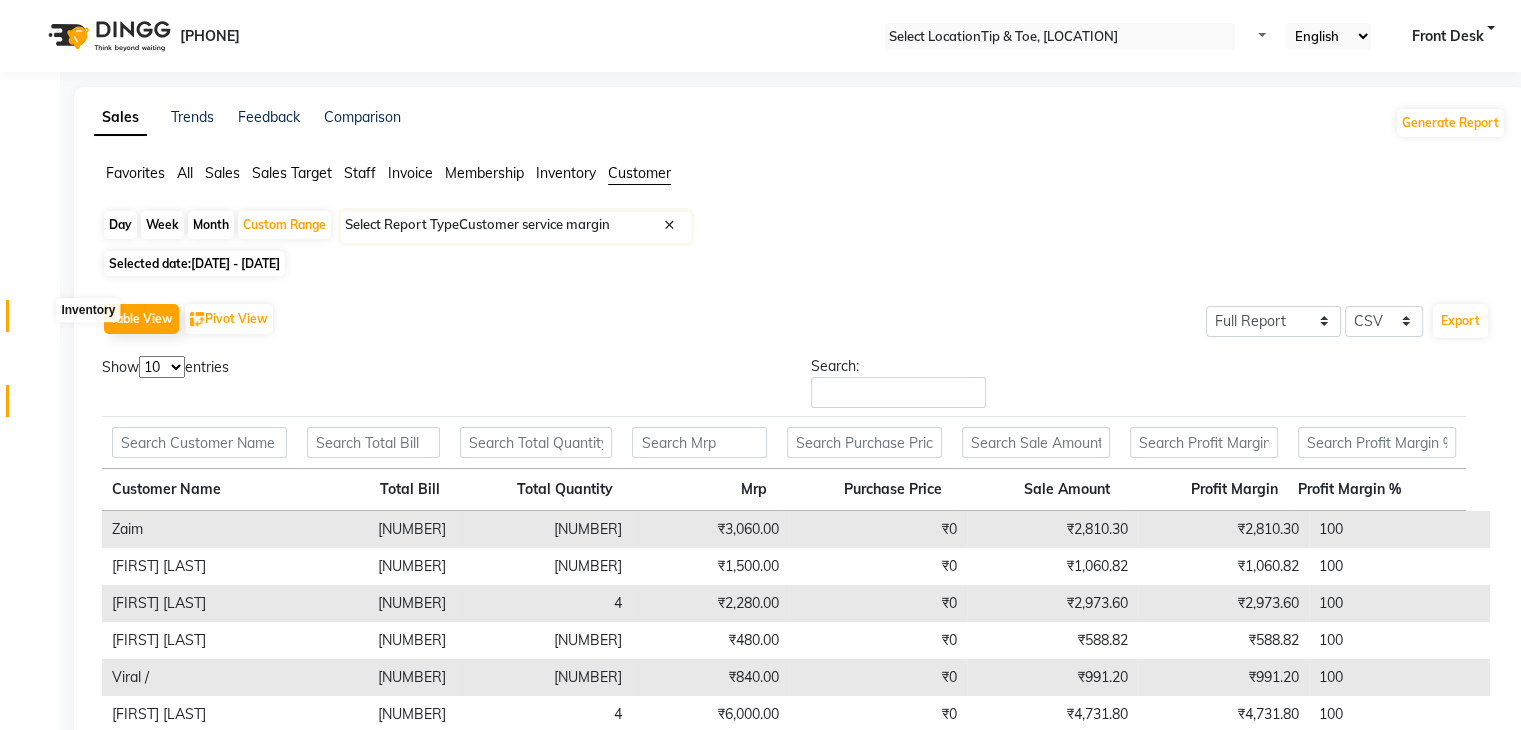 click at bounding box center [38, 321] 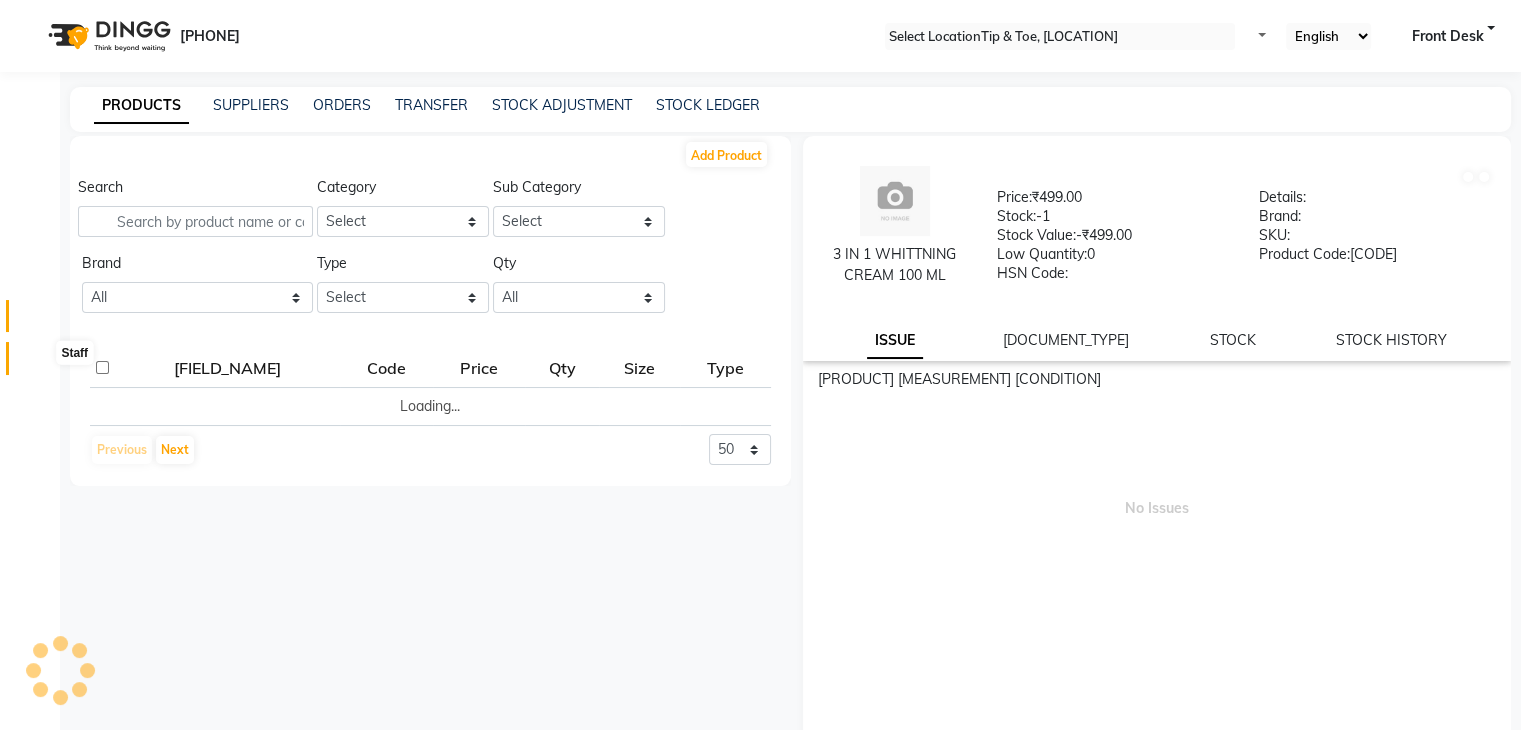 click at bounding box center (38, 363) 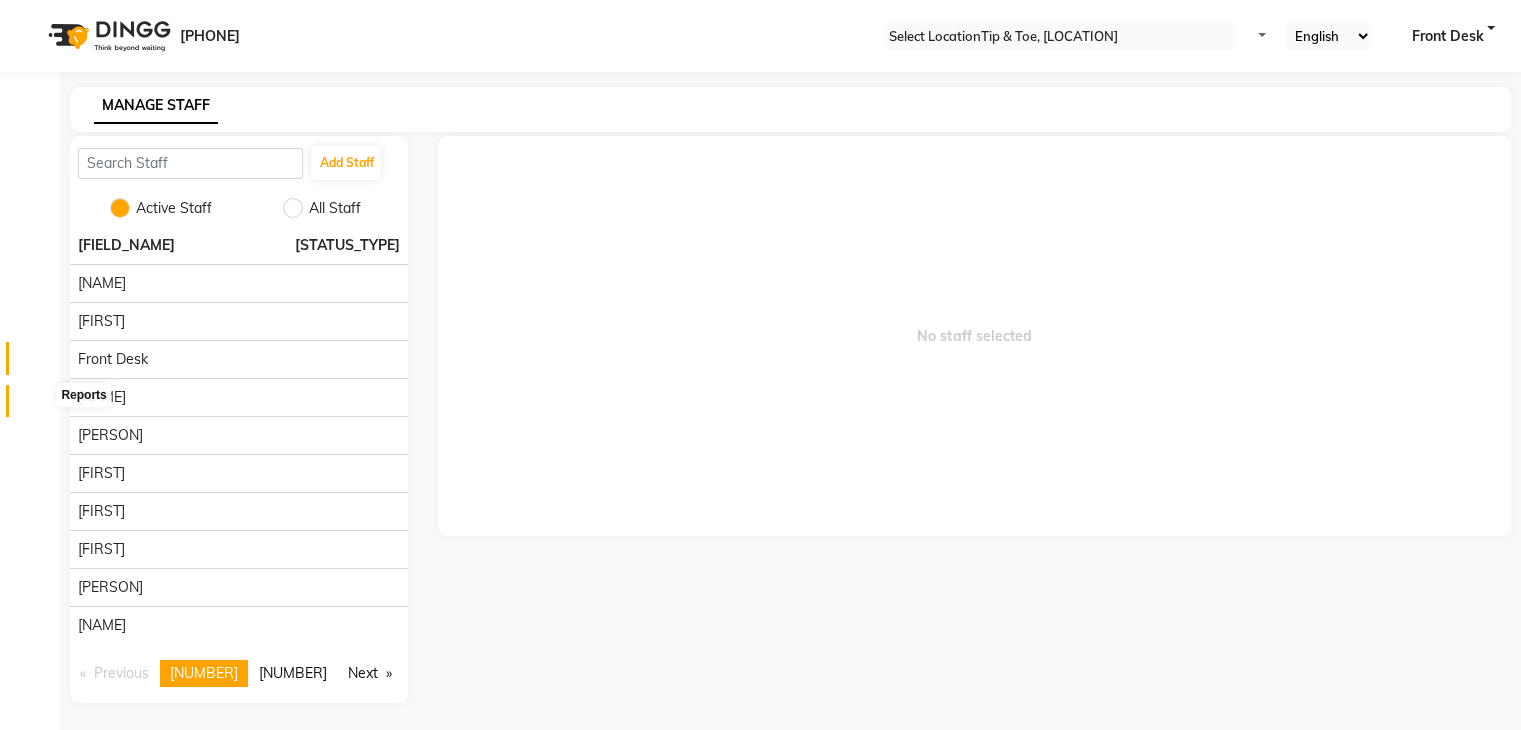 click at bounding box center (38, 406) 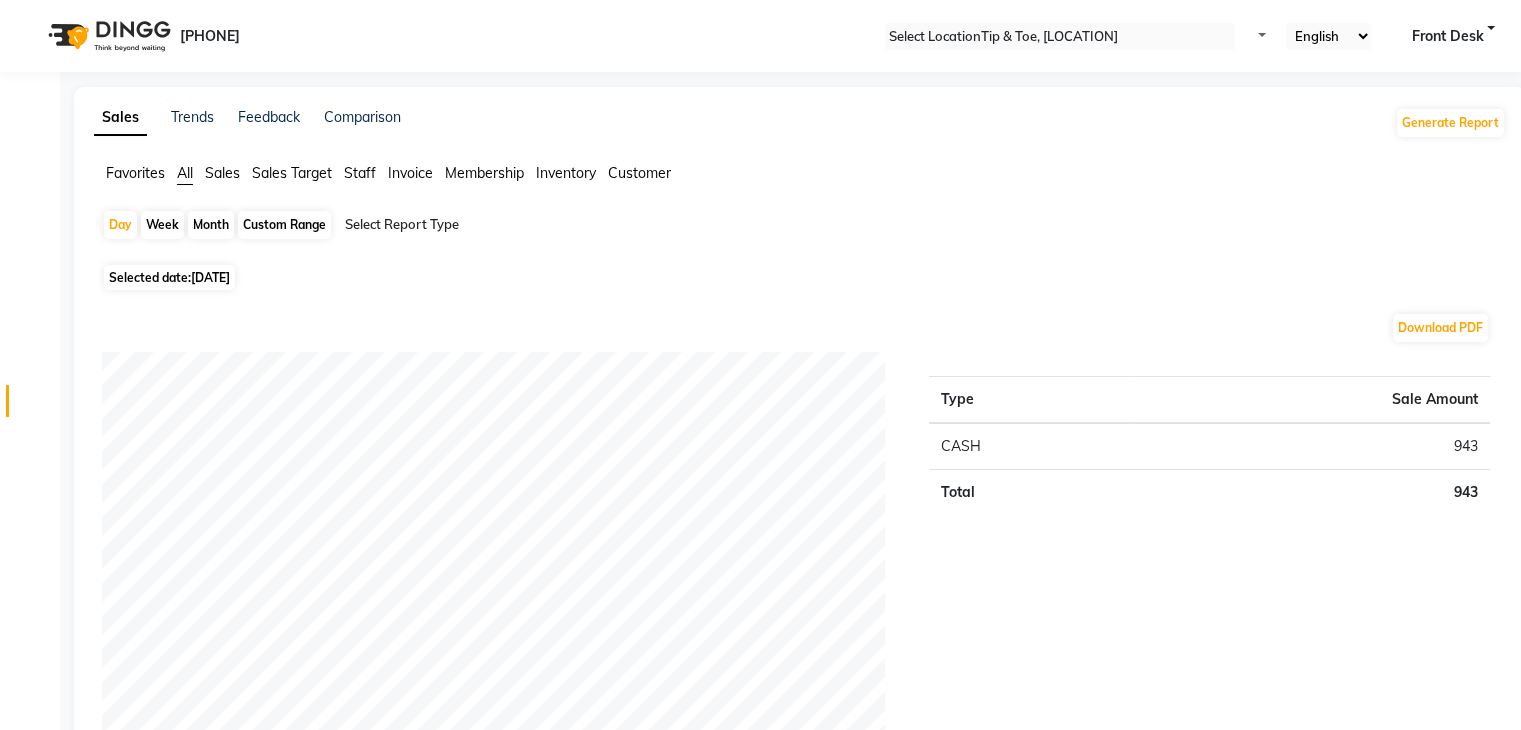 click on "Sales" at bounding box center (135, 173) 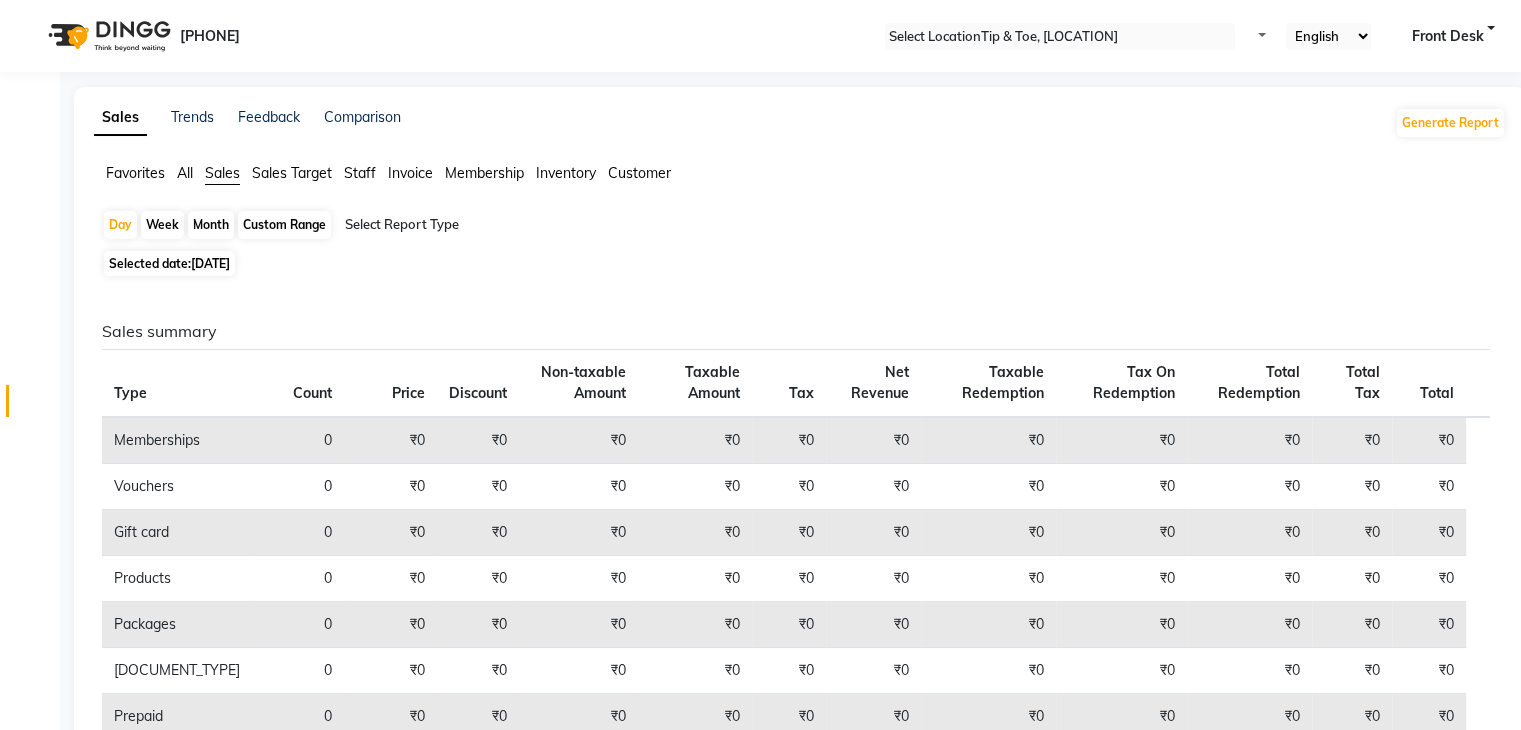 click on "Favorites All Sales Sales Target Staff Invoice Membership Inventory Customer" at bounding box center [800, 174] 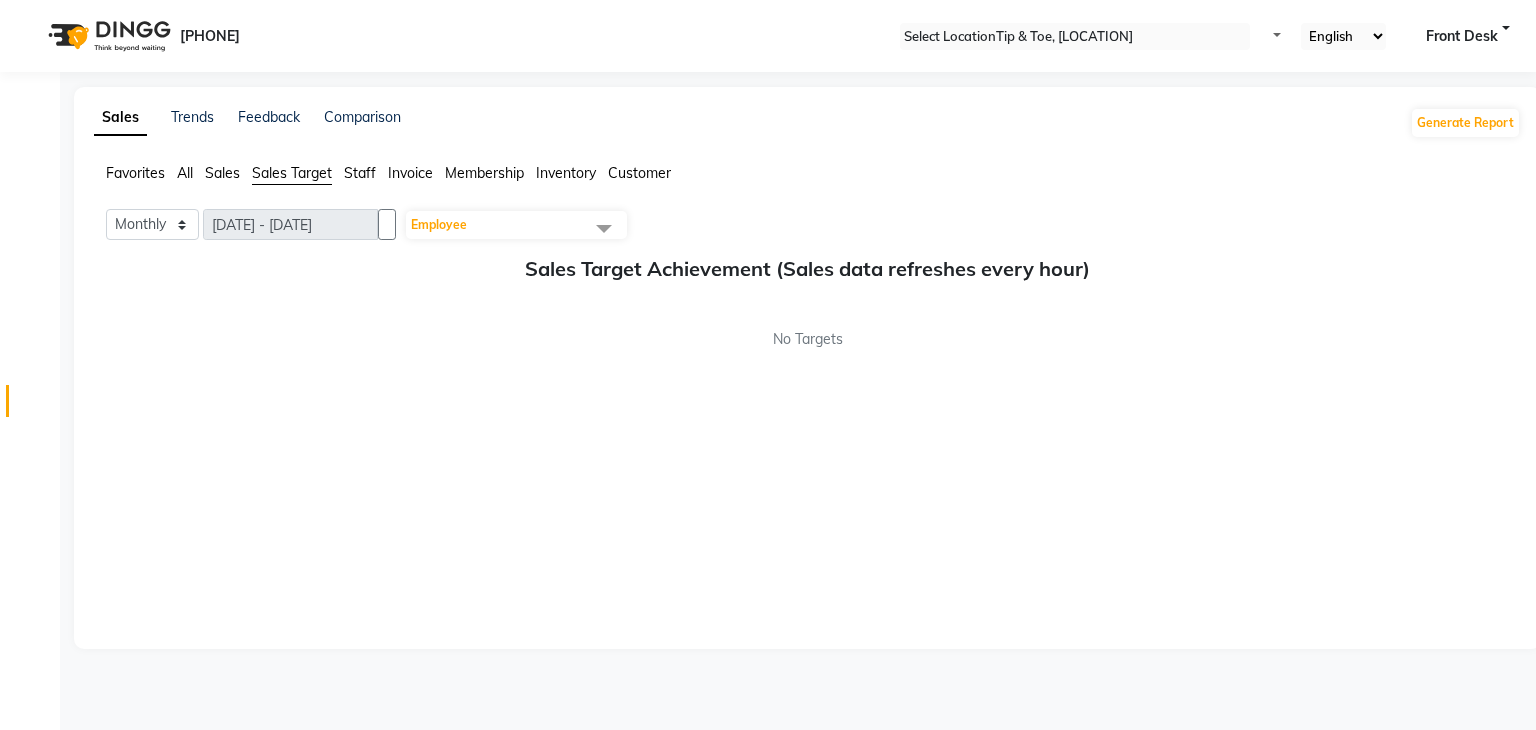 click on "Staff" at bounding box center (135, 173) 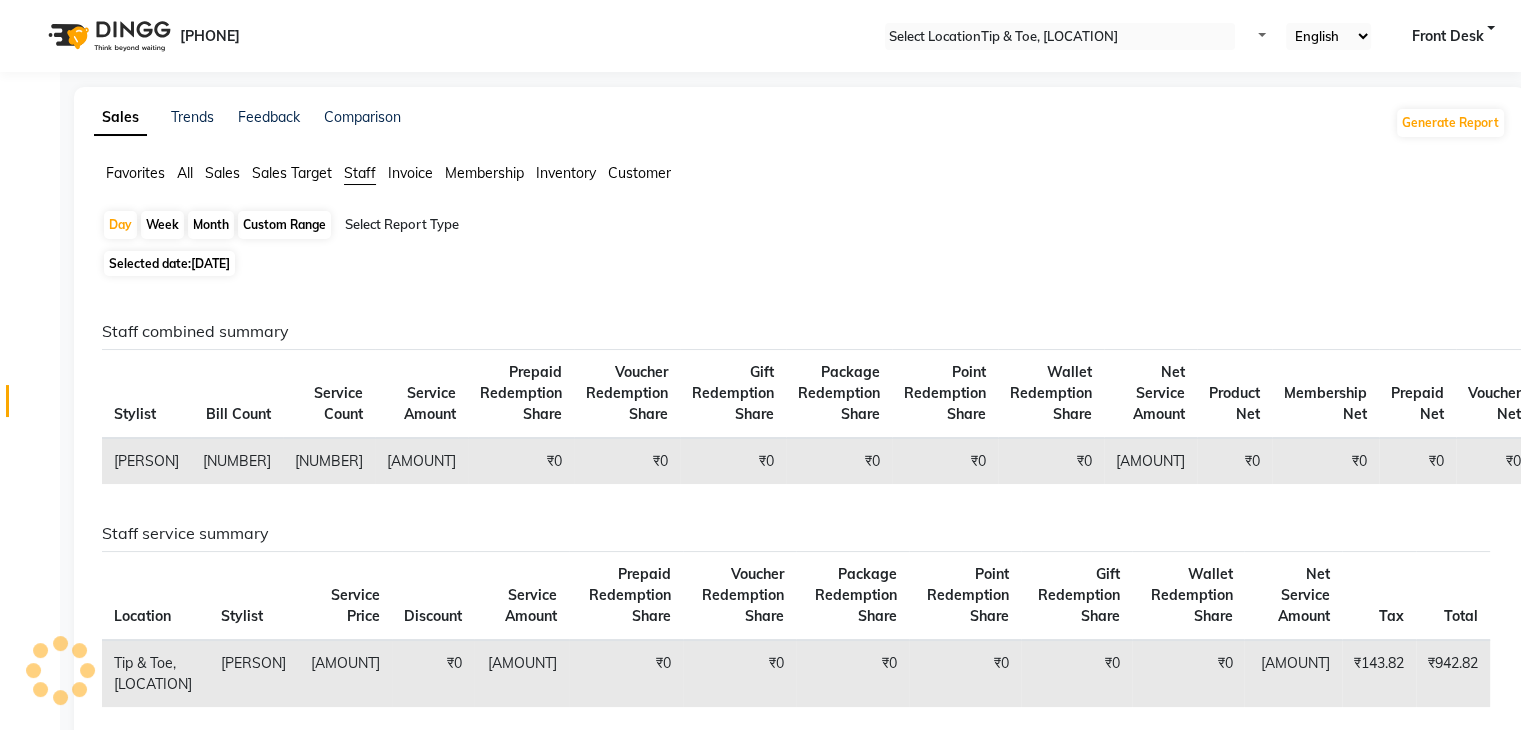 click on "Invoice" at bounding box center [135, 173] 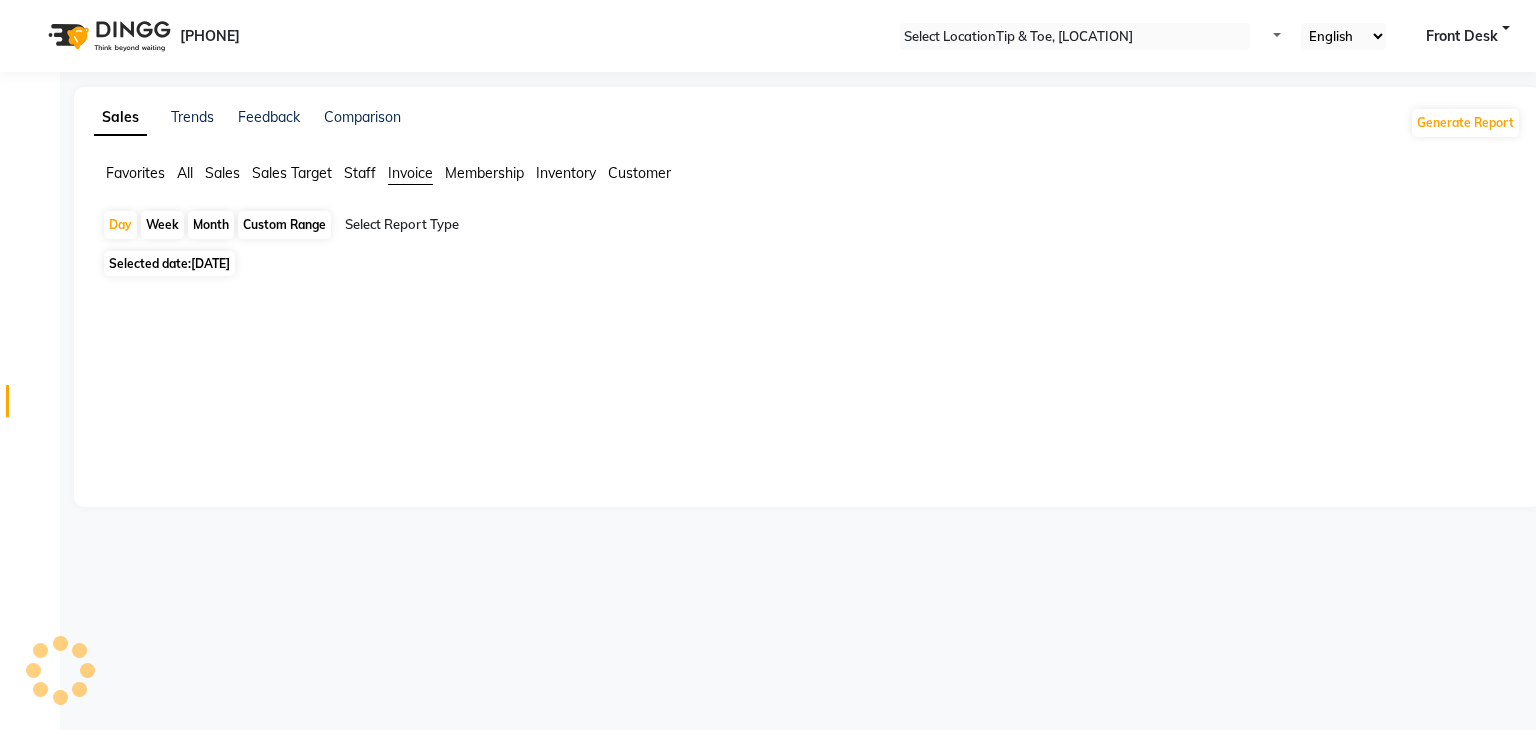 click on "Membership" at bounding box center (135, 173) 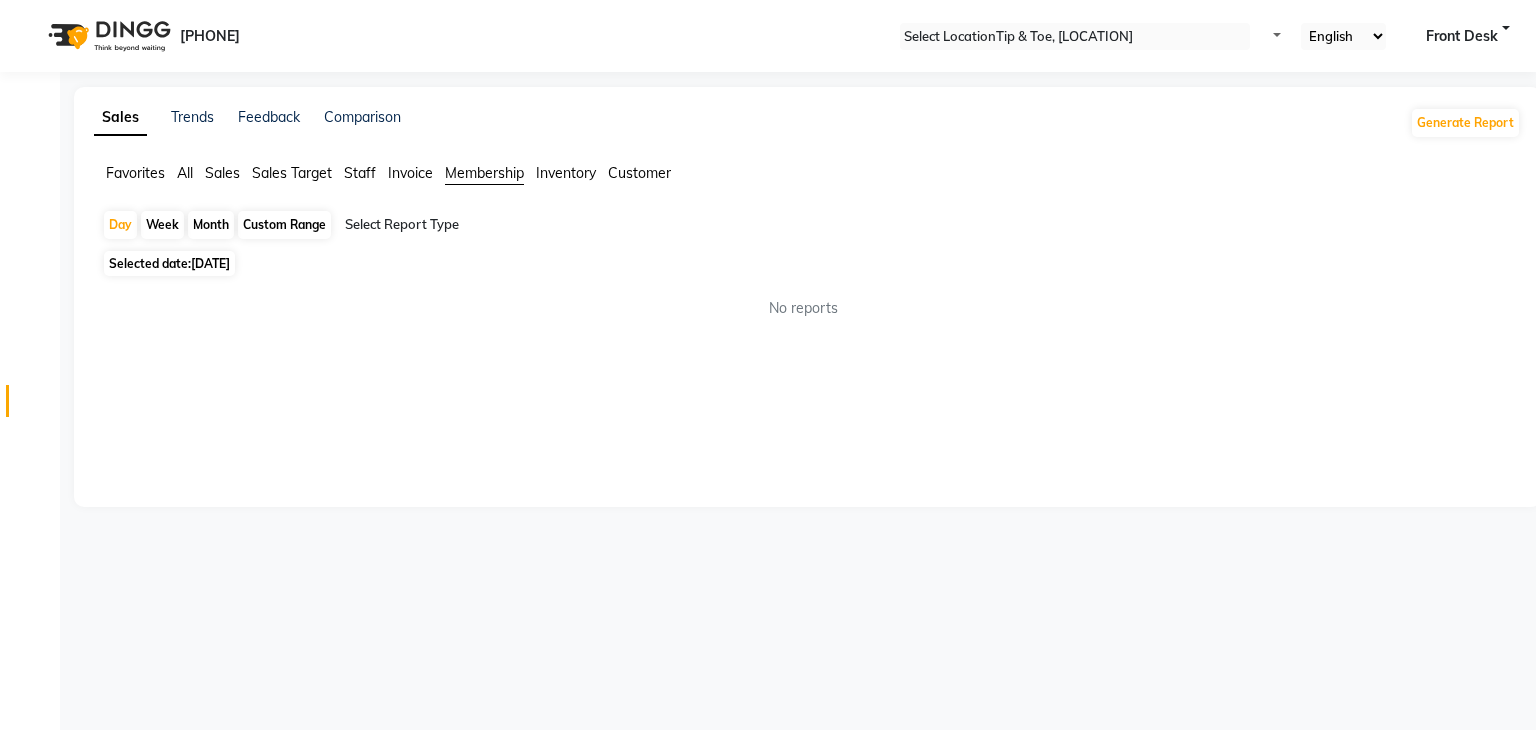 click on "Invoice" at bounding box center (135, 173) 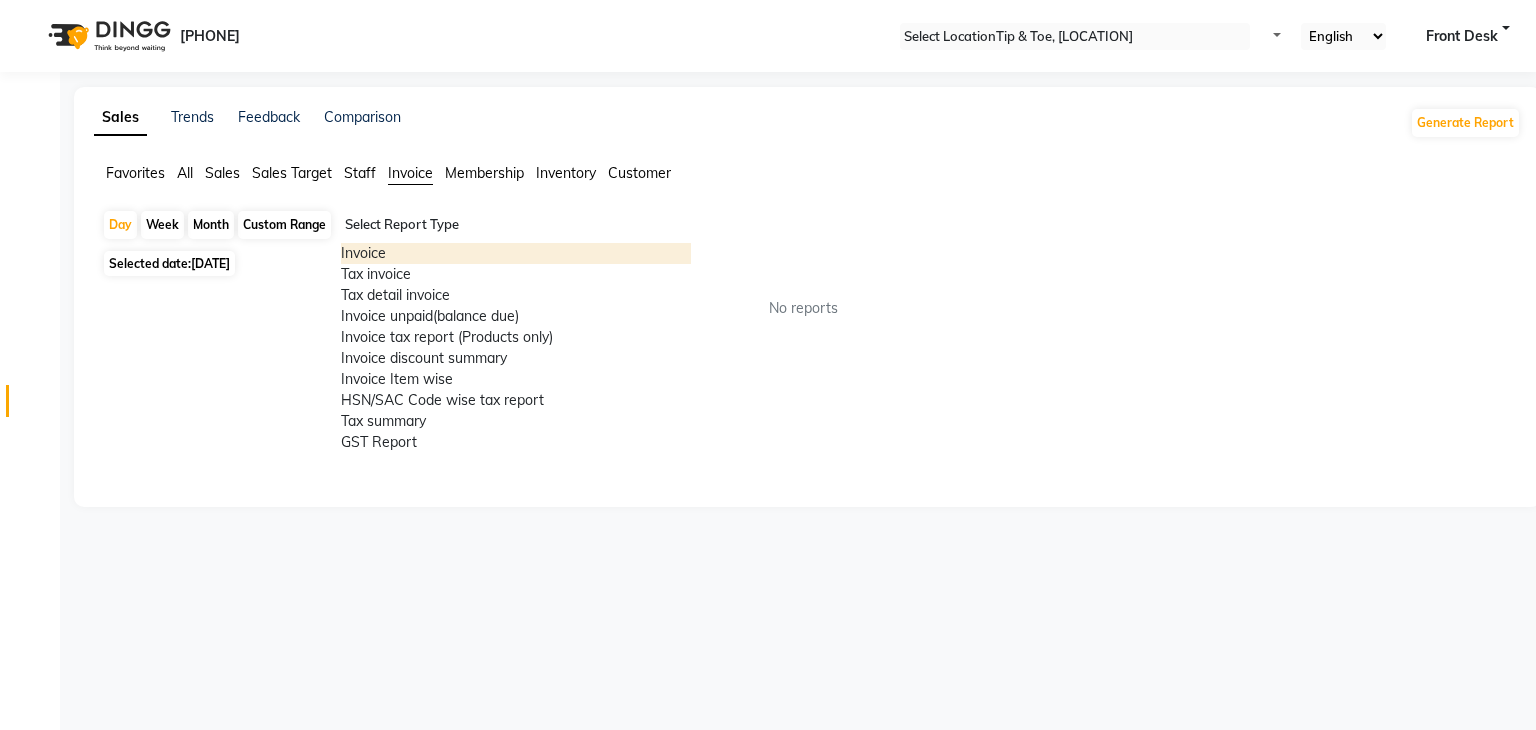 click at bounding box center (516, 225) 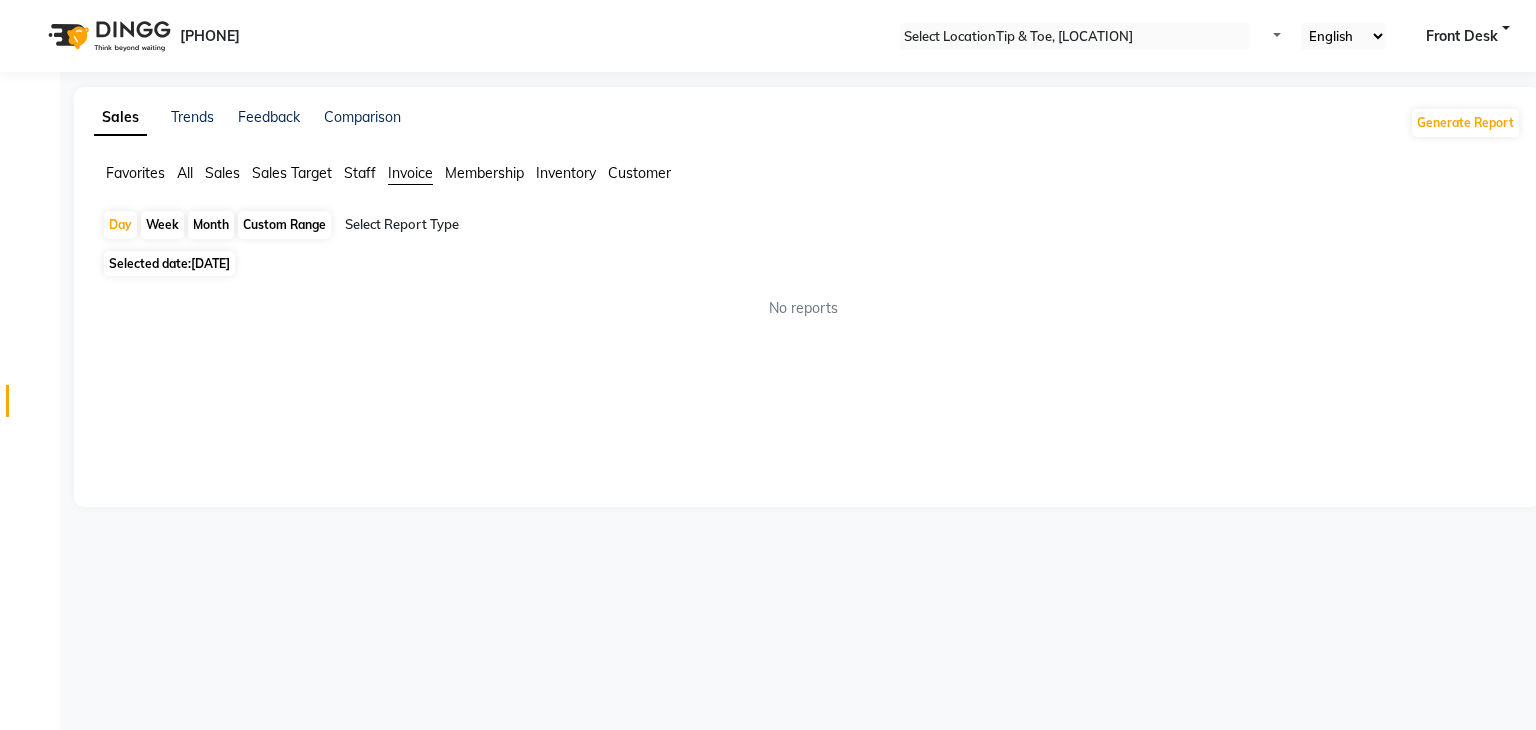 click on "Favorites All Sales Sales Target Staff Invoice Membership Inventory Customer" at bounding box center [807, 182] 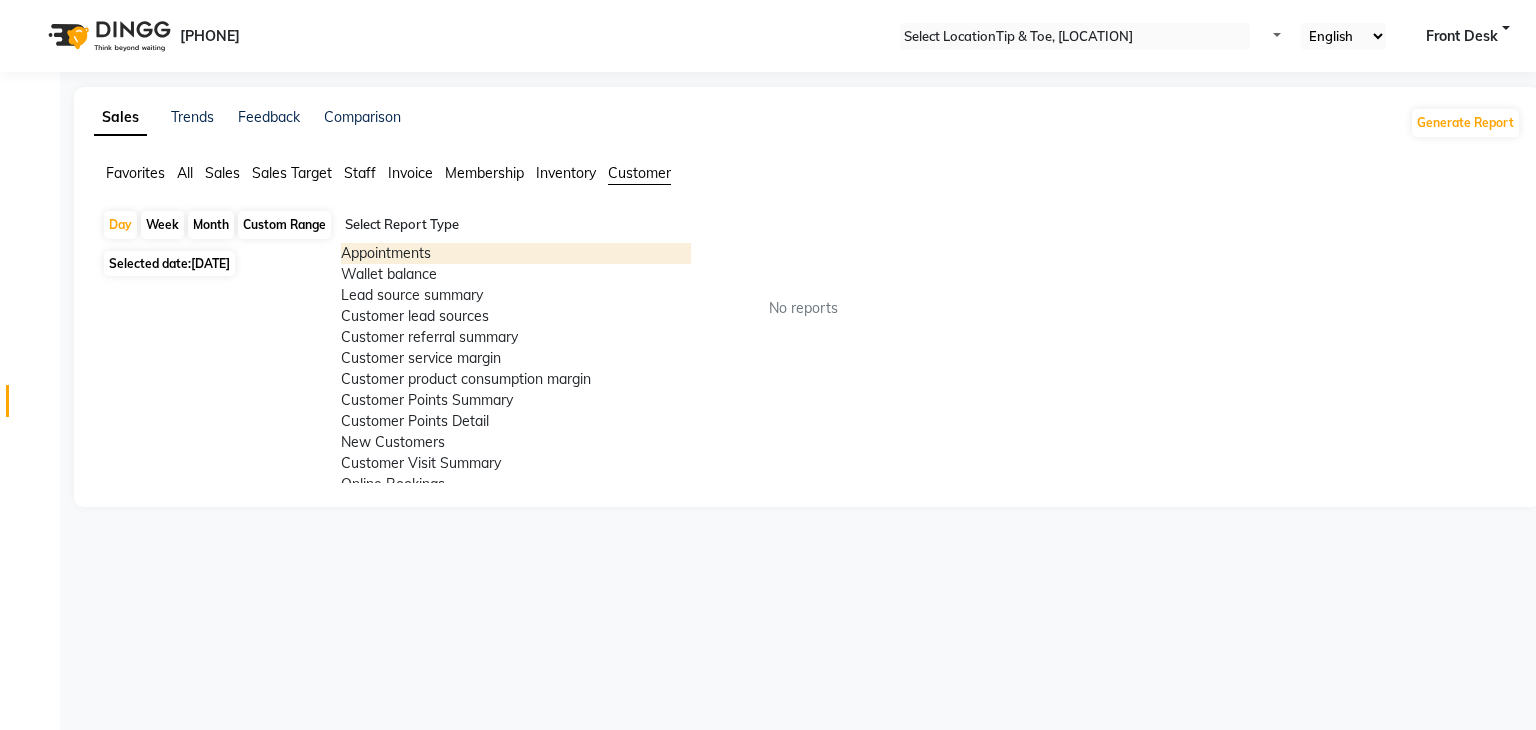 click at bounding box center [516, 225] 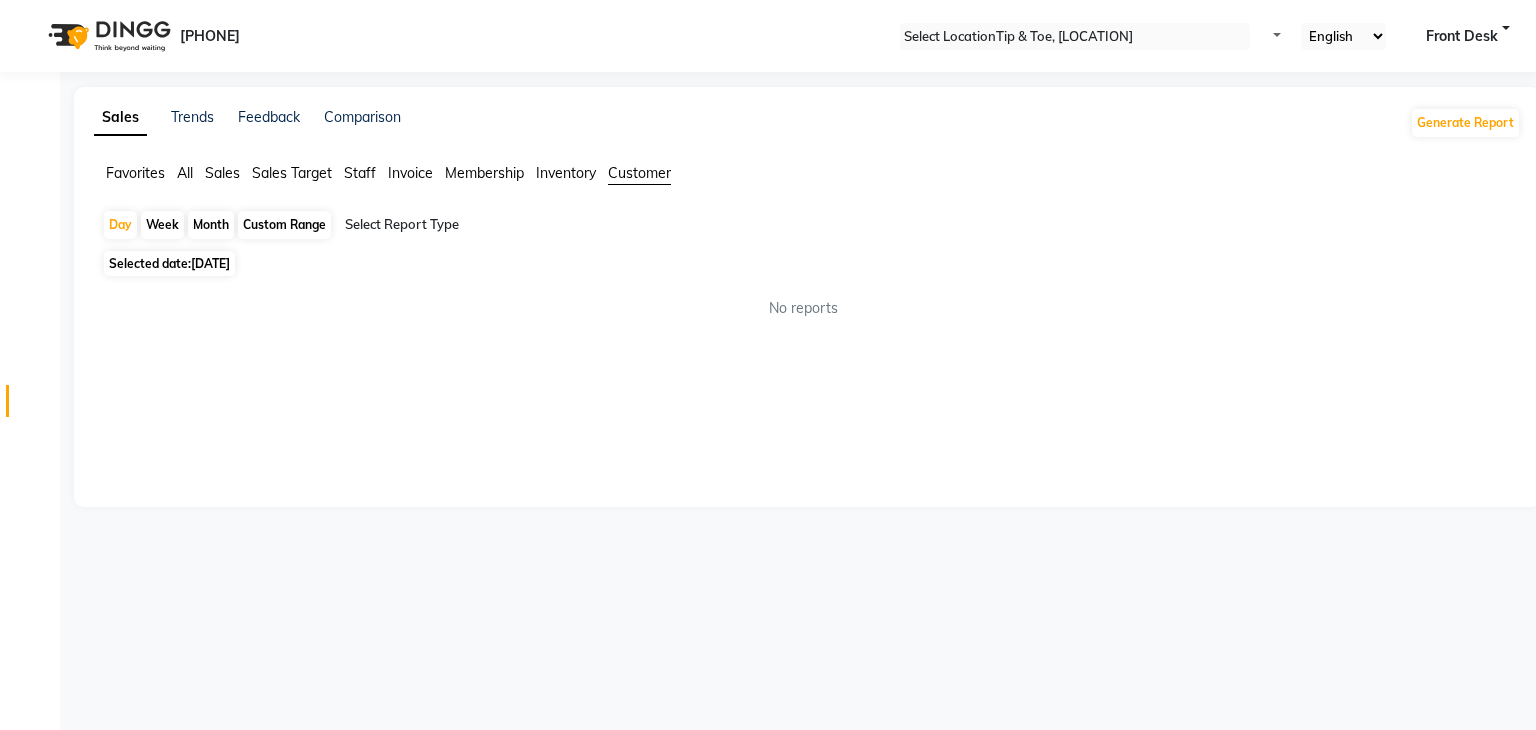 click on "Custom Range" at bounding box center (284, 225) 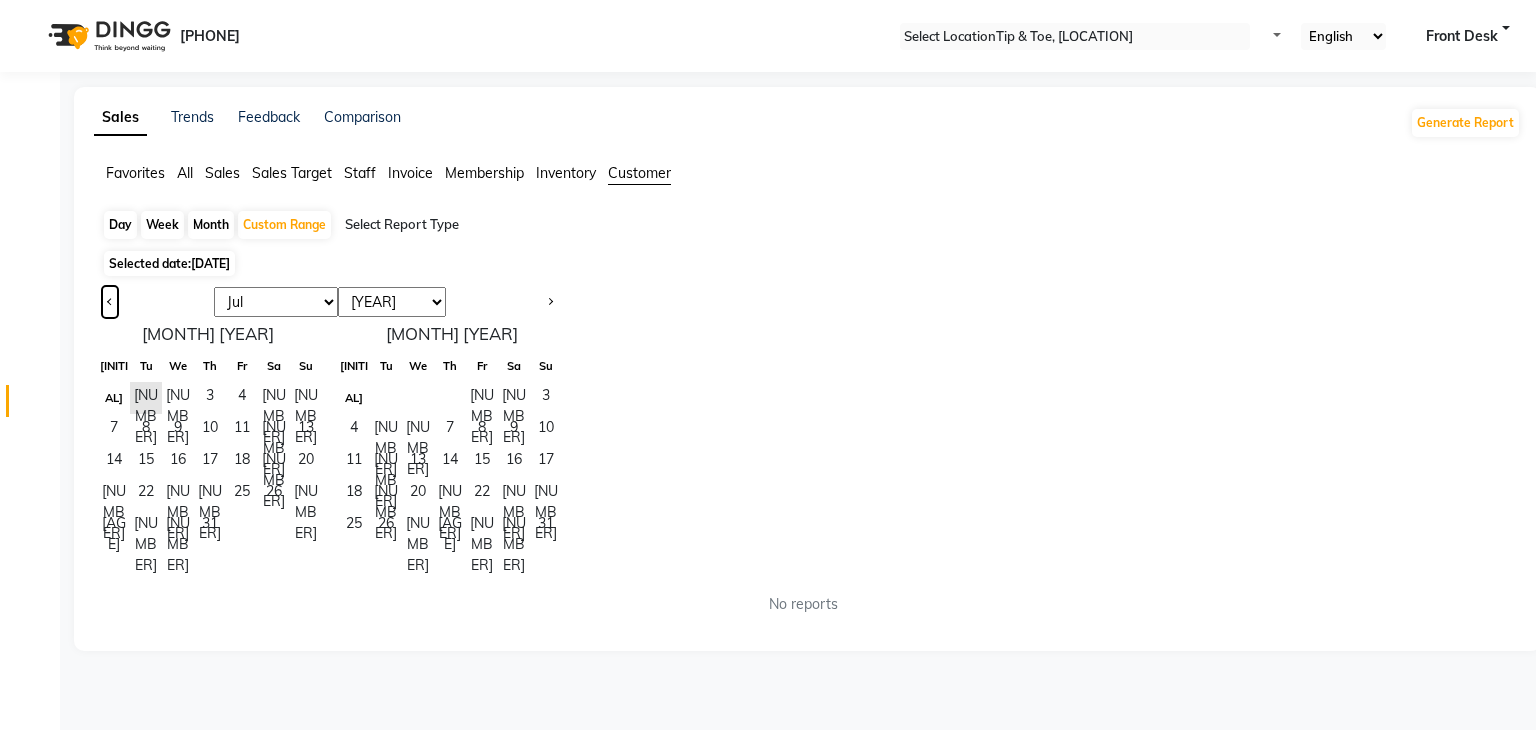 click at bounding box center [110, 302] 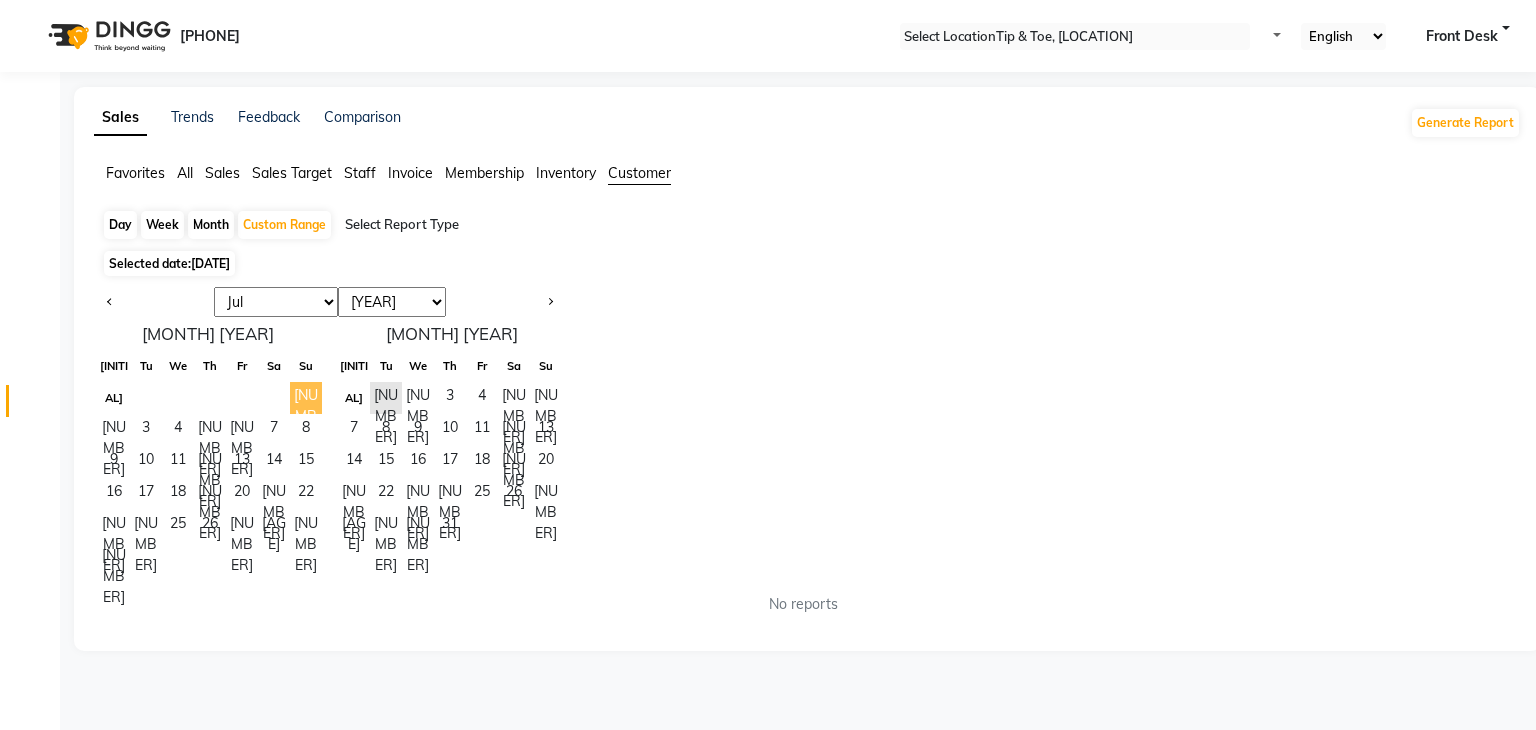 click on "[NUMBER]" at bounding box center [306, 398] 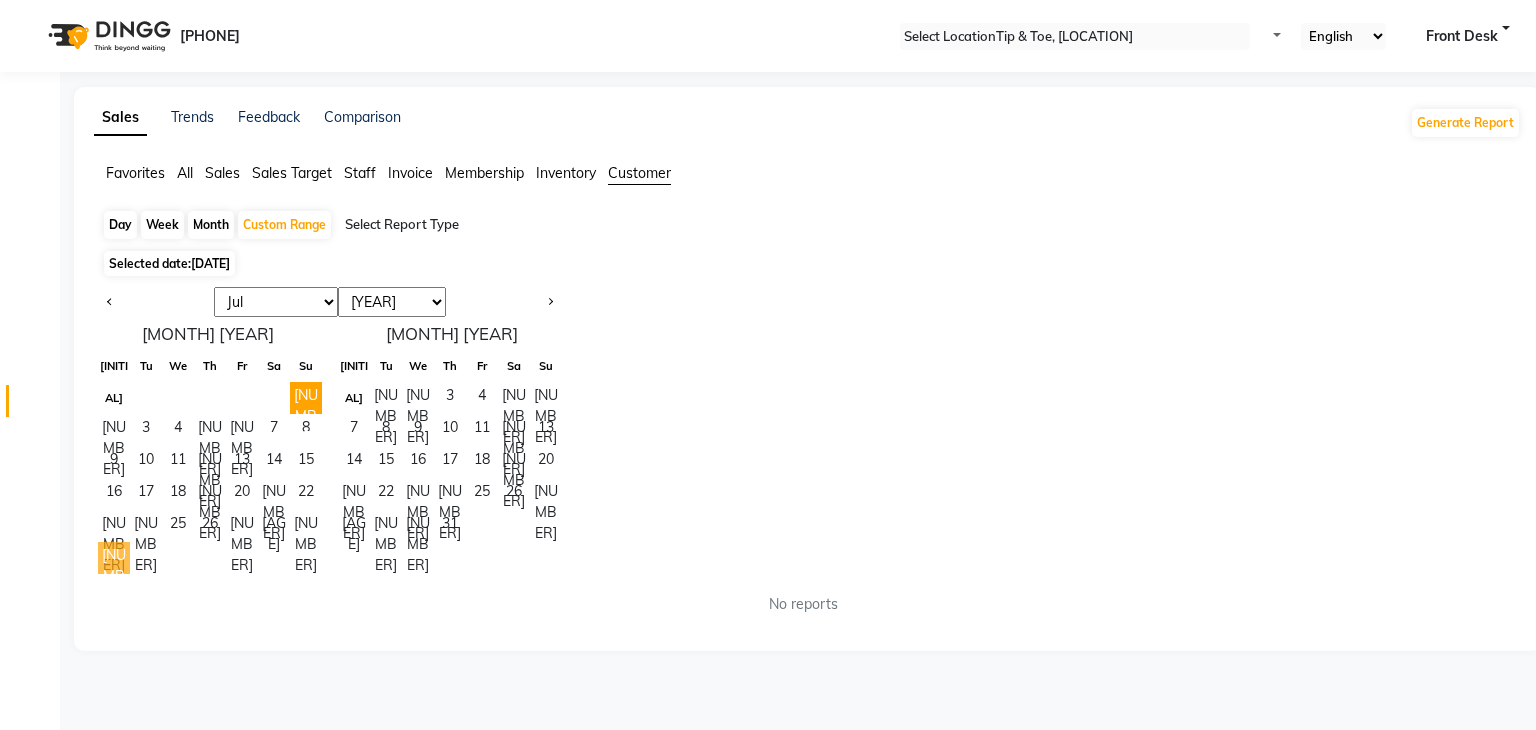 click on "[NUMBER]" at bounding box center [114, 558] 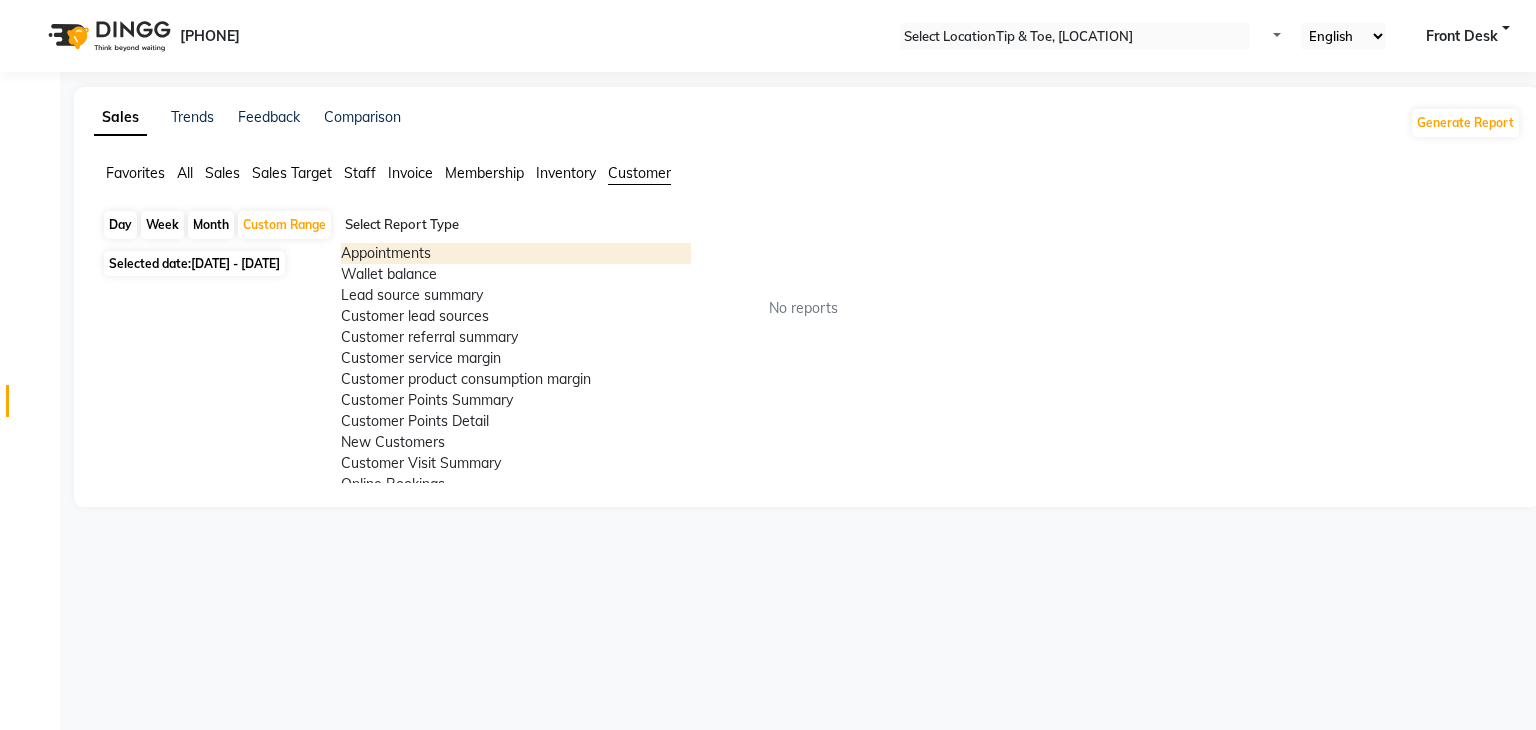 click at bounding box center (516, 225) 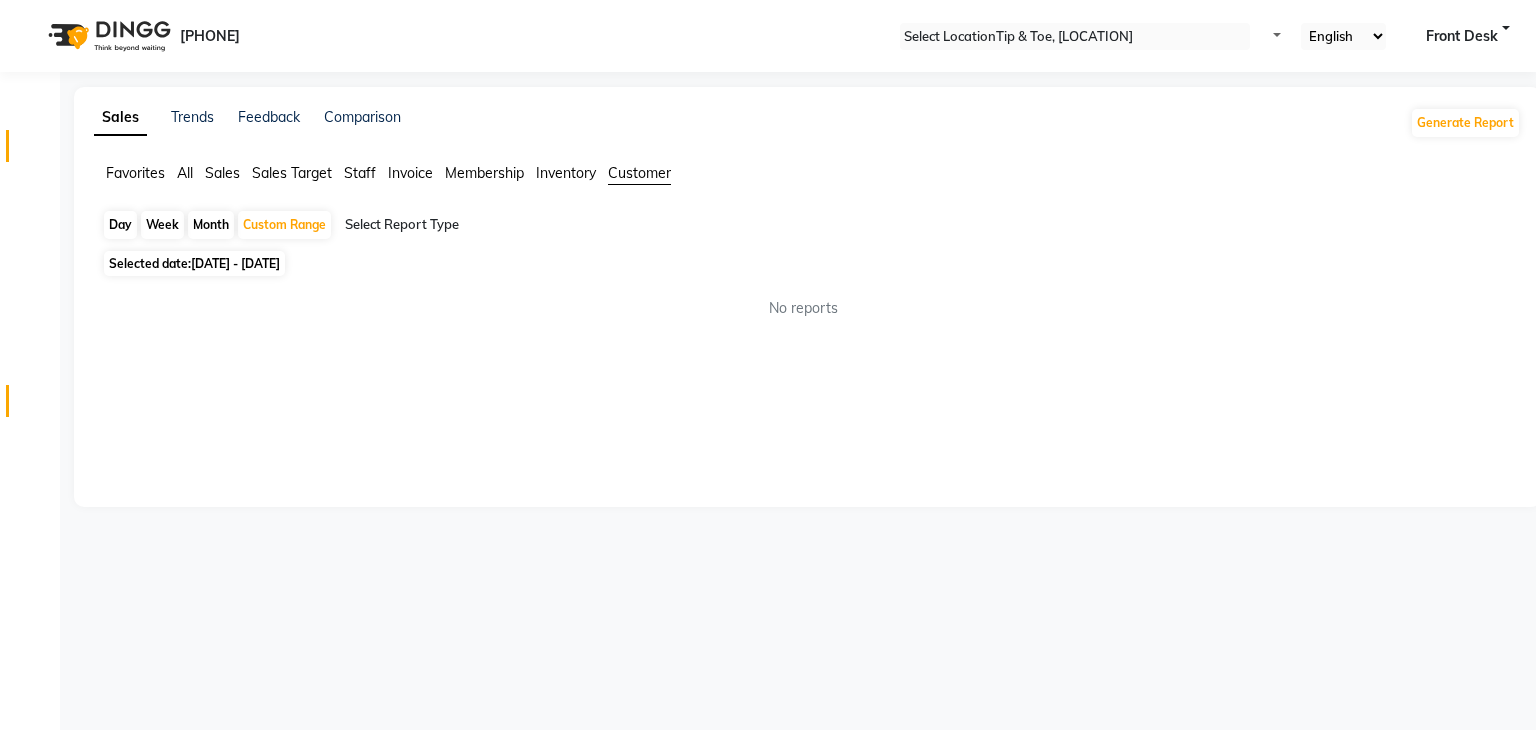 click on "Invoice" at bounding box center [30, 146] 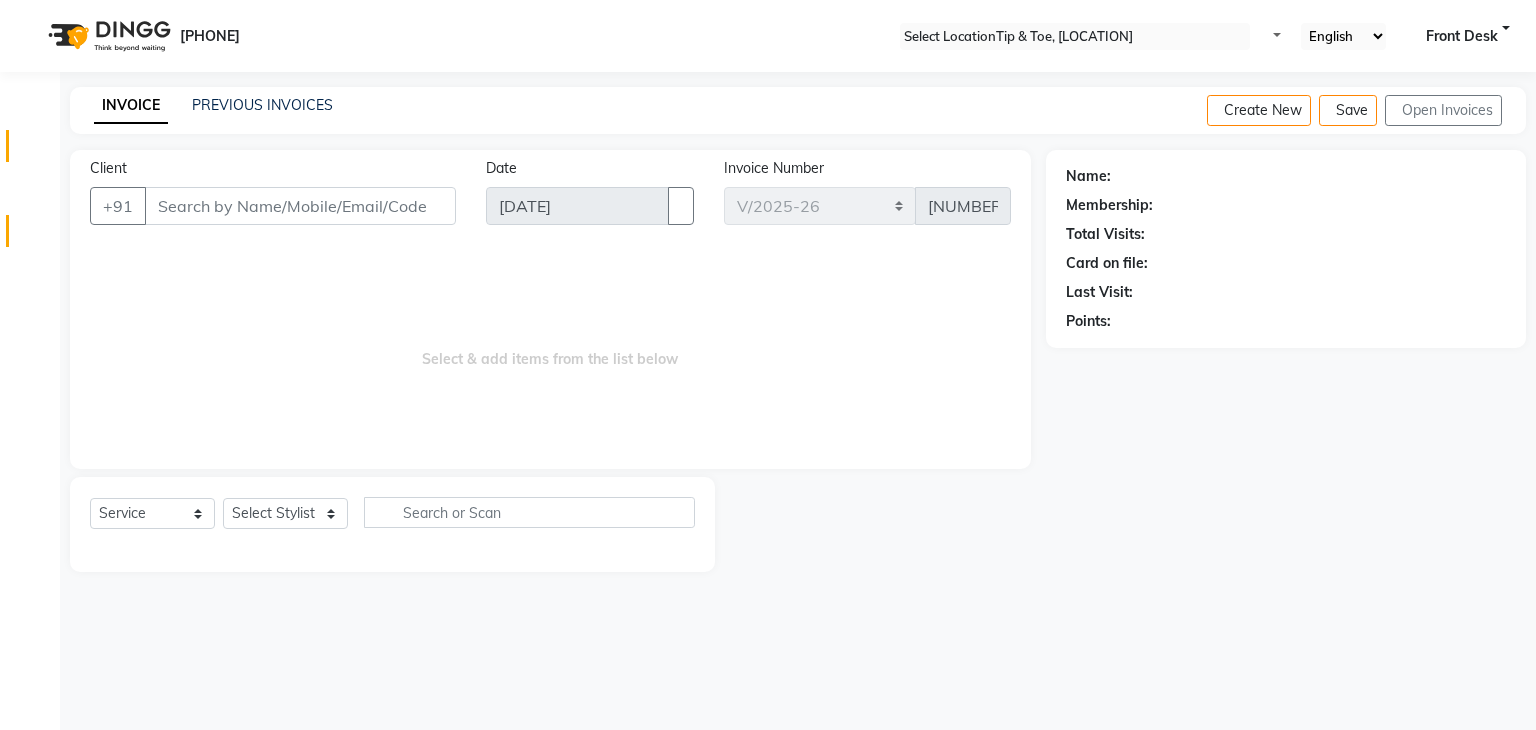 click on "Marketing" at bounding box center [30, 231] 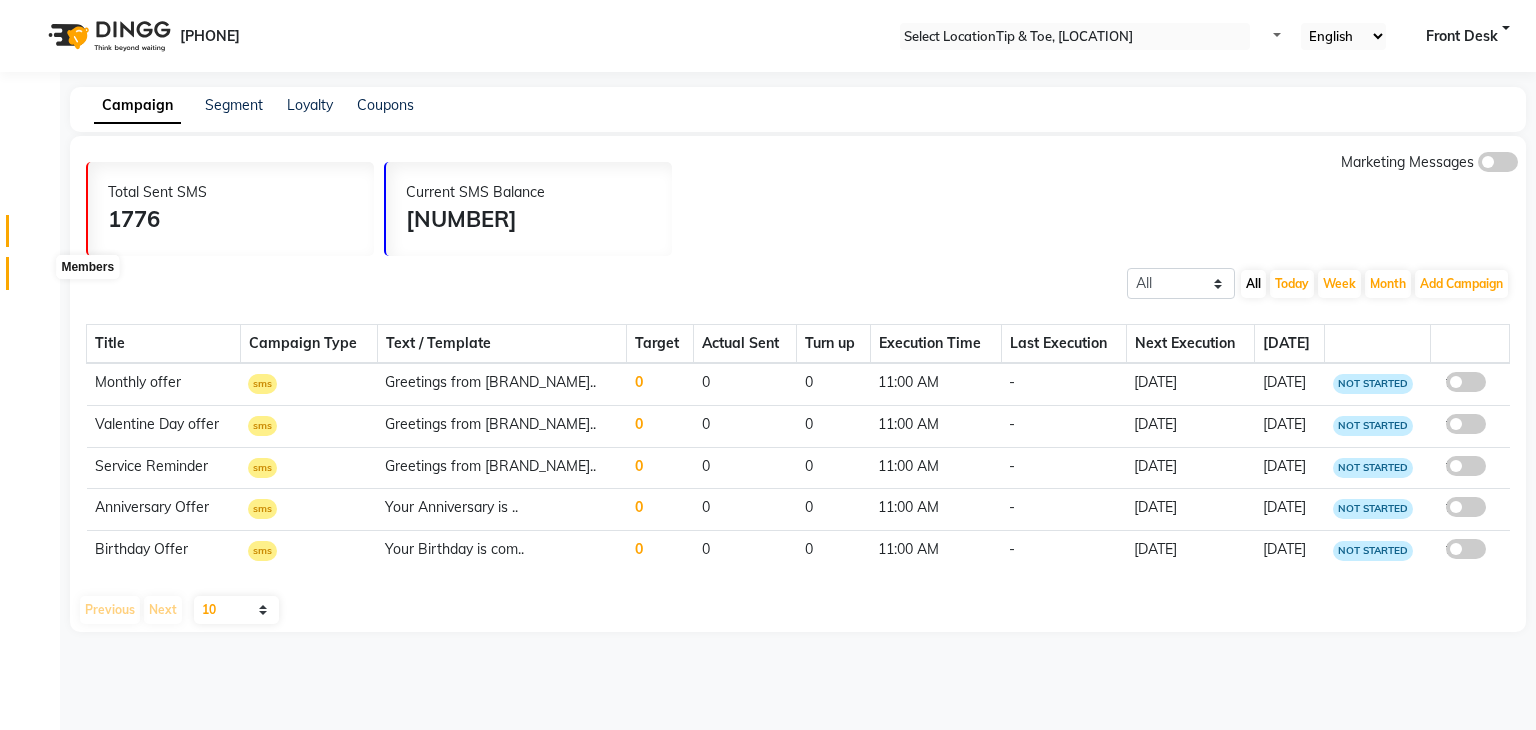 click at bounding box center [38, 278] 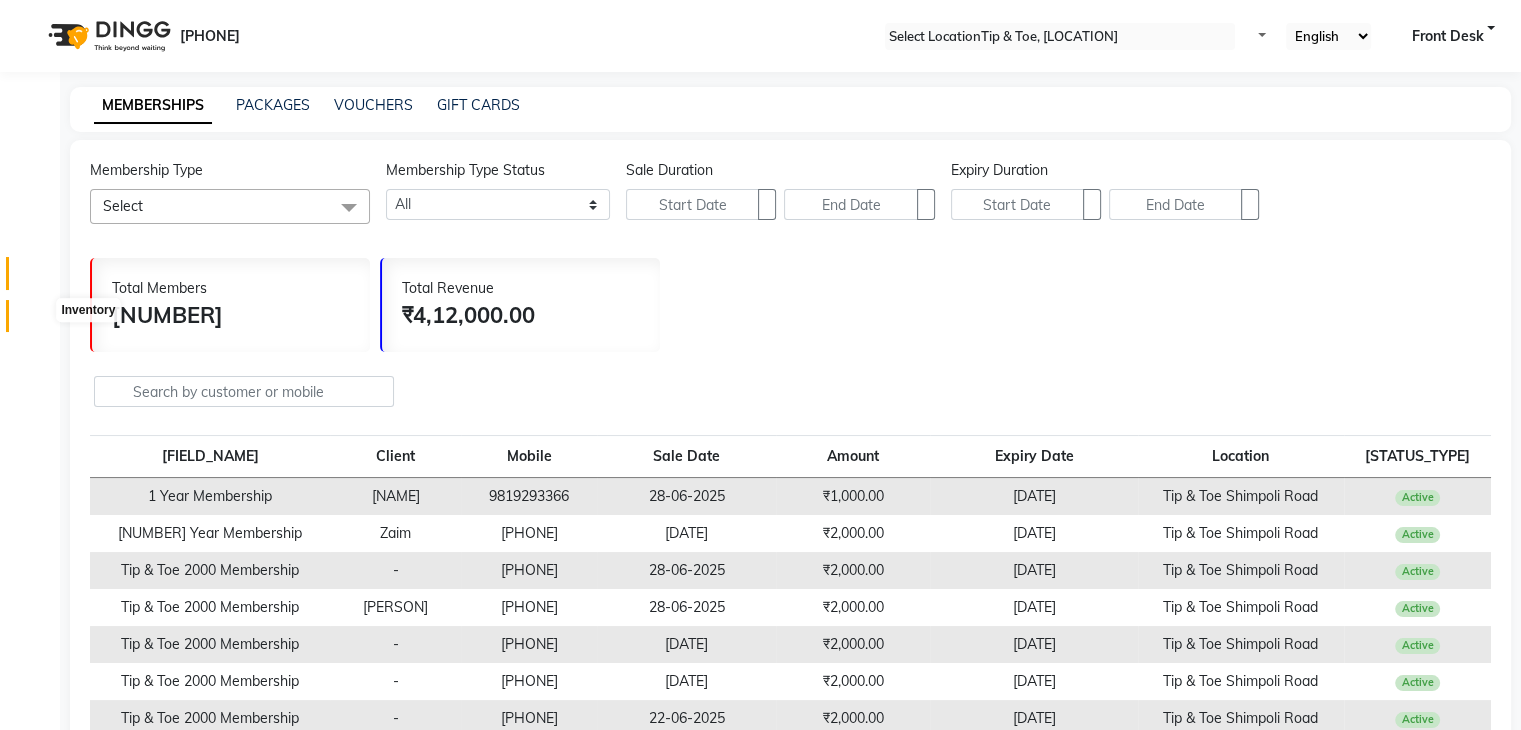 click at bounding box center [38, 321] 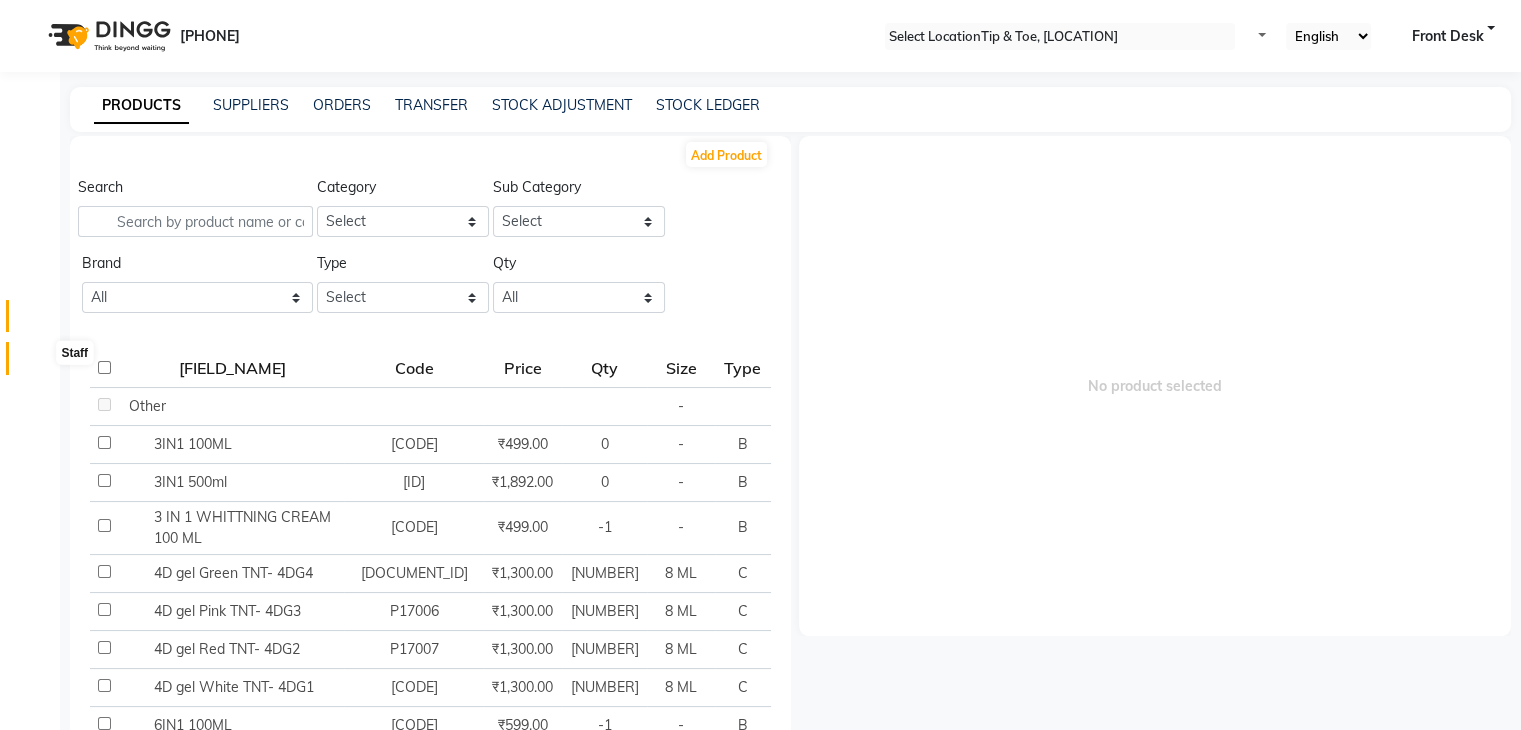 click at bounding box center (37, 363) 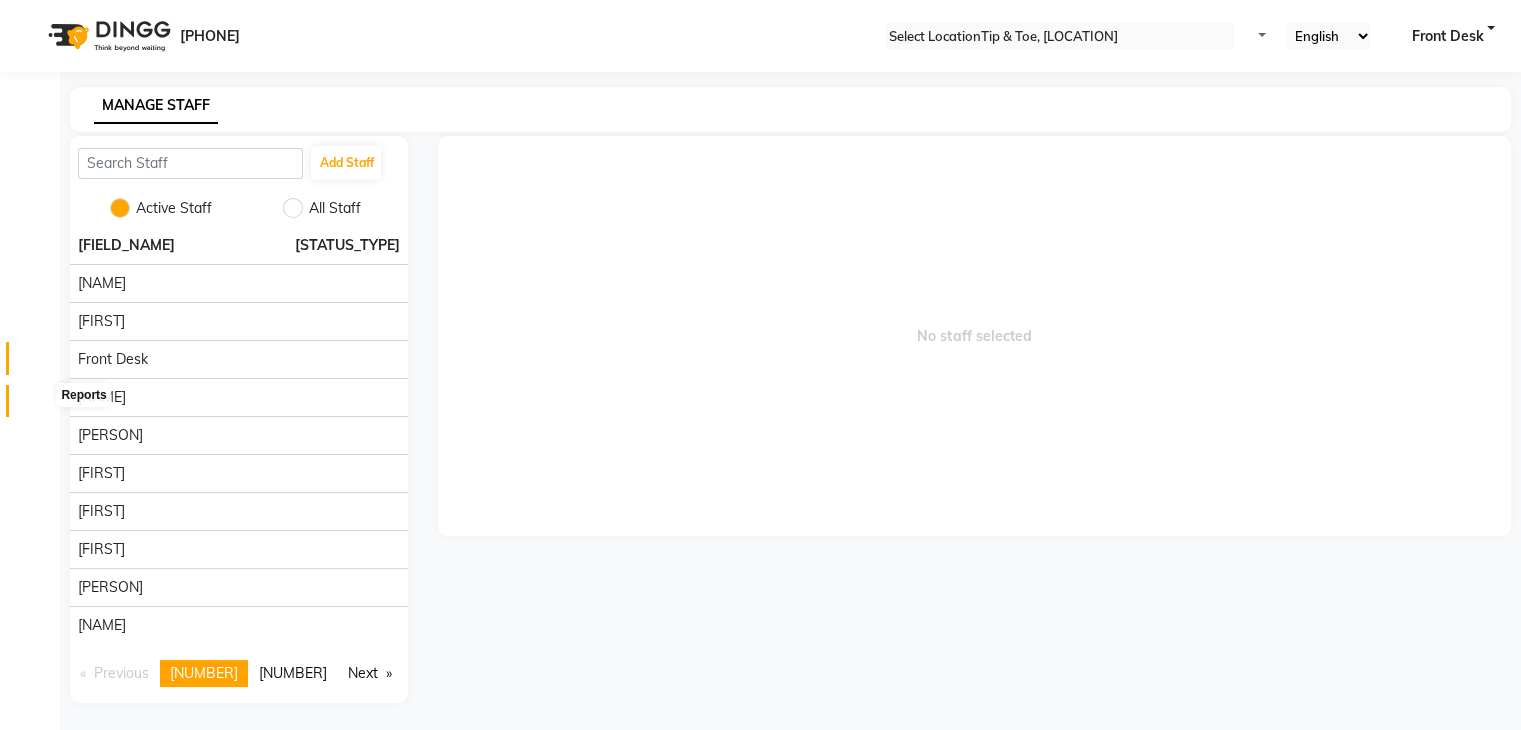 click at bounding box center (37, 406) 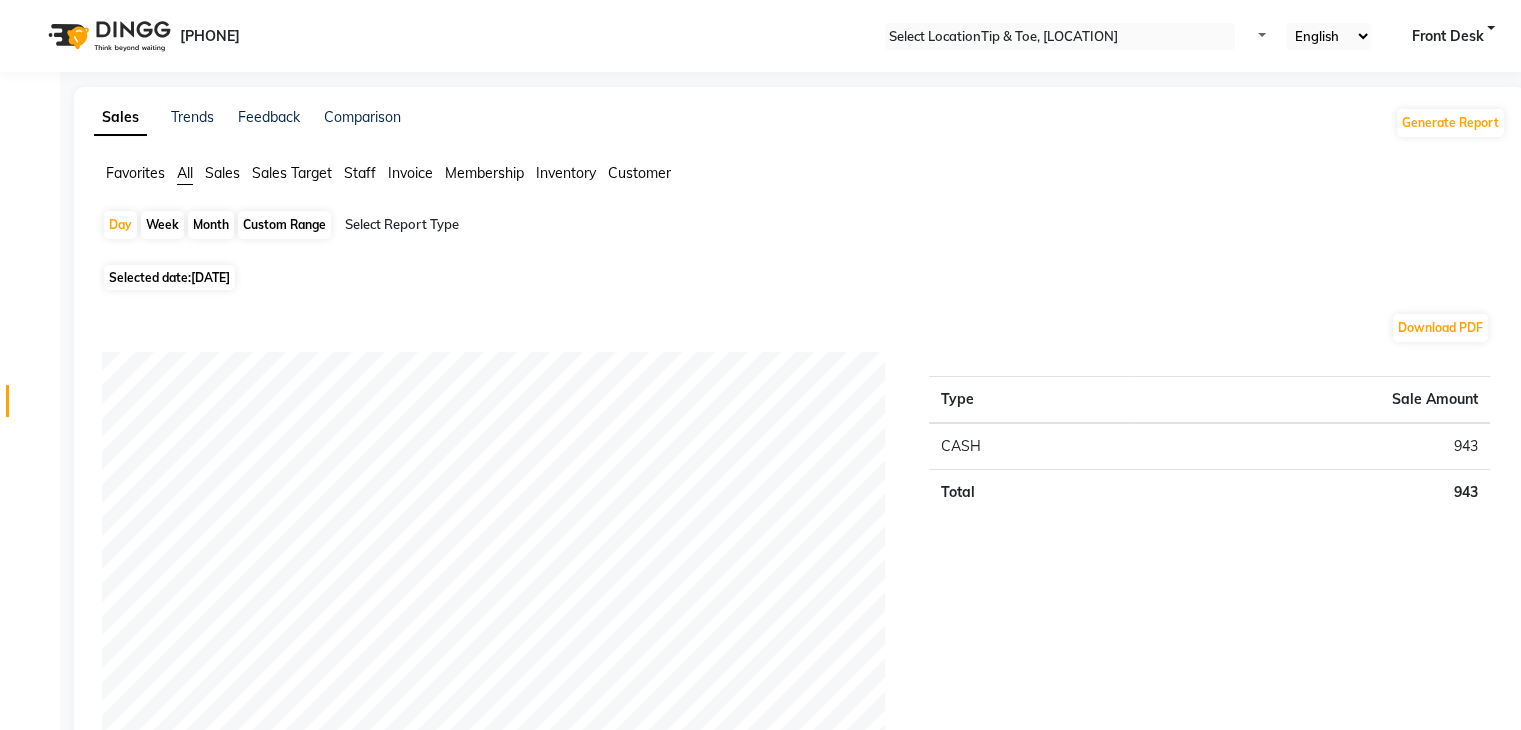 click on "Sales Target" at bounding box center (135, 173) 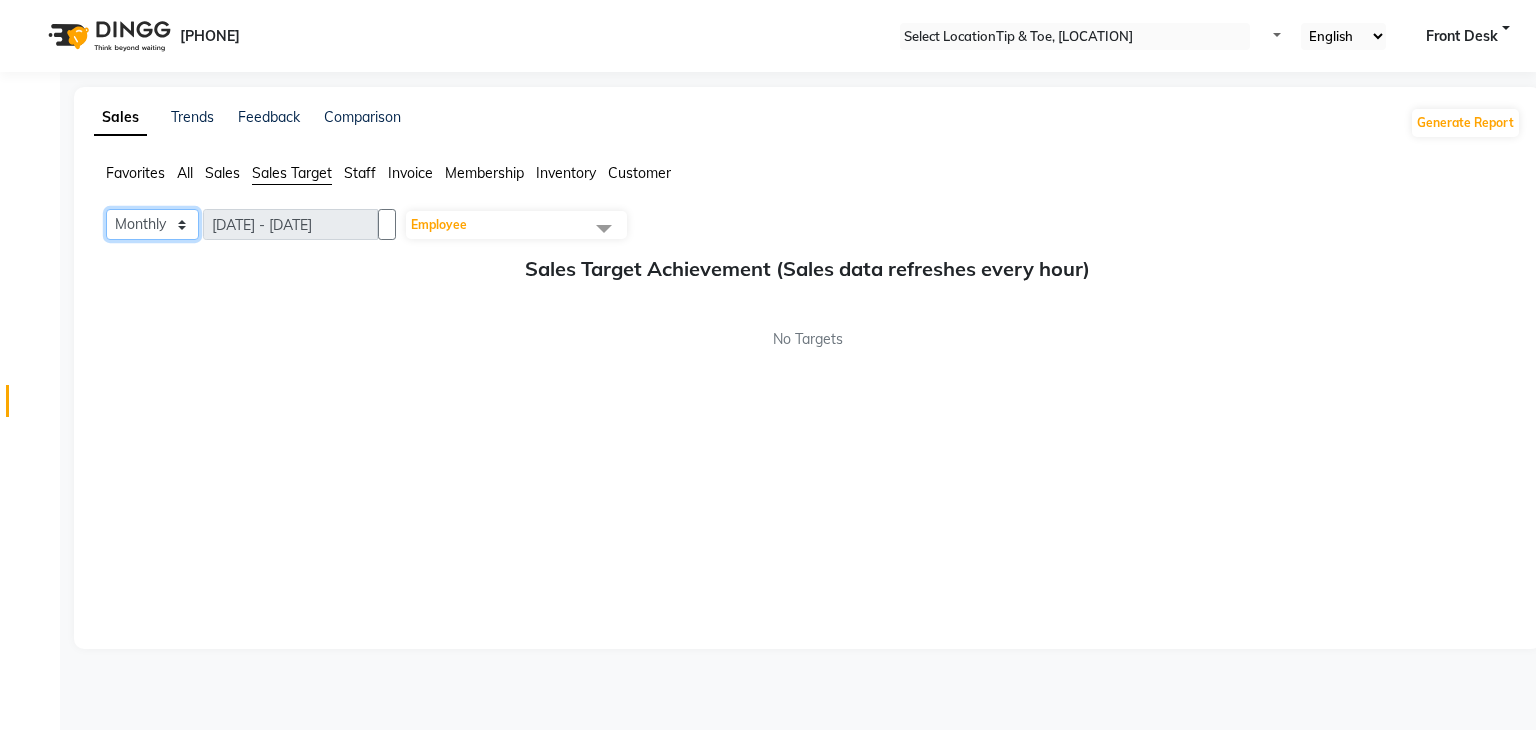 click on "Monthly Weekly" at bounding box center (152, 224) 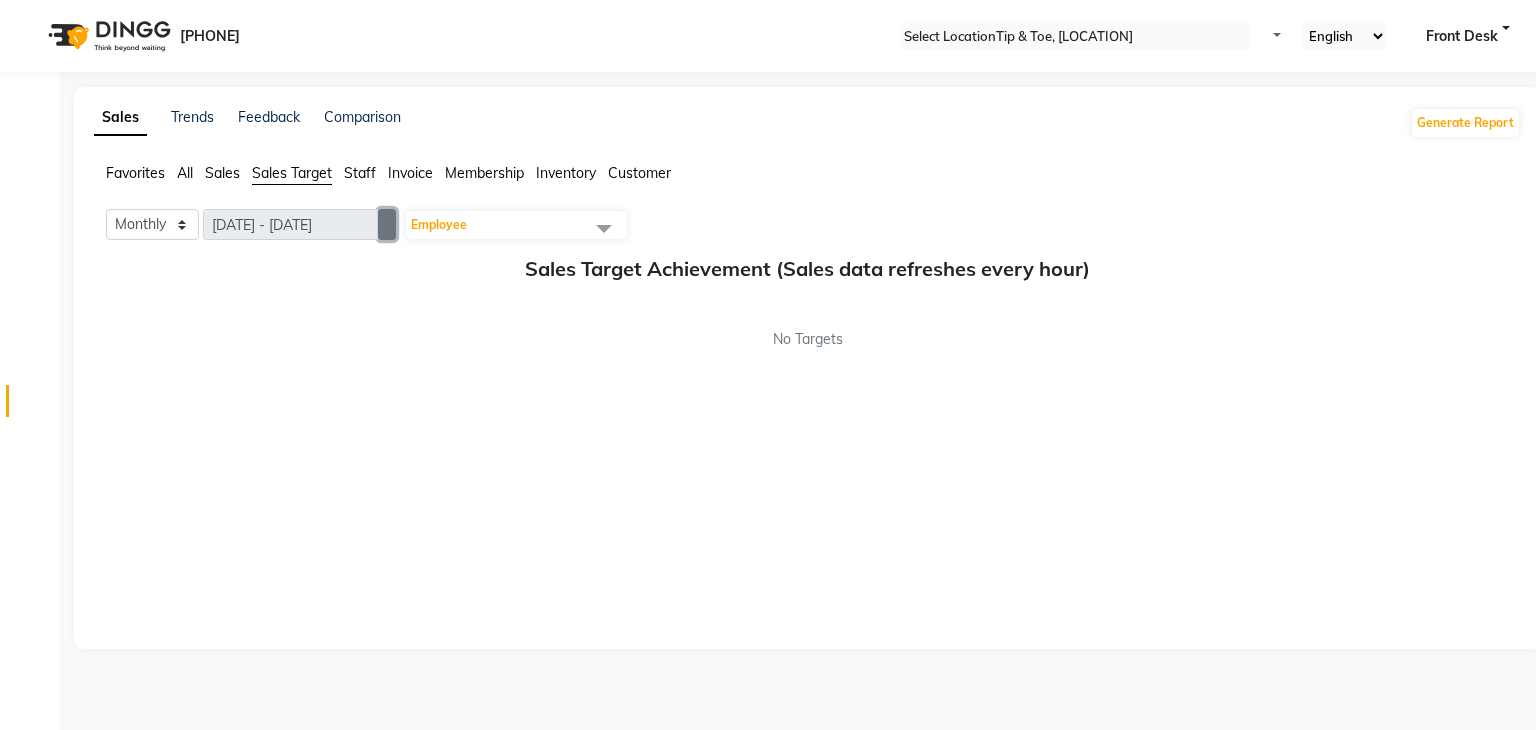 click at bounding box center (387, 225) 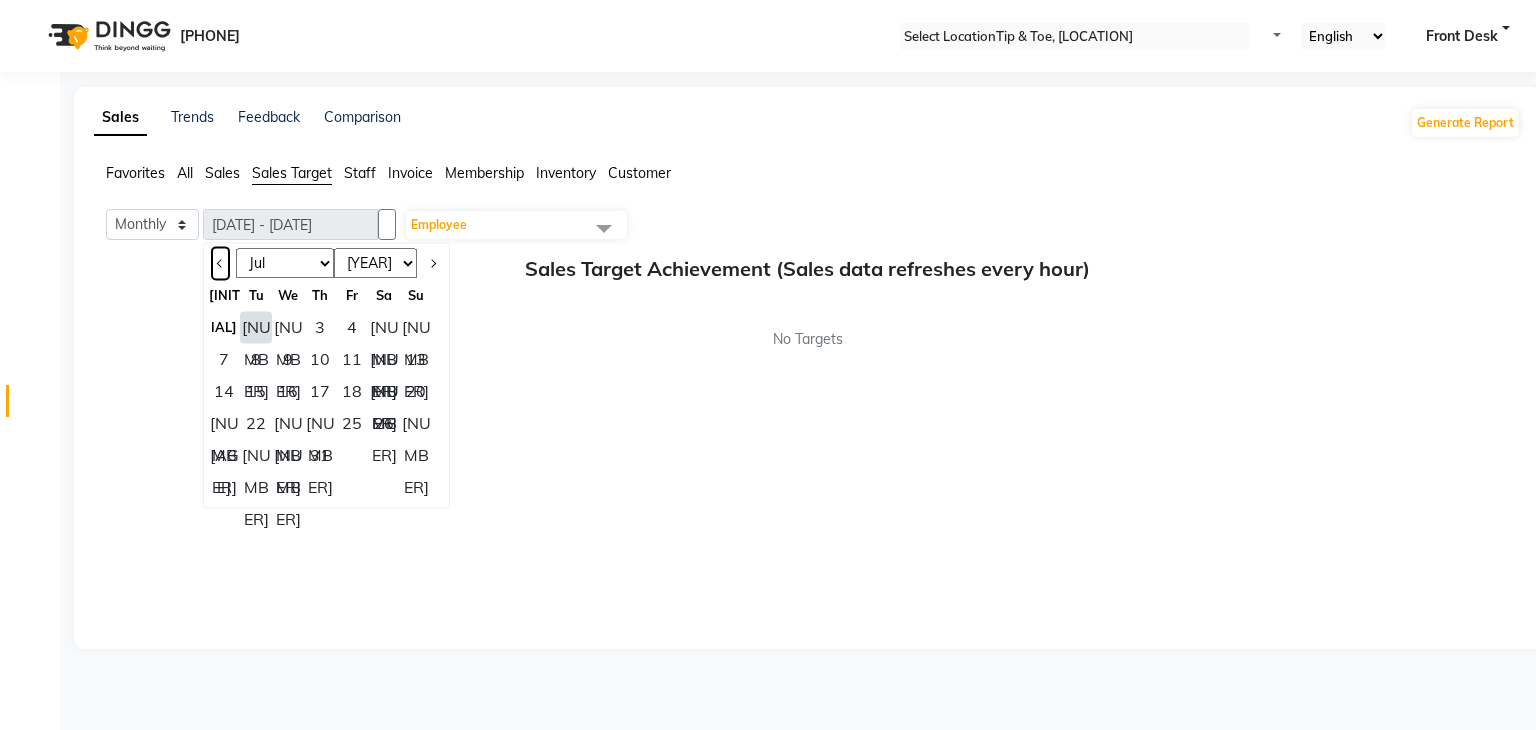 click at bounding box center (220, 263) 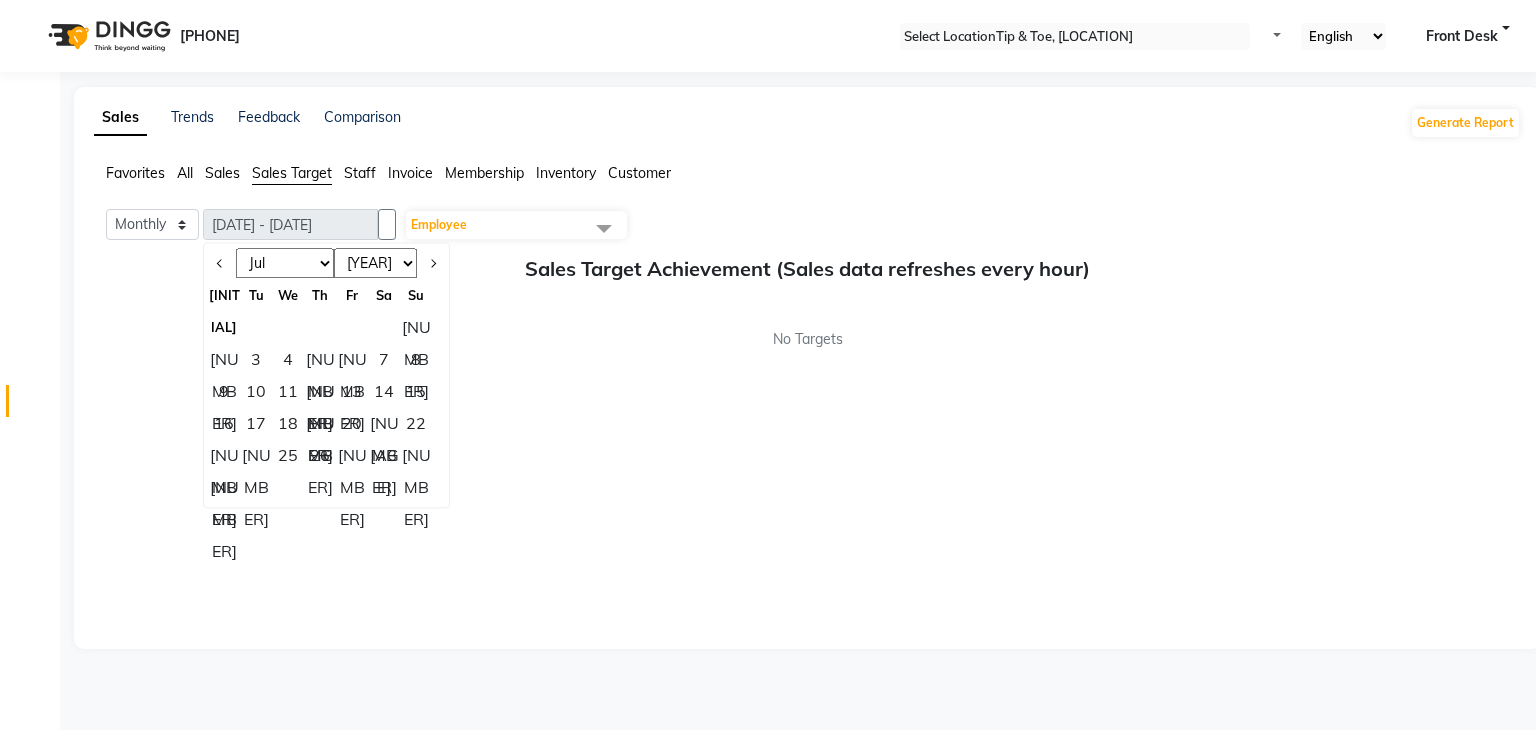 click on "[NUMBER]" at bounding box center [416, 327] 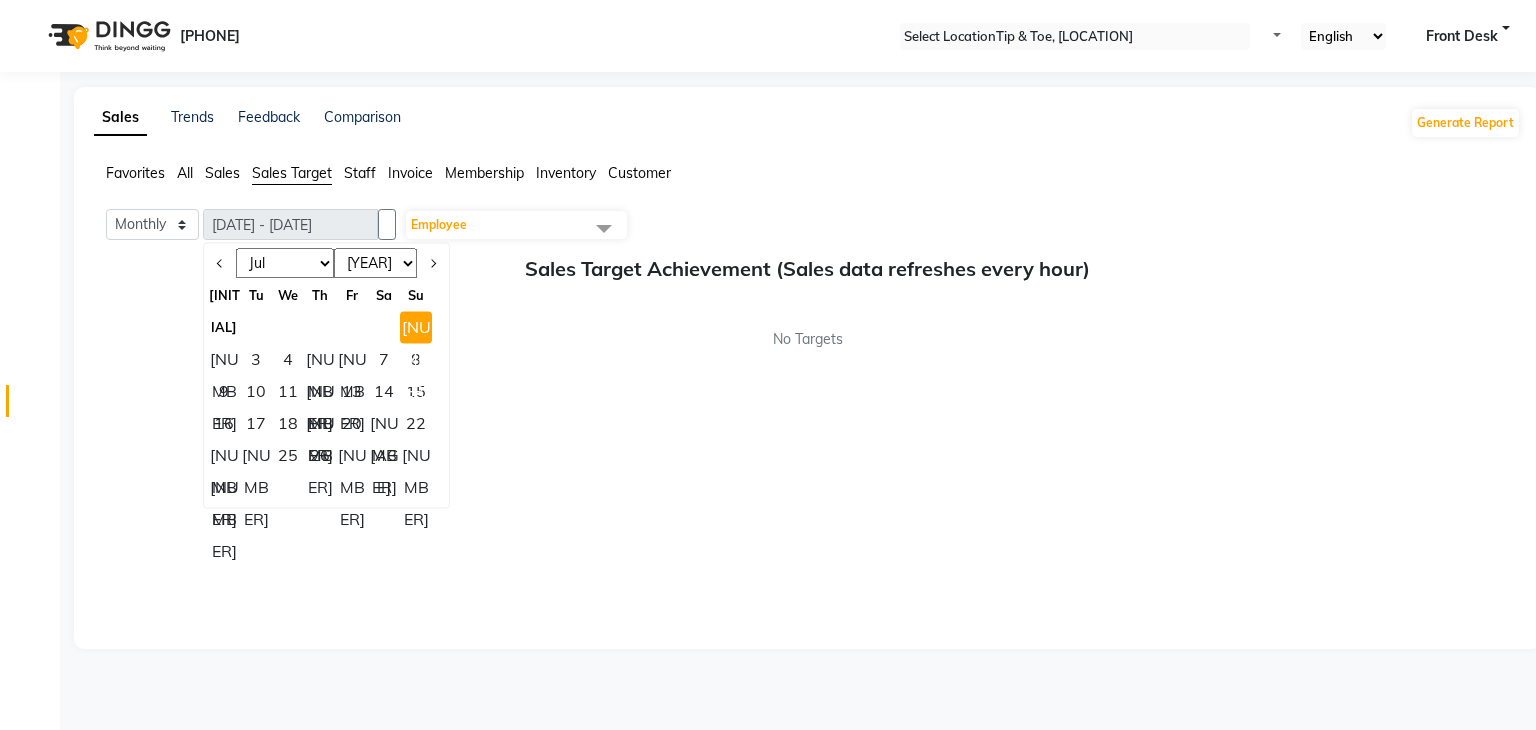 click on "[NUMBER]" at bounding box center [224, 487] 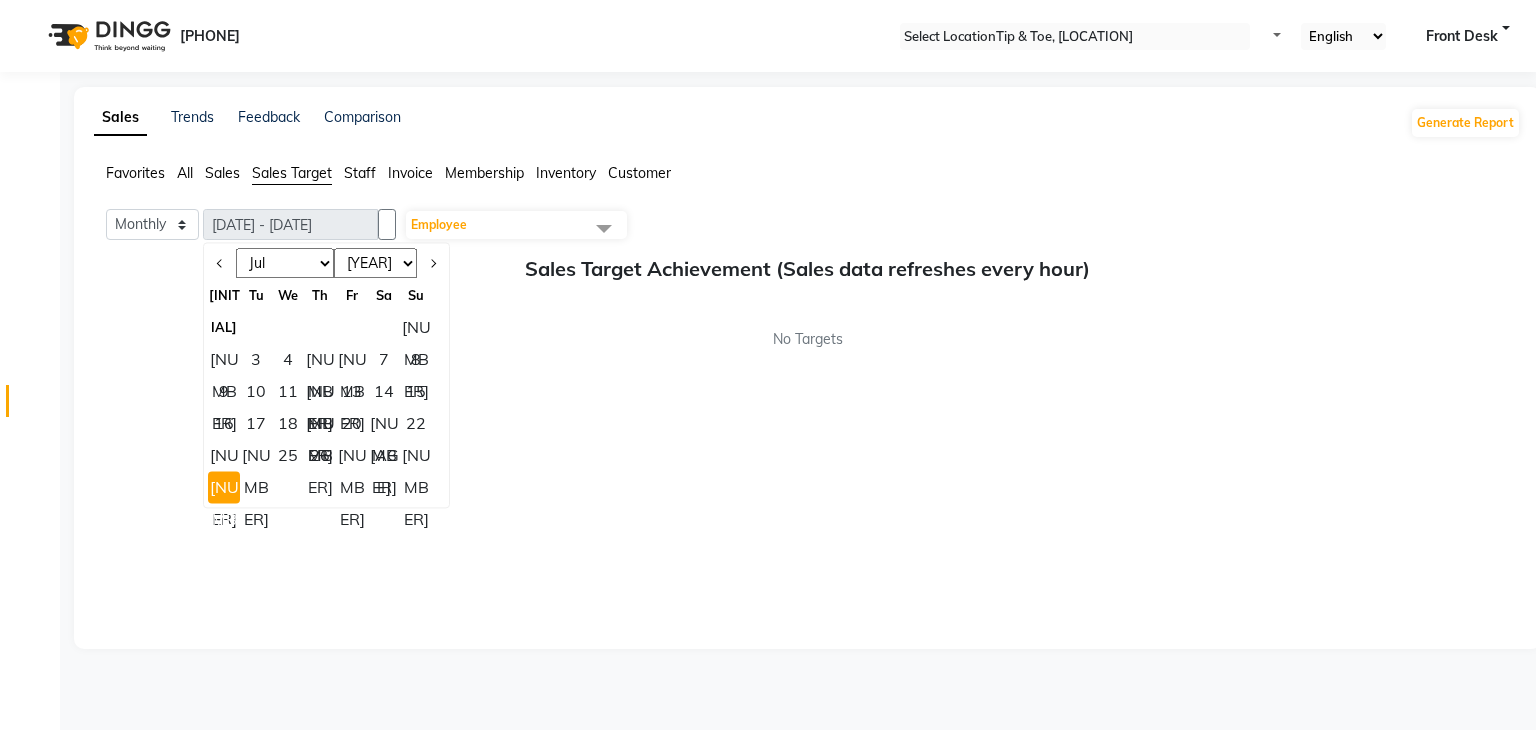 click on "[NUMBER]" at bounding box center (416, 327) 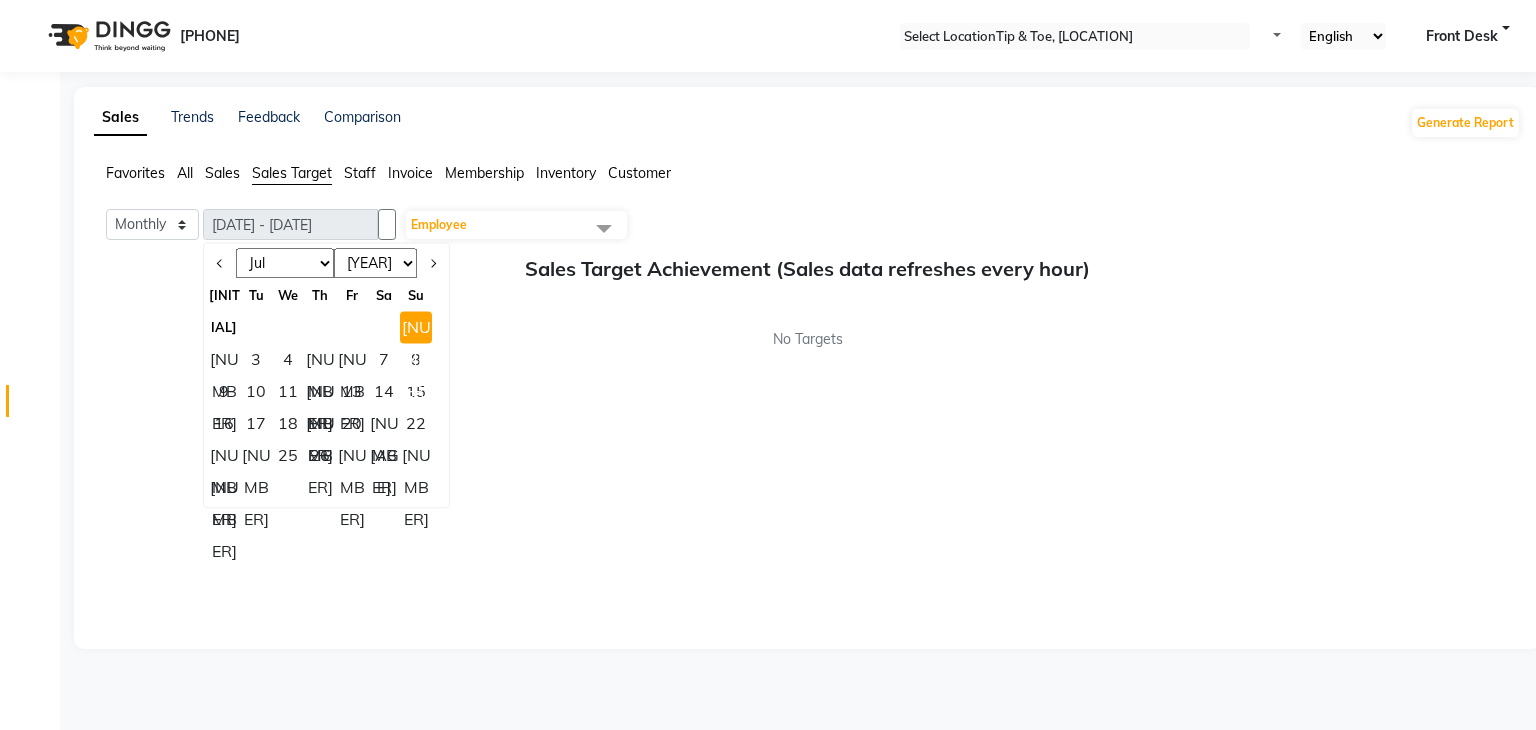 click on "Sales" at bounding box center (135, 173) 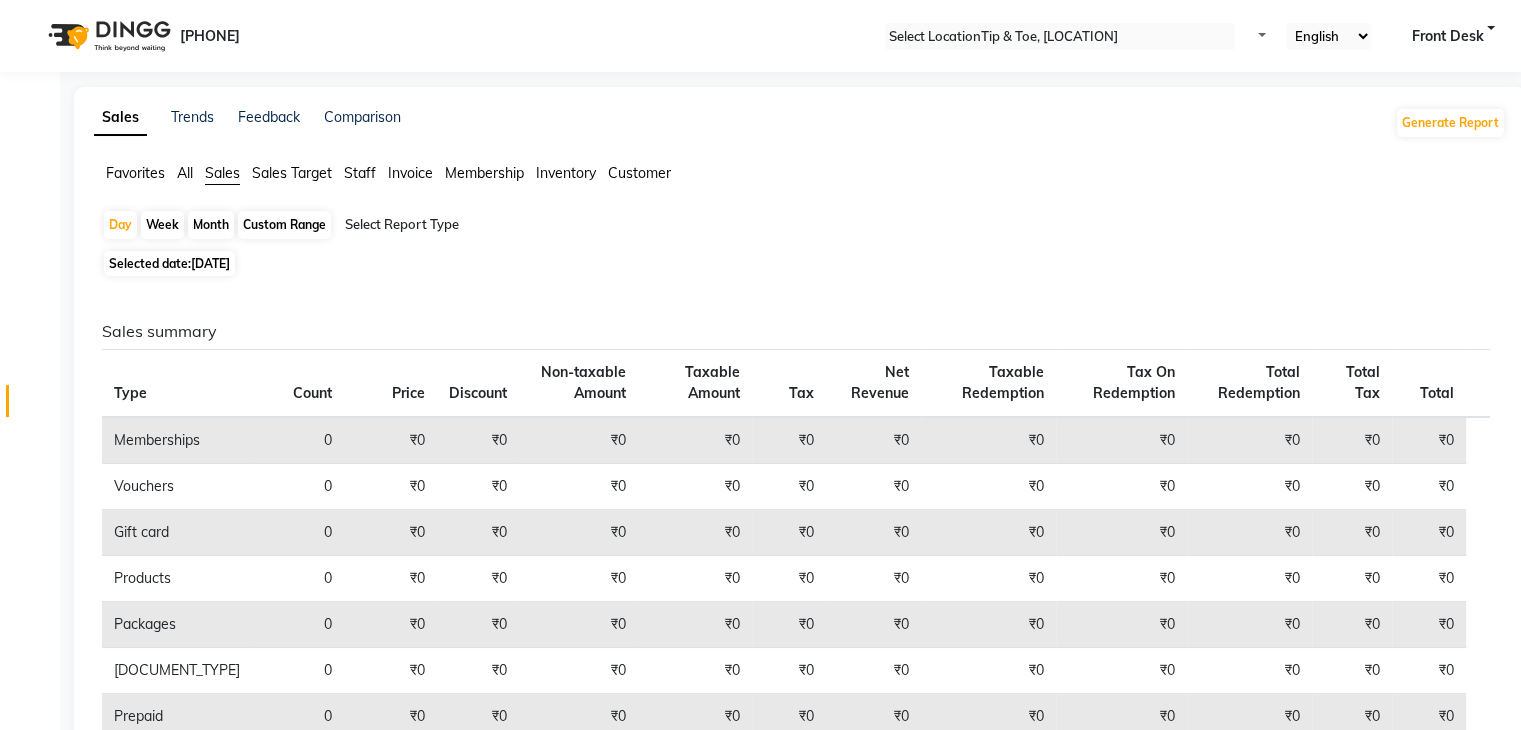 click on "Custom Range" at bounding box center (284, 225) 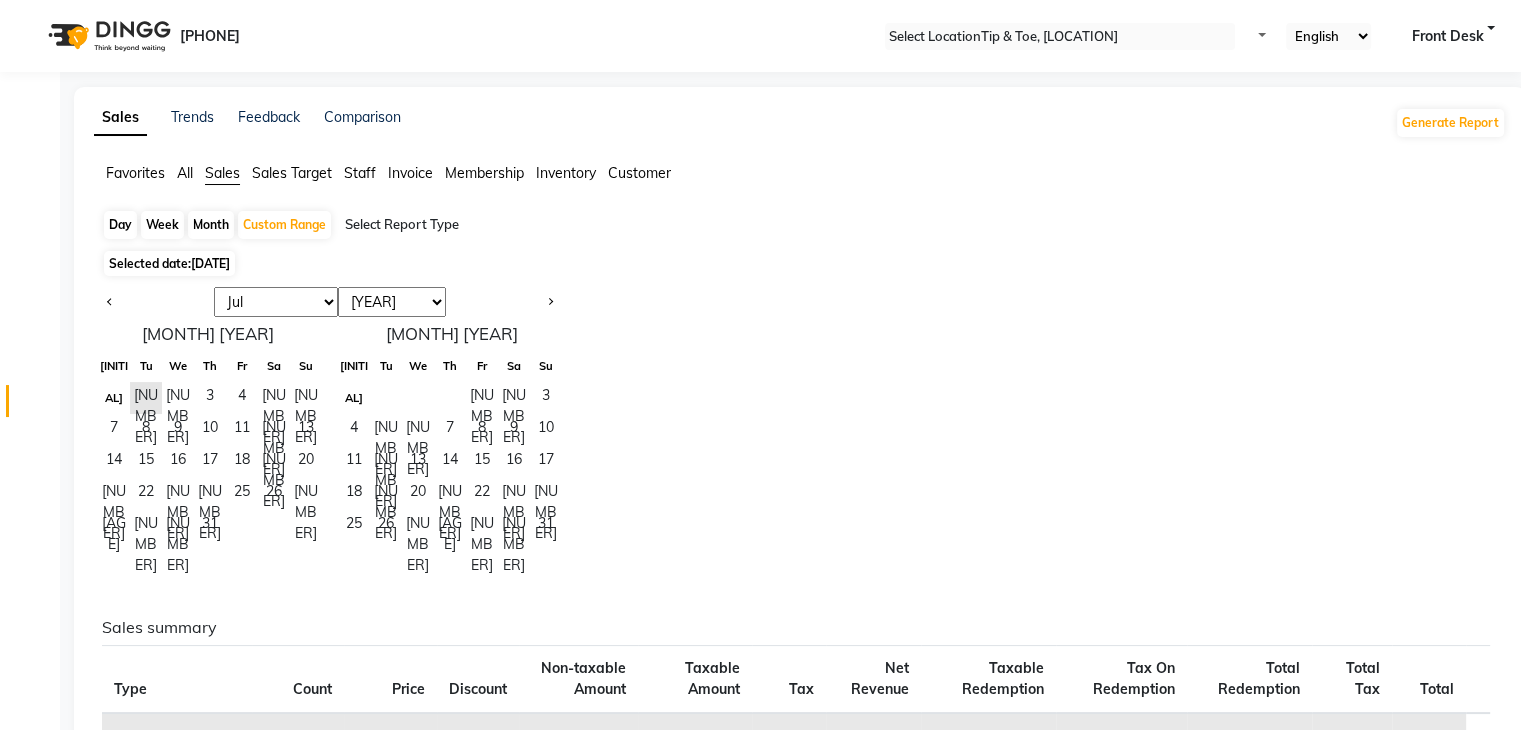 click at bounding box center [154, 302] 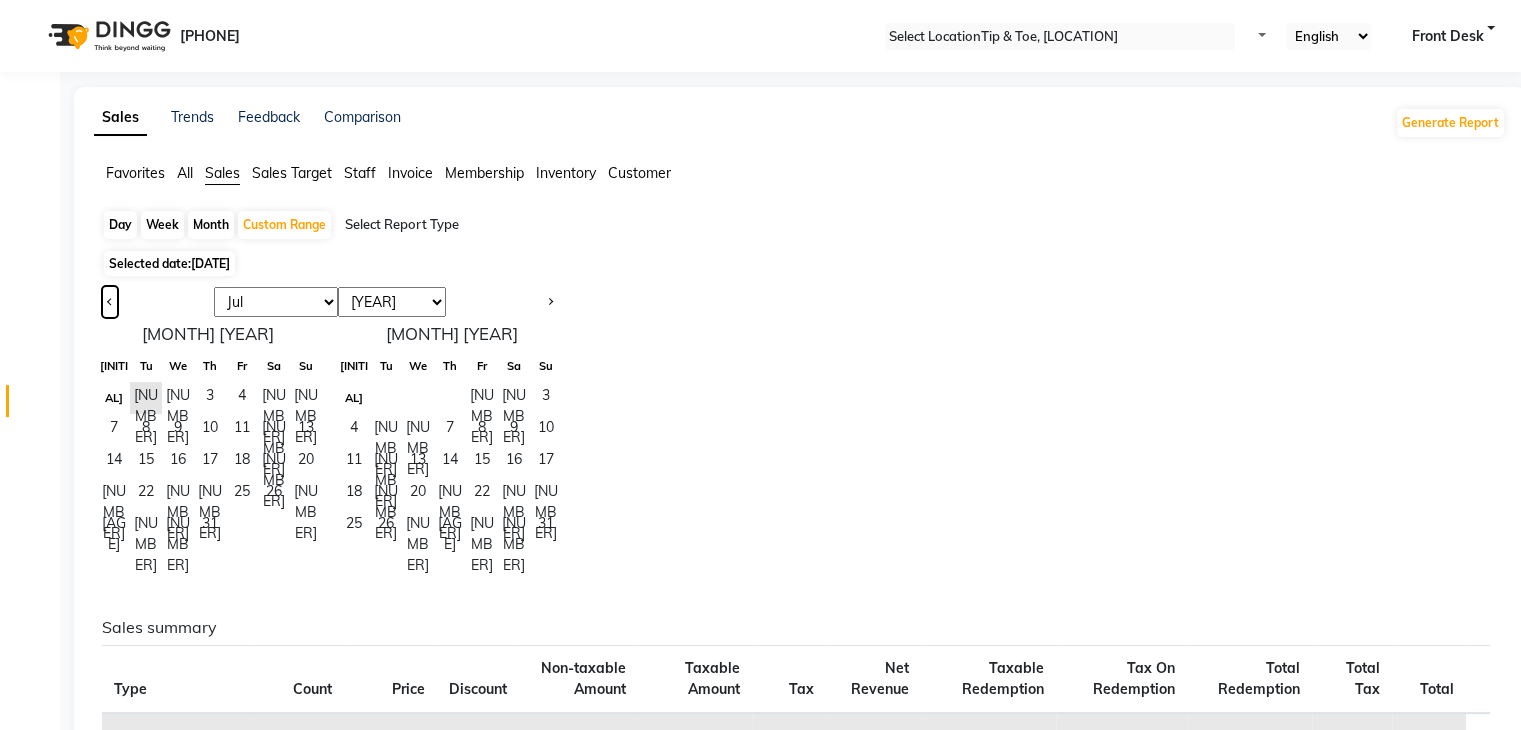 drag, startPoint x: 125, startPoint y: 304, endPoint x: 238, endPoint y: 361, distance: 126.56224 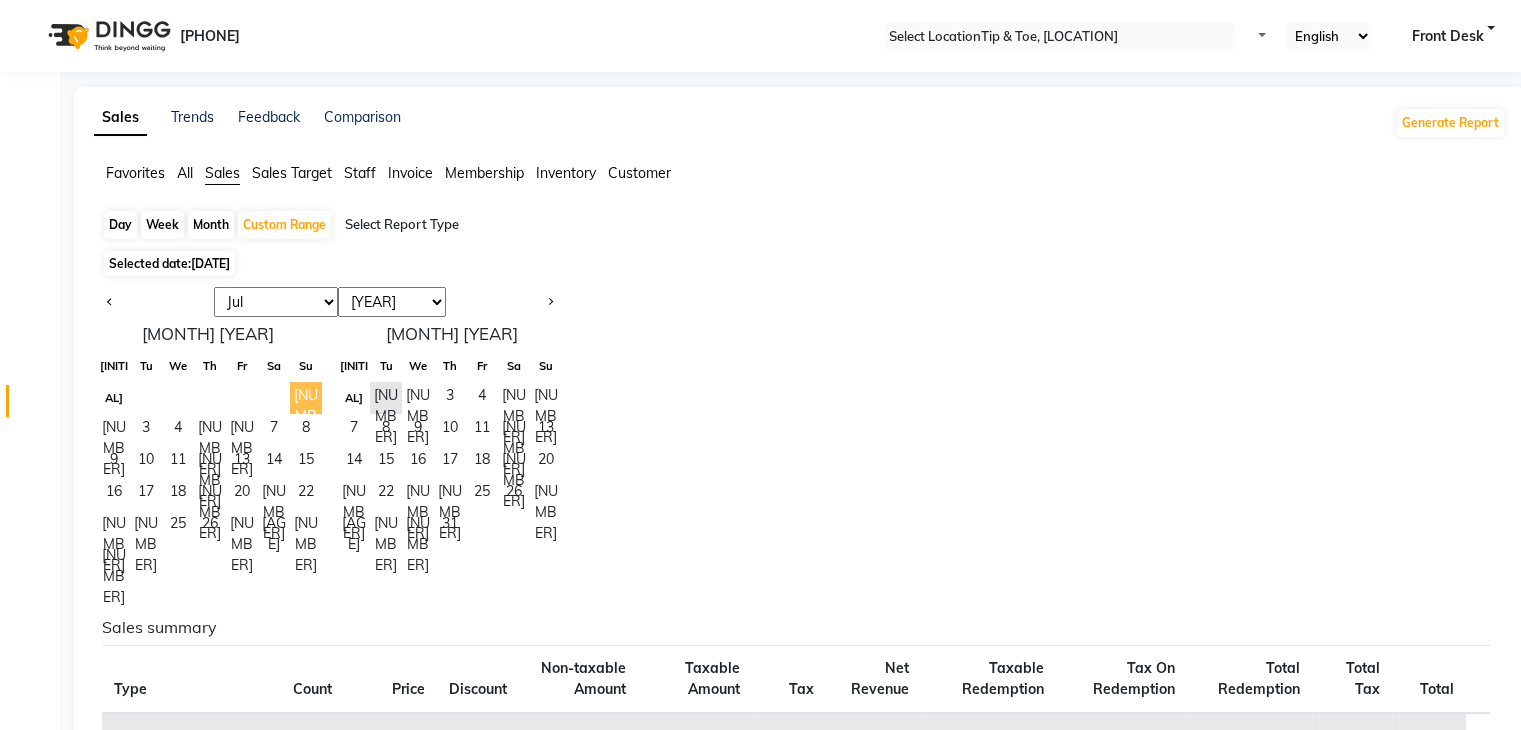click on "[NUMBER]" at bounding box center [306, 398] 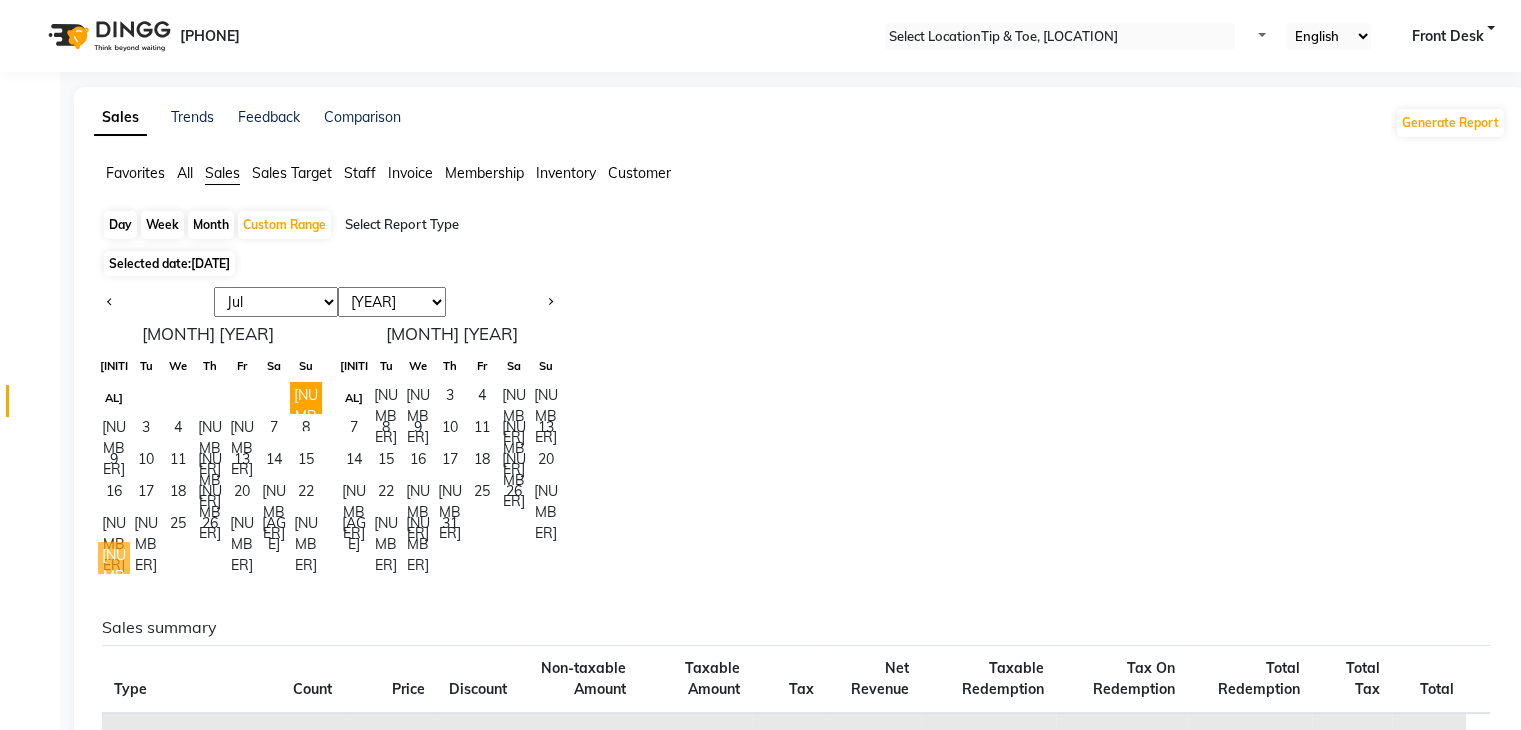 click on "[NUMBER]" at bounding box center (114, 558) 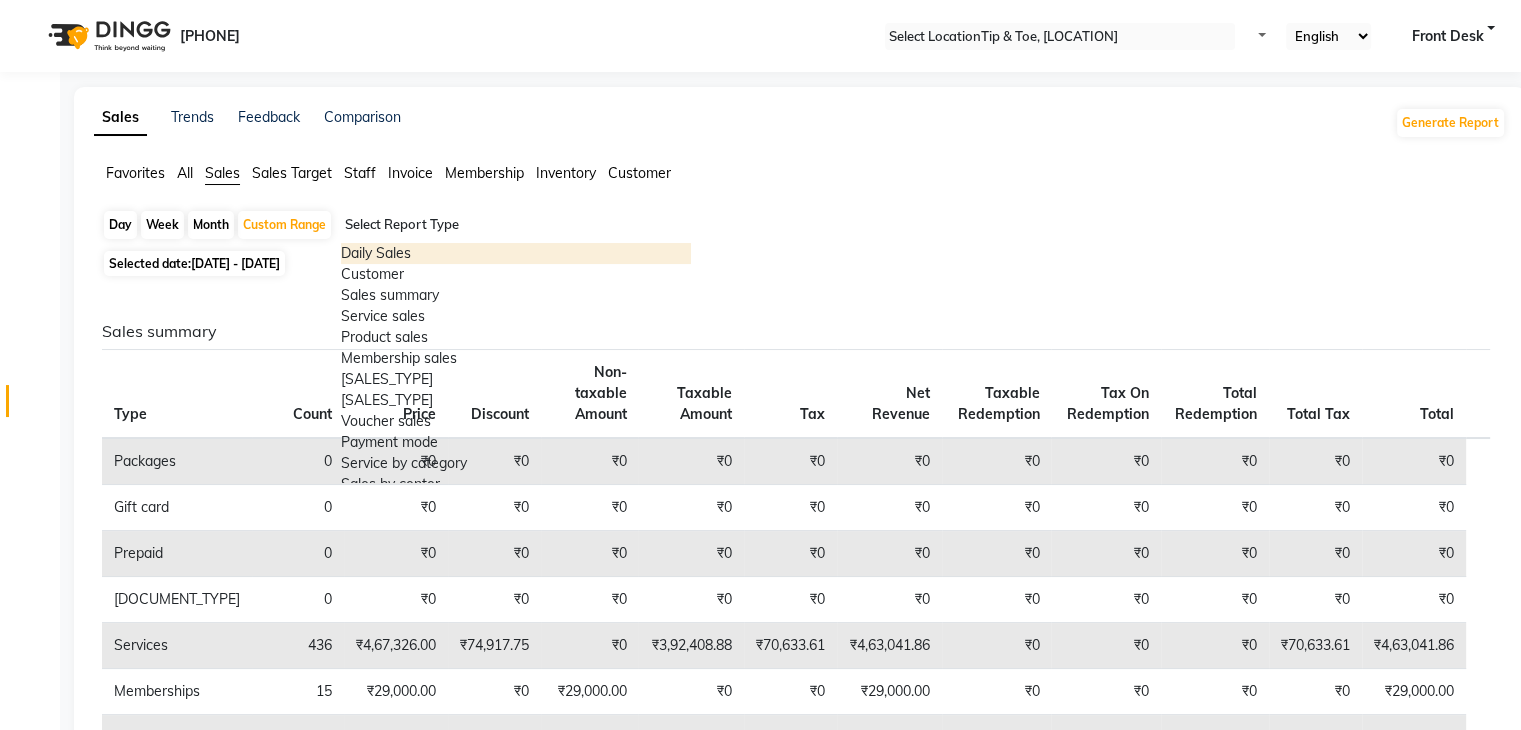click at bounding box center (516, 225) 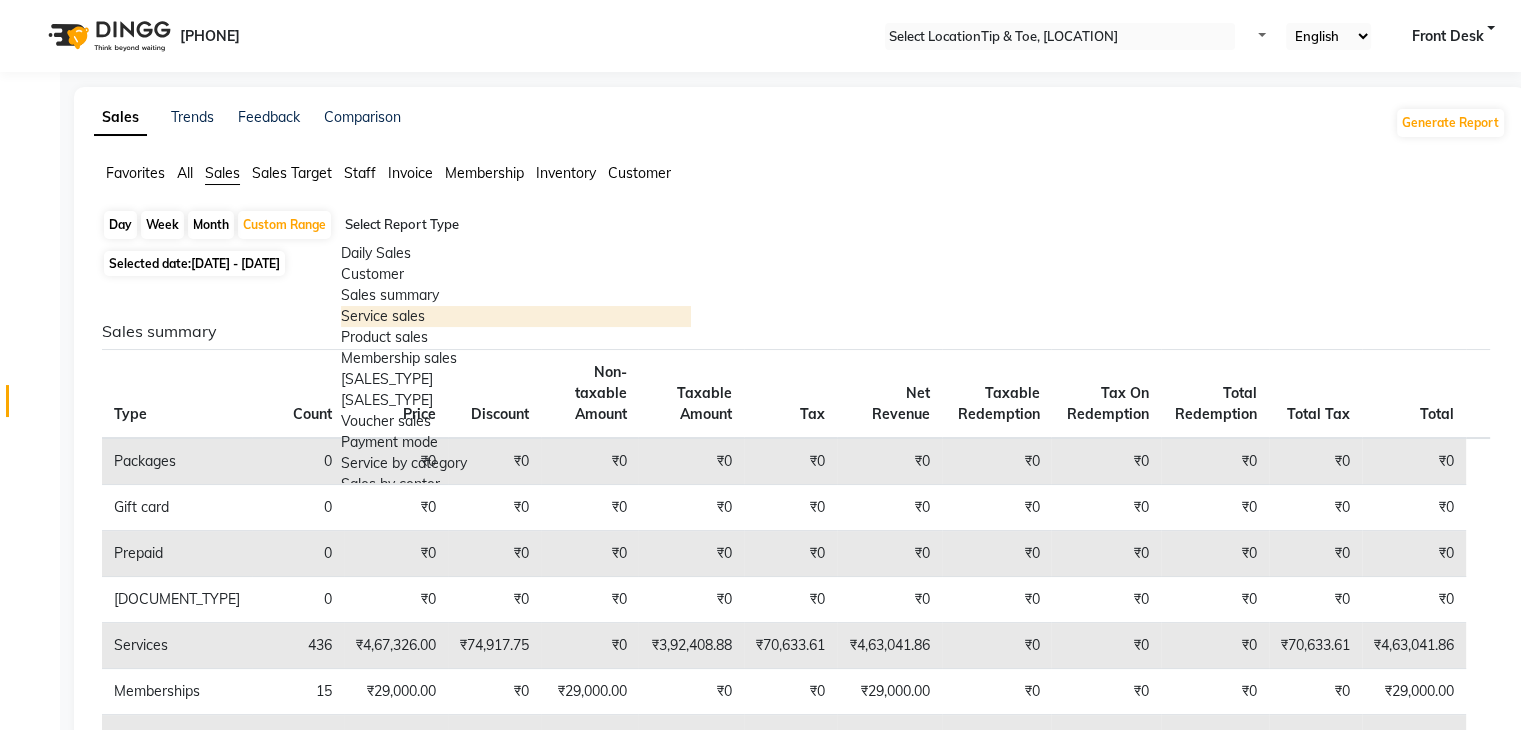 click on "Service sales" at bounding box center (516, 316) 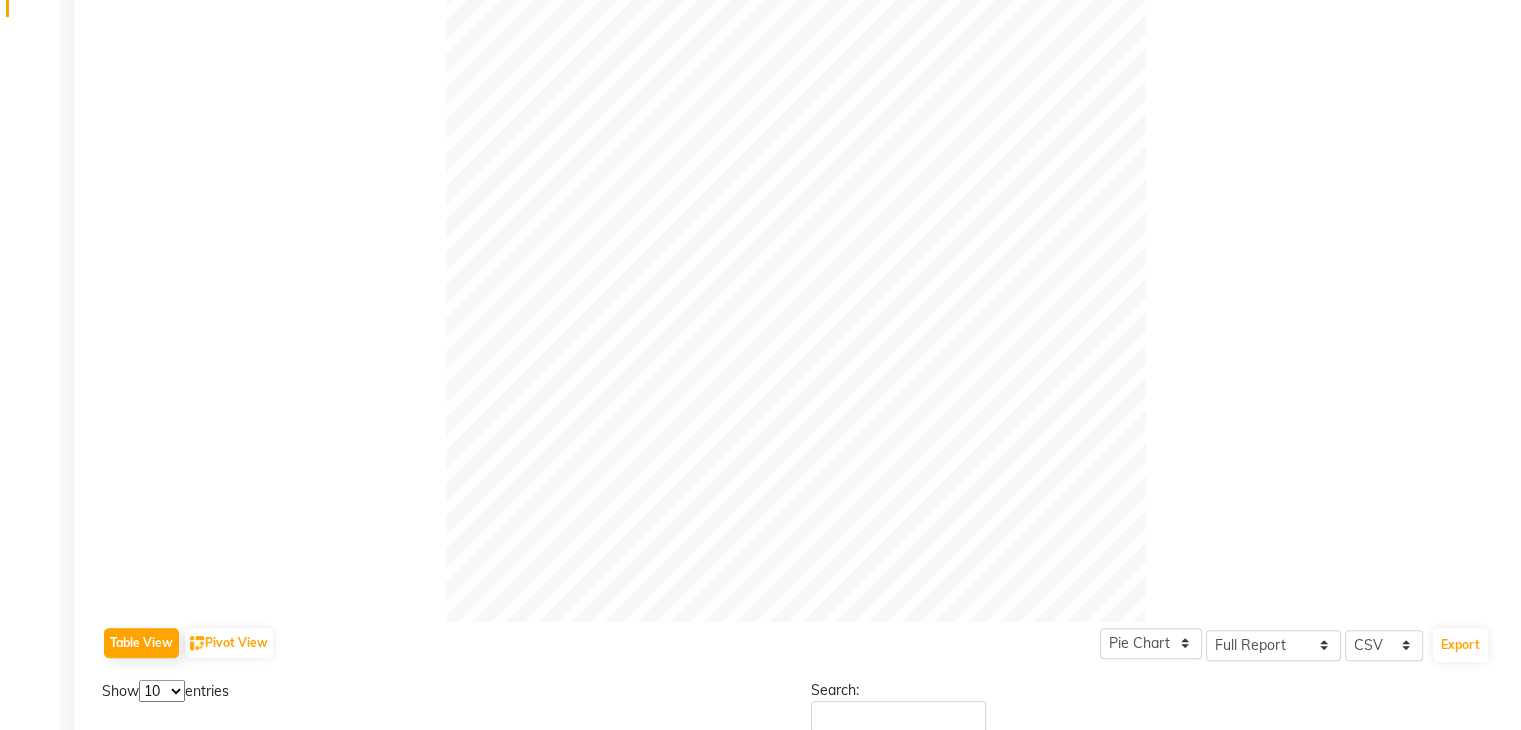 scroll, scrollTop: 0, scrollLeft: 0, axis: both 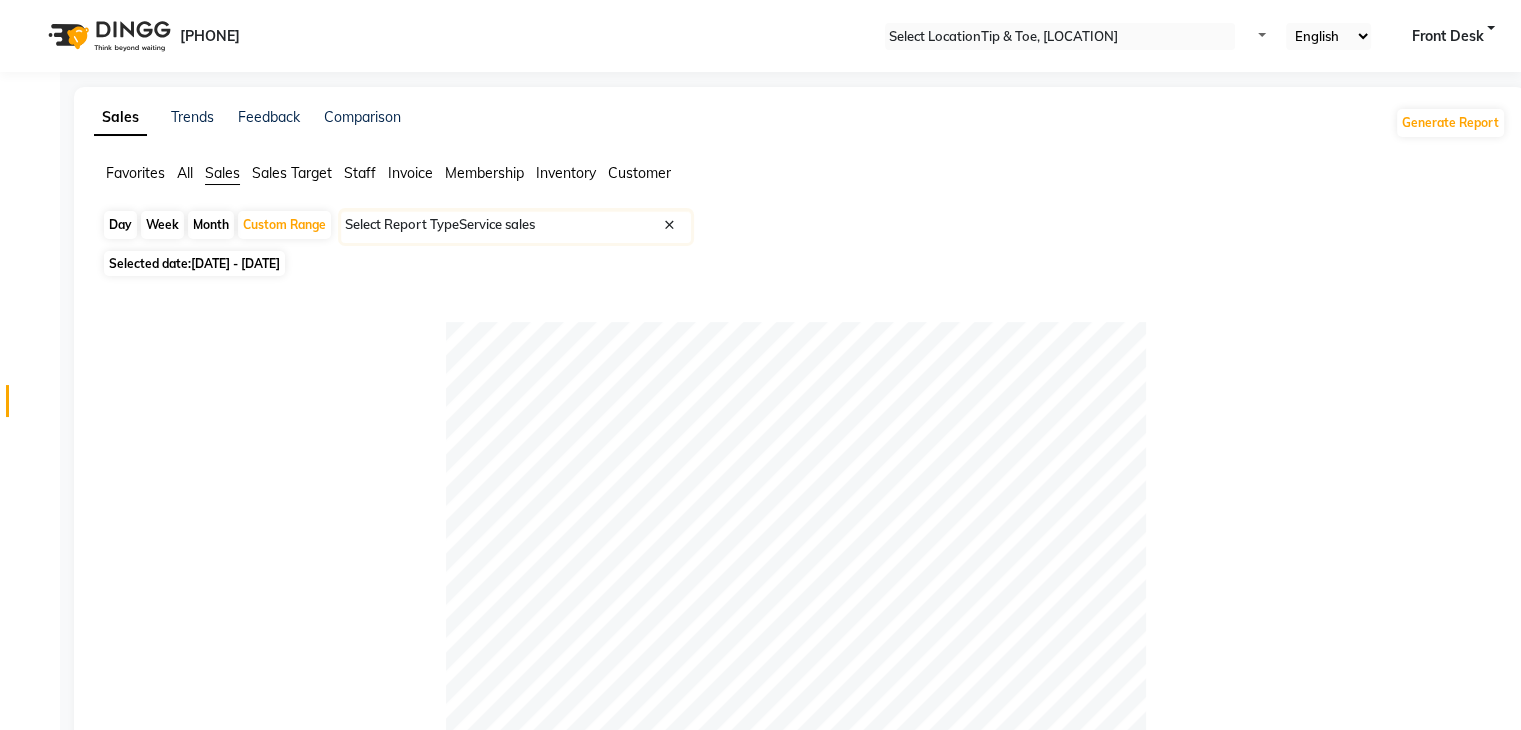 click on "Select Report Type × Service sales ×" at bounding box center [516, 227] 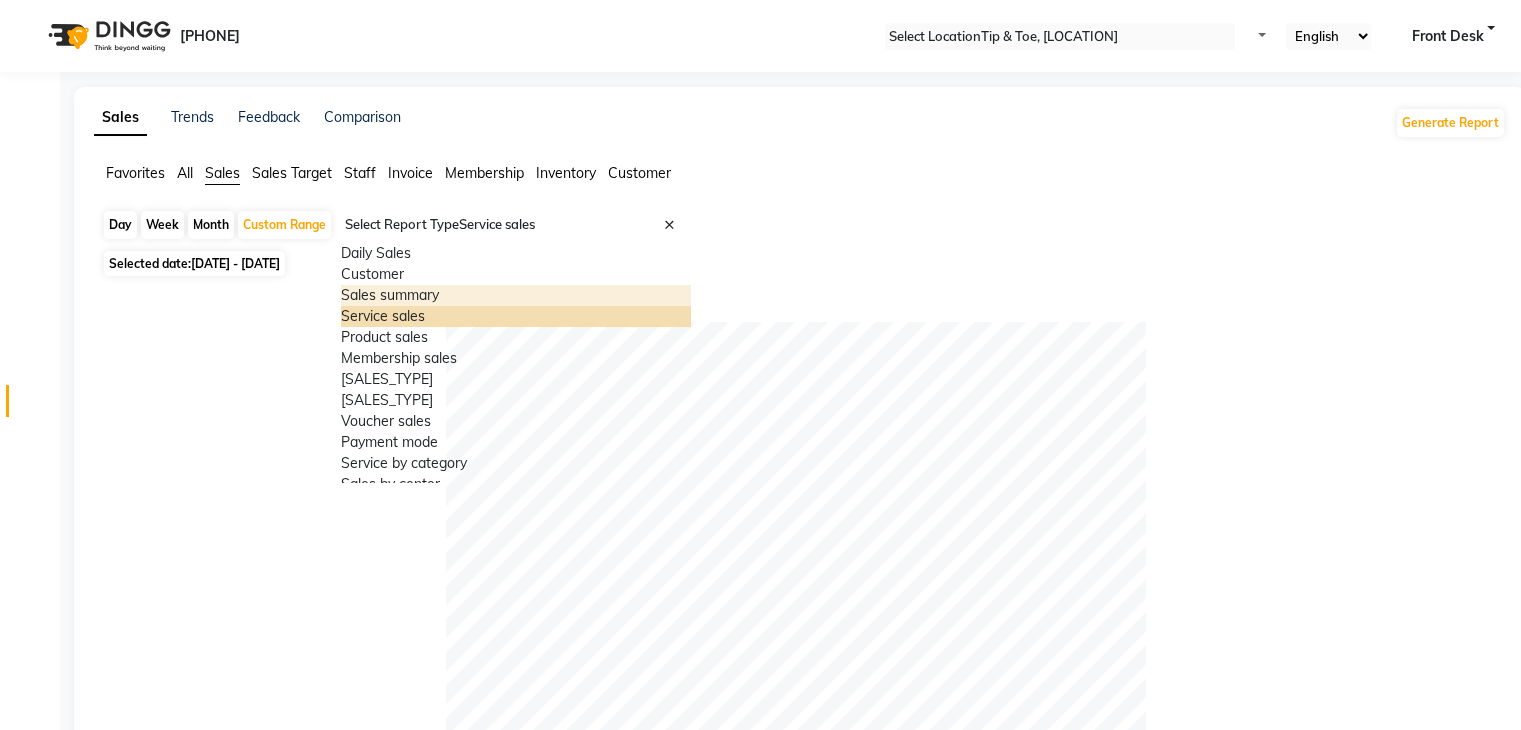 click on "Sales summary" at bounding box center [516, 295] 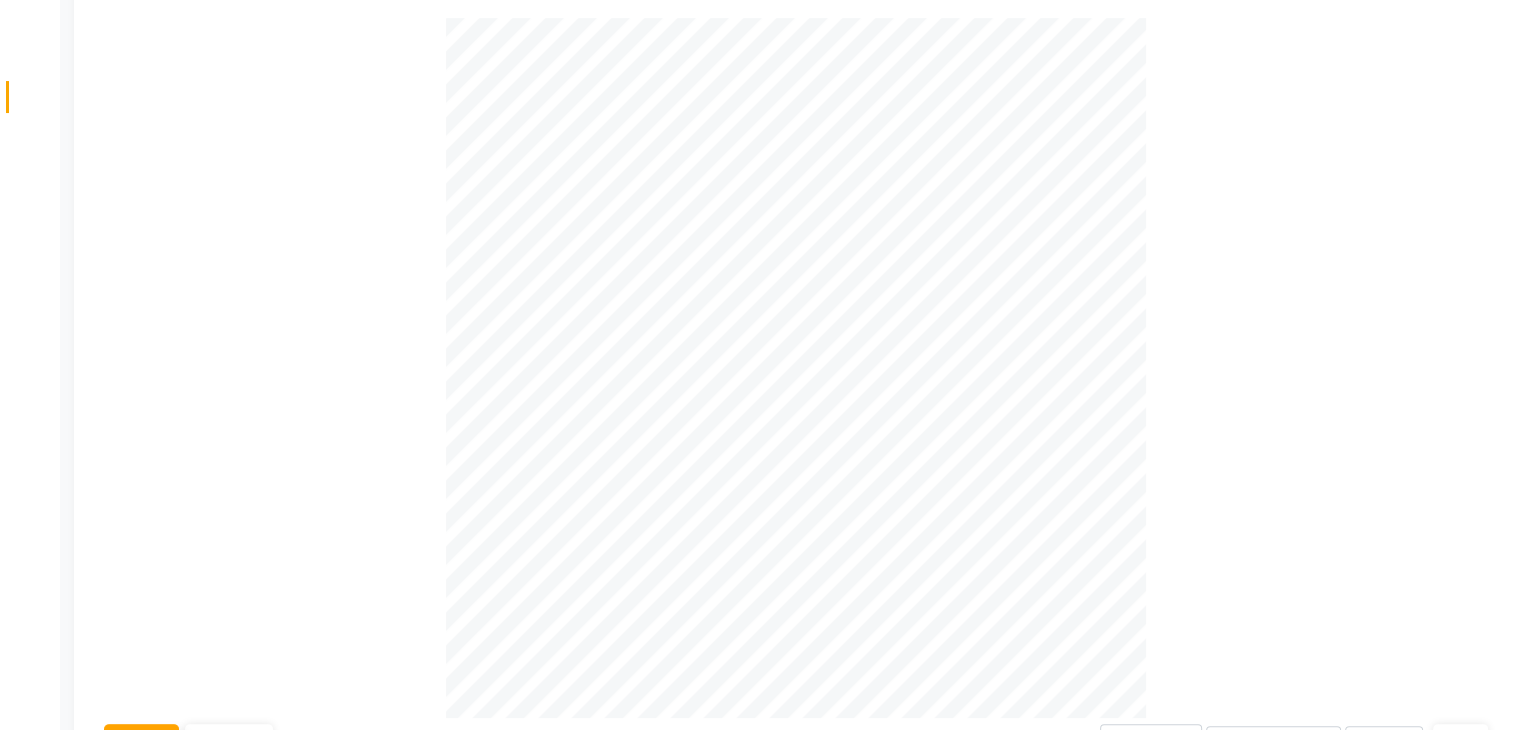 scroll, scrollTop: 0, scrollLeft: 0, axis: both 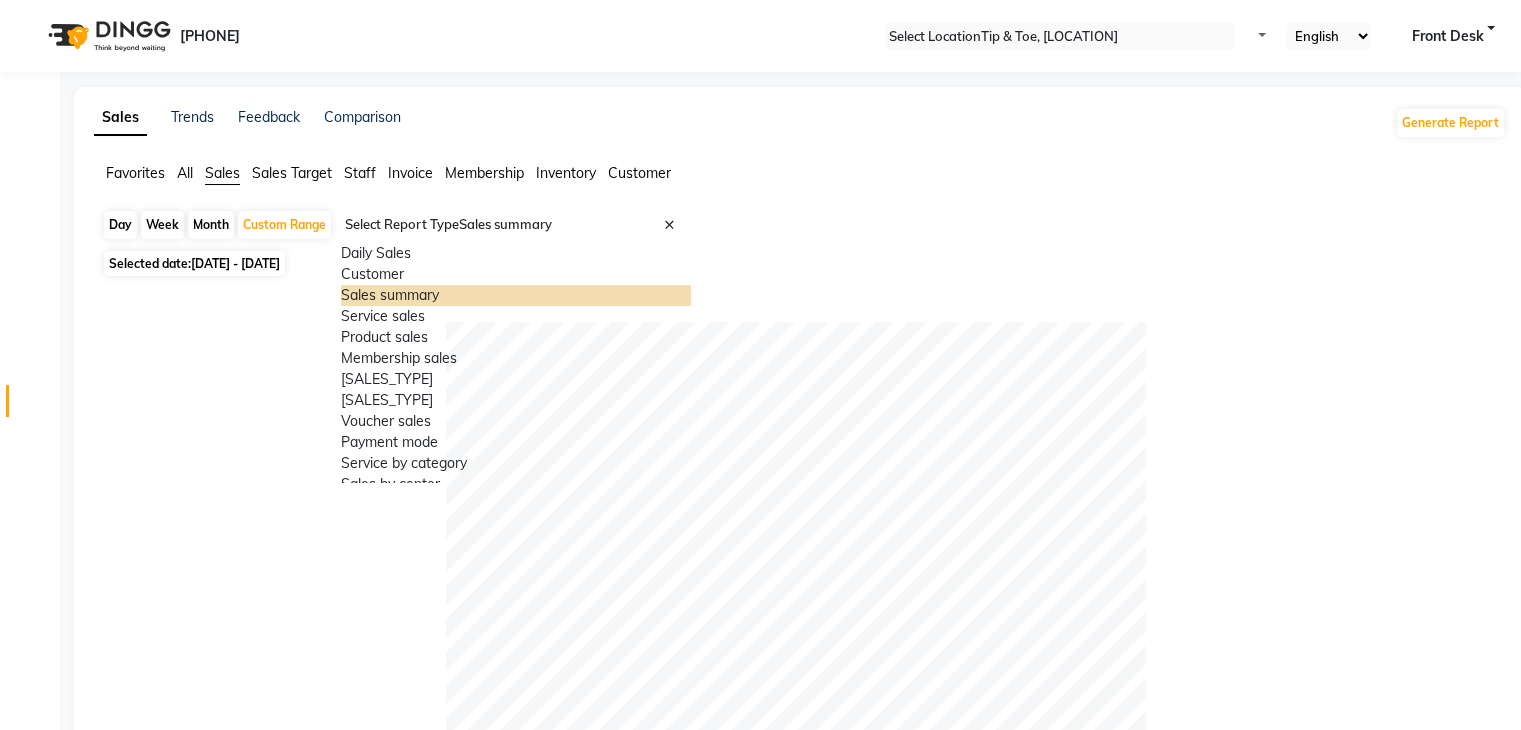 click at bounding box center [516, 225] 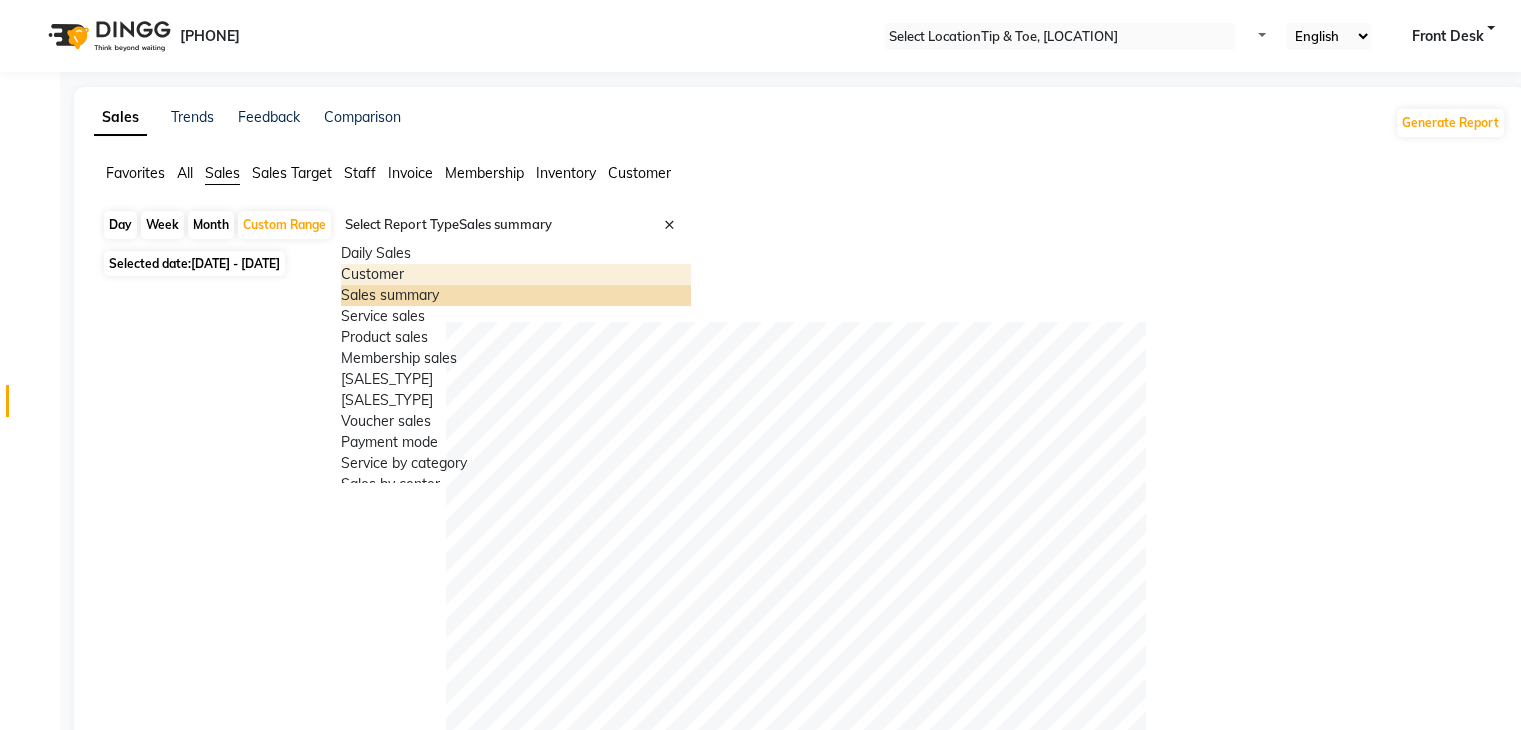 click on "Customer" at bounding box center [516, 274] 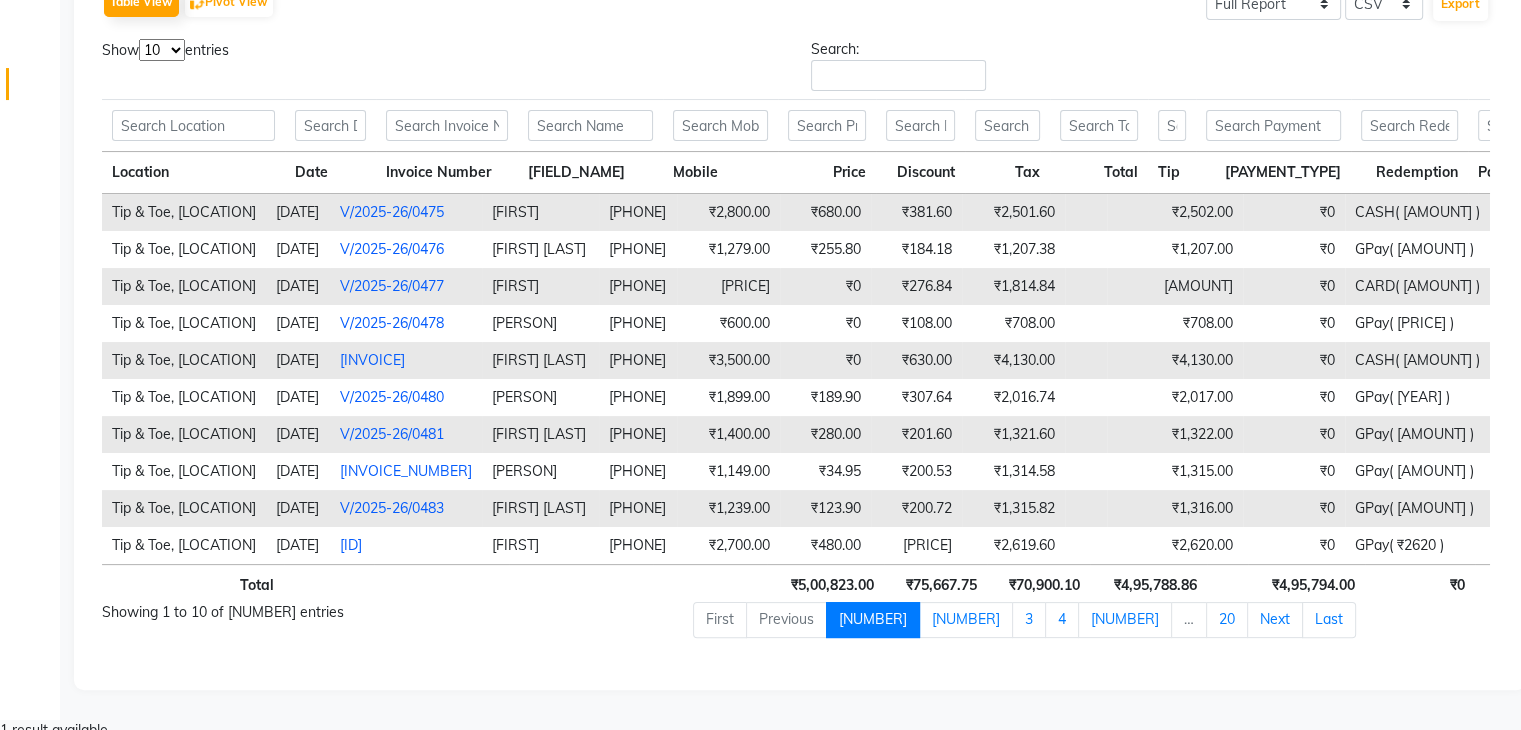 scroll, scrollTop: 117, scrollLeft: 0, axis: vertical 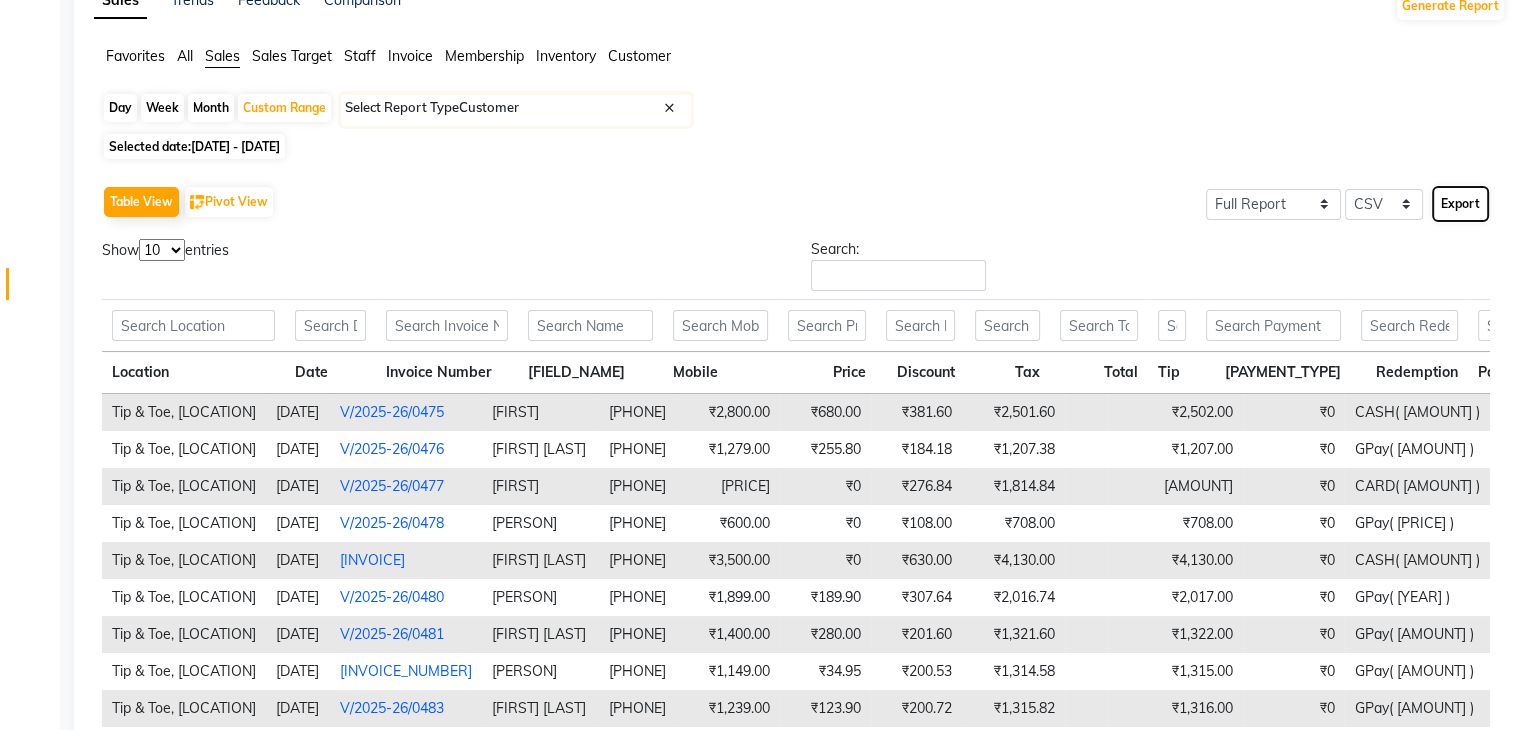 click on "Export" at bounding box center [1460, 204] 